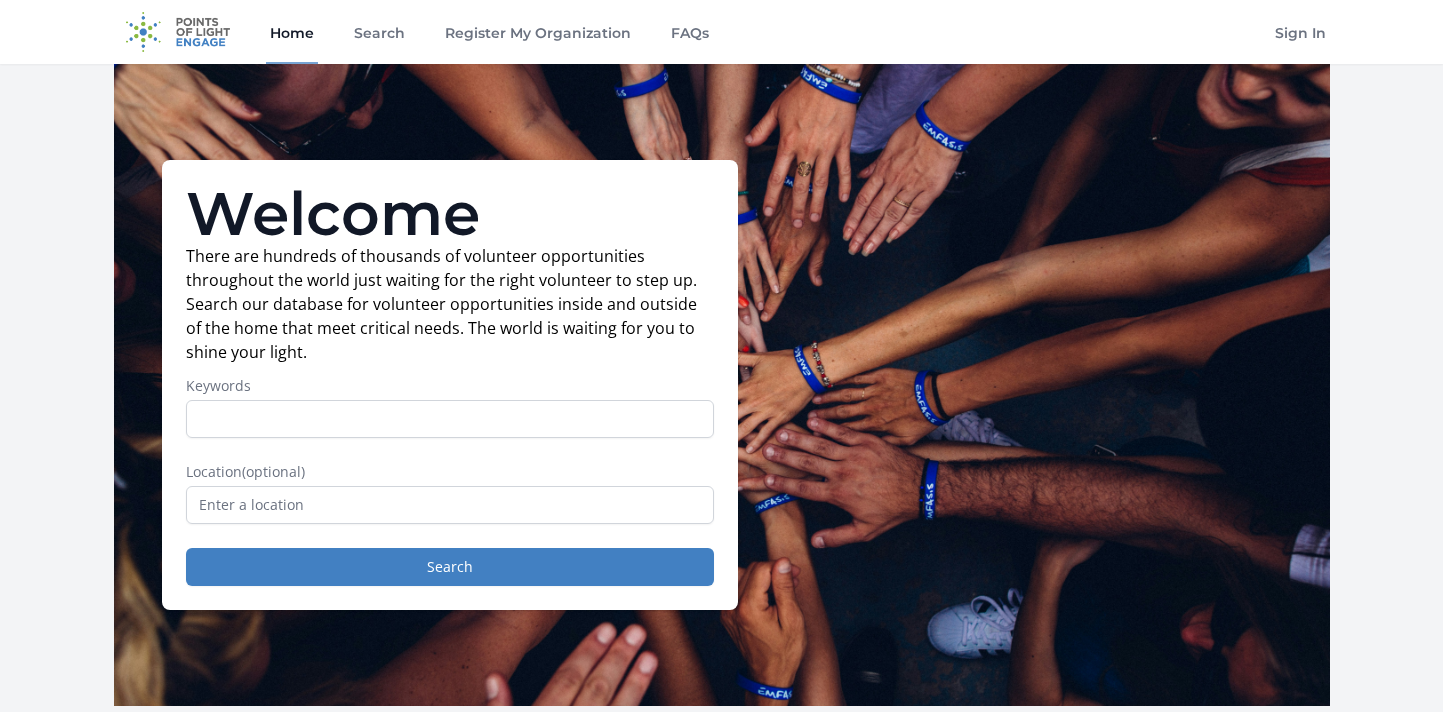 scroll, scrollTop: 0, scrollLeft: 0, axis: both 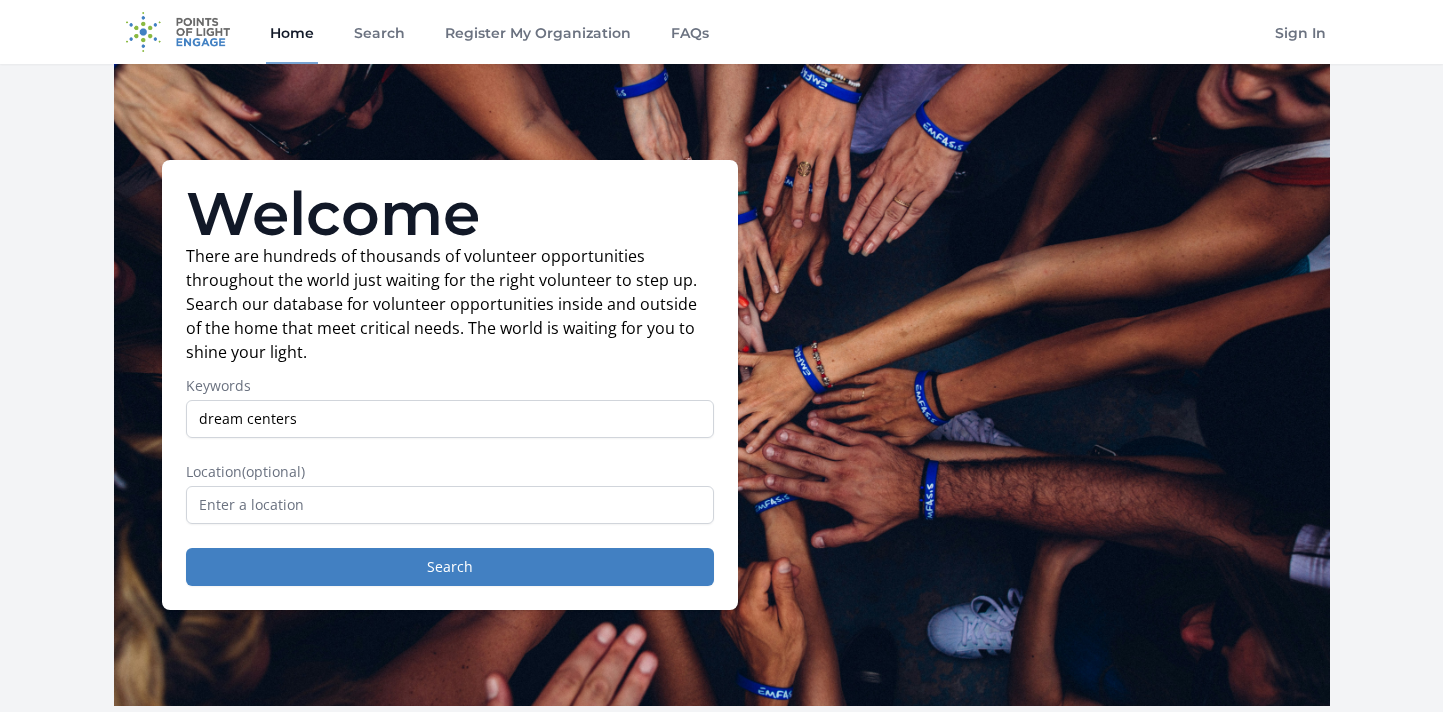 type on "dream centers" 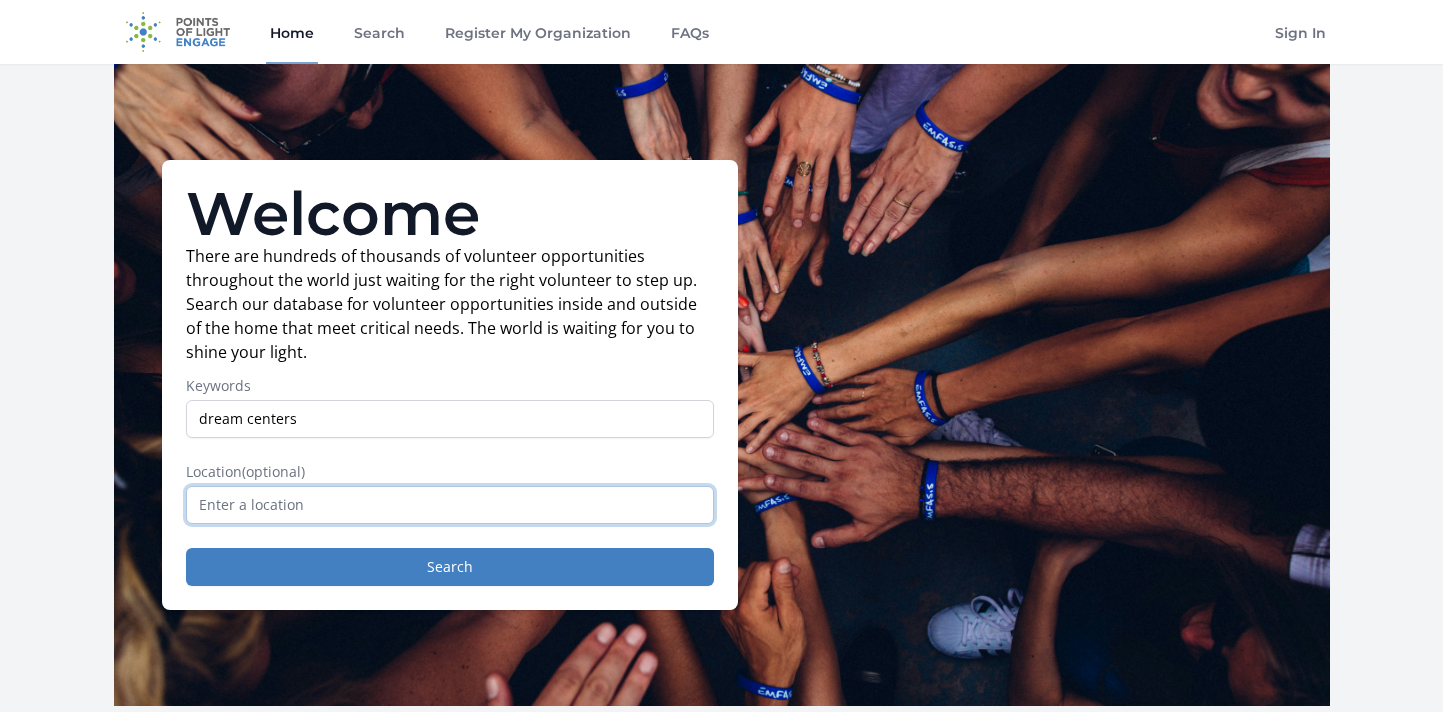 click at bounding box center (450, 505) 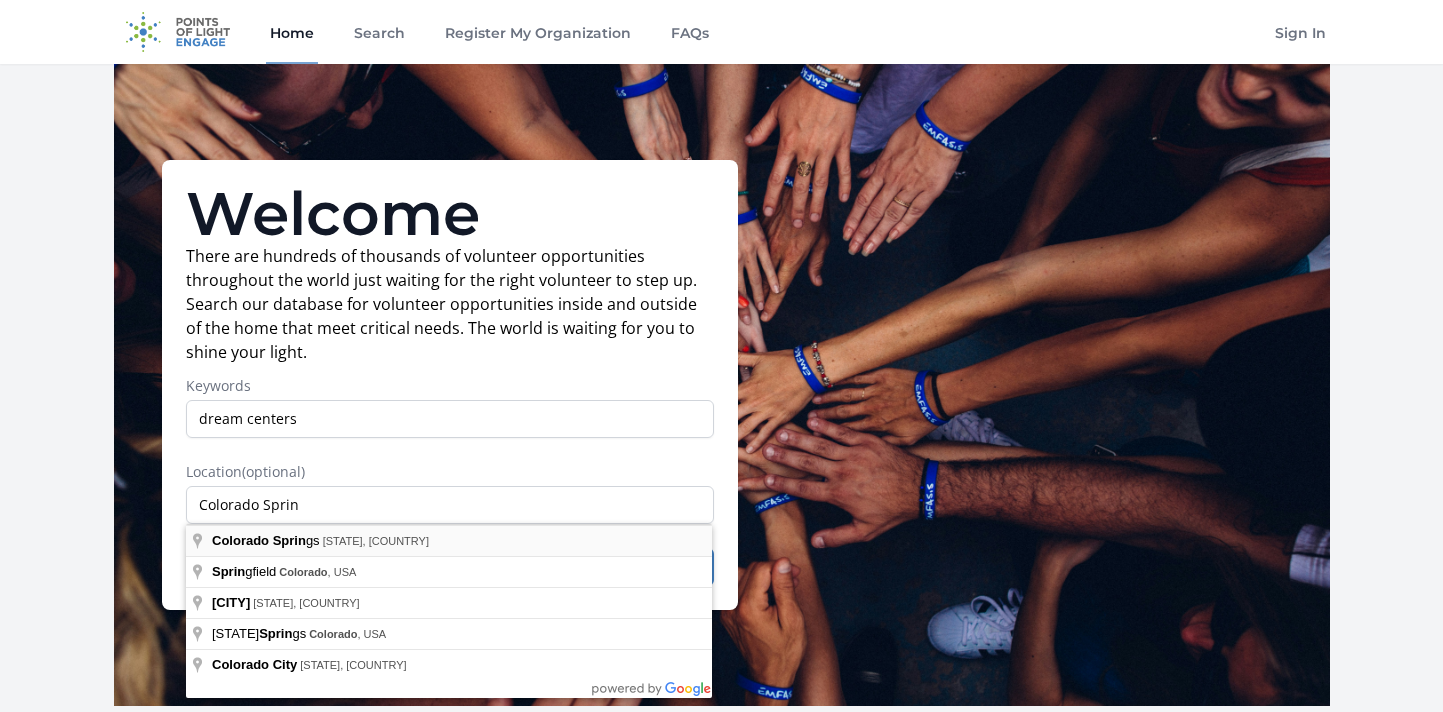type on "Colorado Springs, CO, USA" 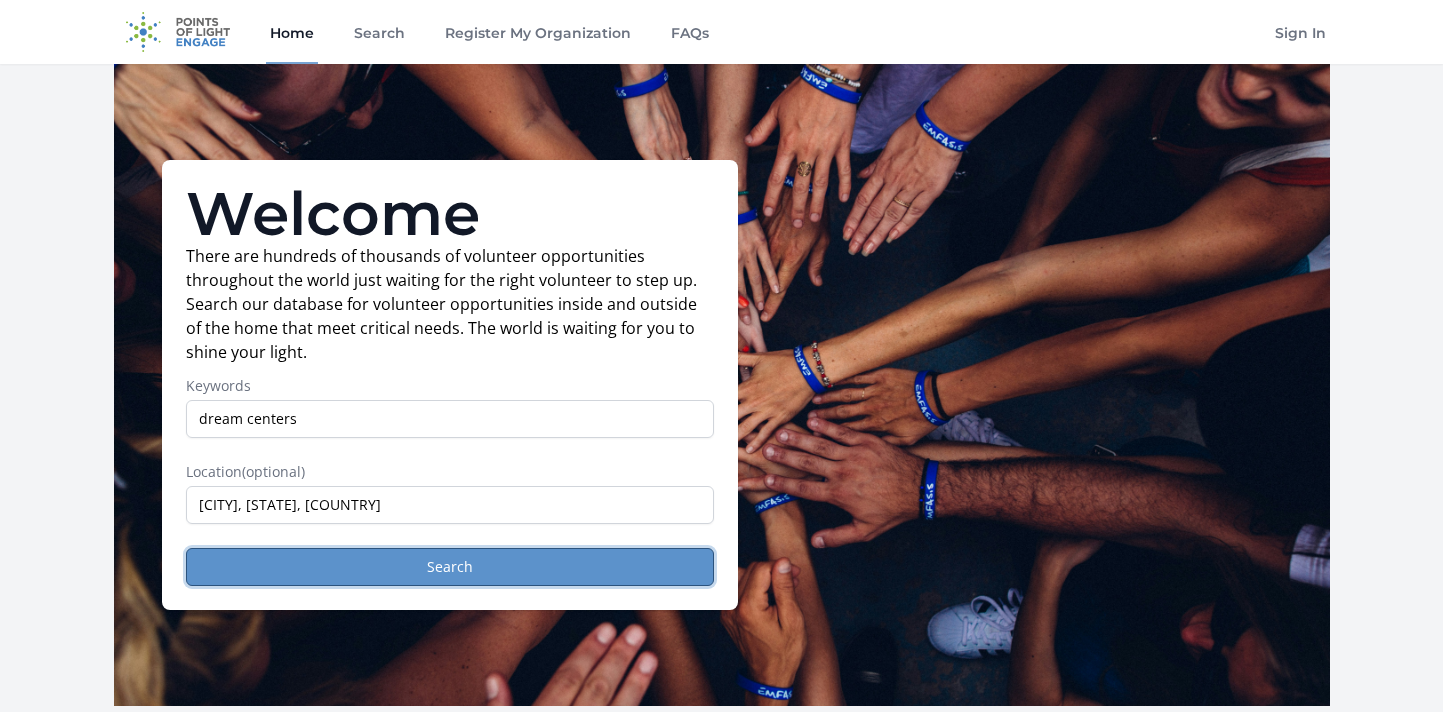 click on "Search" at bounding box center [450, 567] 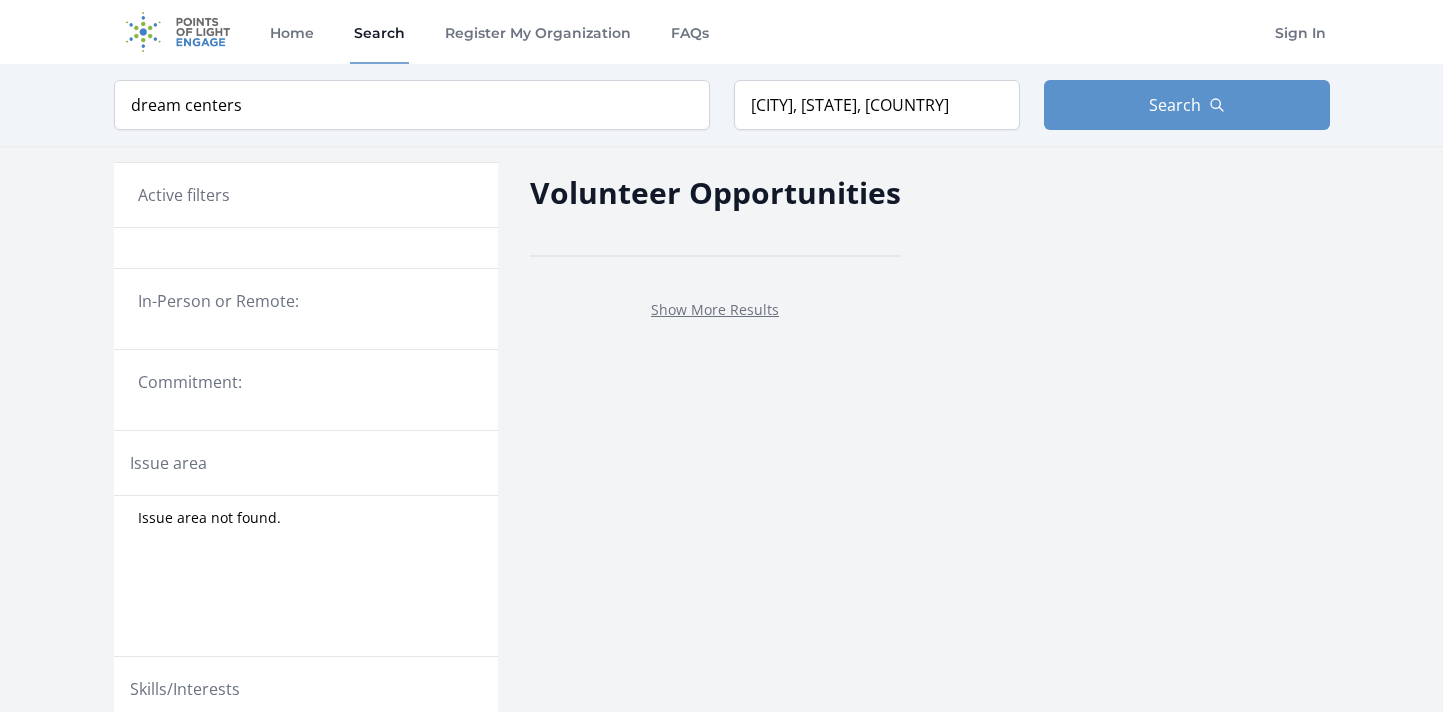 scroll, scrollTop: 0, scrollLeft: 0, axis: both 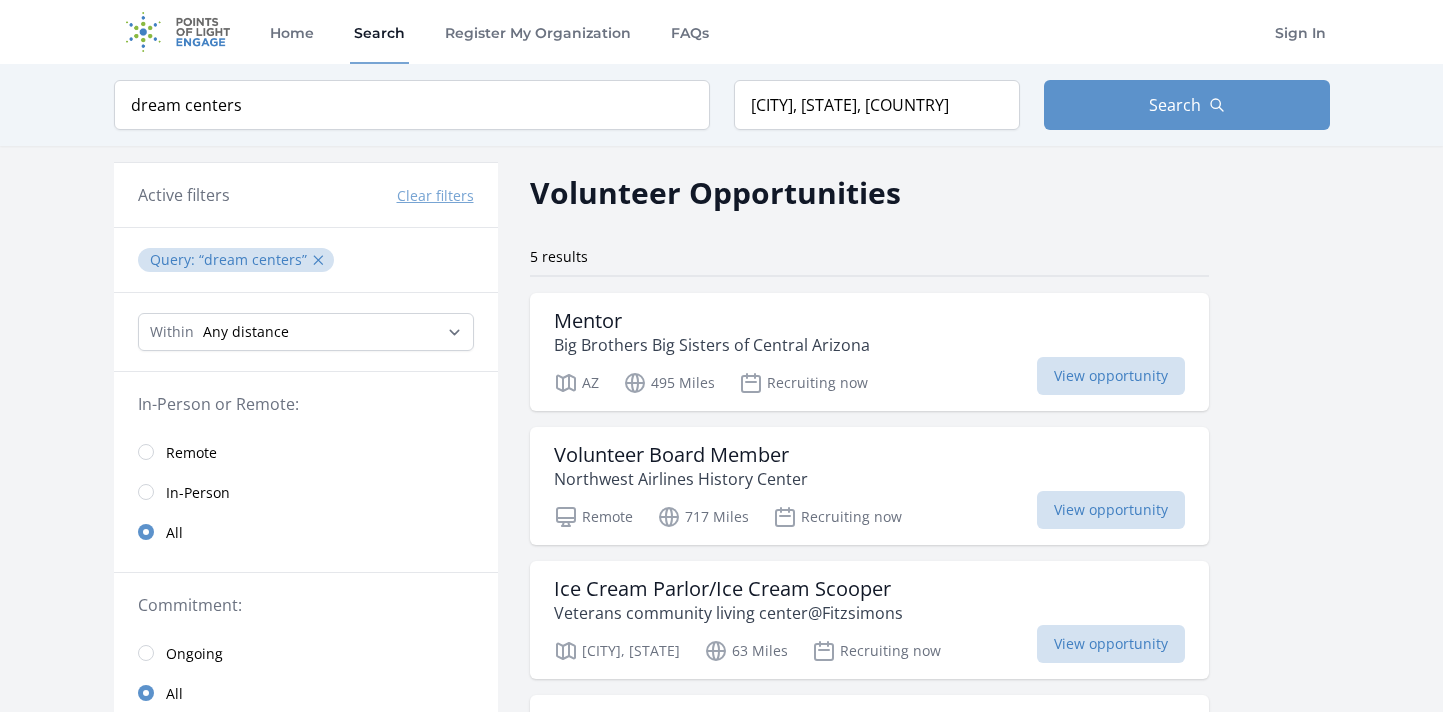 click at bounding box center (178, 32) 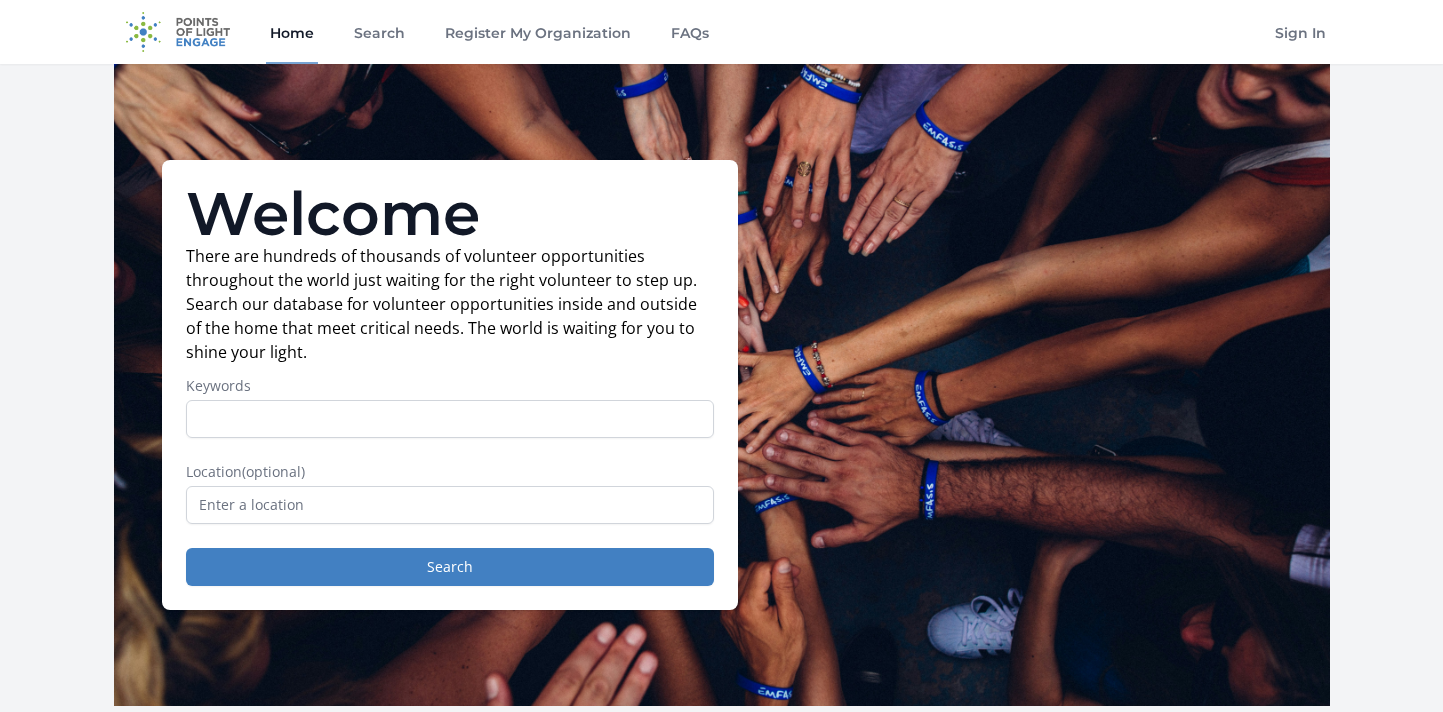 scroll, scrollTop: 0, scrollLeft: 0, axis: both 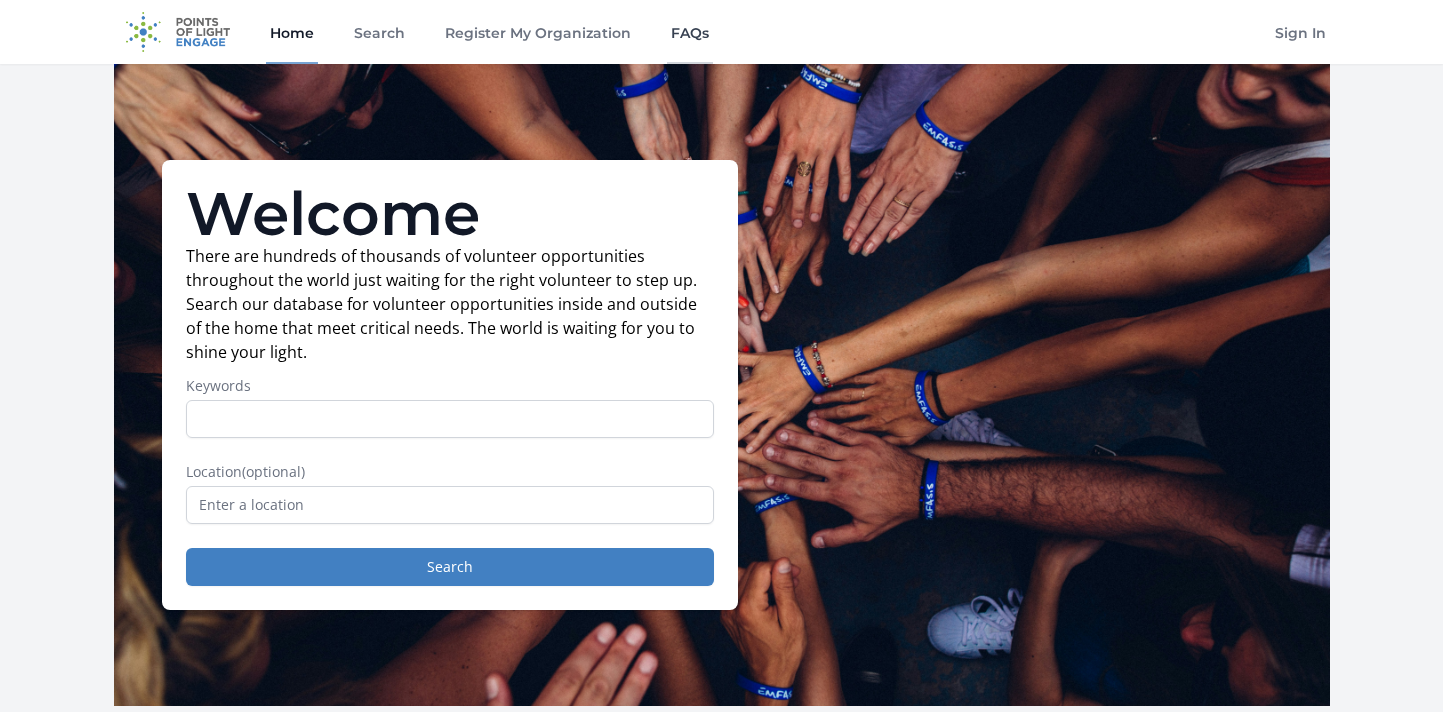 click on "FAQs" at bounding box center (690, 32) 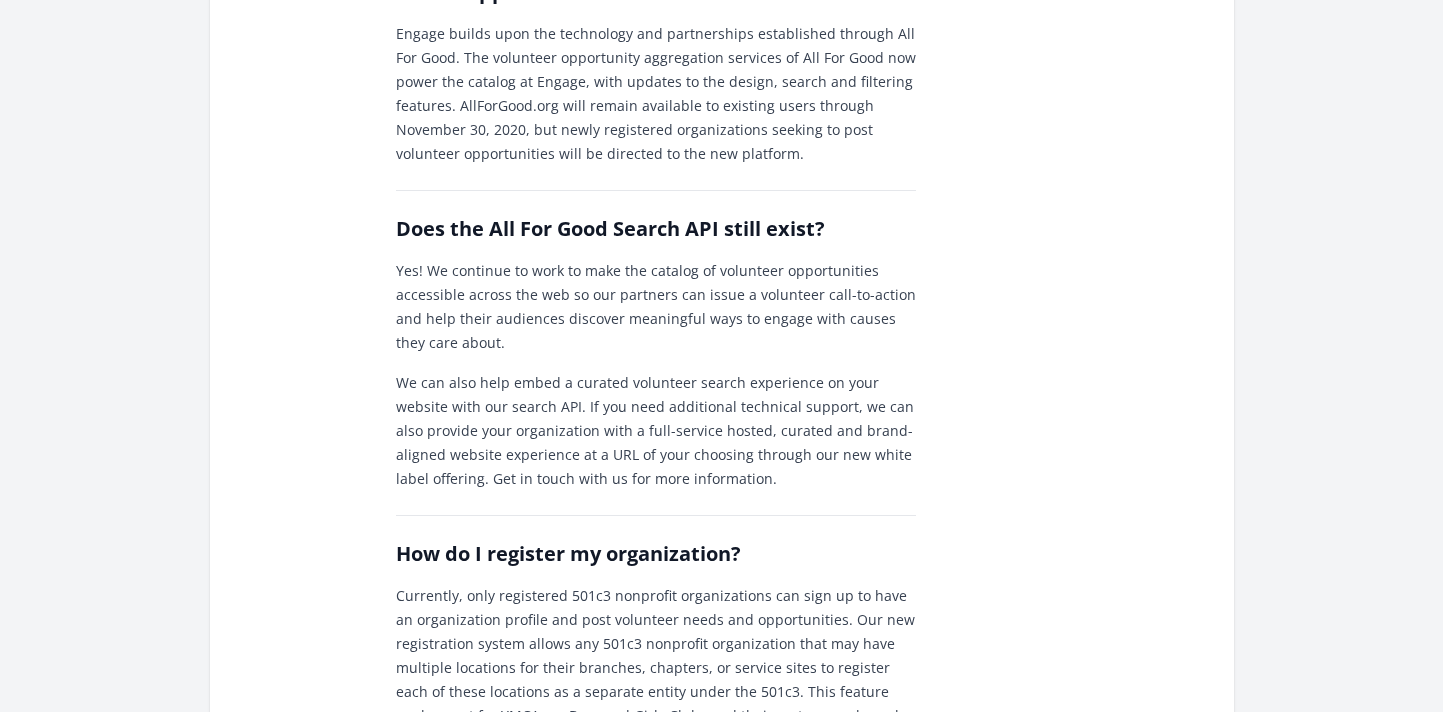 scroll, scrollTop: 0, scrollLeft: 0, axis: both 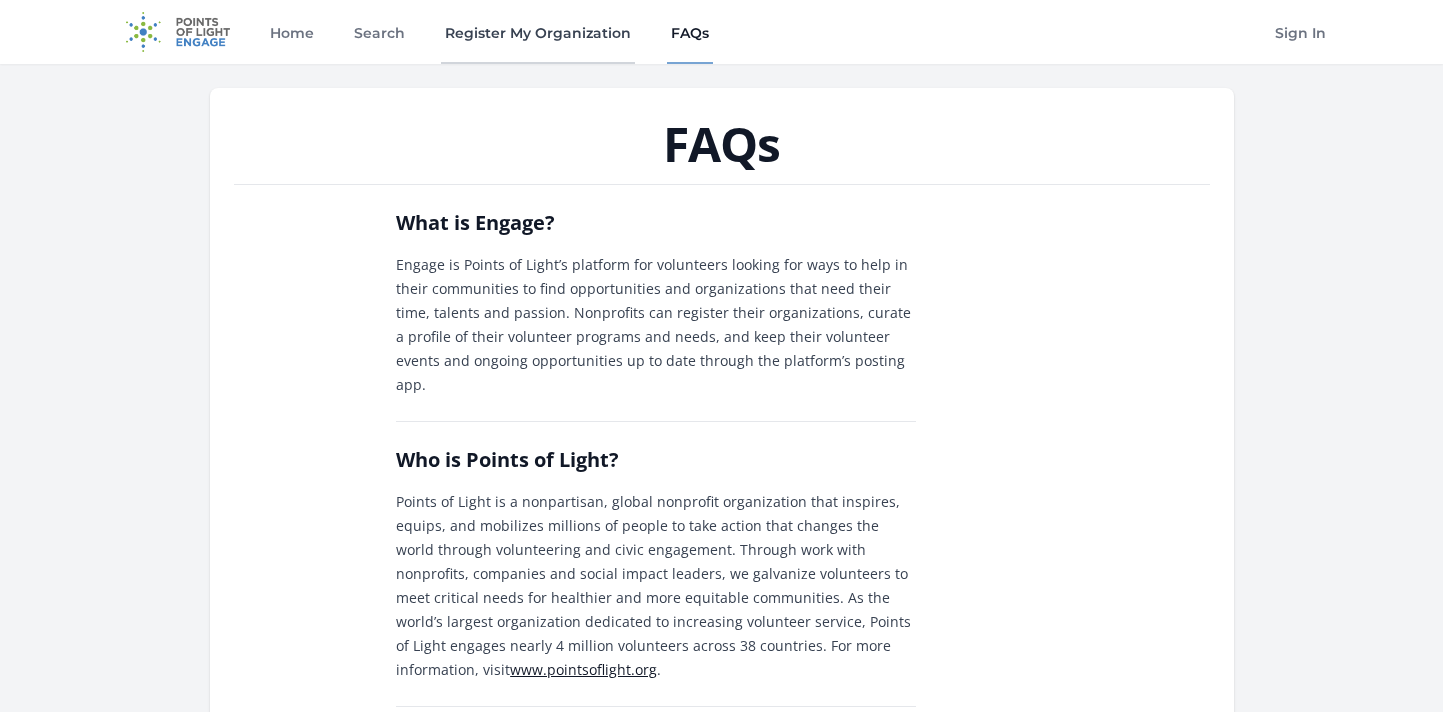 click on "Register My Organization" at bounding box center [538, 32] 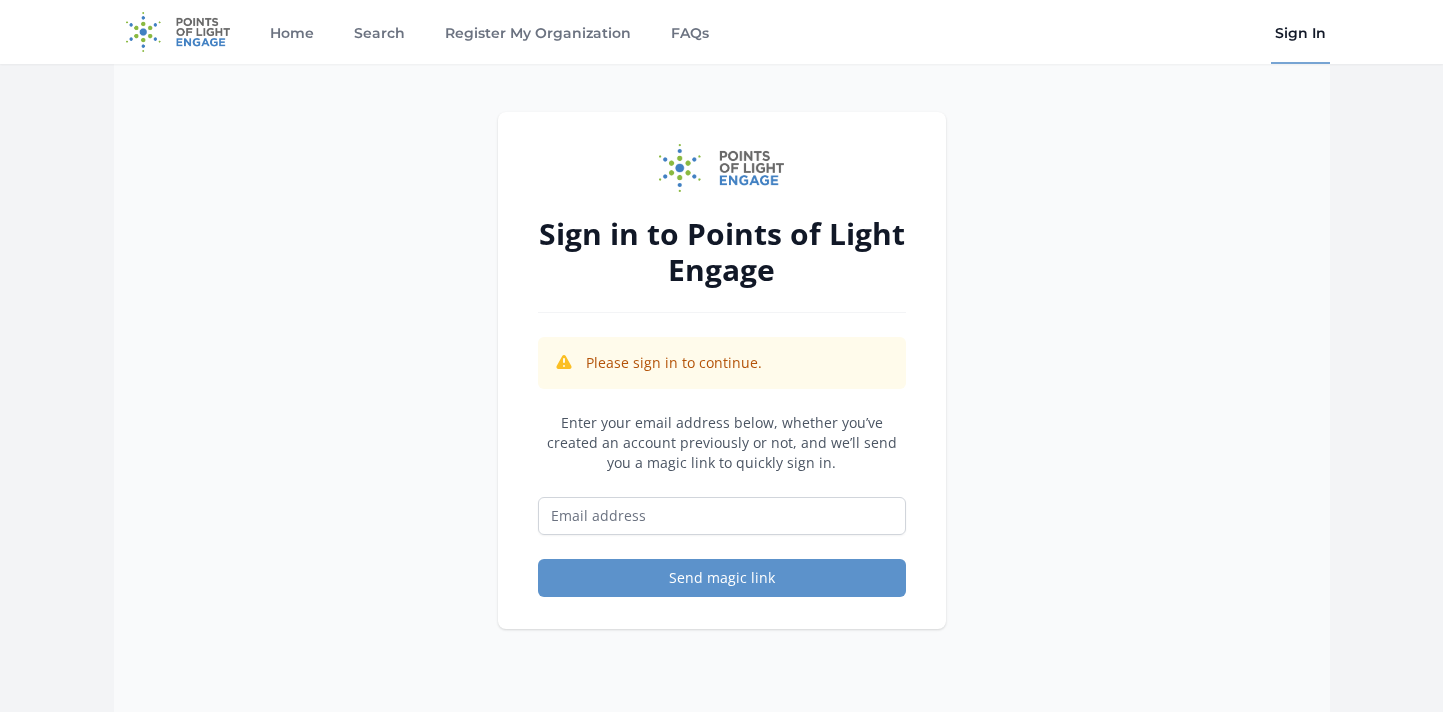 scroll, scrollTop: 0, scrollLeft: 0, axis: both 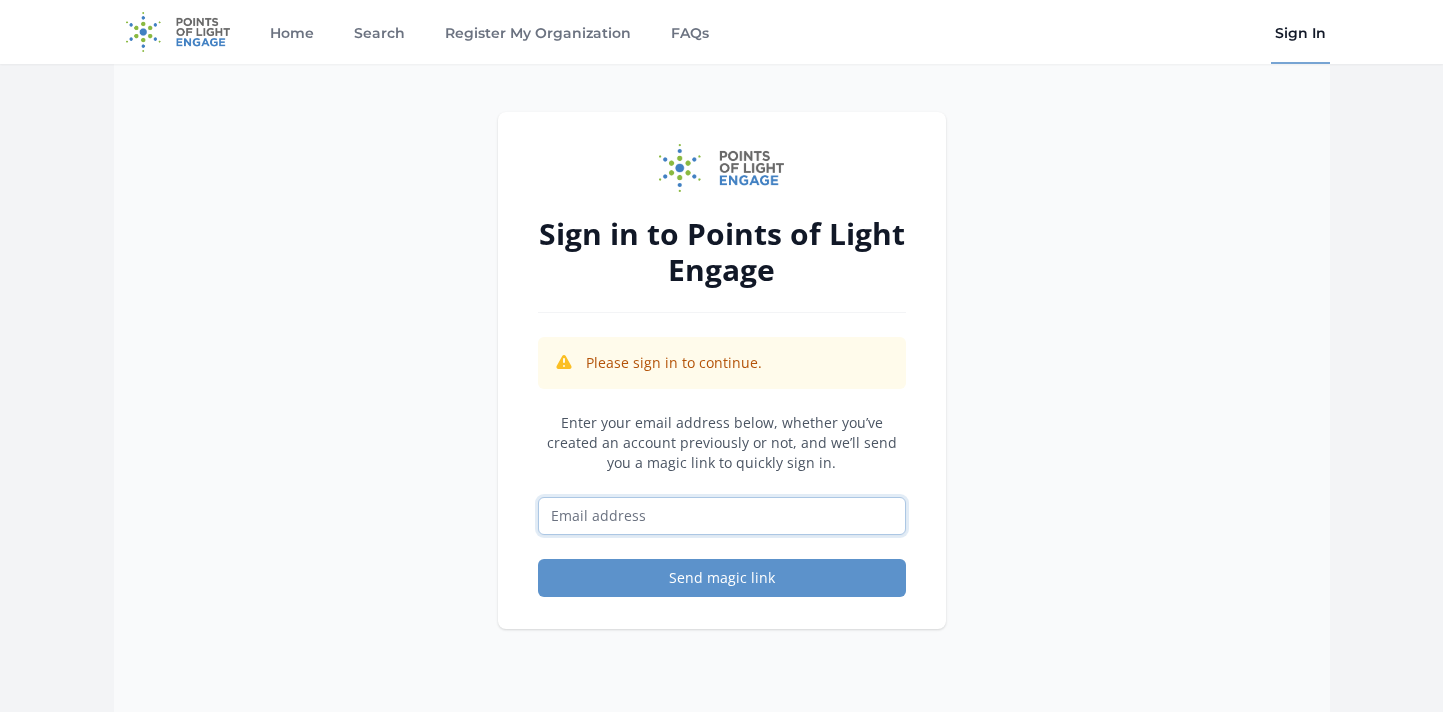 click at bounding box center (722, 516) 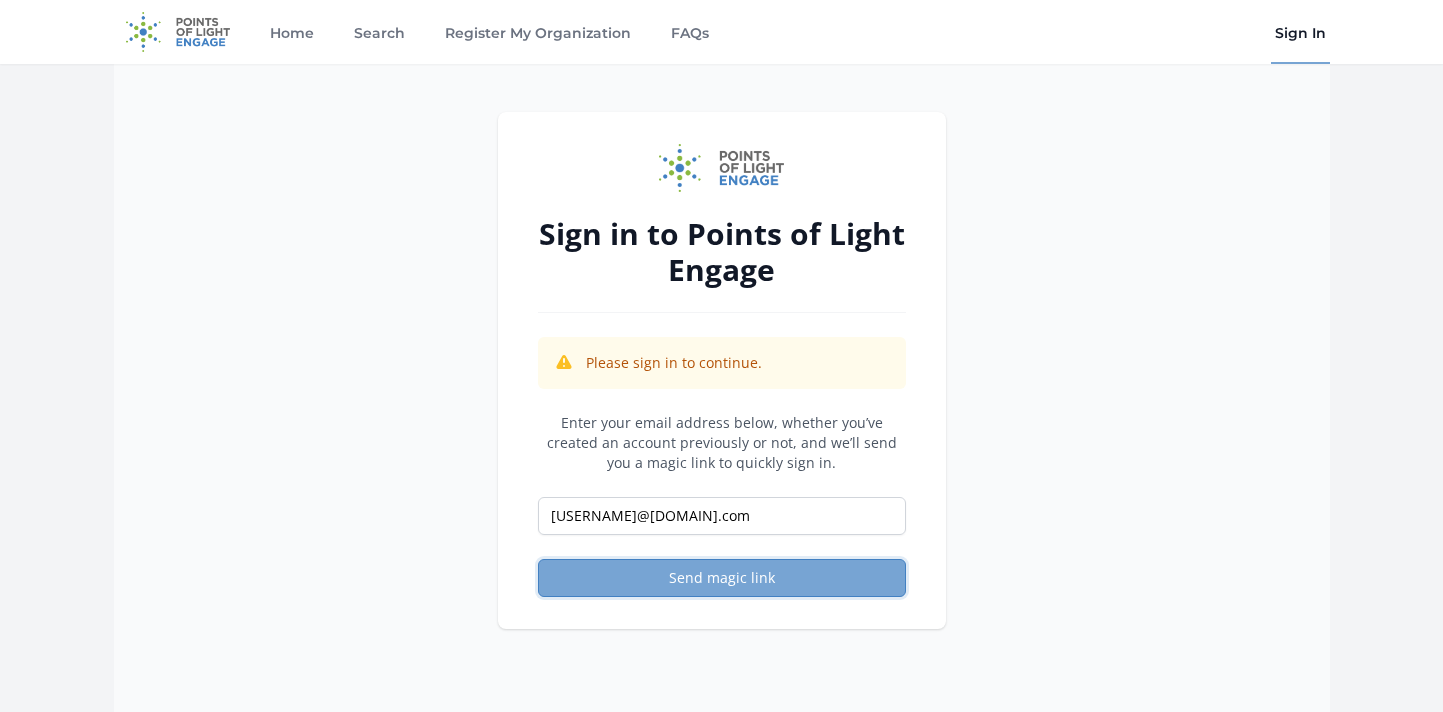 click on "Send magic link" at bounding box center [722, 578] 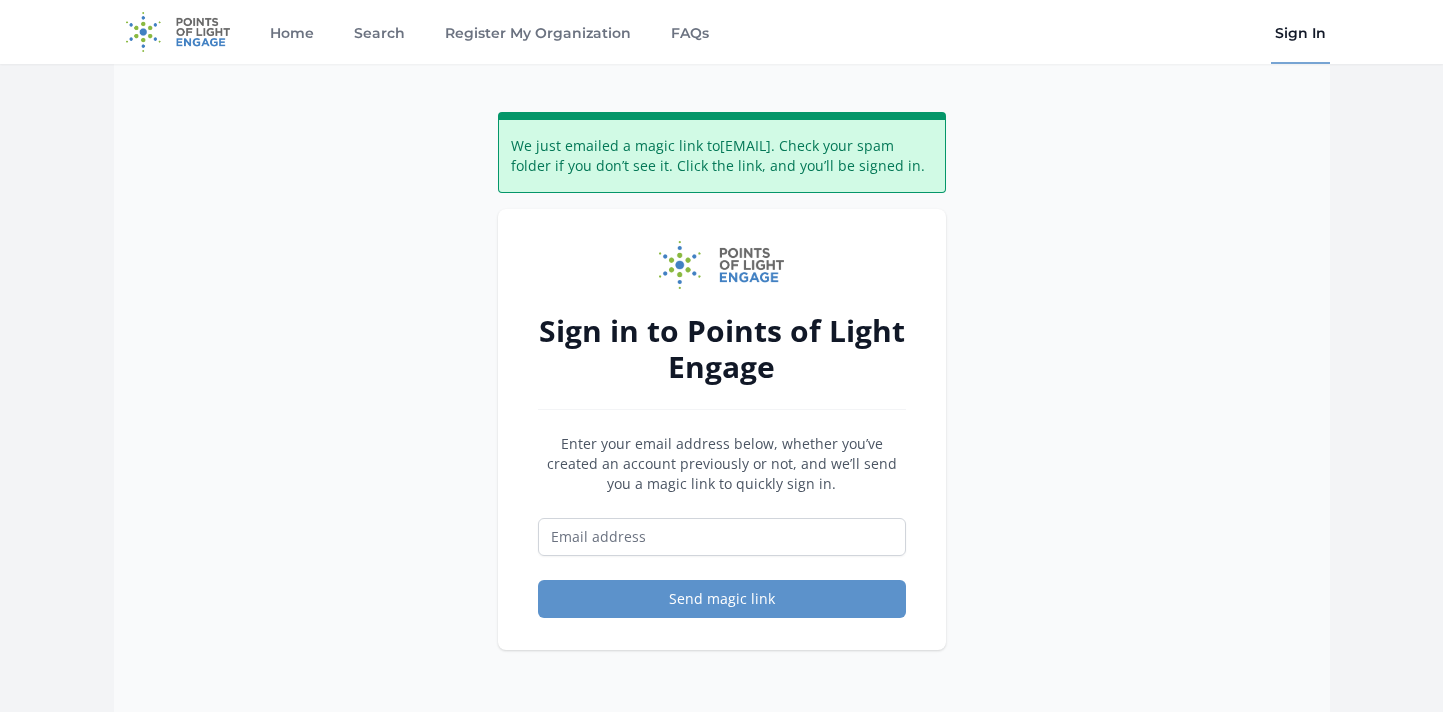 scroll, scrollTop: 0, scrollLeft: 0, axis: both 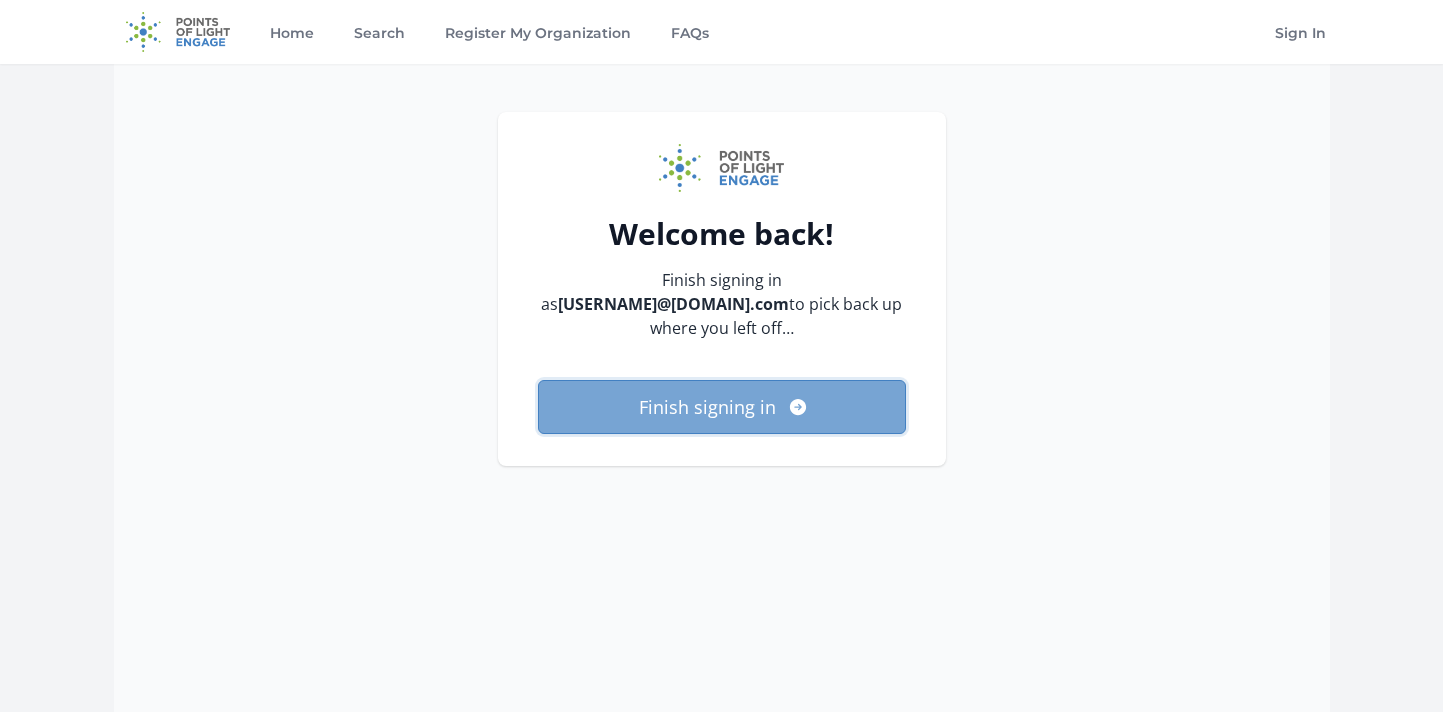 click on "Finish signing in" at bounding box center (722, 407) 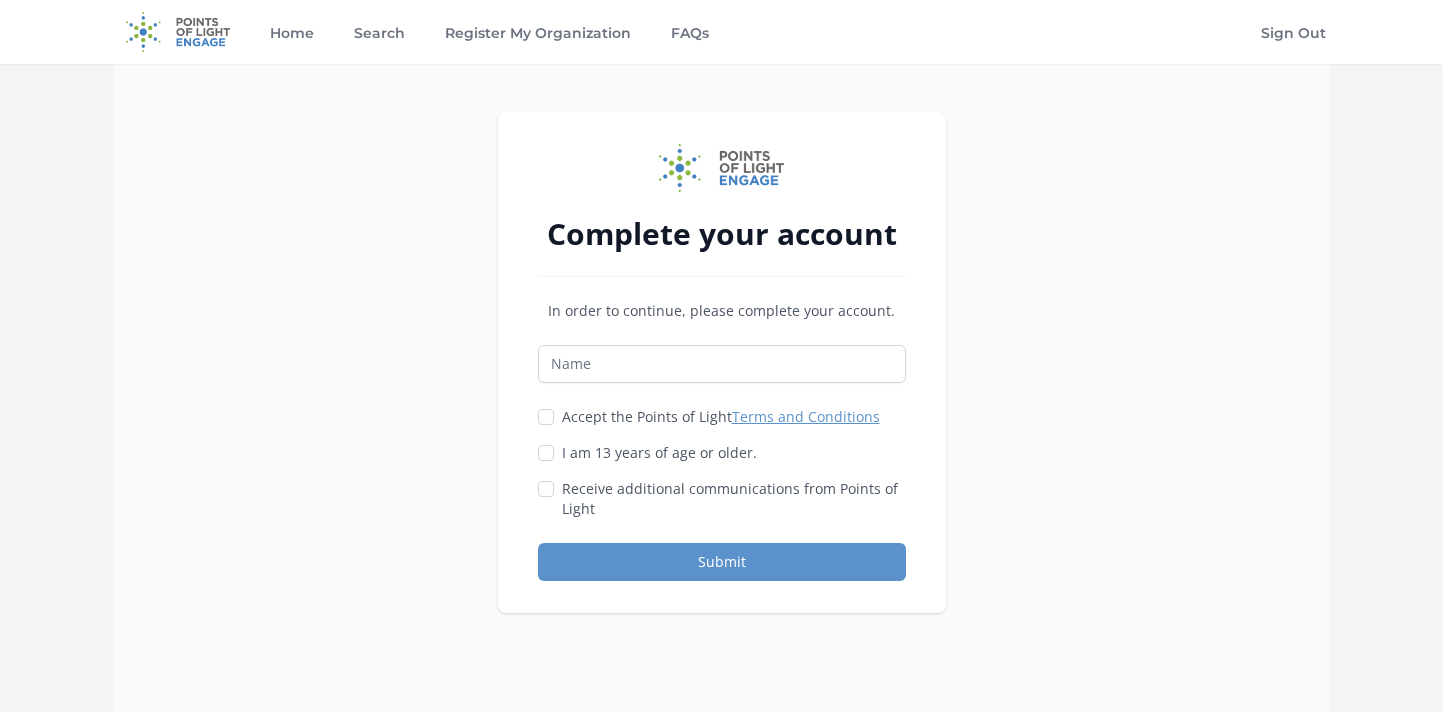 scroll, scrollTop: 0, scrollLeft: 0, axis: both 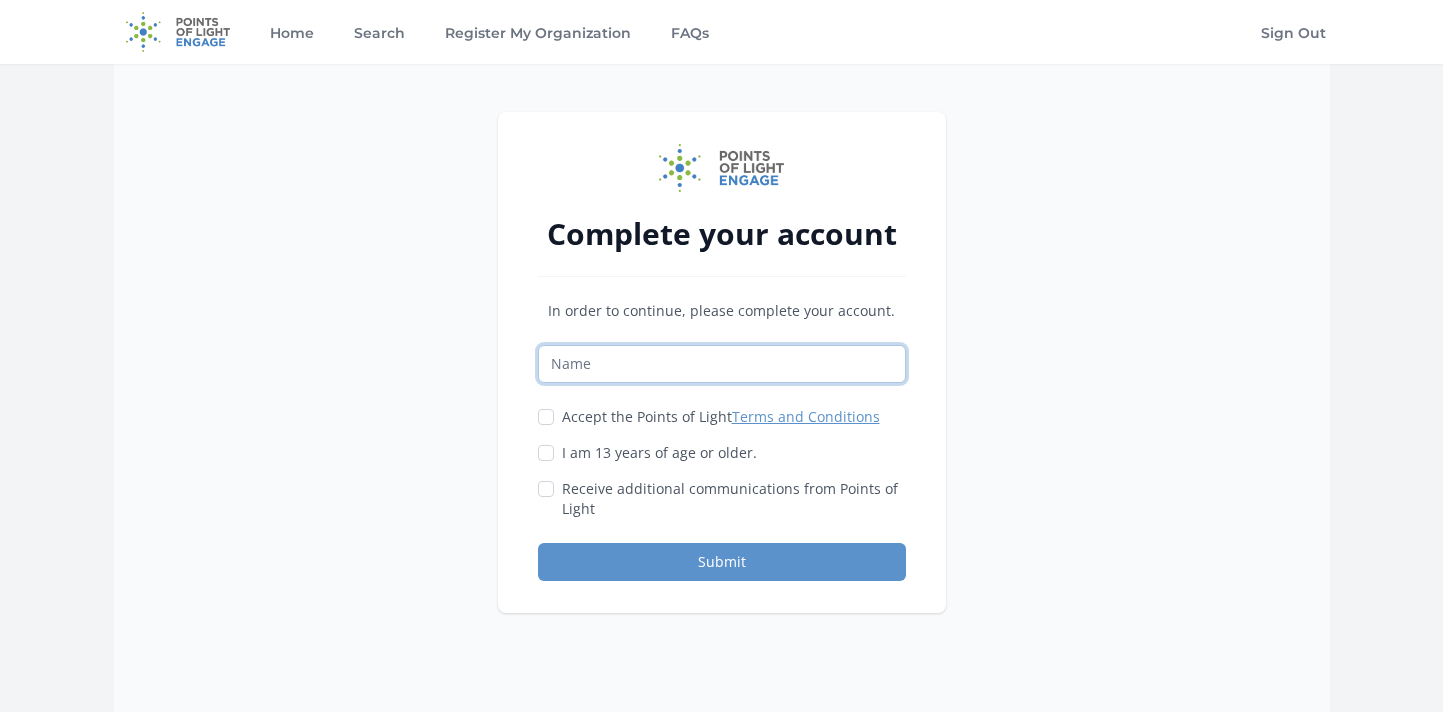 click at bounding box center [722, 364] 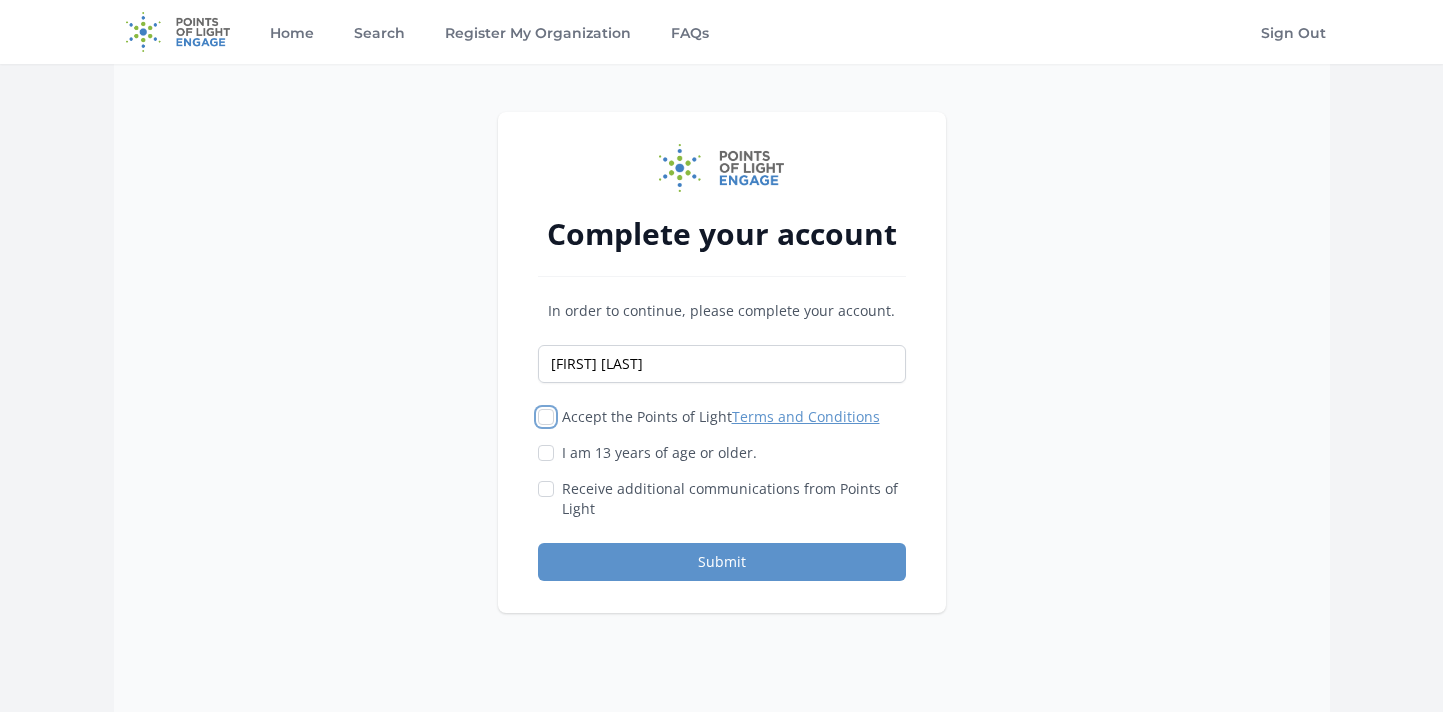 click on "Accept the Points of Light  Terms and Conditions" at bounding box center [546, 417] 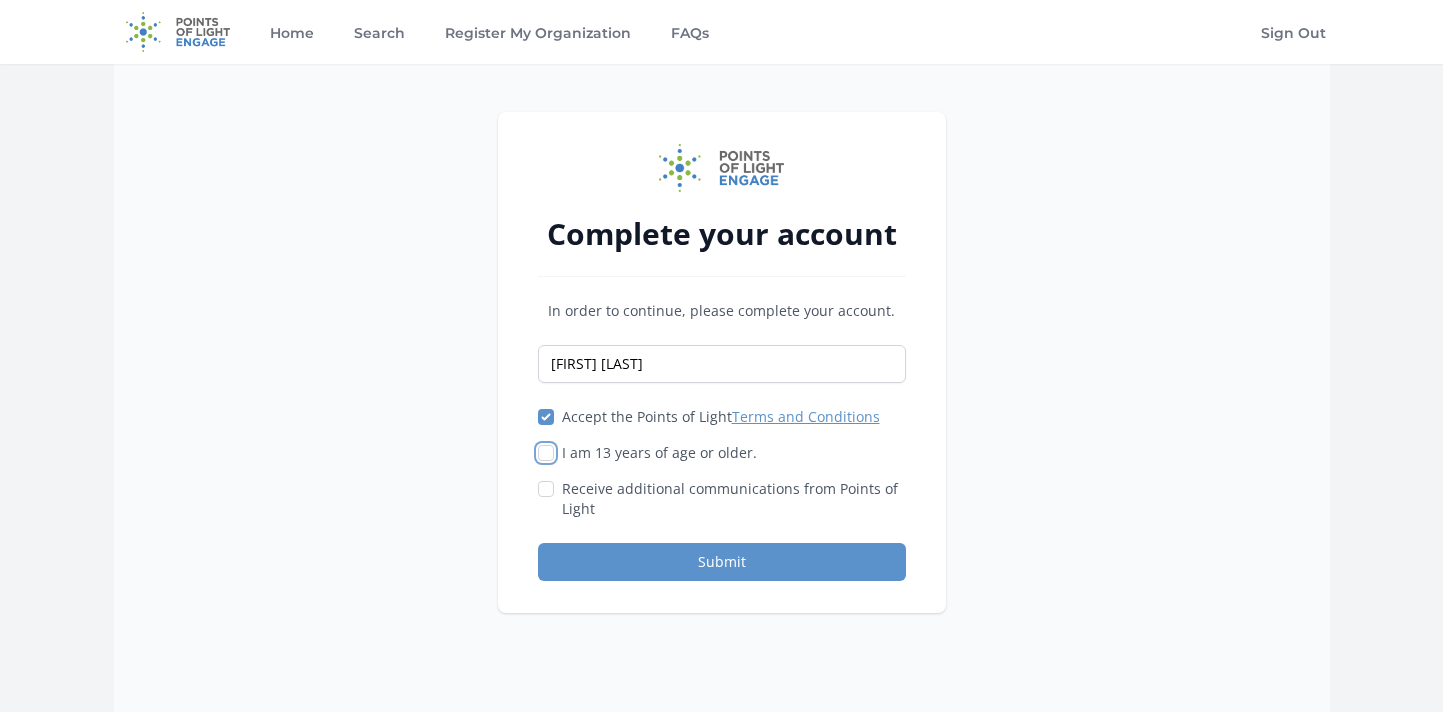 click on "I am 13 years of age or older." at bounding box center (546, 453) 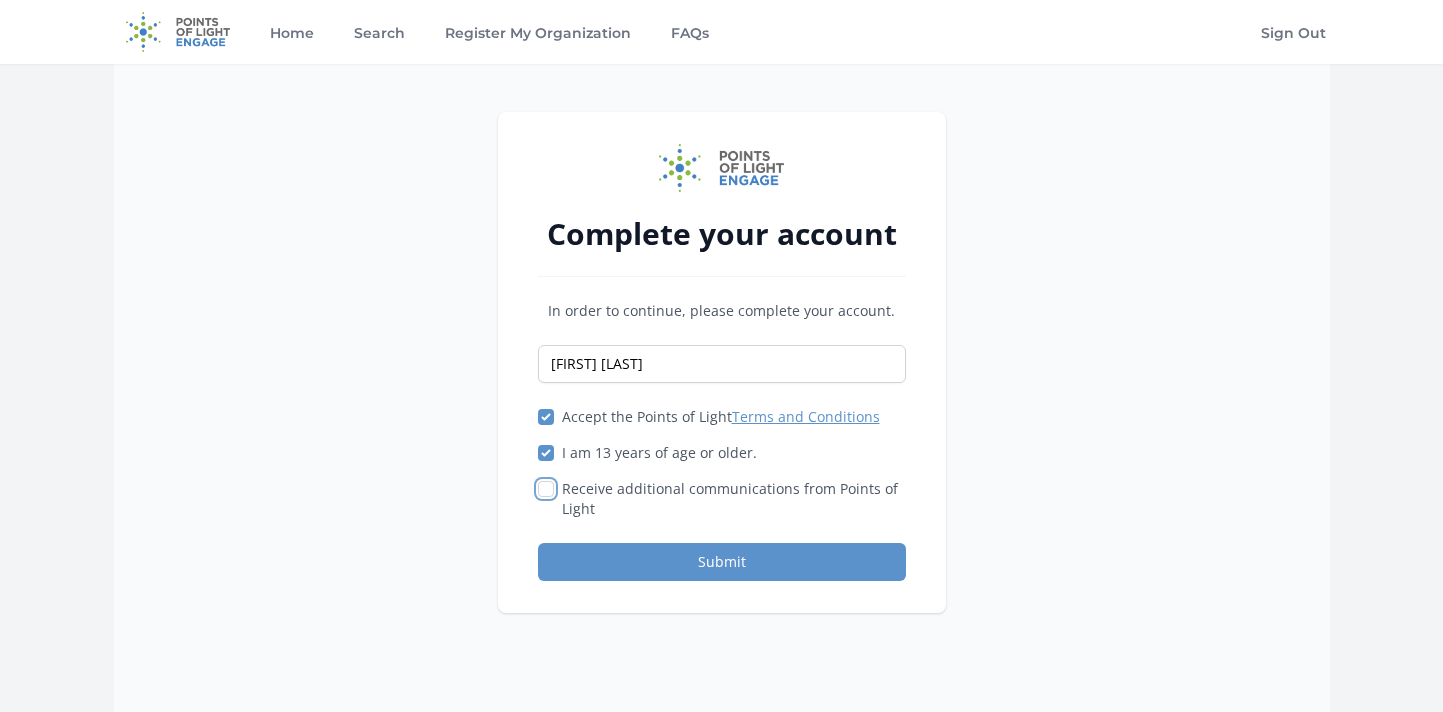 click on "Receive additional communications from Points of Light" at bounding box center (546, 489) 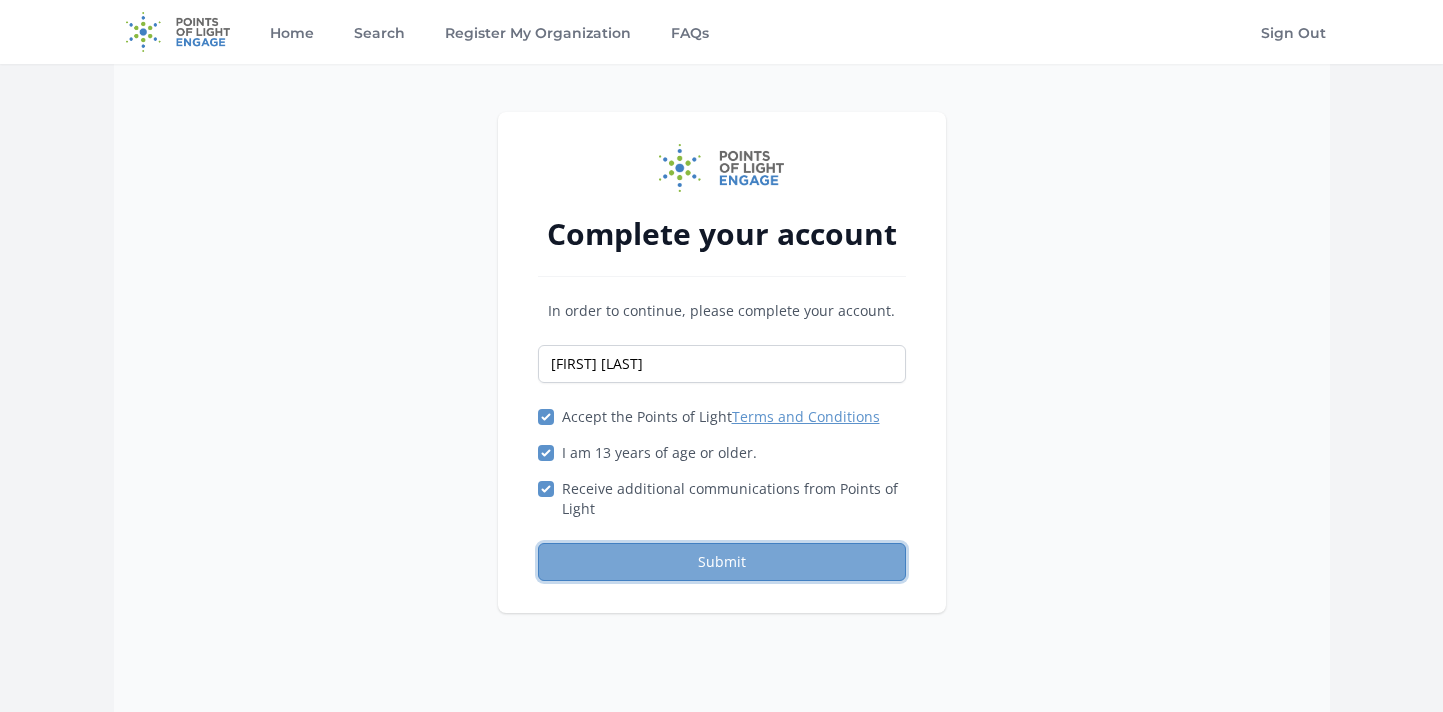 click on "Submit" at bounding box center [722, 562] 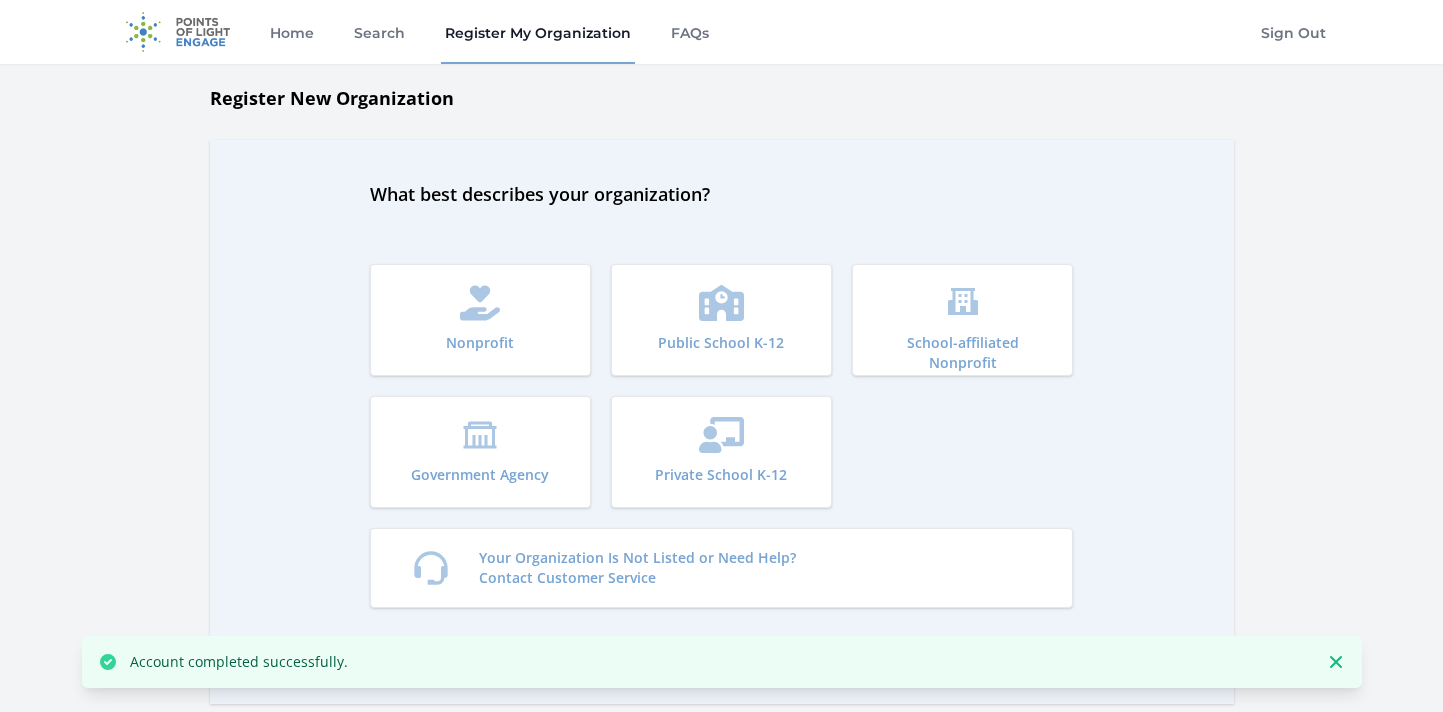 scroll, scrollTop: 0, scrollLeft: 0, axis: both 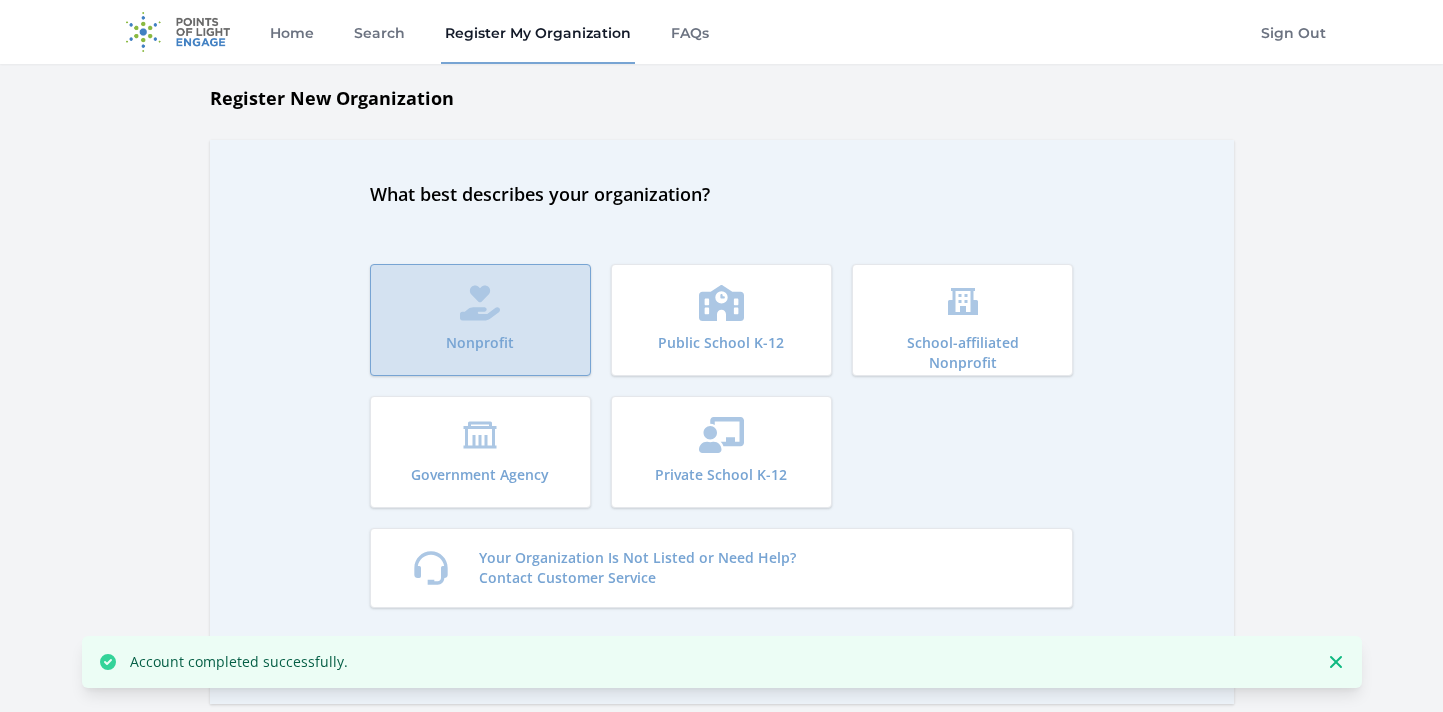 click 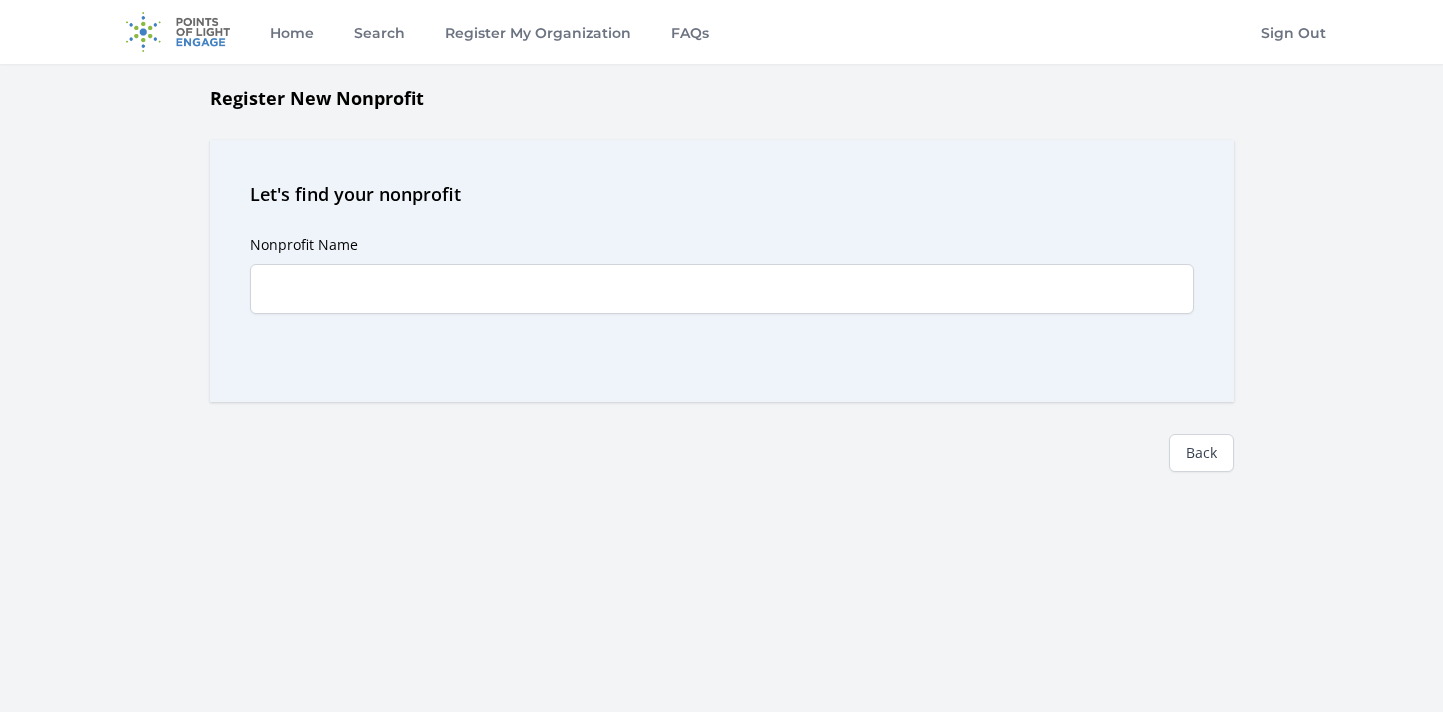 scroll, scrollTop: 0, scrollLeft: 0, axis: both 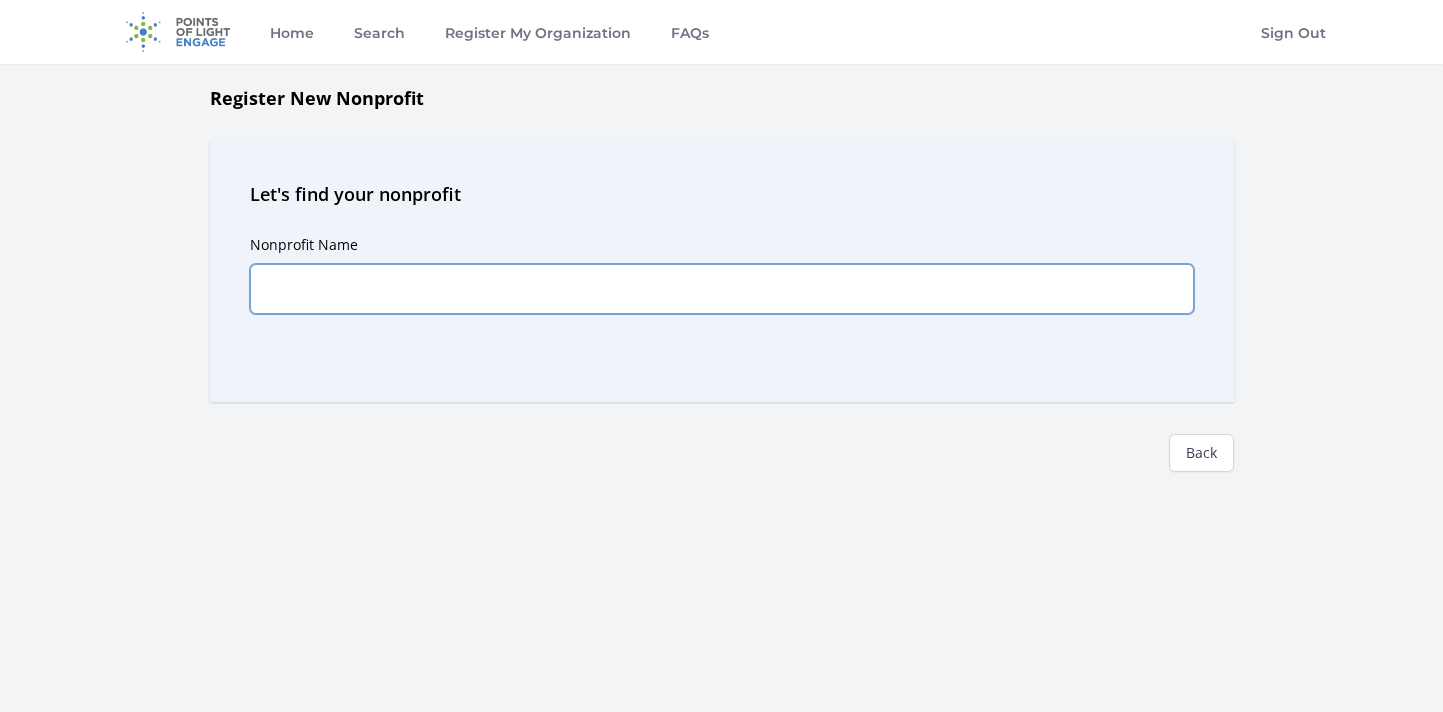 click on "Nonprofit Name" at bounding box center [722, 289] 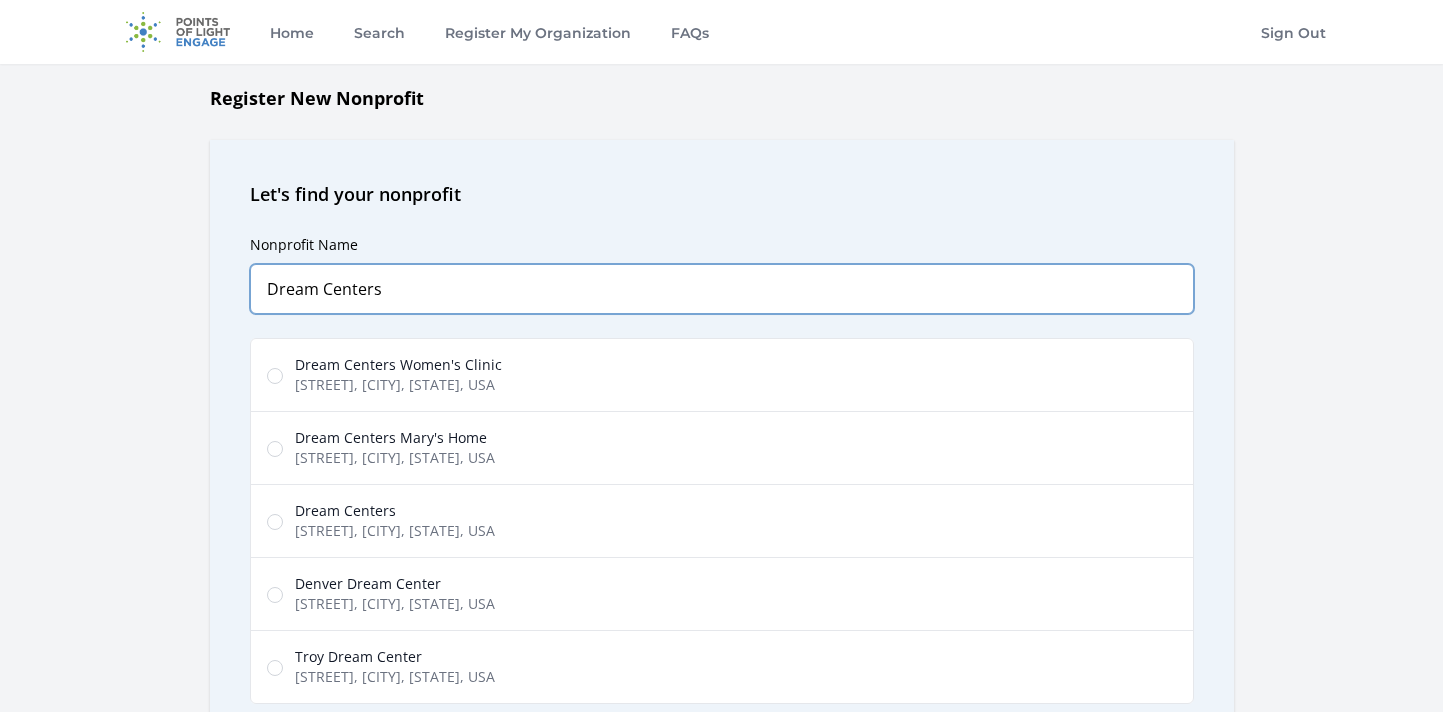 type on "Dream Centers" 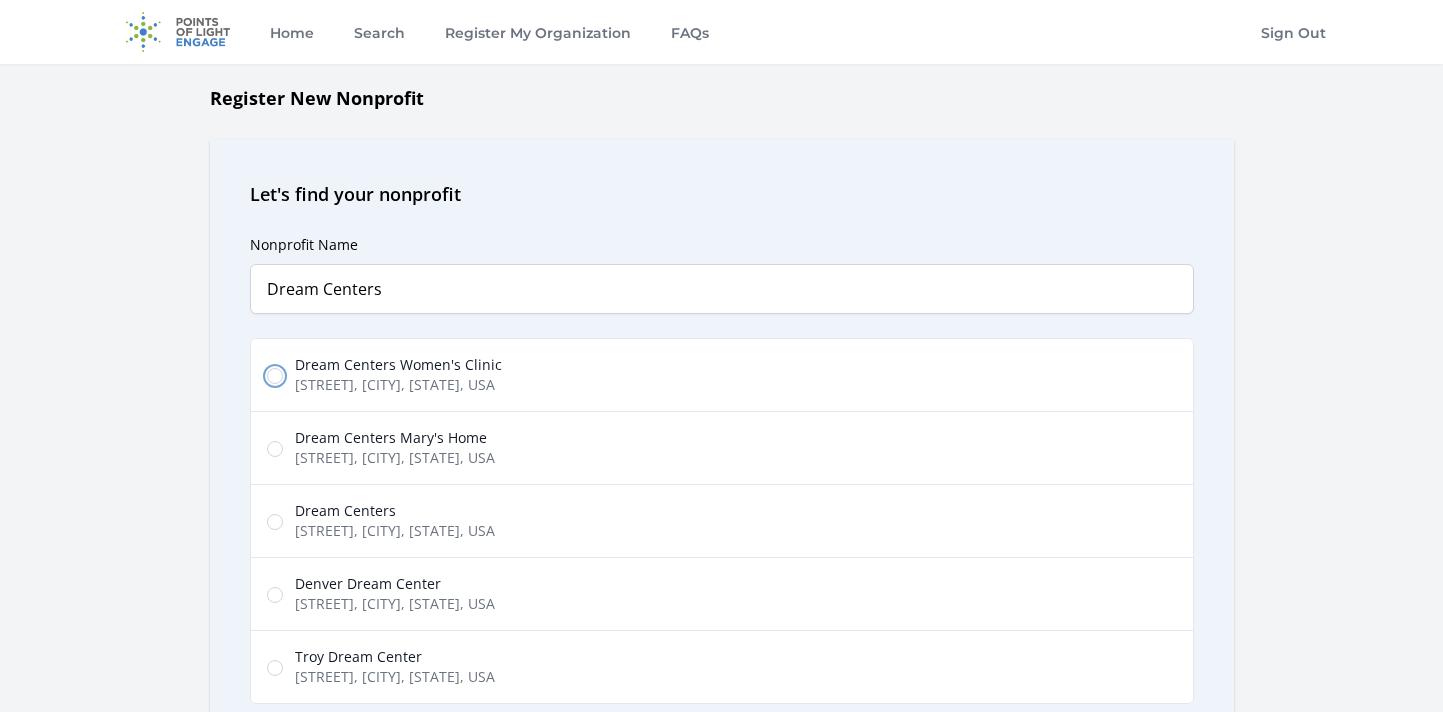 click on "Dream Centers Women's Clinic
Montebello Drive, Colorado Springs, CO, USA" at bounding box center (275, 376) 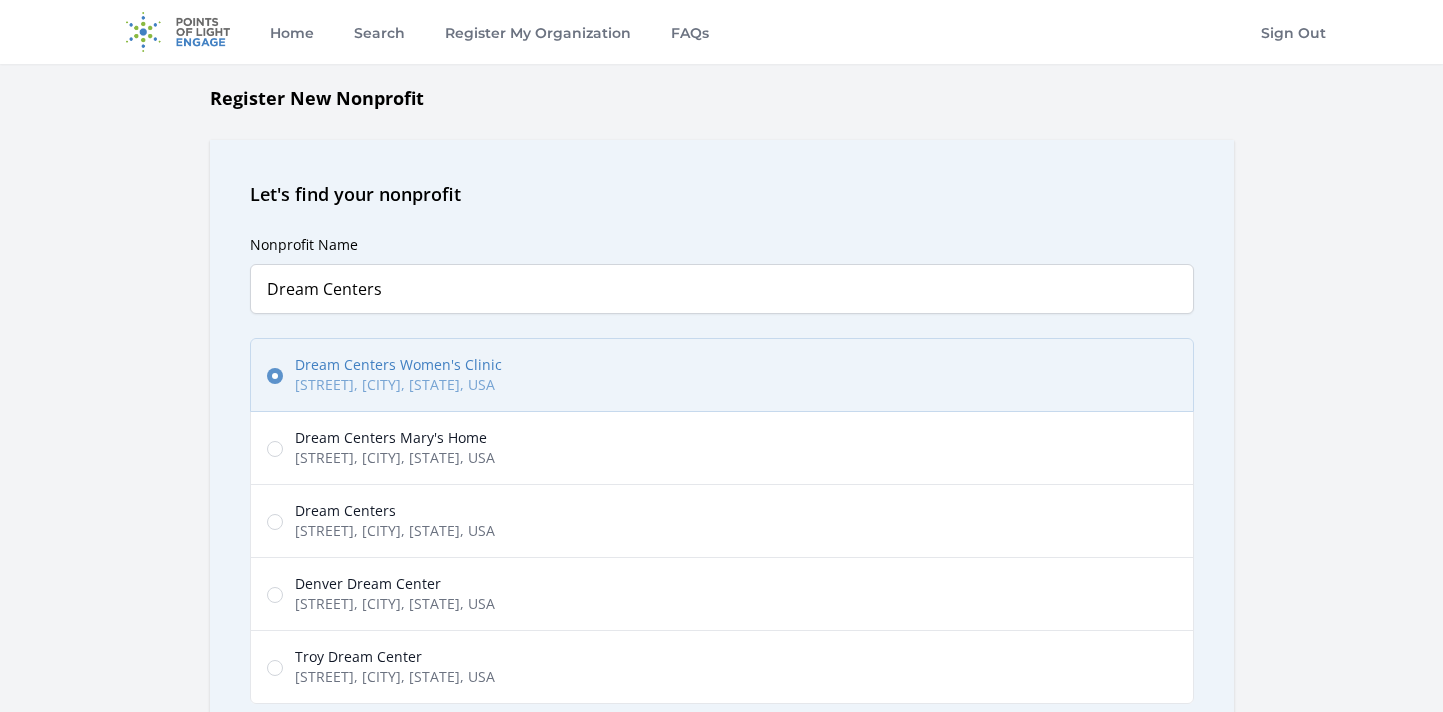 click on "Dream Centers Mary's Home
Michigan Avenue, Colorado Springs, CO, USA" at bounding box center (722, 448) 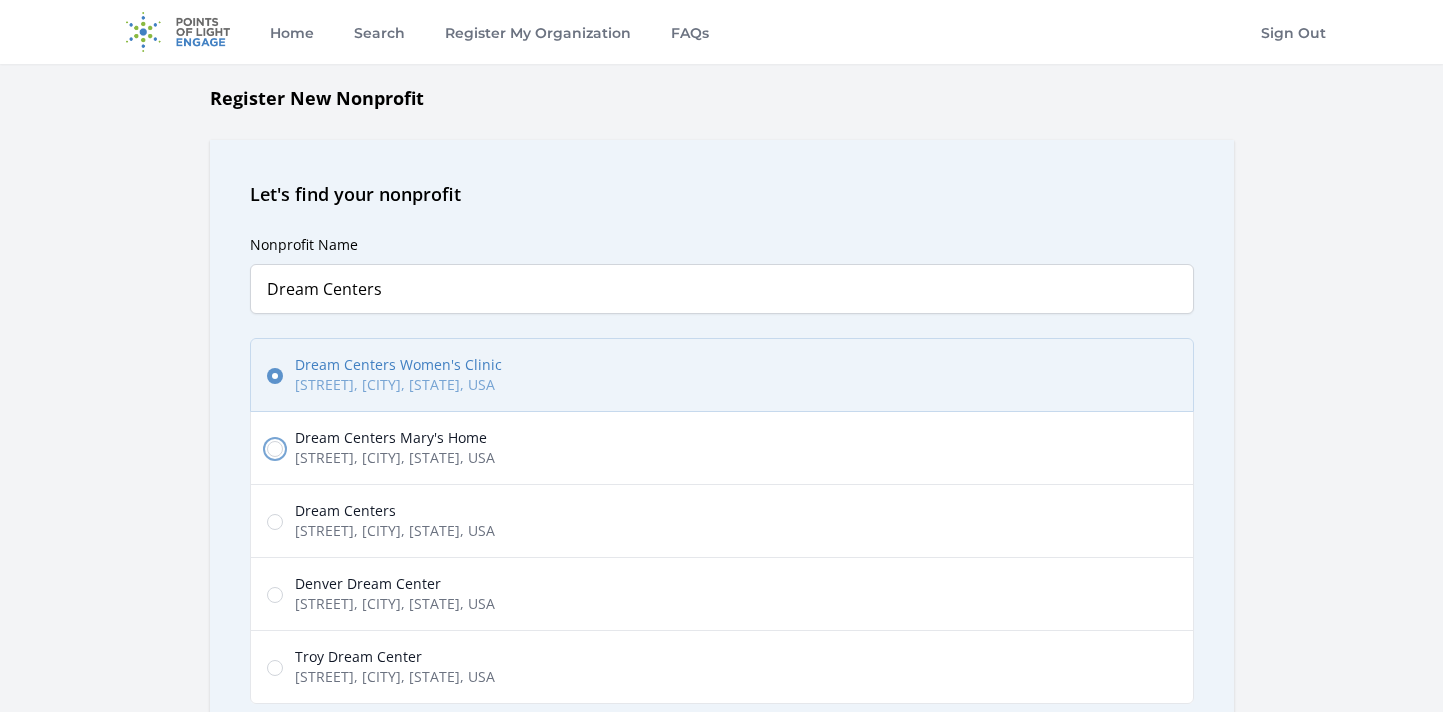 click on "Dream Centers Mary's Home
Michigan Avenue, Colorado Springs, CO, USA" at bounding box center [275, 449] 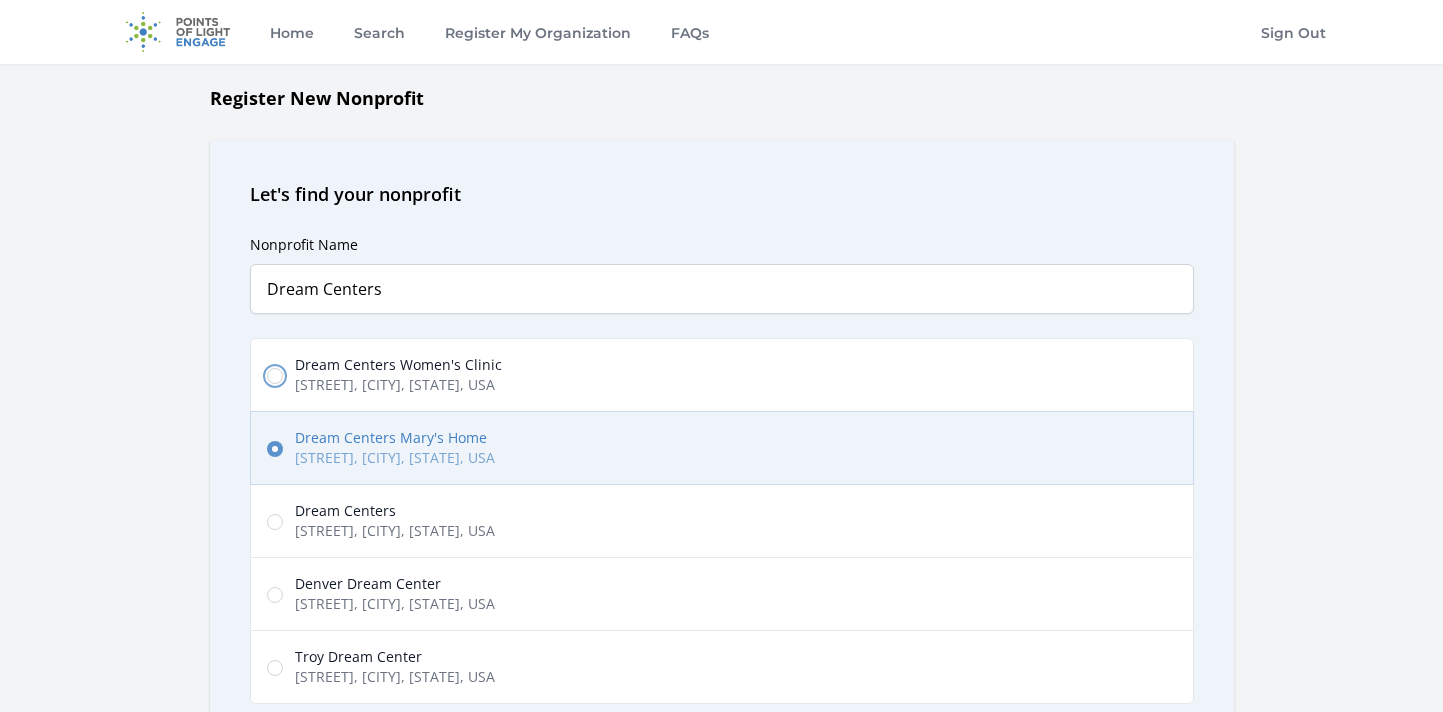 click on "Dream Centers Women's Clinic
Montebello Drive, Colorado Springs, CO, USA" at bounding box center (275, 376) 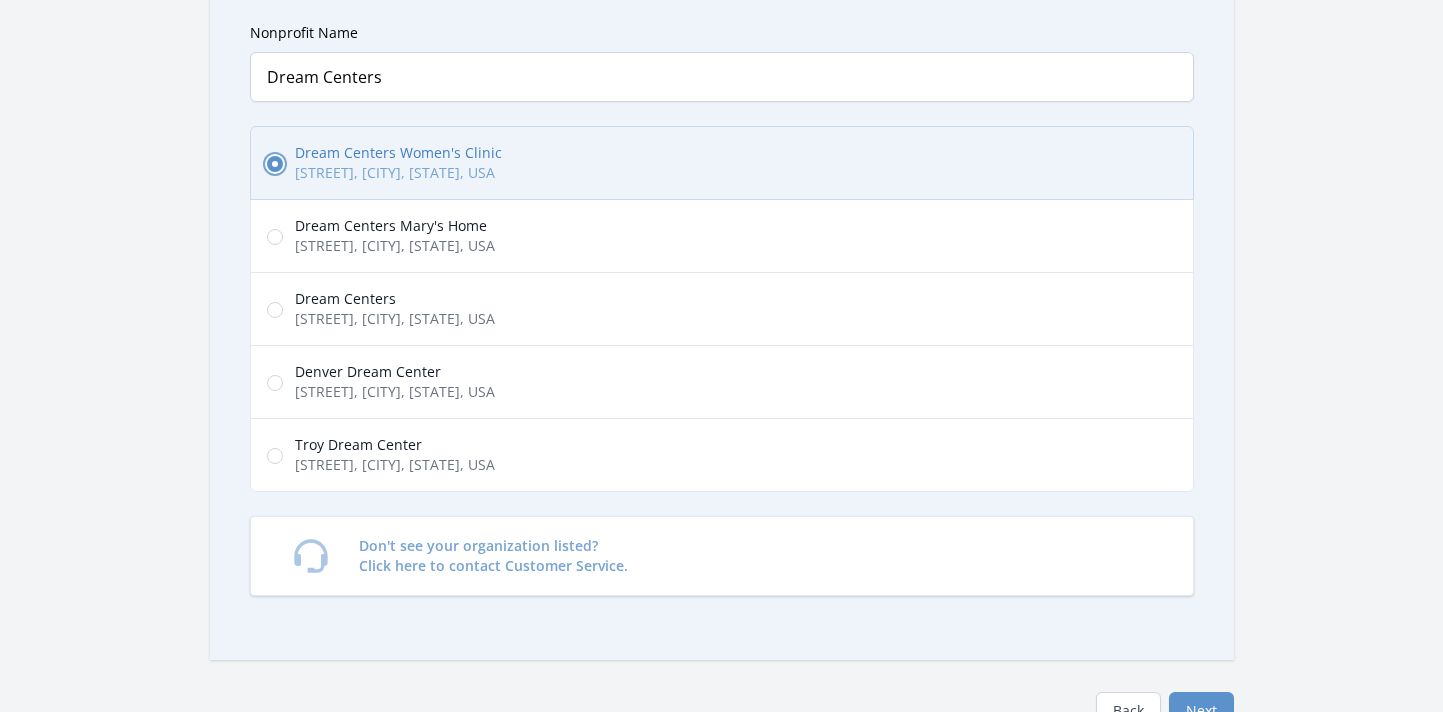 scroll, scrollTop: 294, scrollLeft: 0, axis: vertical 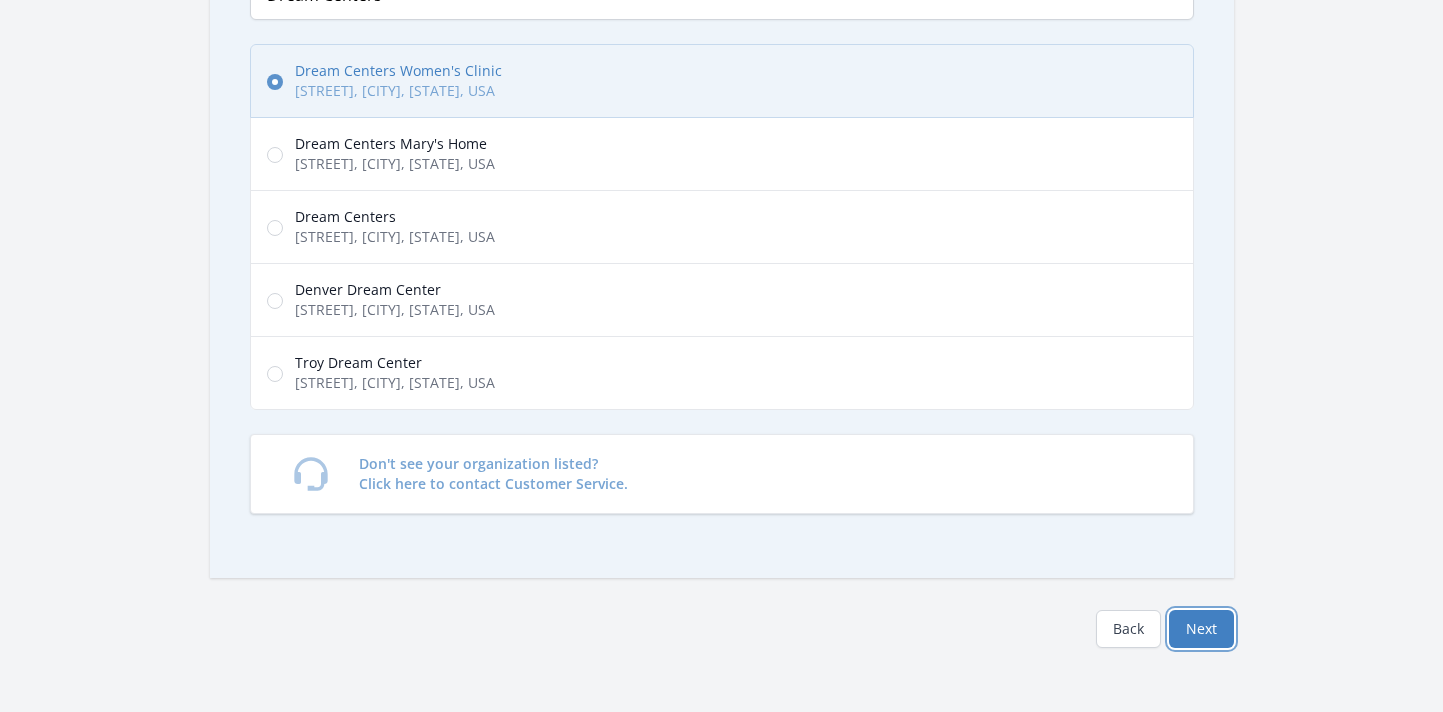click on "Next" at bounding box center [1201, 629] 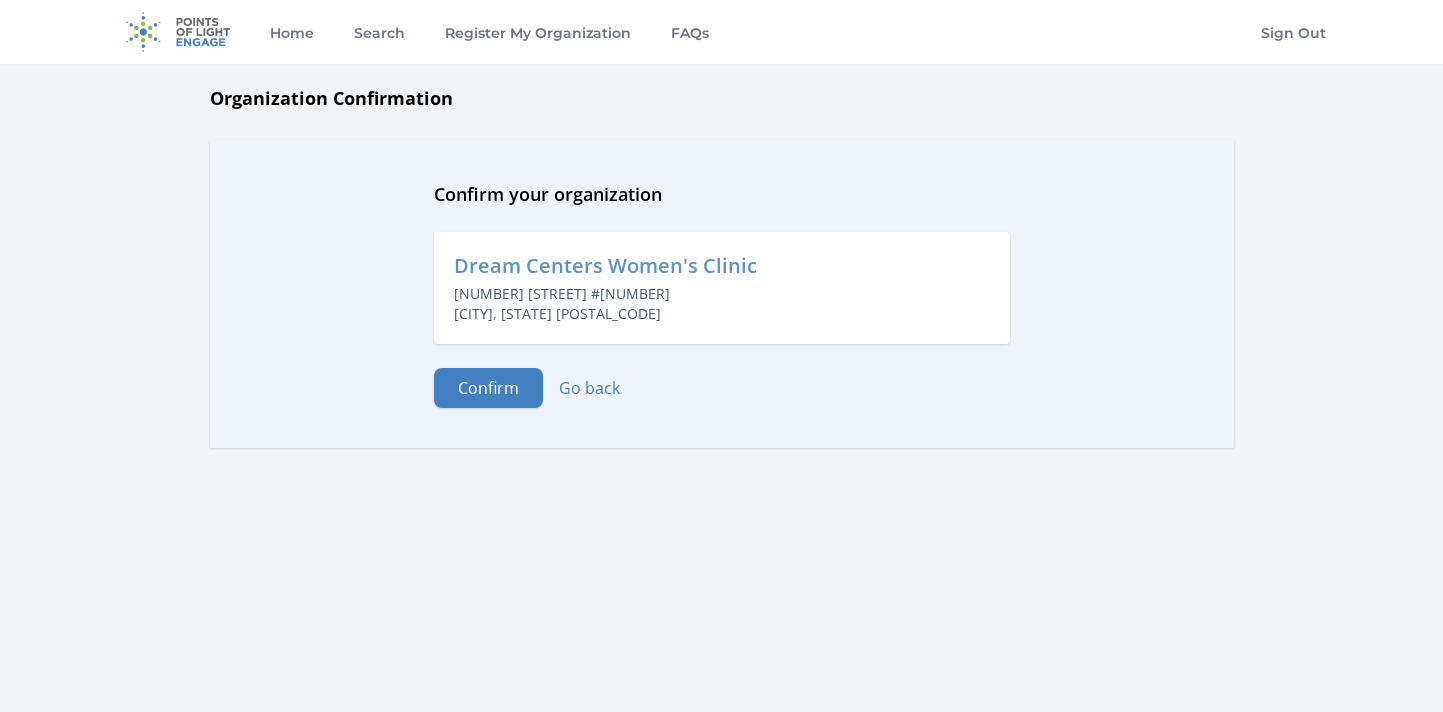 scroll, scrollTop: 0, scrollLeft: 0, axis: both 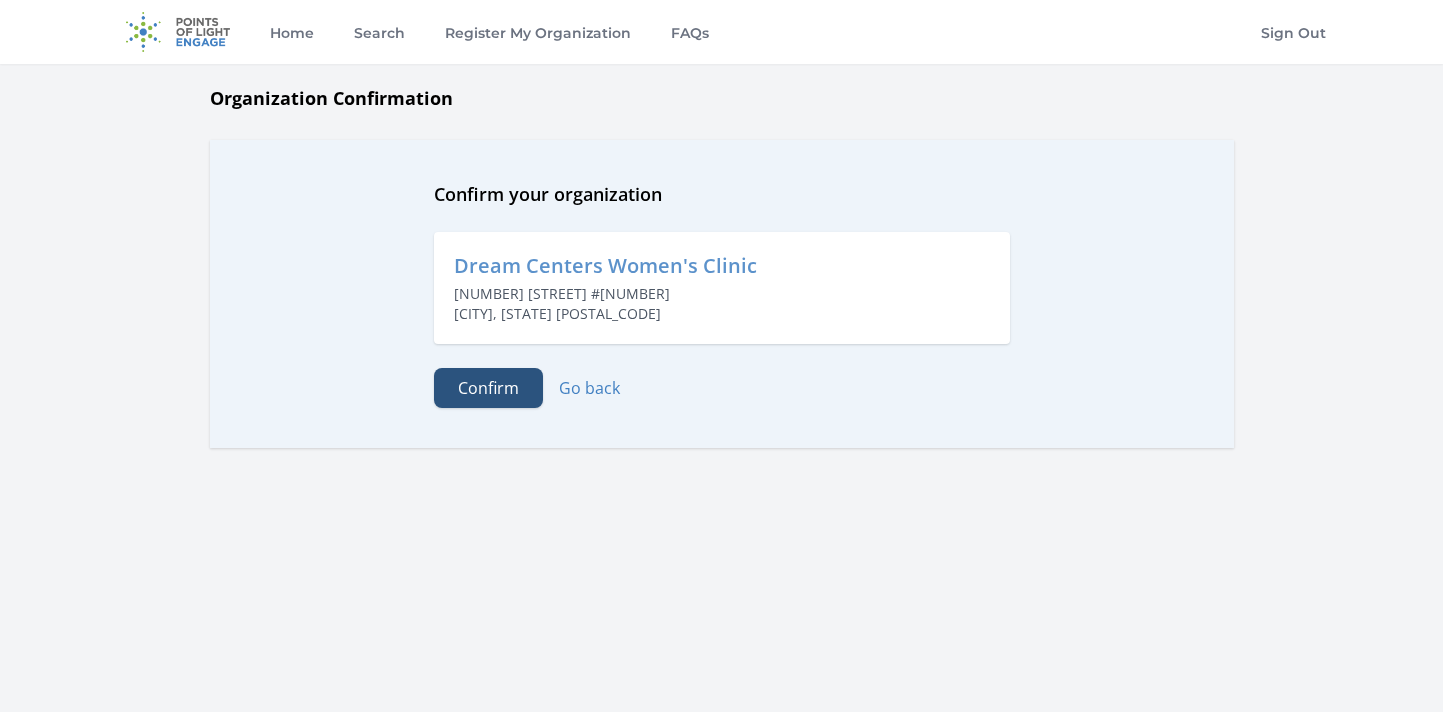 click on "Confirm" at bounding box center (488, 388) 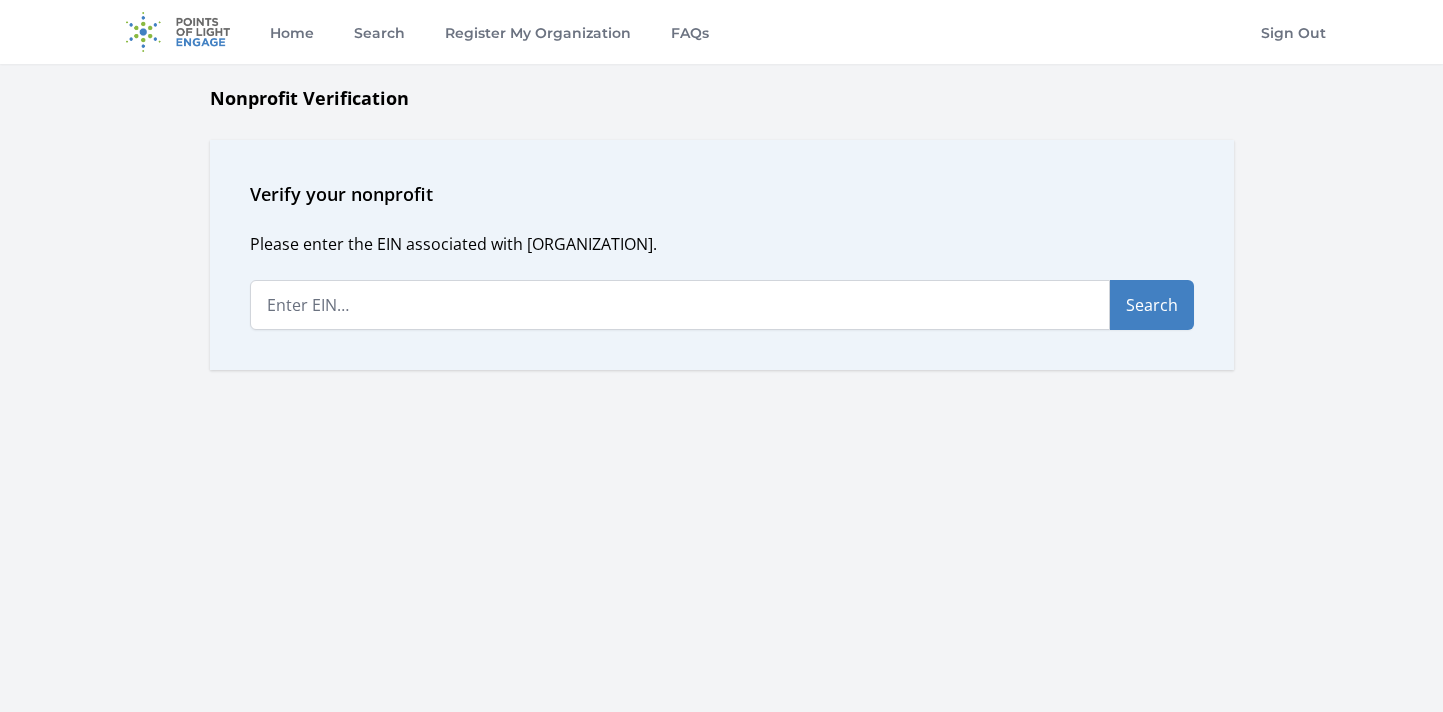 scroll, scrollTop: 0, scrollLeft: 0, axis: both 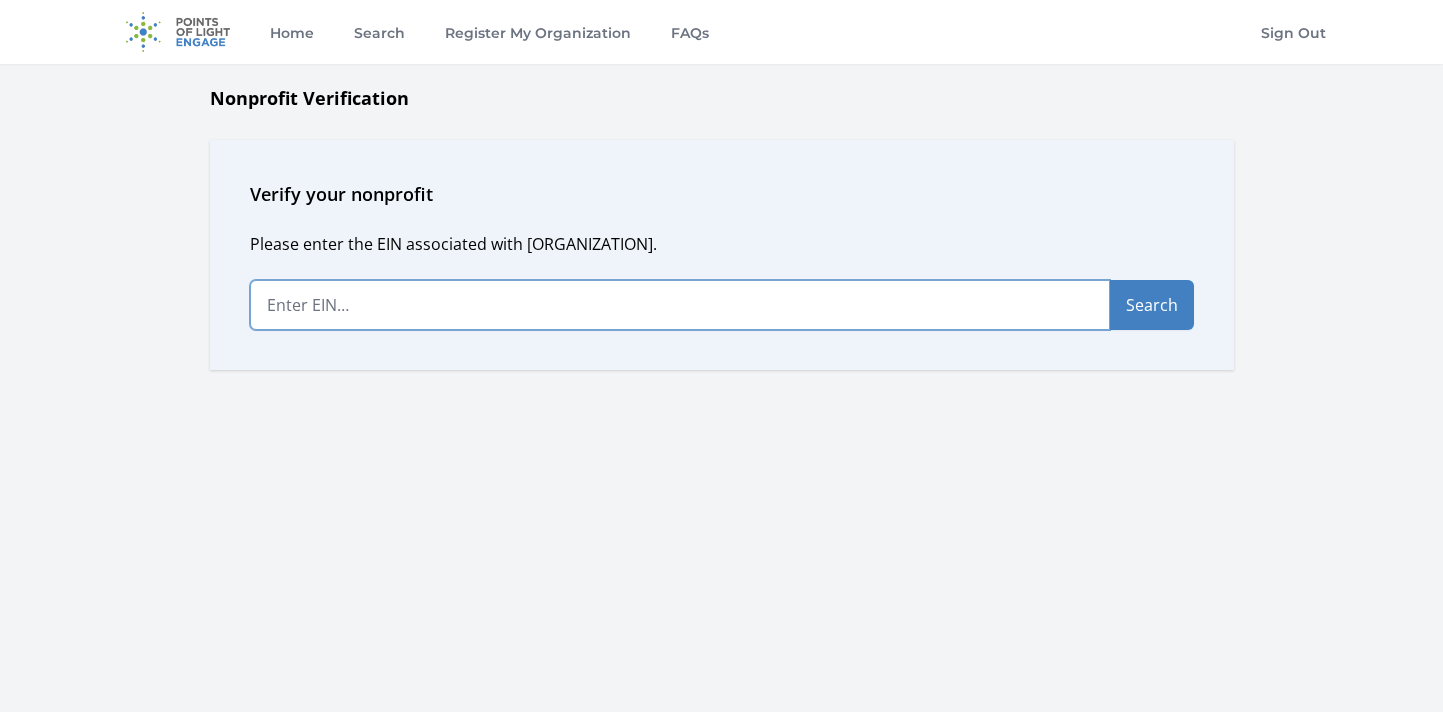 click at bounding box center [680, 305] 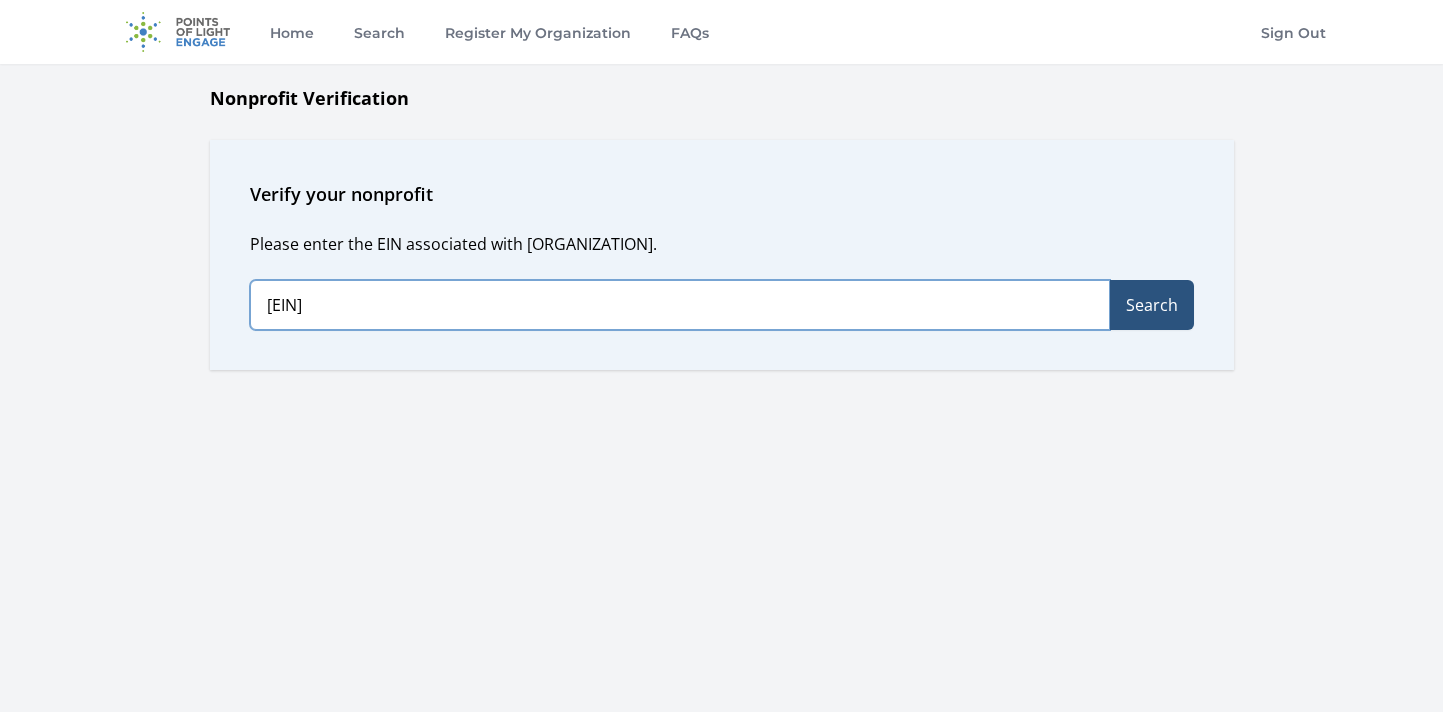 type on "[EIN]" 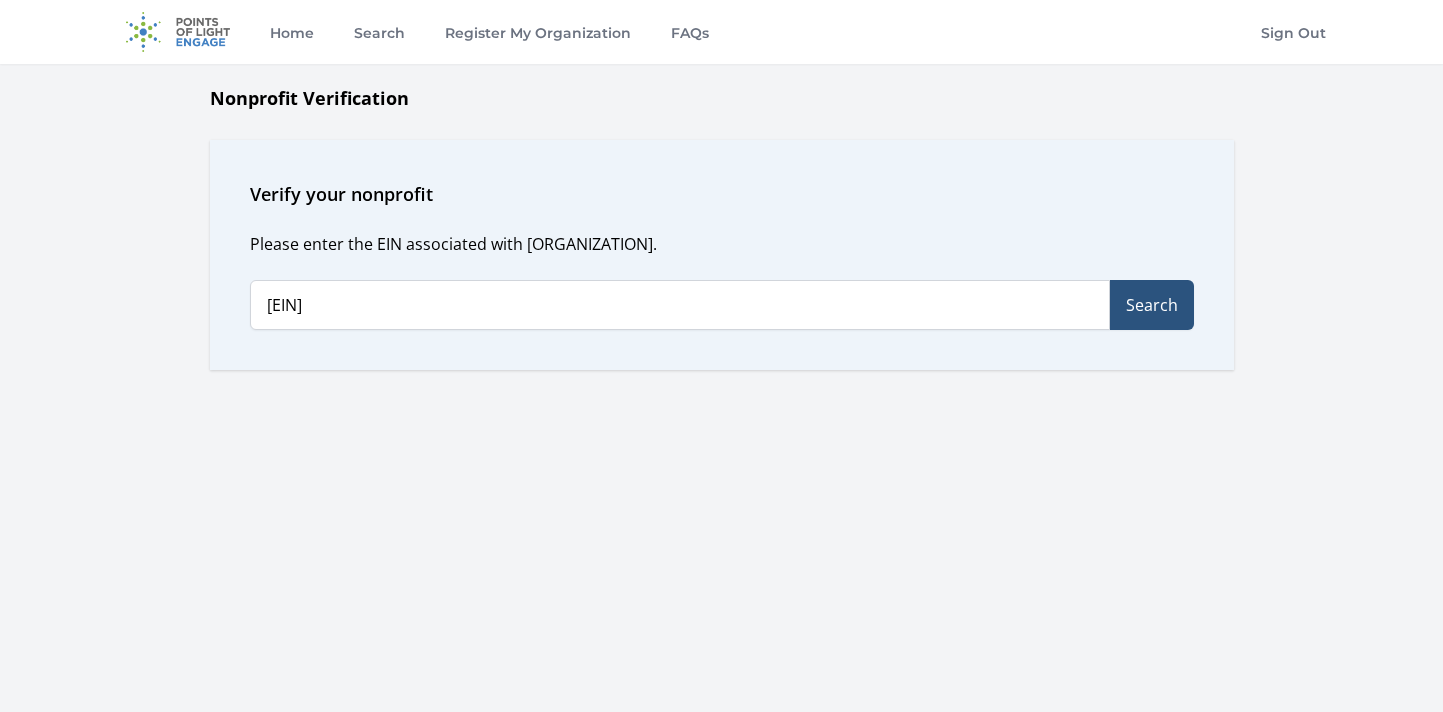 click on "Search" at bounding box center (1152, 305) 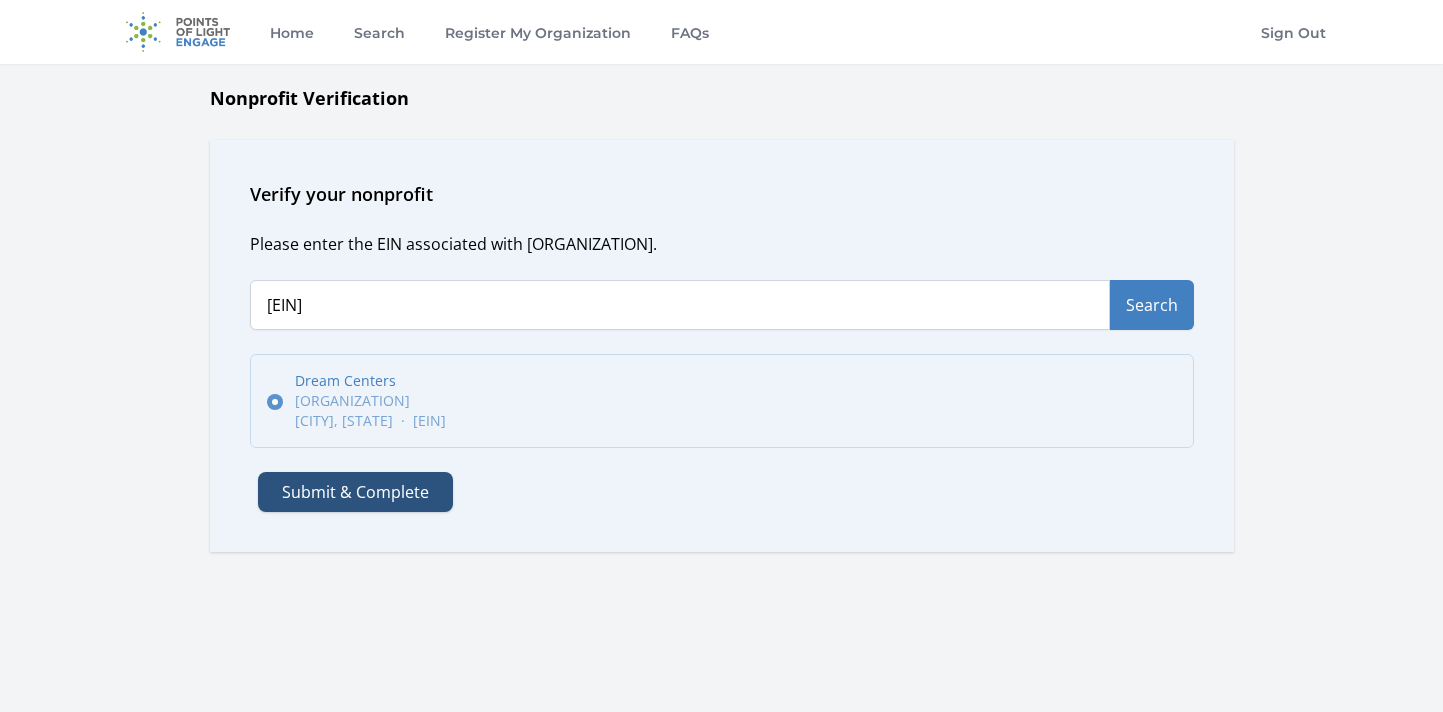 click on "Submit & Complete" at bounding box center (355, 492) 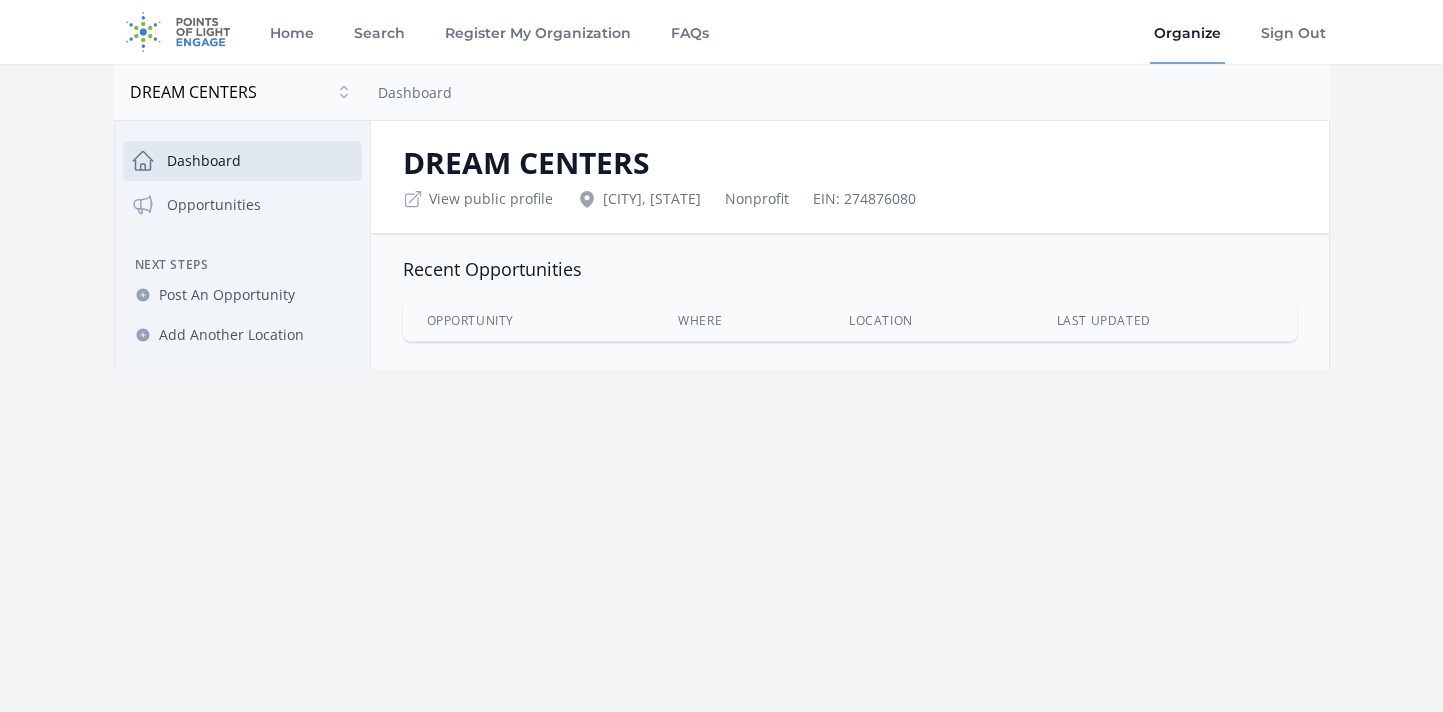 scroll, scrollTop: 0, scrollLeft: 0, axis: both 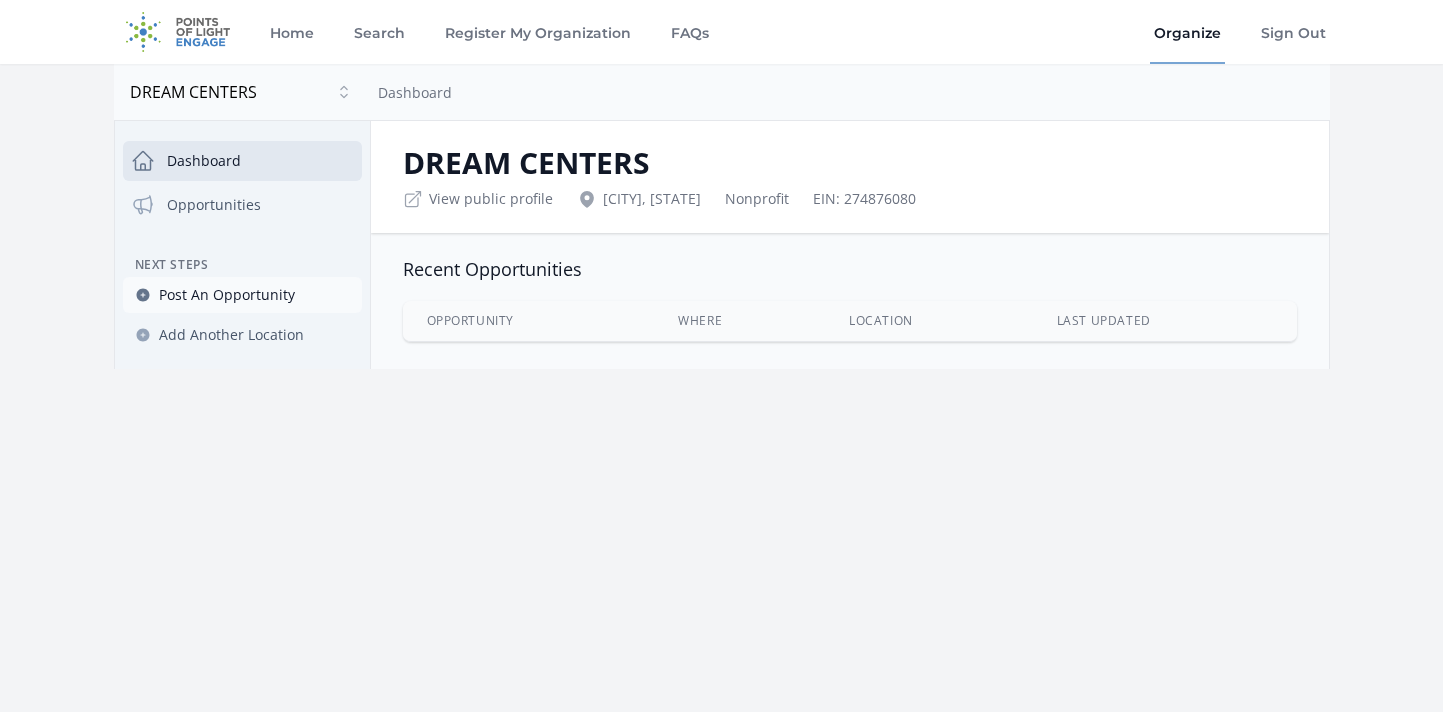 click on "Post An Opportunity" at bounding box center [227, 295] 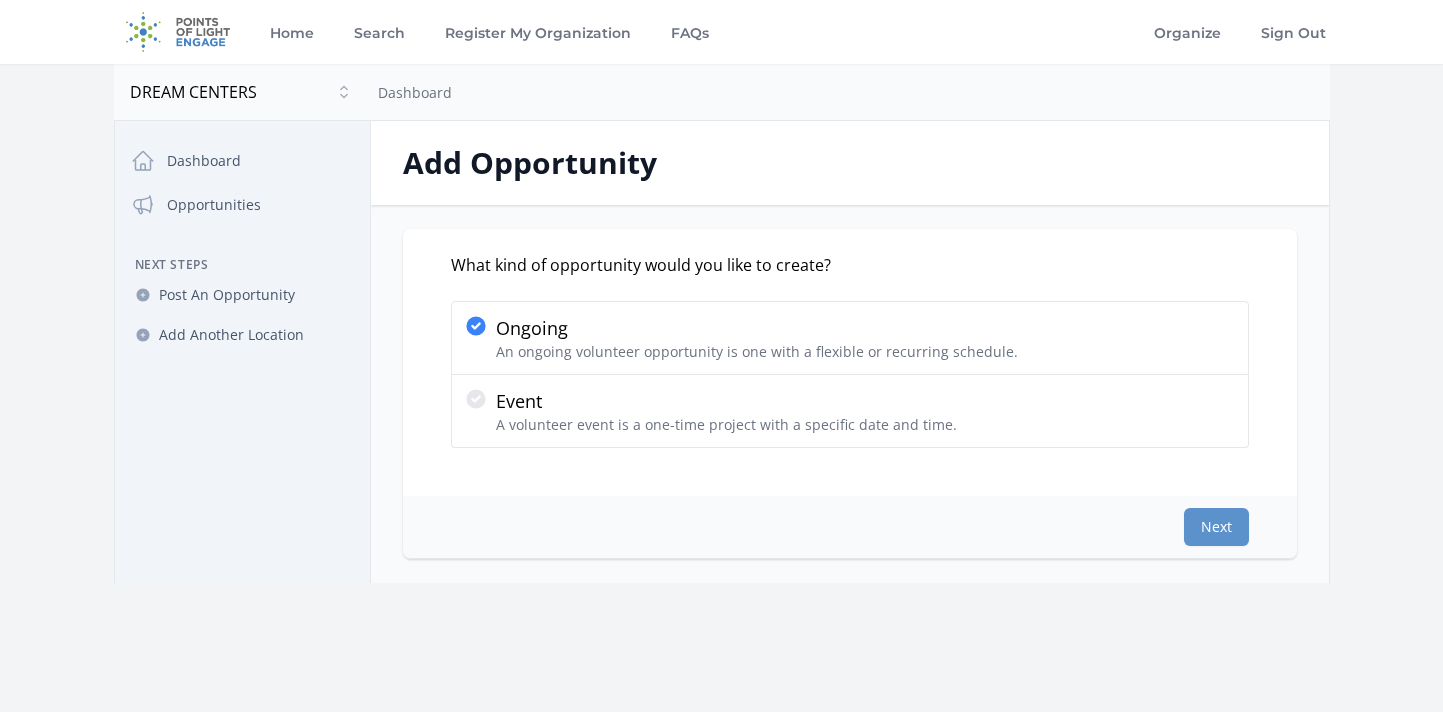 scroll, scrollTop: 0, scrollLeft: 0, axis: both 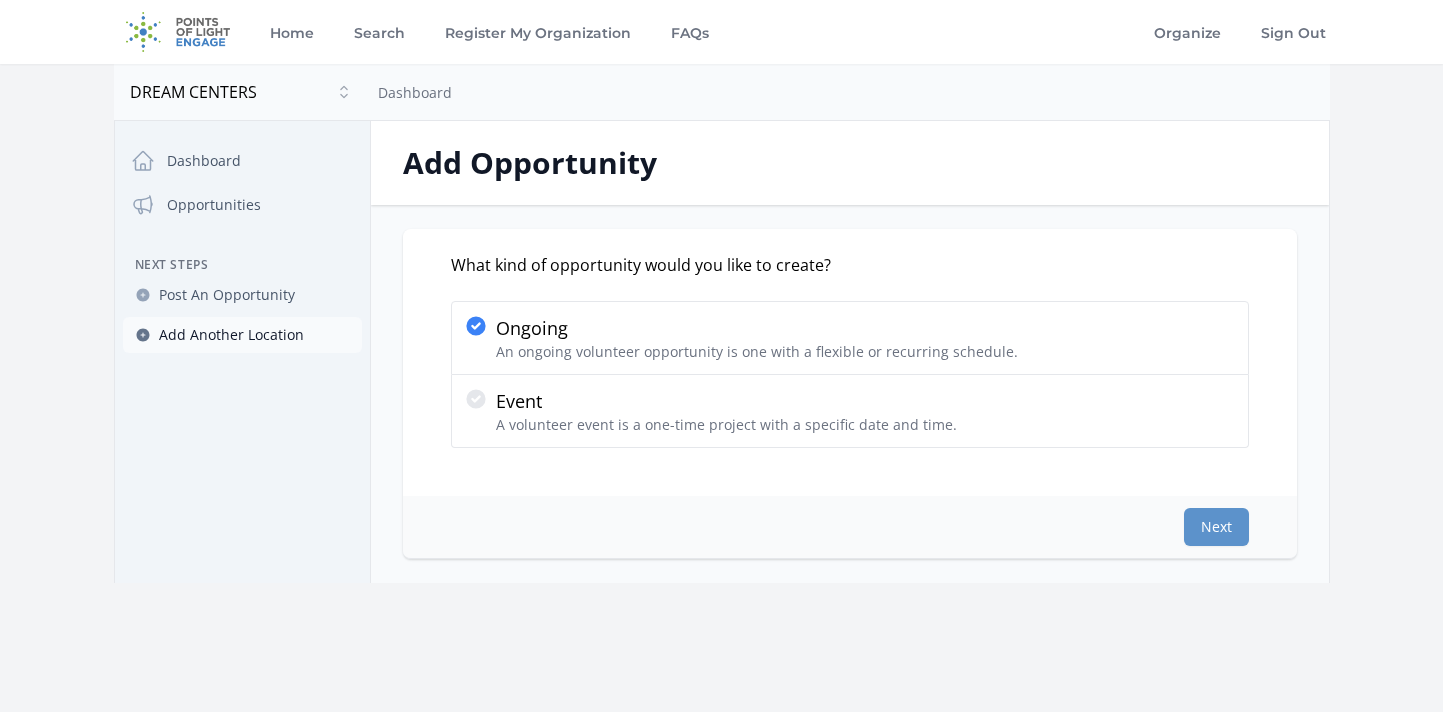 click on "Add Another Location" at bounding box center (231, 335) 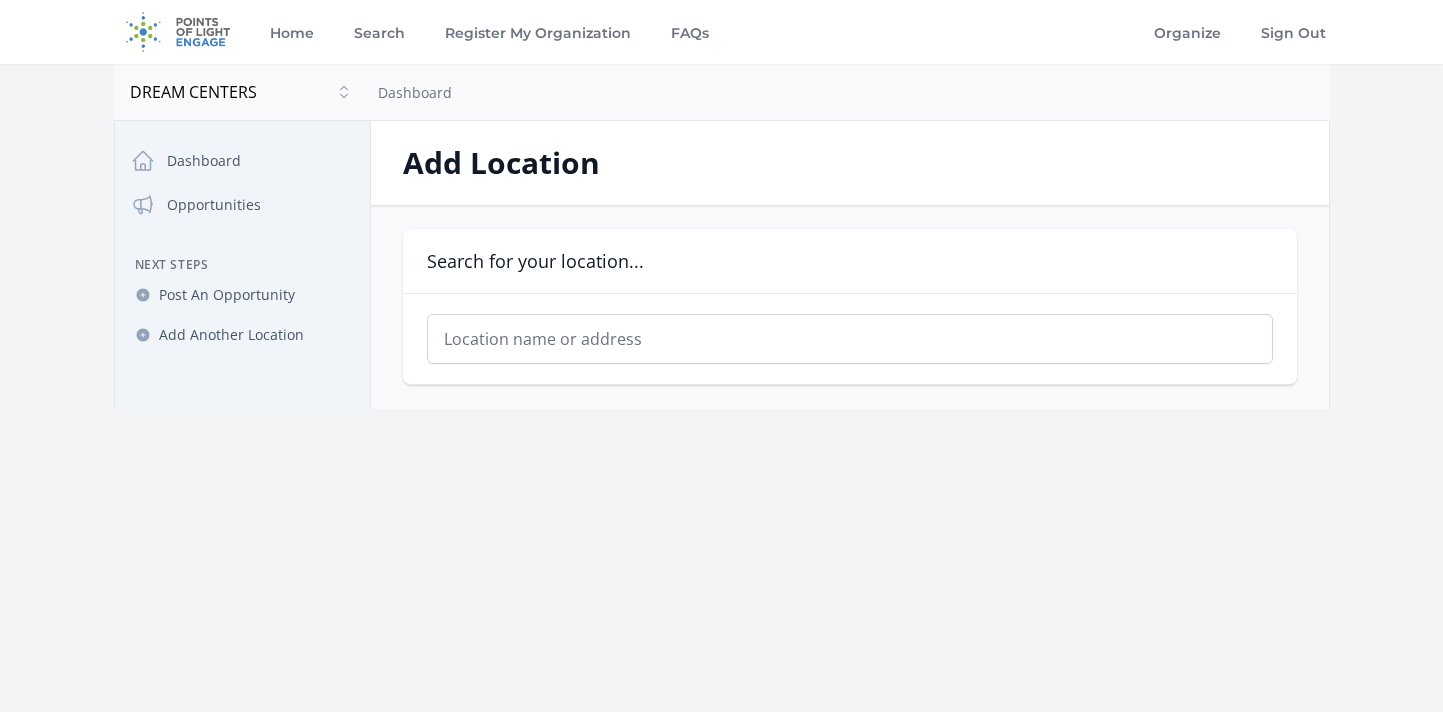 scroll, scrollTop: 0, scrollLeft: 0, axis: both 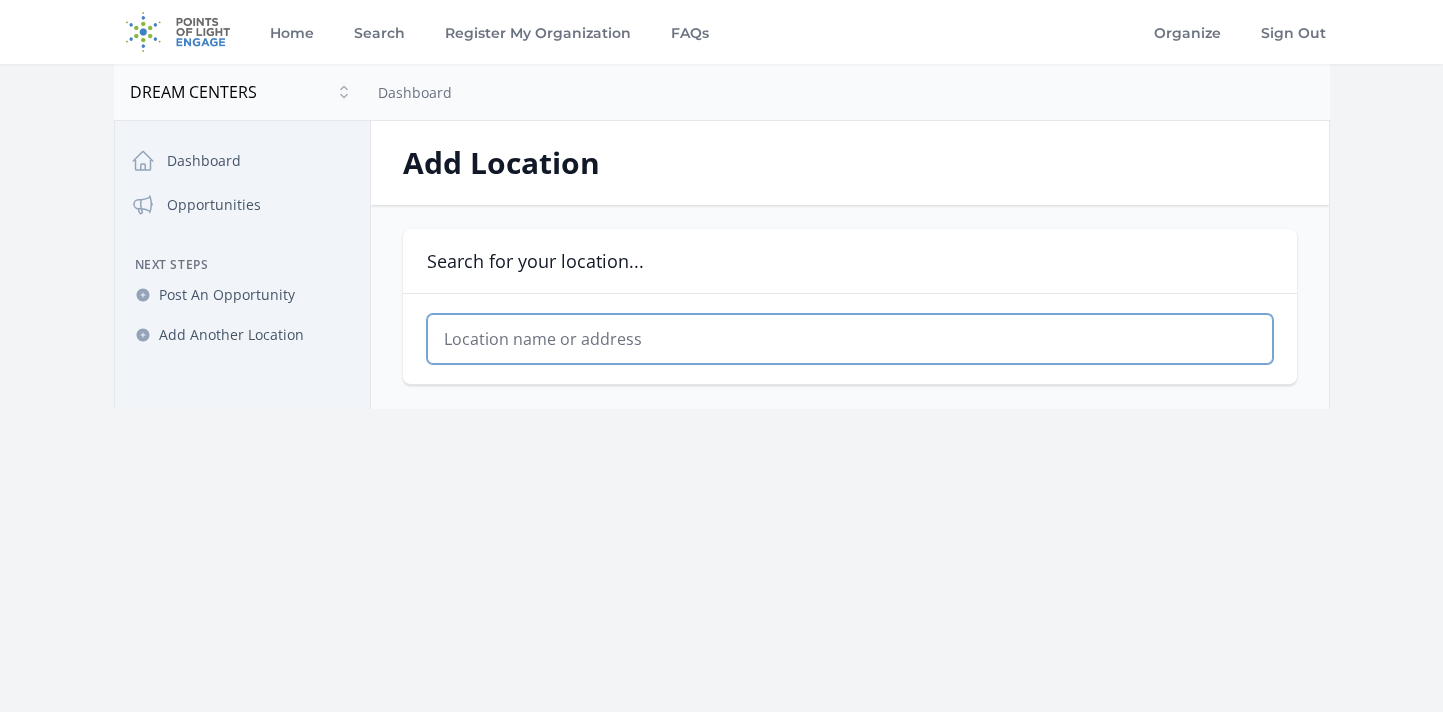 click at bounding box center (850, 339) 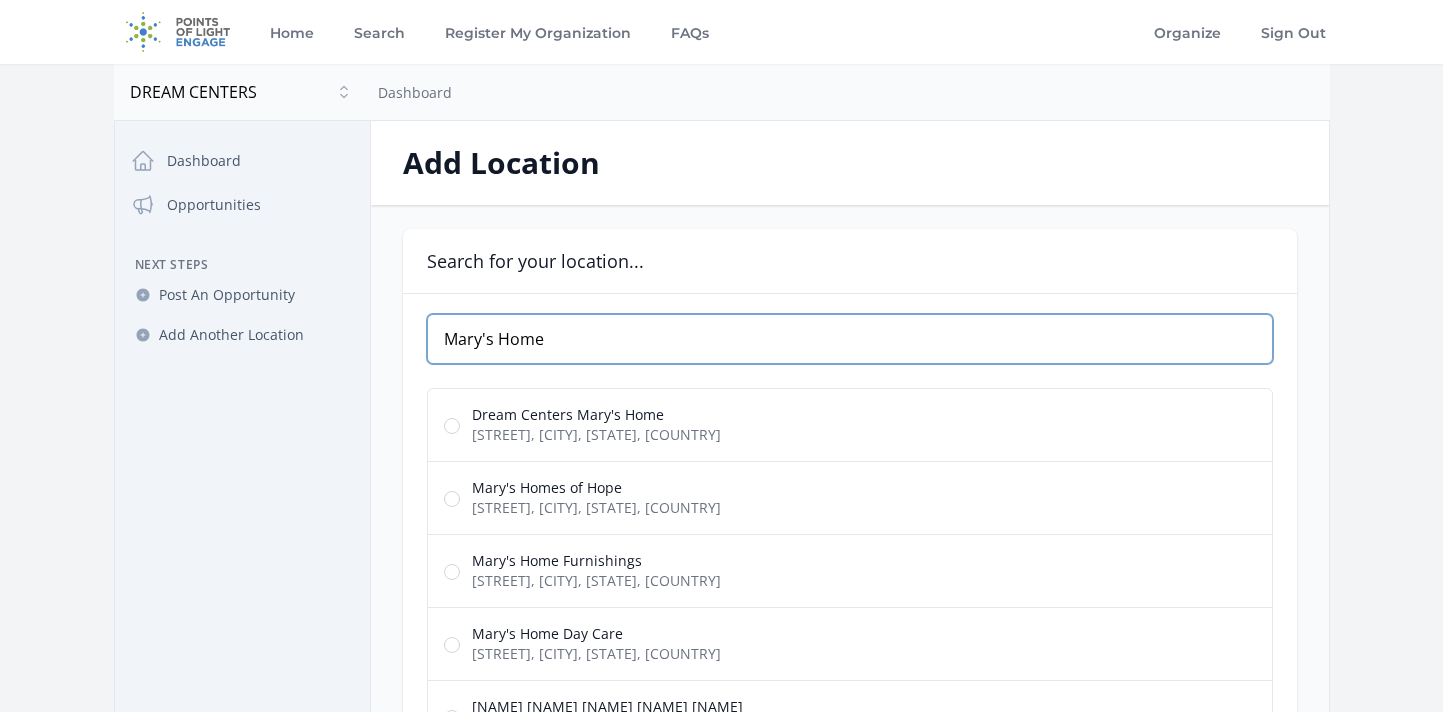 type on "Mary's Home" 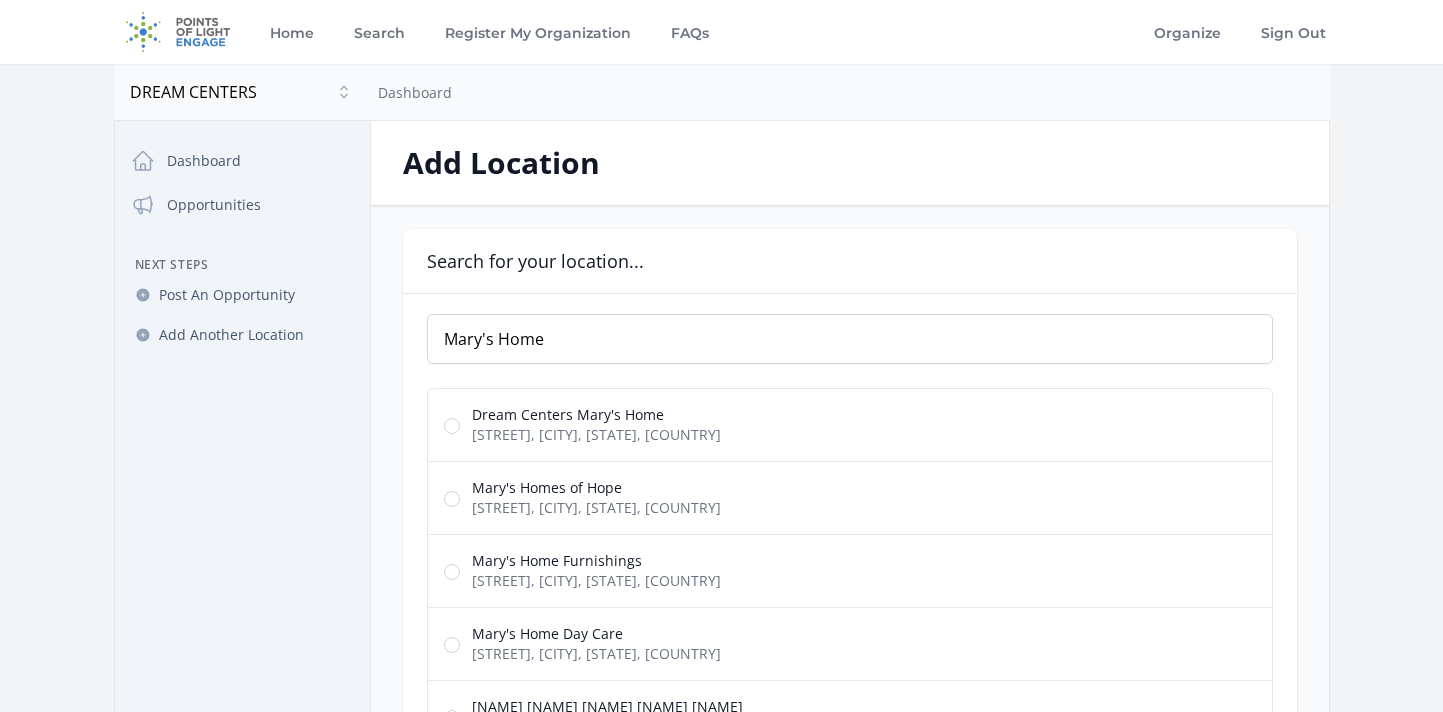 click on "Dream Centers Mary's Home" at bounding box center (596, 415) 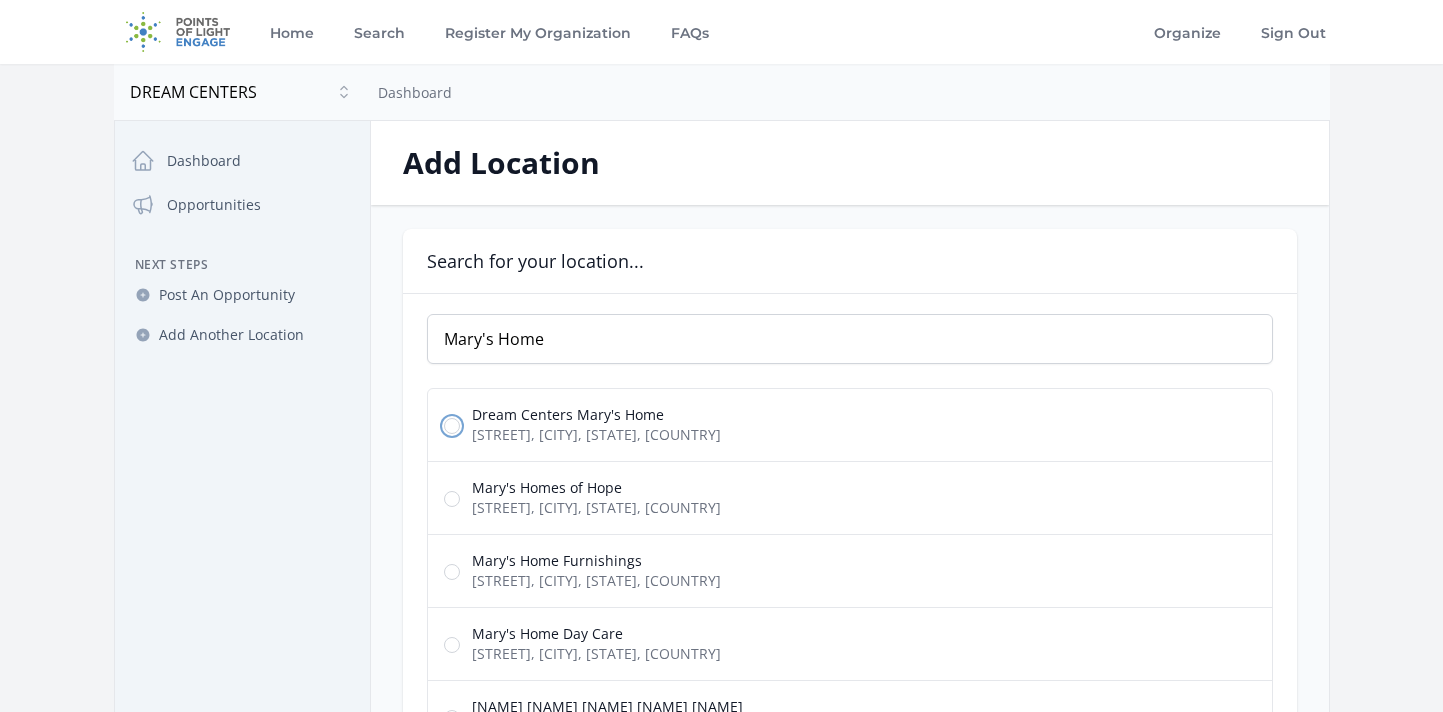 click on "Dream Centers Mary's Home
Michigan Avenue, Colorado Springs, CO, USA" at bounding box center [452, 426] 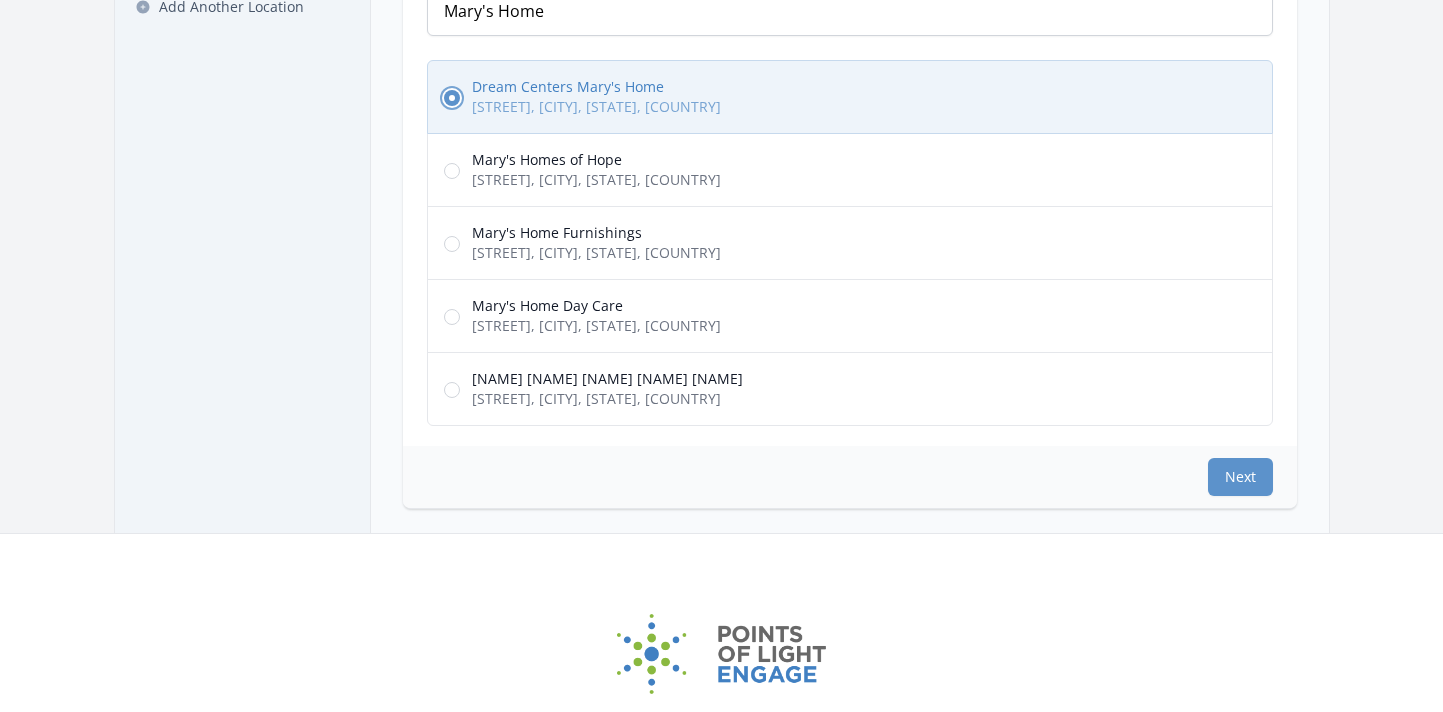 scroll, scrollTop: 461, scrollLeft: 0, axis: vertical 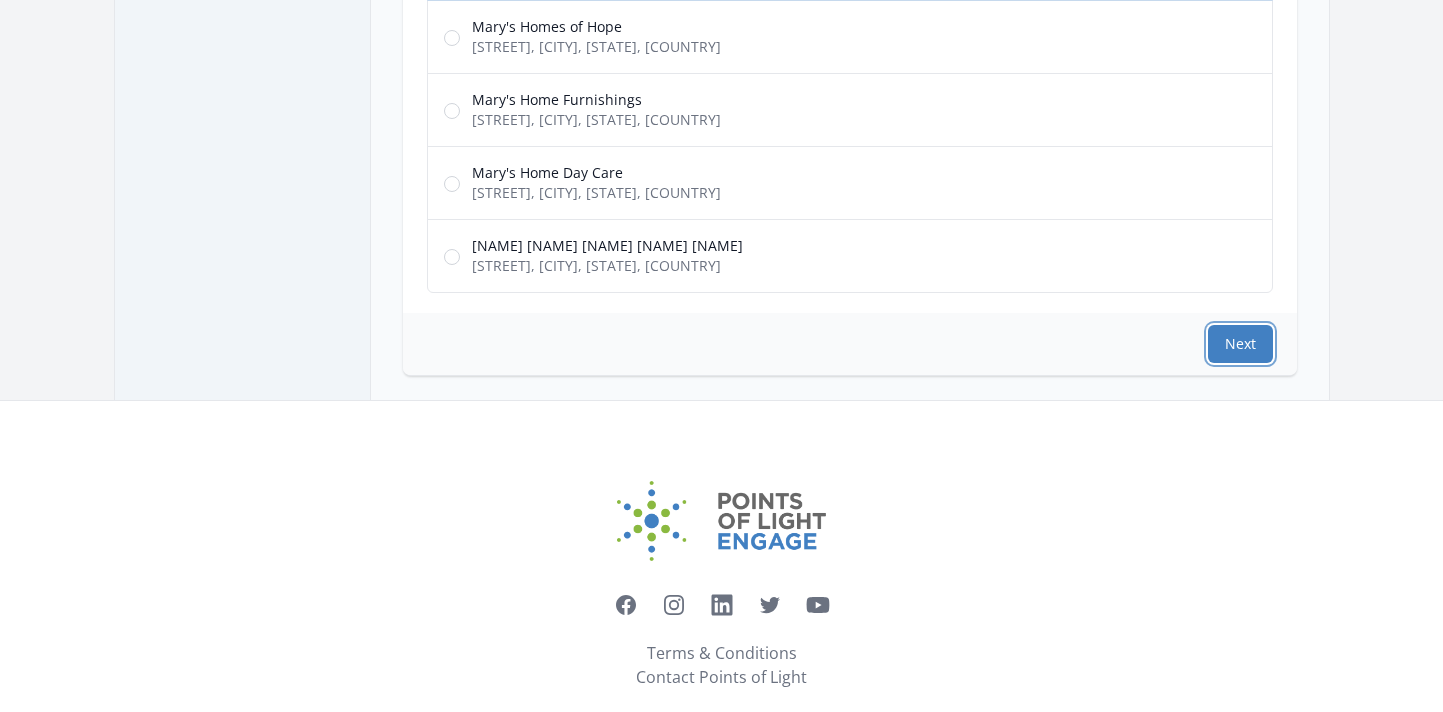 click on "Next" at bounding box center (1240, 344) 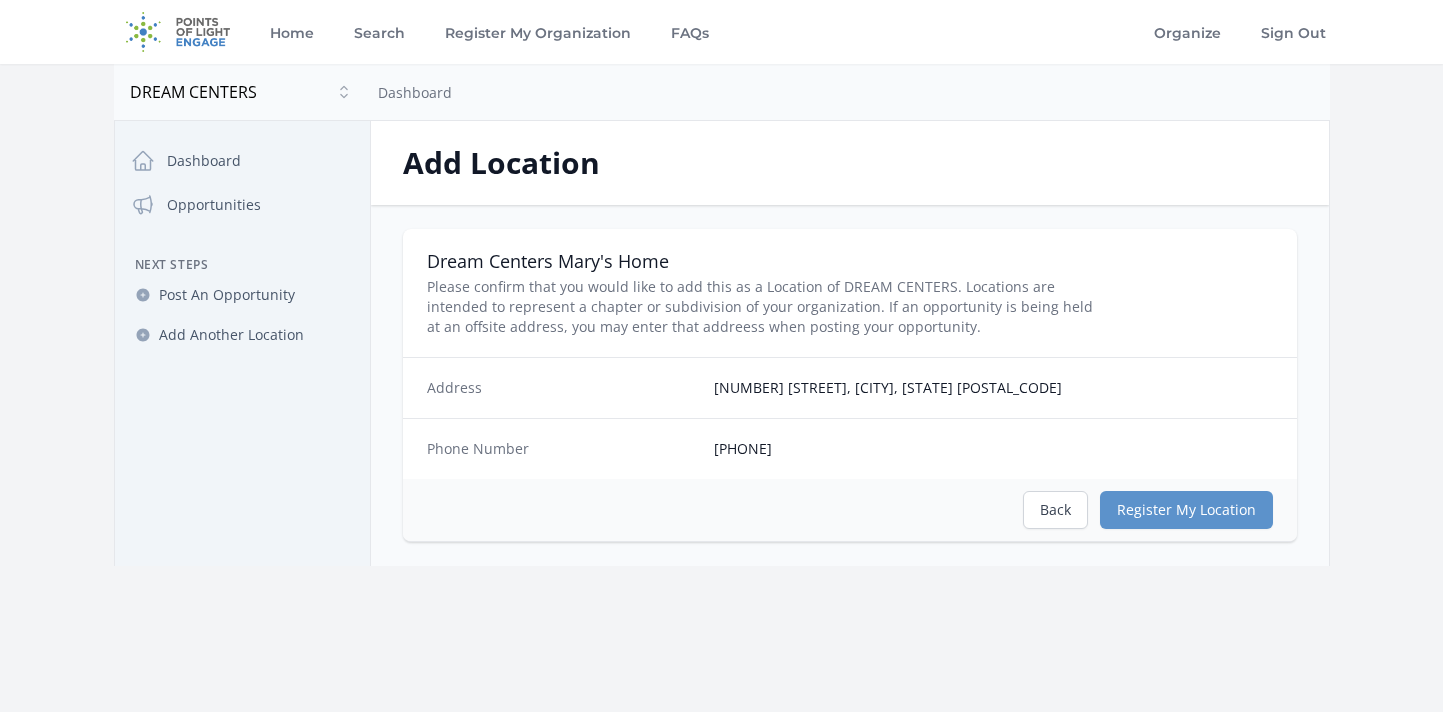 scroll, scrollTop: 0, scrollLeft: 0, axis: both 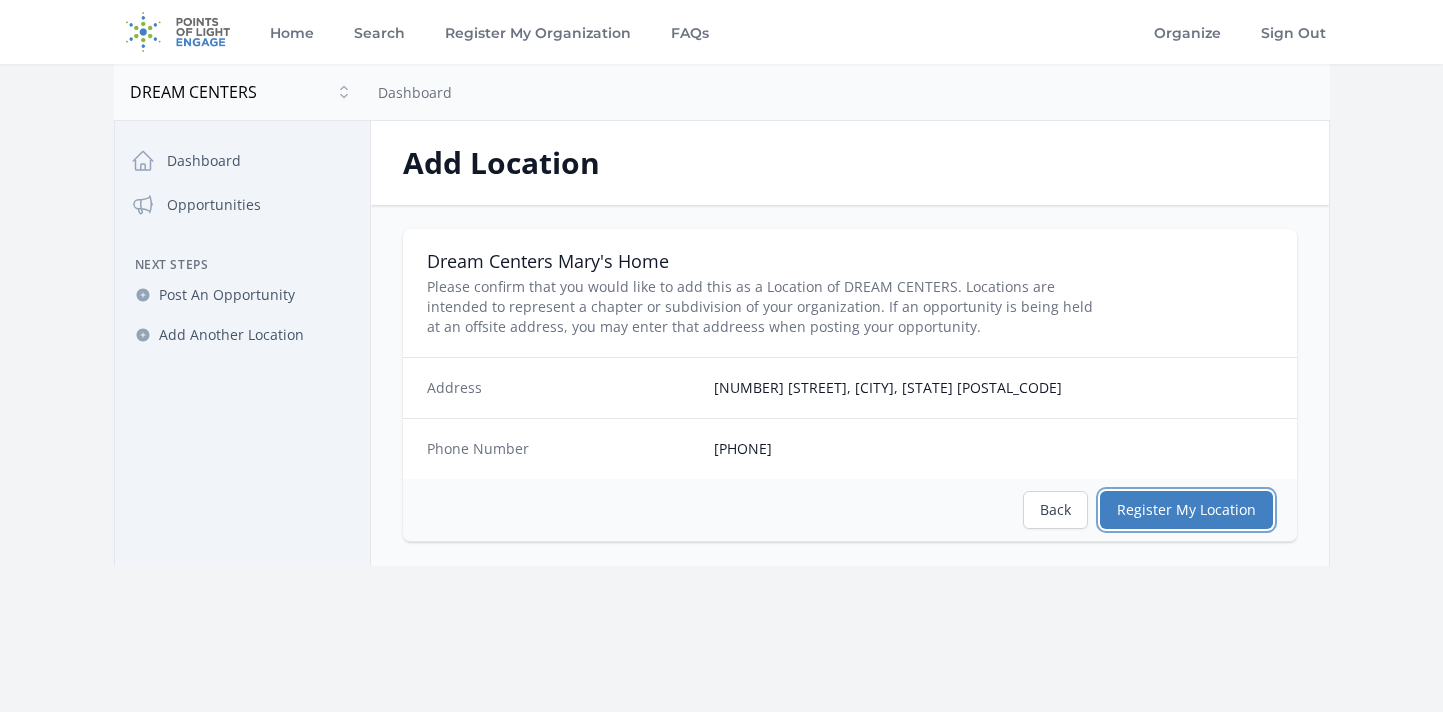 click on "Register My Location" at bounding box center [1186, 510] 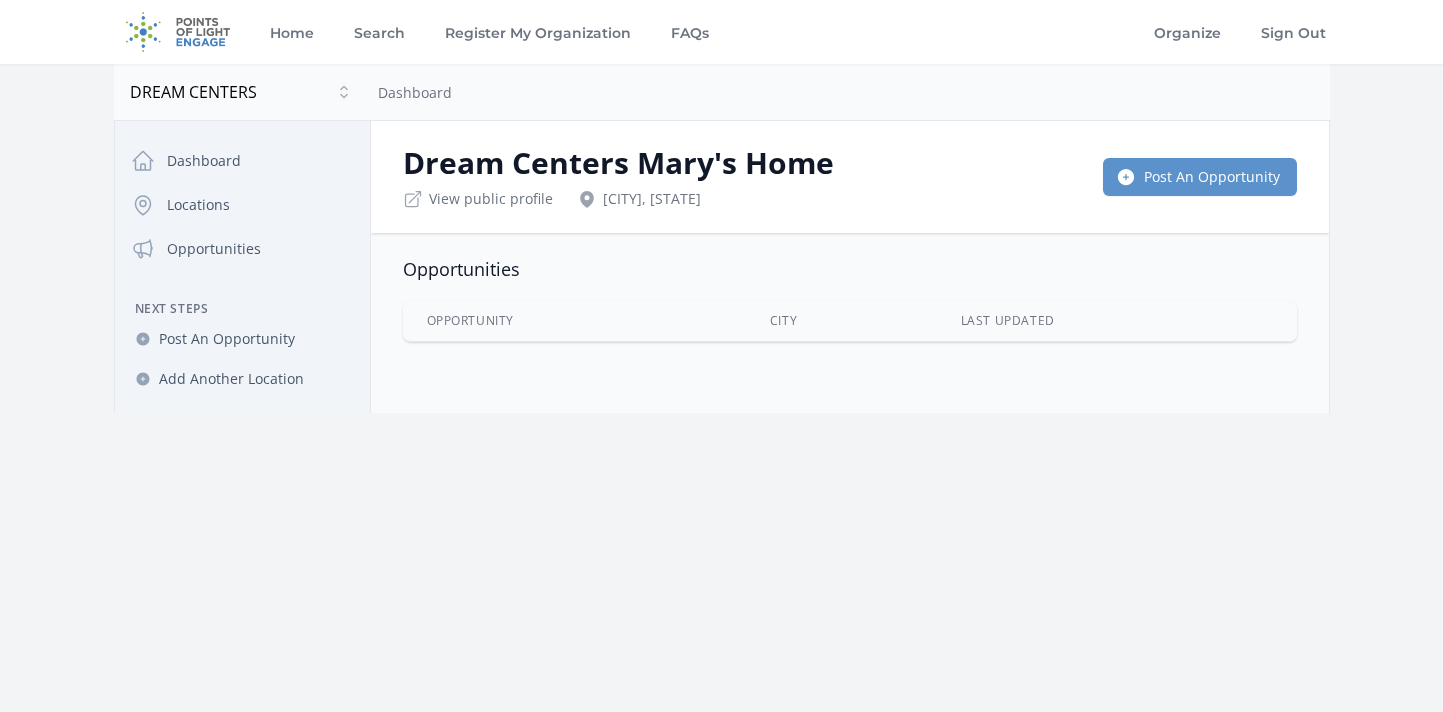 scroll, scrollTop: 0, scrollLeft: 0, axis: both 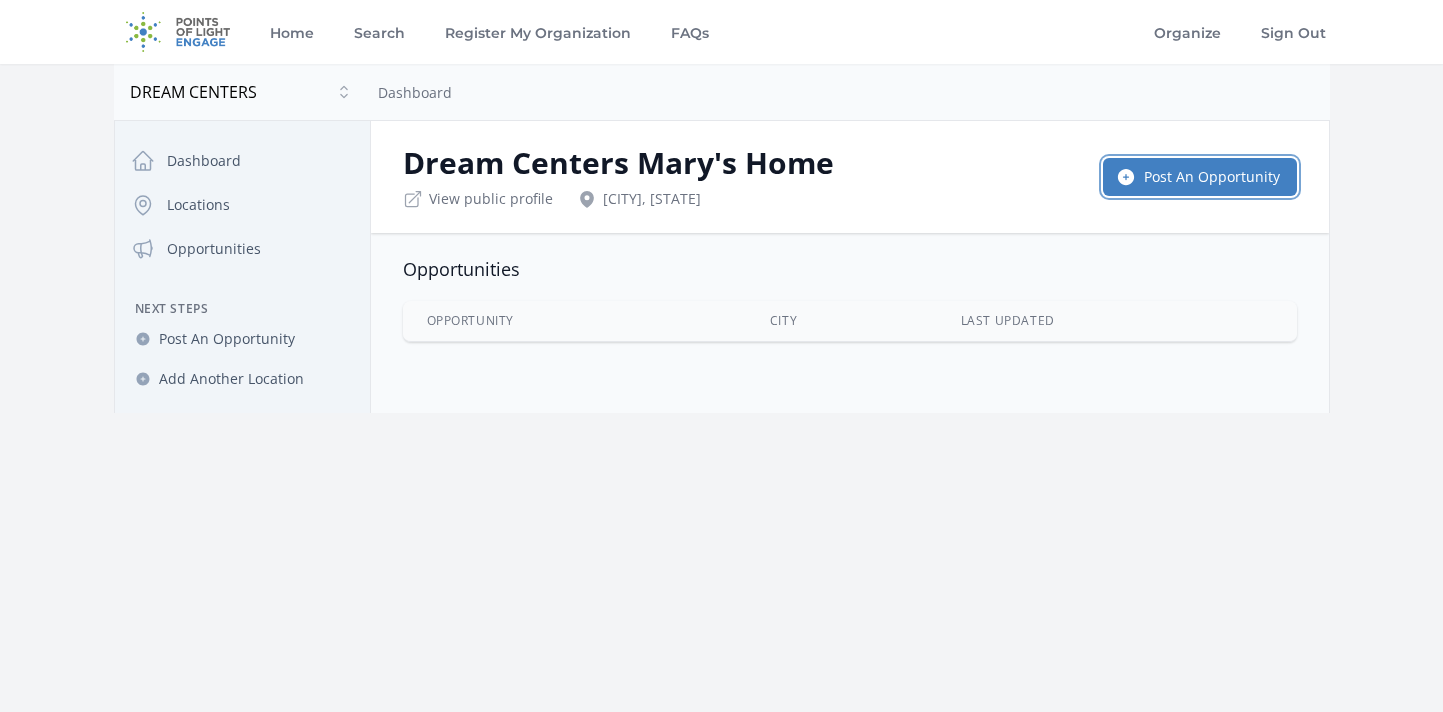 click on "Post An Opportunity" at bounding box center (1200, 177) 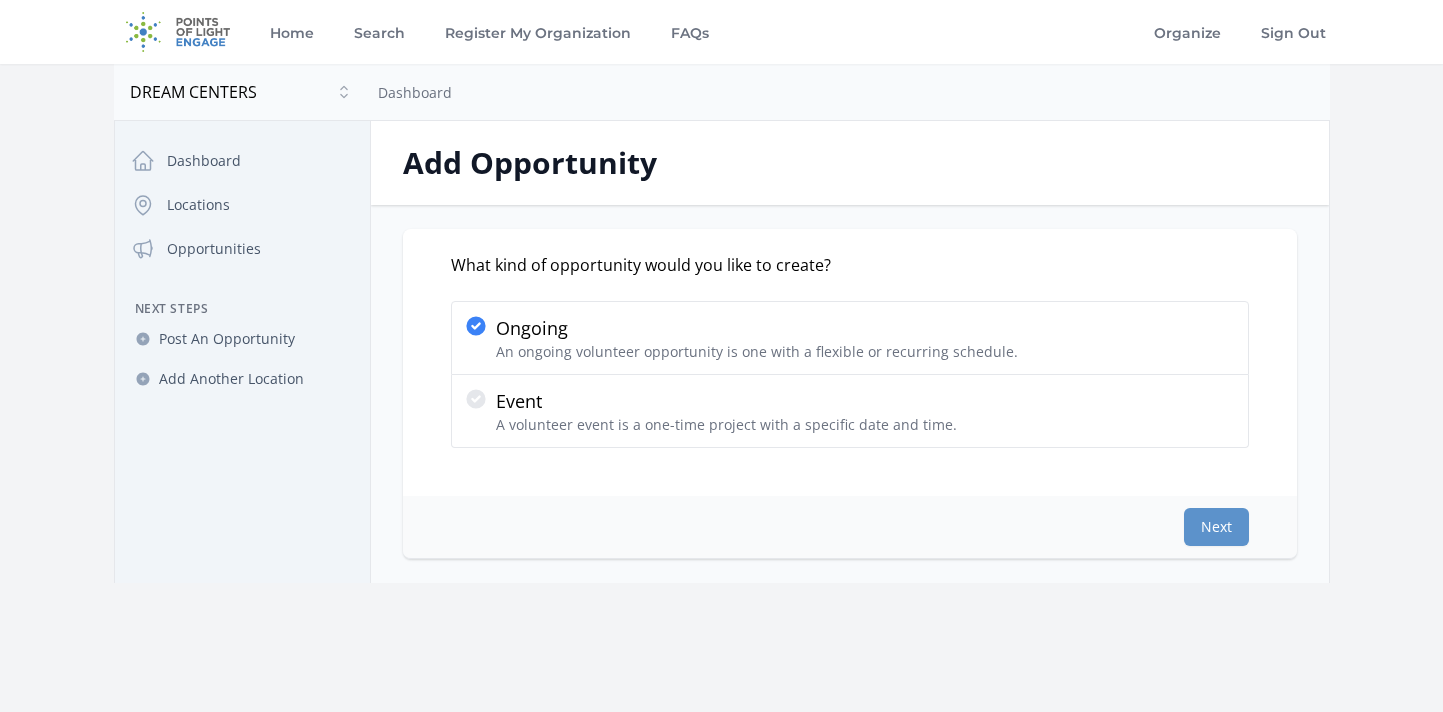 scroll, scrollTop: 0, scrollLeft: 0, axis: both 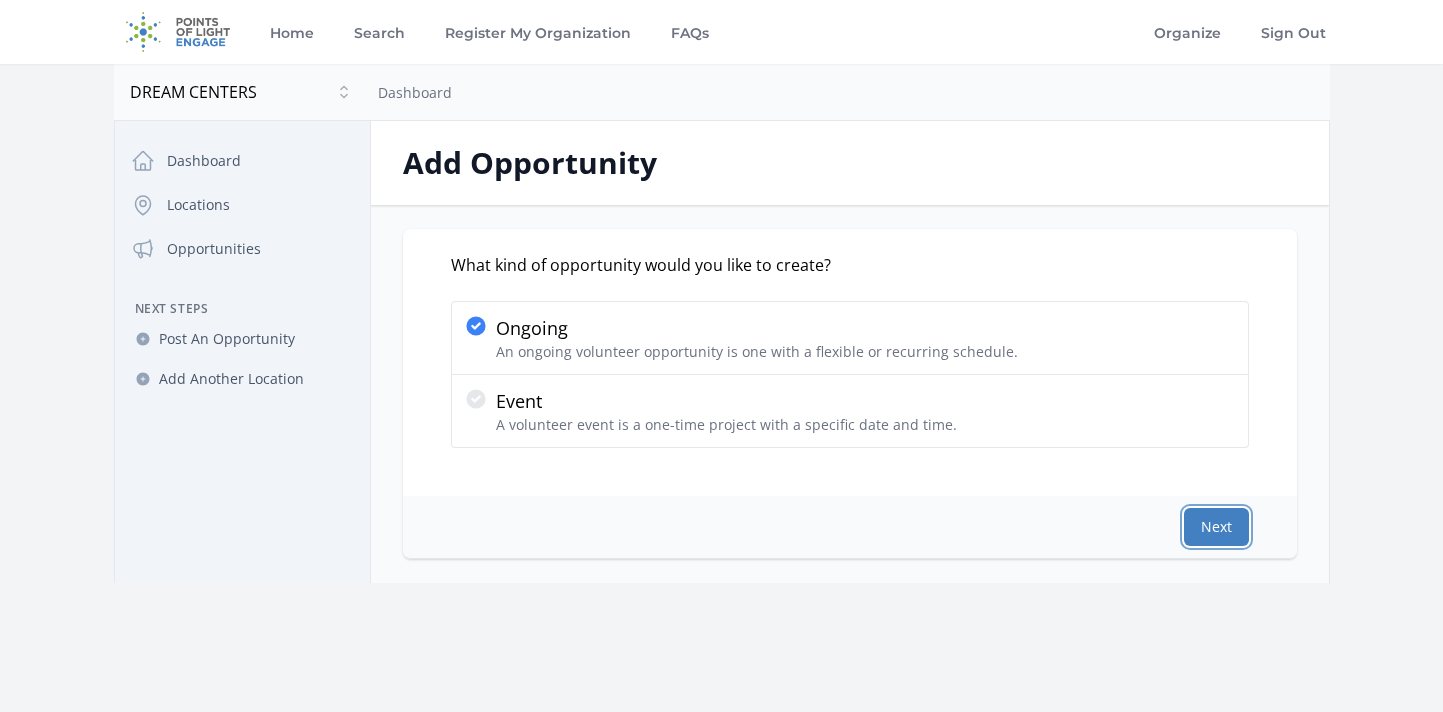 click on "Next" at bounding box center (1216, 527) 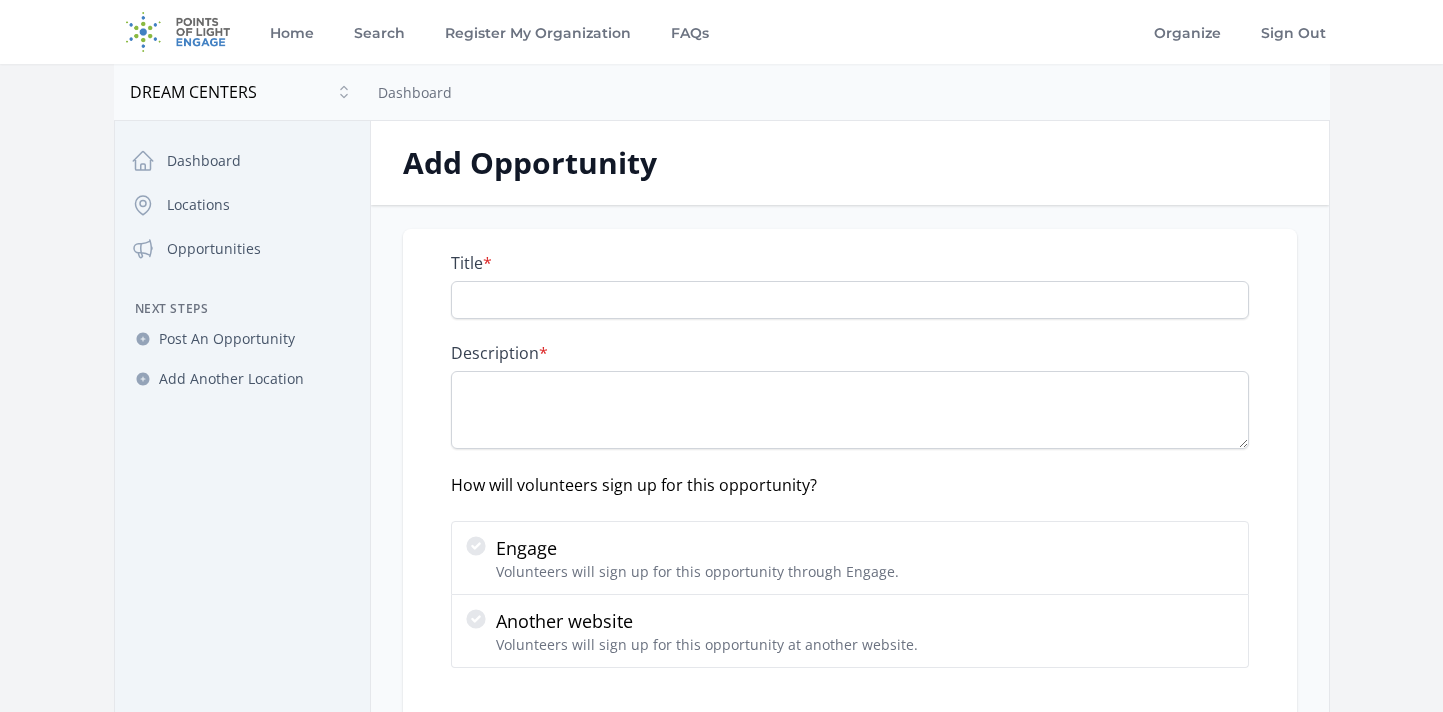 click on "Title  *
Description  *
How will volunteers sign up for this opportunity?
Engage
Volunteers will sign up for this opportunity through Engage." at bounding box center (850, 460) 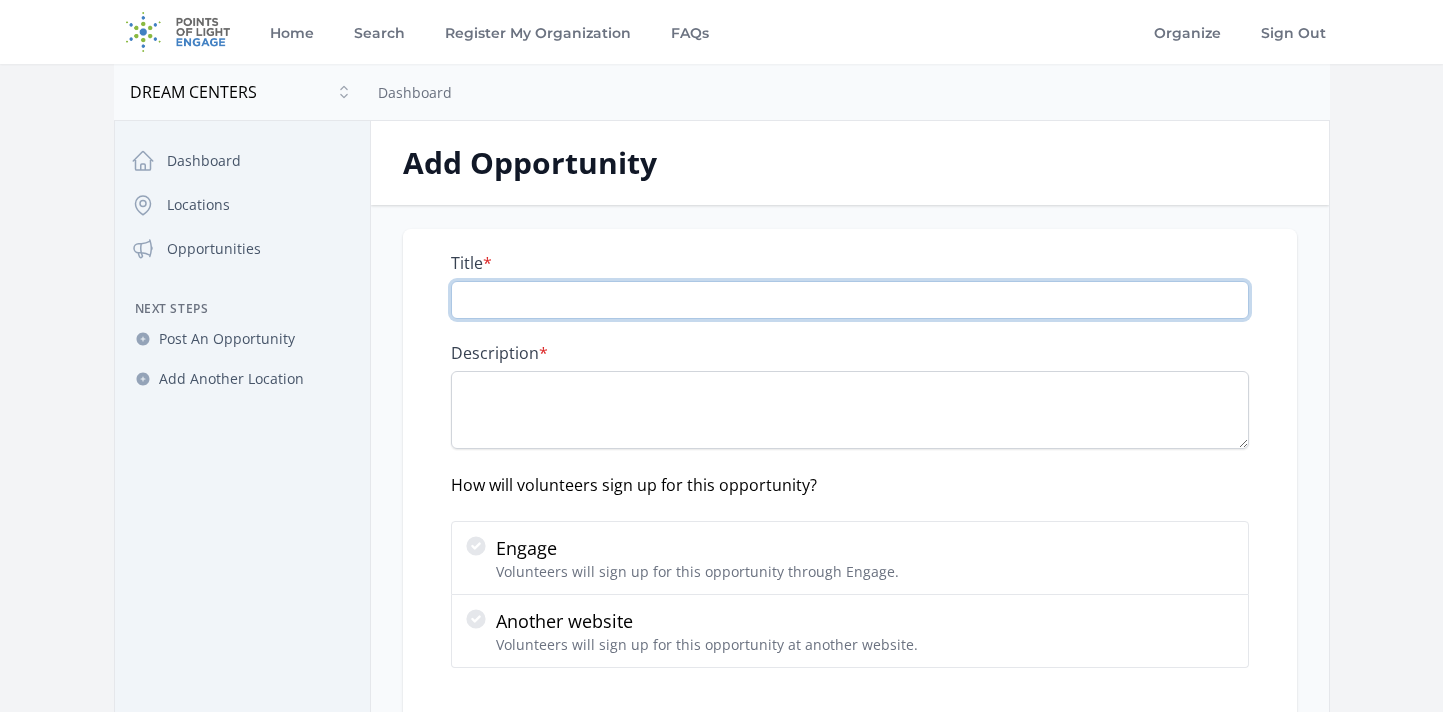 click on "Title  *" at bounding box center (850, 300) 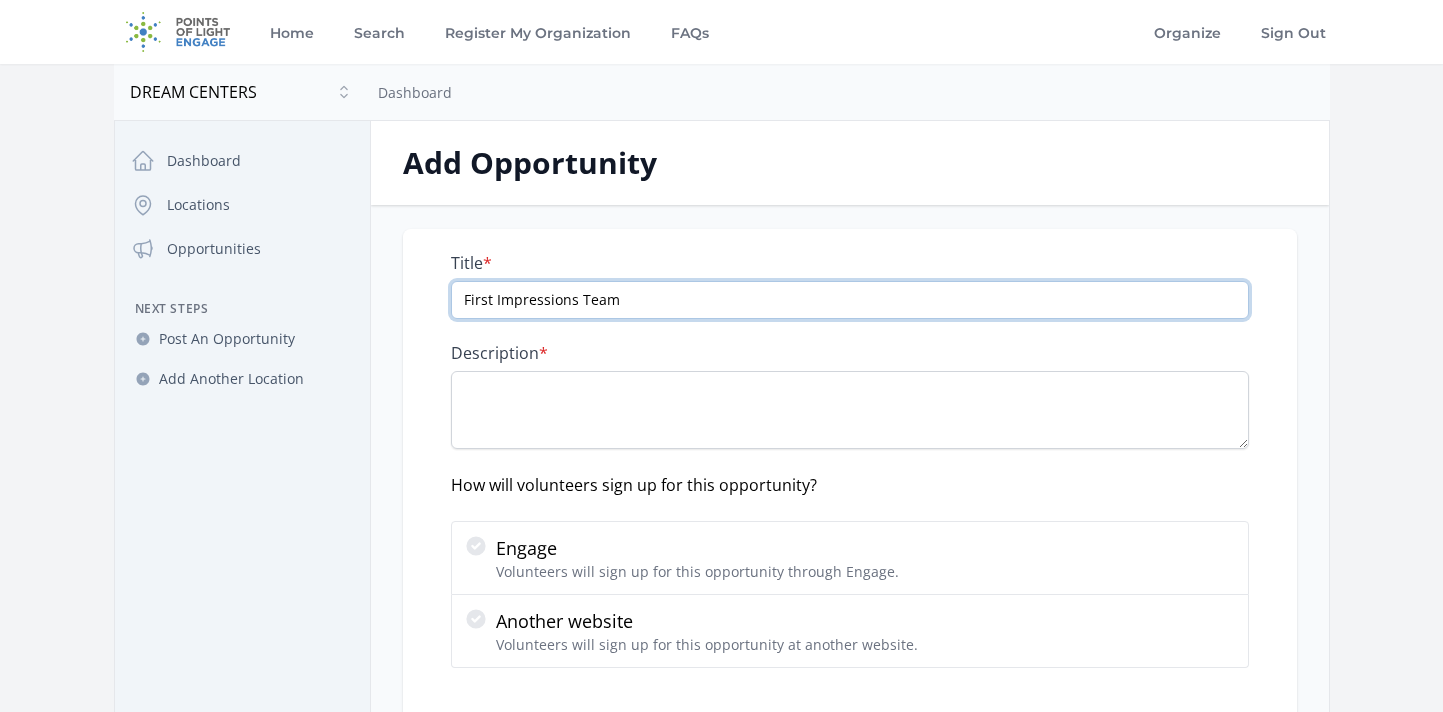 type on "First Impressions Team" 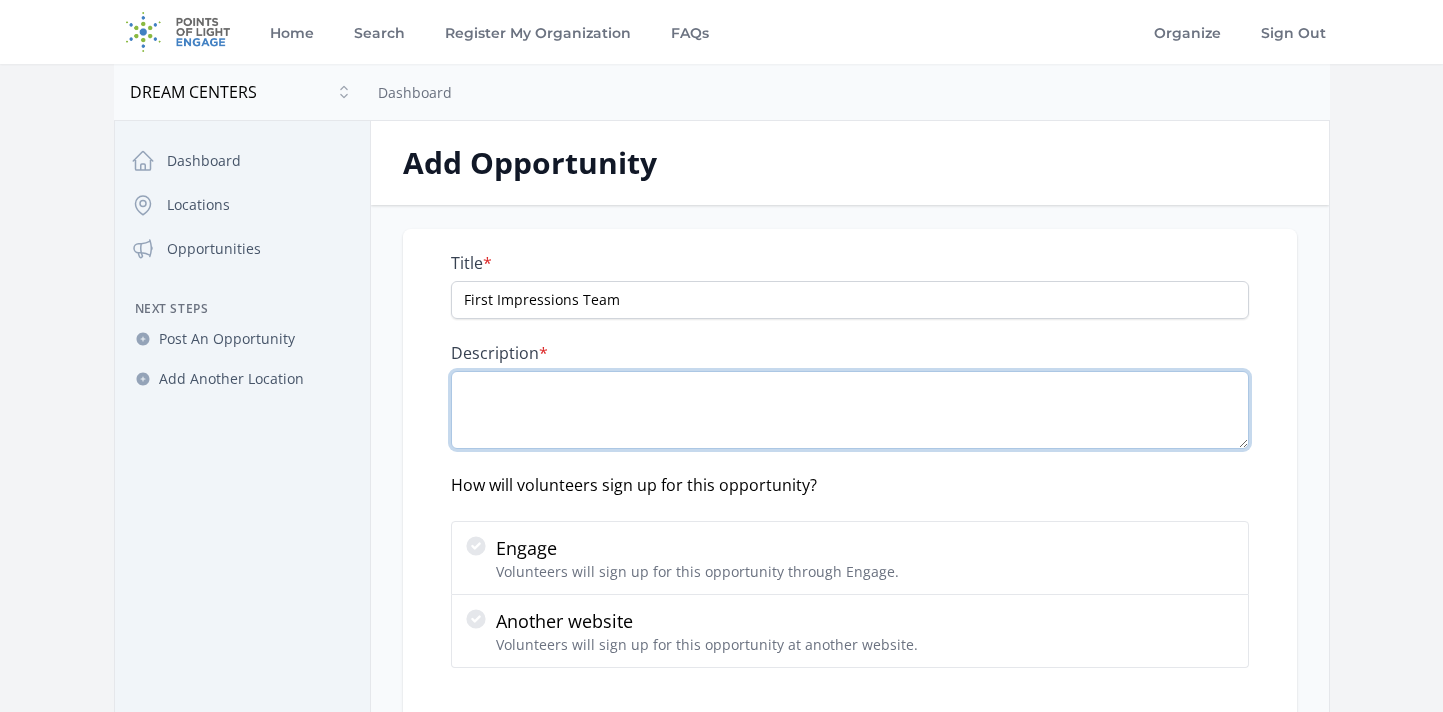 click on "Description  *" at bounding box center [850, 410] 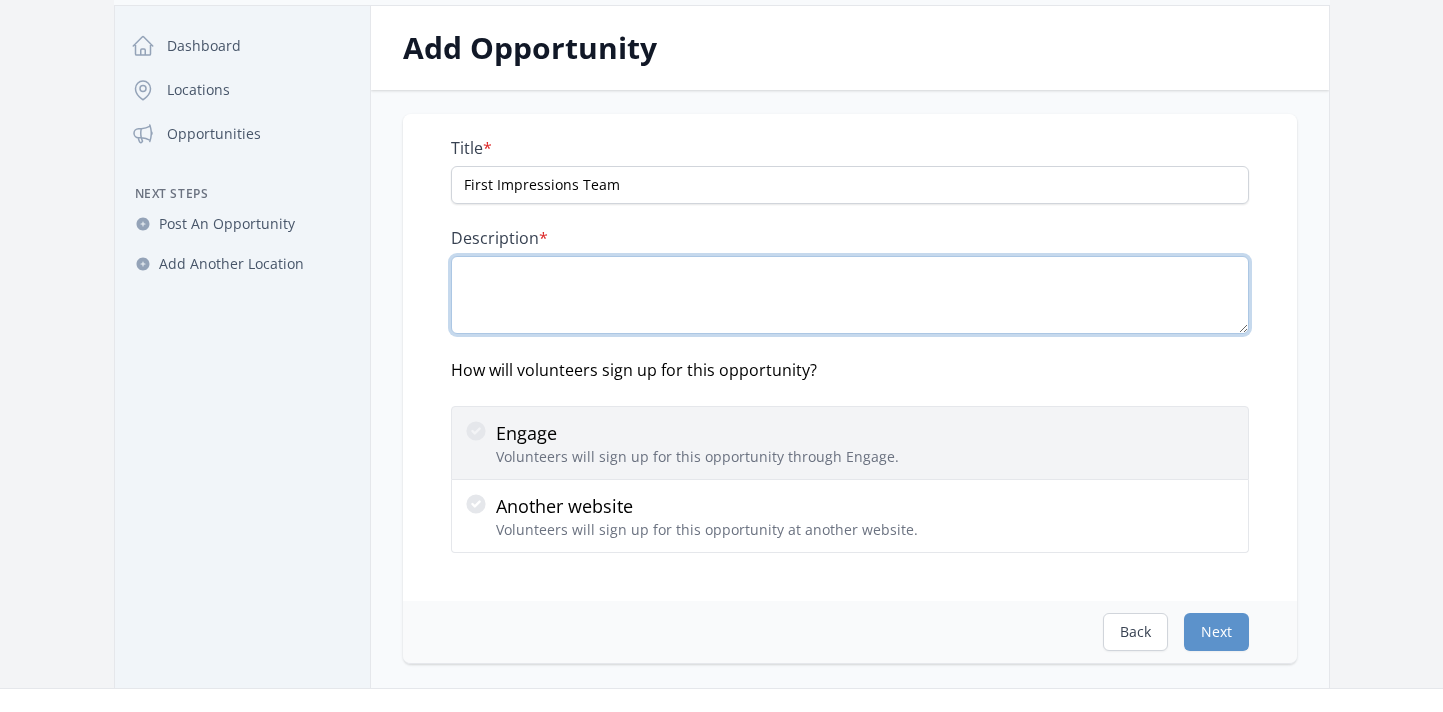 scroll, scrollTop: 85, scrollLeft: 0, axis: vertical 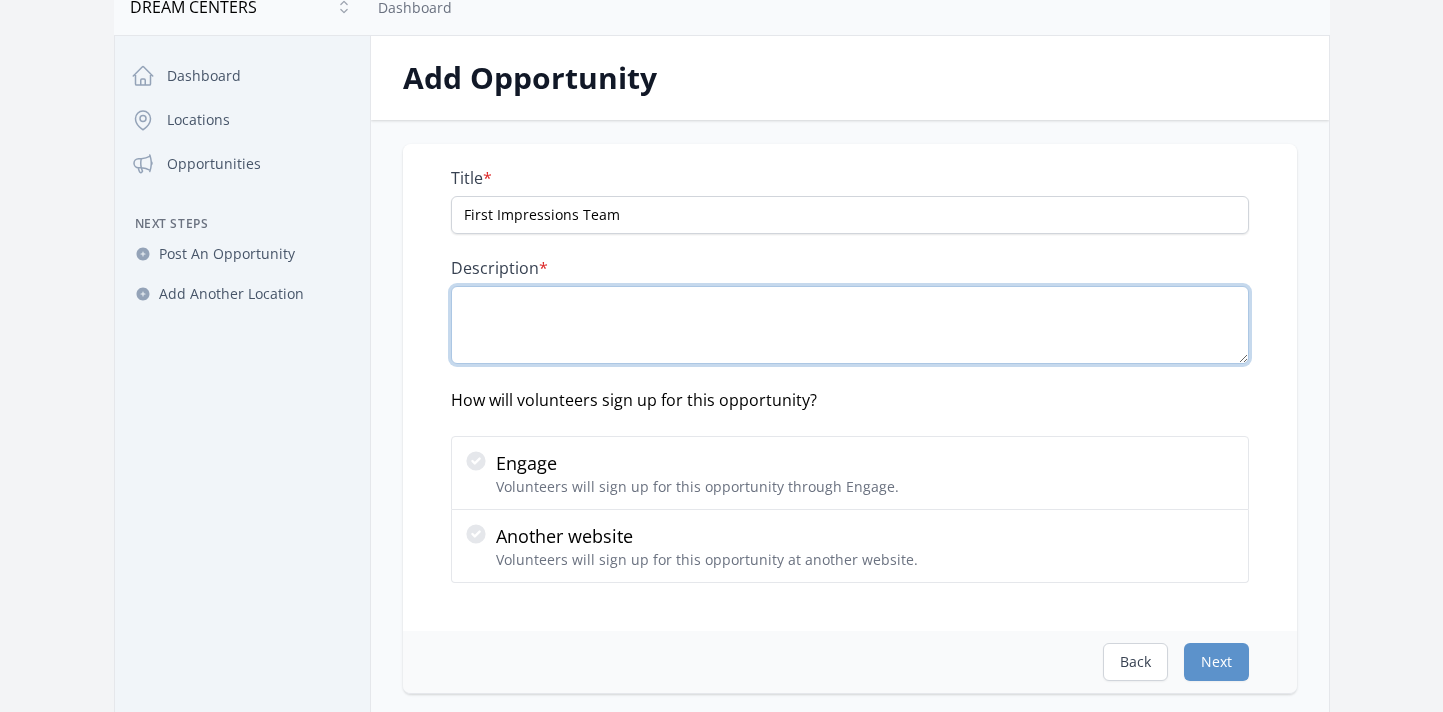 click on "Description  *" at bounding box center [850, 325] 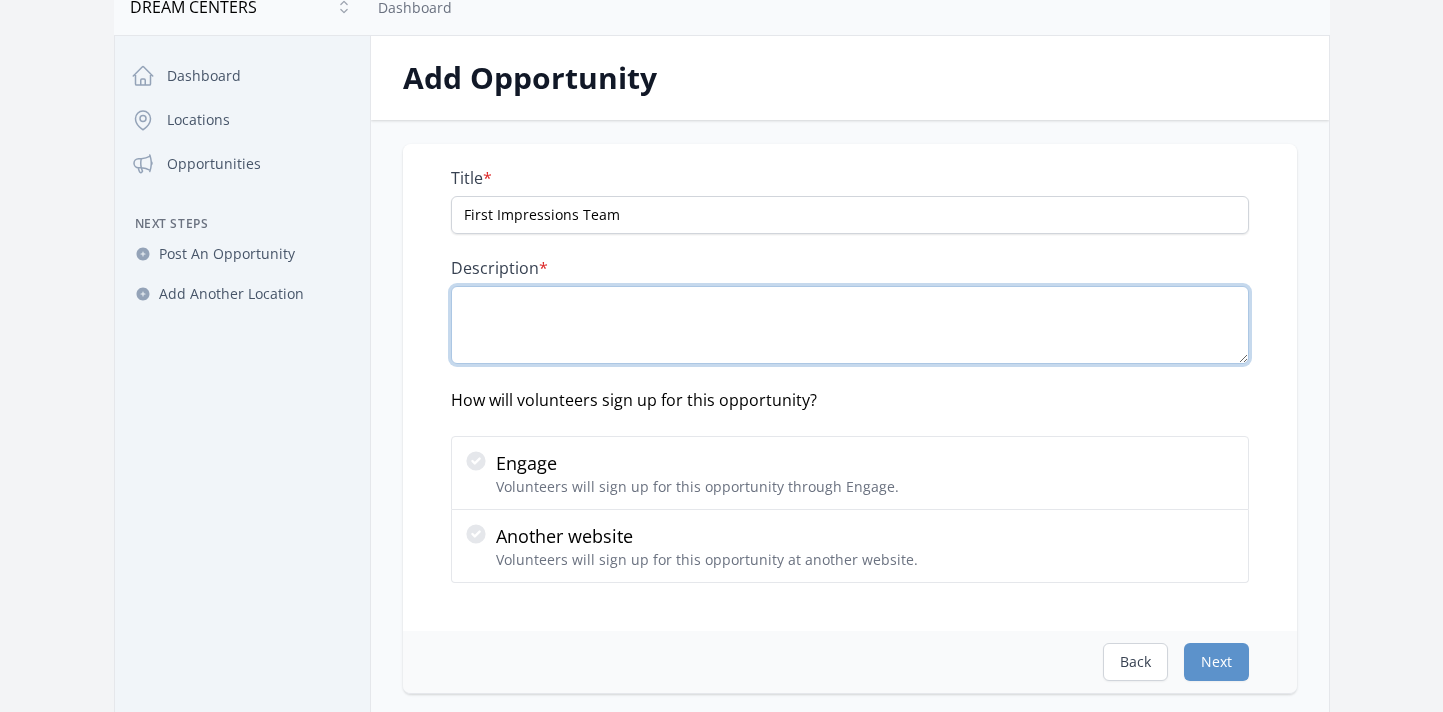 paste on "At the Women’s Clinic, be the first smile people see when they walk into the door!
As a First Impressions volunteer, you’ll be the welcoming voice and face that helps women take the first step toward care. Whether answering phones, greeting clients in person, or assisting with telehealth appointments, your compassion and professionalism set the tone for the rest of their experience. Help us extend Christ’s love from the very first hello." 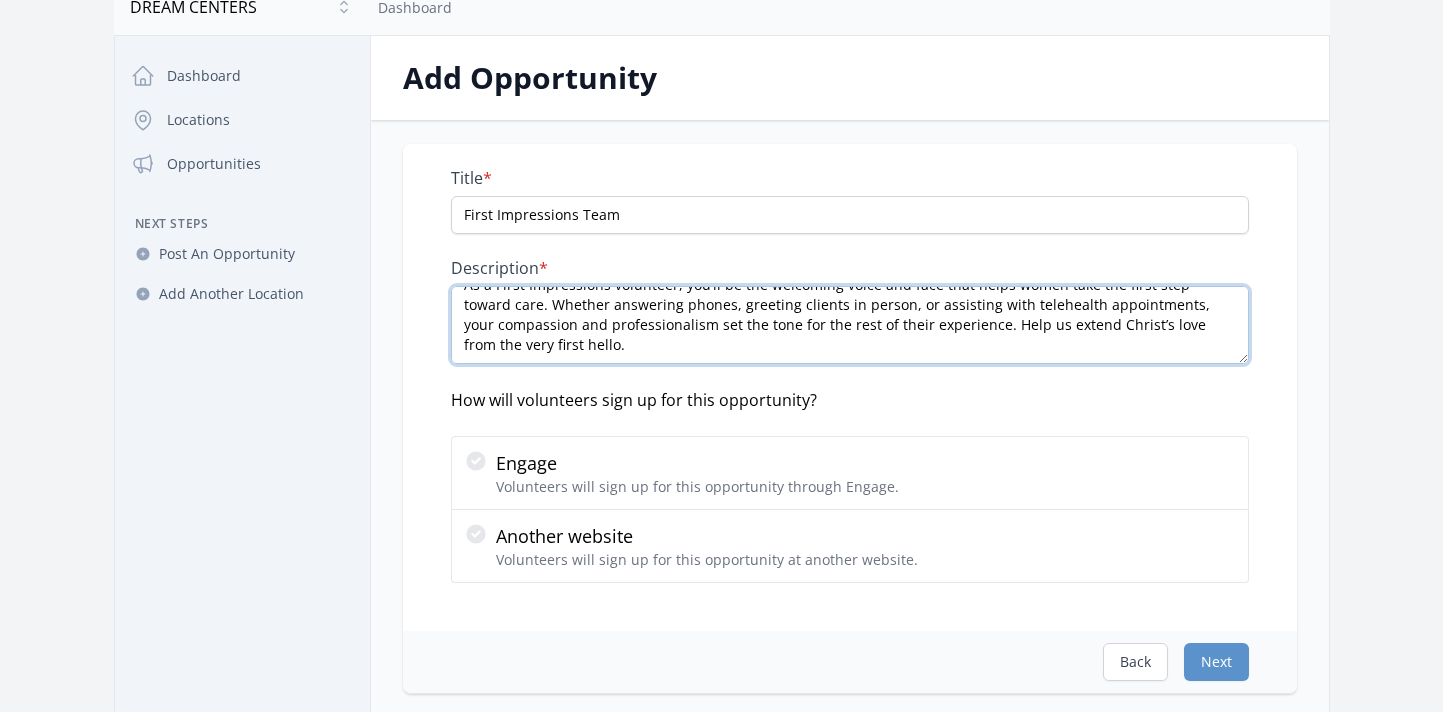 scroll, scrollTop: 40, scrollLeft: 0, axis: vertical 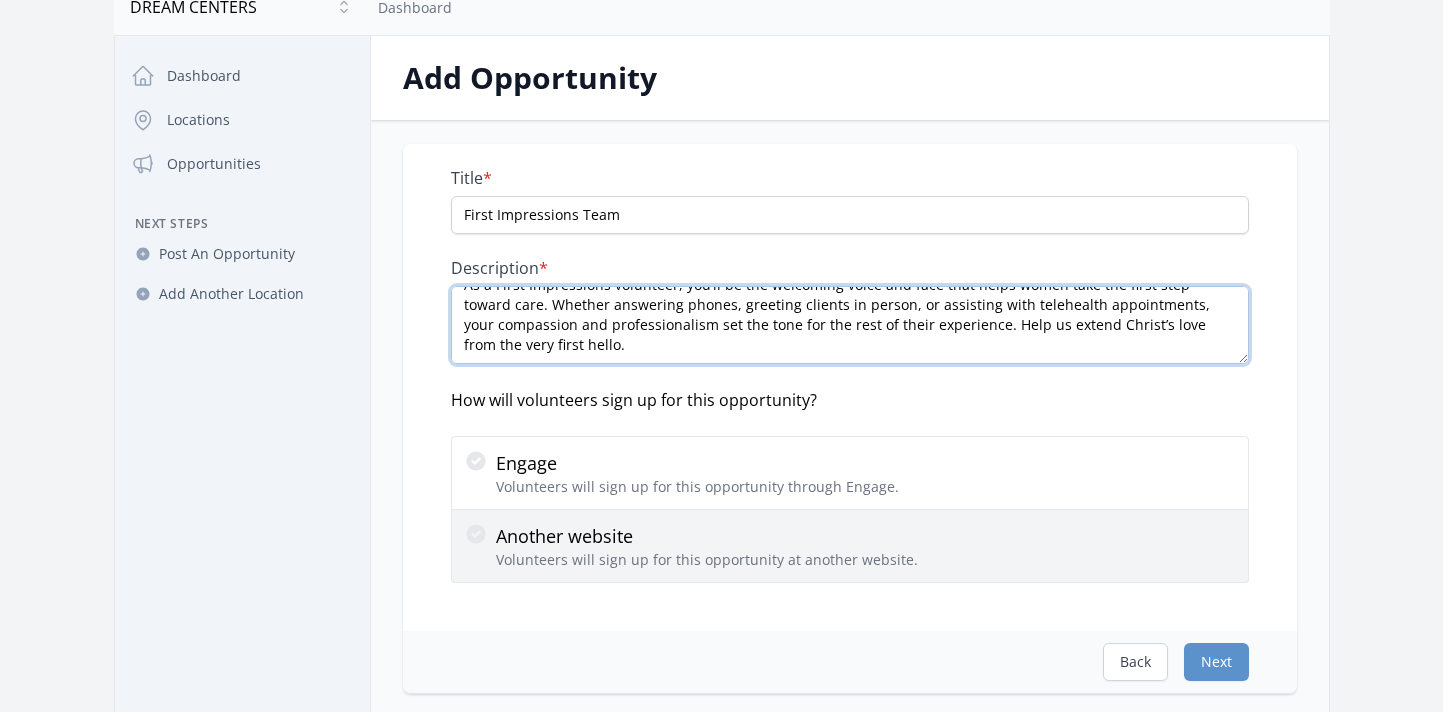 type on "At the Women’s Clinic, be the first smile people see when they walk into the door!
As a First Impressions volunteer, you’ll be the welcoming voice and face that helps women take the first step toward care. Whether answering phones, greeting clients in person, or assisting with telehealth appointments, your compassion and professionalism set the tone for the rest of their experience. Help us extend Christ’s love from the very first hello." 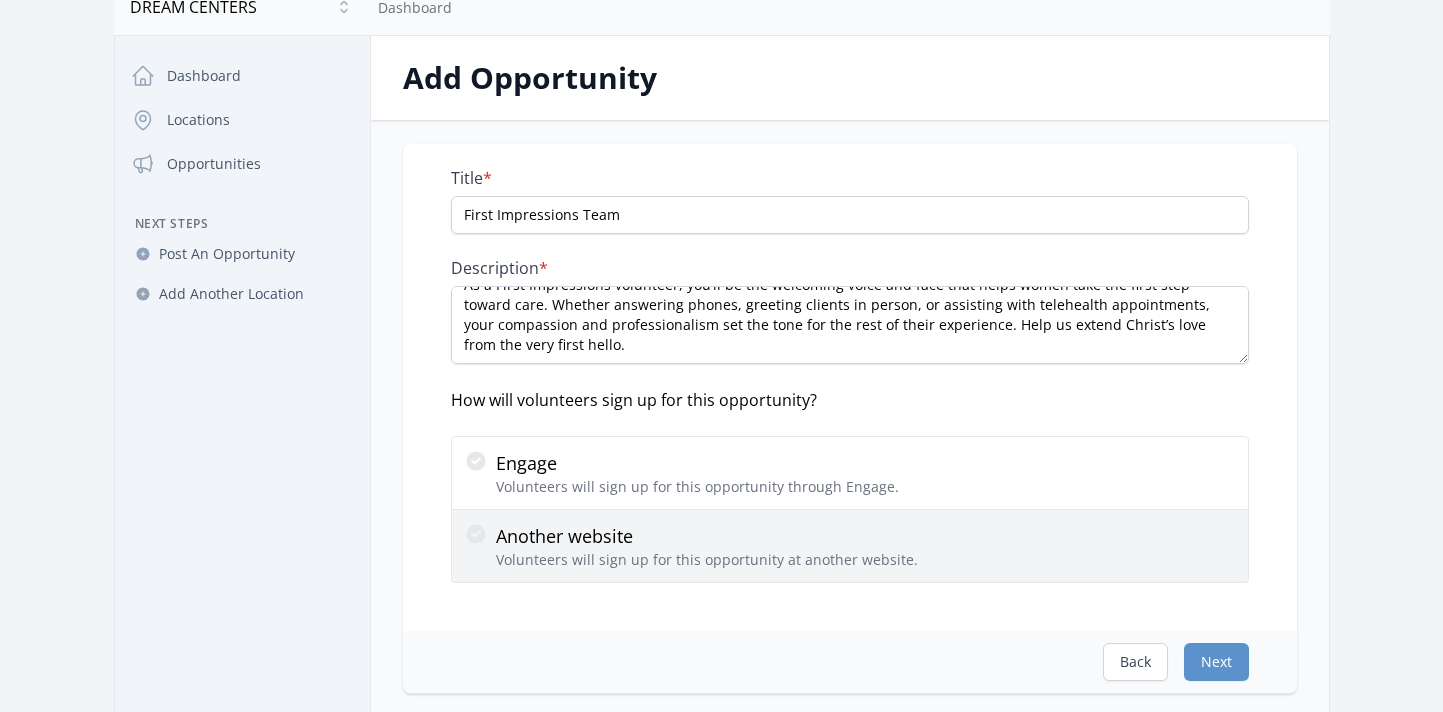 click on "Another website" at bounding box center (707, 536) 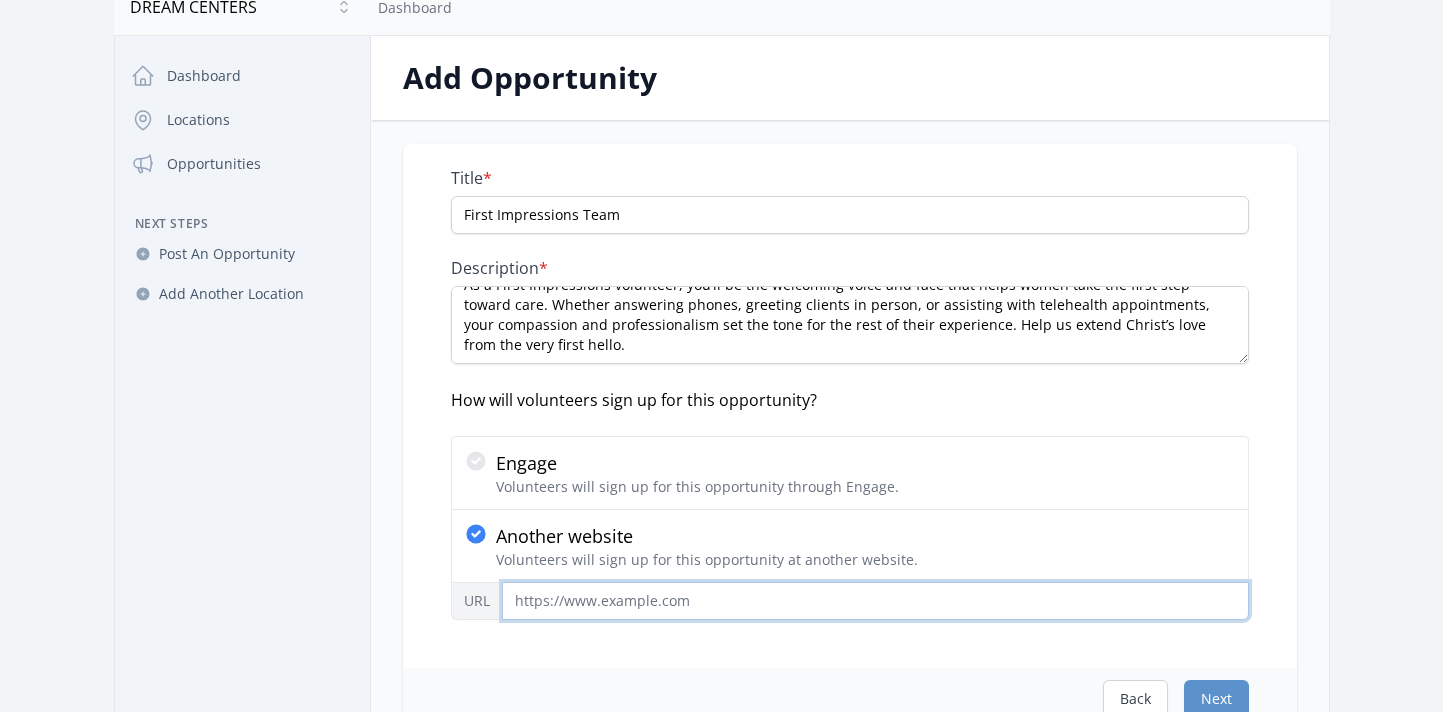 click on "URL" at bounding box center (875, 601) 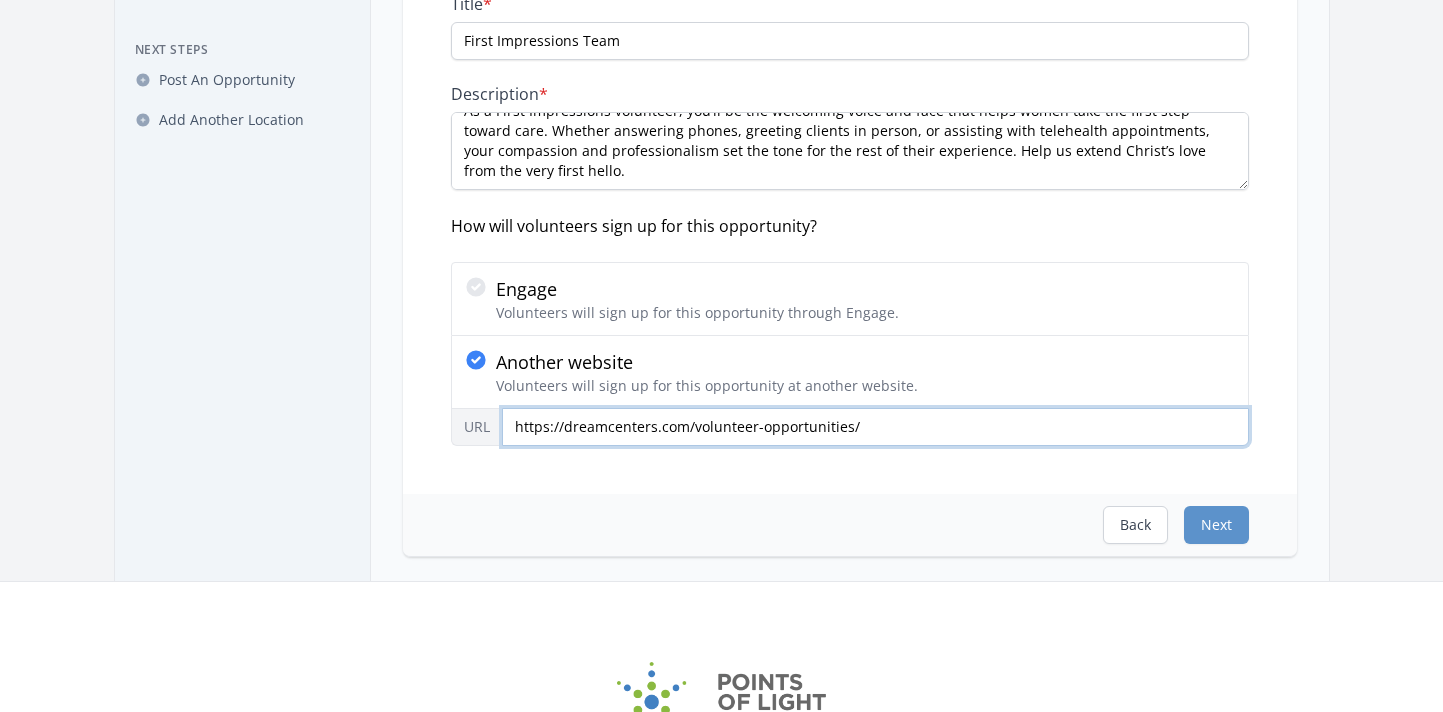 scroll, scrollTop: 265, scrollLeft: 0, axis: vertical 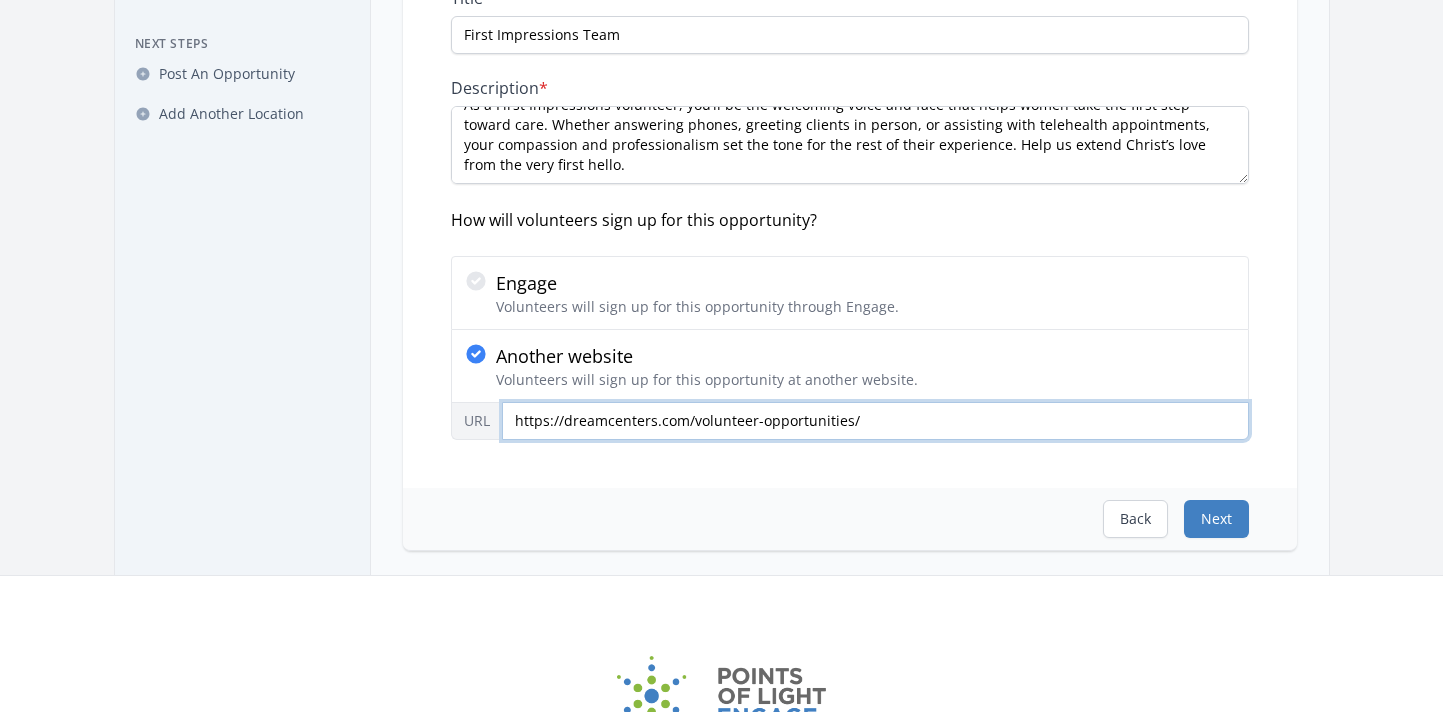type on "https://dreamcenters.com/volunteer-opportunities/" 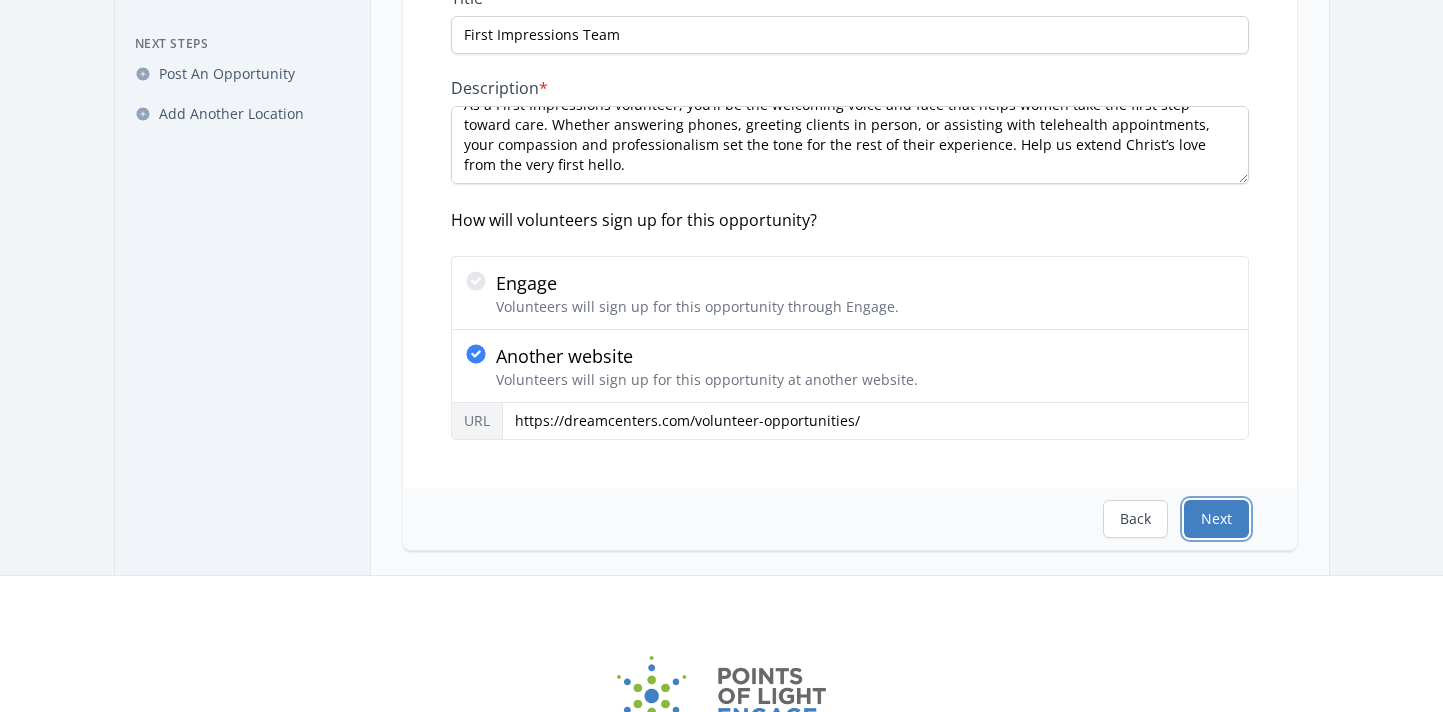 click on "Next" at bounding box center [1216, 519] 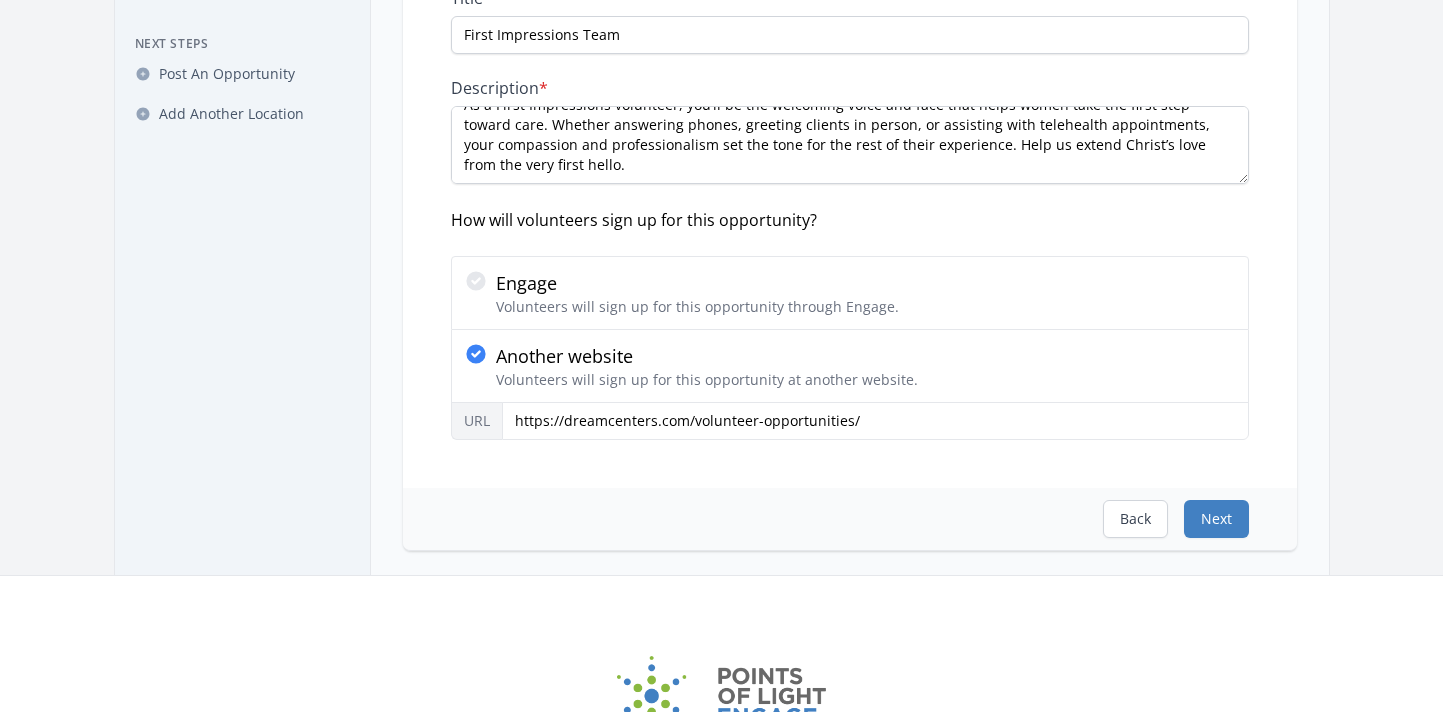scroll, scrollTop: 0, scrollLeft: 0, axis: both 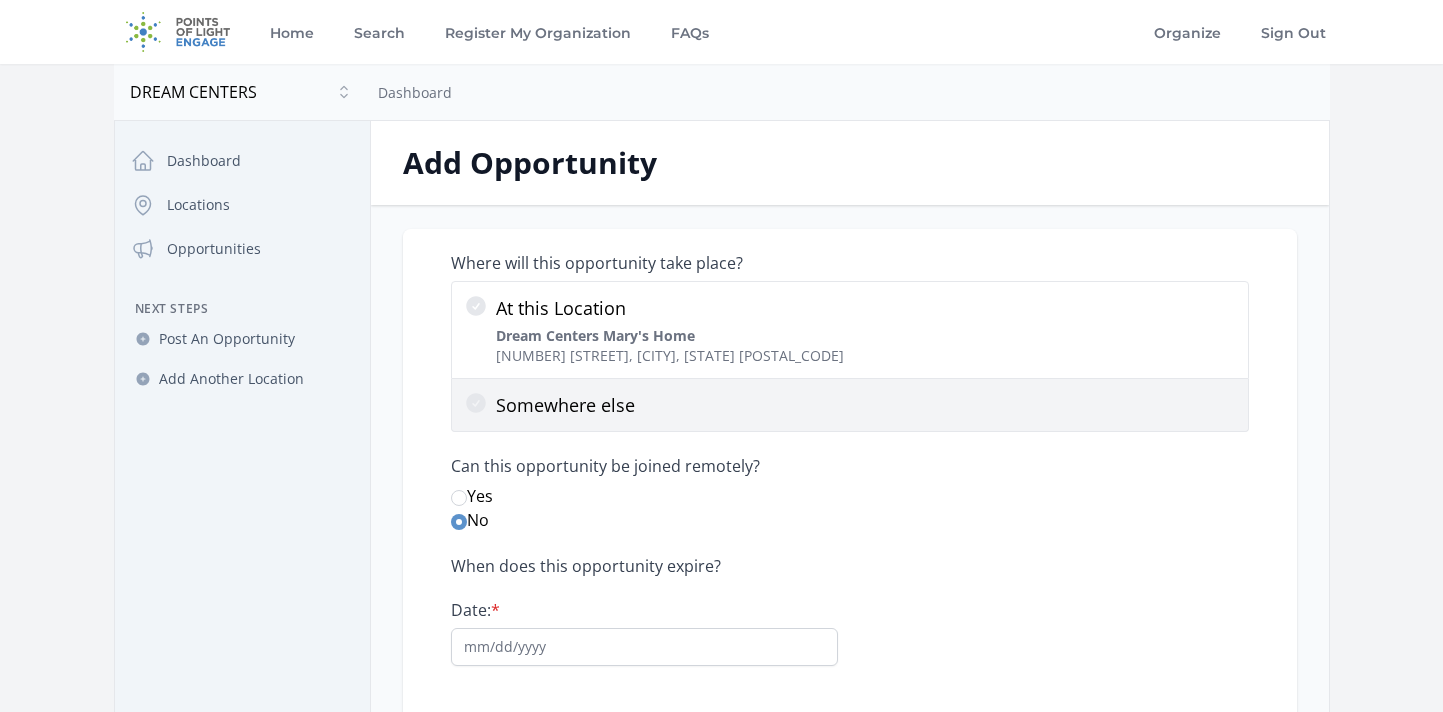 click on "Somewhere else" at bounding box center [866, 405] 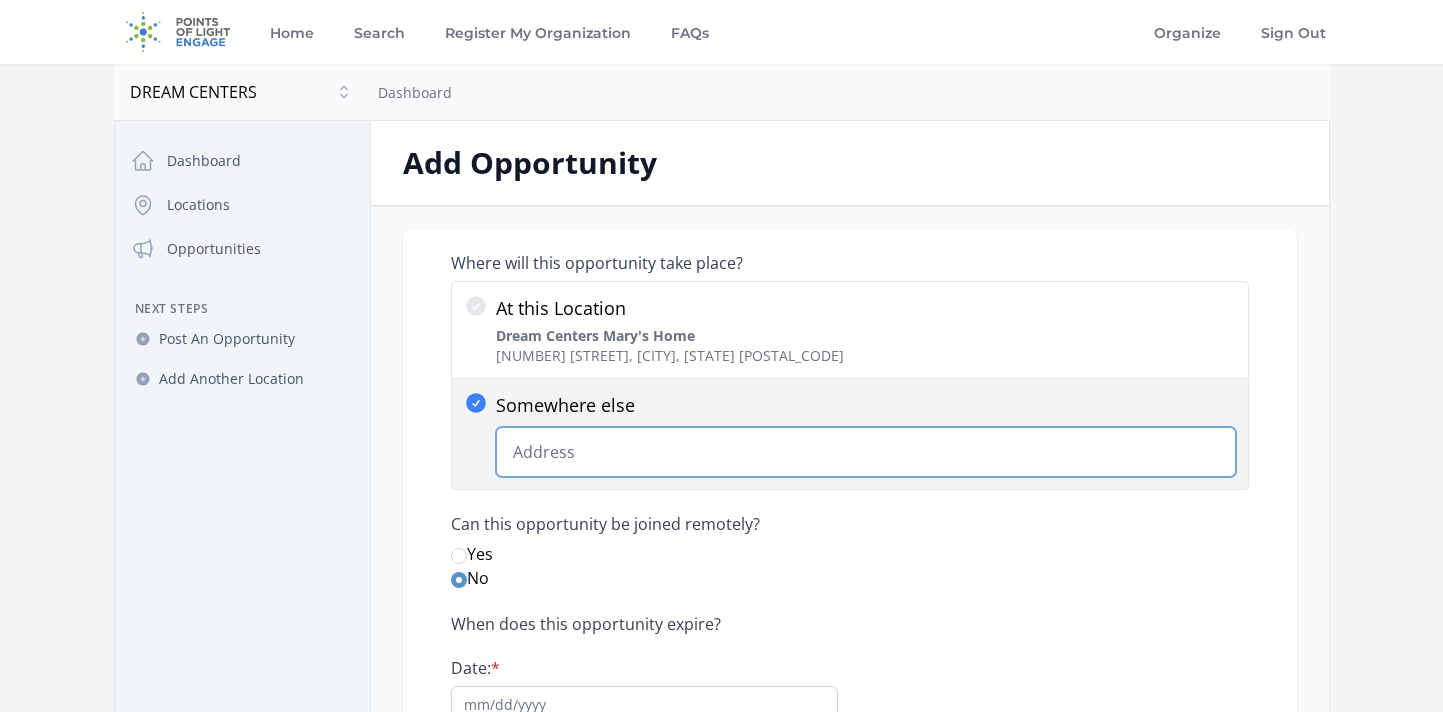 click on "Somewhere else
Change
Predictions" at bounding box center [866, 452] 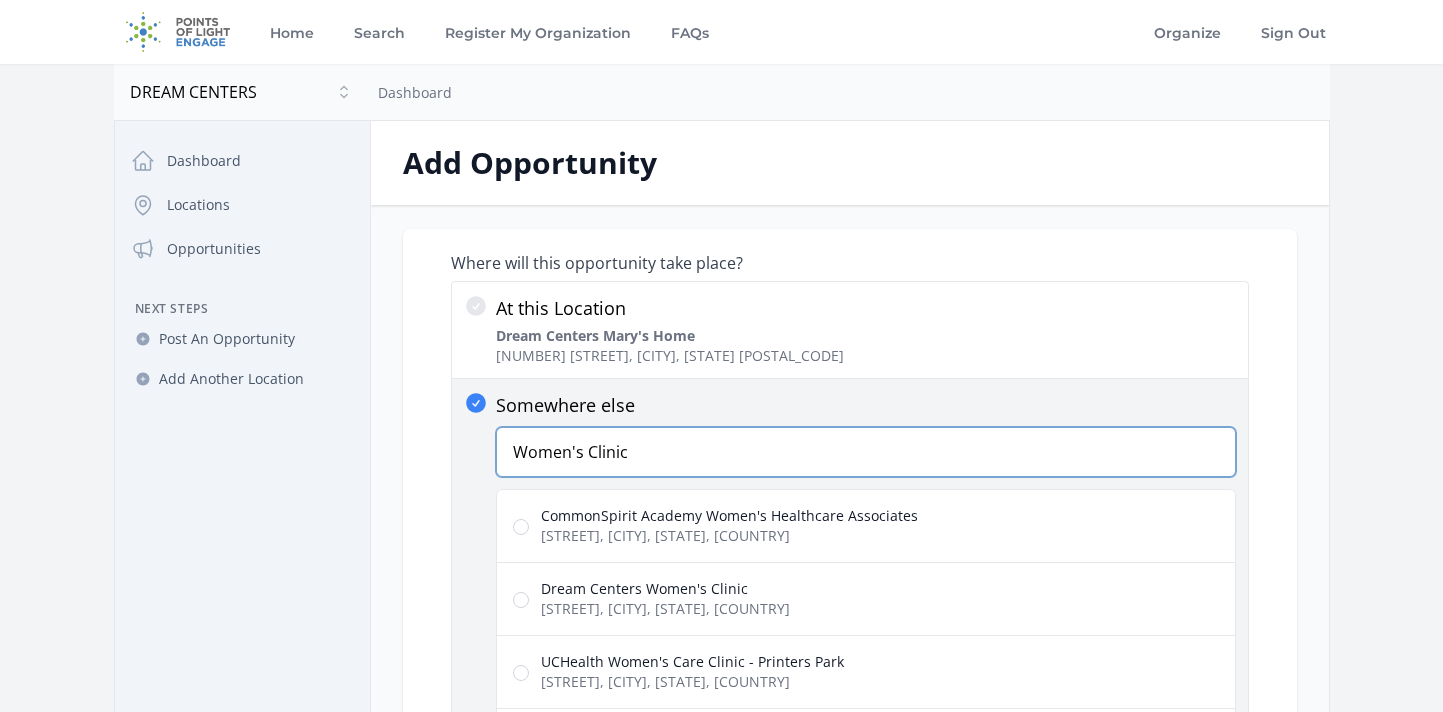 type on "Women's Clinic" 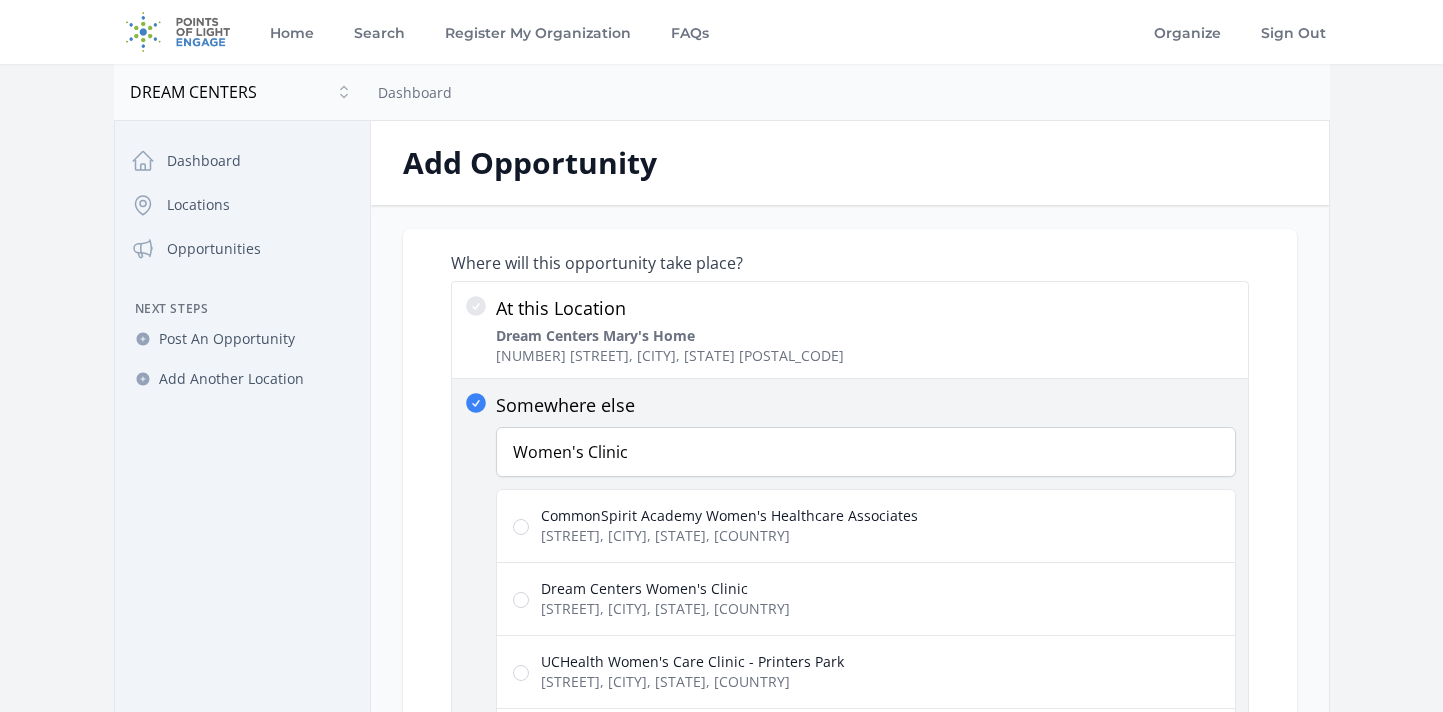 click on "Montebello Drive, Colorado Springs, CO, USA" at bounding box center [665, 609] 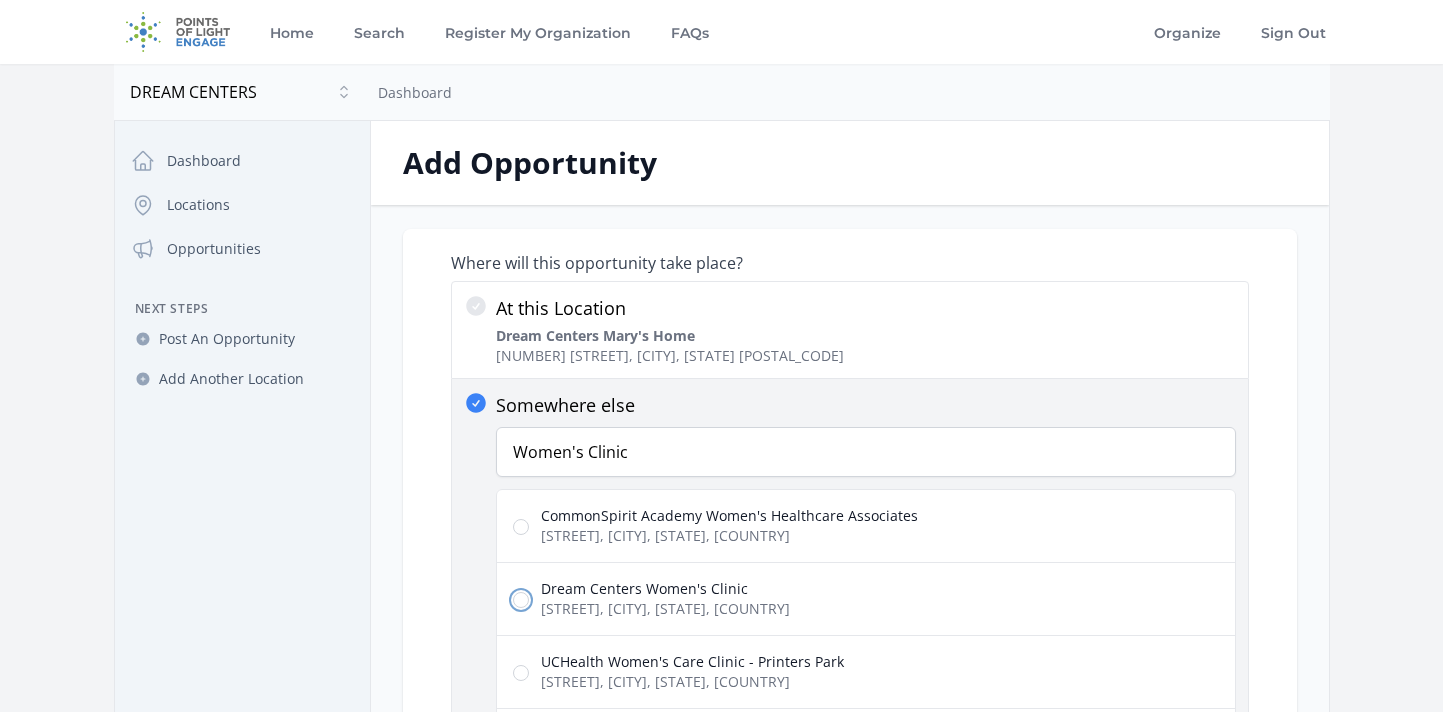 click on "Dream Centers Women's Clinic
Montebello Drive, Colorado Springs, CO, USA" at bounding box center [521, 600] 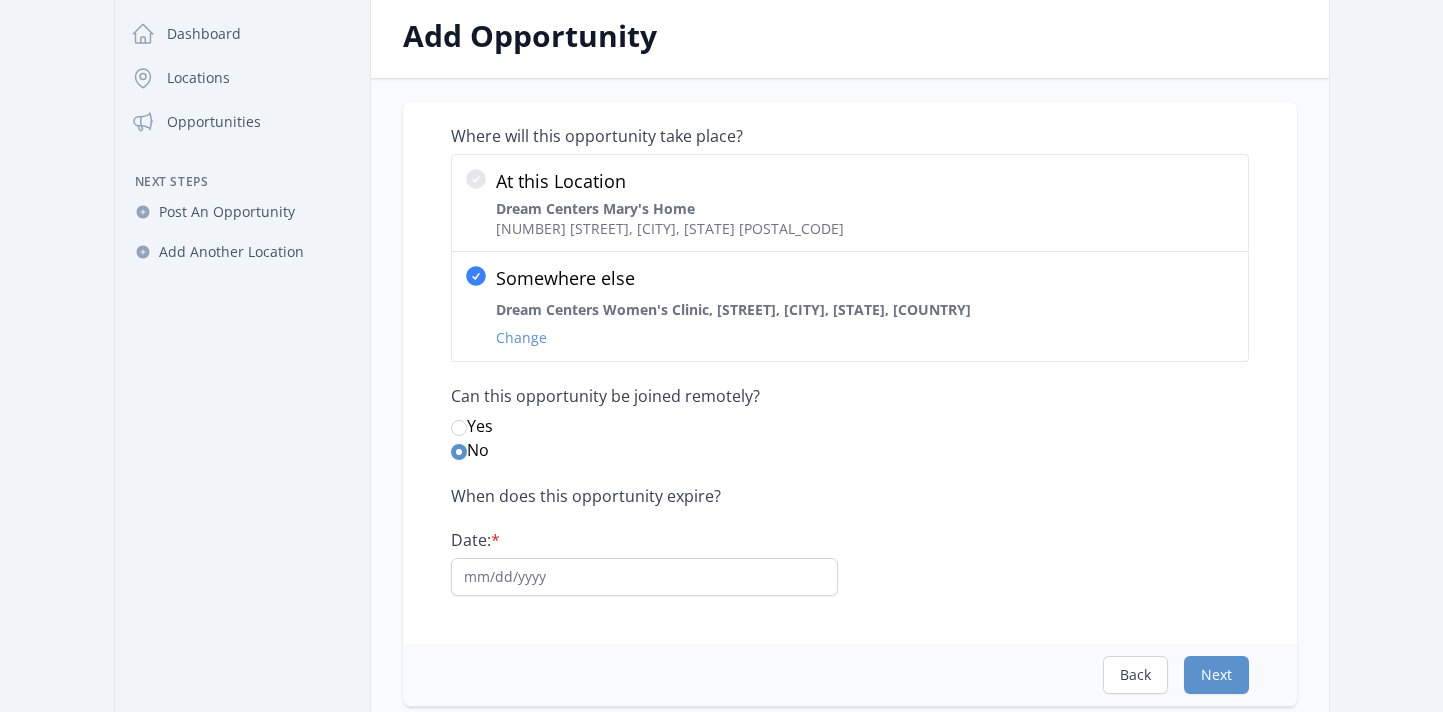 scroll, scrollTop: 133, scrollLeft: 0, axis: vertical 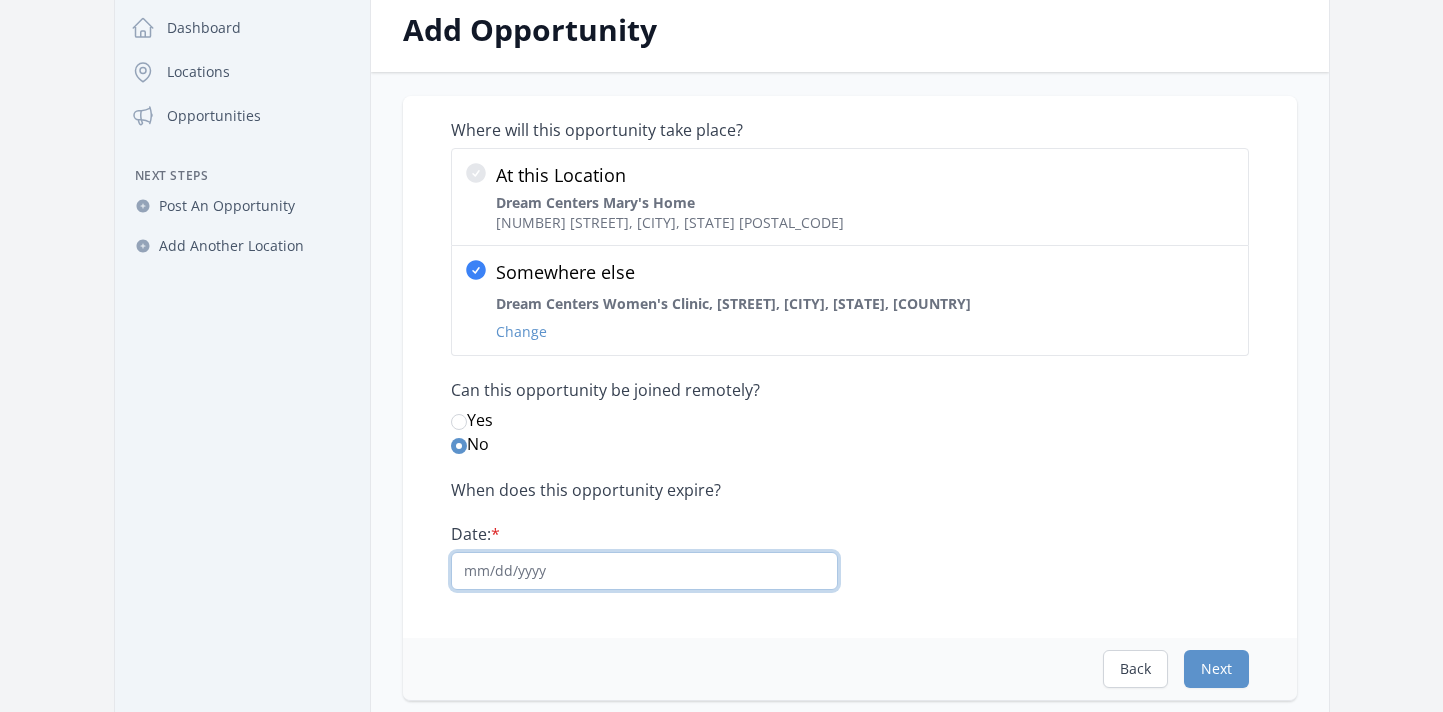 click on "Date:  *" at bounding box center (644, 571) 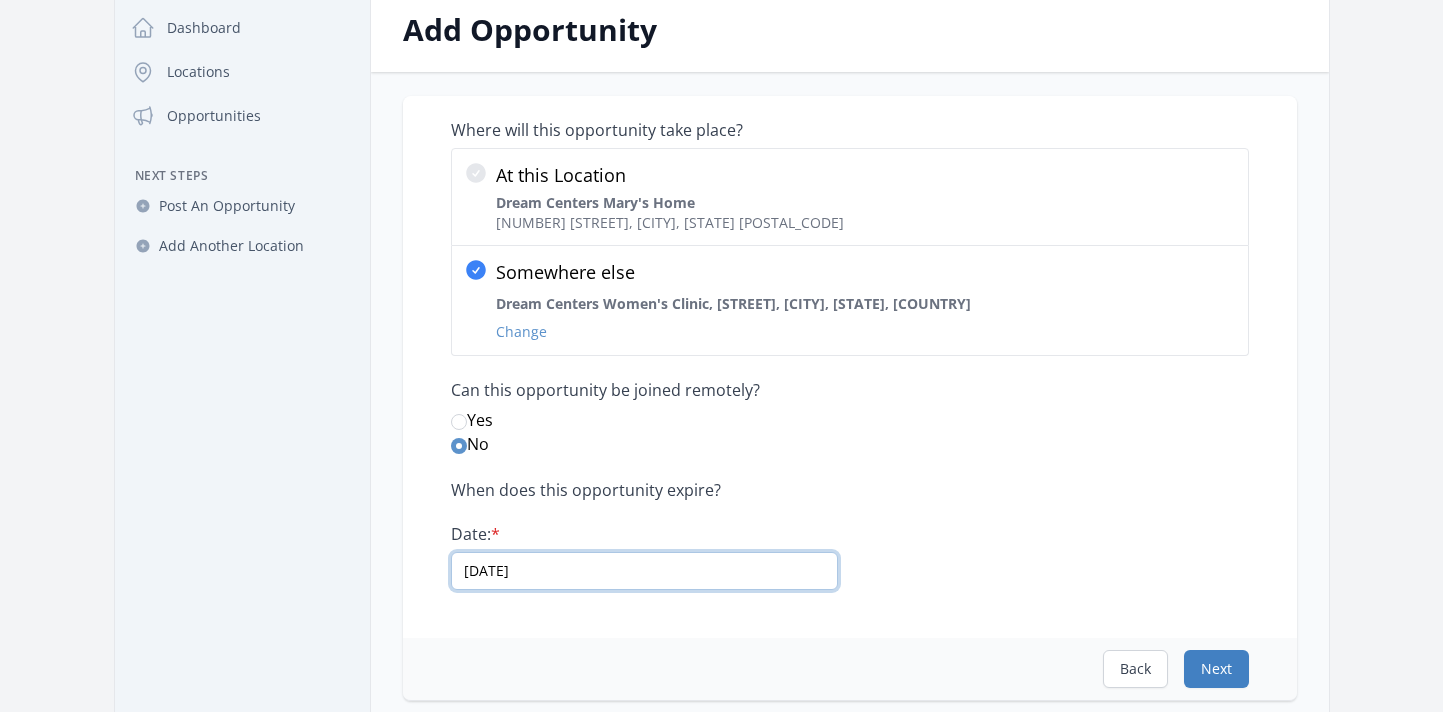 type on "01/01/2030" 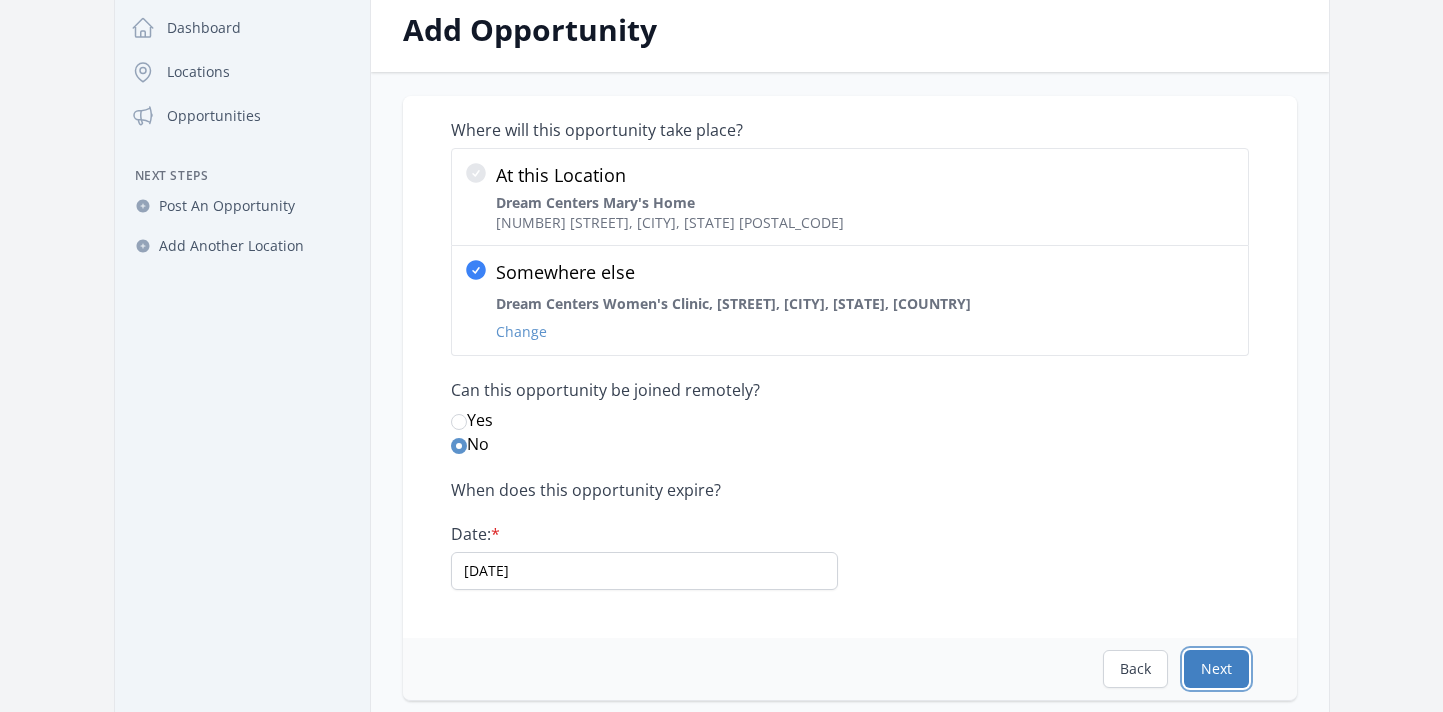 click on "Next" at bounding box center [1216, 669] 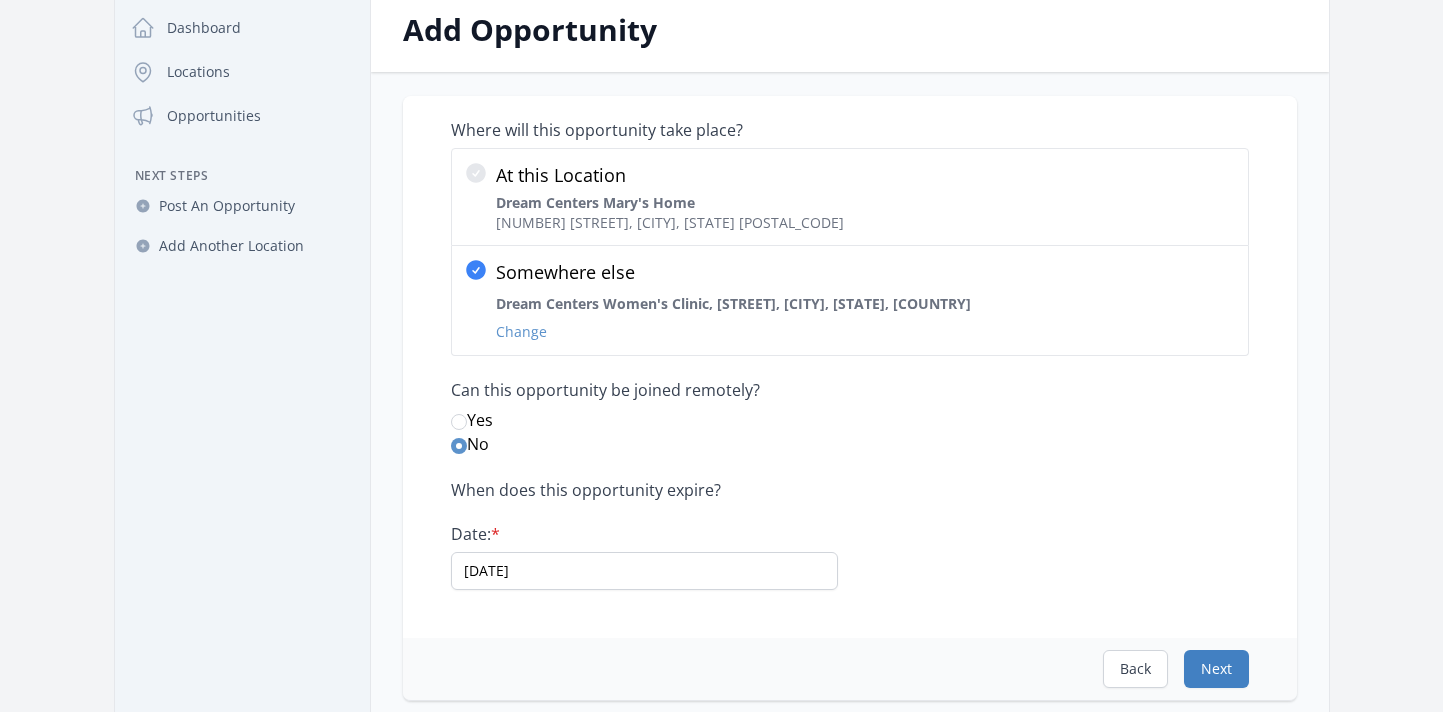scroll, scrollTop: 0, scrollLeft: 0, axis: both 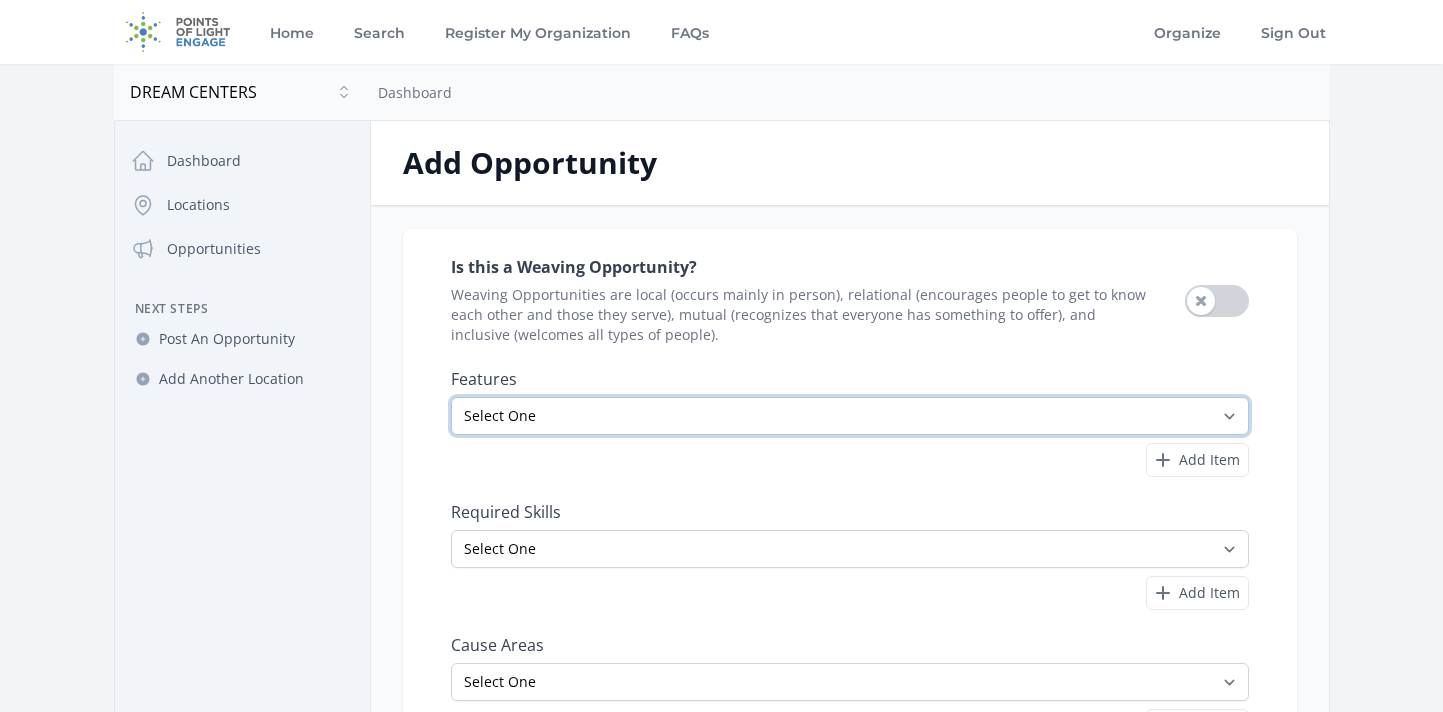 click on "Select One
All Ages
Court-Ordered Eligible
Good for Families
Good for Groups
Good for Kids
Good for Seniors
Good for Teens
Handicap Accessible
Indoor Activity
Involves Physical Labor
Minimum Age 18
Minimum Age 21
Outdoor Activity
Volunteer Abroad" at bounding box center (850, 416) 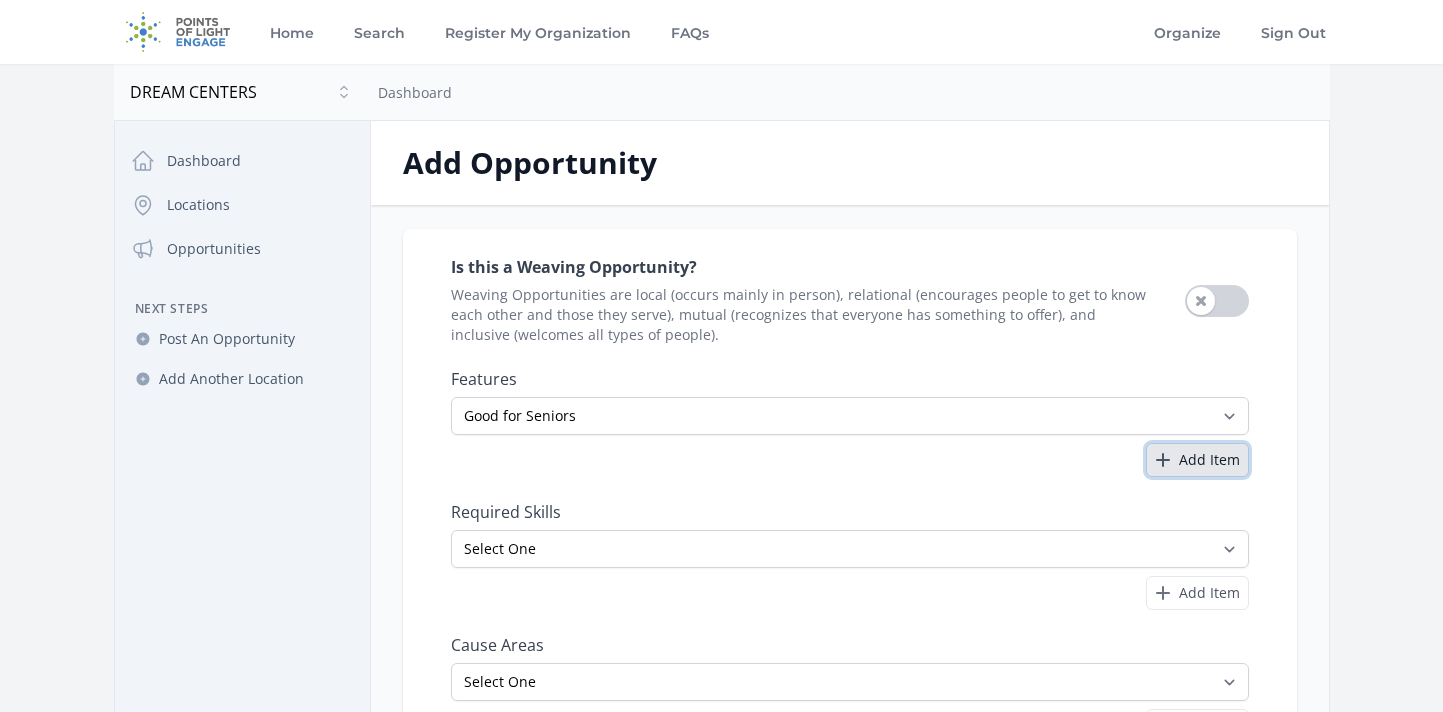 click on "Add Item" at bounding box center (1209, 460) 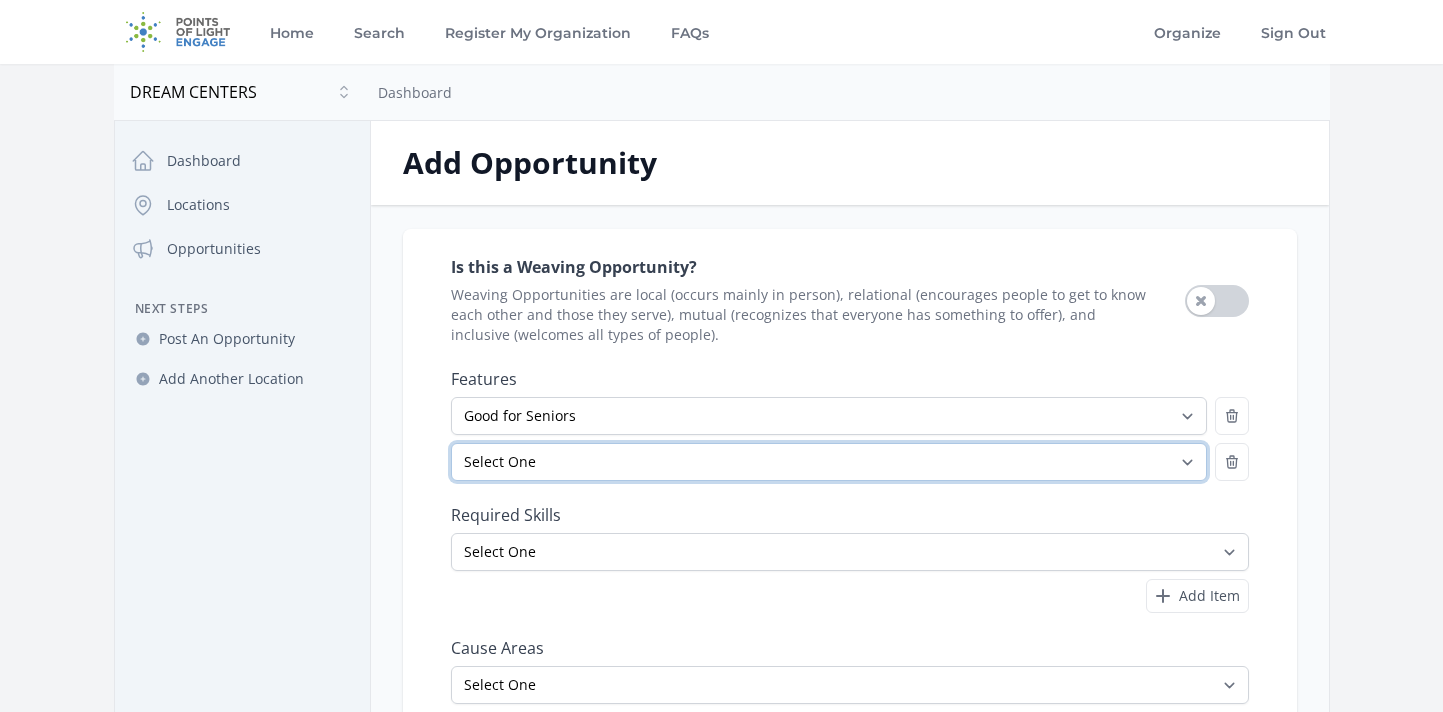 click on "Select One
All Ages
Court-Ordered Eligible
Good for Families
Good for Groups
Good for Kids
Good for Seniors
Good for Teens
Handicap Accessible
Indoor Activity
Involves Physical Labor
Minimum Age 18
Minimum Age 21
Outdoor Activity
Volunteer Abroad" at bounding box center (829, 462) 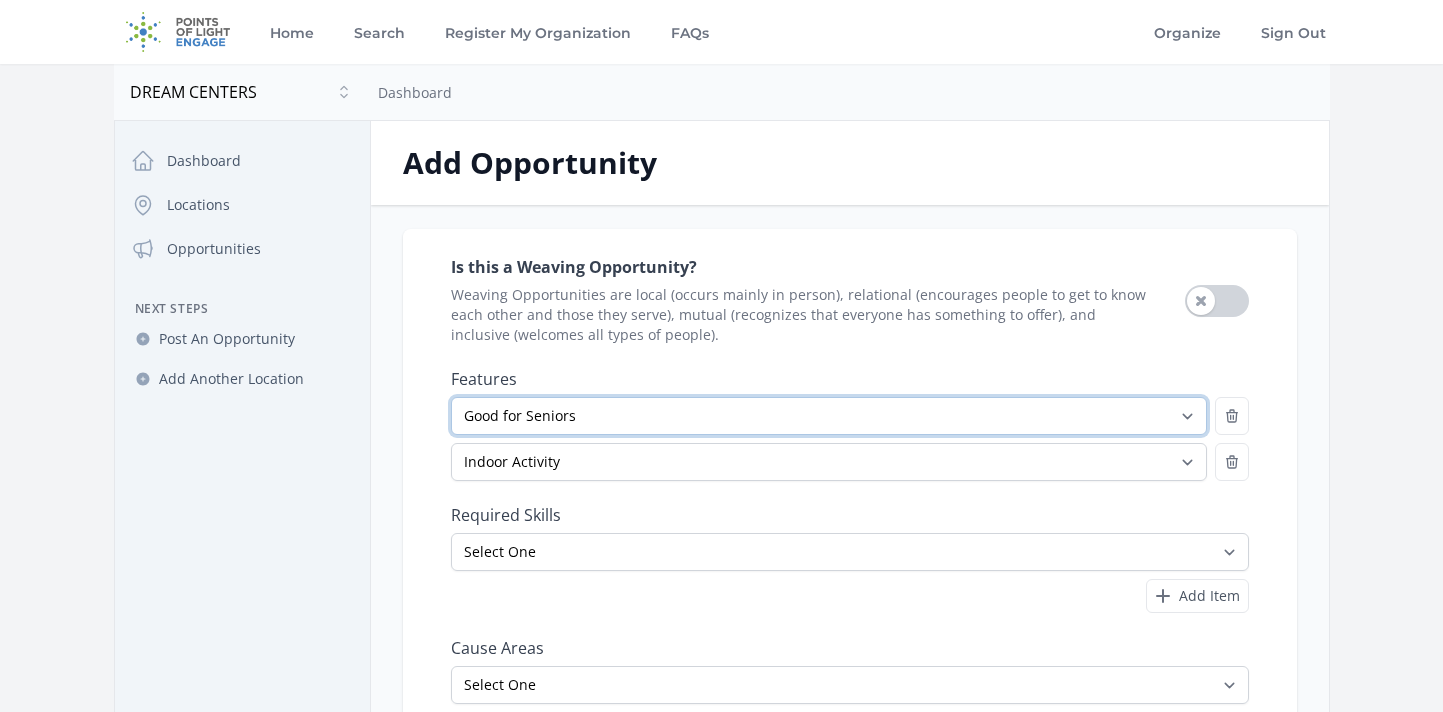 click on "Select One
All Ages
Court-Ordered Eligible
Good for Families
Good for Groups
Good for Kids
Good for Seniors
Good for Teens
Handicap Accessible
Indoor Activity
Involves Physical Labor
Minimum Age 18
Minimum Age 21
Outdoor Activity
Volunteer Abroad" at bounding box center (829, 416) 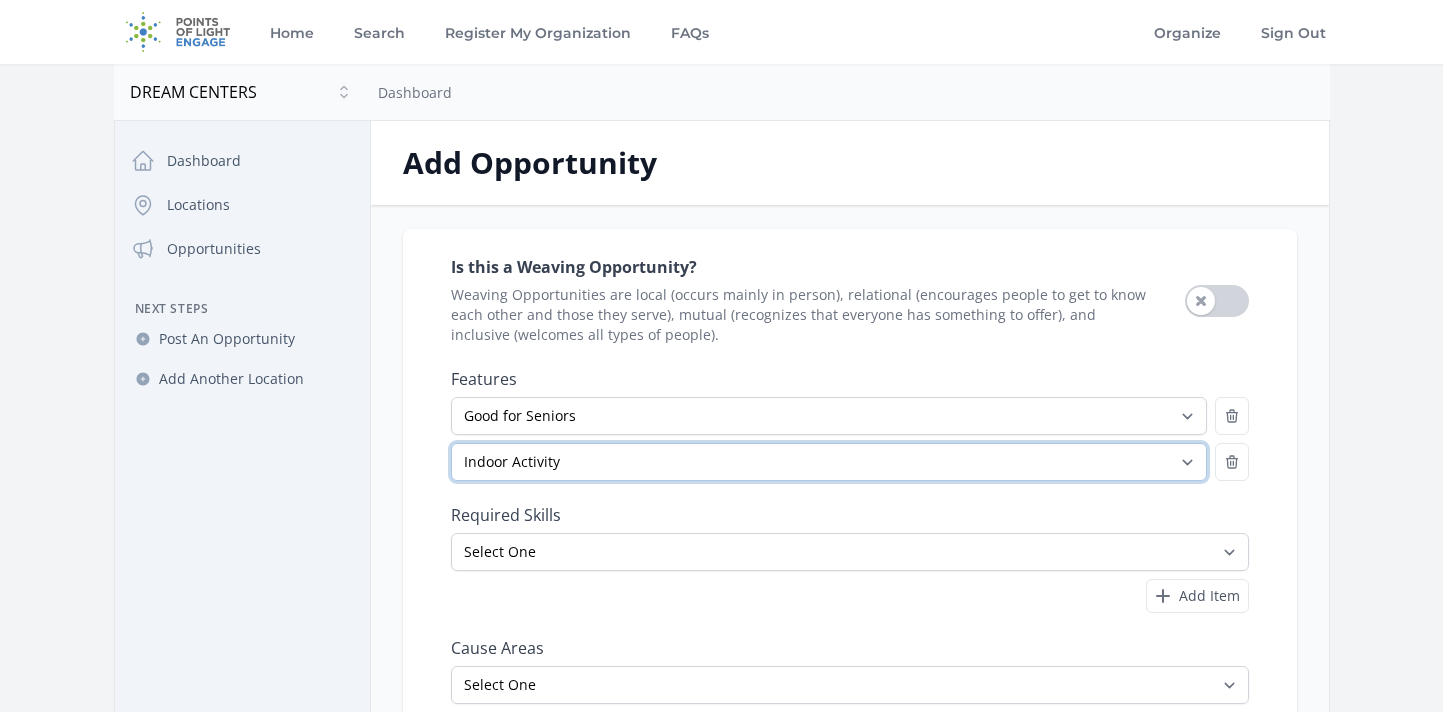click on "Select One
All Ages
Court-Ordered Eligible
Good for Families
Good for Groups
Good for Kids
Good for Seniors
Good for Teens
Handicap Accessible
Indoor Activity
Involves Physical Labor
Minimum Age 18
Minimum Age 21
Outdoor Activity
Volunteer Abroad" at bounding box center [829, 462] 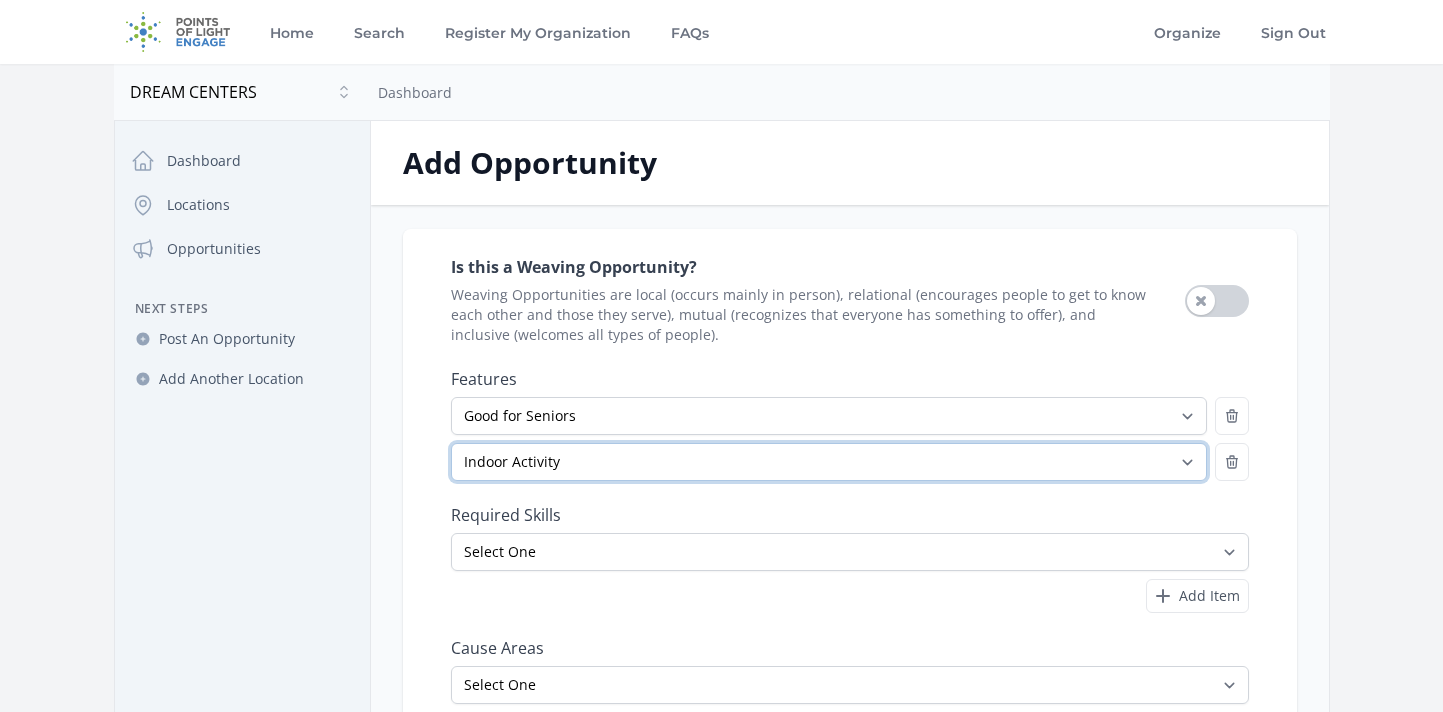 select on "Minimum Age 21" 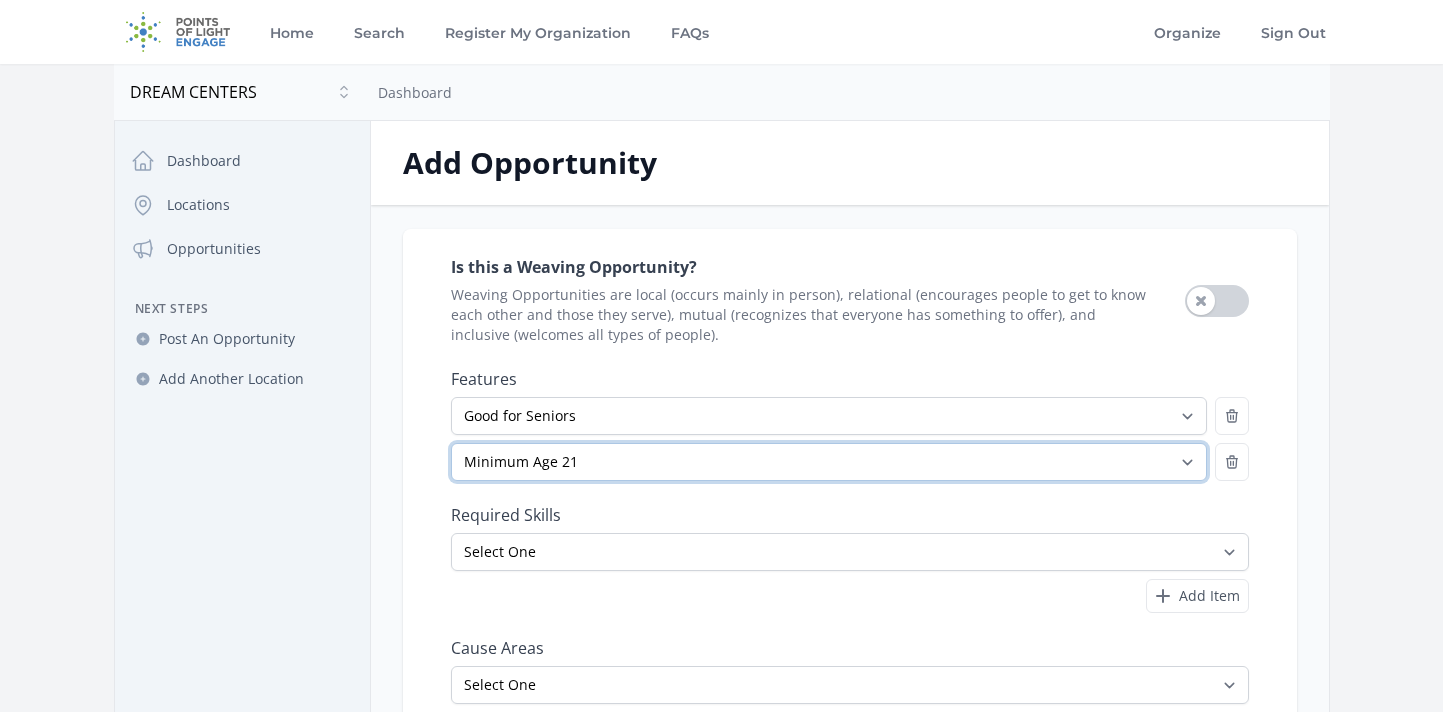 scroll, scrollTop: 96, scrollLeft: 0, axis: vertical 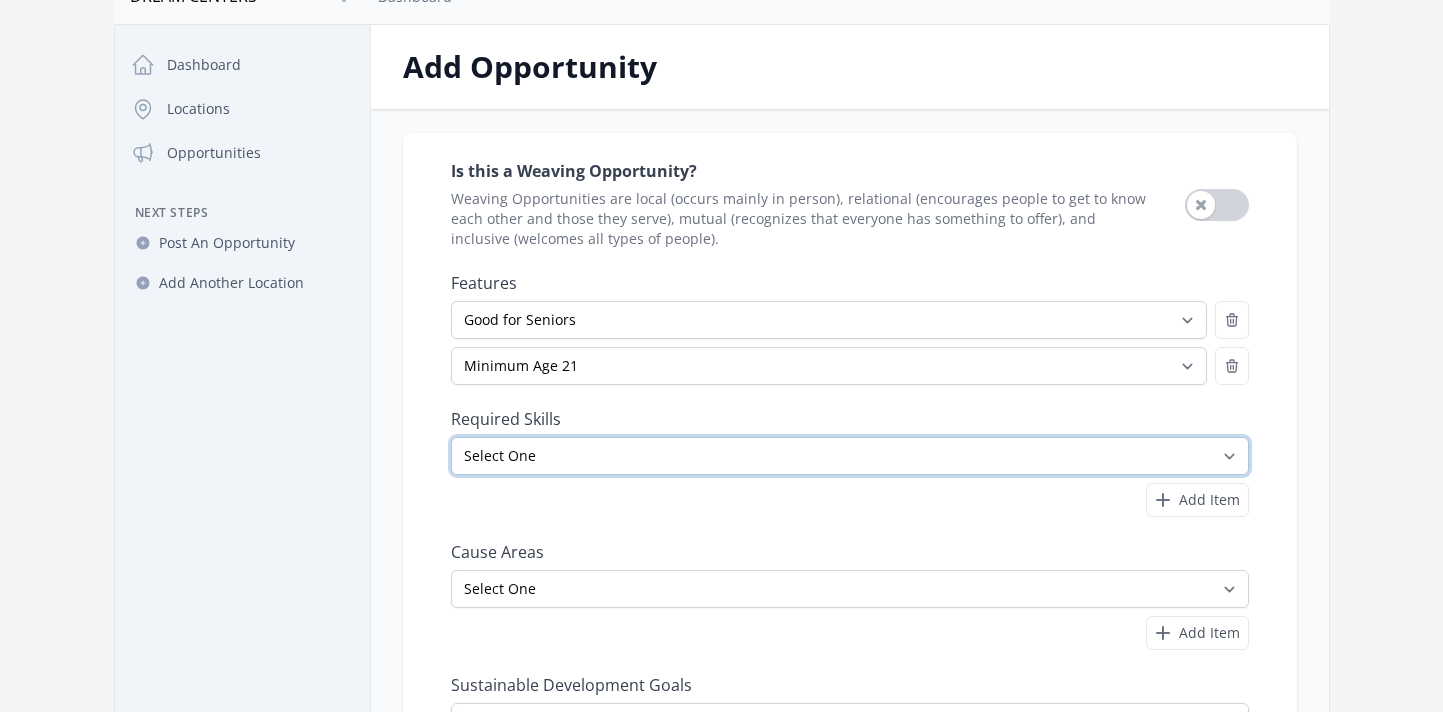 click on "Select One
Accounting
Advocacy
Administrative
Arts
Board Service
Business Skills
Caregiving
Coaching
Communications
Community Outreach
Data Science
Design
Driving
EMT
Event Support
Facilitation
Finance Firefighter Legal" at bounding box center [850, 456] 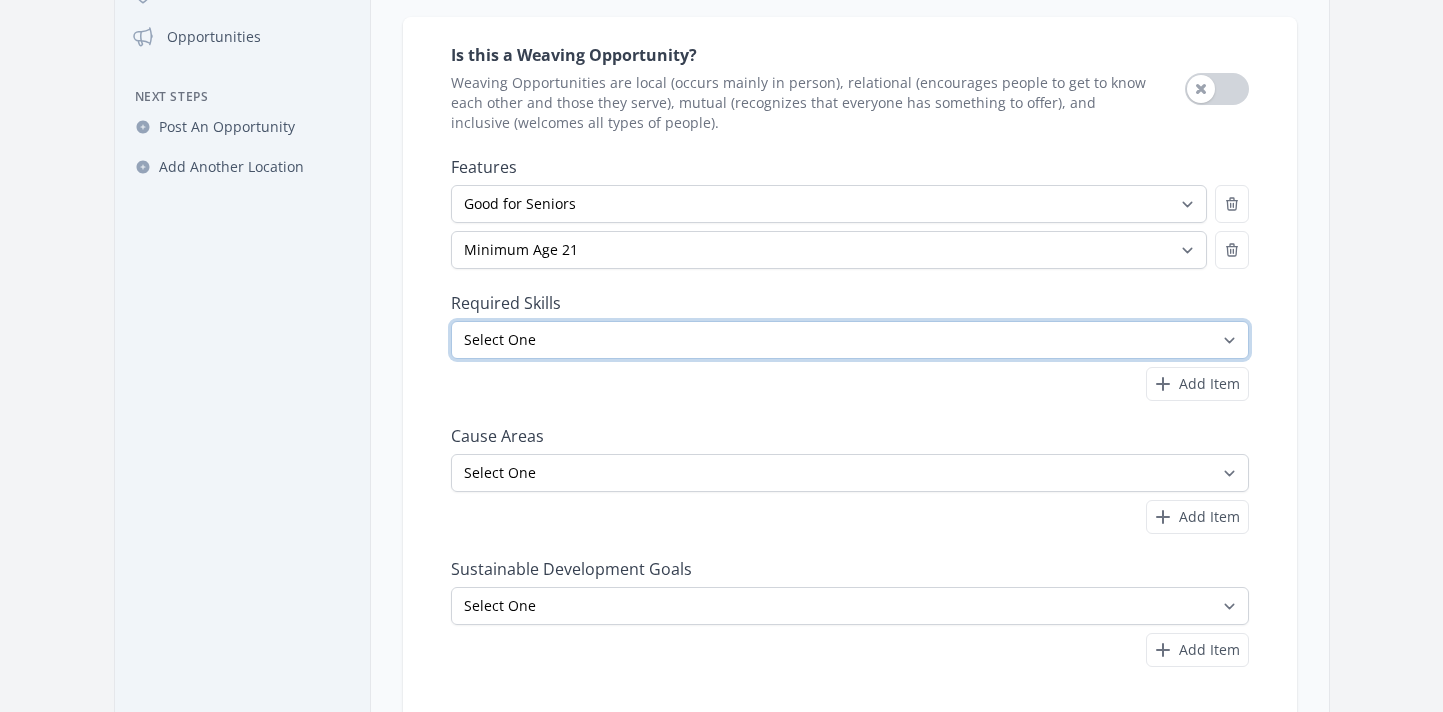 scroll, scrollTop: 213, scrollLeft: 0, axis: vertical 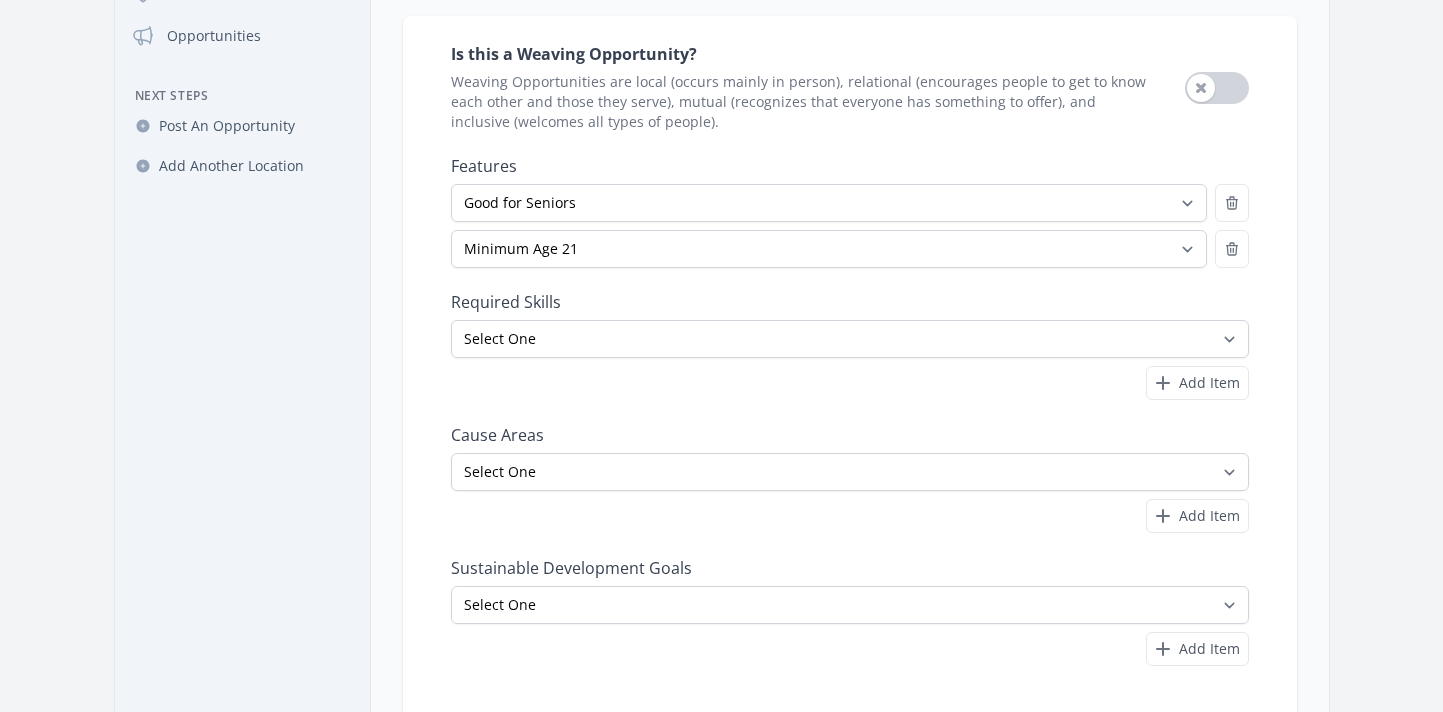 click on "Add Item" at bounding box center (850, 383) 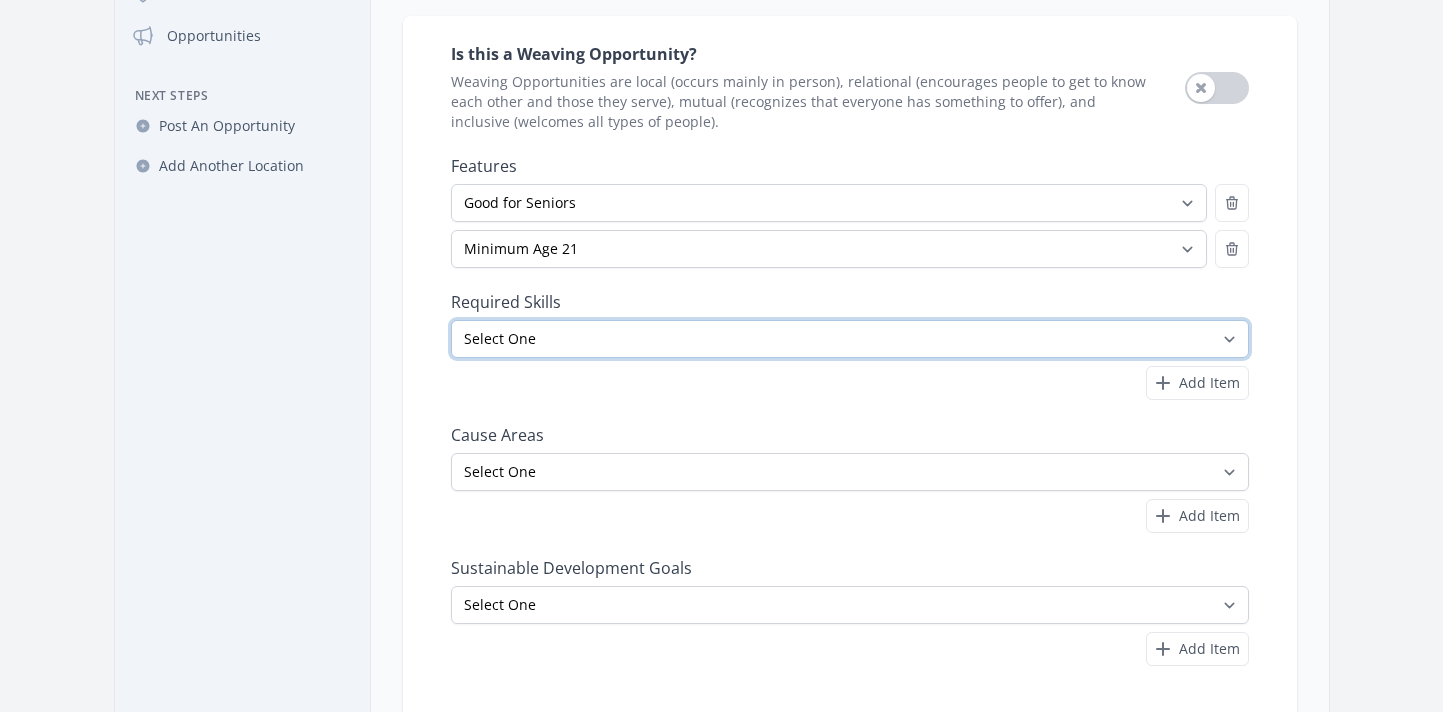 click on "Select One
Accounting
Advocacy
Administrative
Arts
Board Service
Business Skills
Caregiving
Coaching
Communications
Community Outreach
Data Science
Design
Driving
EMT
Event Support
Facilitation
Finance Firefighter Legal" at bounding box center (850, 339) 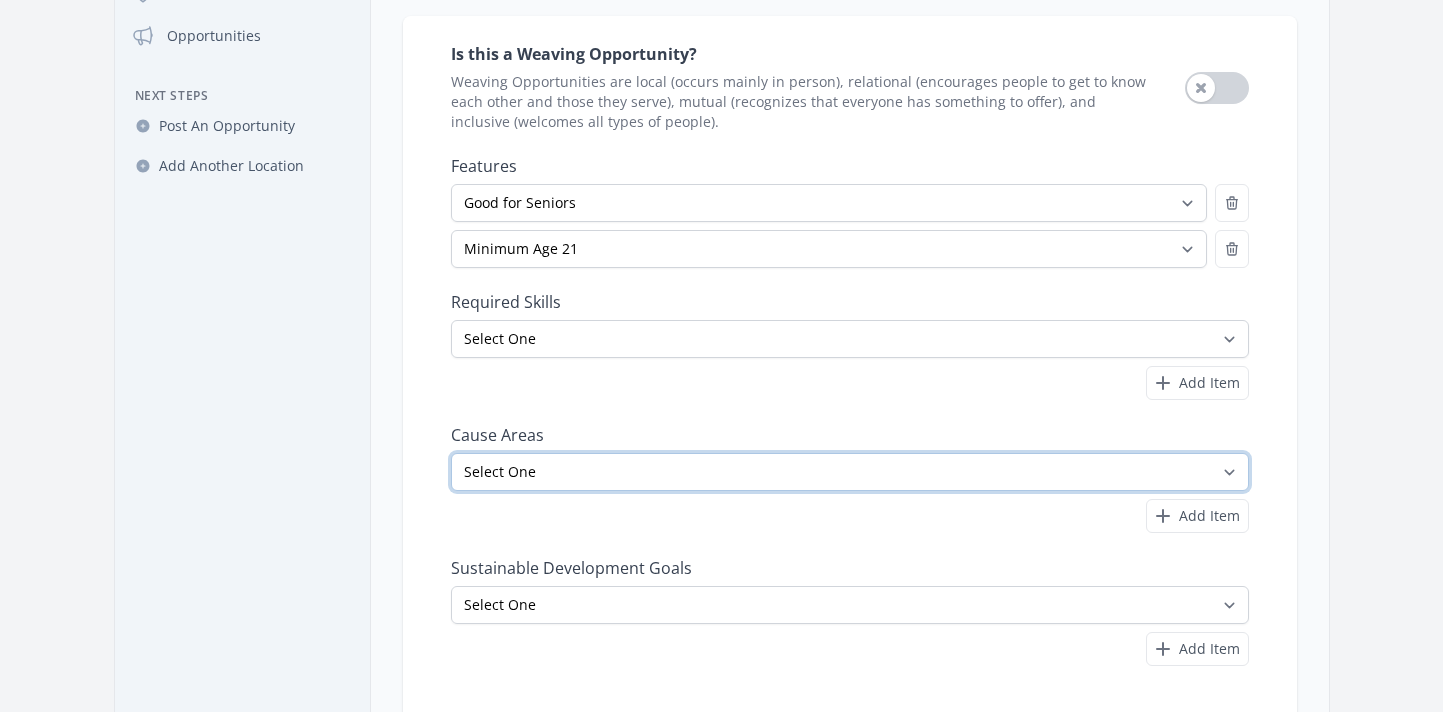 click on "Select One
Adult Education
Animals
Arts & Culture
Children & Youth
Civil Rights
Community Strengthening
COVID-19
Digital Divide
Disabilities
Disaster Response & Recovery
Education
Environment
Family Services
Food Insecurity
Health & Wellness
Homelessness Hunger STEM" at bounding box center (850, 472) 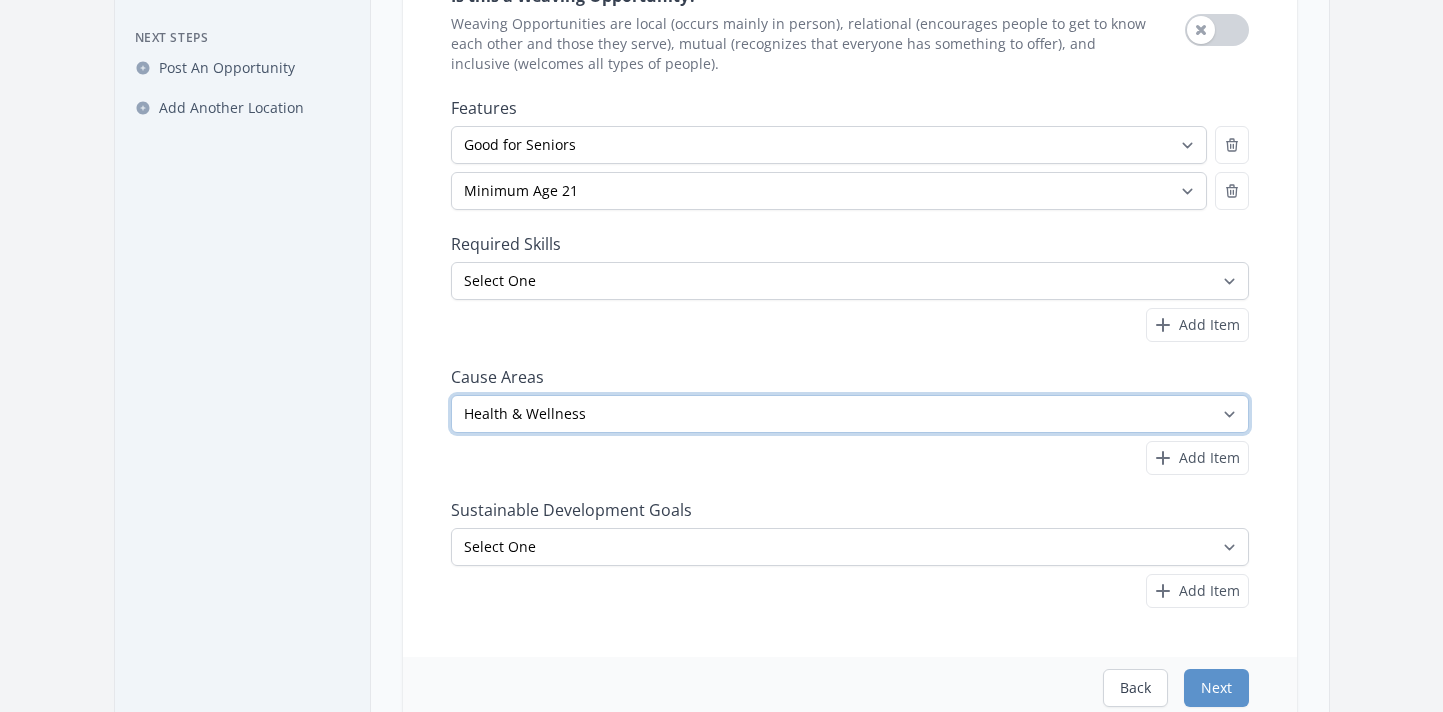 scroll, scrollTop: 315, scrollLeft: 0, axis: vertical 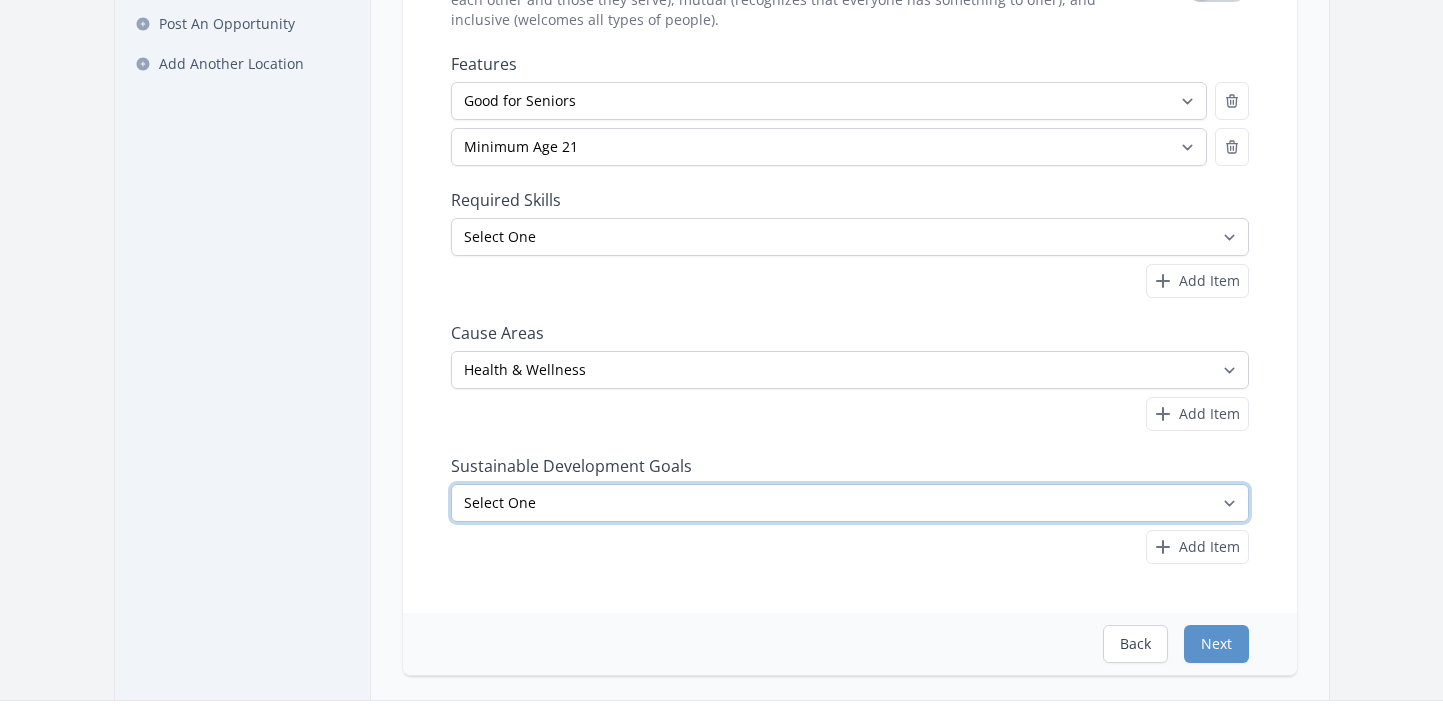 click on "Select One
No Poverty
Zero Hunger
Good Health and Well-Being
Quality Education
Gender Equality
Clean Water and Sanitation
Affordable and Clean Energy
Decent Work and Economic Growth
Industry, Innovation and Infrastructure
Reduced Inequalities
Sustainable Cities and Communities
Responsible Consumption and Production
Climate Action
Life Below Water" at bounding box center (850, 503) 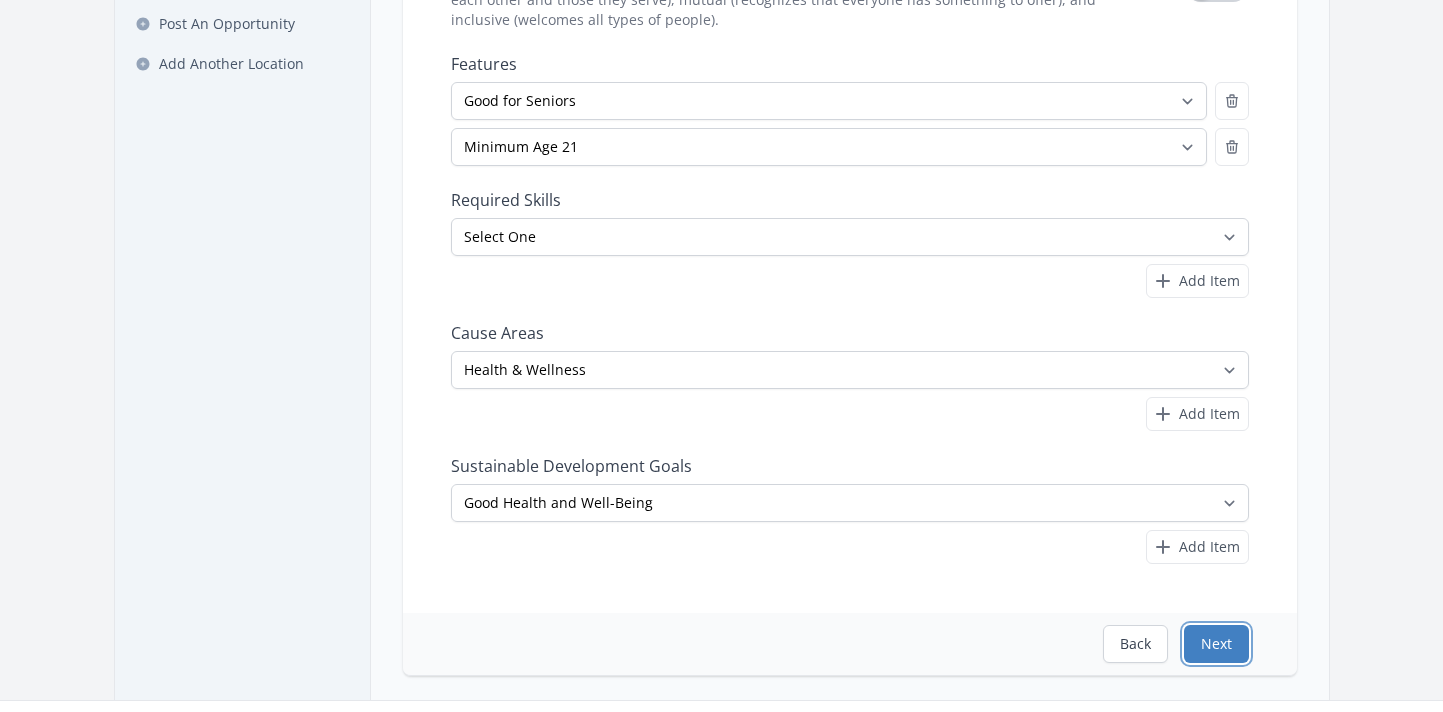 click on "Next" at bounding box center (1216, 644) 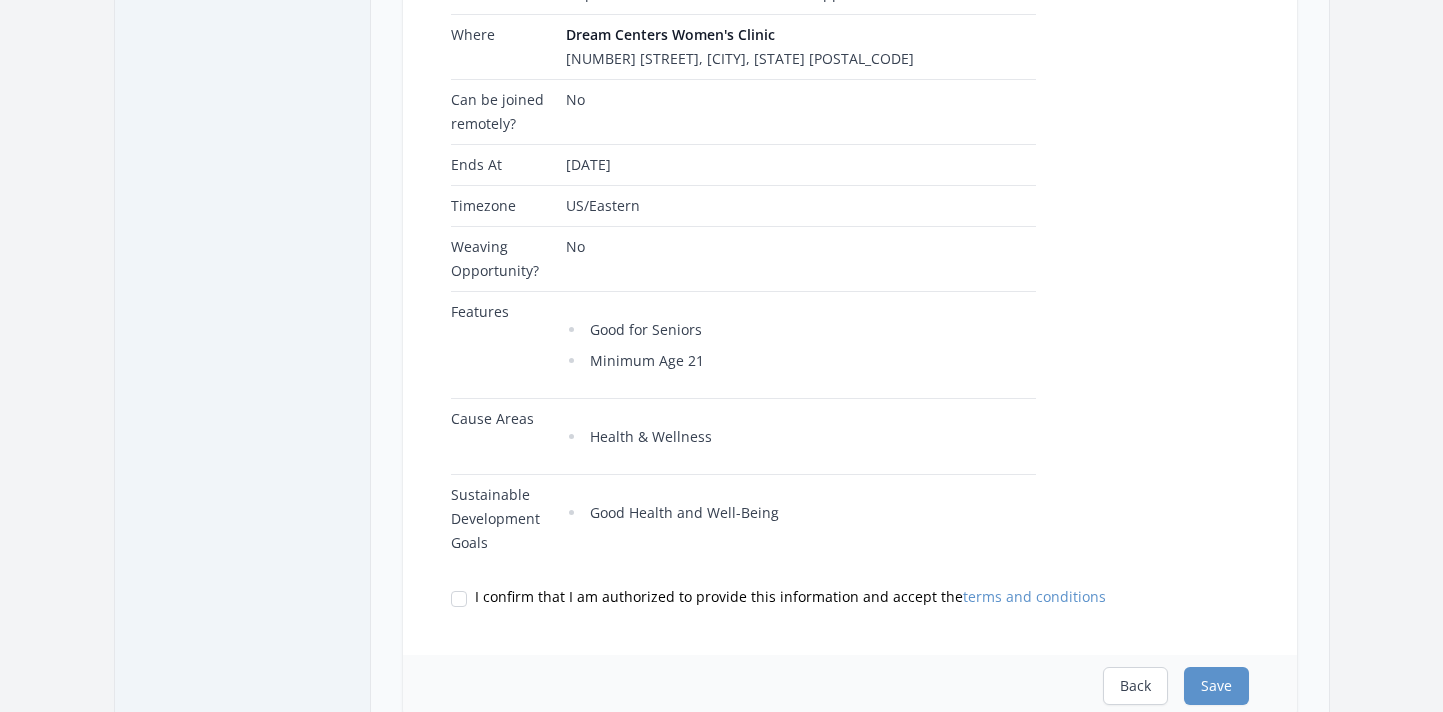 scroll, scrollTop: 648, scrollLeft: 0, axis: vertical 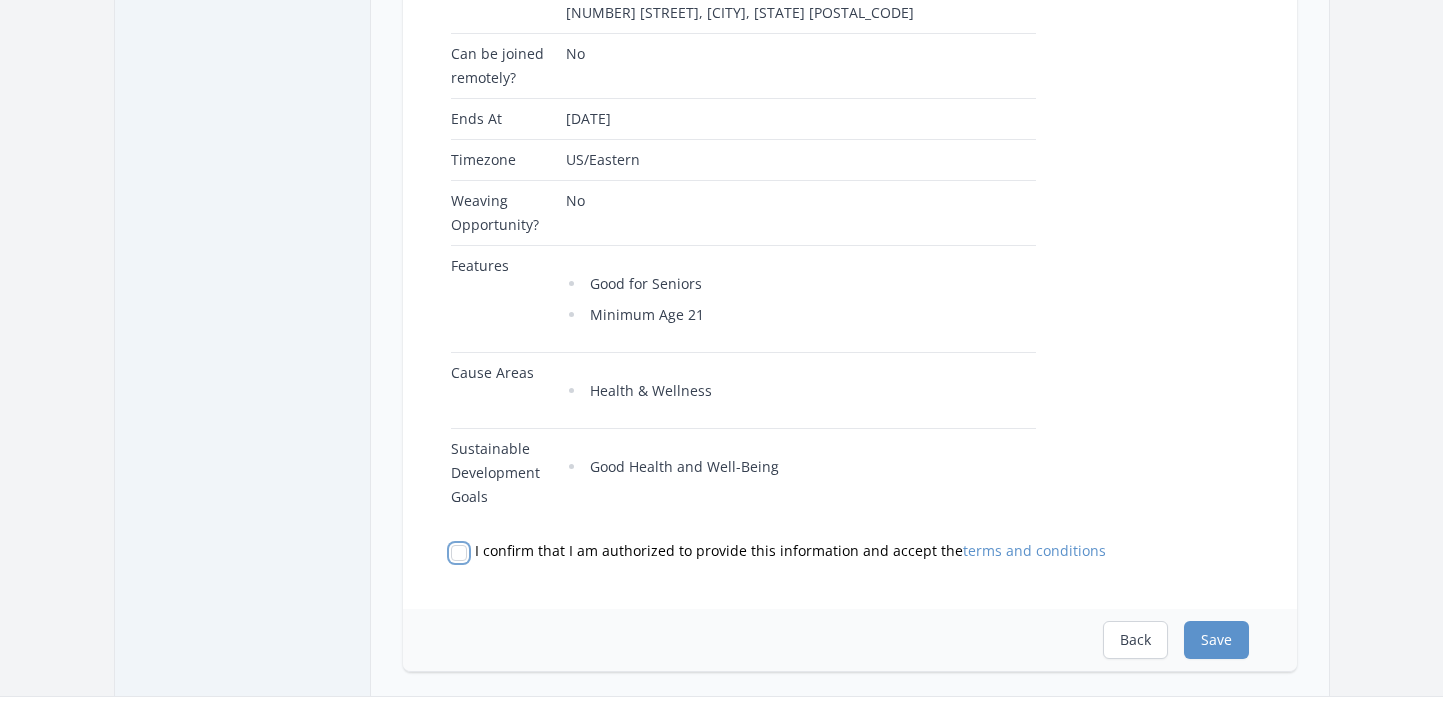 click on "I confirm that I am authorized to provide this information and accept the  terms and conditions" at bounding box center (459, 553) 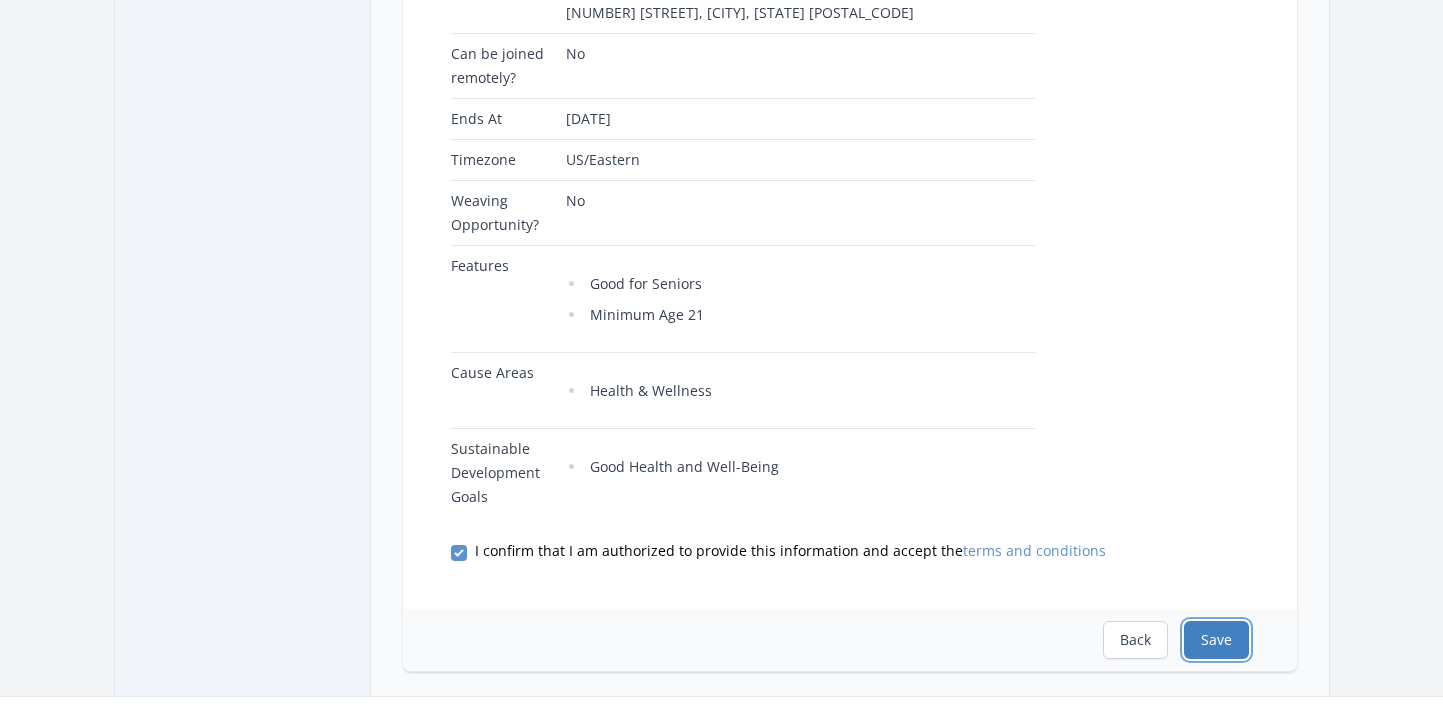 click on "Save" at bounding box center [1216, 640] 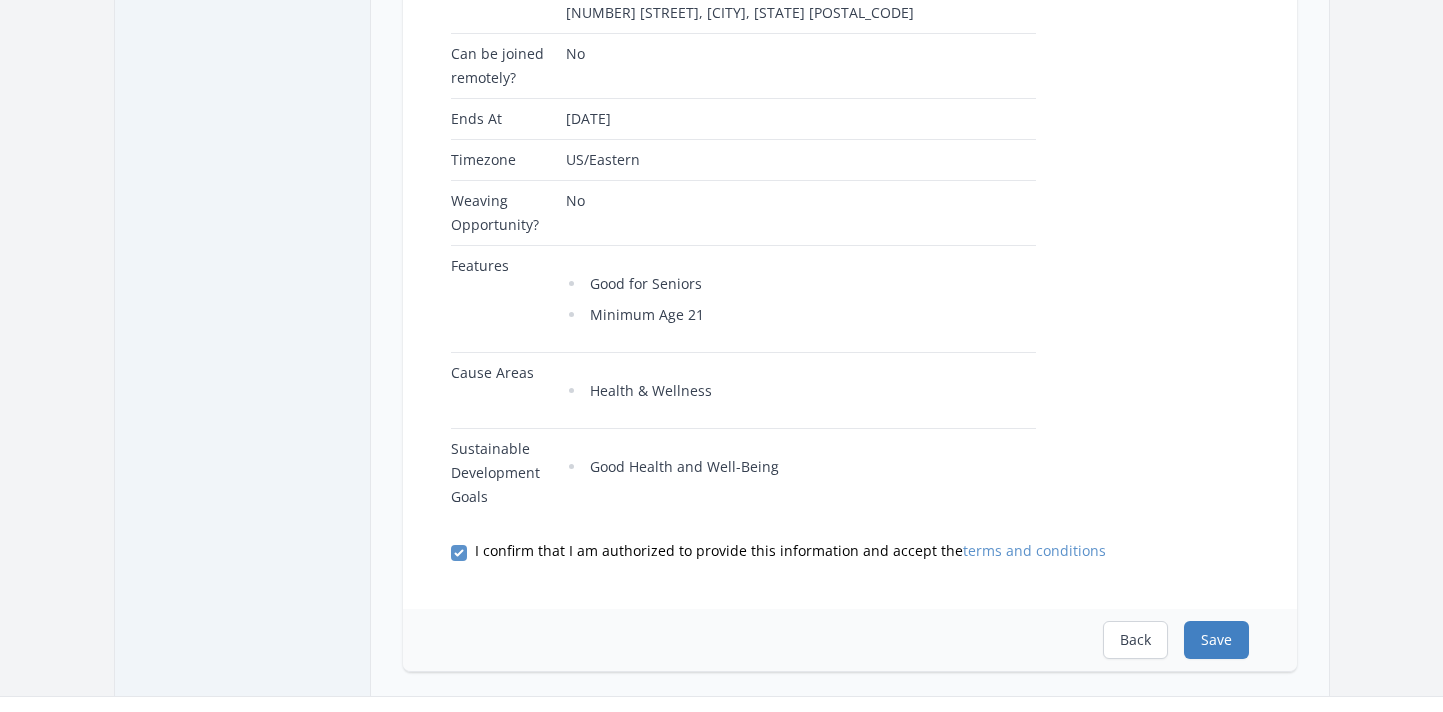 scroll, scrollTop: 0, scrollLeft: 0, axis: both 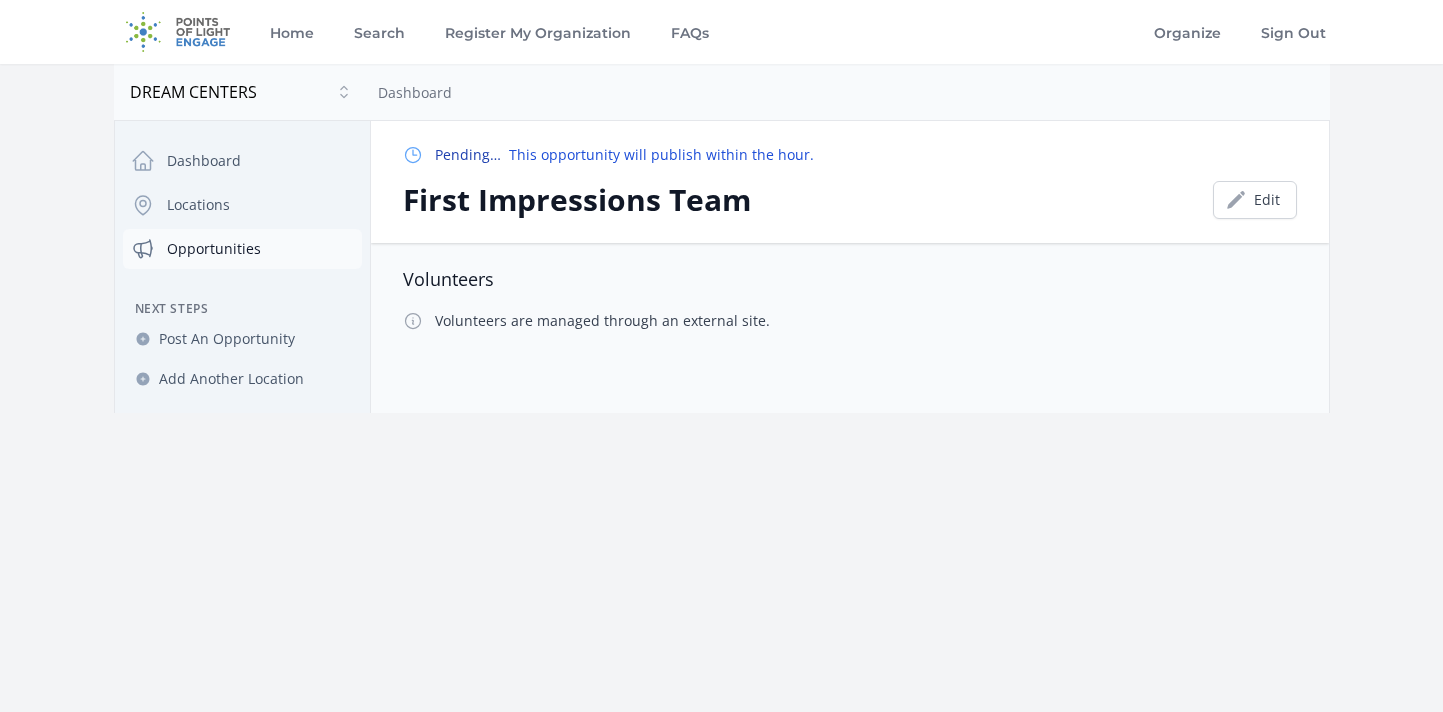 click on "Opportunities" at bounding box center [242, 249] 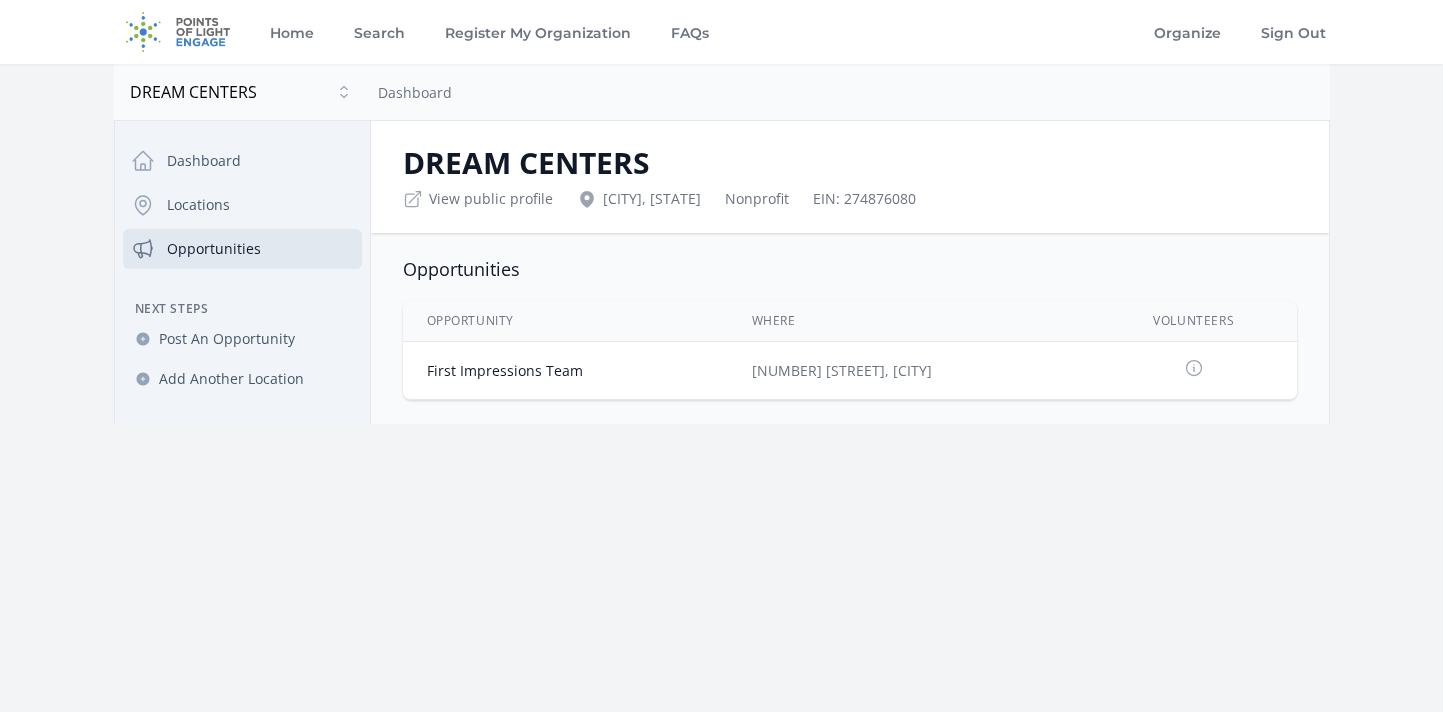 scroll, scrollTop: 0, scrollLeft: 0, axis: both 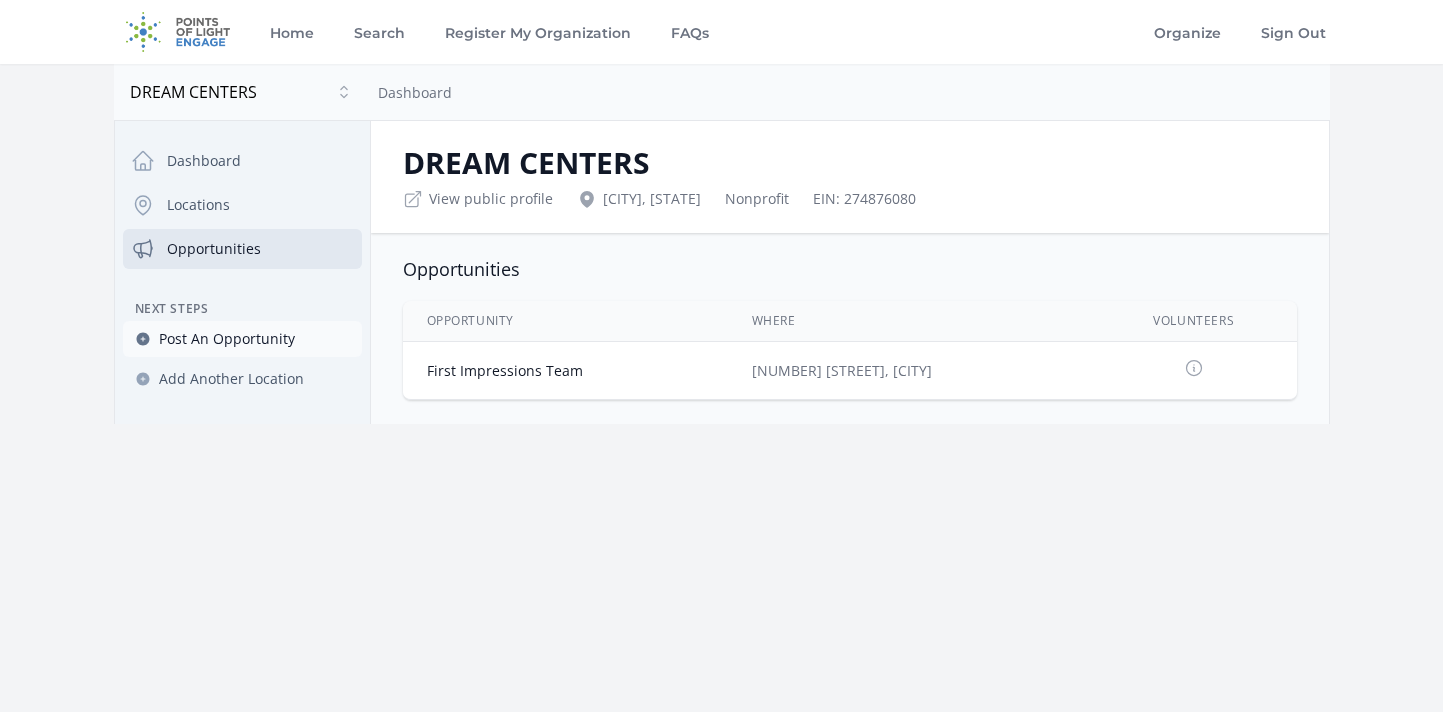click on "Post An Opportunity" at bounding box center [227, 339] 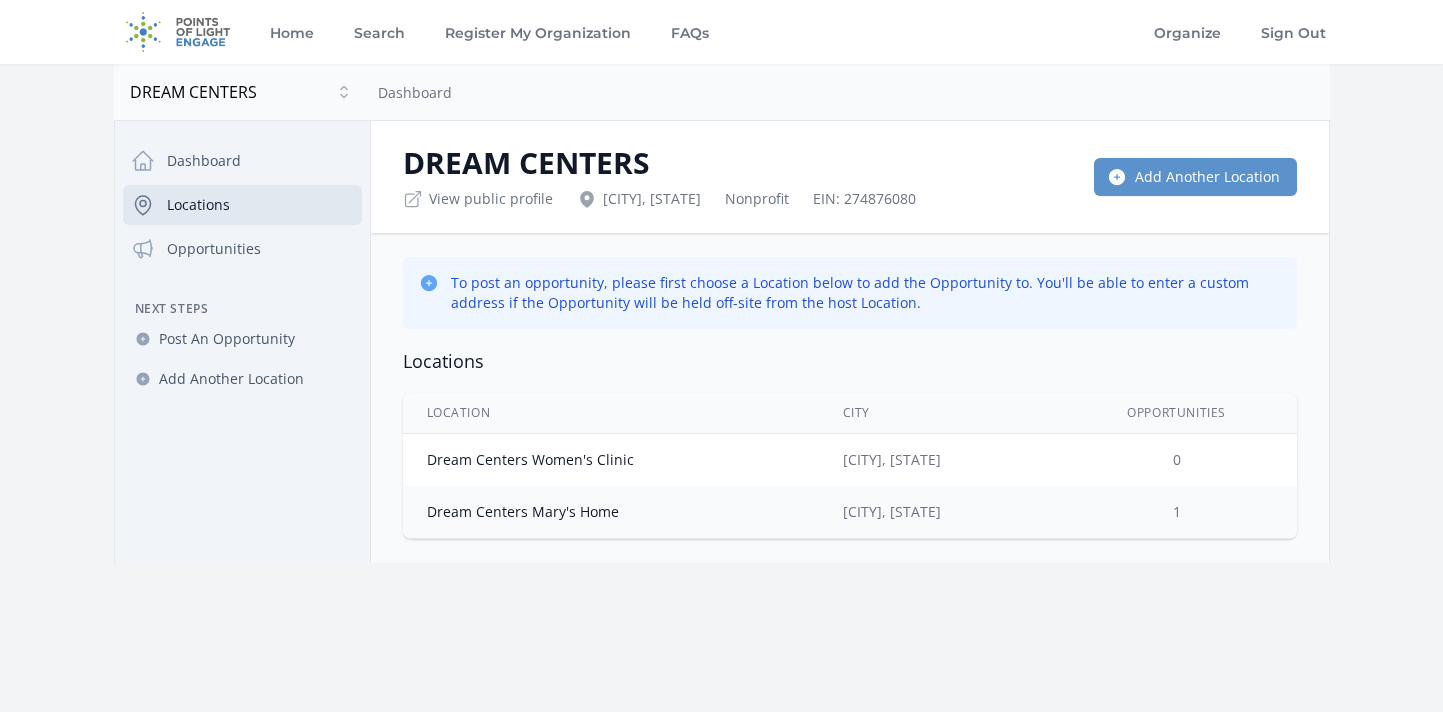 scroll, scrollTop: 0, scrollLeft: 0, axis: both 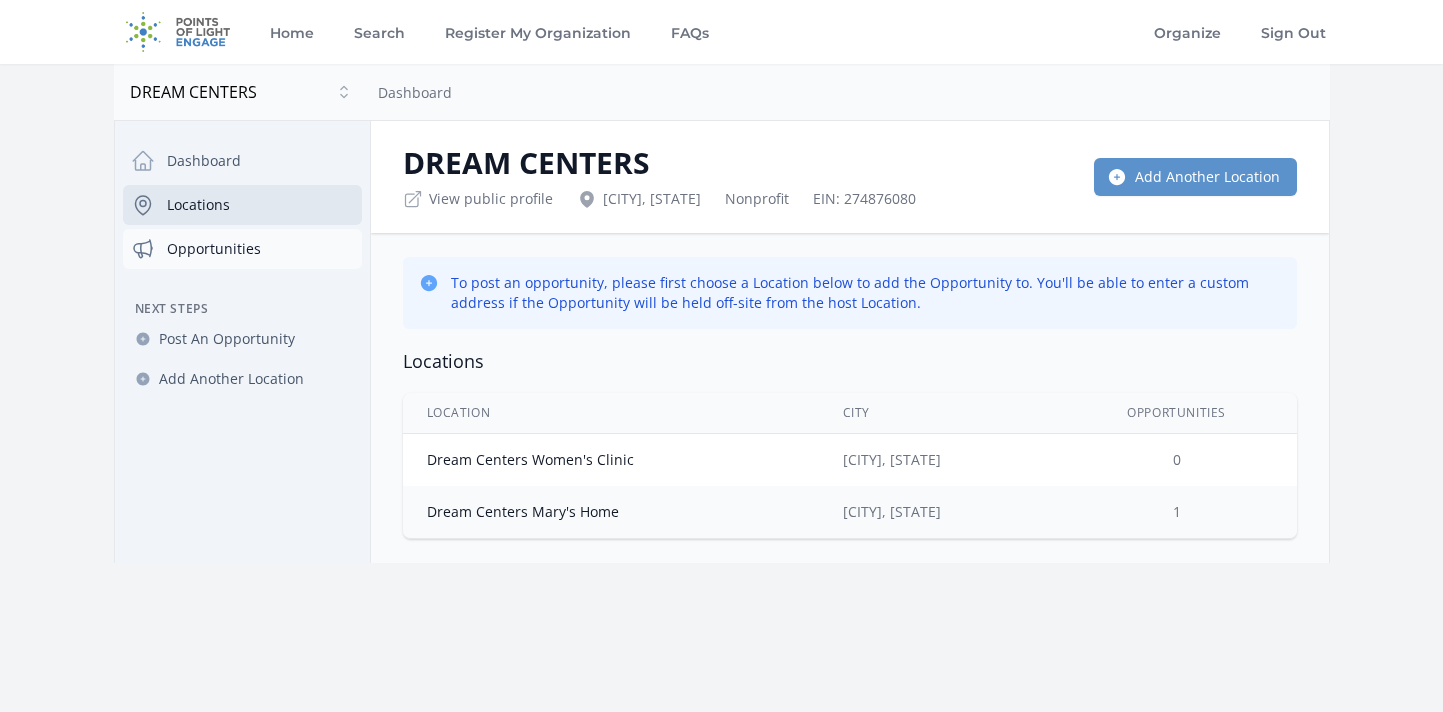 click on "Opportunities" at bounding box center (242, 249) 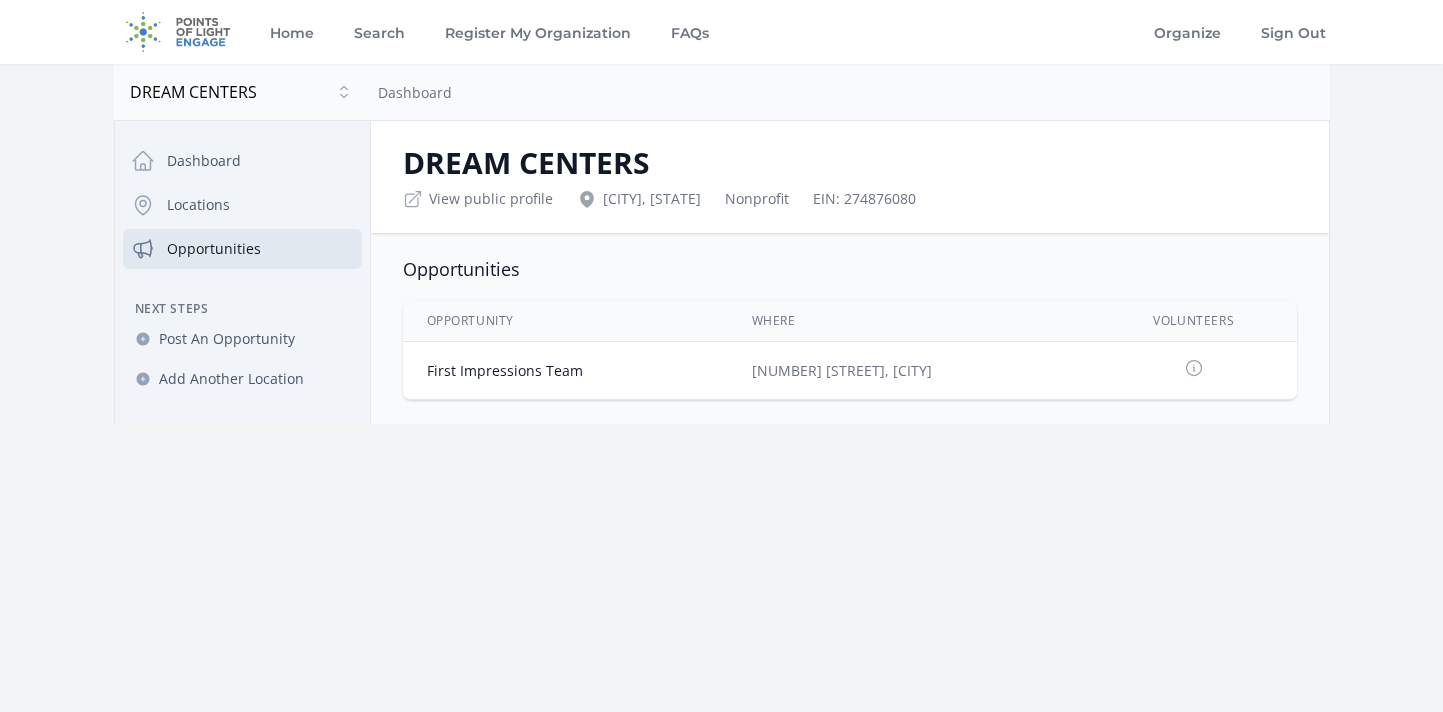 scroll, scrollTop: 0, scrollLeft: 0, axis: both 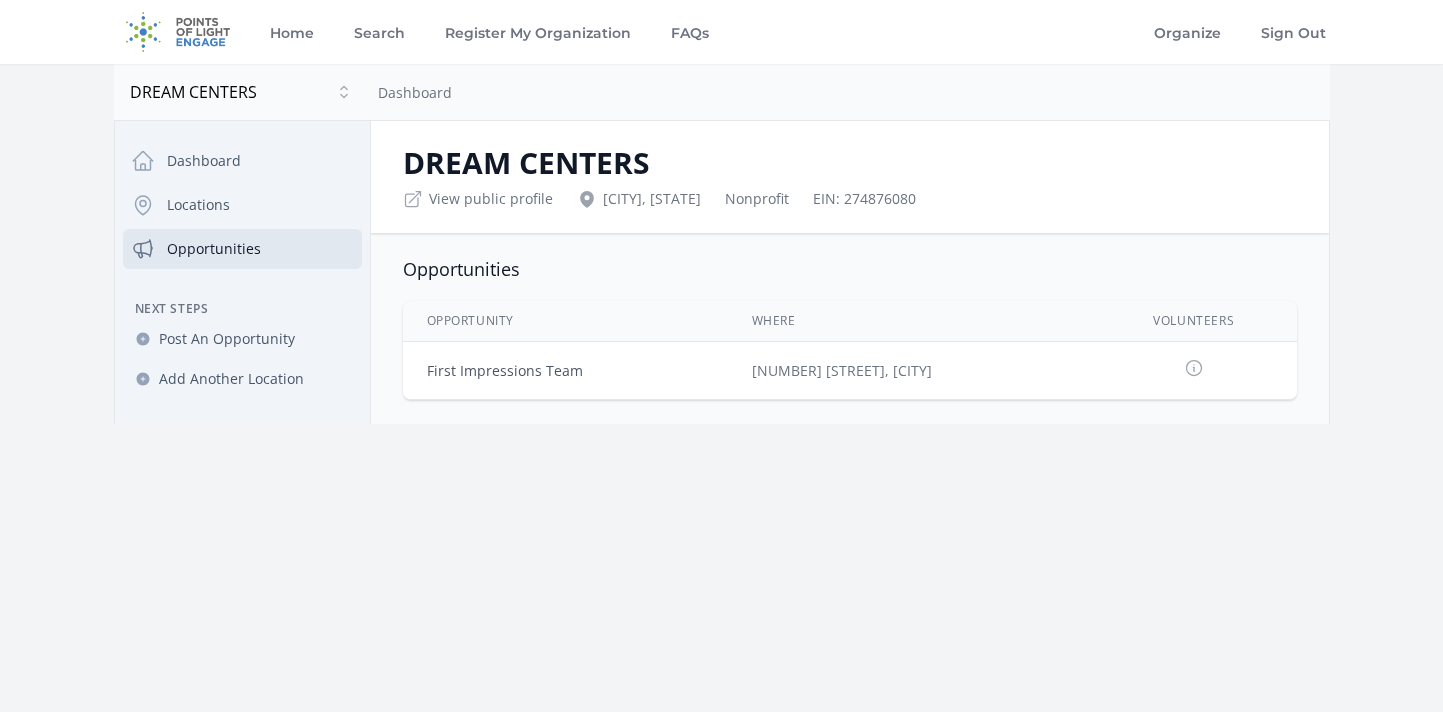 click on "First Impressions Team" at bounding box center [505, 370] 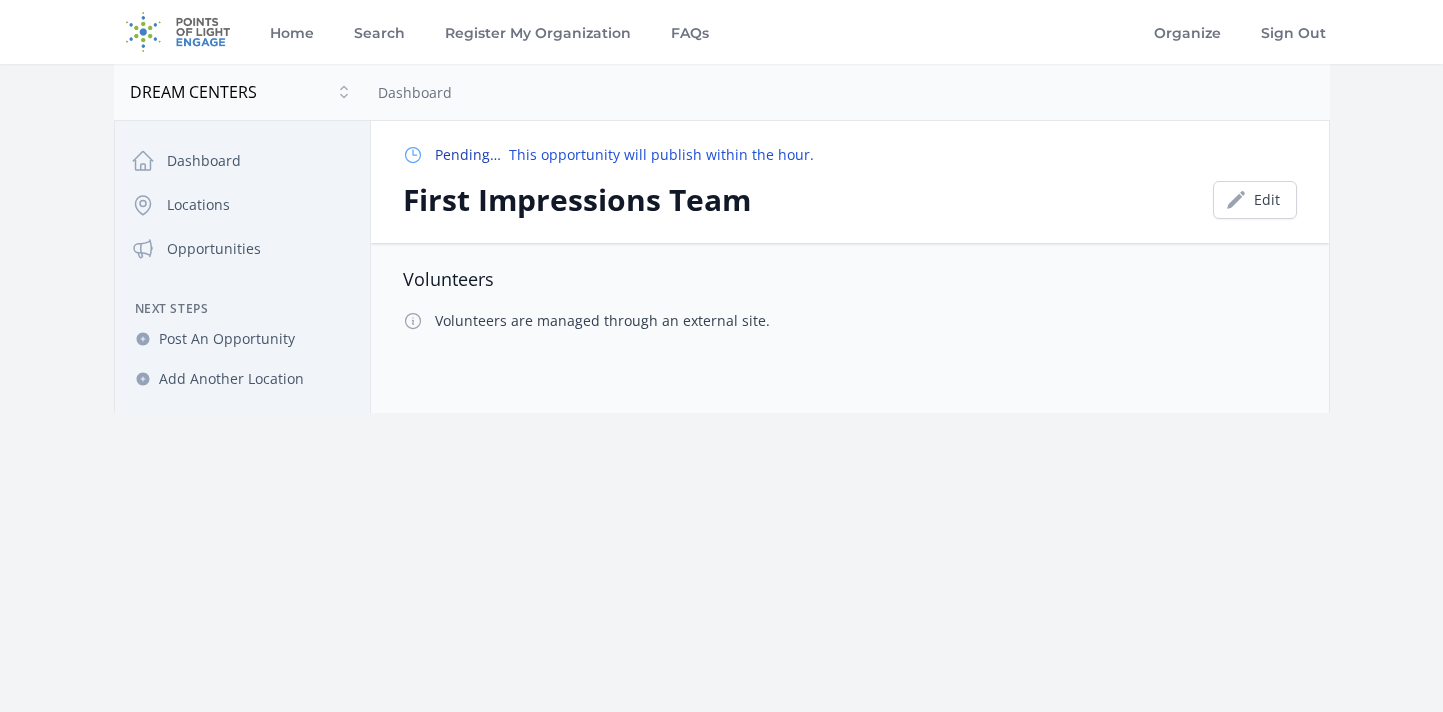 scroll, scrollTop: 0, scrollLeft: 0, axis: both 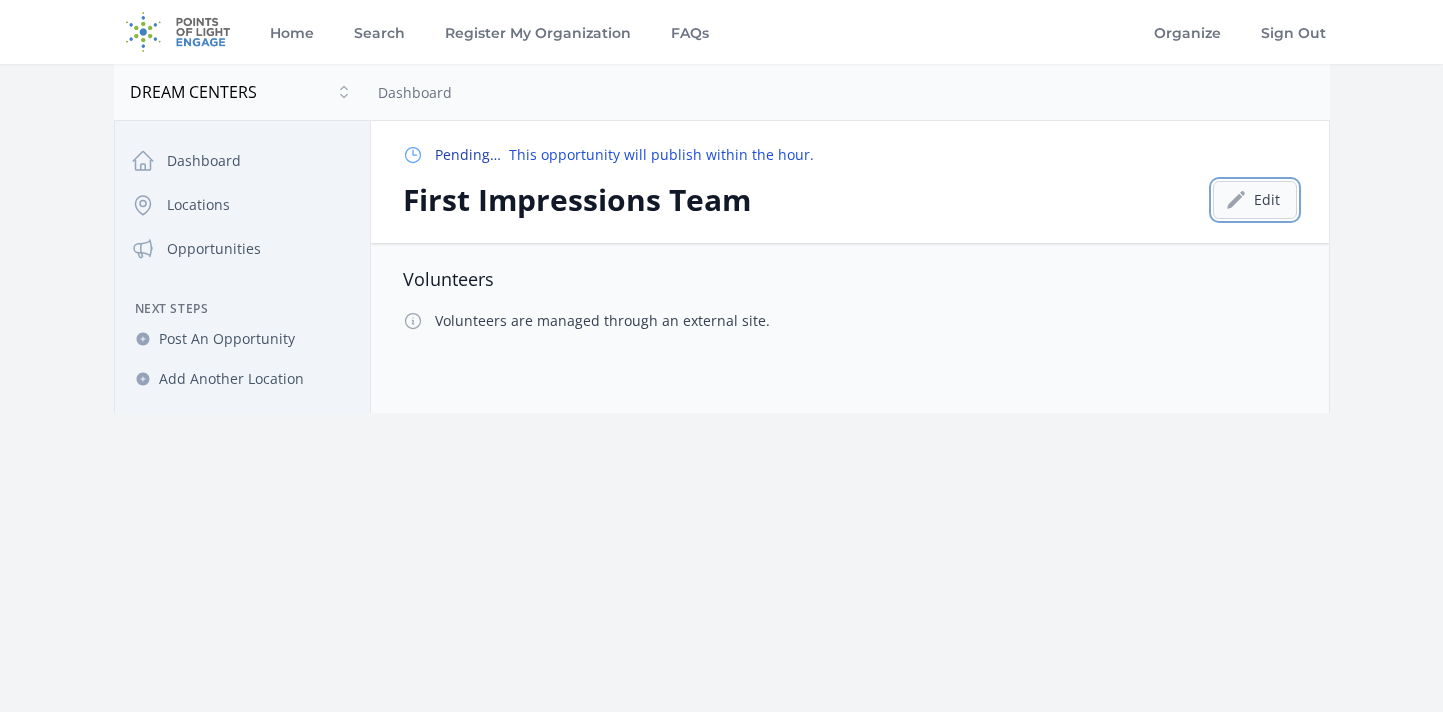 click on "Edit" at bounding box center [1255, 200] 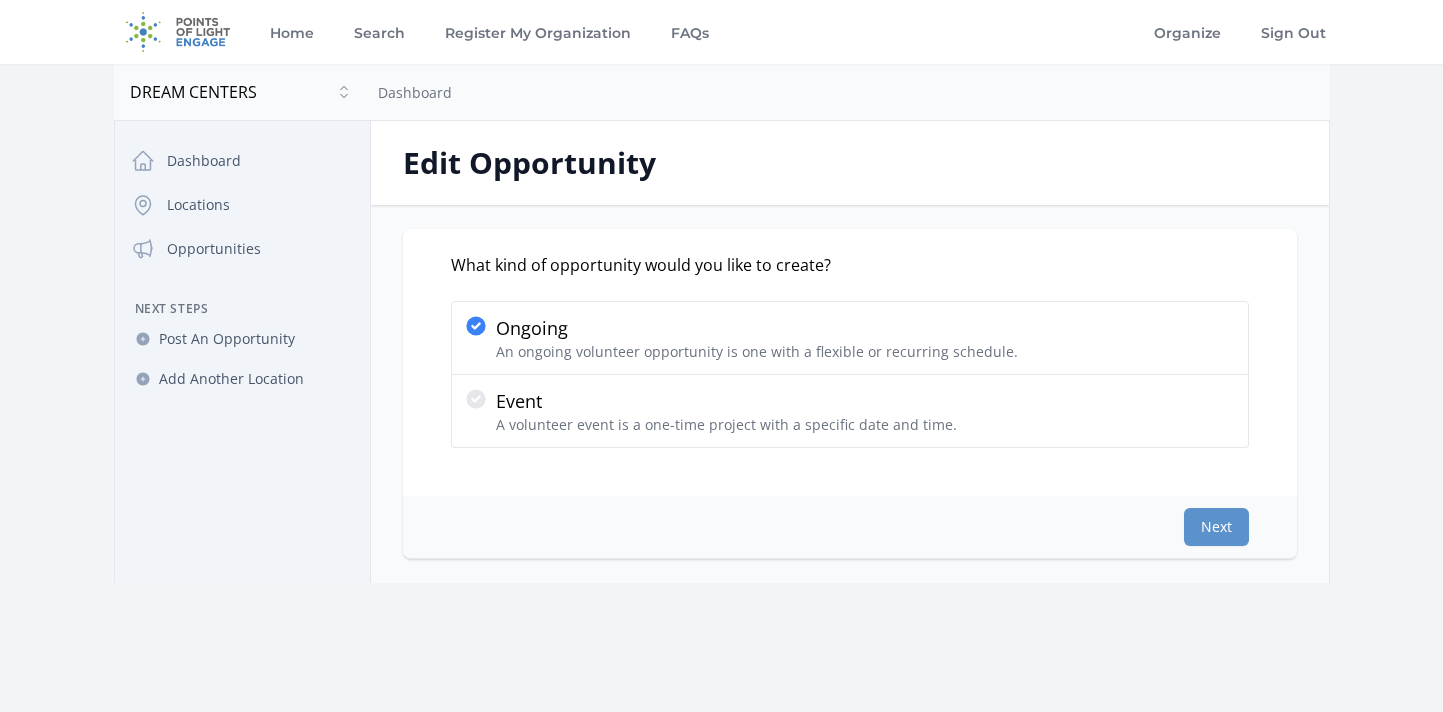 scroll, scrollTop: 0, scrollLeft: 0, axis: both 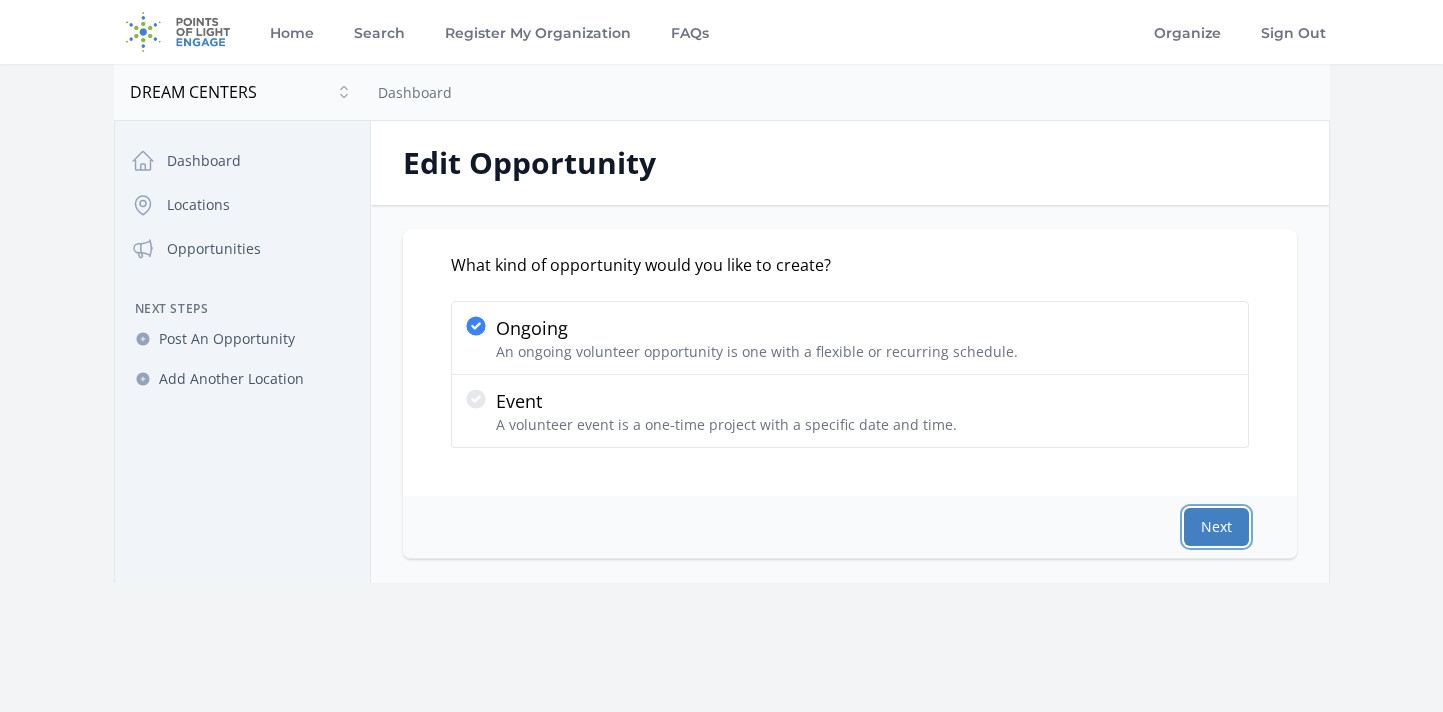 click on "Next" at bounding box center (1216, 527) 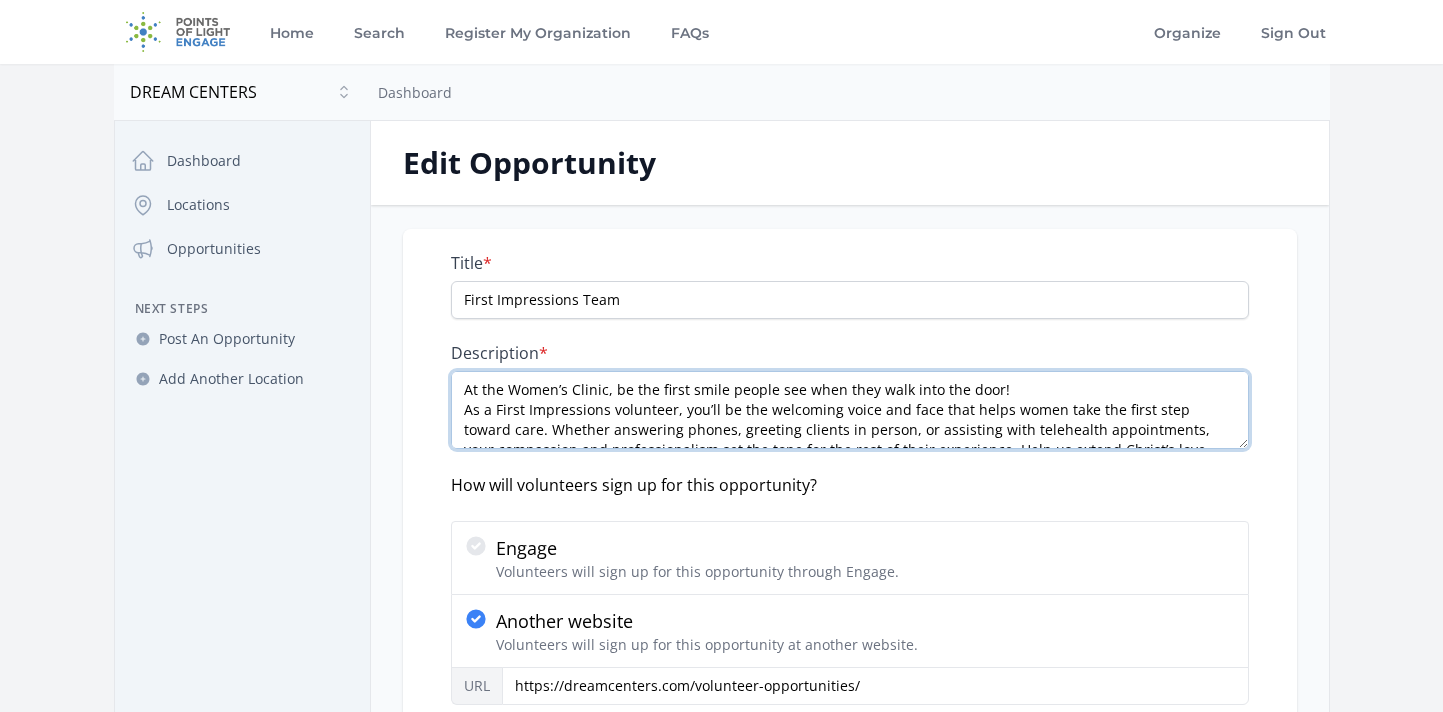 click on "At the Women’s Clinic, be the first smile people see when they walk into the door!
As a First Impressions volunteer, you’ll be the welcoming voice and face that helps women take the first step toward care. Whether answering phones, greeting clients in person, or assisting with telehealth appointments, your compassion and professionalism set the tone for the rest of their experience. Help us extend Christ’s love from the very first hello." at bounding box center [850, 410] 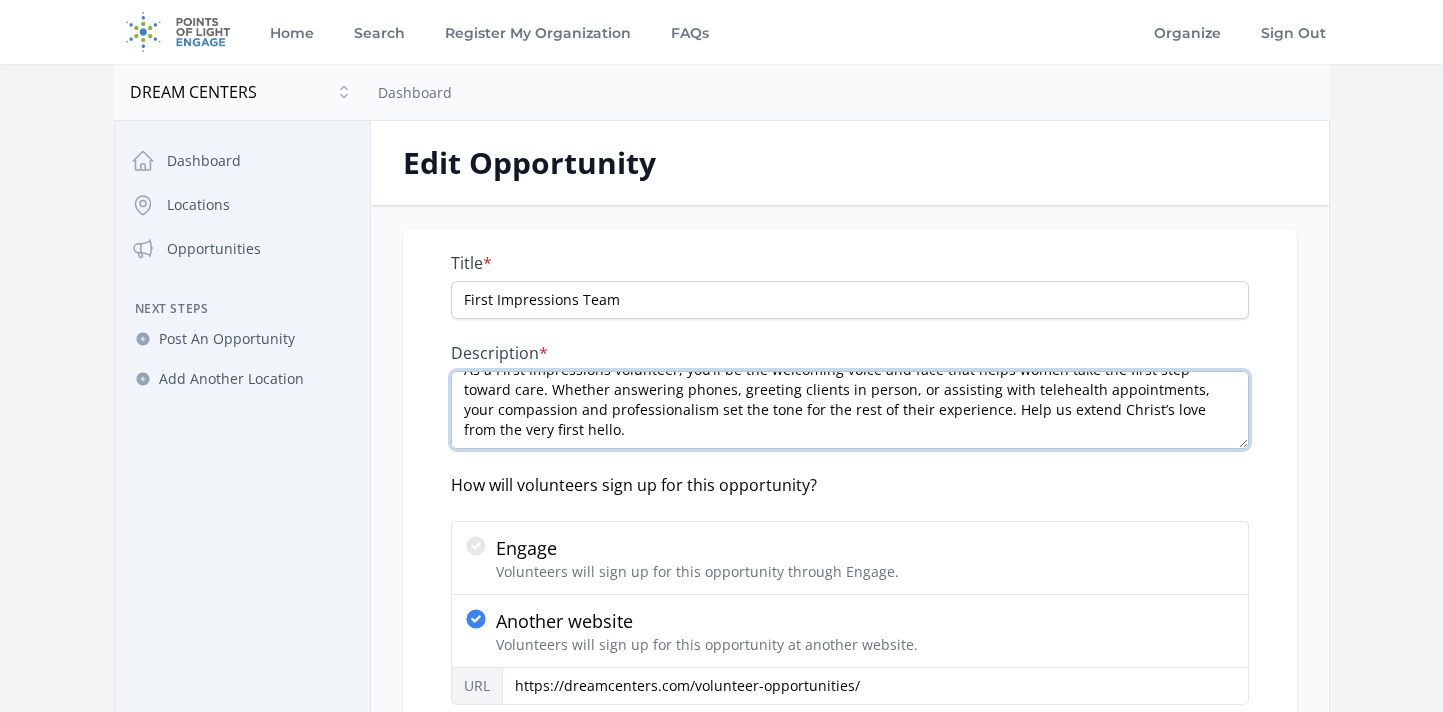 click on "At the Women’s Clinic, be the first smile people see when they walk into the door!
As a First Impressions volunteer, you’ll be the welcoming voice and face that helps women take the first step toward care. Whether answering phones, greeting clients in person, or assisting with telehealth appointments, your compassion and professionalism set the tone for the rest of their experience. Help us extend Christ’s love from the very first hello." at bounding box center [850, 410] 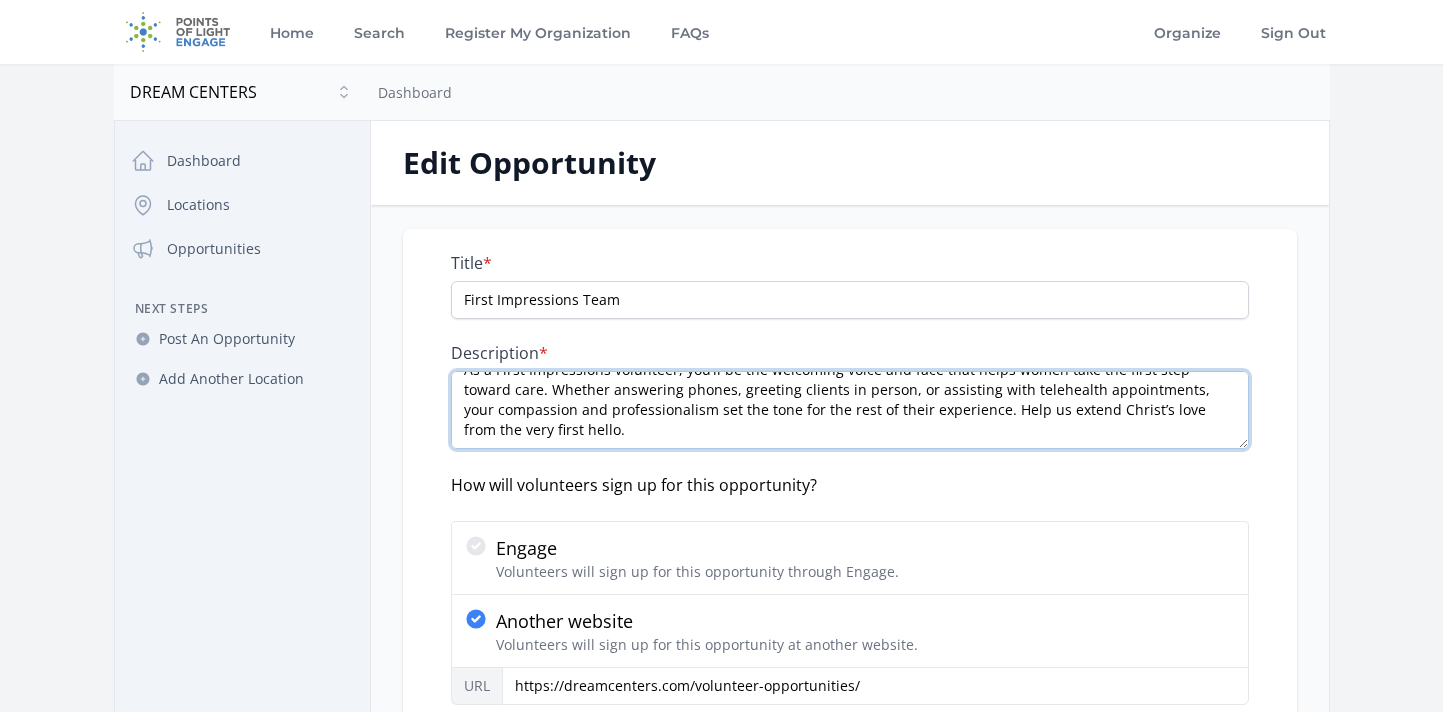 paste on "Time Commitment: One shift weekly with a 9 month commitment. M, W, Th 9am-12:30pm, 12:30-4pm and Tuesdays 12pm-3:30pm, 3:30pm-7pm." 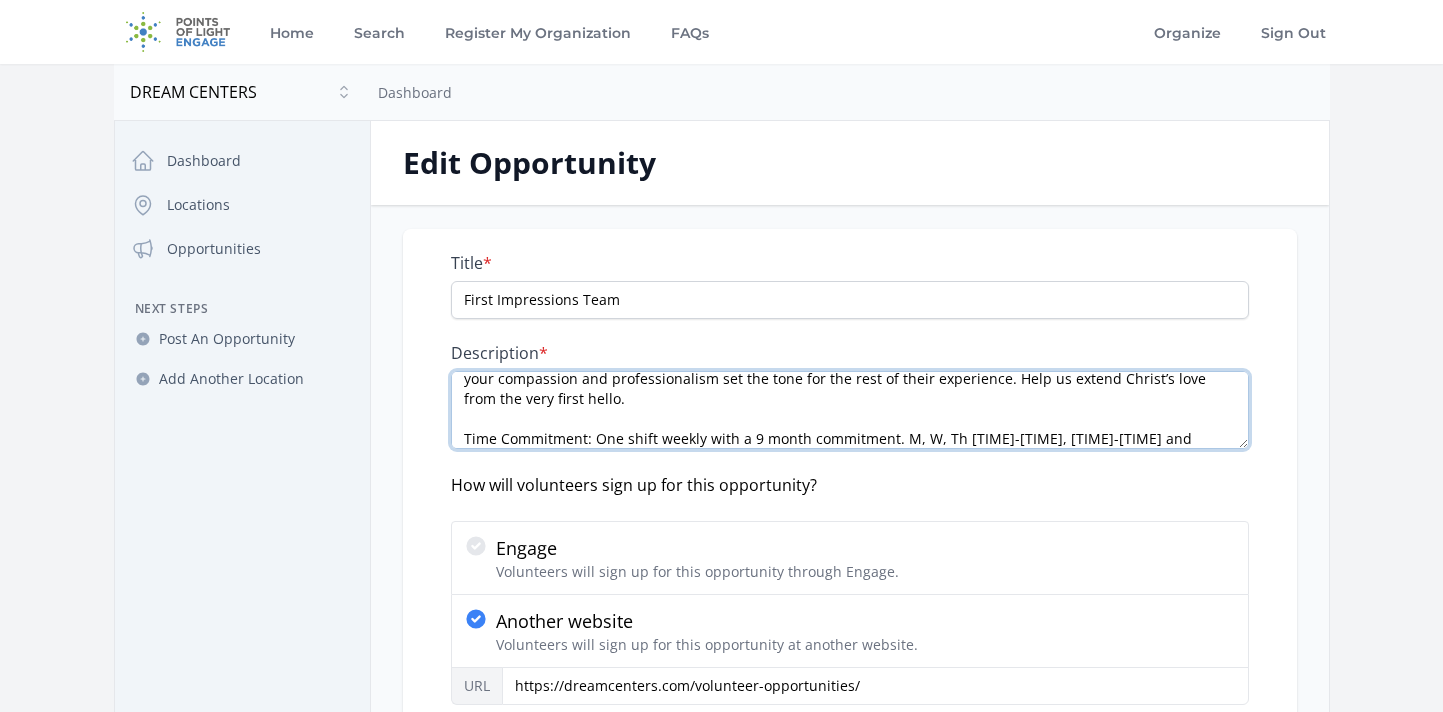 scroll, scrollTop: 91, scrollLeft: 0, axis: vertical 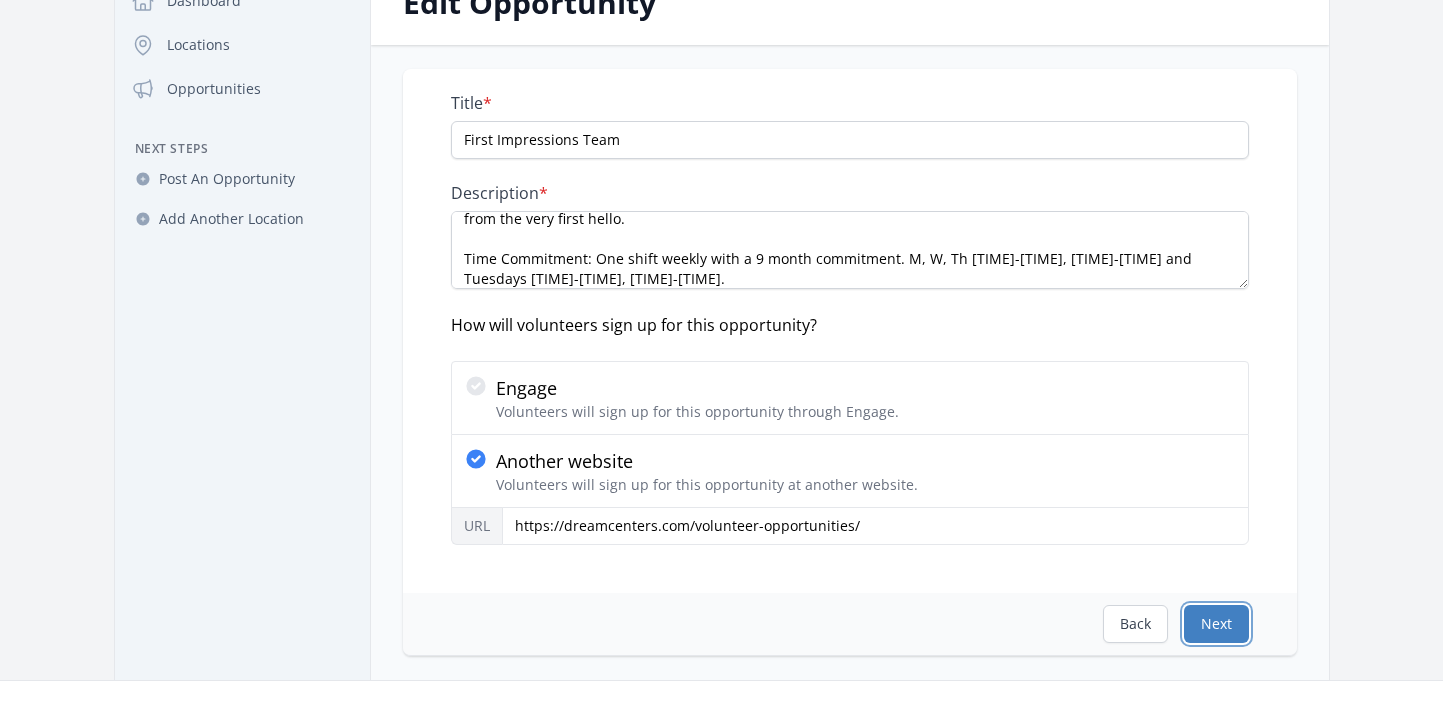 click on "Next" at bounding box center (1216, 624) 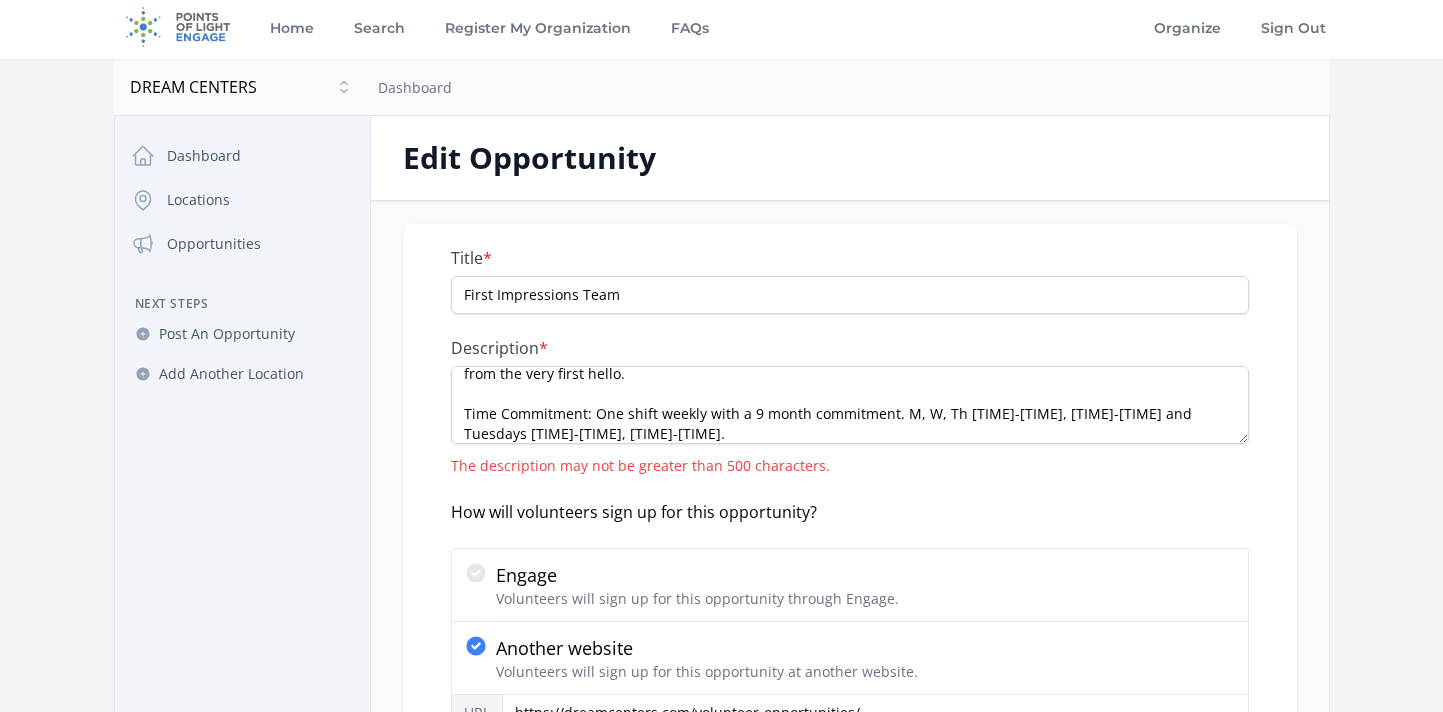 scroll, scrollTop: 0, scrollLeft: 0, axis: both 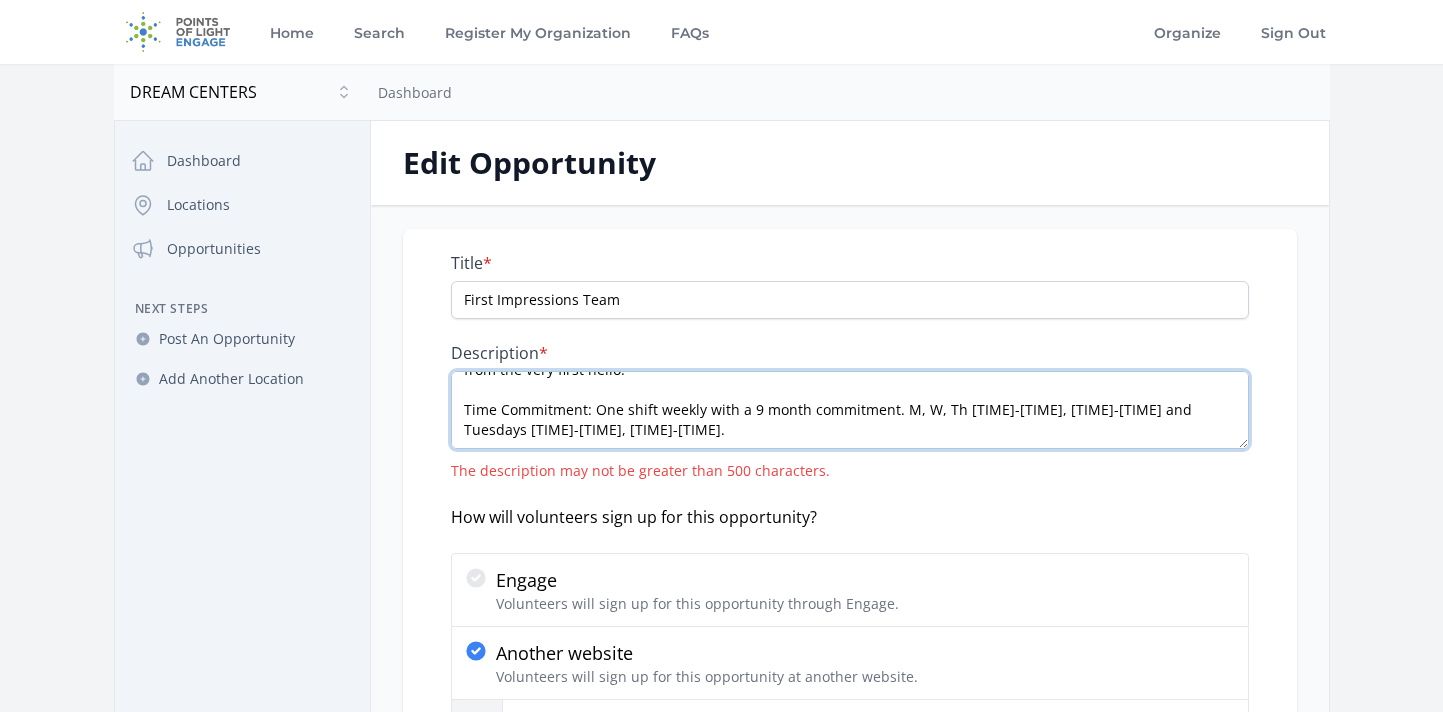 drag, startPoint x: 896, startPoint y: 409, endPoint x: 911, endPoint y: 429, distance: 25 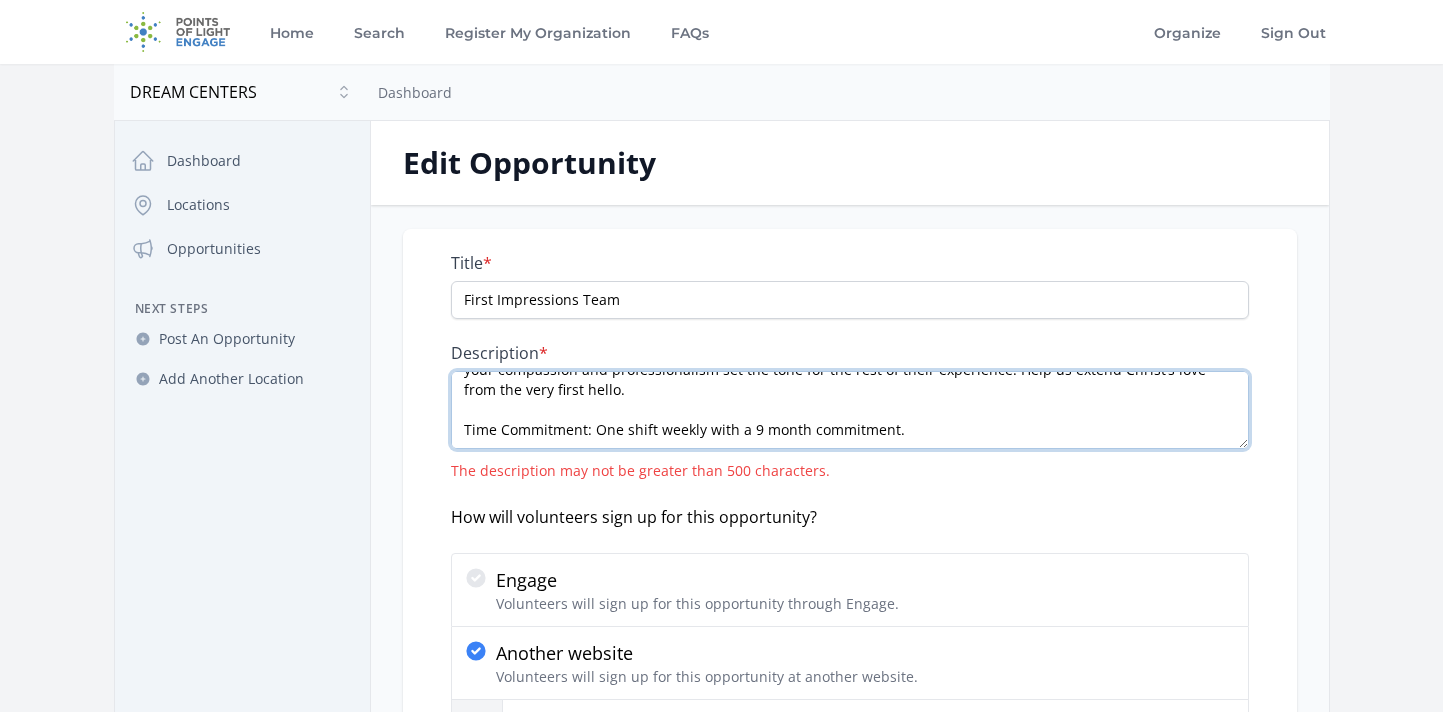 scroll, scrollTop: 80, scrollLeft: 0, axis: vertical 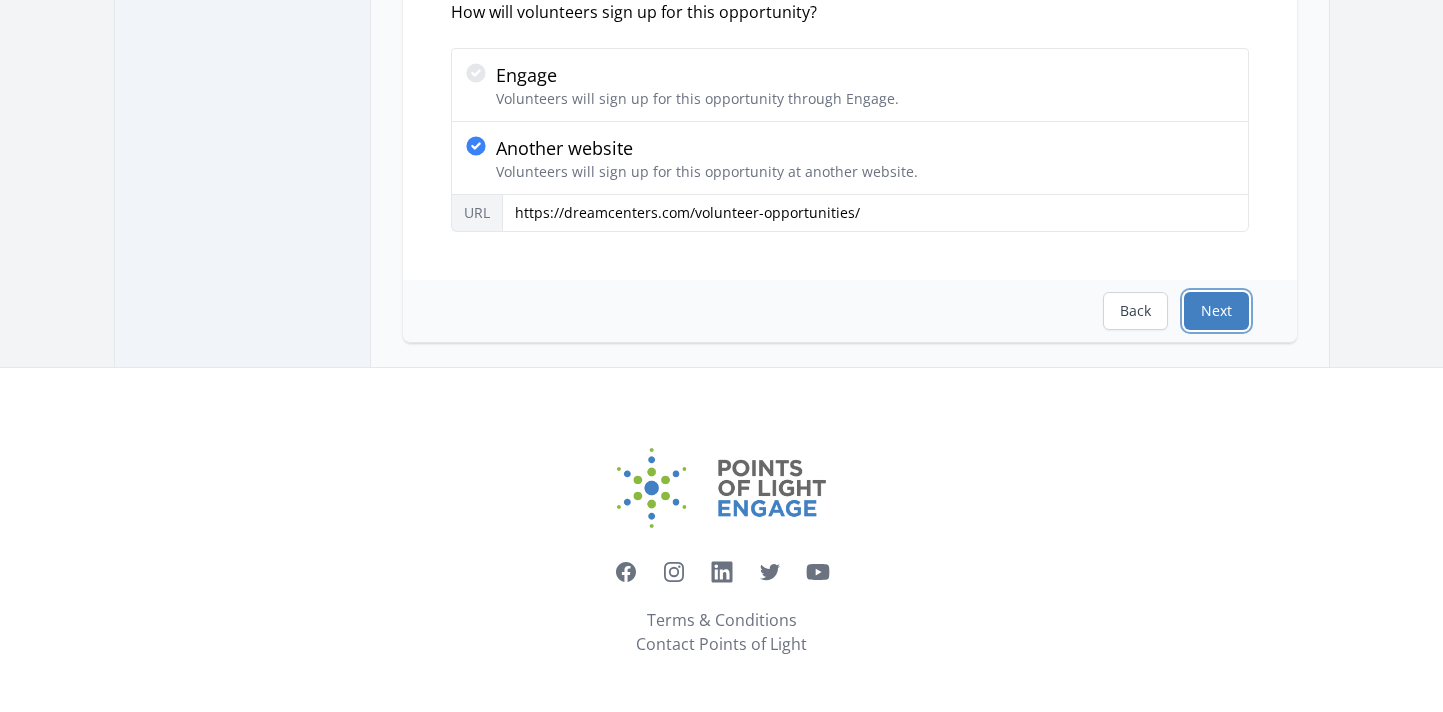 click on "Next" at bounding box center [1216, 311] 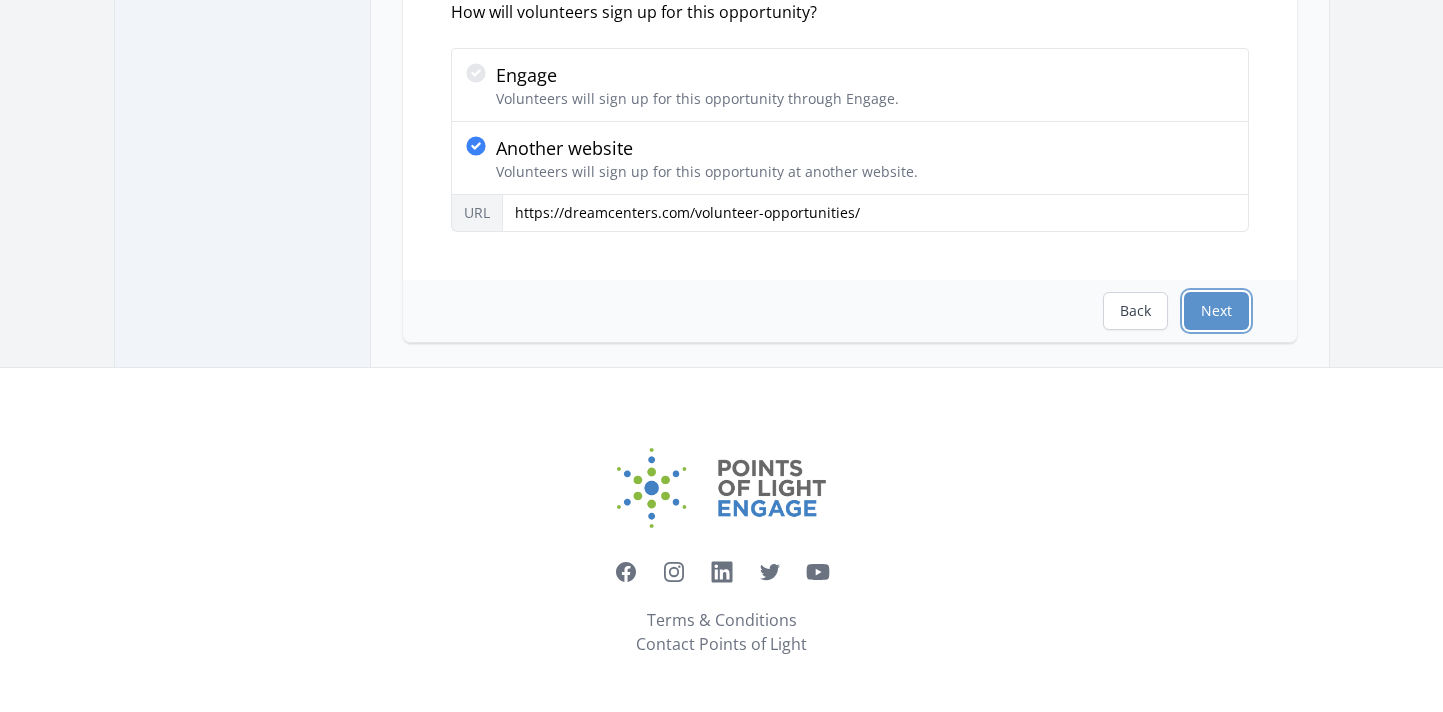 scroll, scrollTop: 0, scrollLeft: 0, axis: both 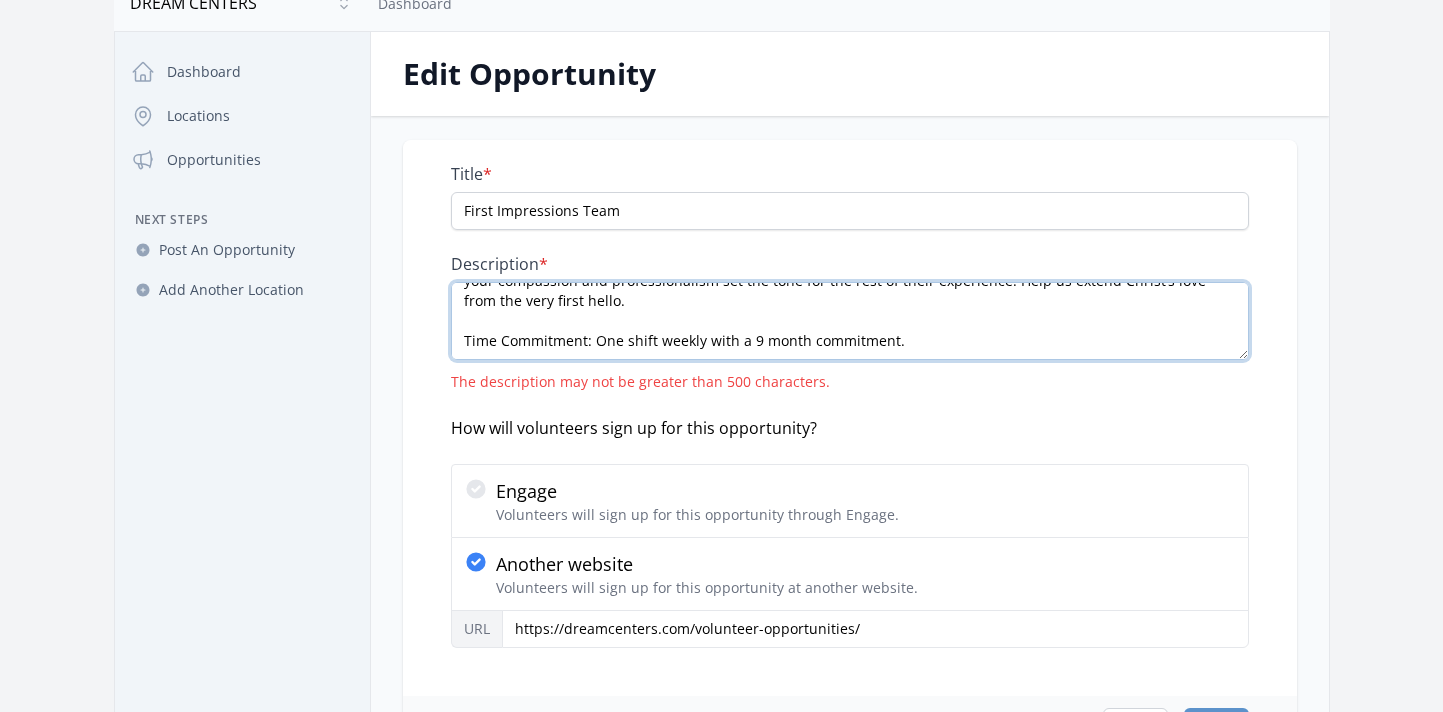 drag, startPoint x: 594, startPoint y: 345, endPoint x: 422, endPoint y: 342, distance: 172.02615 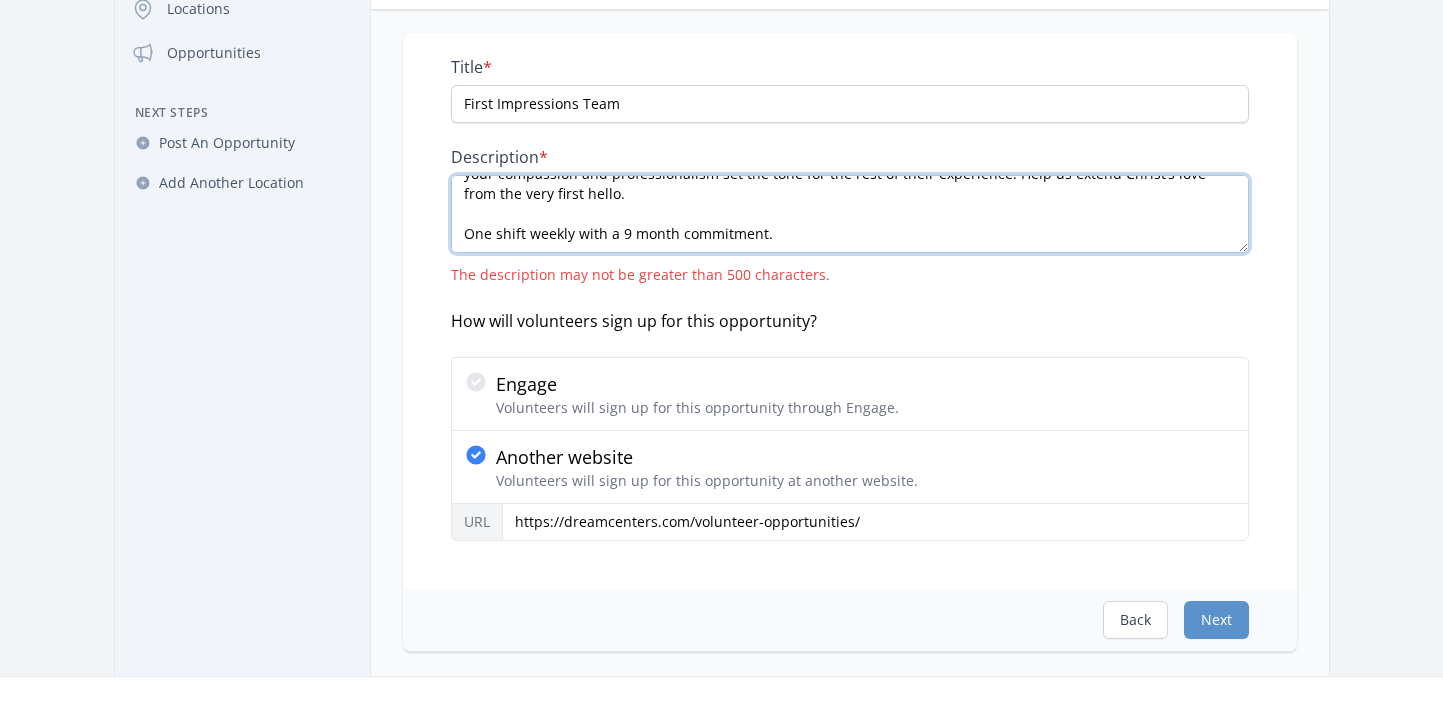 scroll, scrollTop: 204, scrollLeft: 0, axis: vertical 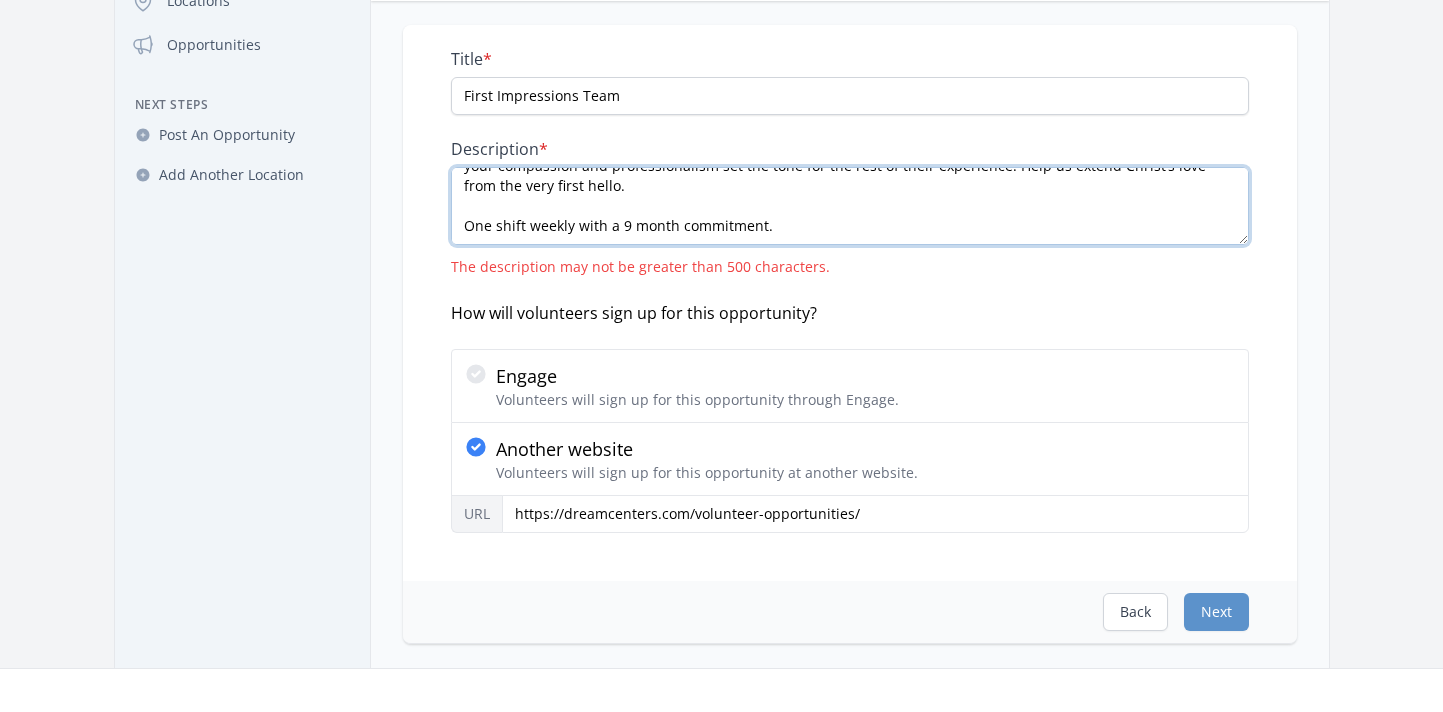 drag, startPoint x: 802, startPoint y: 233, endPoint x: 476, endPoint y: 231, distance: 326.00613 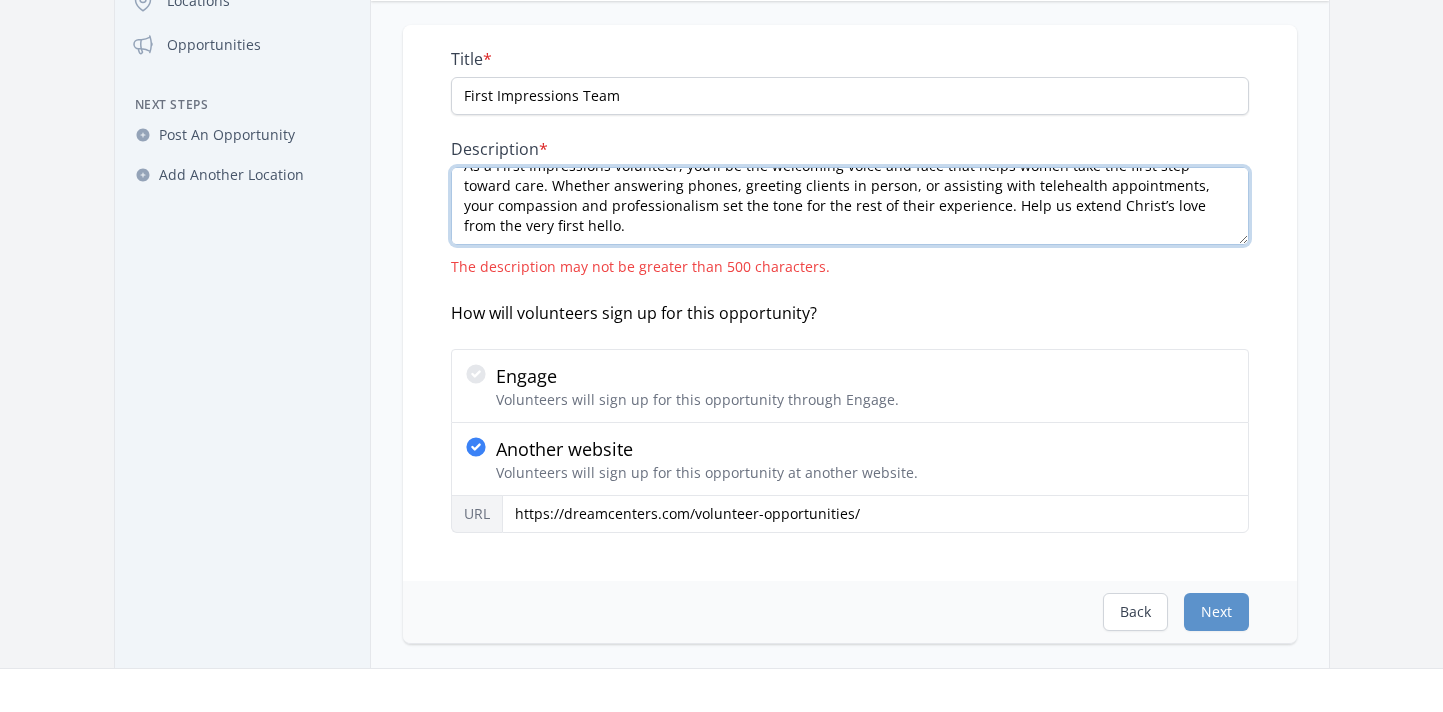scroll, scrollTop: 40, scrollLeft: 0, axis: vertical 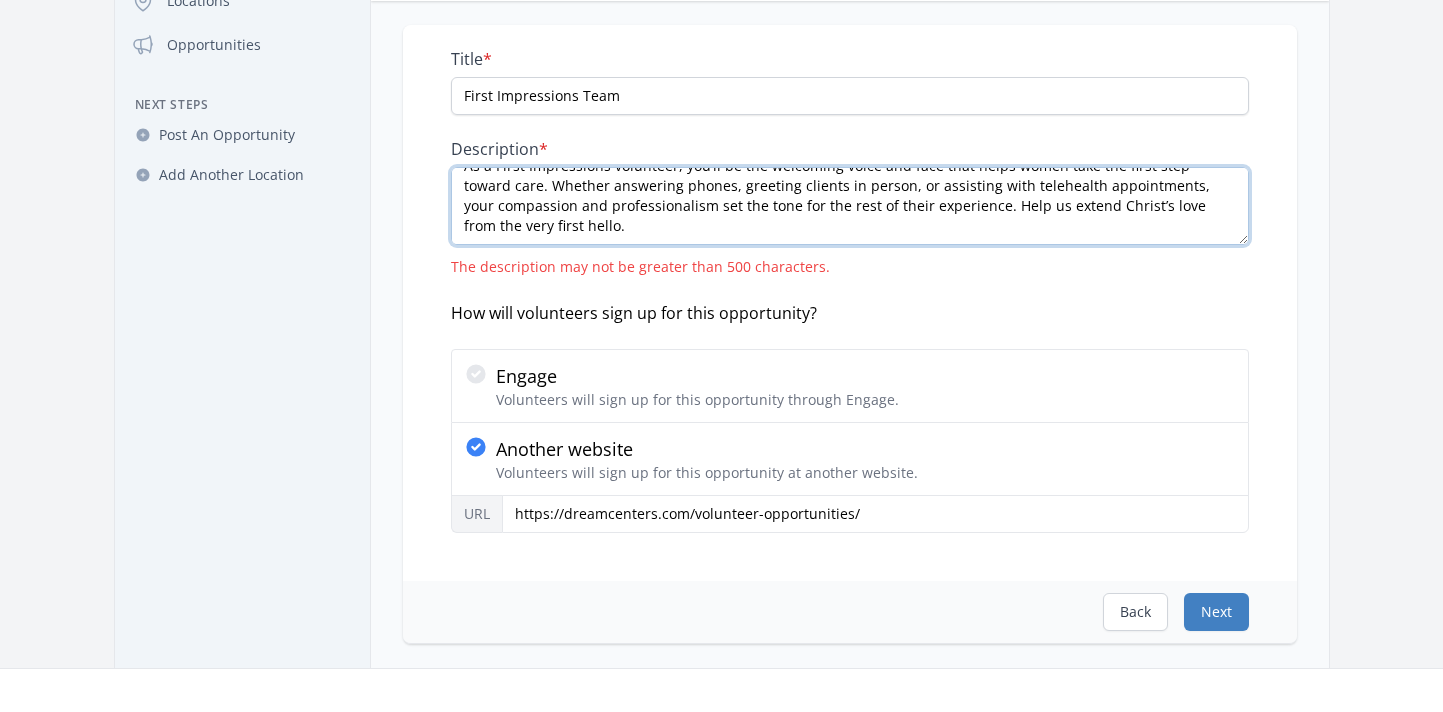 type on "At the Women’s Clinic, be the first smile people see when they walk into the door!
As a First Impressions volunteer, you’ll be the welcoming voice and face that helps women take the first step toward care. Whether answering phones, greeting clients in person, or assisting with telehealth appointments, your compassion and professionalism set the tone for the rest of their experience. Help us extend Christ’s love from the very first hello." 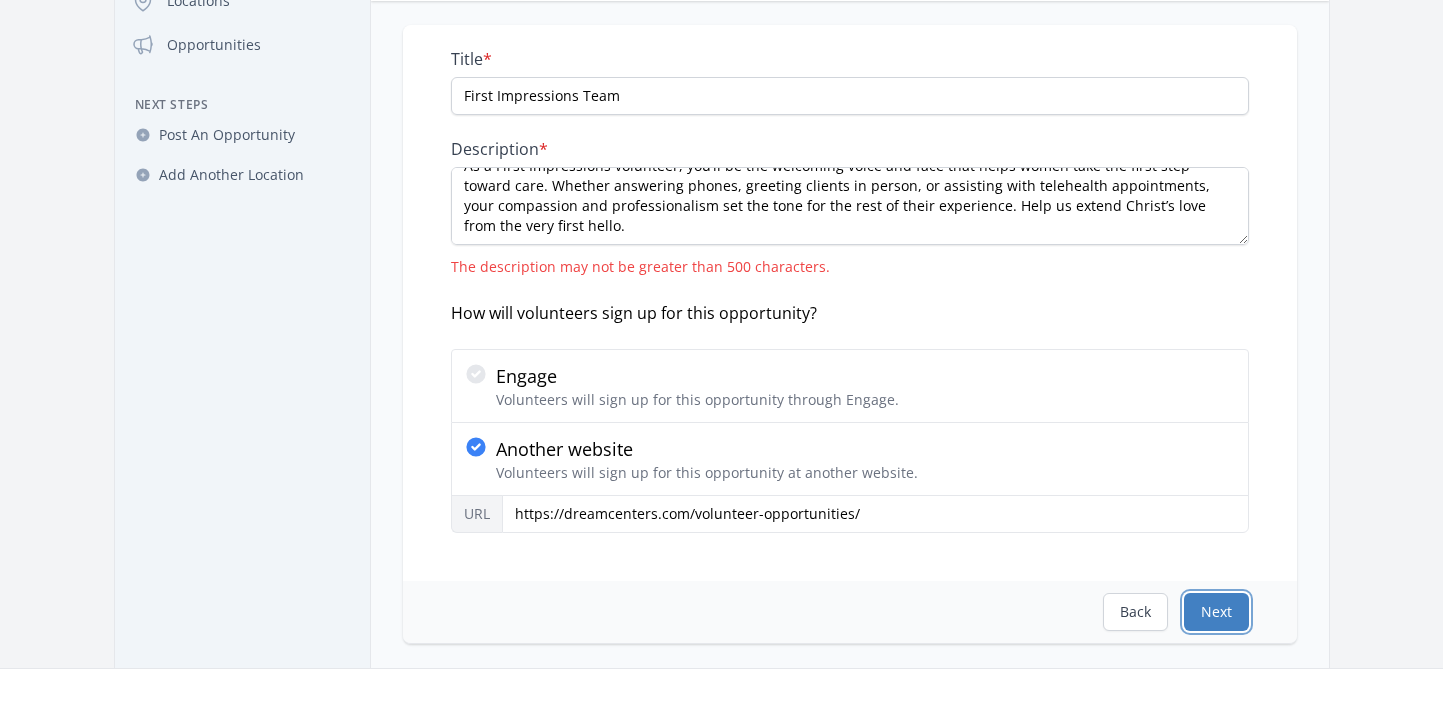 click on "Next" at bounding box center (1216, 612) 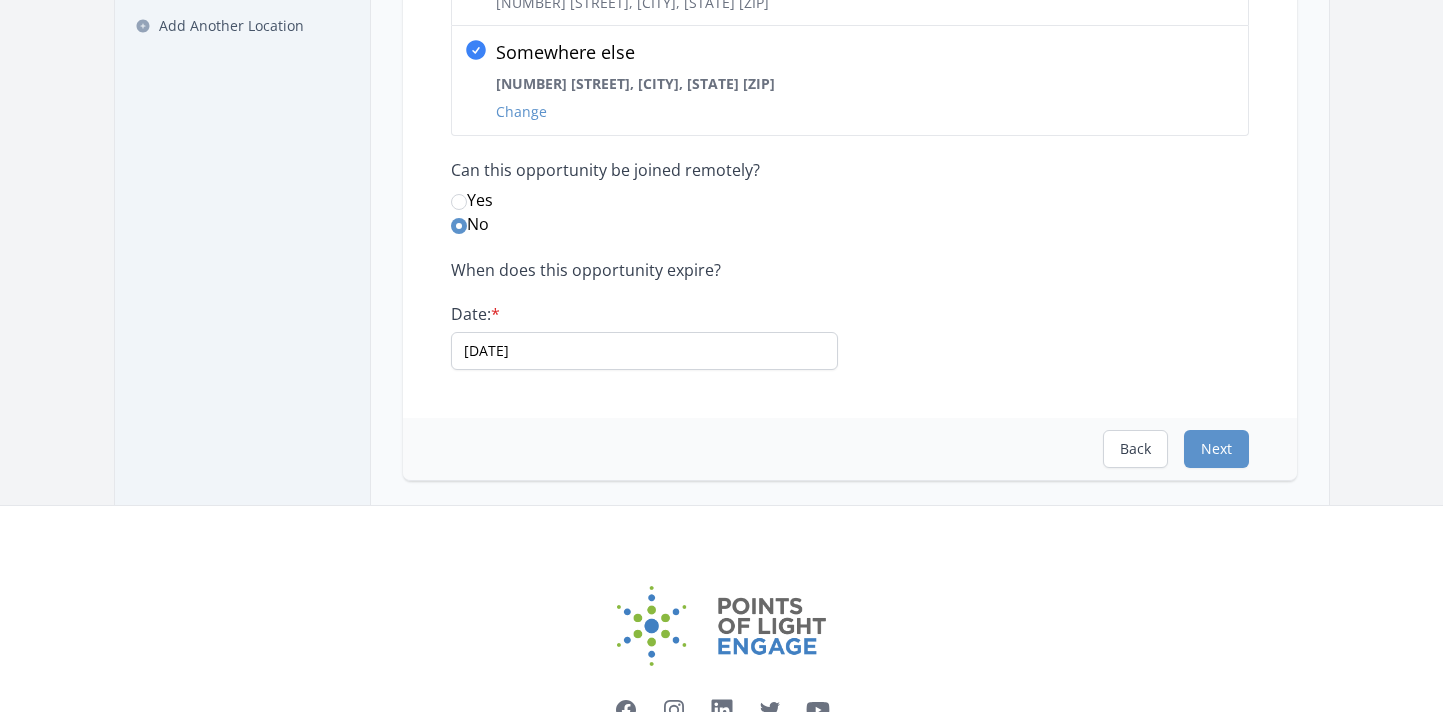 scroll, scrollTop: 491, scrollLeft: 0, axis: vertical 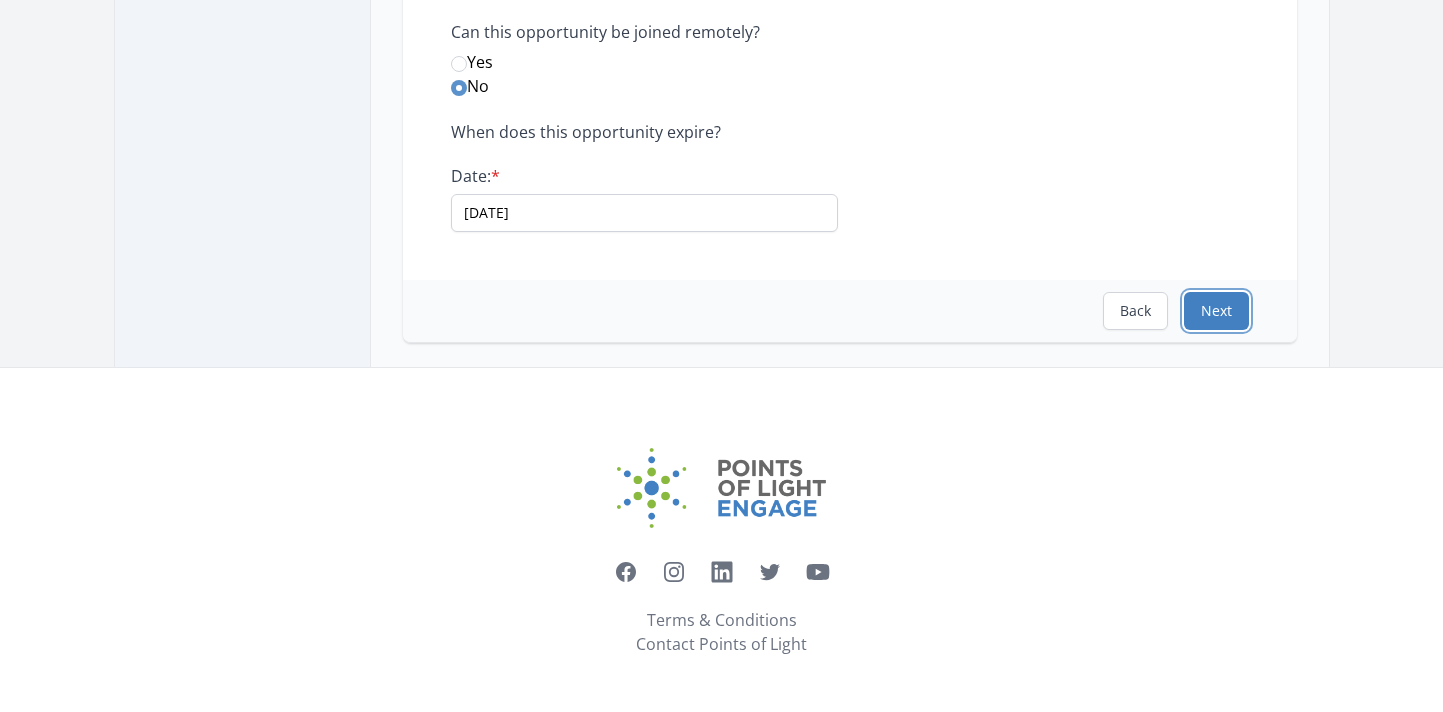 click on "Next" at bounding box center [1216, 311] 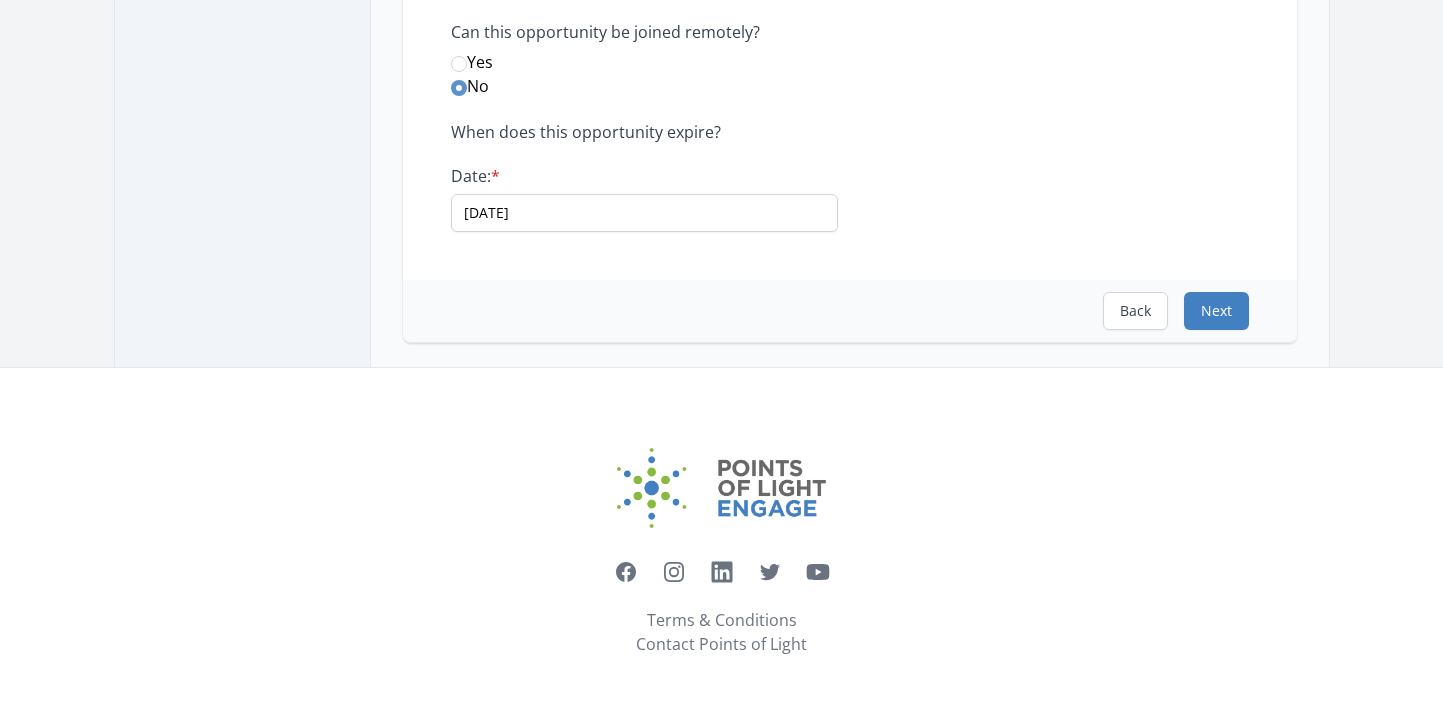 scroll, scrollTop: 0, scrollLeft: 0, axis: both 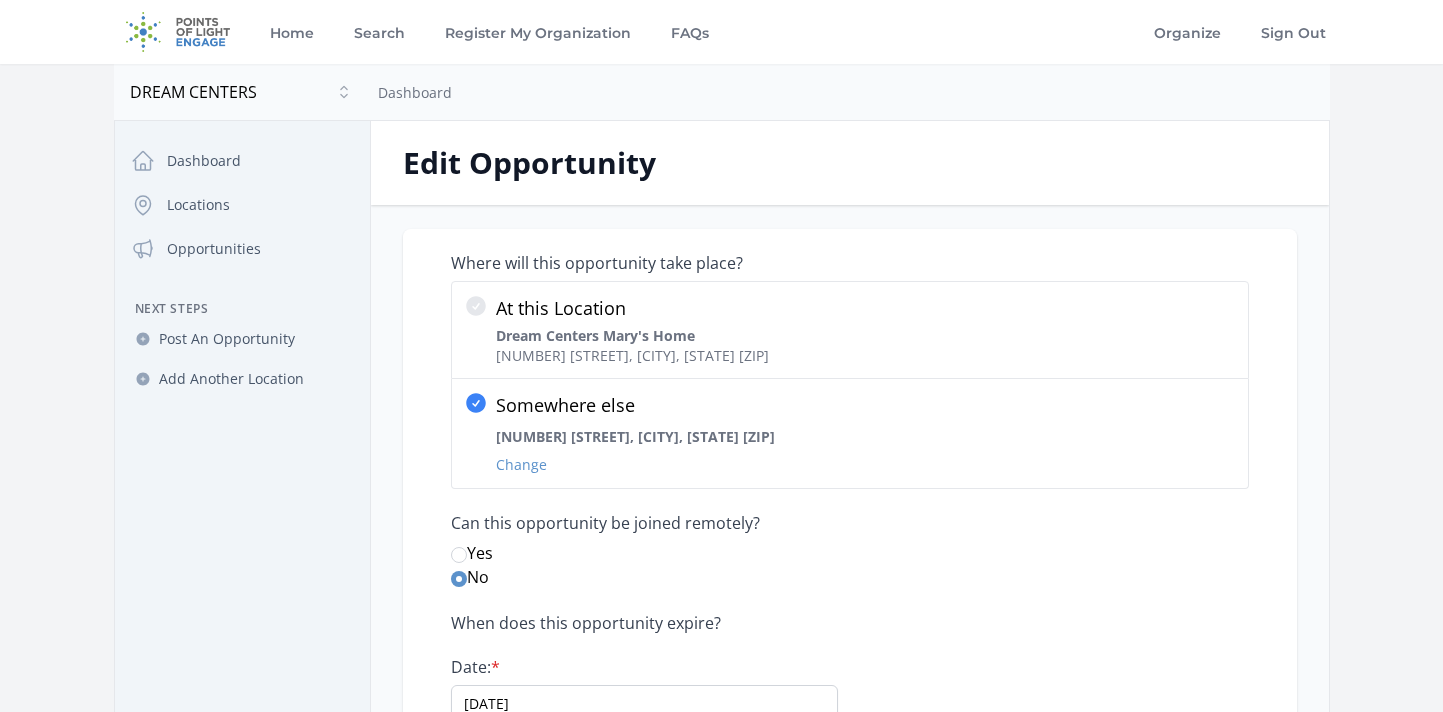 select on "Good for Seniors" 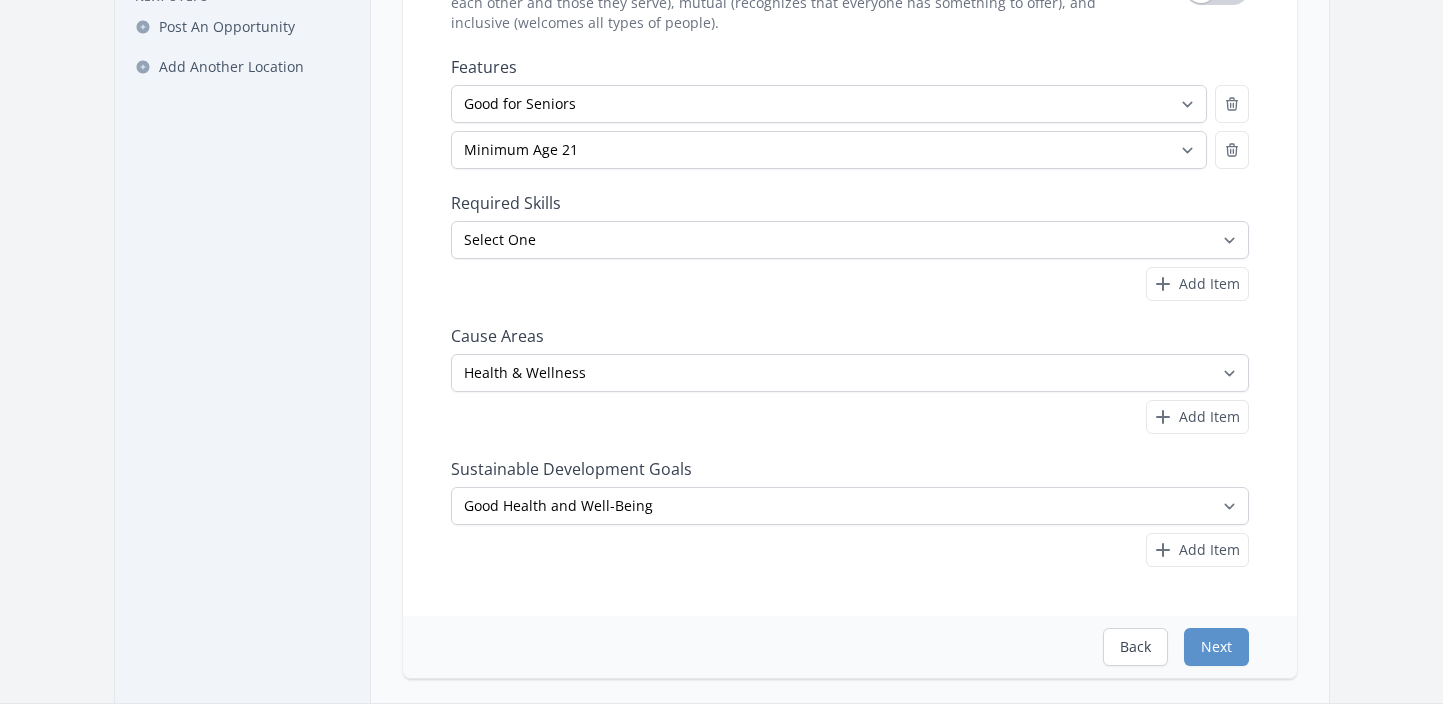 scroll, scrollTop: 648, scrollLeft: 0, axis: vertical 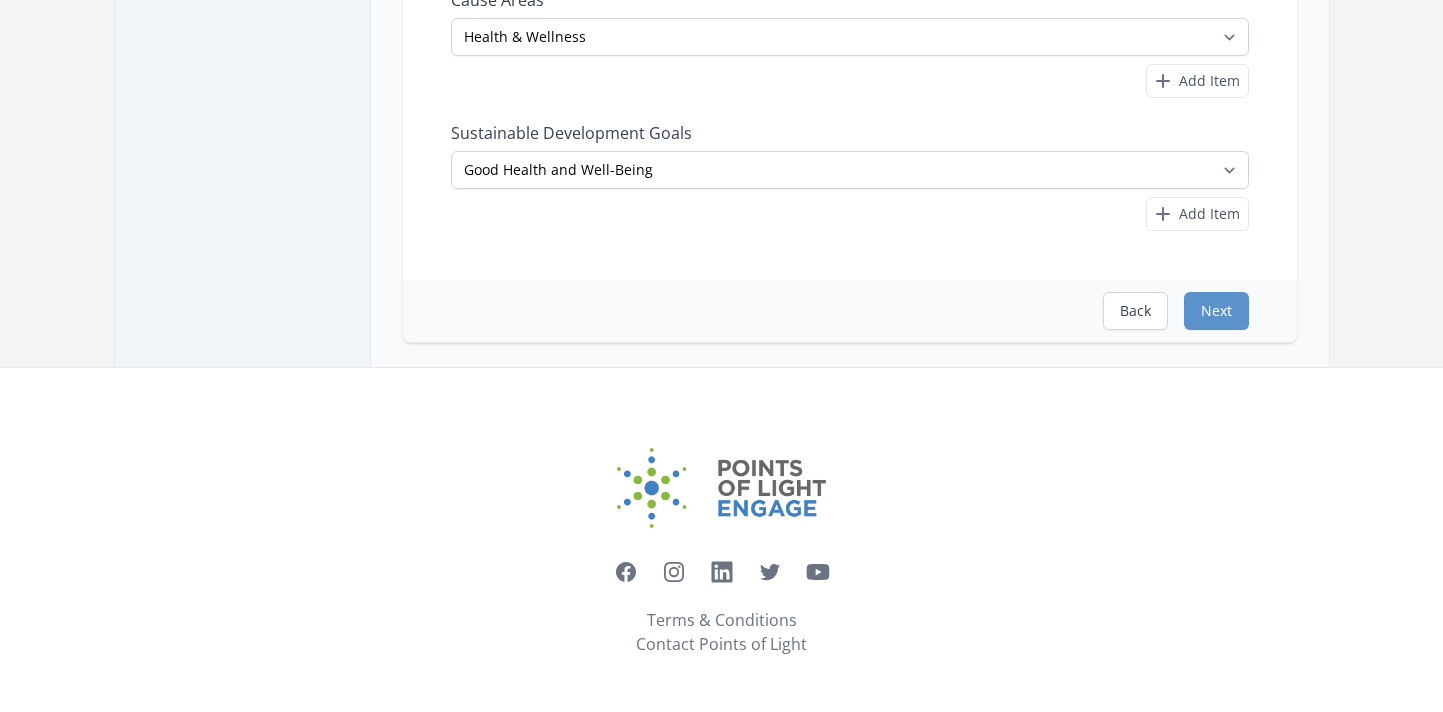 click on "Back
Next" at bounding box center (850, 311) 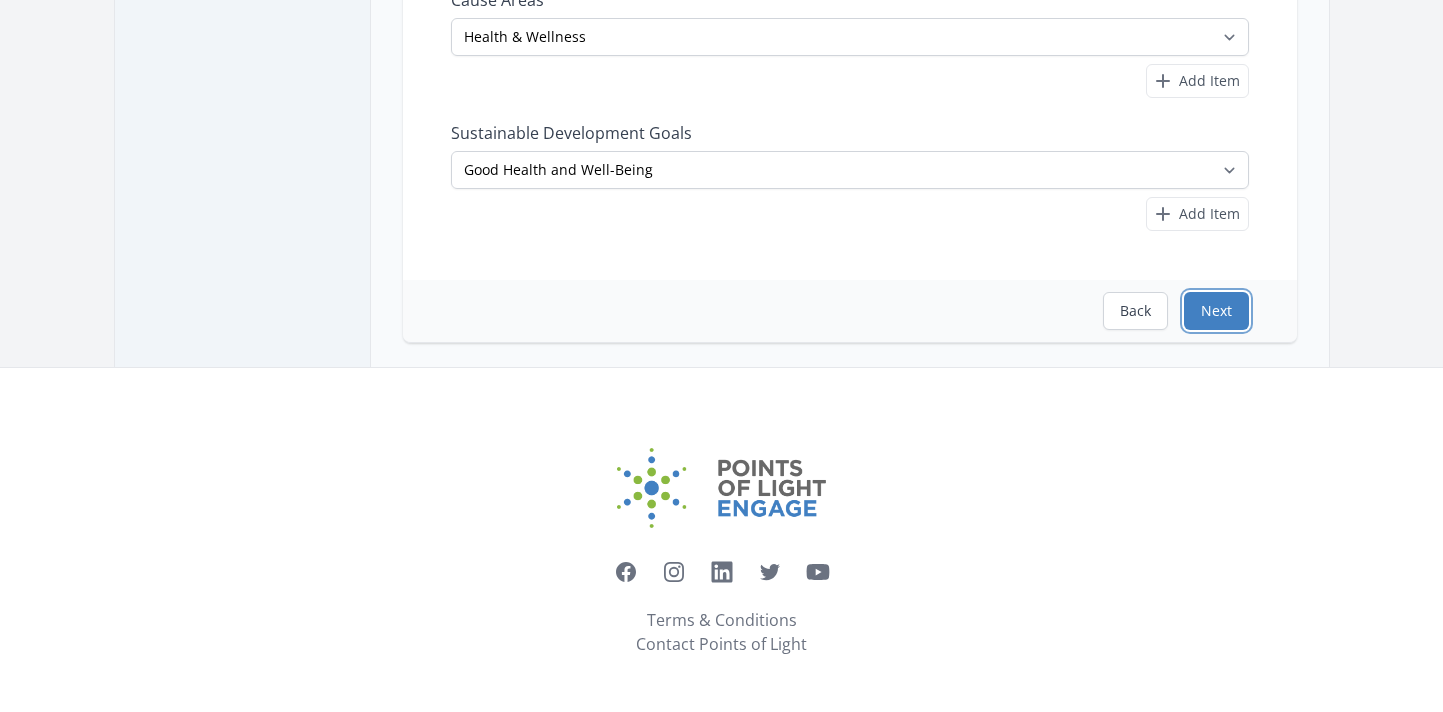 click on "Next" at bounding box center (1216, 311) 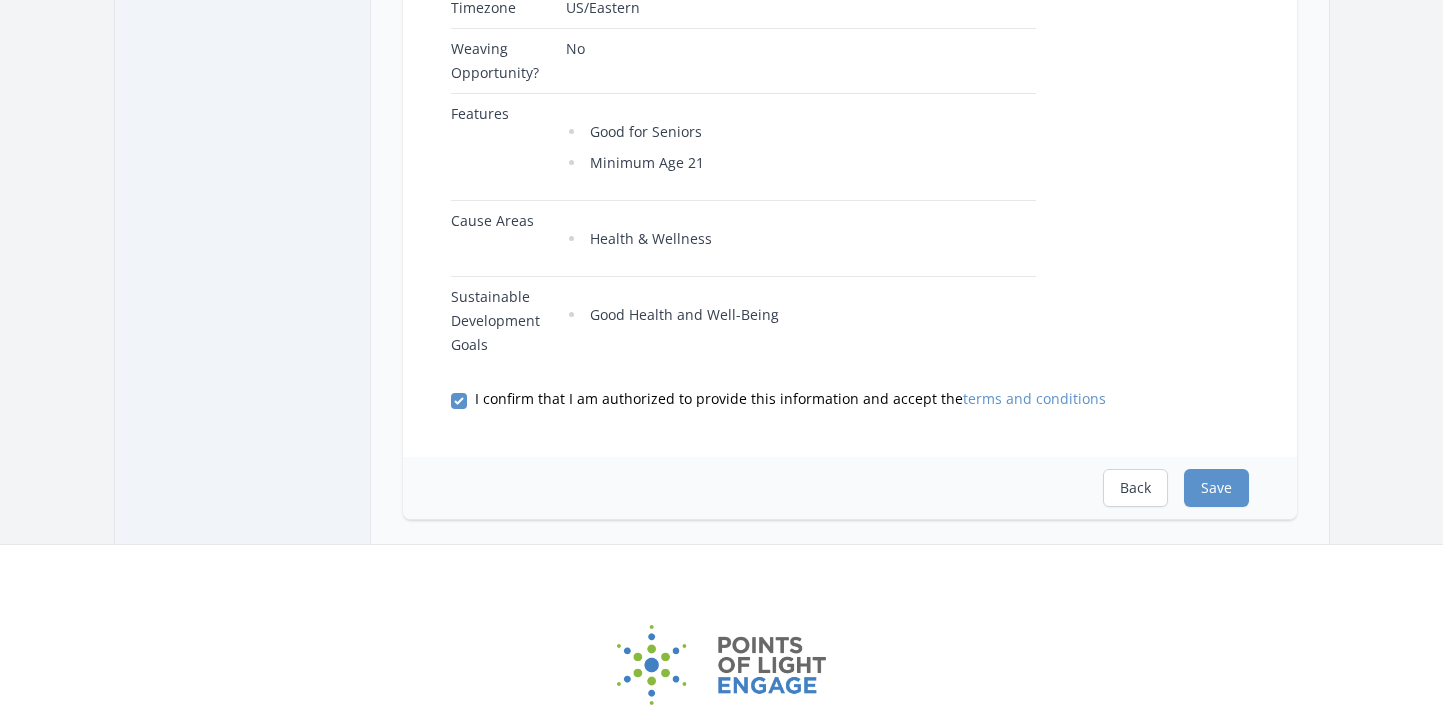 scroll, scrollTop: 977, scrollLeft: 0, axis: vertical 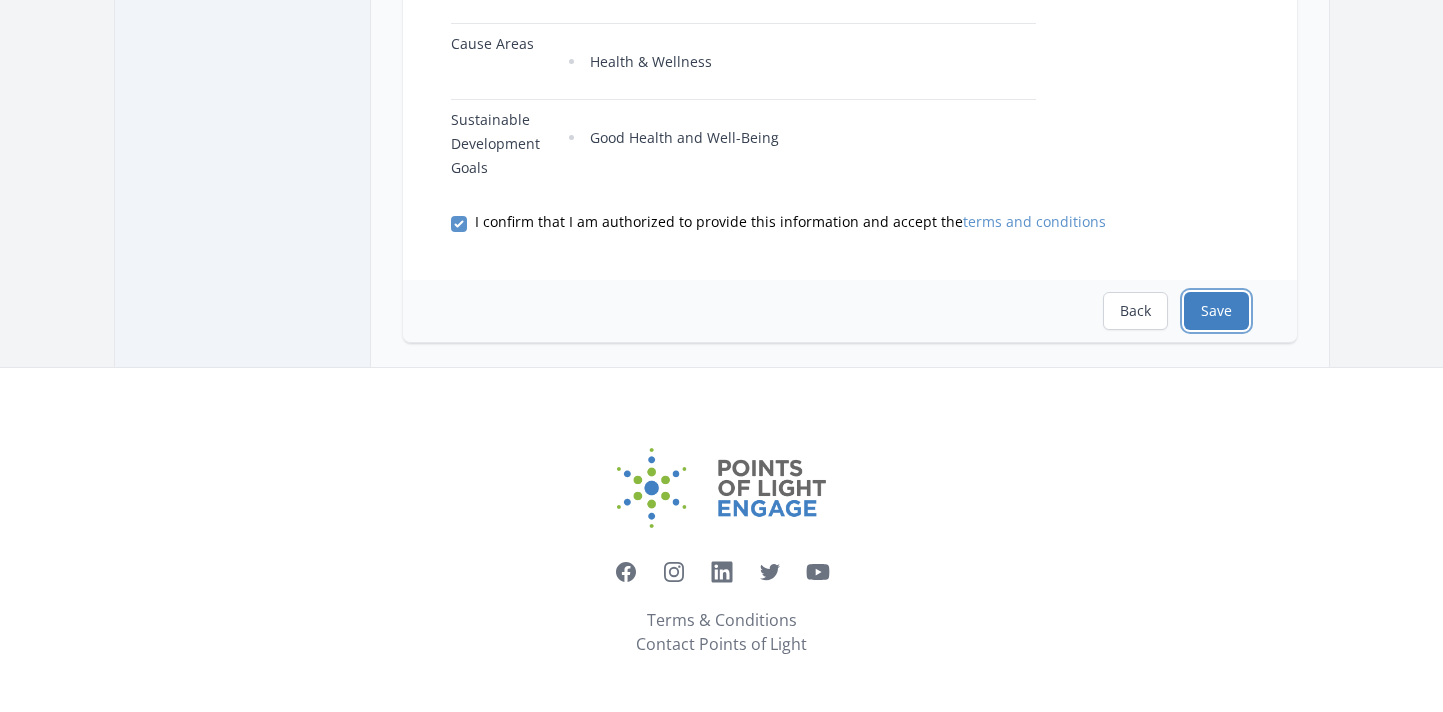 click on "Save" at bounding box center [1216, 311] 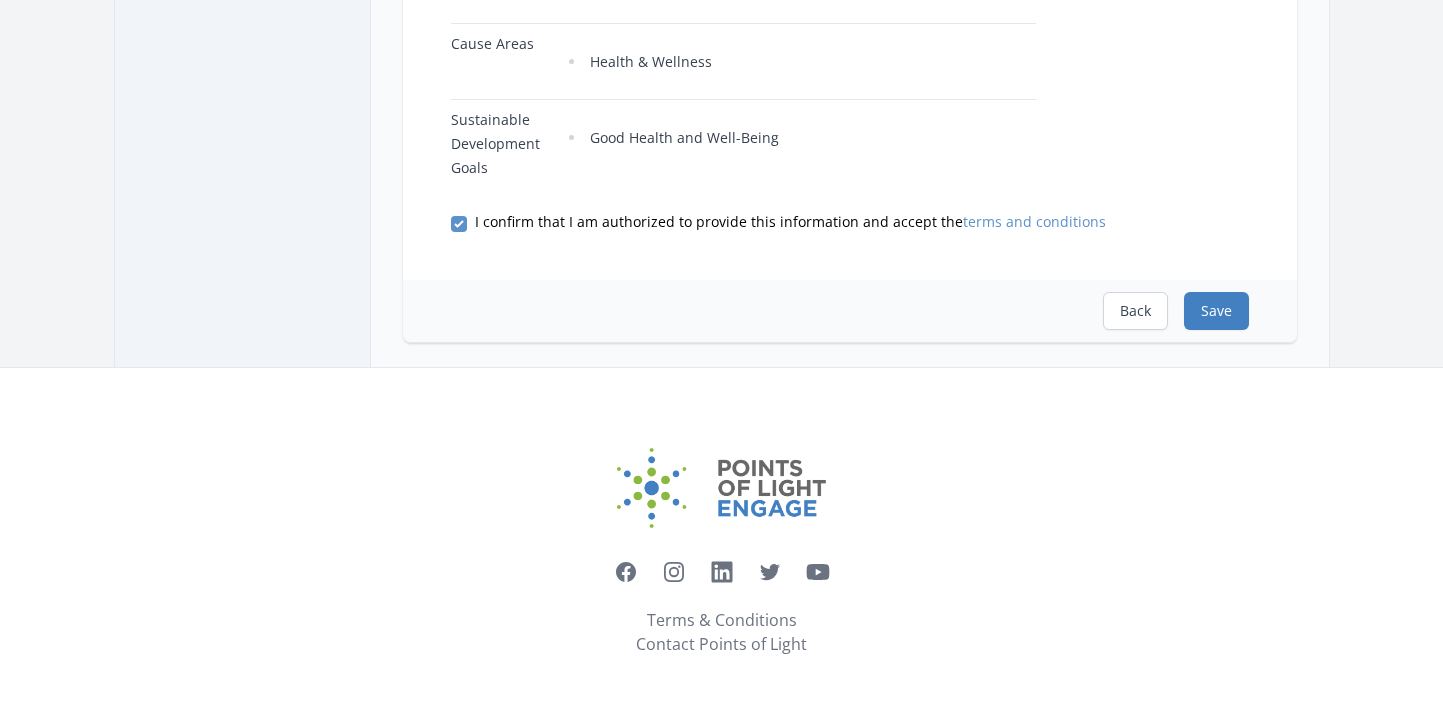 scroll, scrollTop: 0, scrollLeft: 0, axis: both 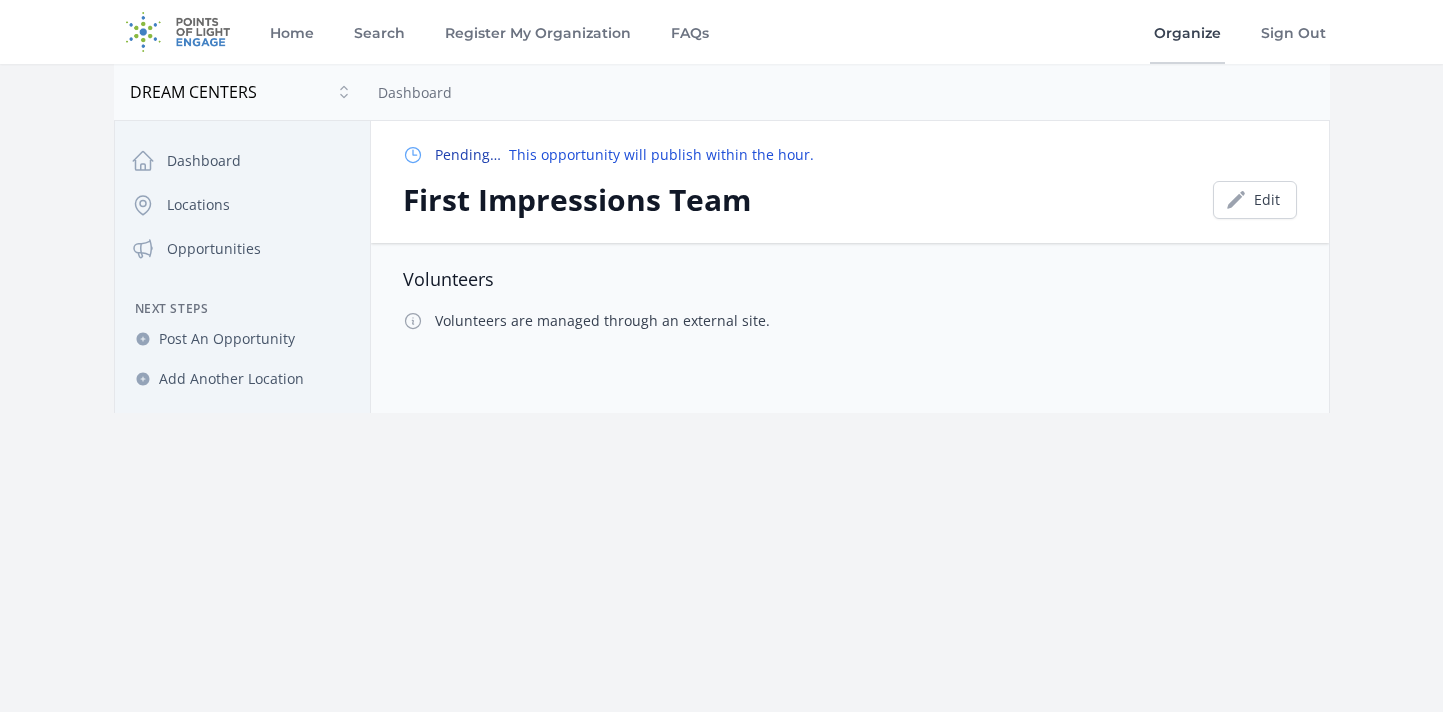click on "Organize" at bounding box center (1187, 32) 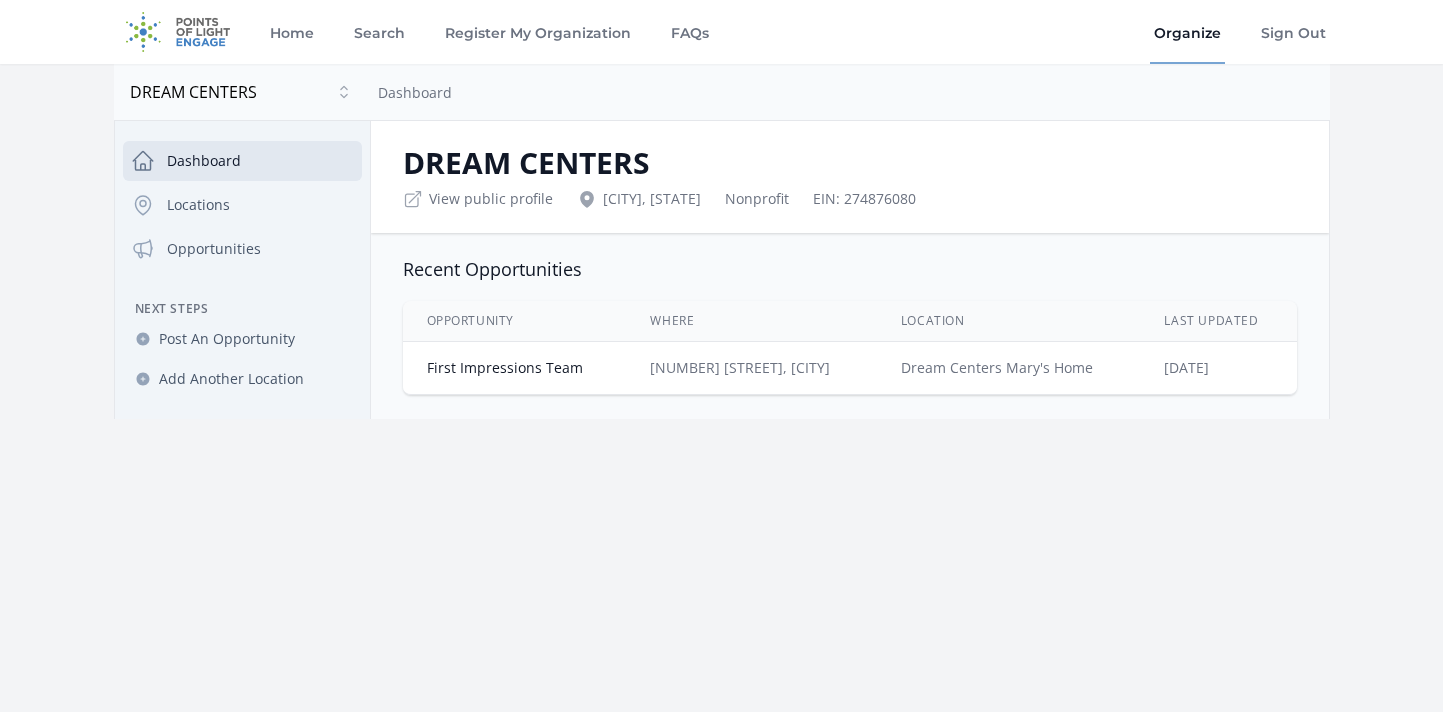 scroll, scrollTop: 0, scrollLeft: 0, axis: both 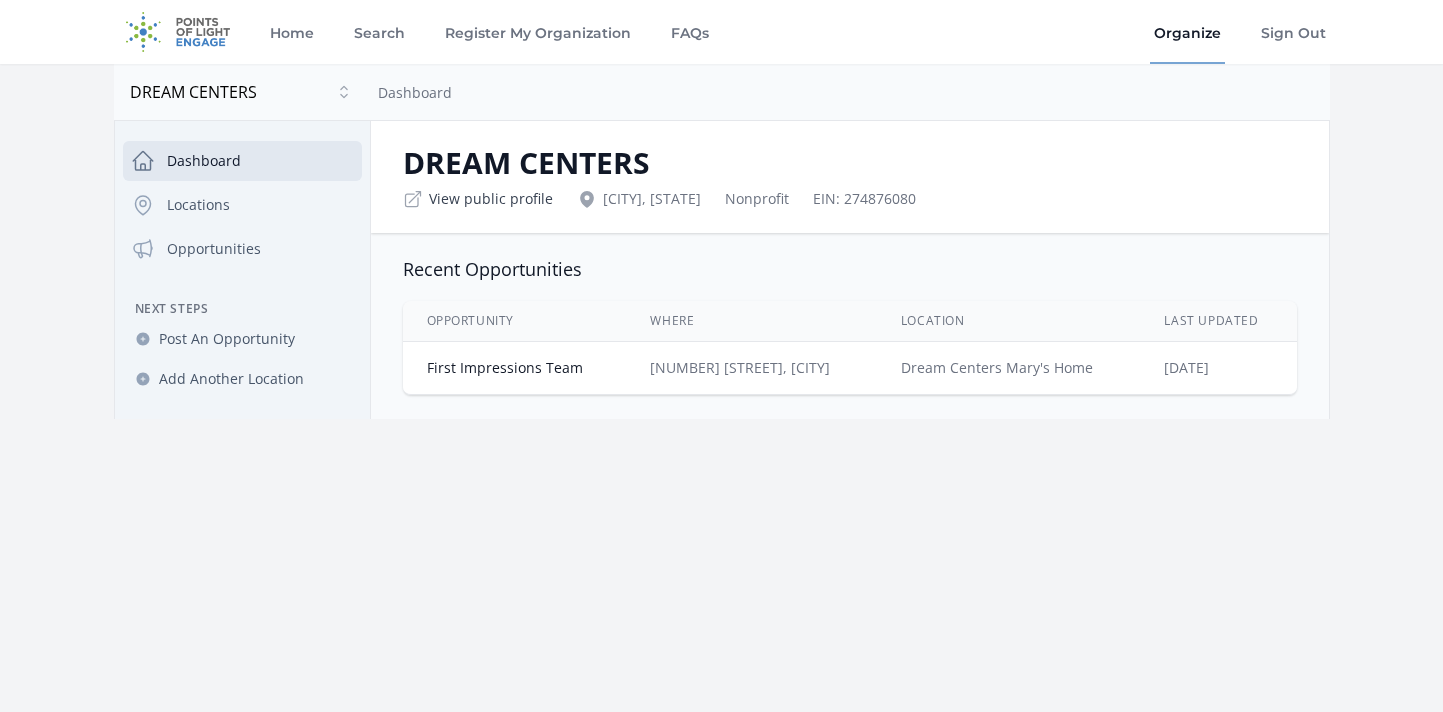 click on "View public profile" at bounding box center [491, 199] 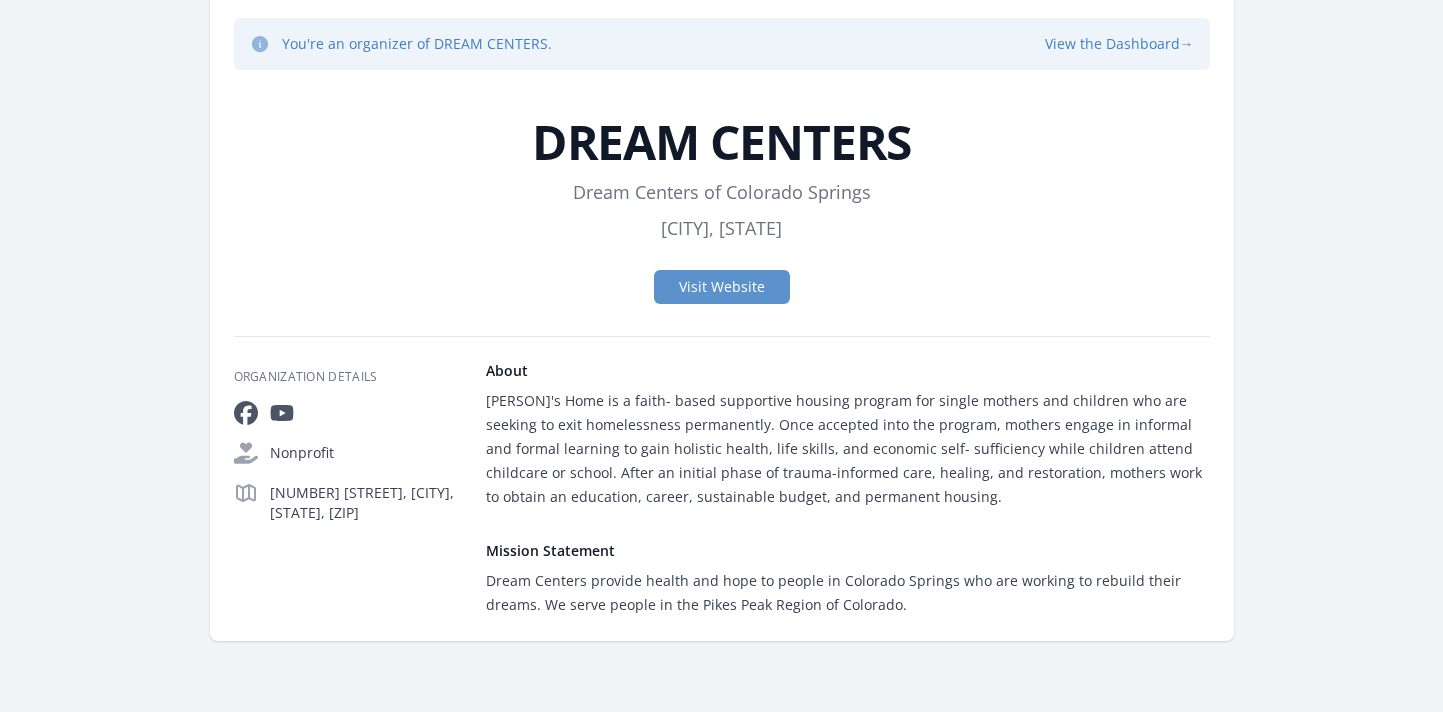 scroll, scrollTop: 109, scrollLeft: 0, axis: vertical 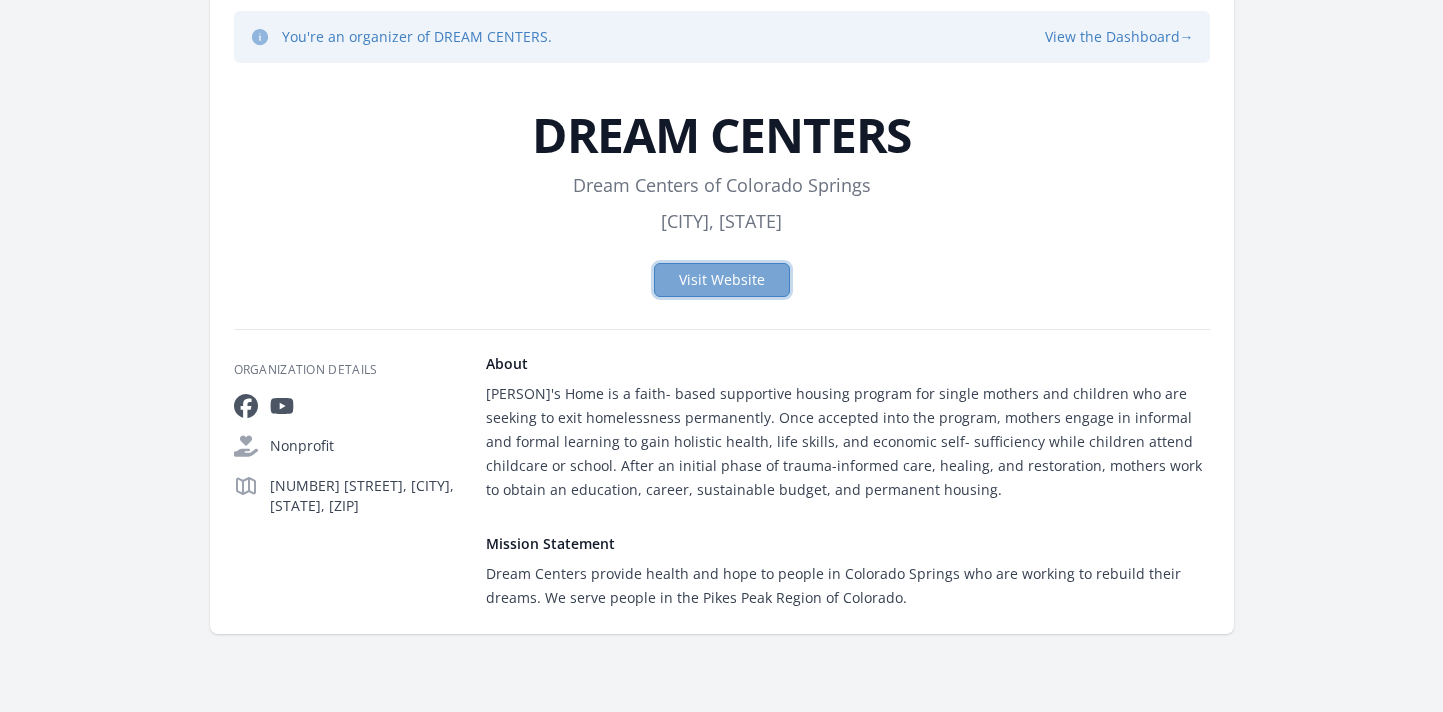 click on "Visit Website" at bounding box center [722, 280] 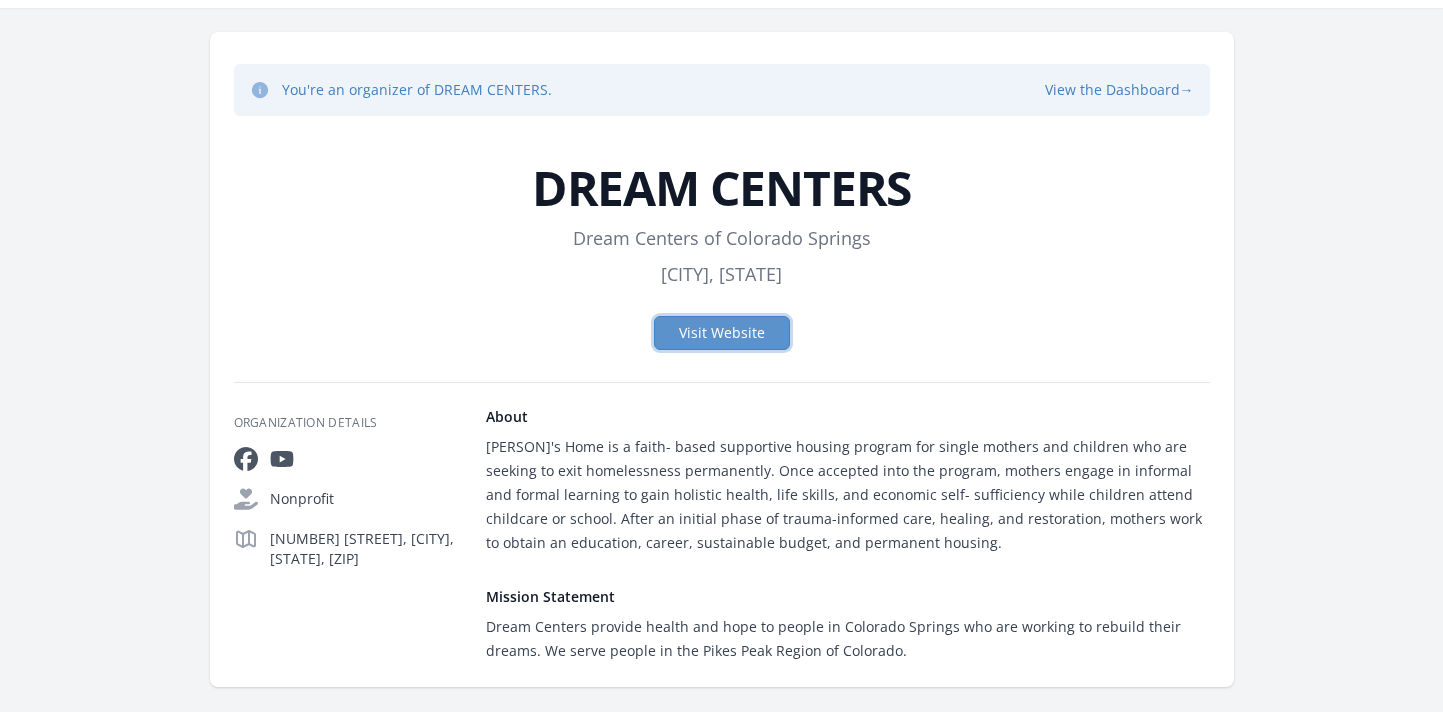 scroll, scrollTop: 0, scrollLeft: 0, axis: both 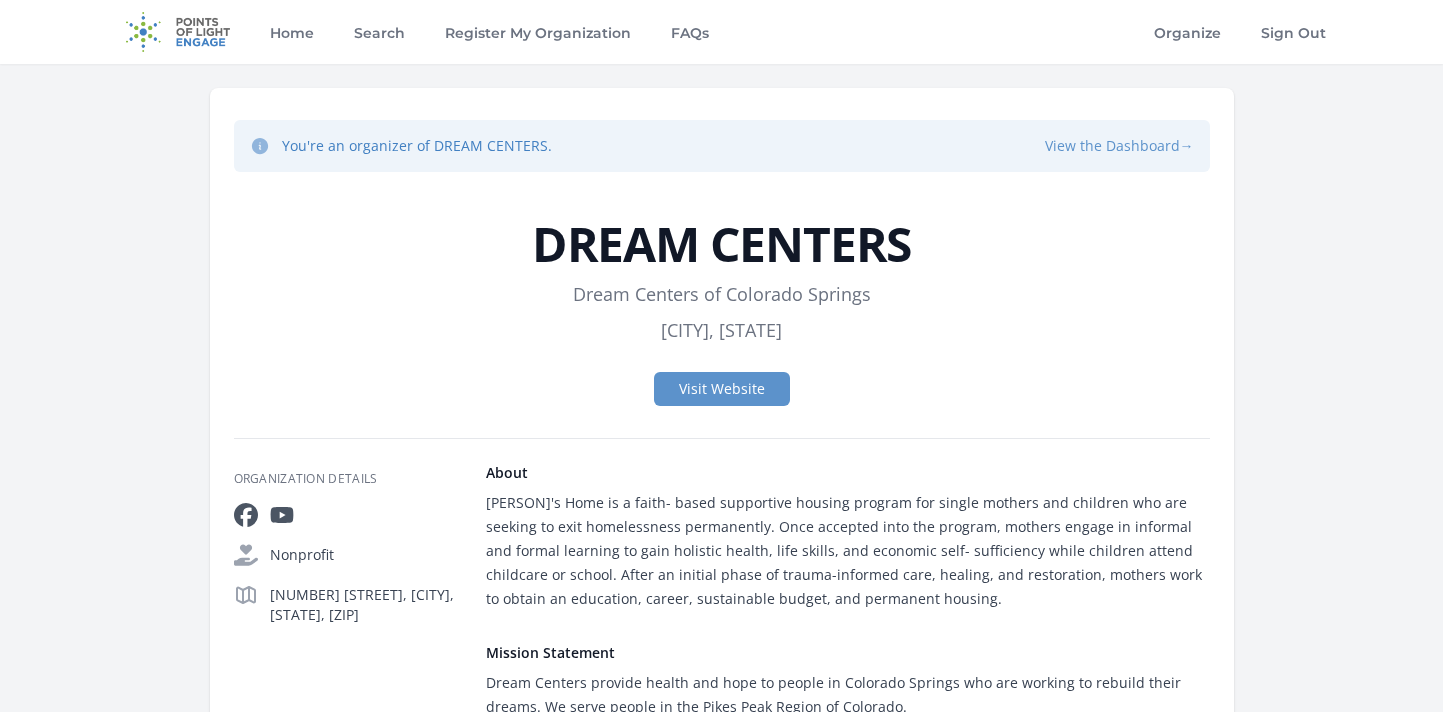 click on "View the Dashboard  →" at bounding box center [1119, 146] 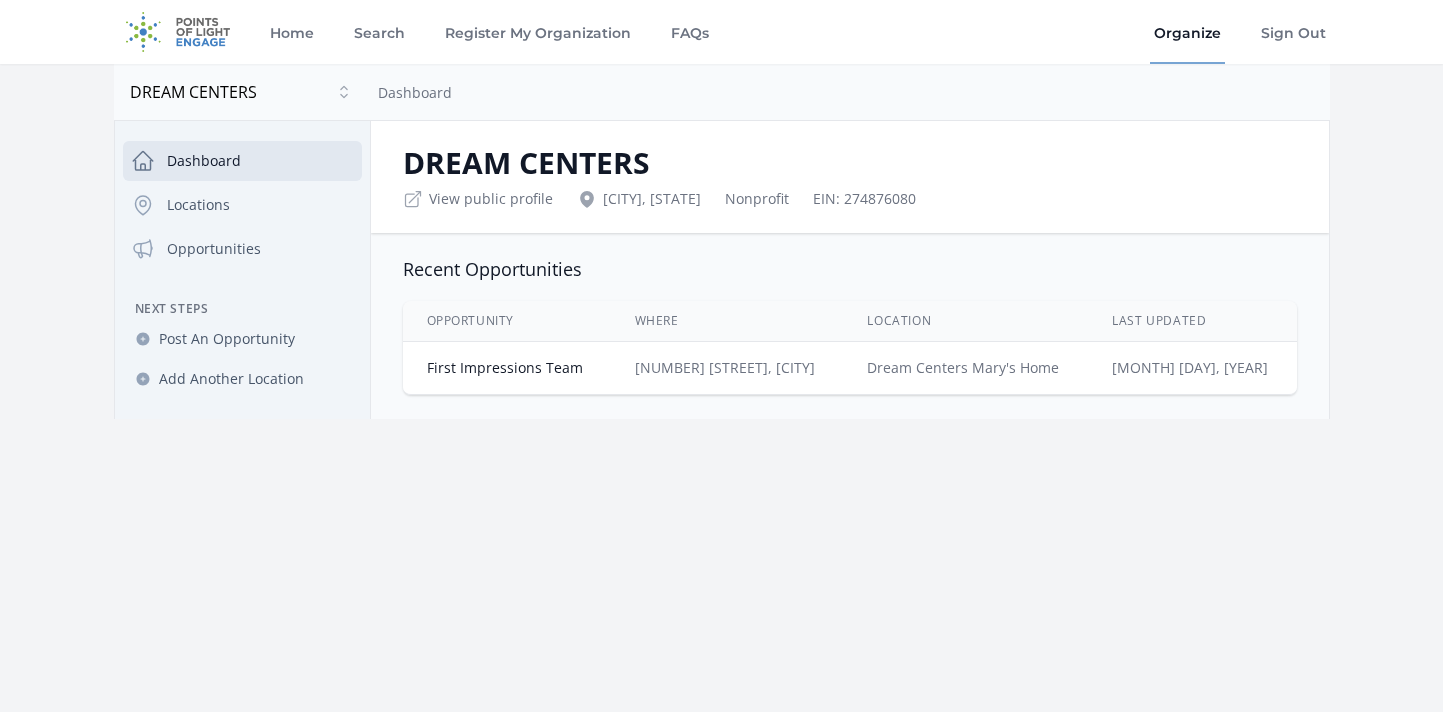 scroll, scrollTop: 0, scrollLeft: 0, axis: both 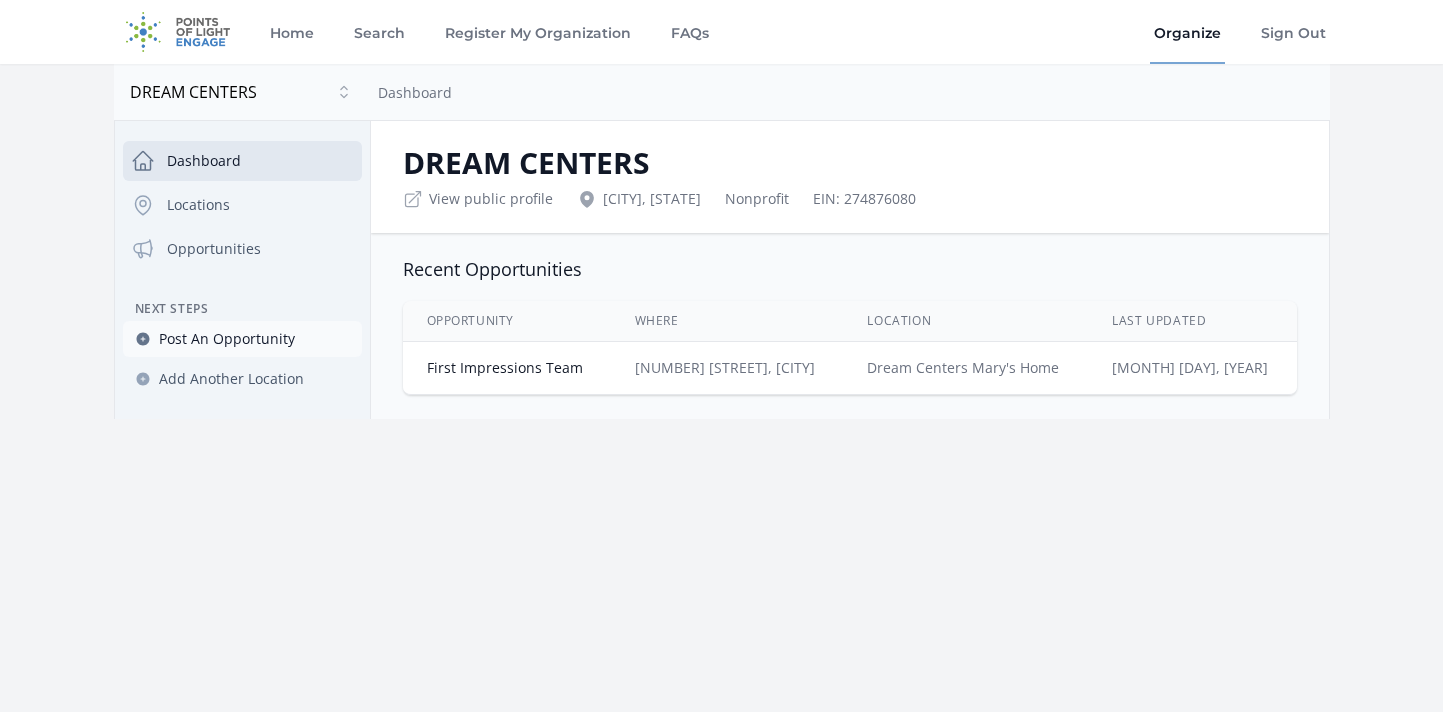 click on "Post An Opportunity" at bounding box center (227, 339) 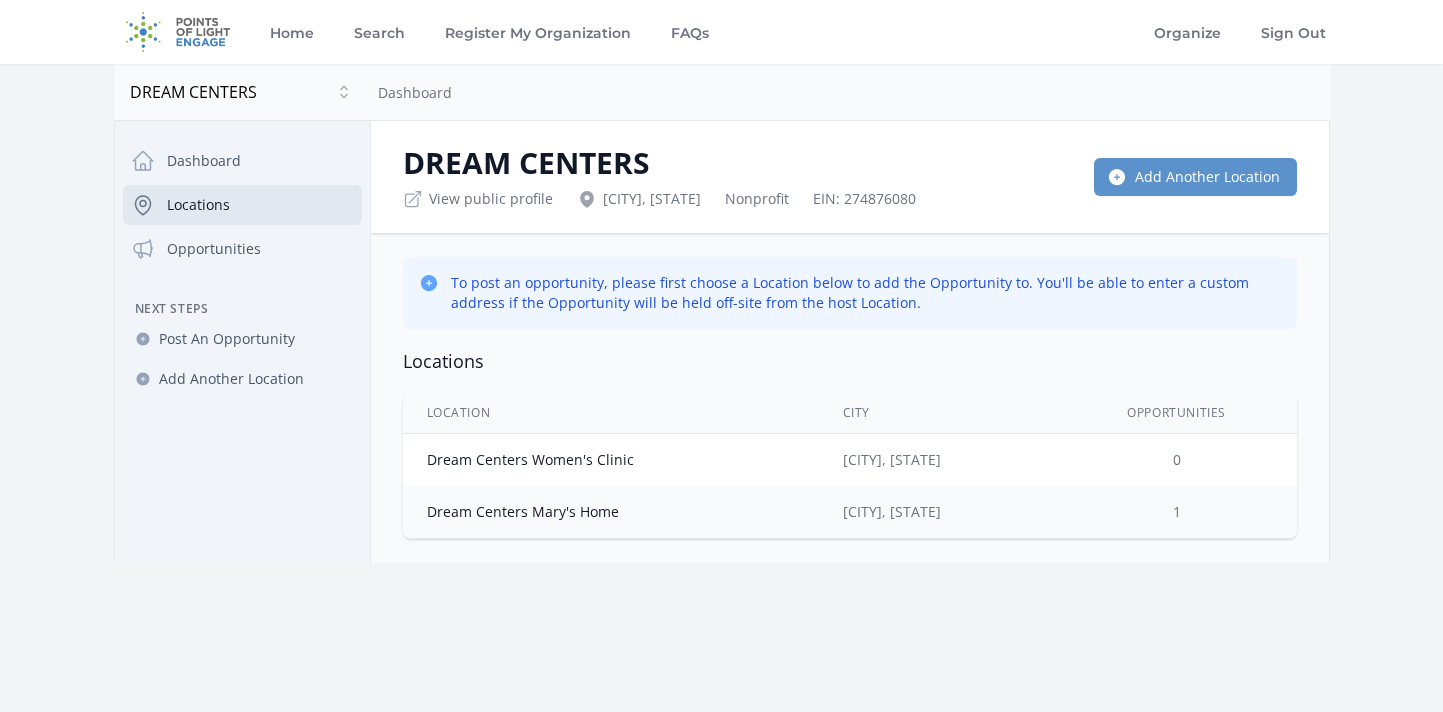 scroll, scrollTop: 0, scrollLeft: 0, axis: both 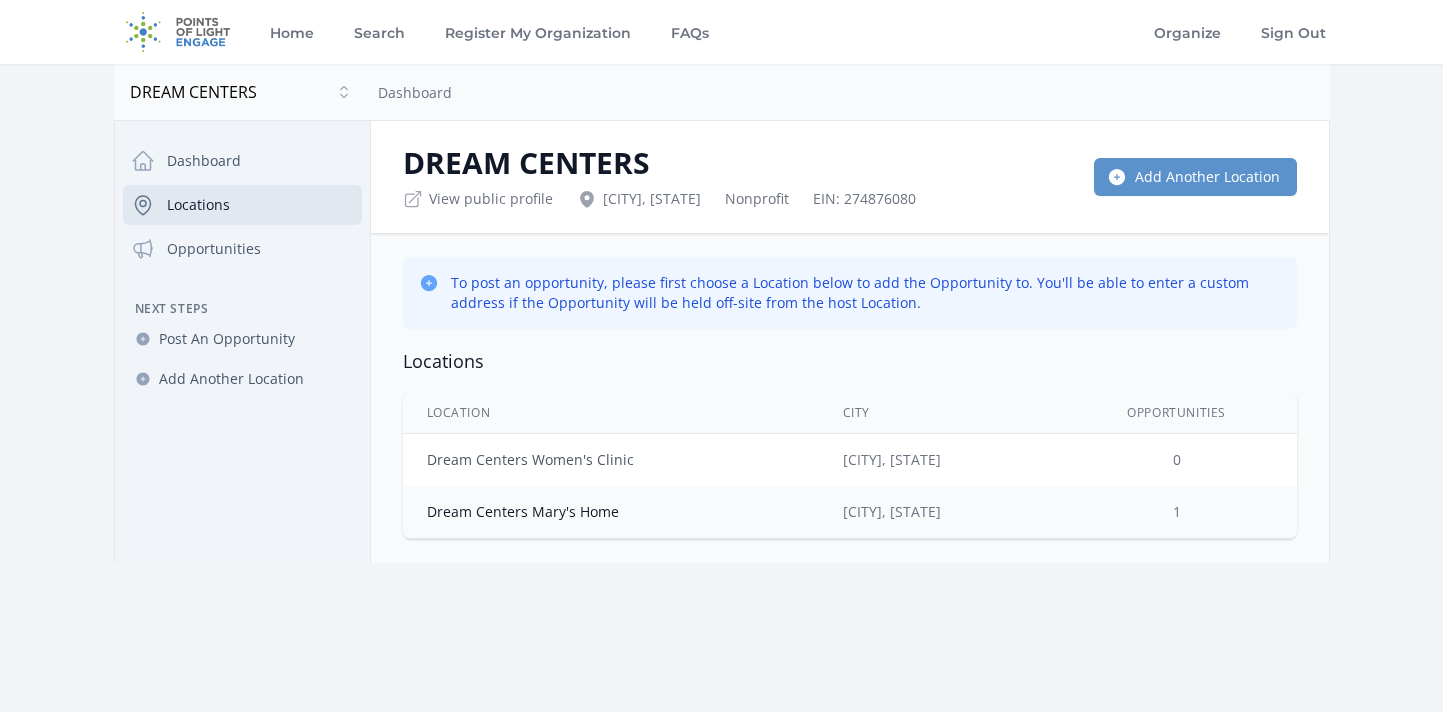 click on "Dream Centers Women's Clinic" at bounding box center (530, 459) 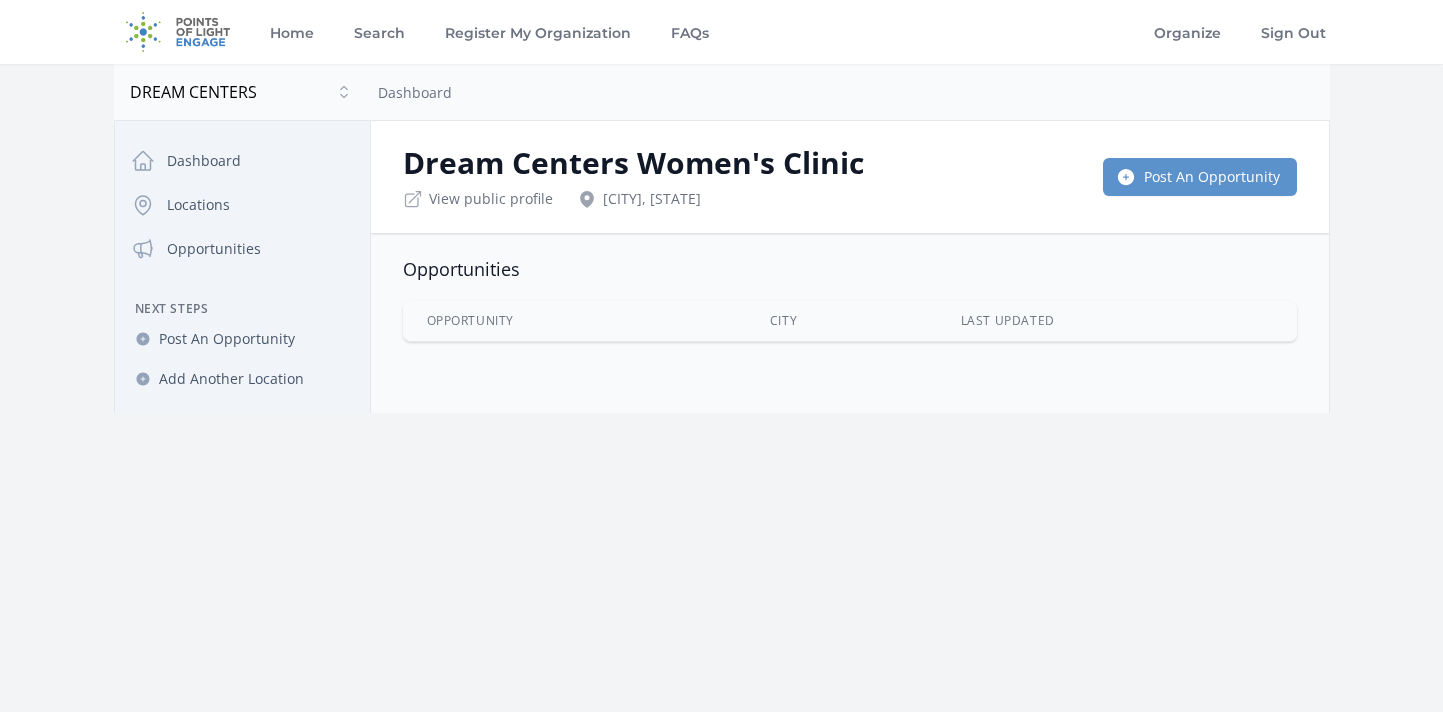 scroll, scrollTop: 0, scrollLeft: 0, axis: both 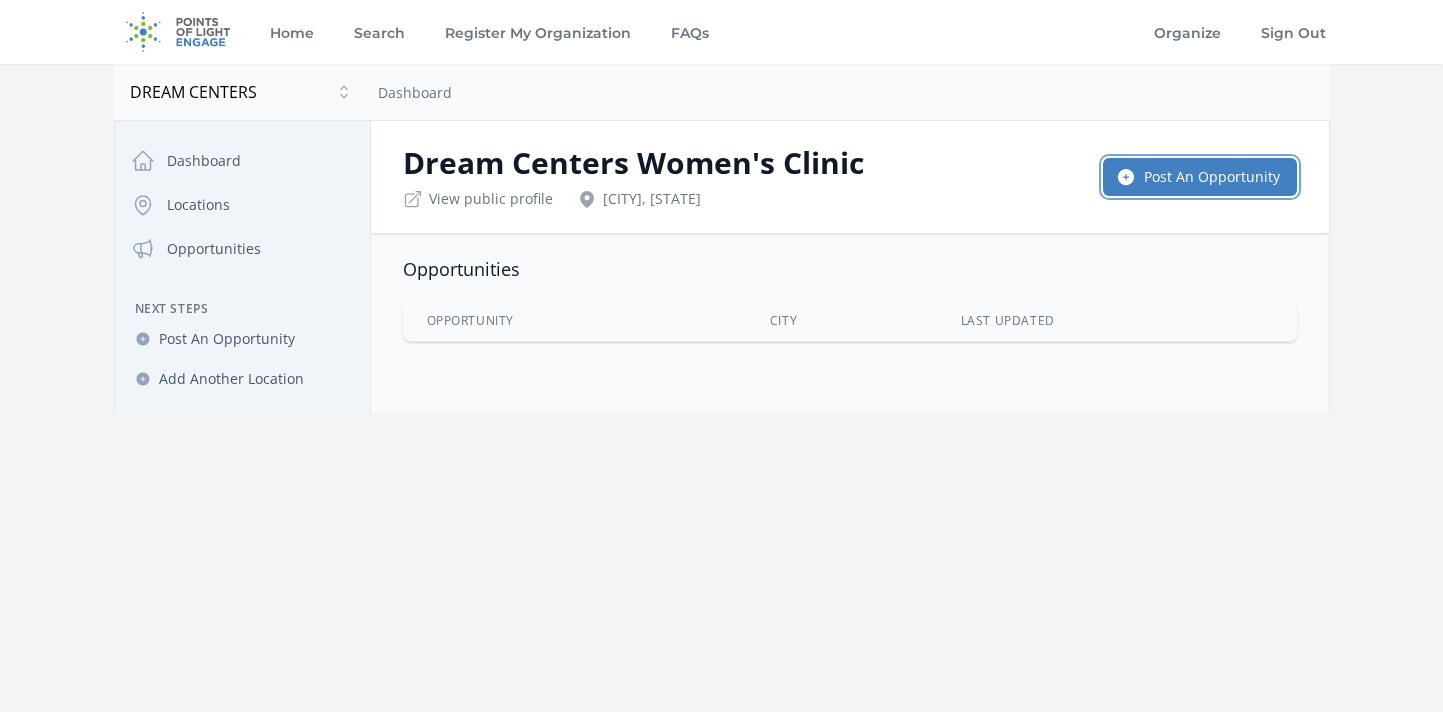click on "Post An Opportunity" at bounding box center [1200, 177] 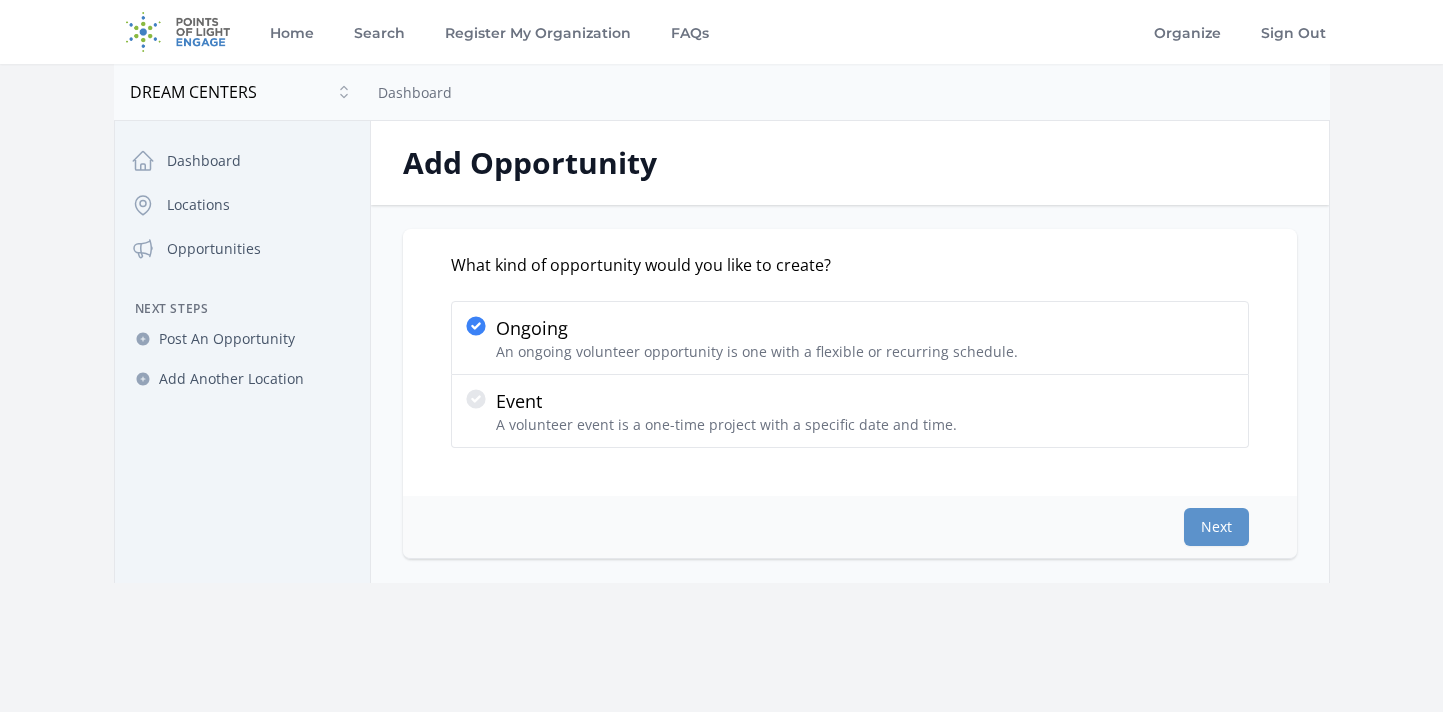 scroll, scrollTop: 0, scrollLeft: 0, axis: both 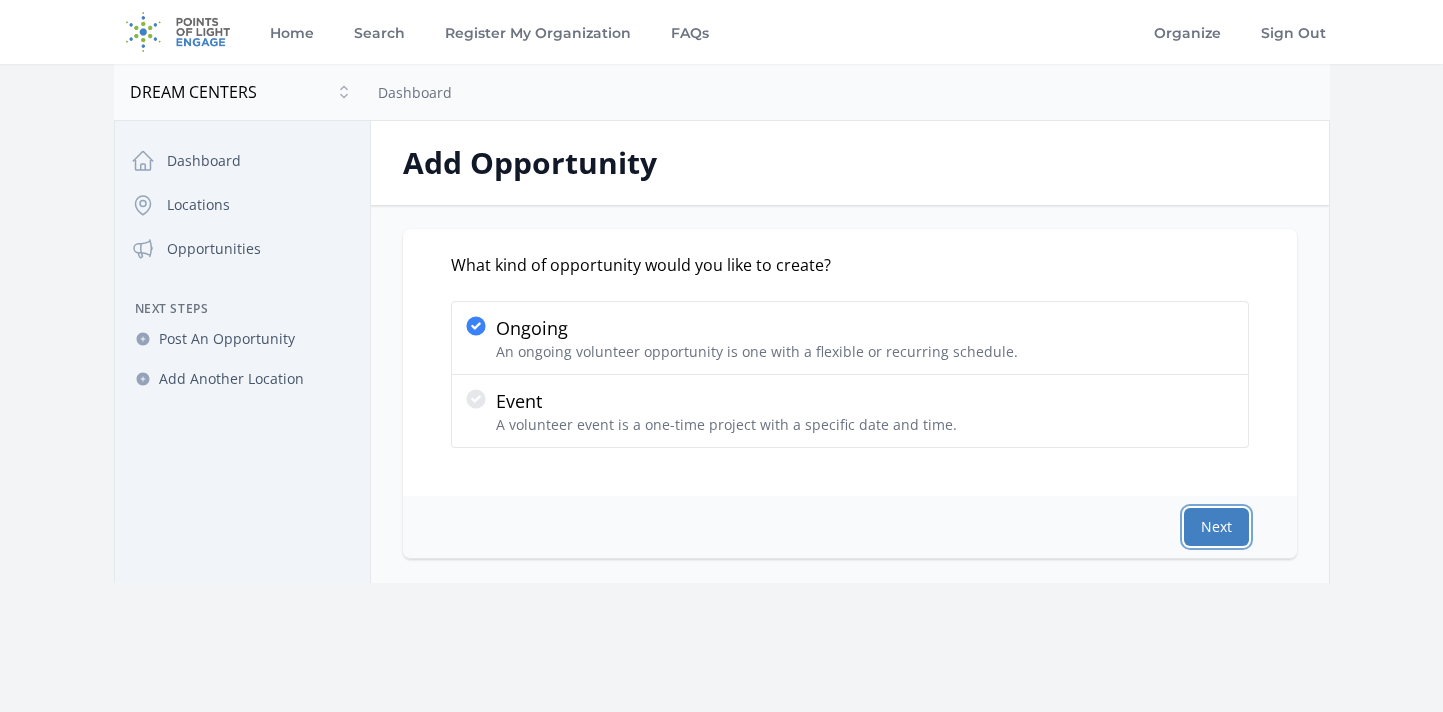 click on "Next" at bounding box center [1216, 527] 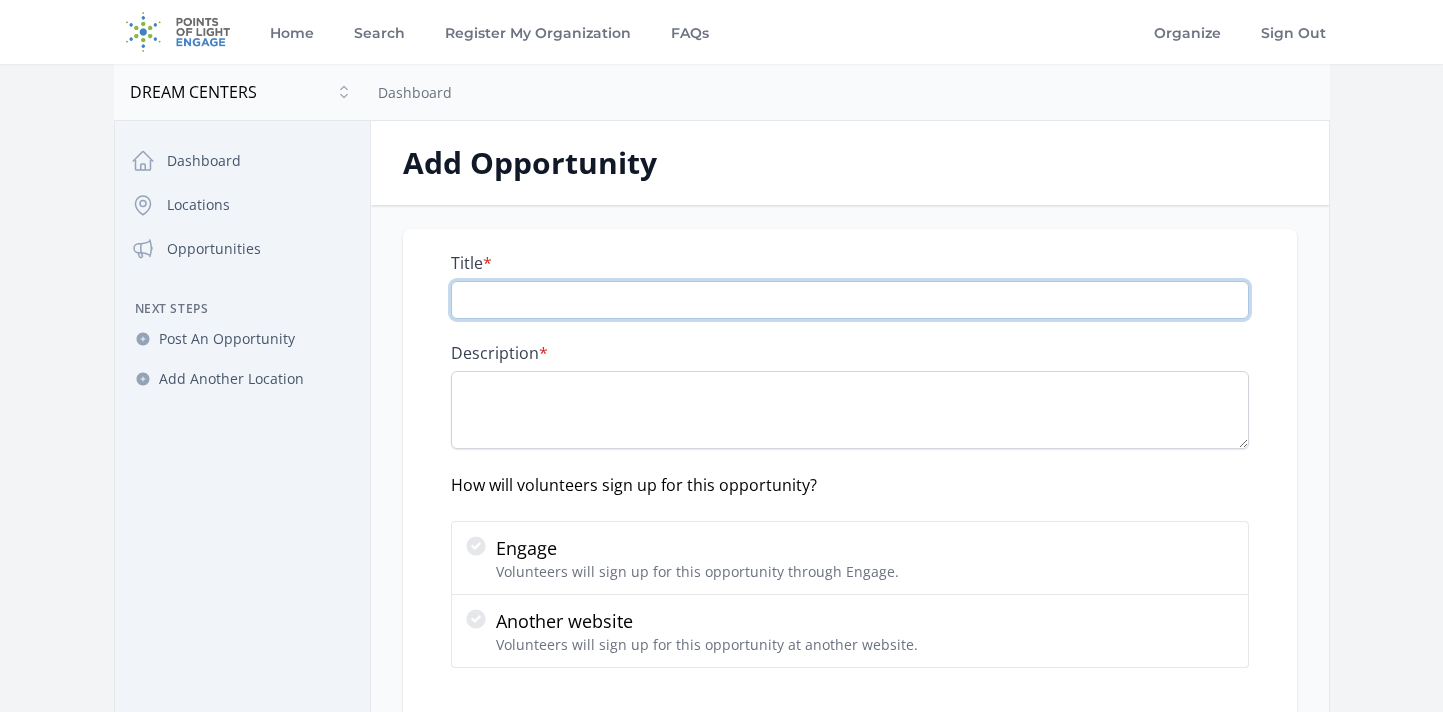 click on "Title  *" at bounding box center (850, 300) 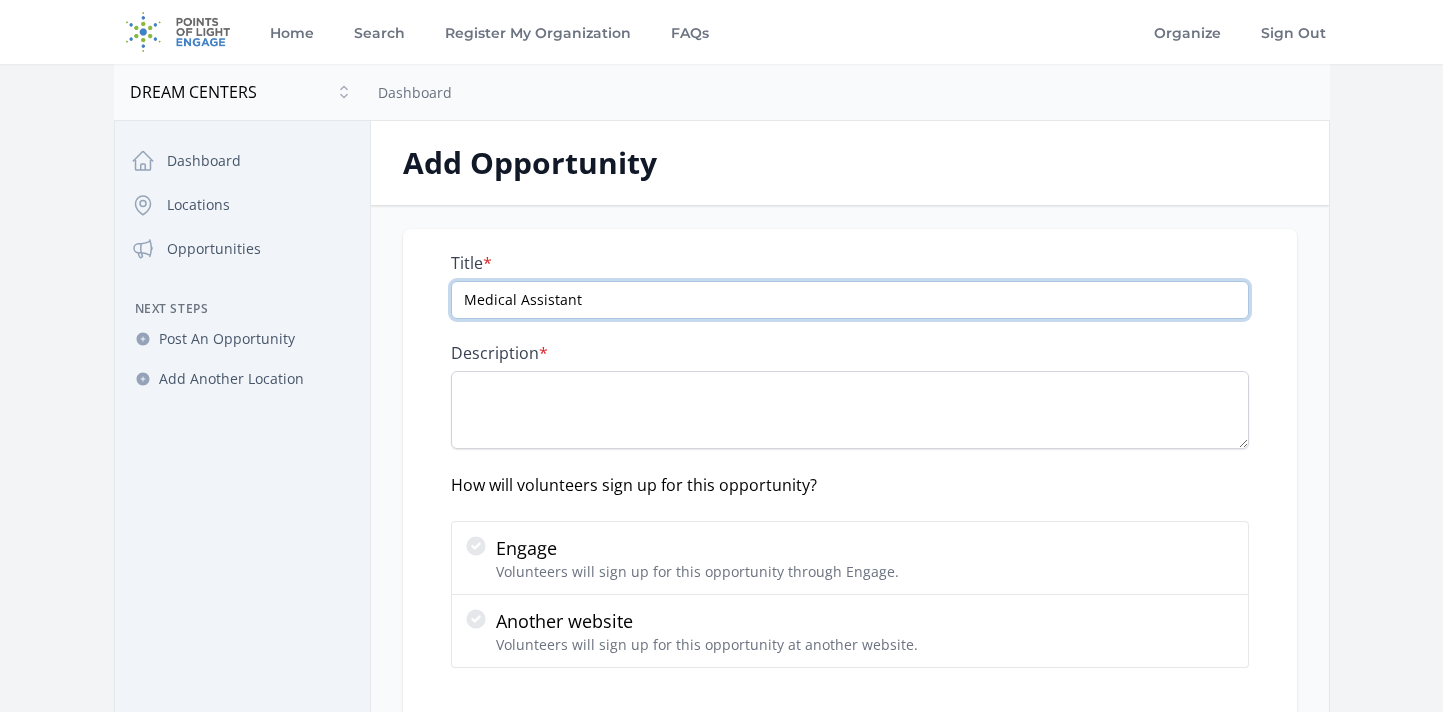 type on "Medical Assistant" 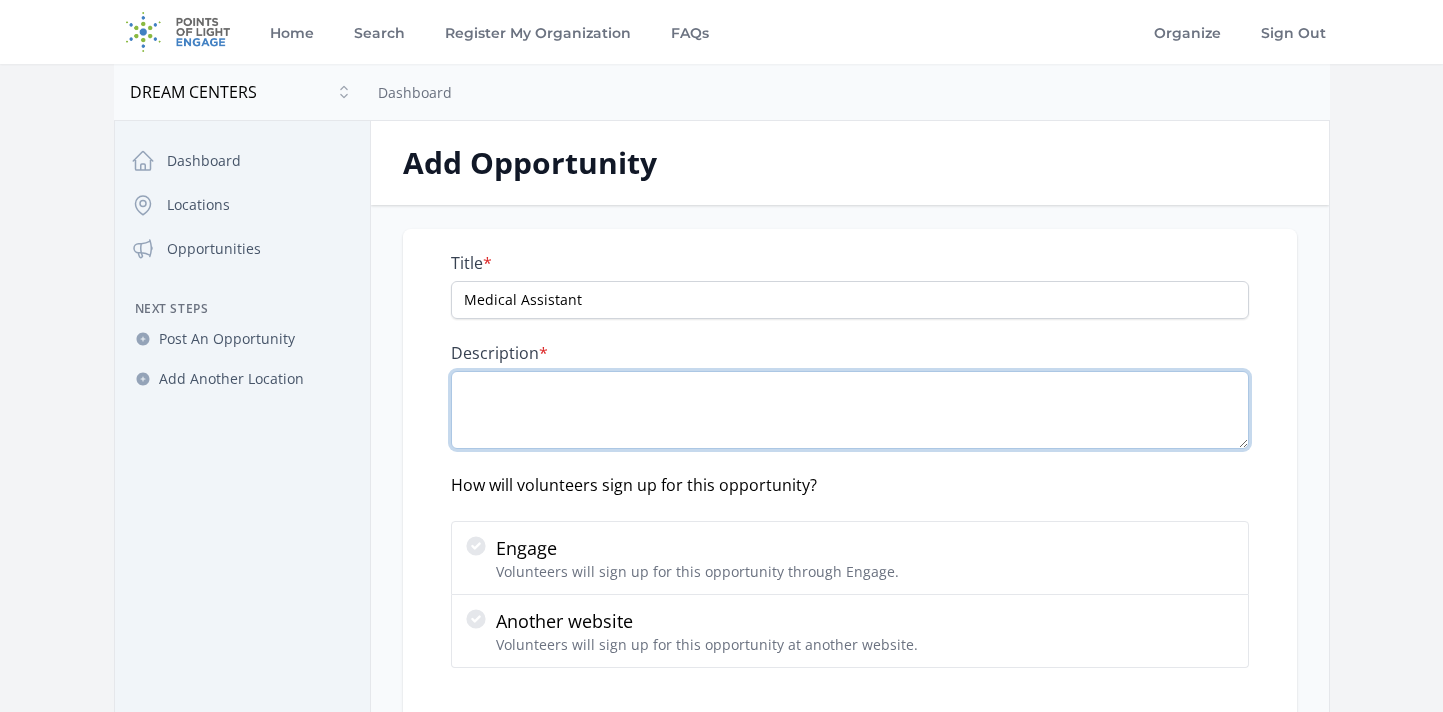paste on "Join our medical team in providing hands-on support during patient visits, from intake and vitals to assisting with exams and diagnostics. As a certified Medical Assistant (CMA, CNA, RN, LPN, LVN, EMT), you'll help create a welcoming environment where every woman is treated with empathy, dignity, and the love of Christ. Serve within your scope and make a real difference in women's healthcare." 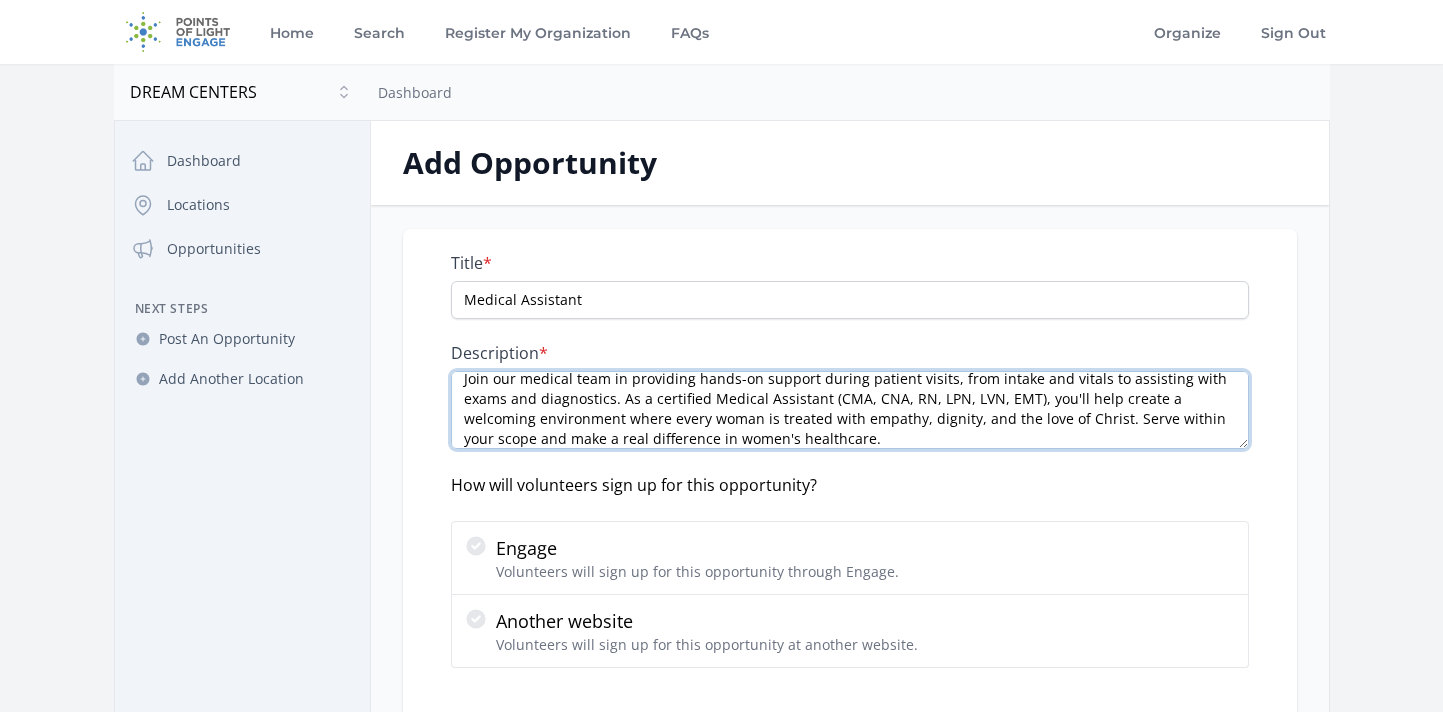 scroll, scrollTop: 0, scrollLeft: 0, axis: both 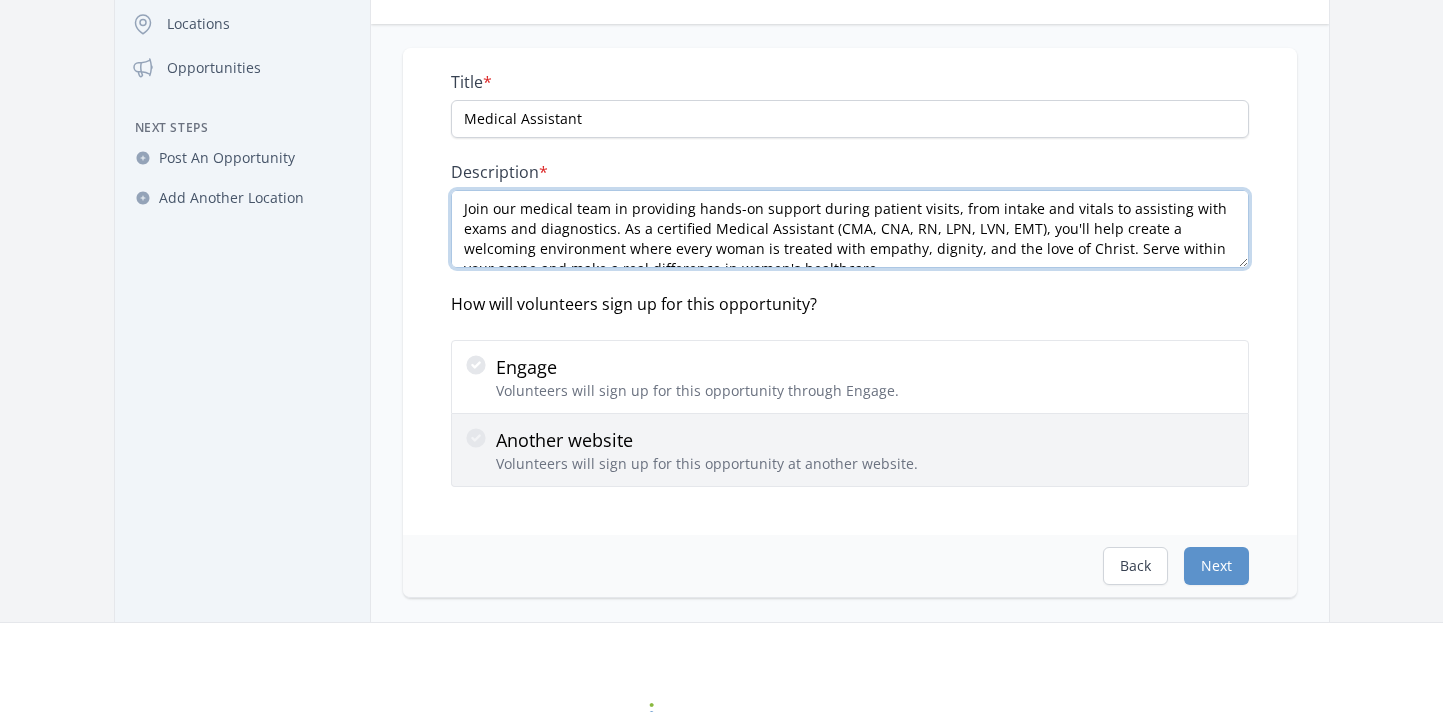 type on "Join our medical team in providing hands-on support during patient visits, from intake and vitals to assisting with exams and diagnostics. As a certified Medical Assistant (CMA, CNA, RN, LPN, LVN, EMT), you'll help create a welcoming environment where every woman is treated with empathy, dignity, and the love of Christ. Serve within your scope and make a real difference in women's healthcare." 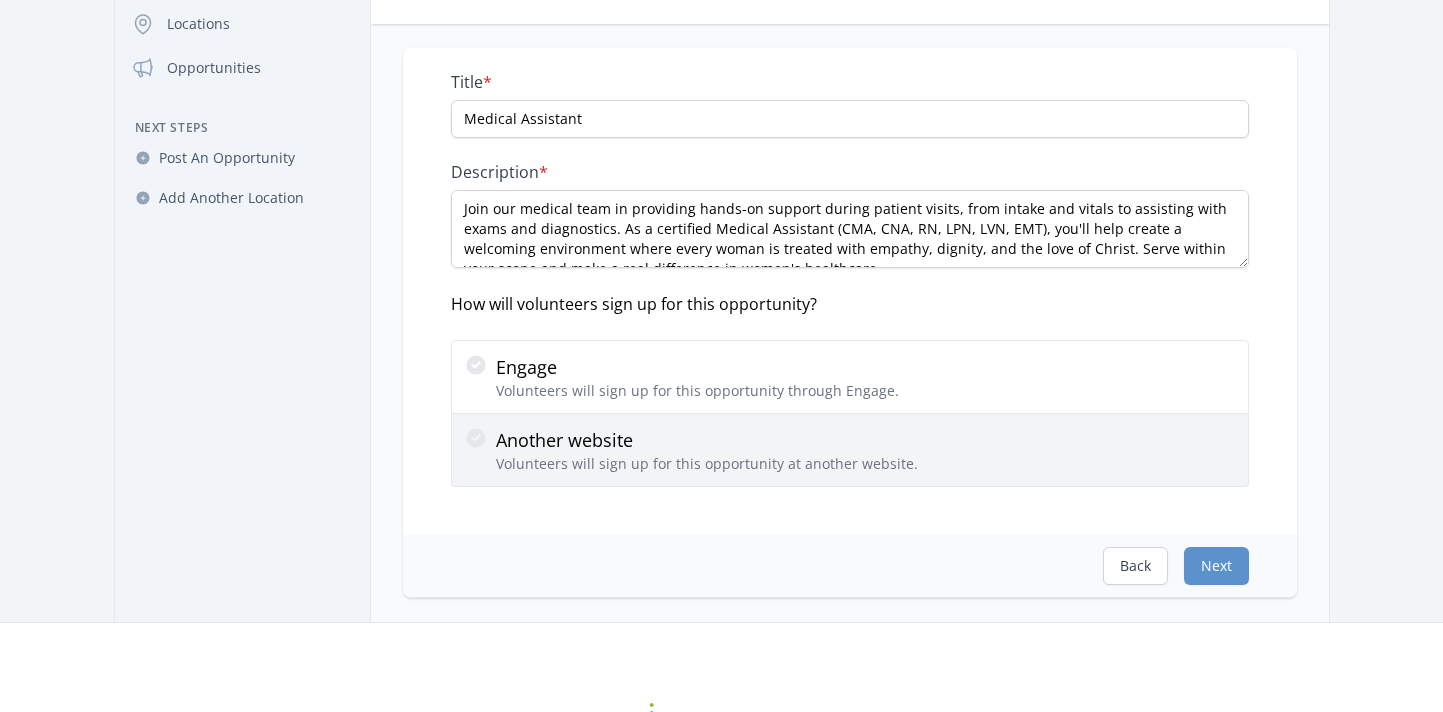 click on "Volunteers will sign up for this opportunity at another website." at bounding box center [707, 464] 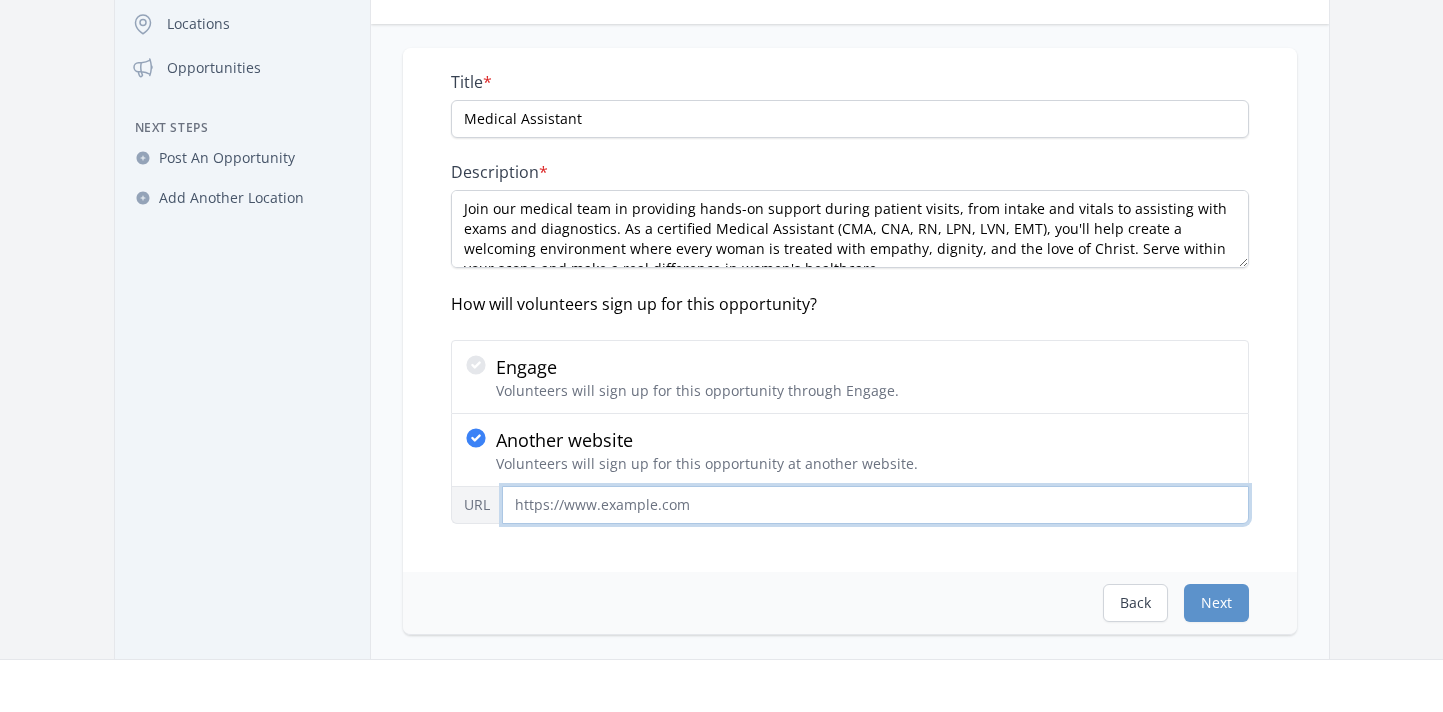 click on "URL" at bounding box center [875, 505] 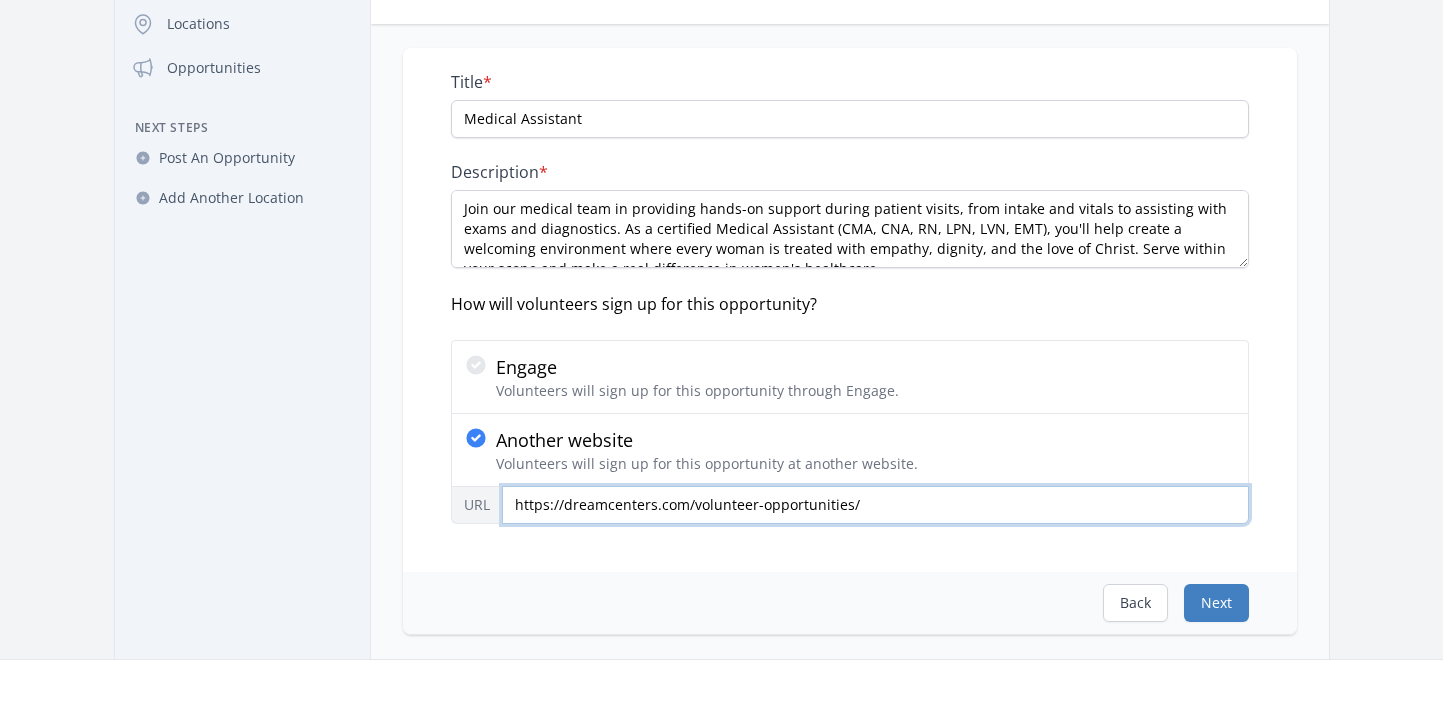 type on "https://dreamcenters.com/volunteer-opportunities/" 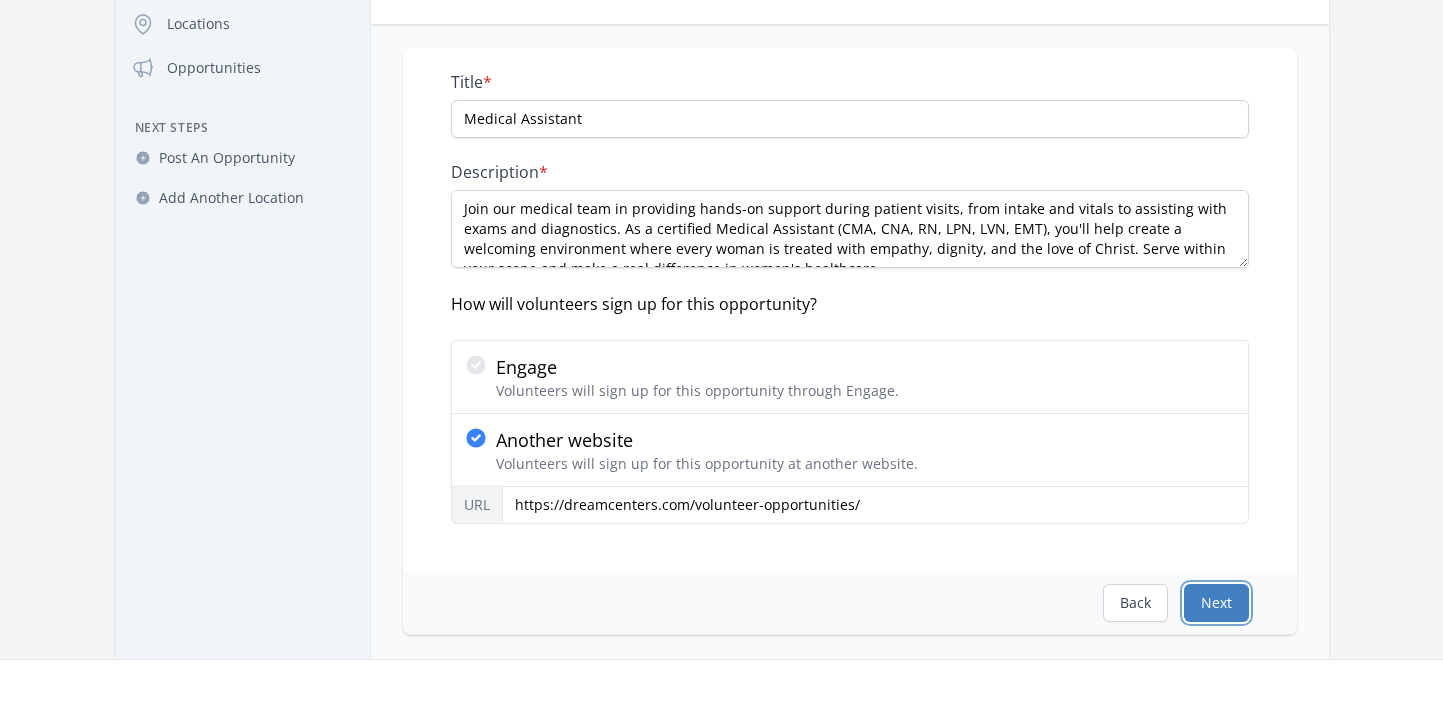 click on "Next" at bounding box center (1216, 603) 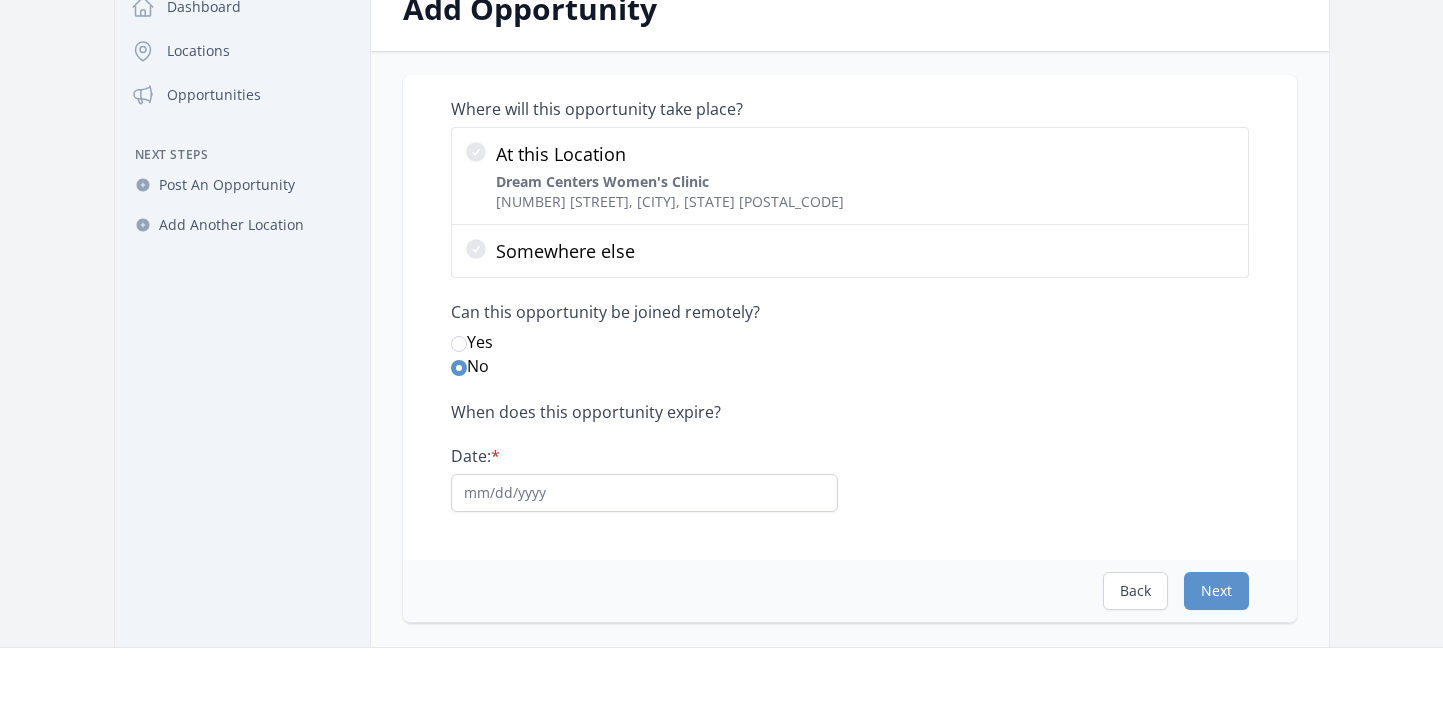 scroll, scrollTop: 158, scrollLeft: 0, axis: vertical 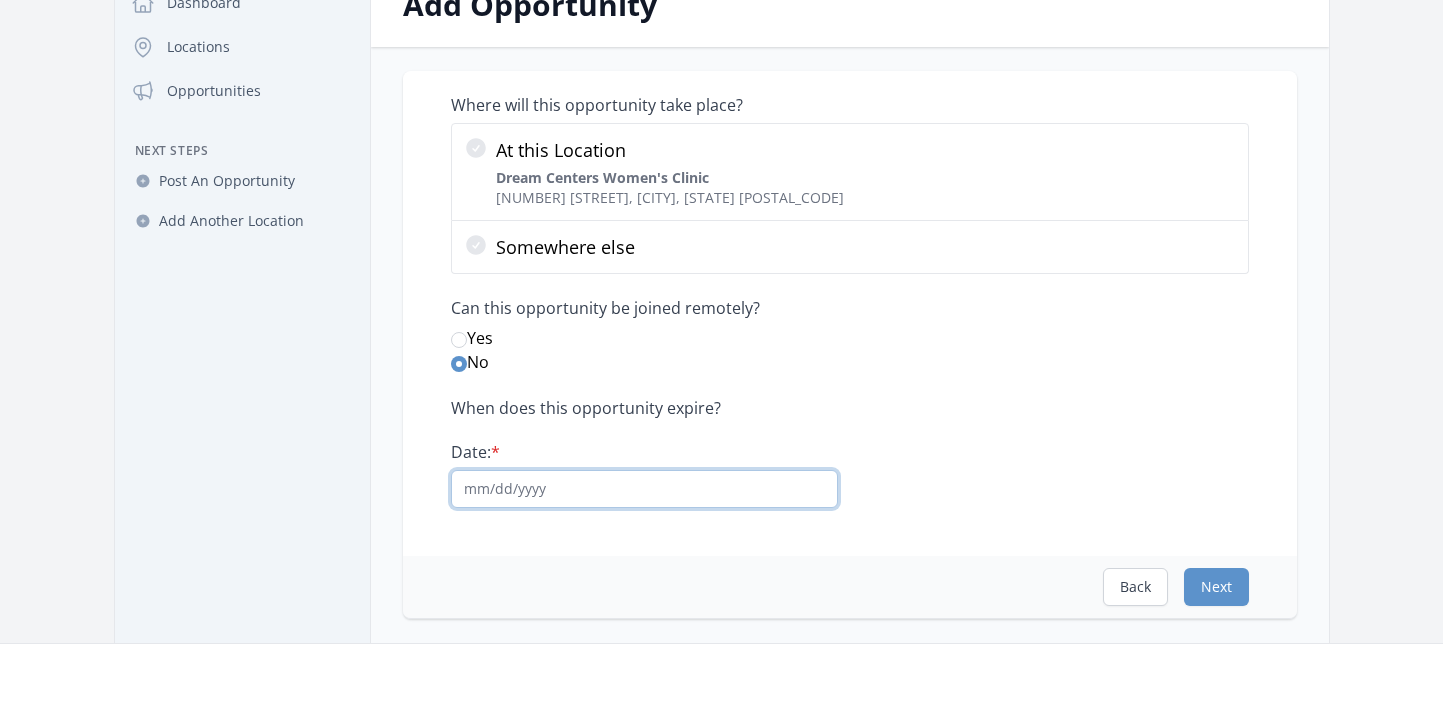 click on "Date:  *" at bounding box center [644, 489] 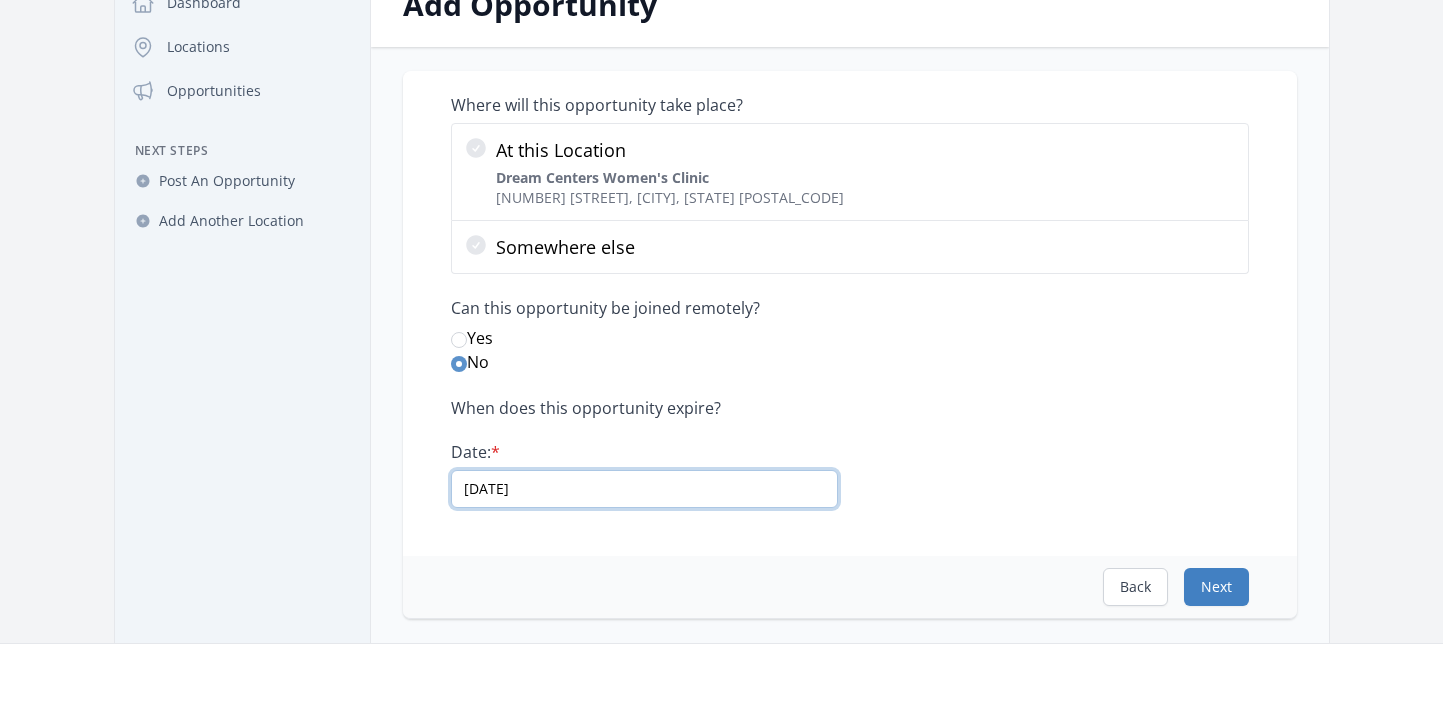type on "01/01/2030" 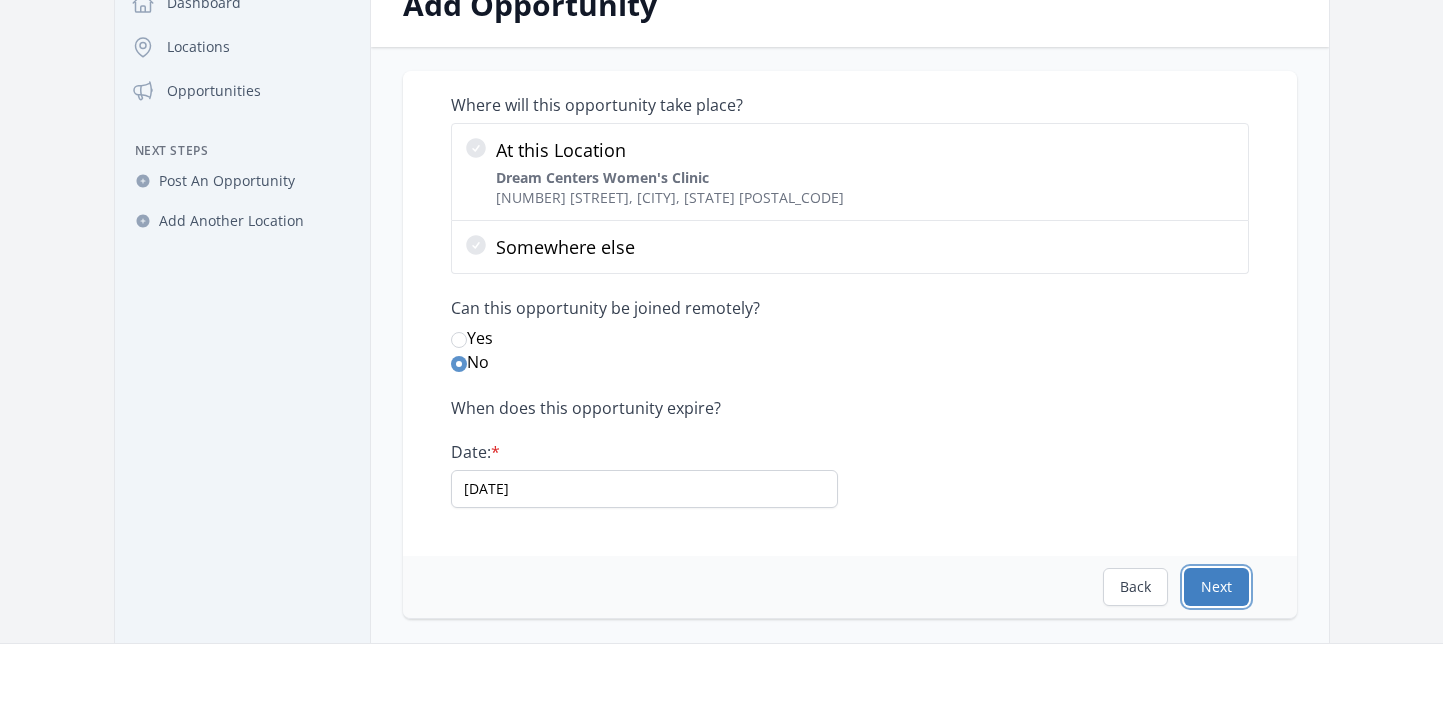 click on "Next" at bounding box center (1216, 587) 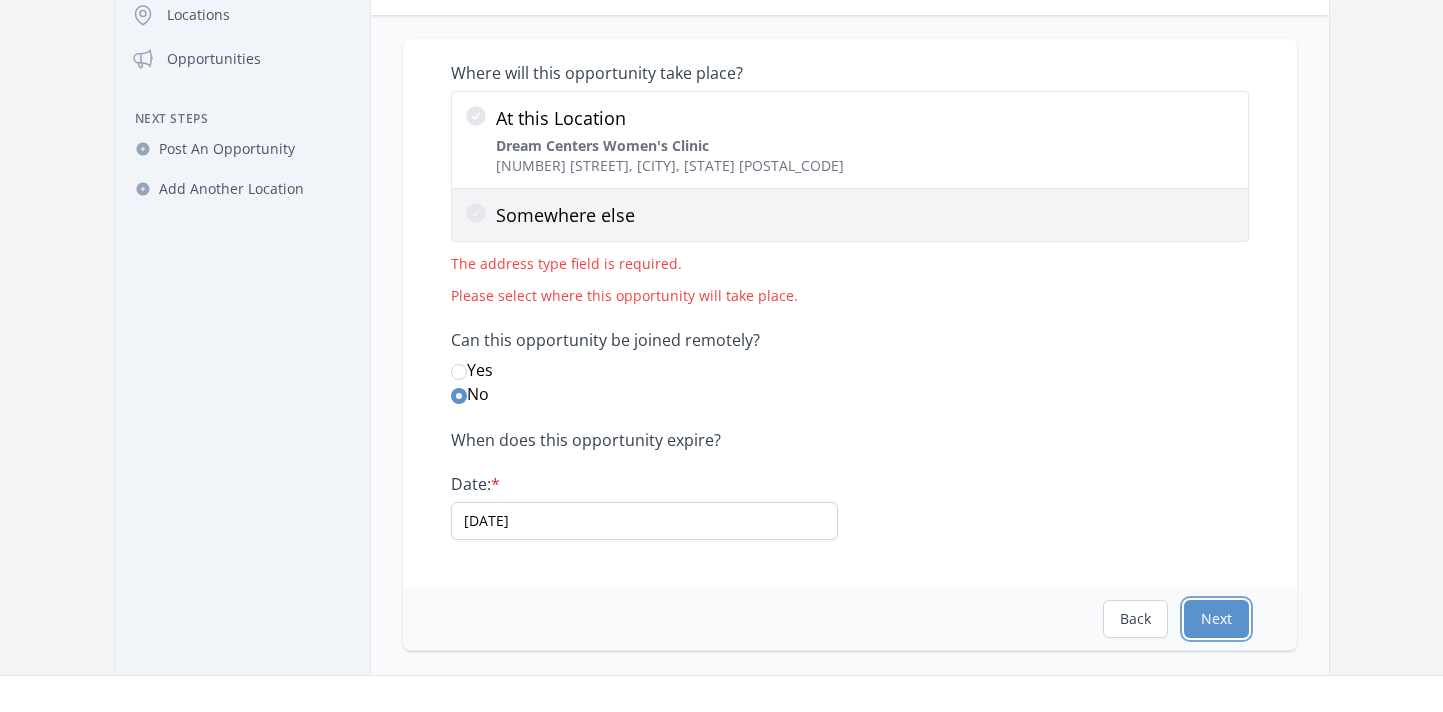 scroll, scrollTop: 189, scrollLeft: 0, axis: vertical 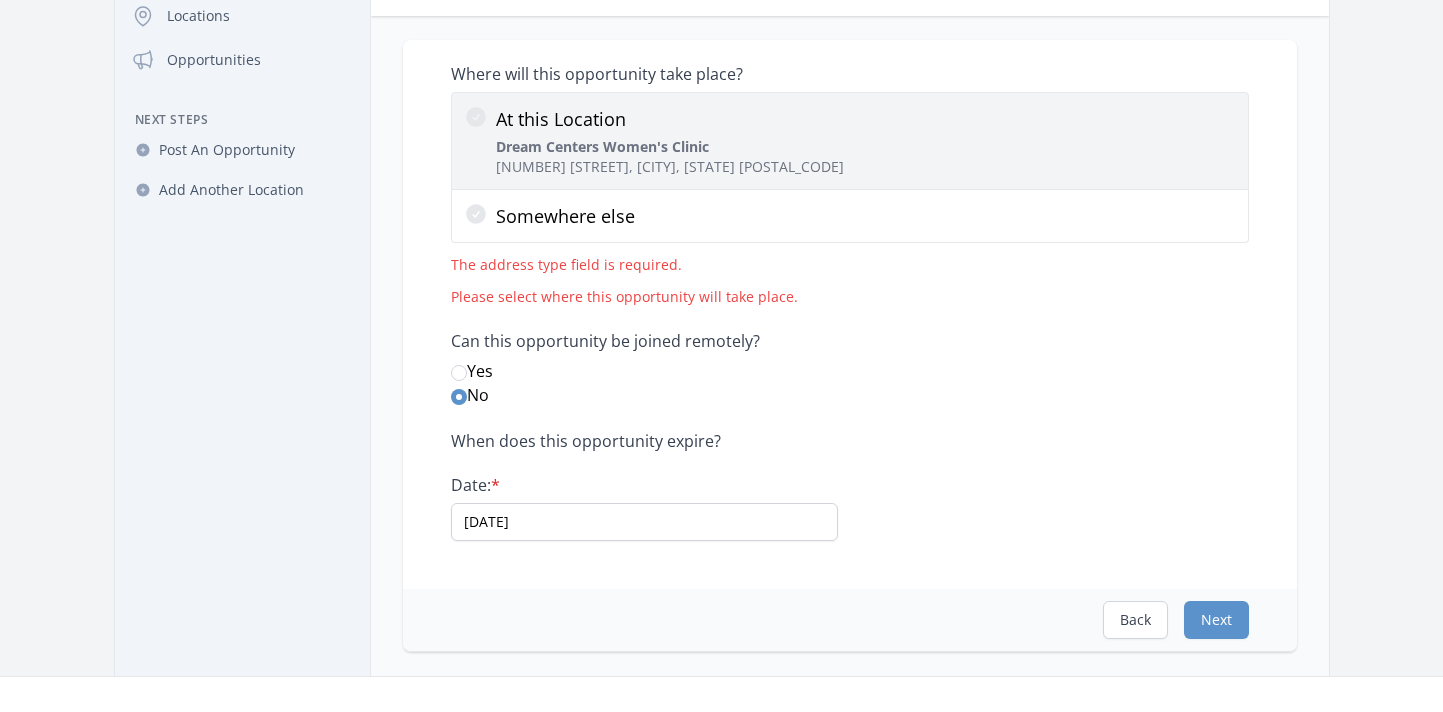 click on "At this Location" at bounding box center (670, 119) 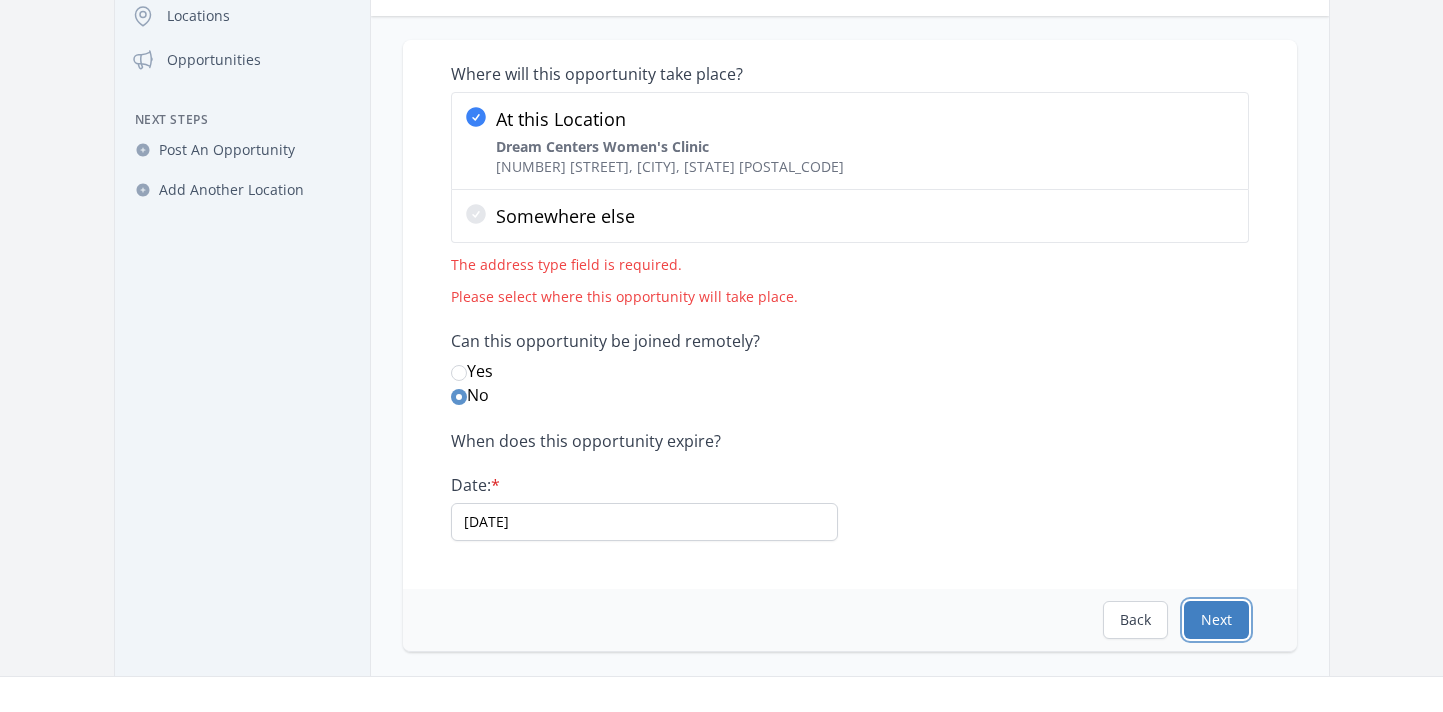 click on "Next" at bounding box center (1216, 620) 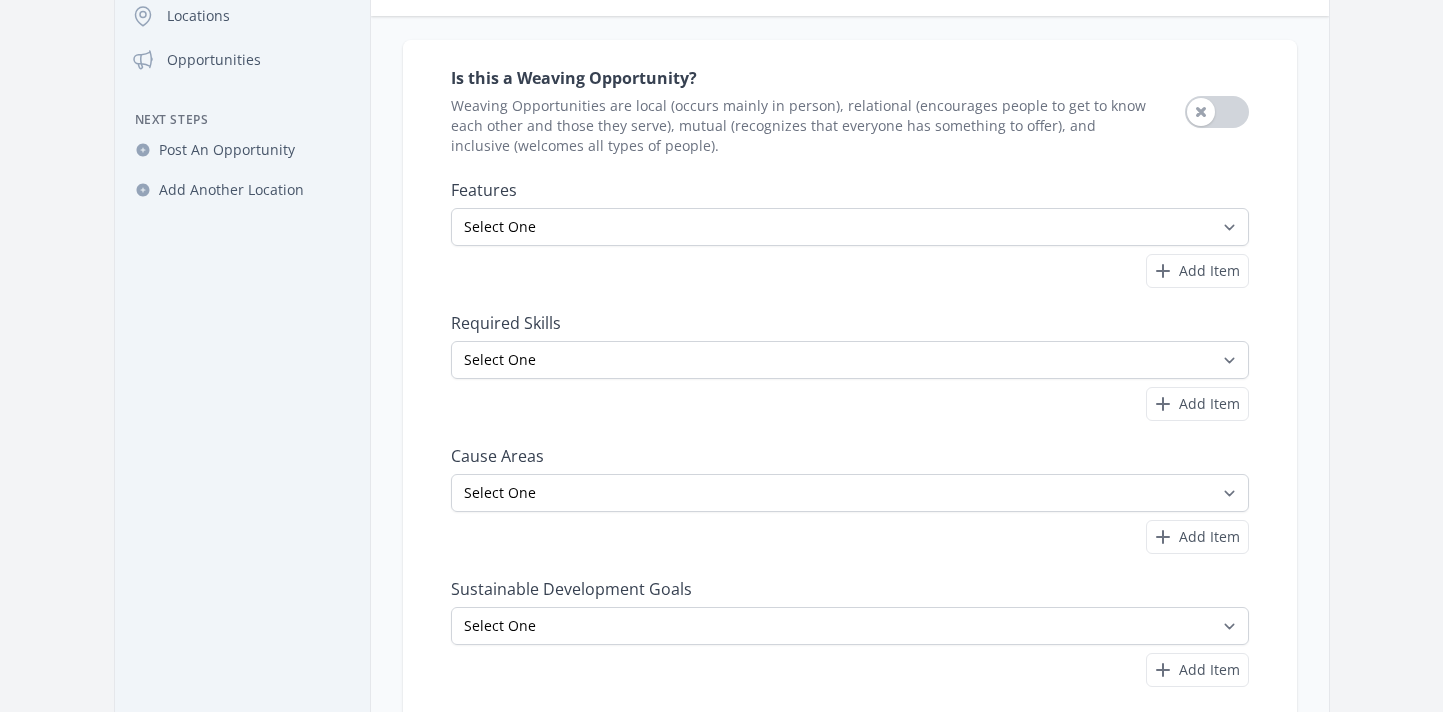 scroll, scrollTop: 0, scrollLeft: 0, axis: both 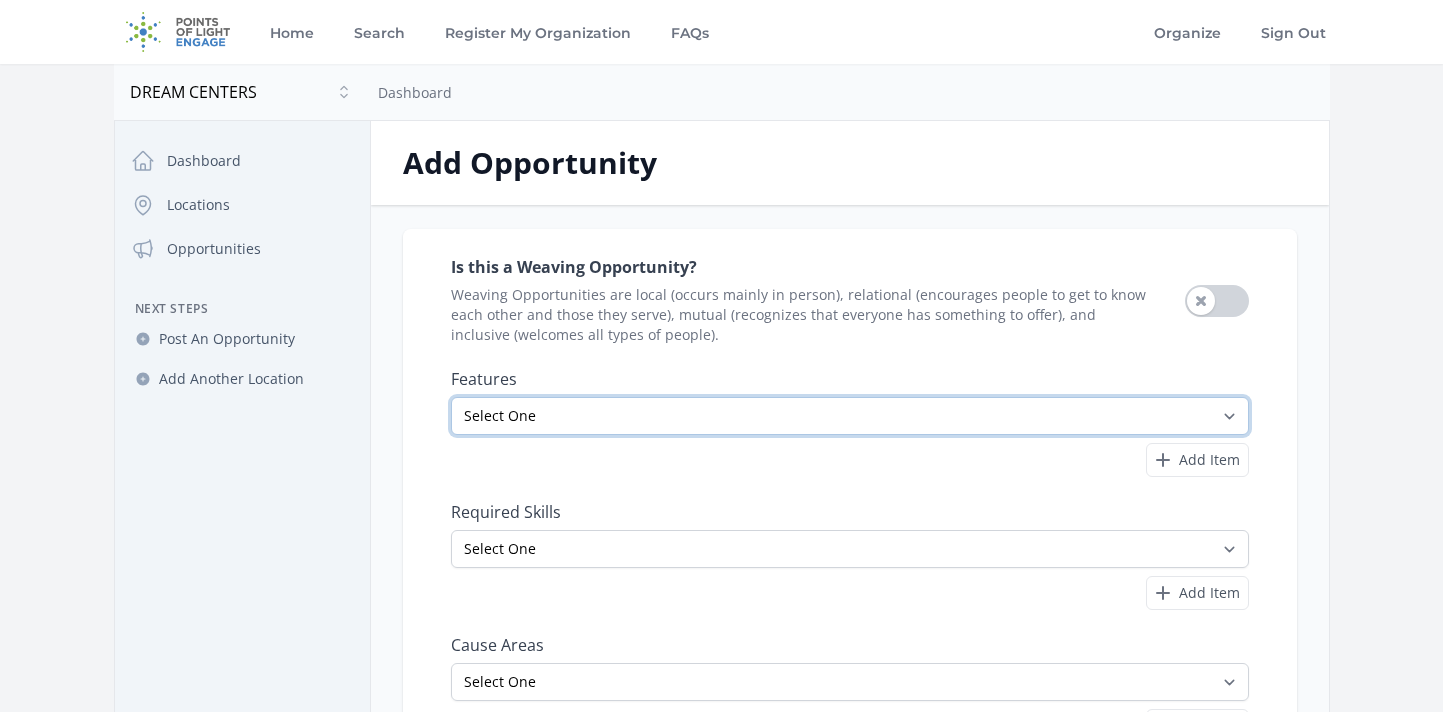click on "Select One
All Ages
Court-Ordered Eligible
Good for Families
Good for Groups
Good for Kids
Good for Seniors
Good for Teens
Handicap Accessible
Indoor Activity
Involves Physical Labor
Minimum Age 18
Minimum Age 21
Outdoor Activity
Volunteer Abroad" at bounding box center (850, 416) 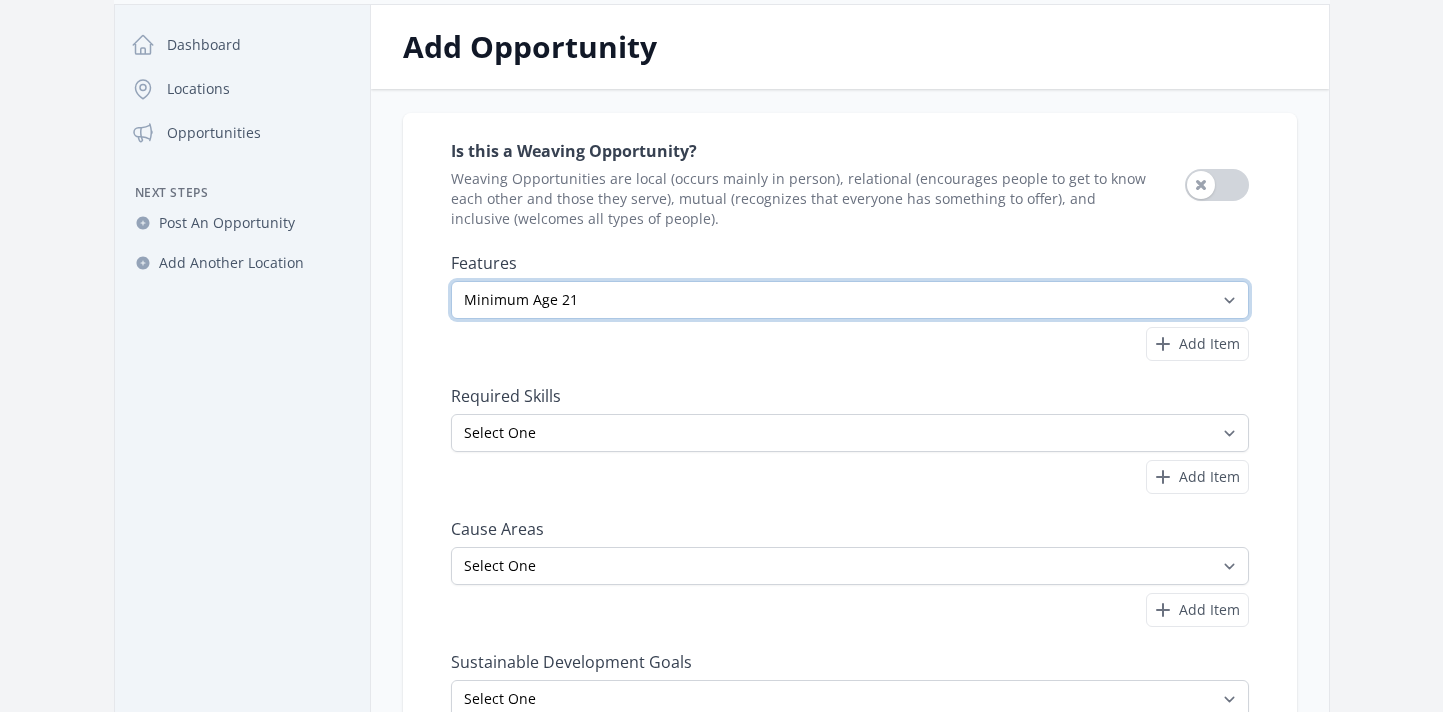 scroll, scrollTop: 122, scrollLeft: 0, axis: vertical 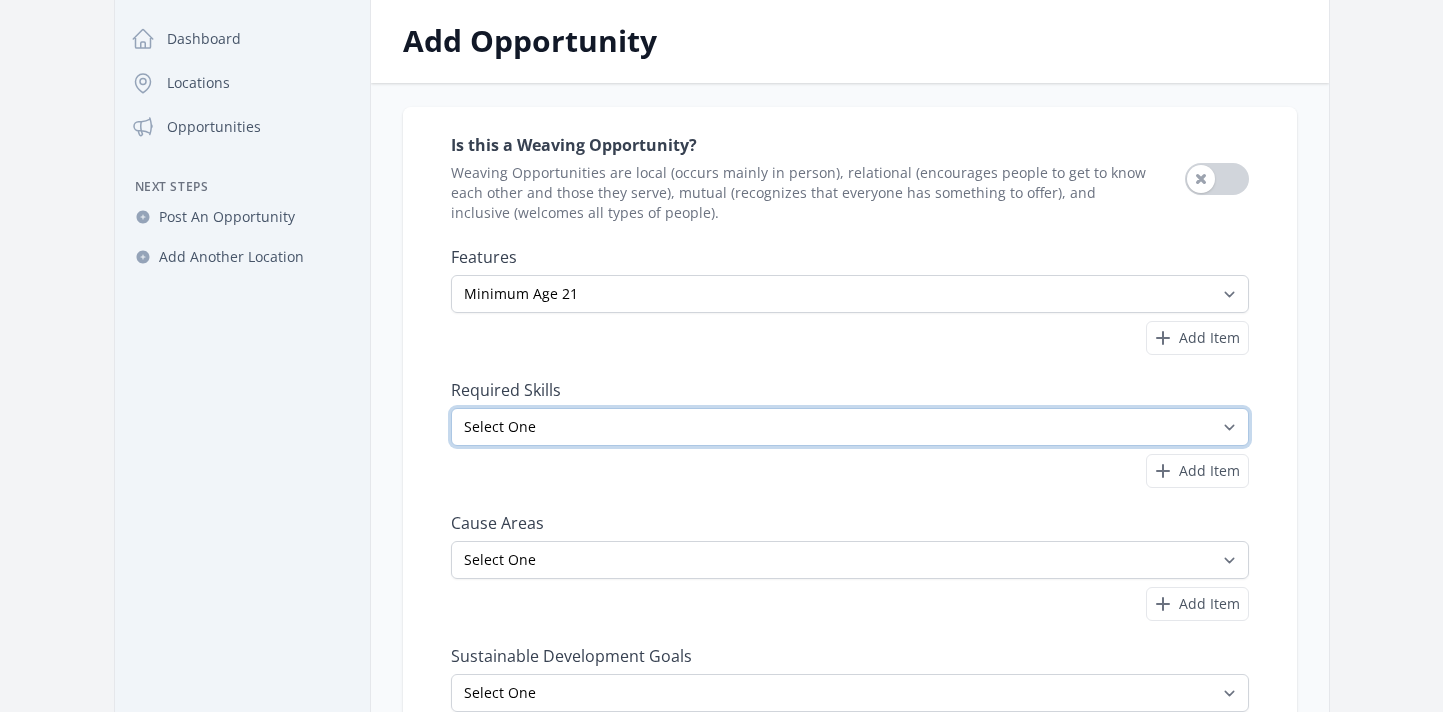 click on "Select One
Accounting
Advocacy
Administrative
Arts
Board Service
Business Skills
Caregiving
Coaching
Communications
Community Outreach
Data Science
Design
Driving
EMT
Event Support
Facilitation
Finance Firefighter Legal" at bounding box center (850, 427) 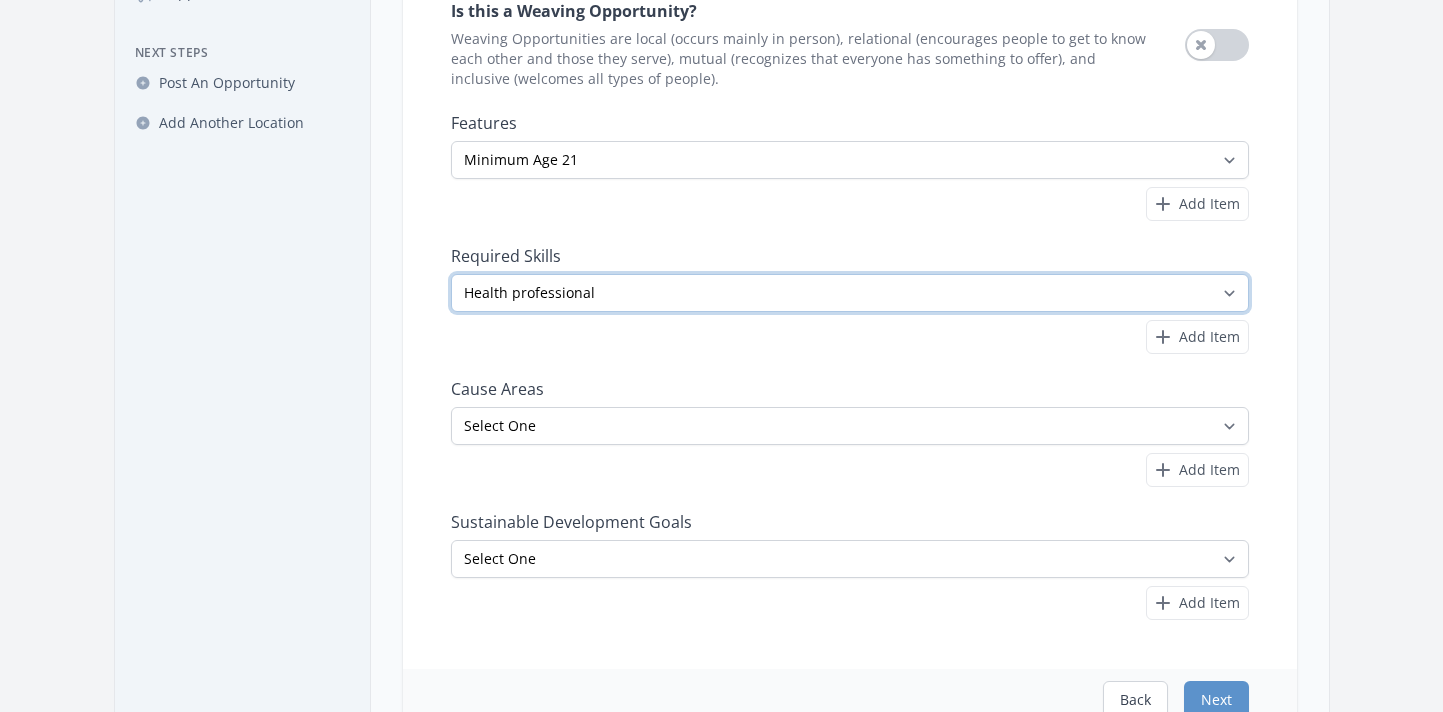 scroll, scrollTop: 257, scrollLeft: 0, axis: vertical 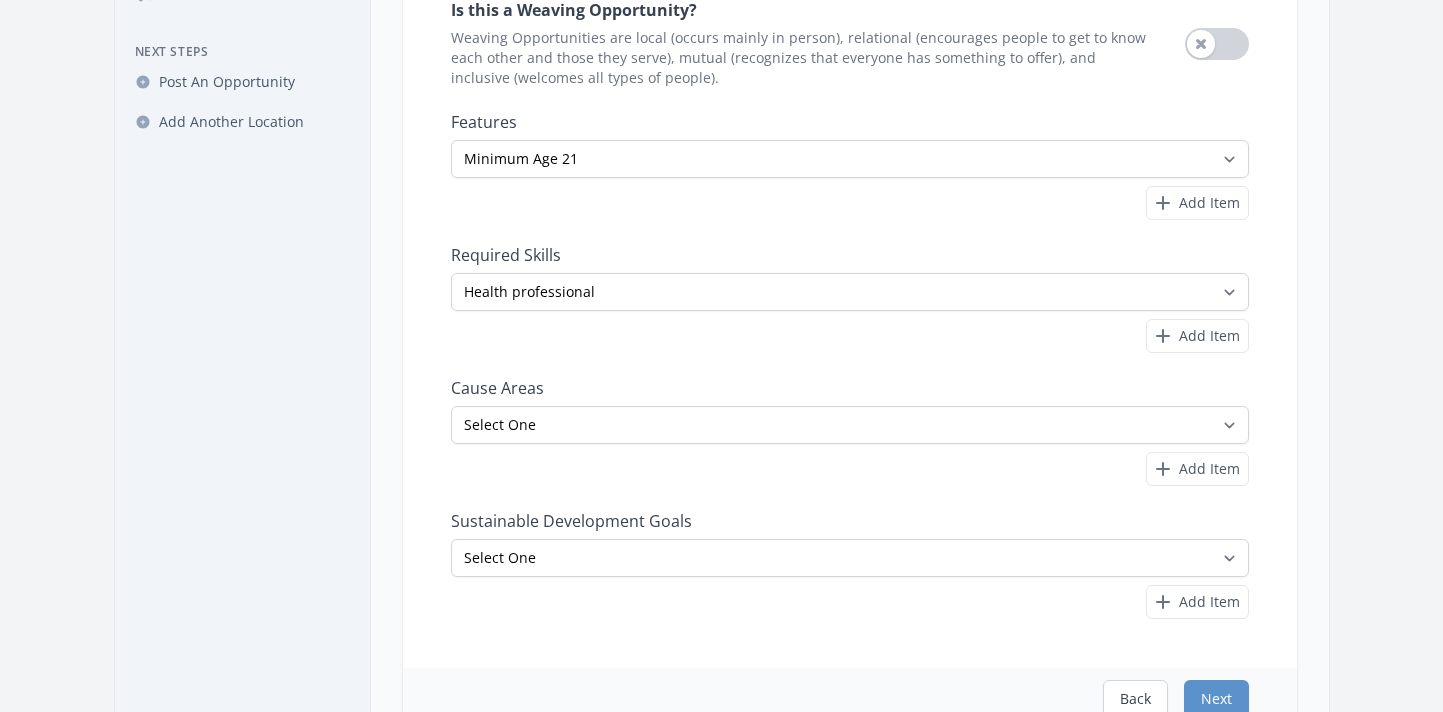 click on "Cause Areas
Select One
Adult Education
Animals
Arts & Culture
Children & Youth
Civil Rights
Community Strengthening
COVID-19
Digital Divide
Disabilities
Disaster Response & Recovery
Education
Environment
Family Services
Food Insecurity Health & Wellness" at bounding box center (850, 432) 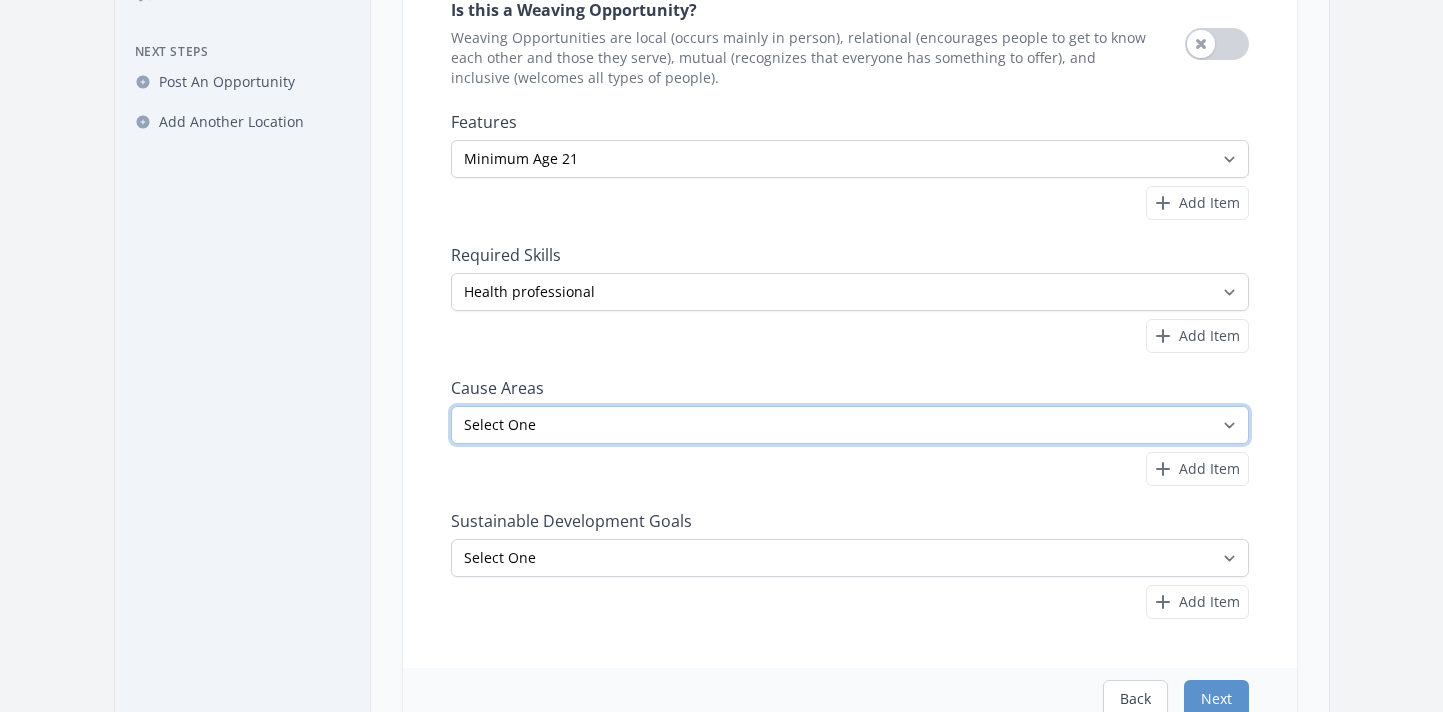 click on "Select One
Adult Education
Animals
Arts & Culture
Children & Youth
Civil Rights
Community Strengthening
COVID-19
Digital Divide
Disabilities
Disaster Response & Recovery
Education
Environment
Family Services
Food Insecurity
Health & Wellness
Homelessness Hunger STEM" at bounding box center [850, 425] 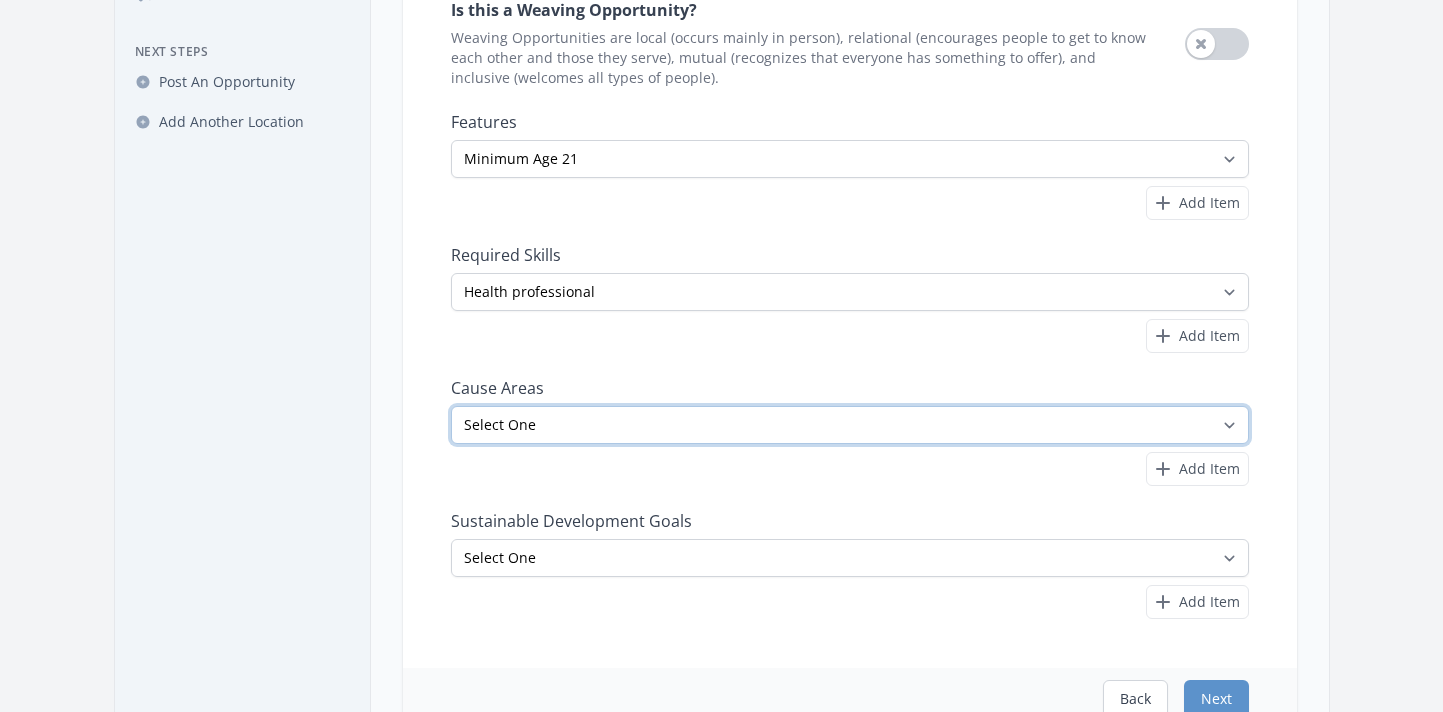 select on "Health & Wellness" 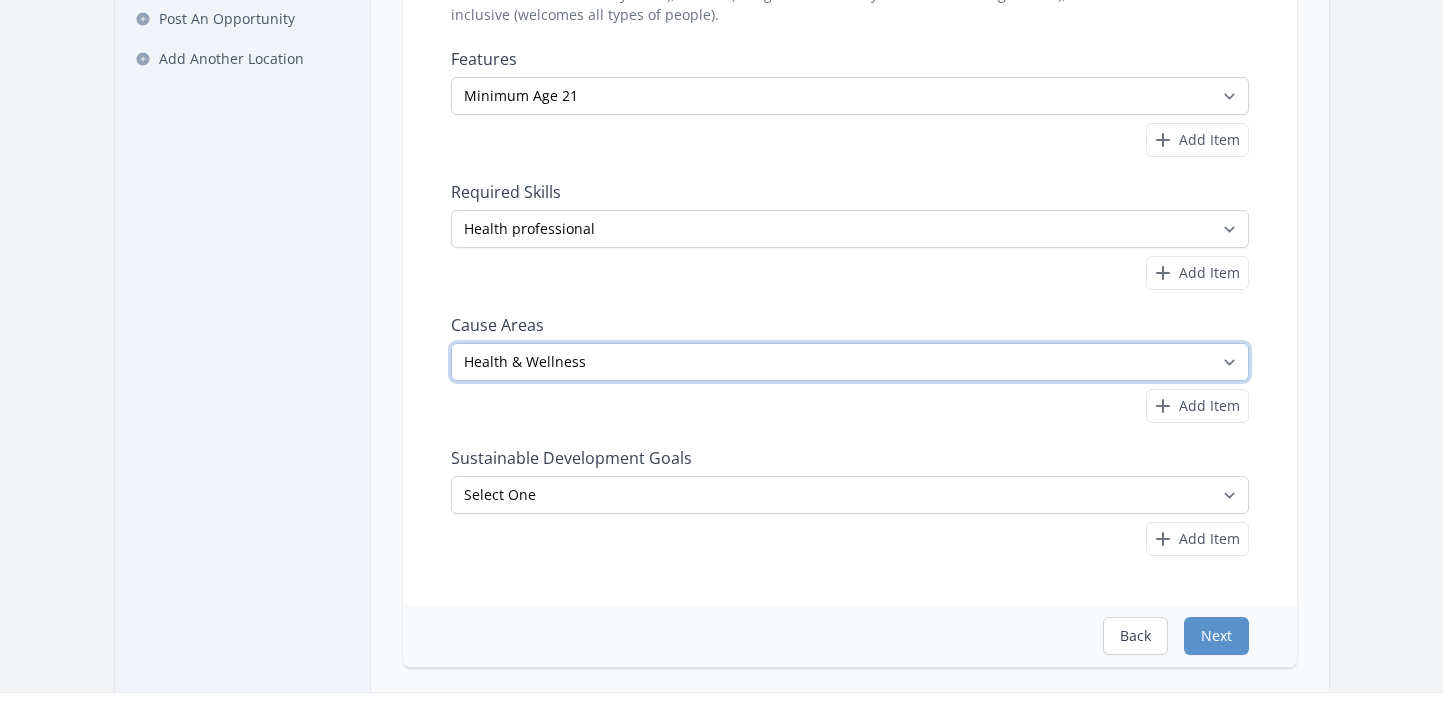 scroll, scrollTop: 345, scrollLeft: 0, axis: vertical 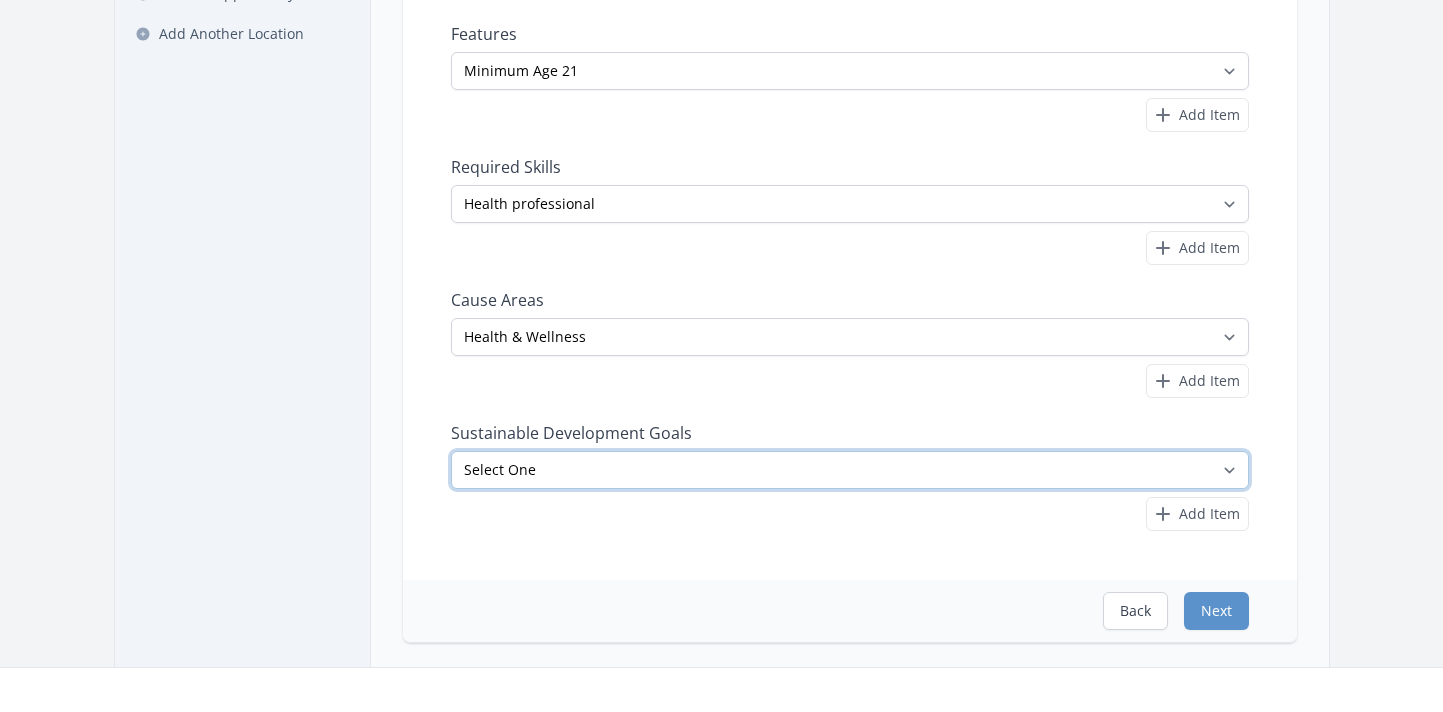click on "Select One
No Poverty
Zero Hunger
Good Health and Well-Being
Quality Education
Gender Equality
Clean Water and Sanitation
Affordable and Clean Energy
Decent Work and Economic Growth
Industry, Innovation and Infrastructure
Reduced Inequalities
Sustainable Cities and Communities
Responsible Consumption and Production
Climate Action
Life Below Water" at bounding box center (850, 470) 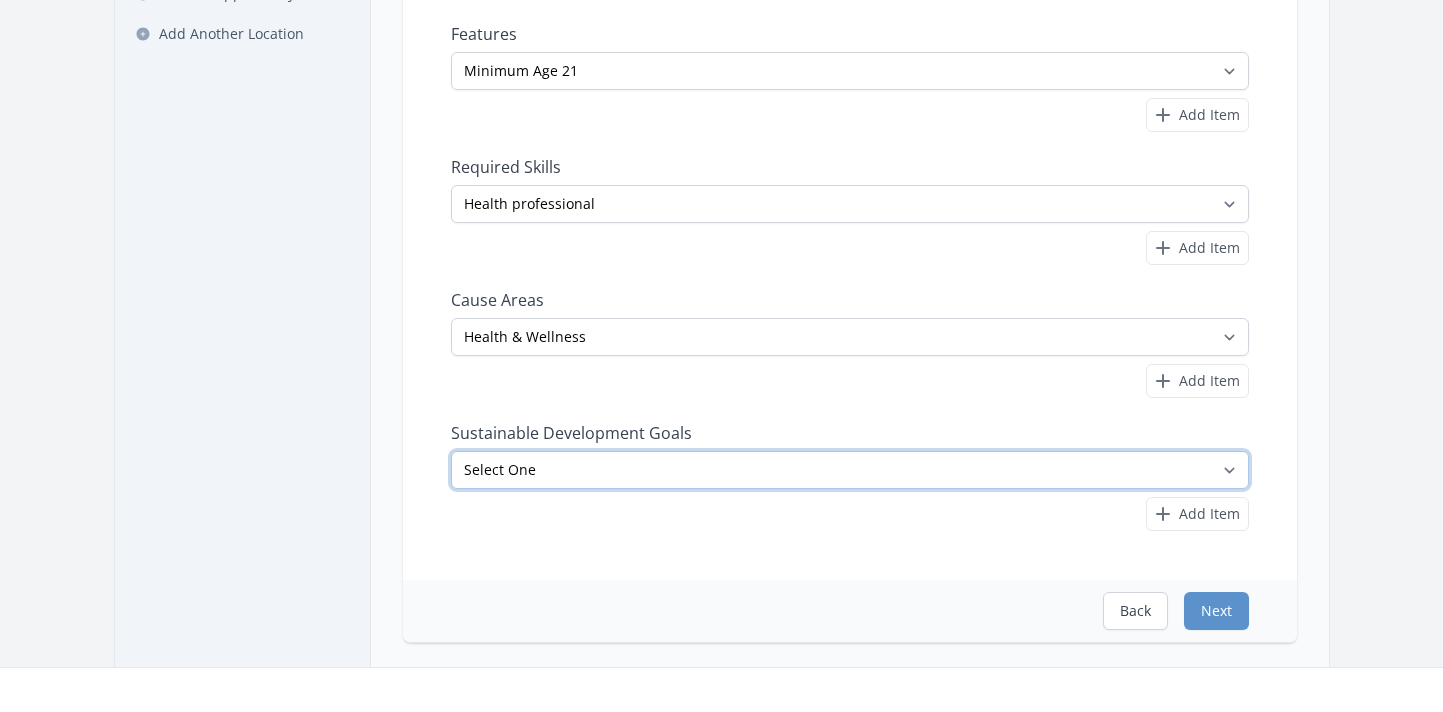 select on "Good Health and Well-Being" 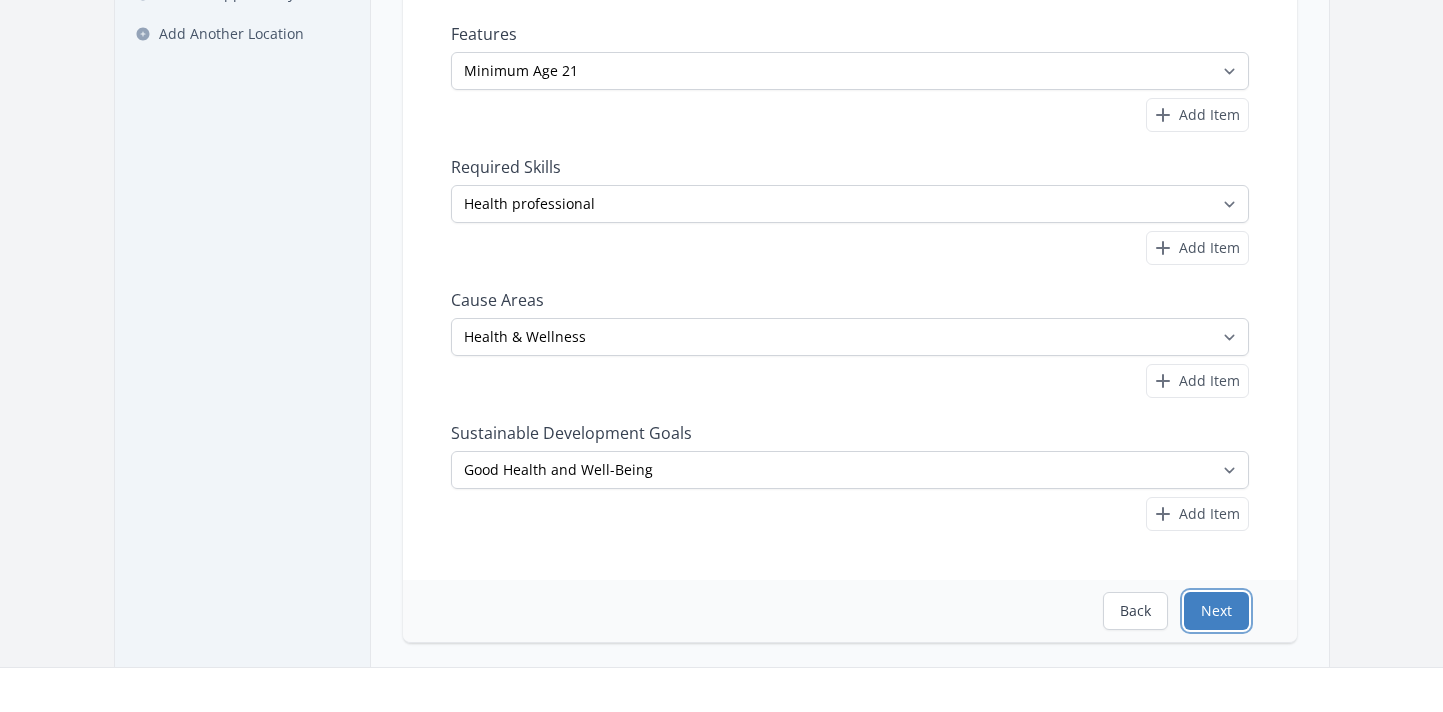 click on "Next" at bounding box center [1216, 611] 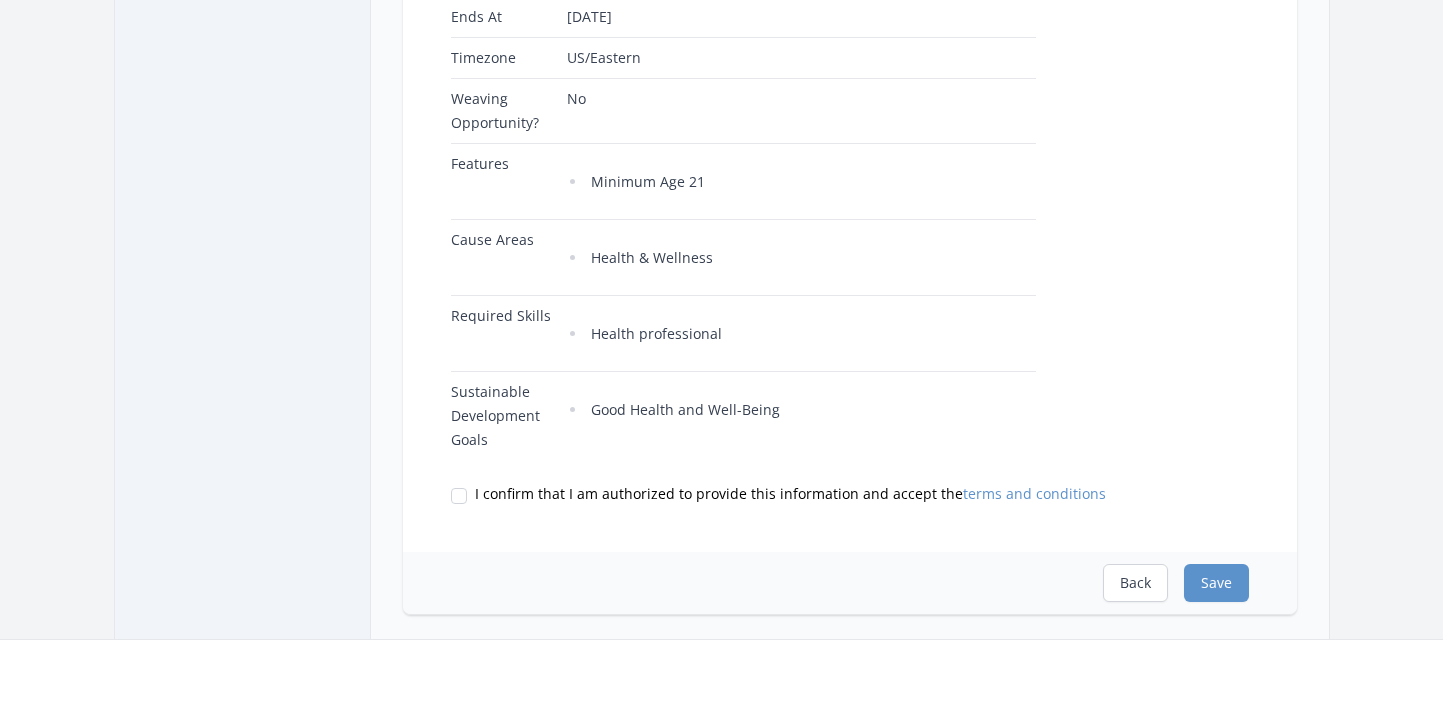 scroll, scrollTop: 998, scrollLeft: 0, axis: vertical 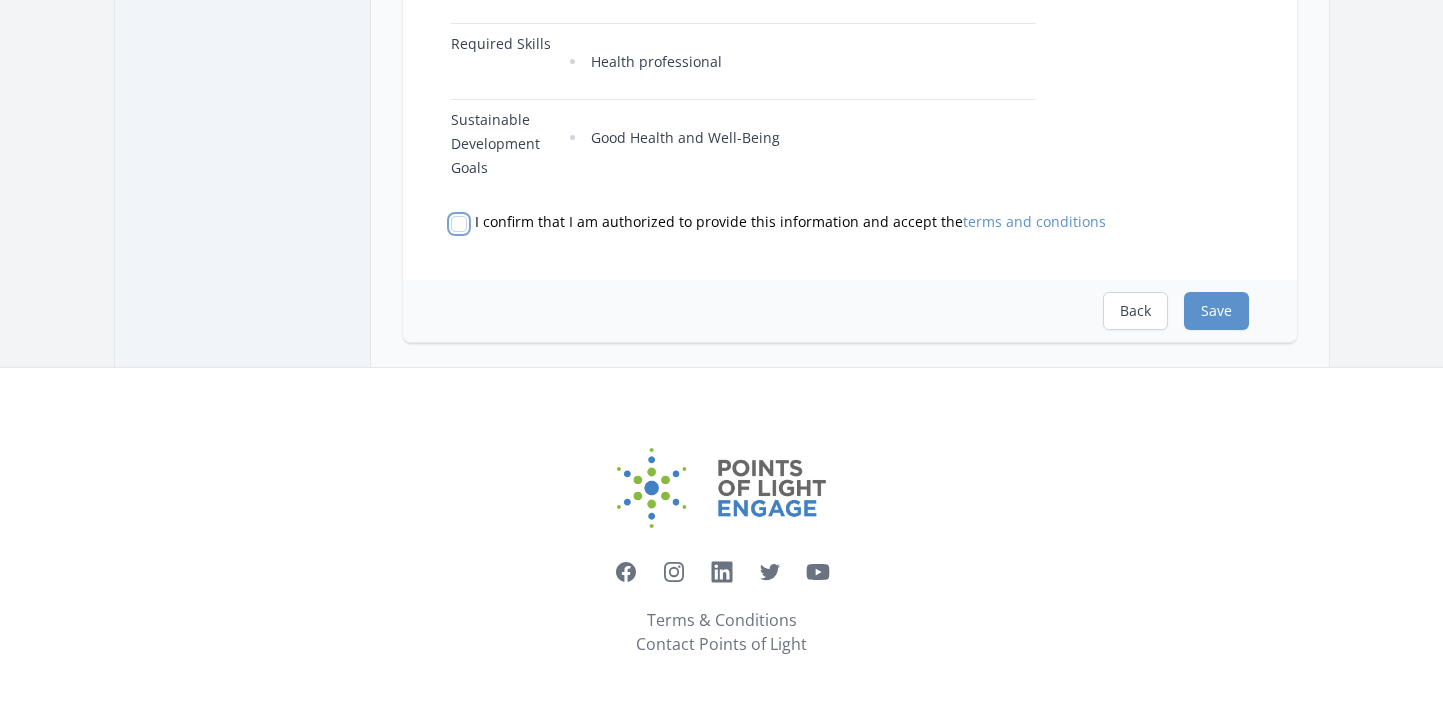 click on "I confirm that I am authorized to provide this information and accept the  terms and conditions" at bounding box center (459, 224) 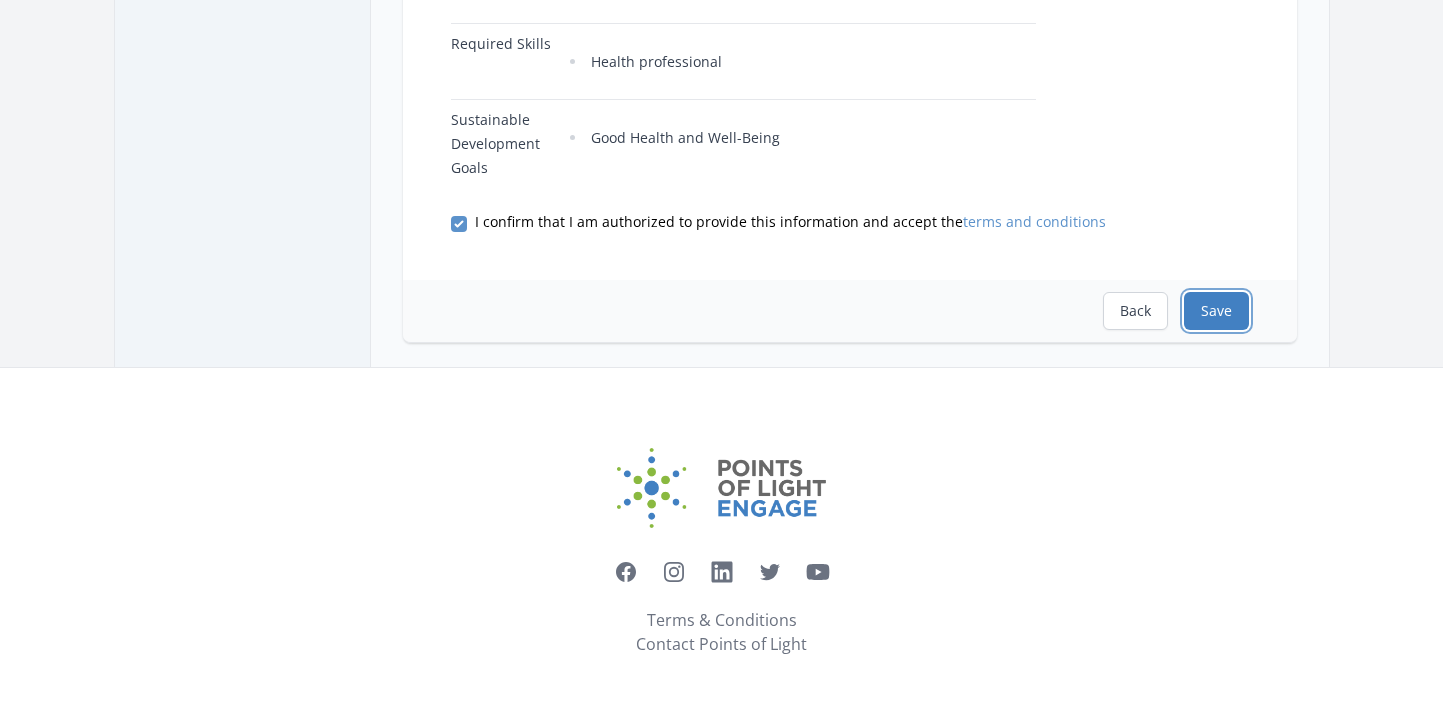 click on "Save" at bounding box center (1216, 311) 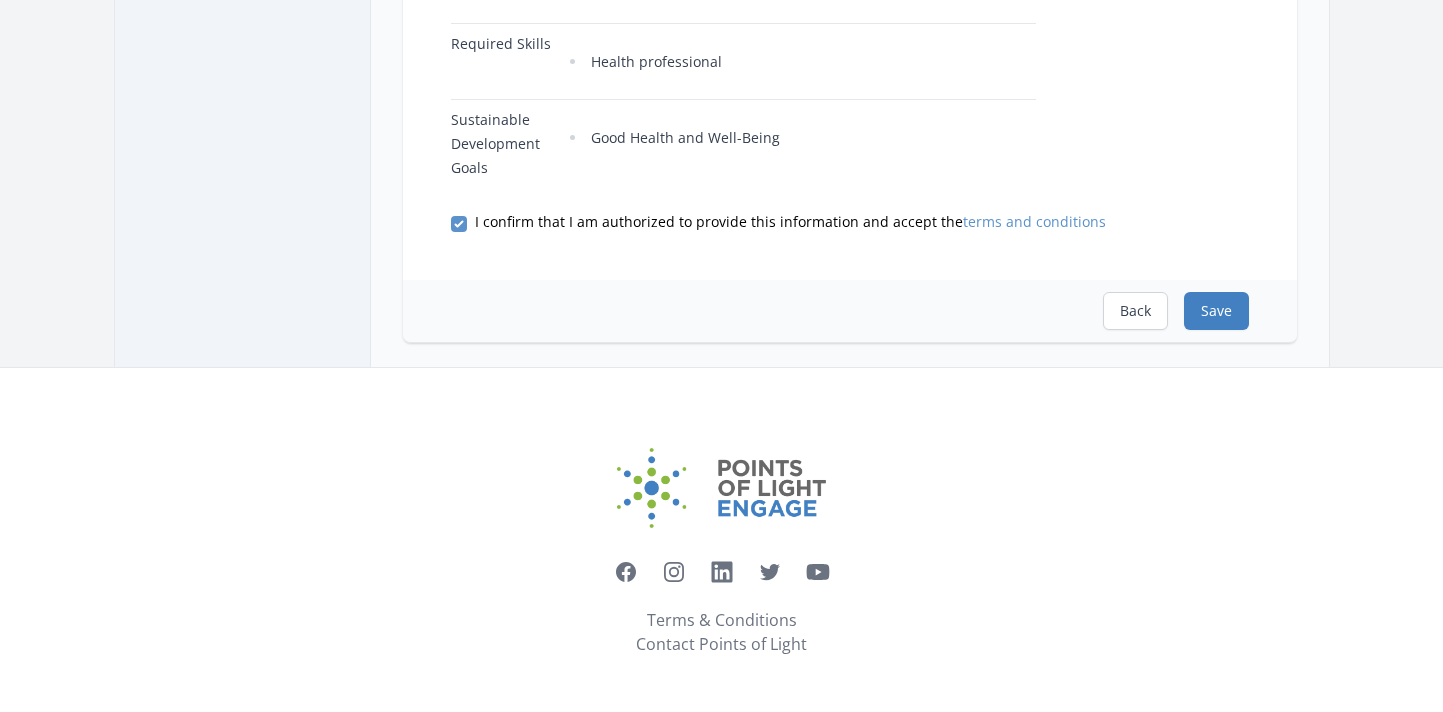 scroll, scrollTop: 0, scrollLeft: 0, axis: both 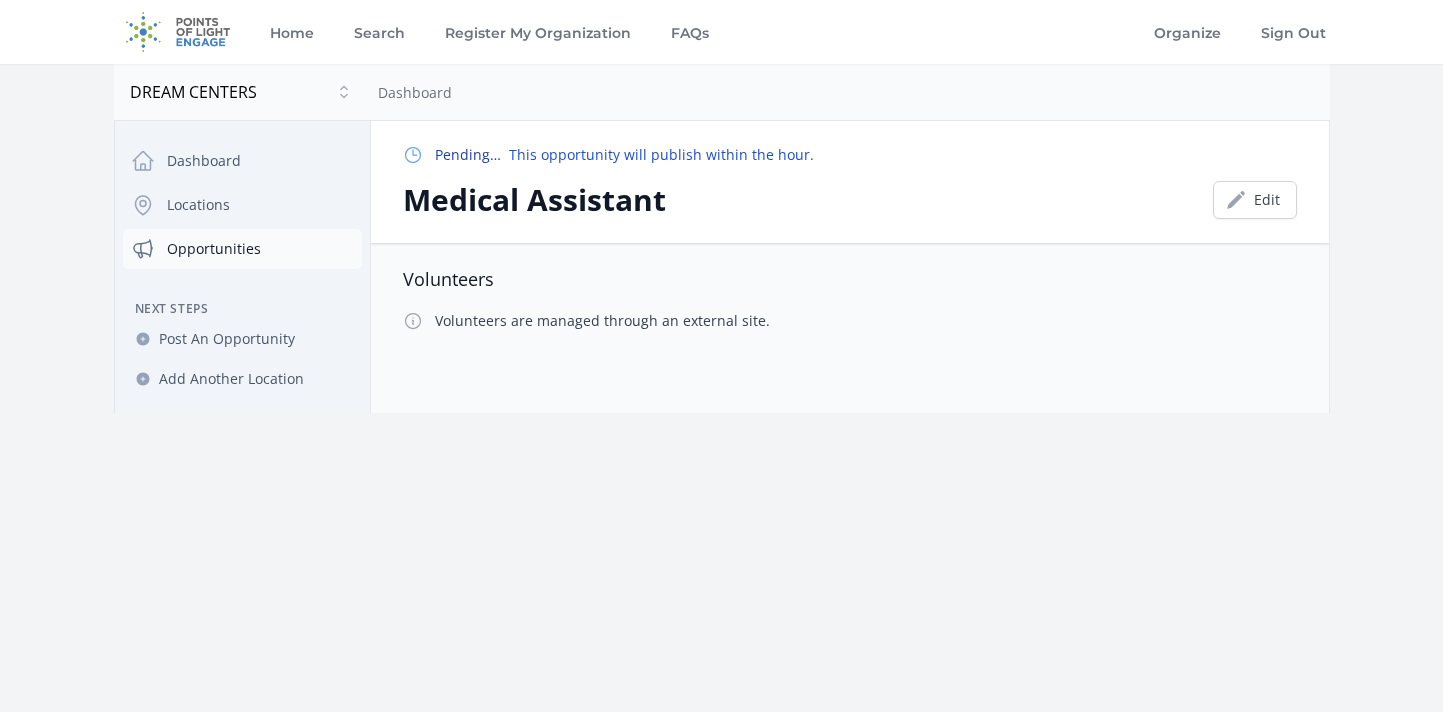 click on "Opportunities" at bounding box center [242, 249] 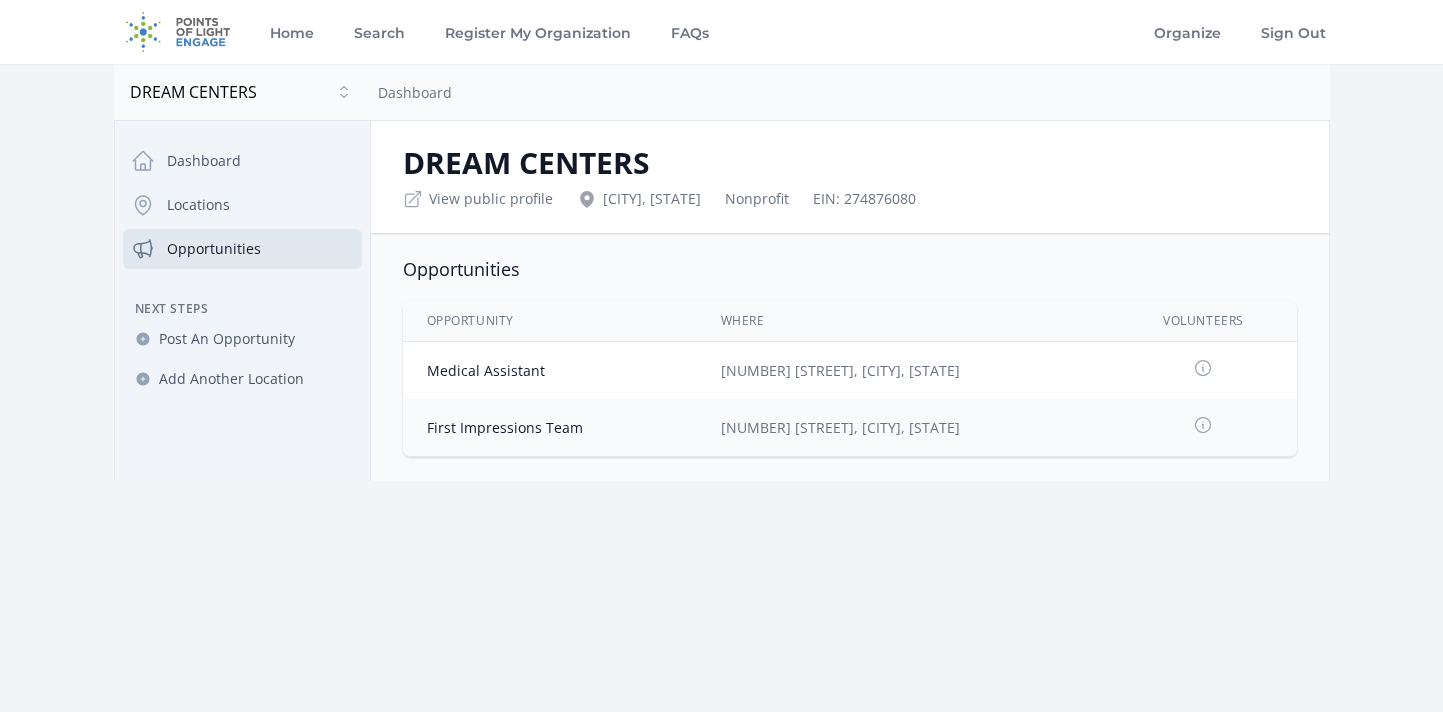 scroll, scrollTop: 0, scrollLeft: 0, axis: both 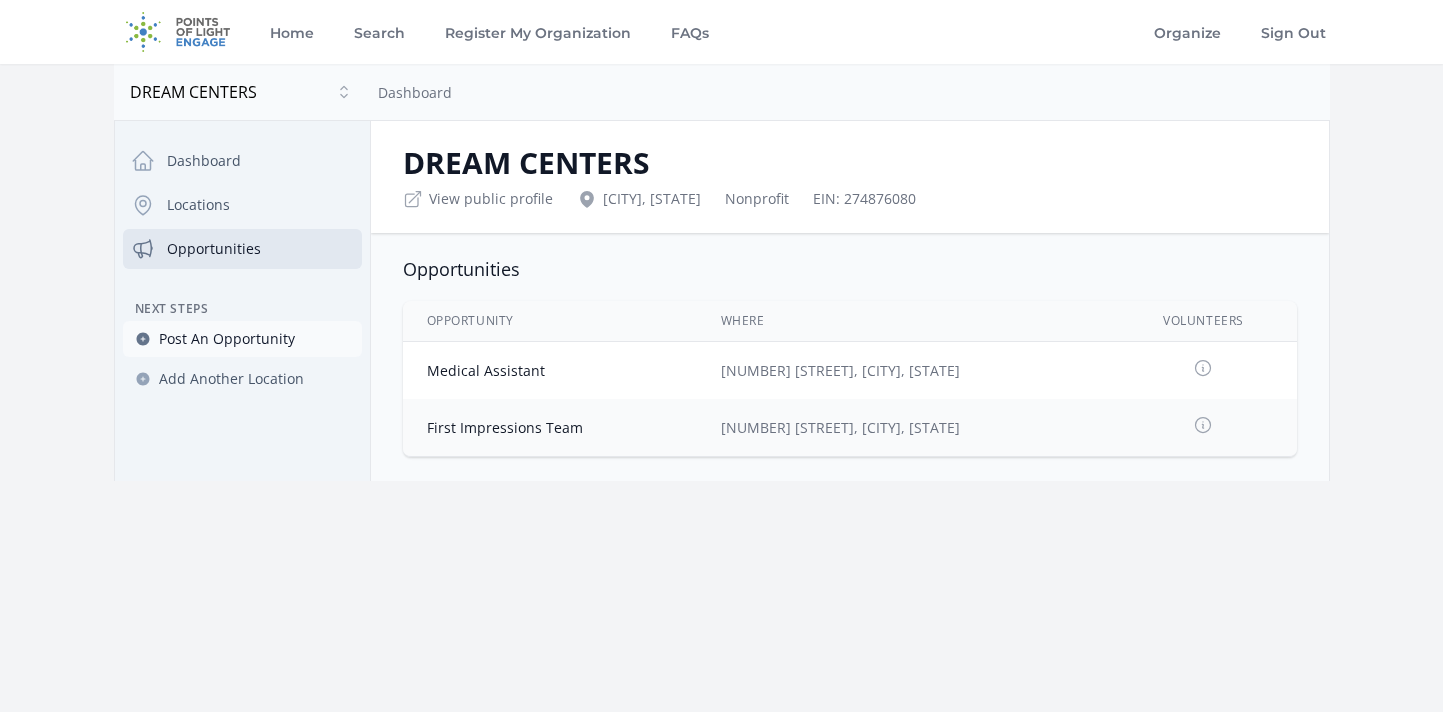 click on "Post An Opportunity" at bounding box center [227, 339] 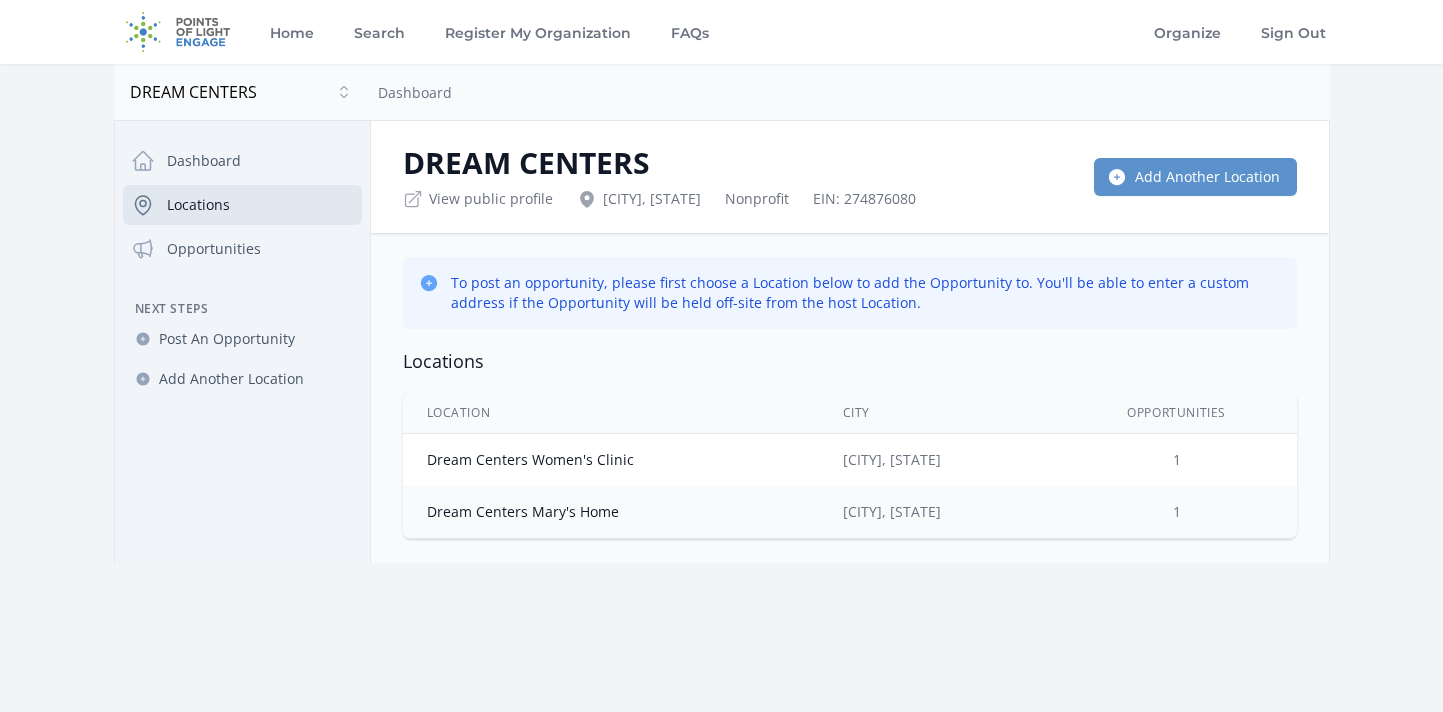 scroll, scrollTop: 0, scrollLeft: 0, axis: both 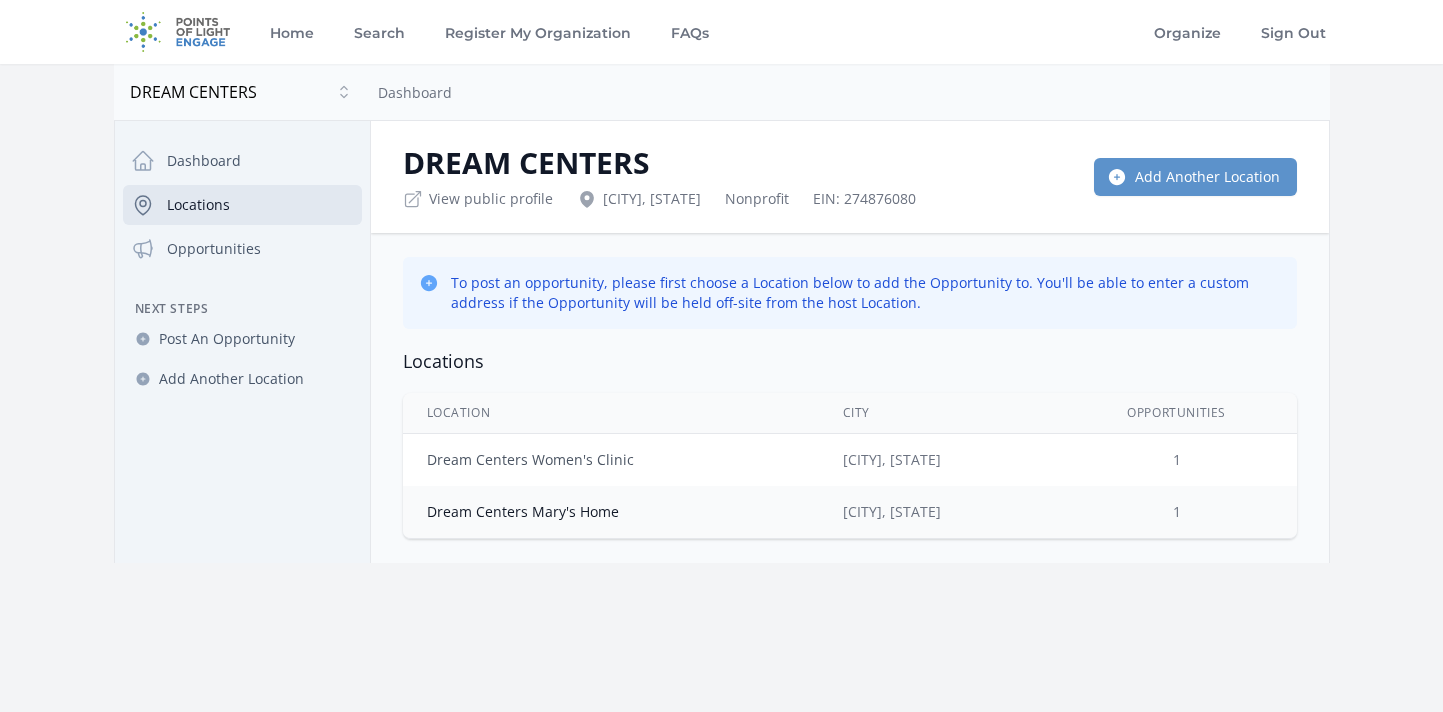 click on "Dream Centers Women's Clinic" at bounding box center [530, 459] 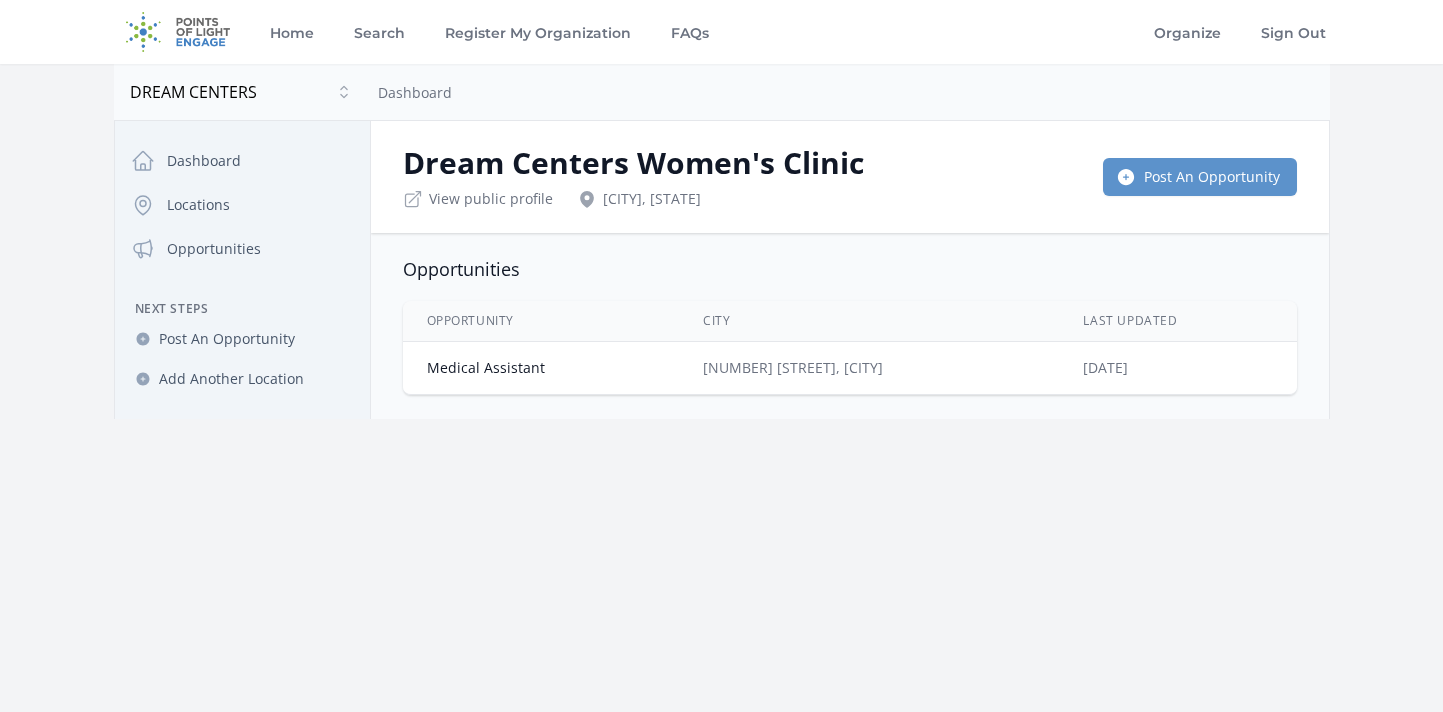 scroll, scrollTop: 0, scrollLeft: 0, axis: both 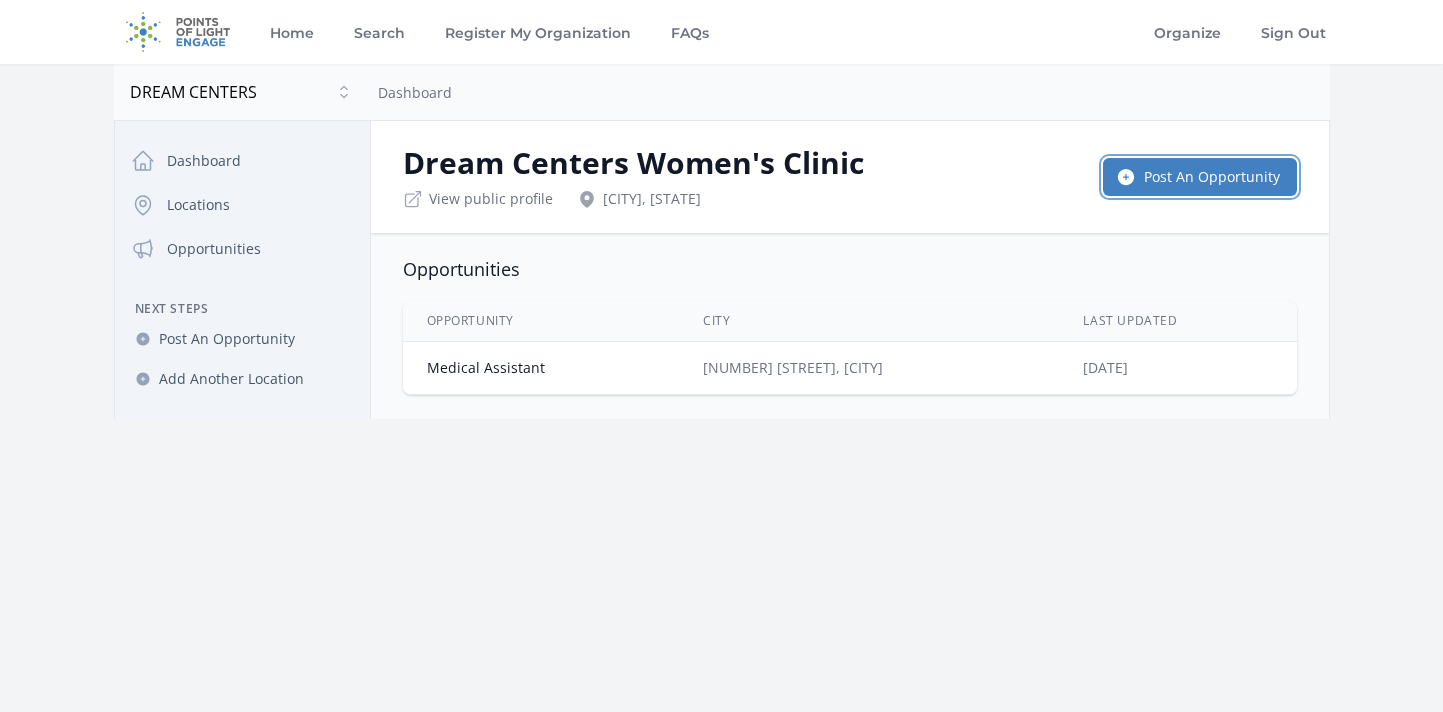 click 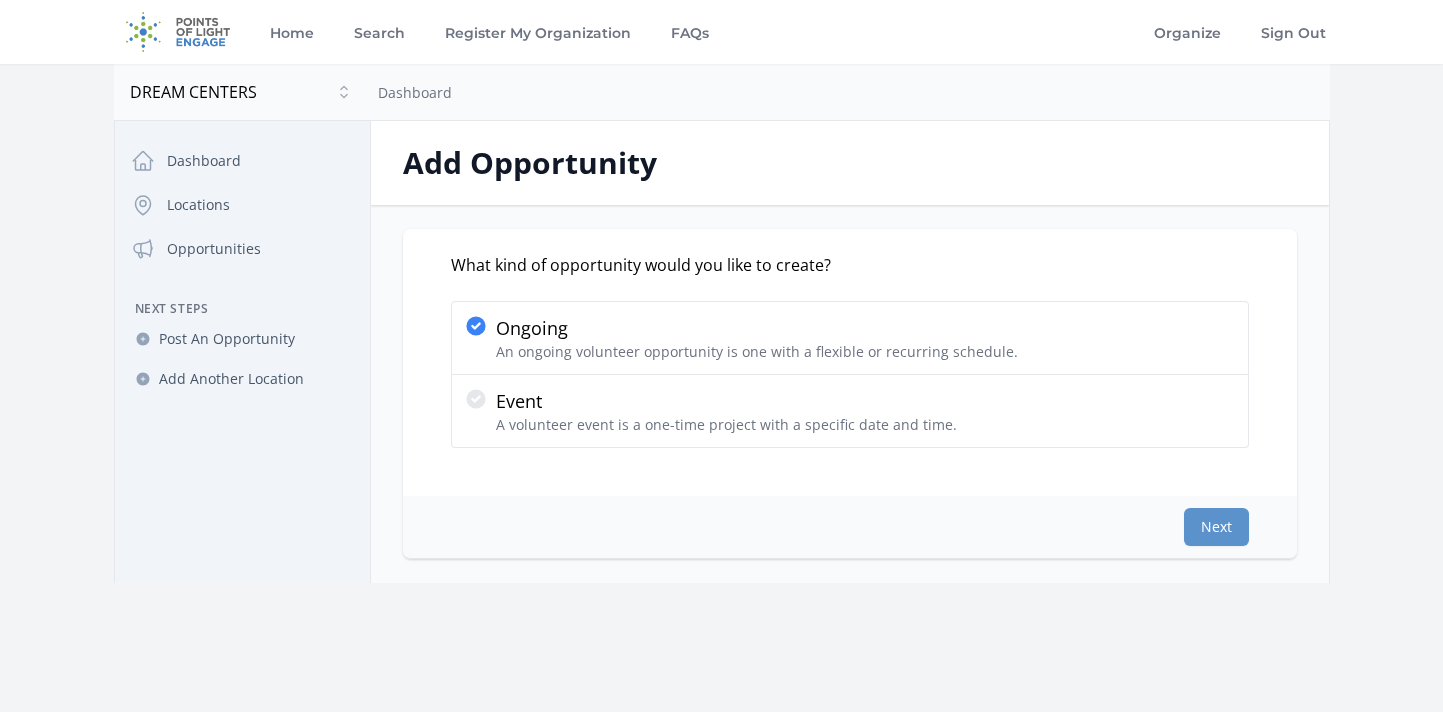 scroll, scrollTop: 0, scrollLeft: 0, axis: both 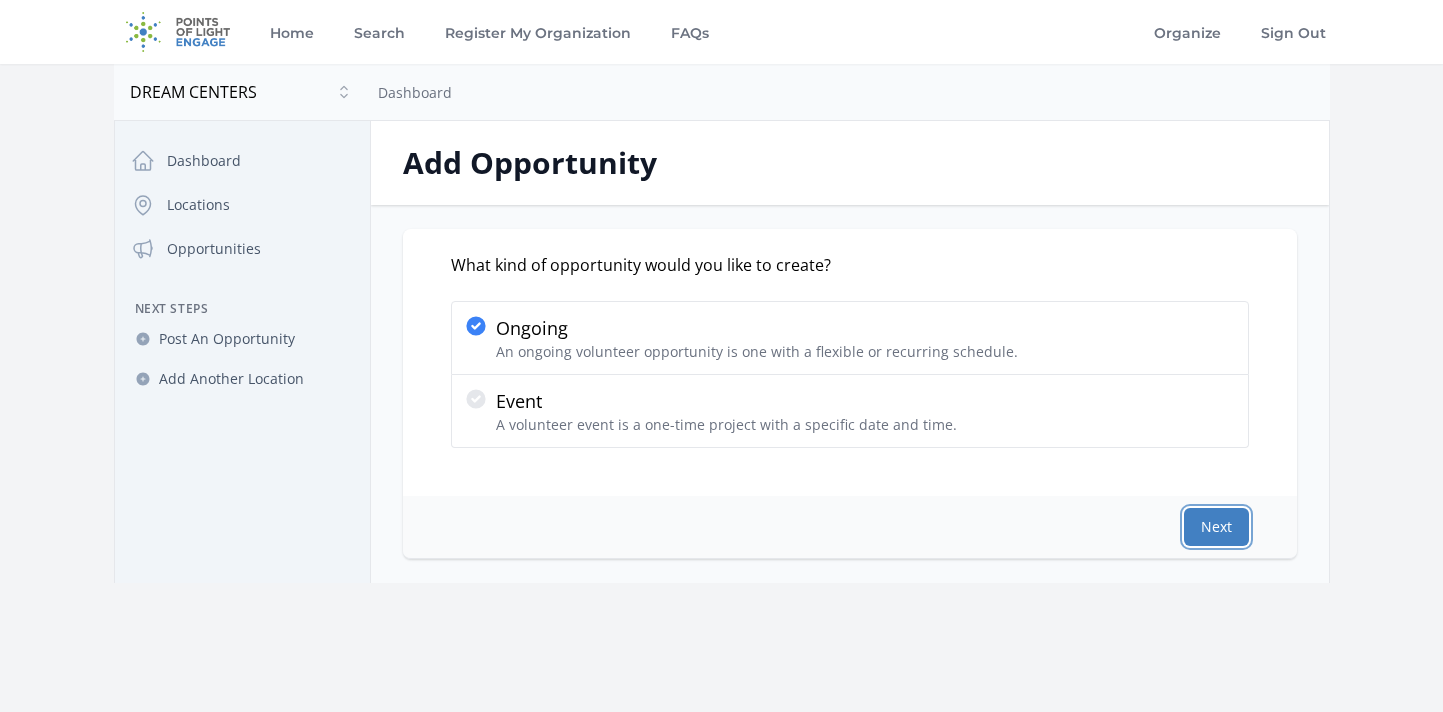 click on "Next" at bounding box center [1216, 527] 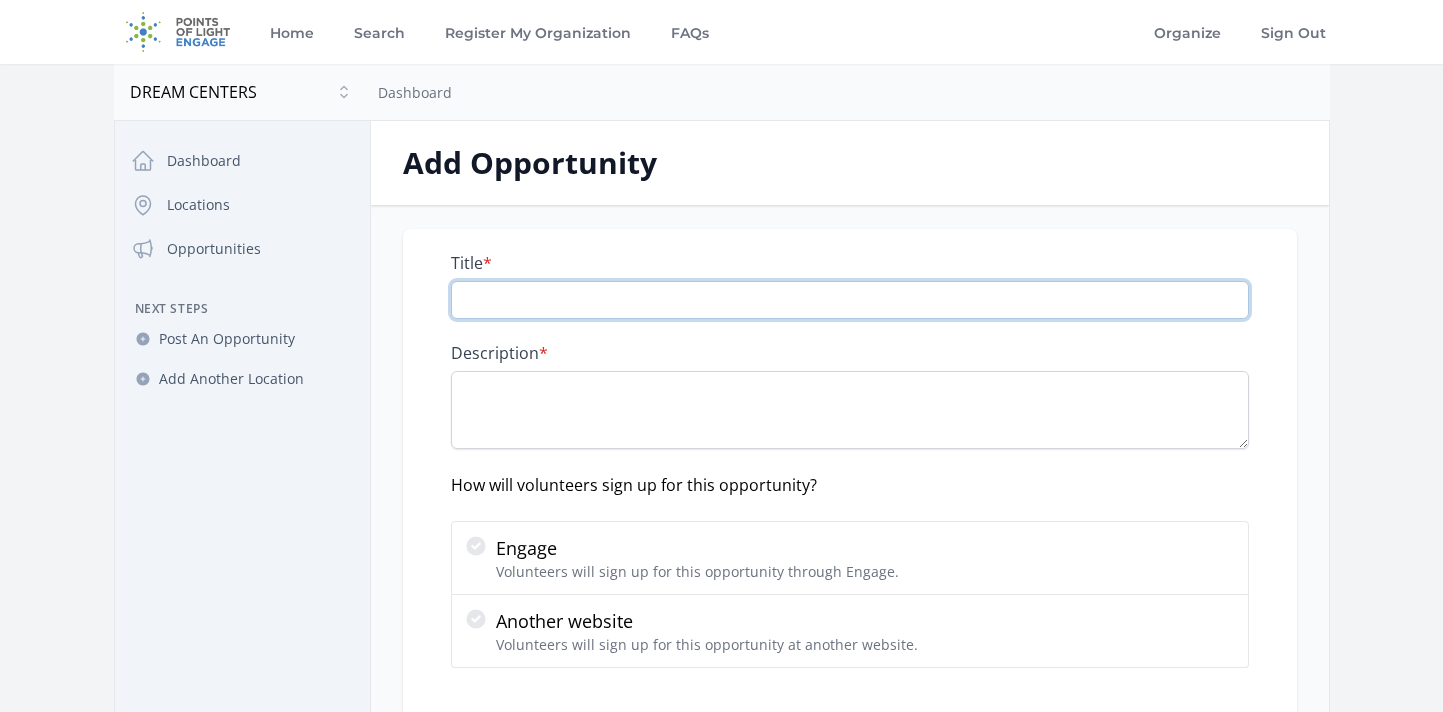click on "Title  *" at bounding box center (850, 300) 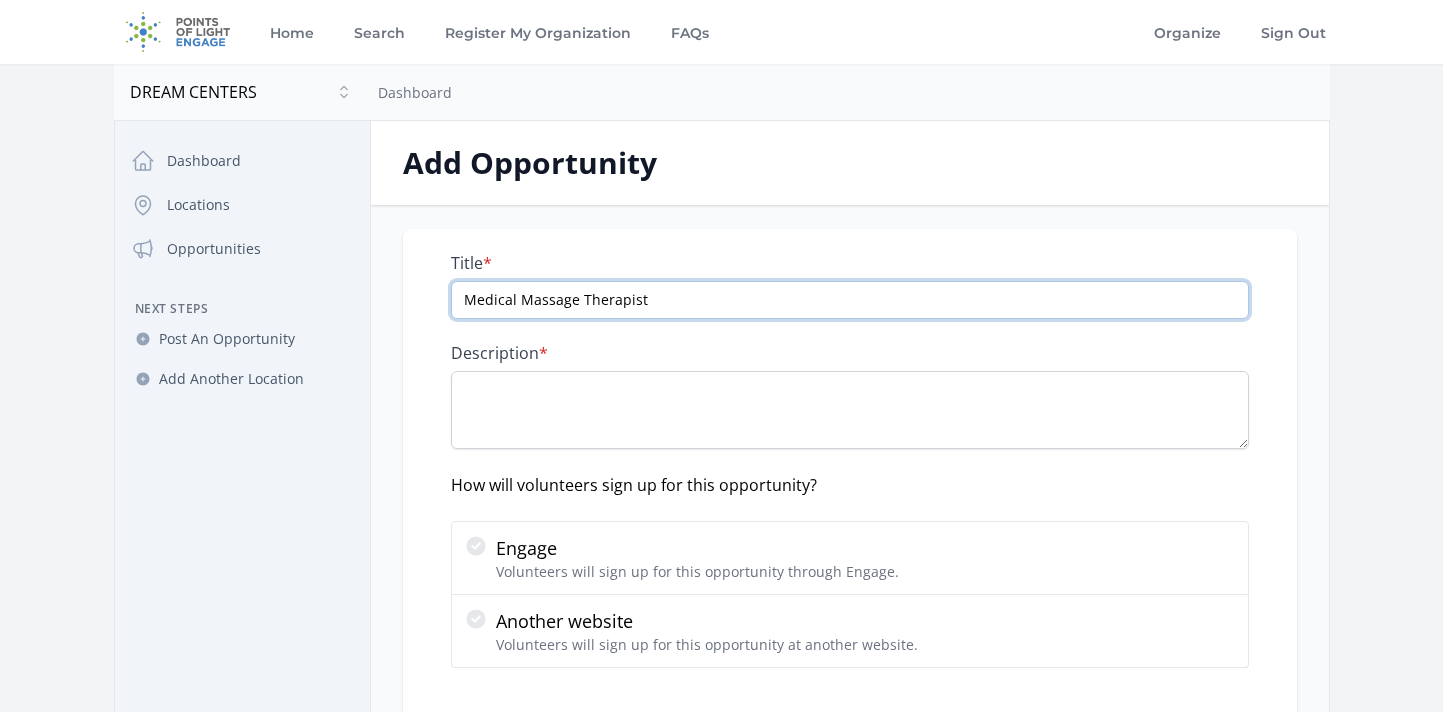 type on "Medical Massage Therapist" 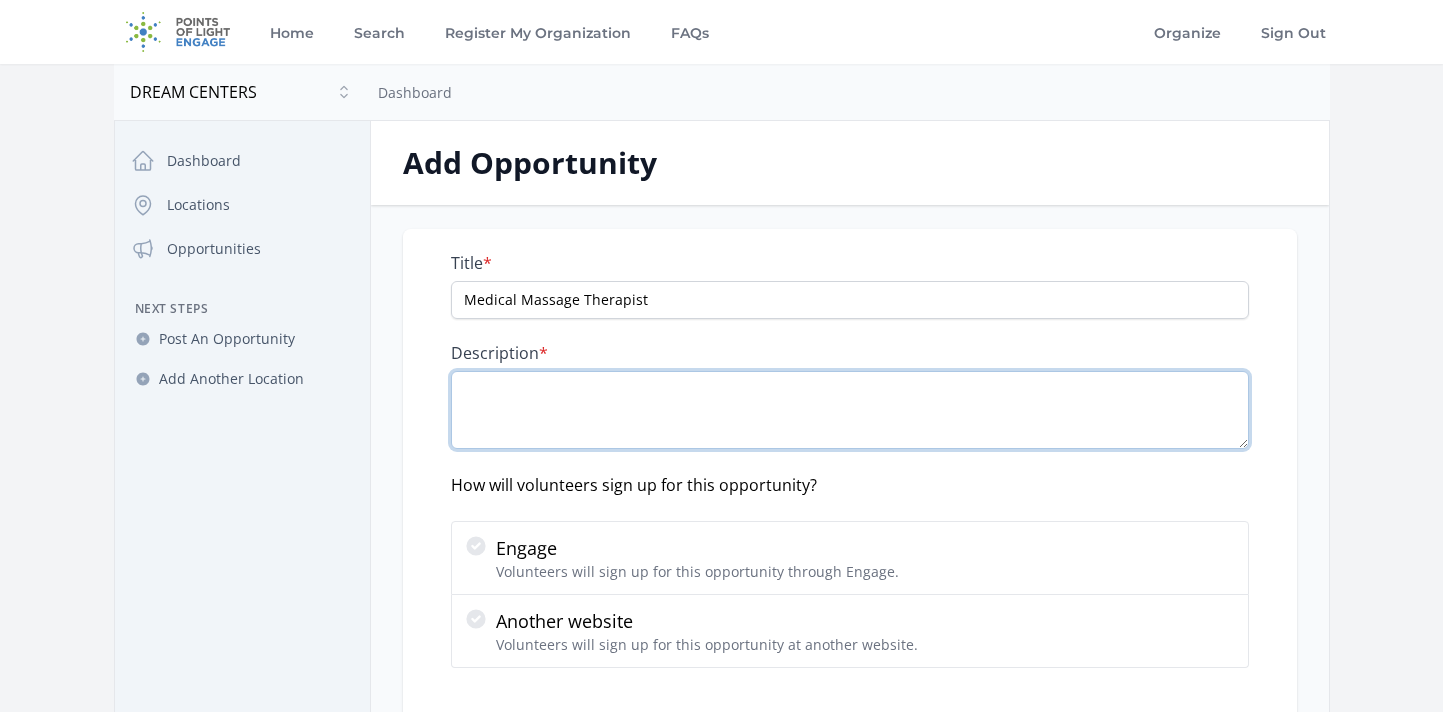 paste on "Use your licensed massage therapy skills to serve women in our community, many of whom have experienced trauma. As a volunteer, you’ll offer compassionate, trauma-informed care that promotes healing and restoration. Help each woman feel seen, valued, and loved through your hands-on service and Christ-centered care." 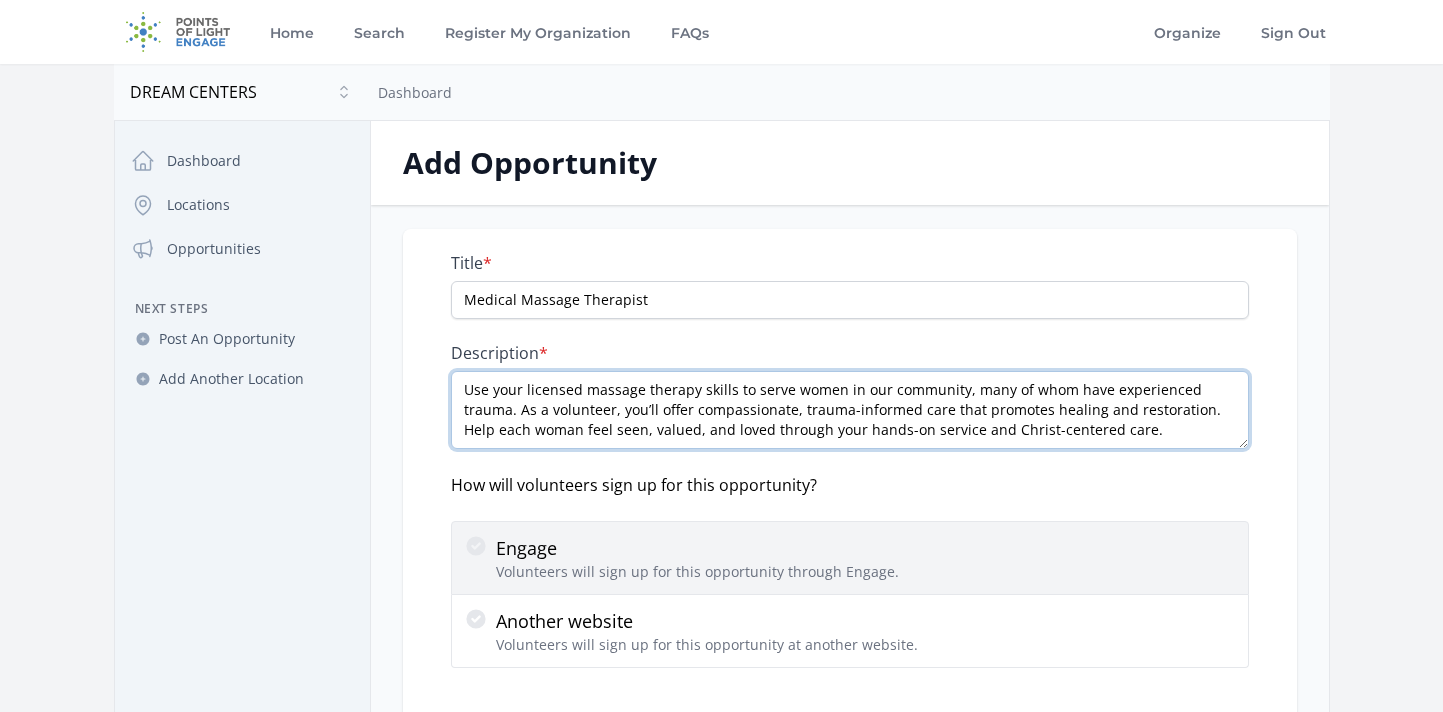 type on "Use your licensed massage therapy skills to serve women in our community, many of whom have experienced trauma. As a volunteer, you’ll offer compassionate, trauma-informed care that promotes healing and restoration. Help each woman feel seen, valued, and loved through your hands-on service and Christ-centered care." 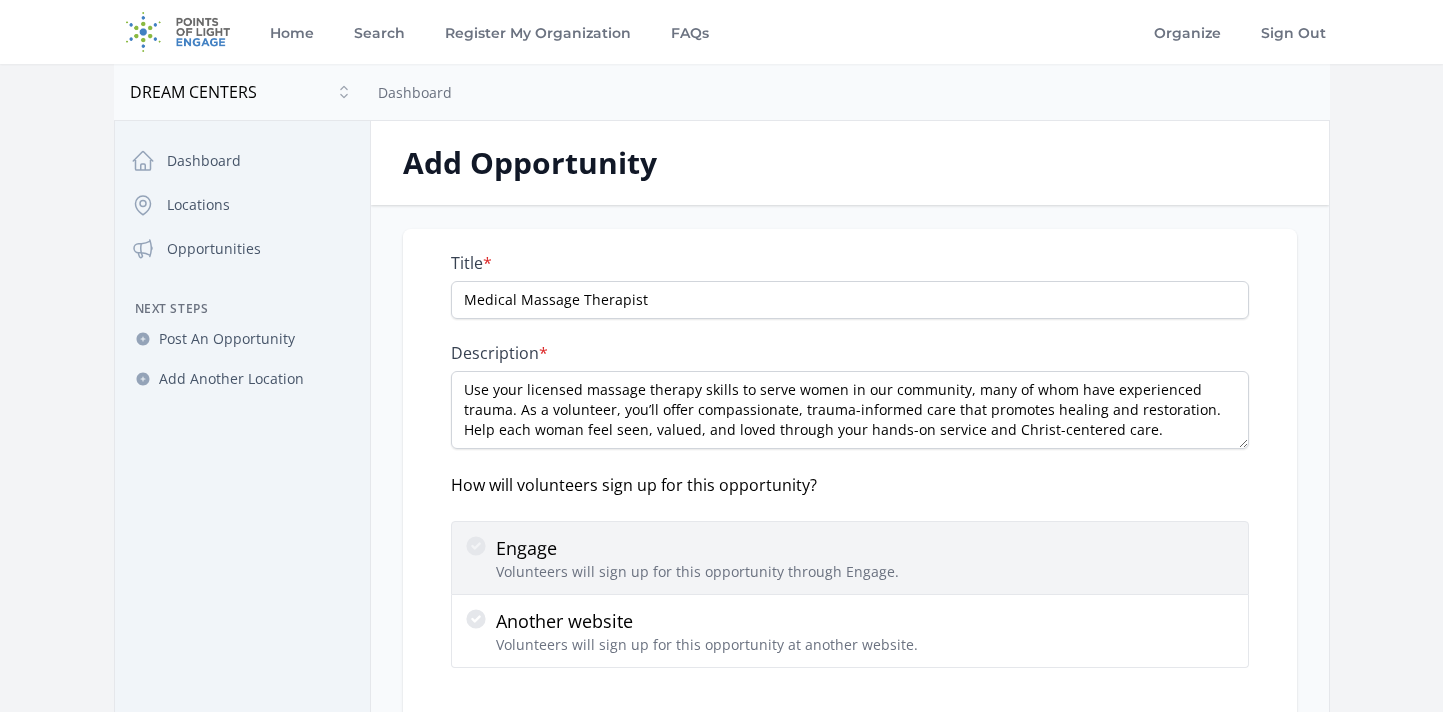 click on "Volunteers will sign up for this opportunity through Engage." at bounding box center [697, 572] 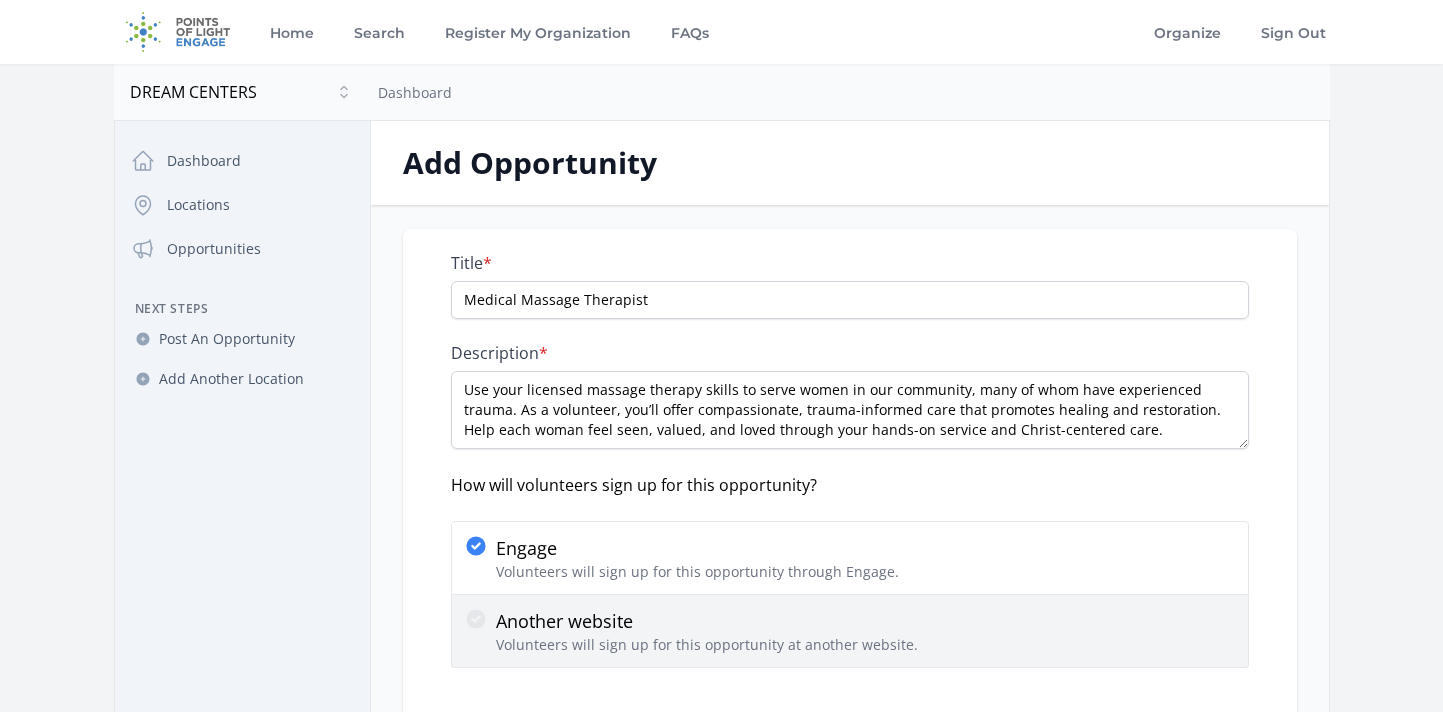 click on "Another website" at bounding box center [707, 621] 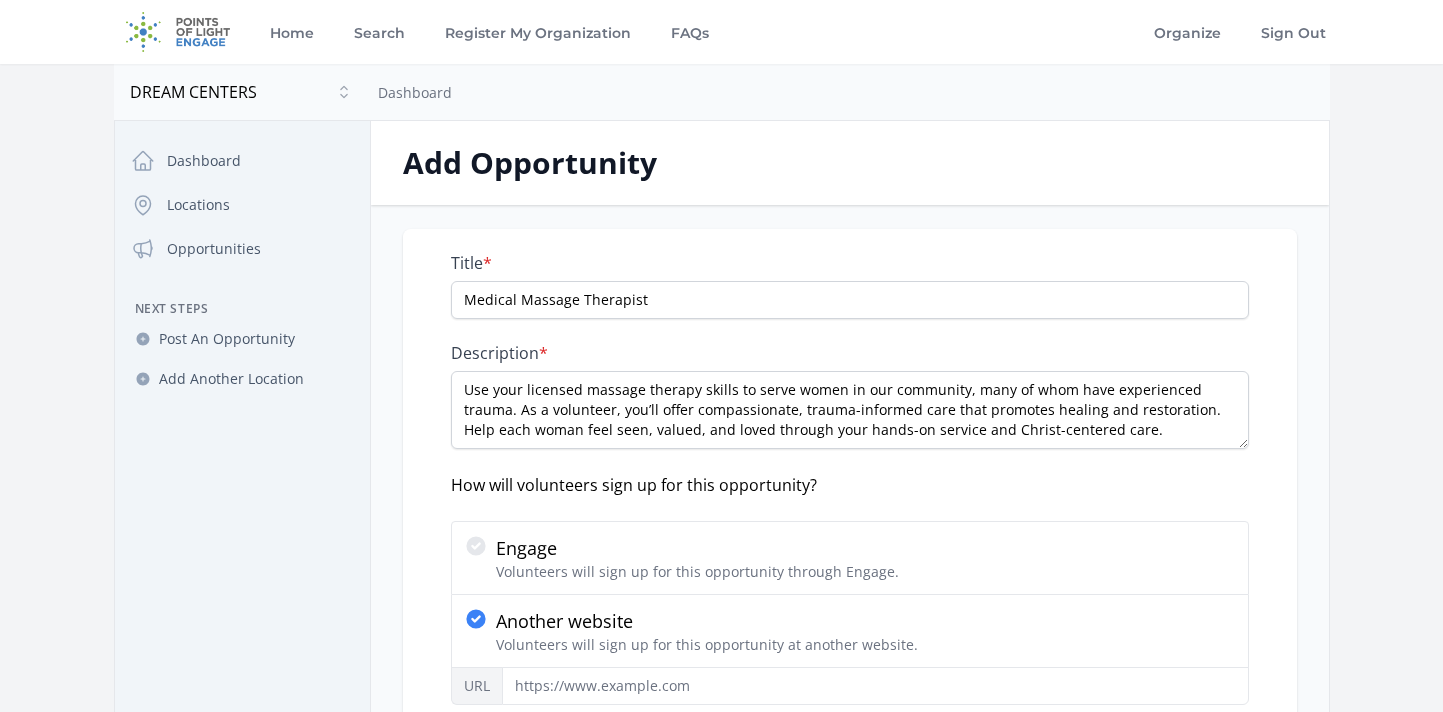 scroll, scrollTop: 101, scrollLeft: 0, axis: vertical 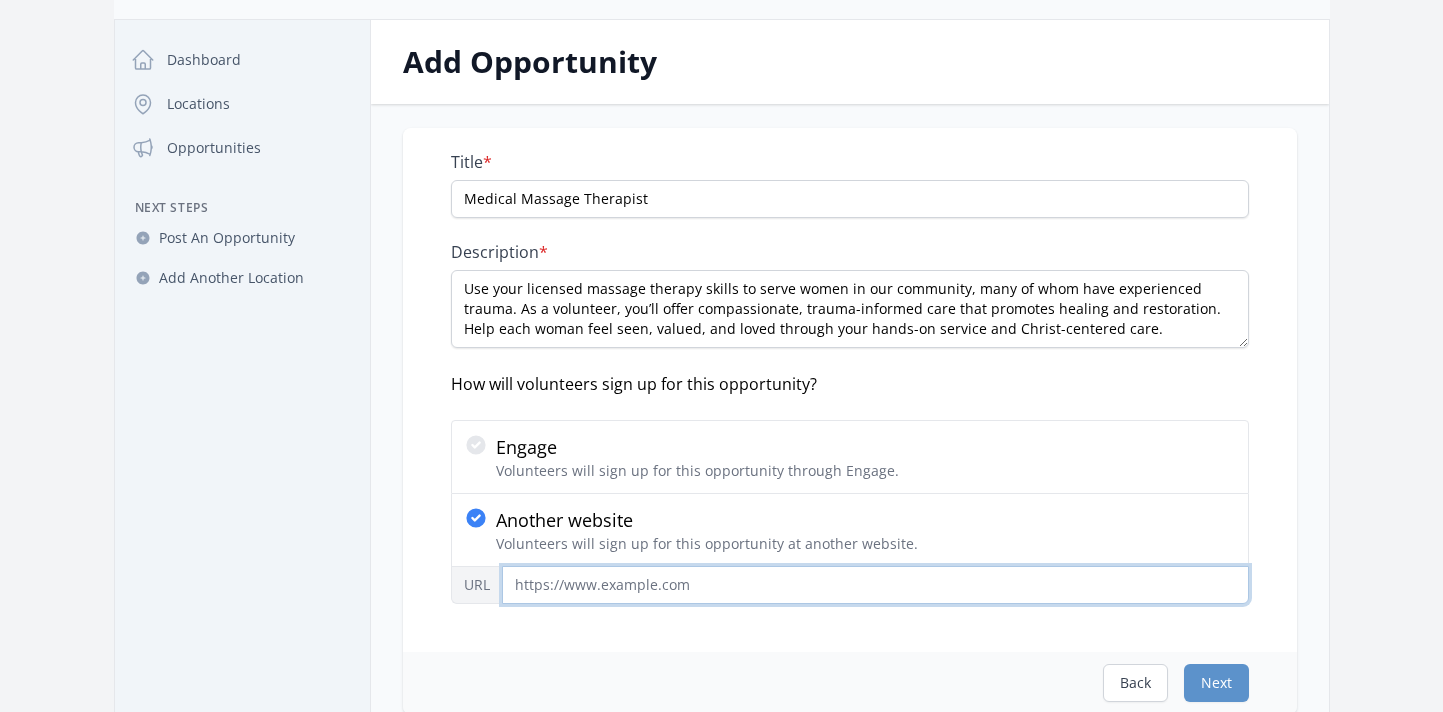 click on "URL" at bounding box center [875, 585] 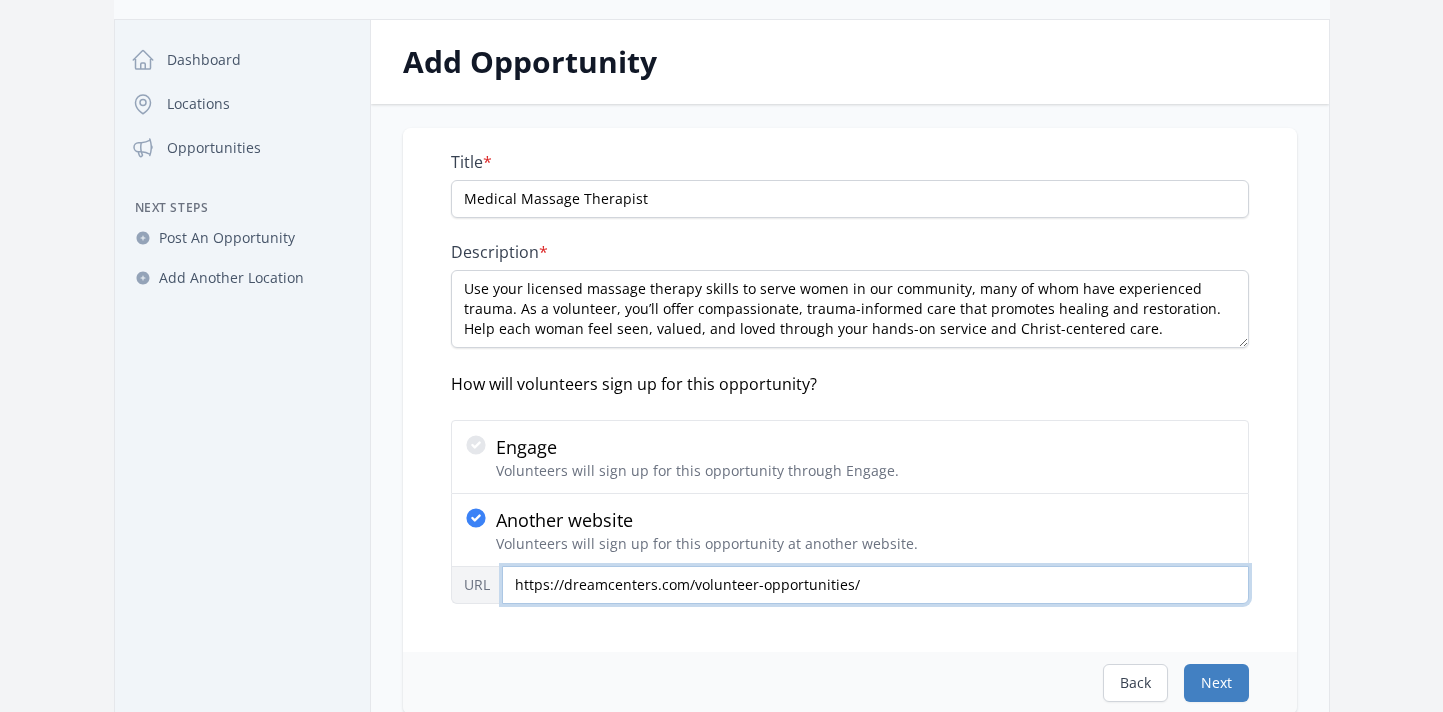 type on "https://dreamcenters.com/volunteer-opportunities/" 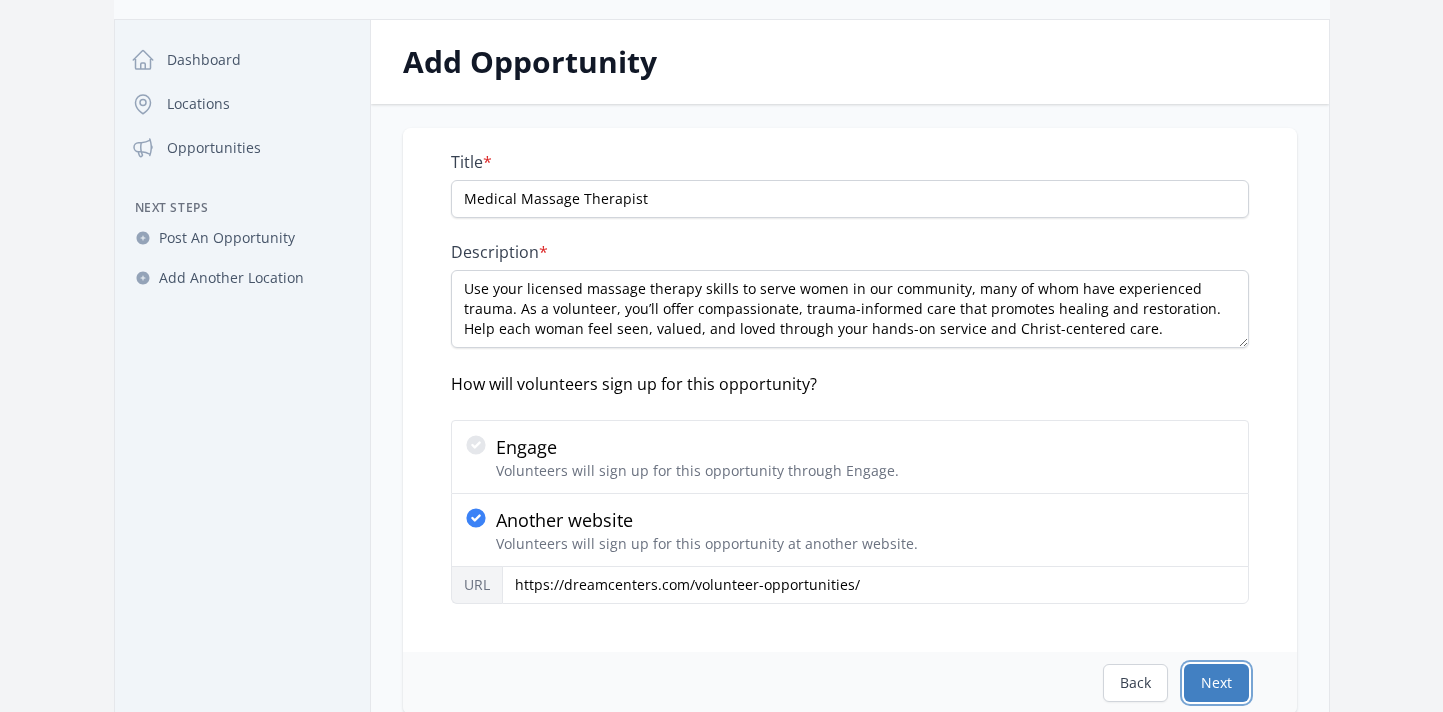 click on "Next" at bounding box center [1216, 683] 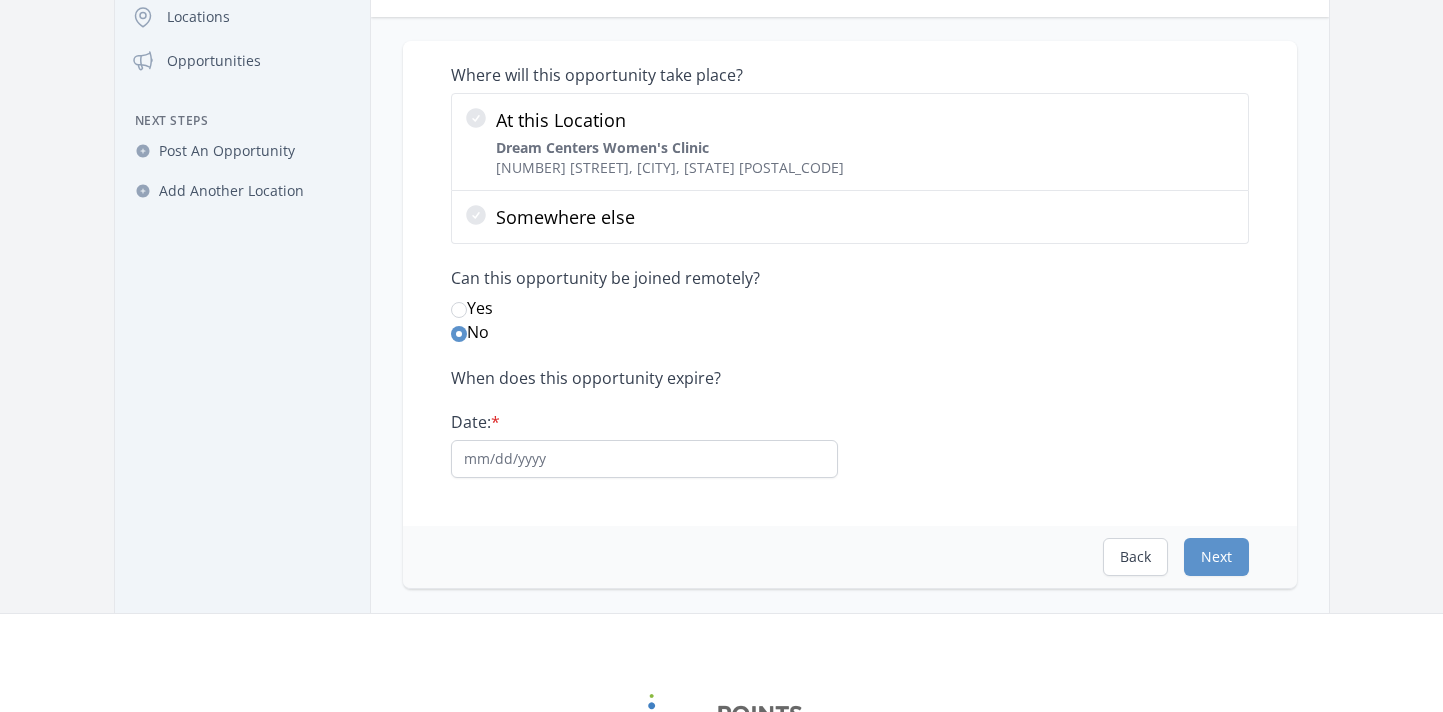 scroll, scrollTop: 189, scrollLeft: 0, axis: vertical 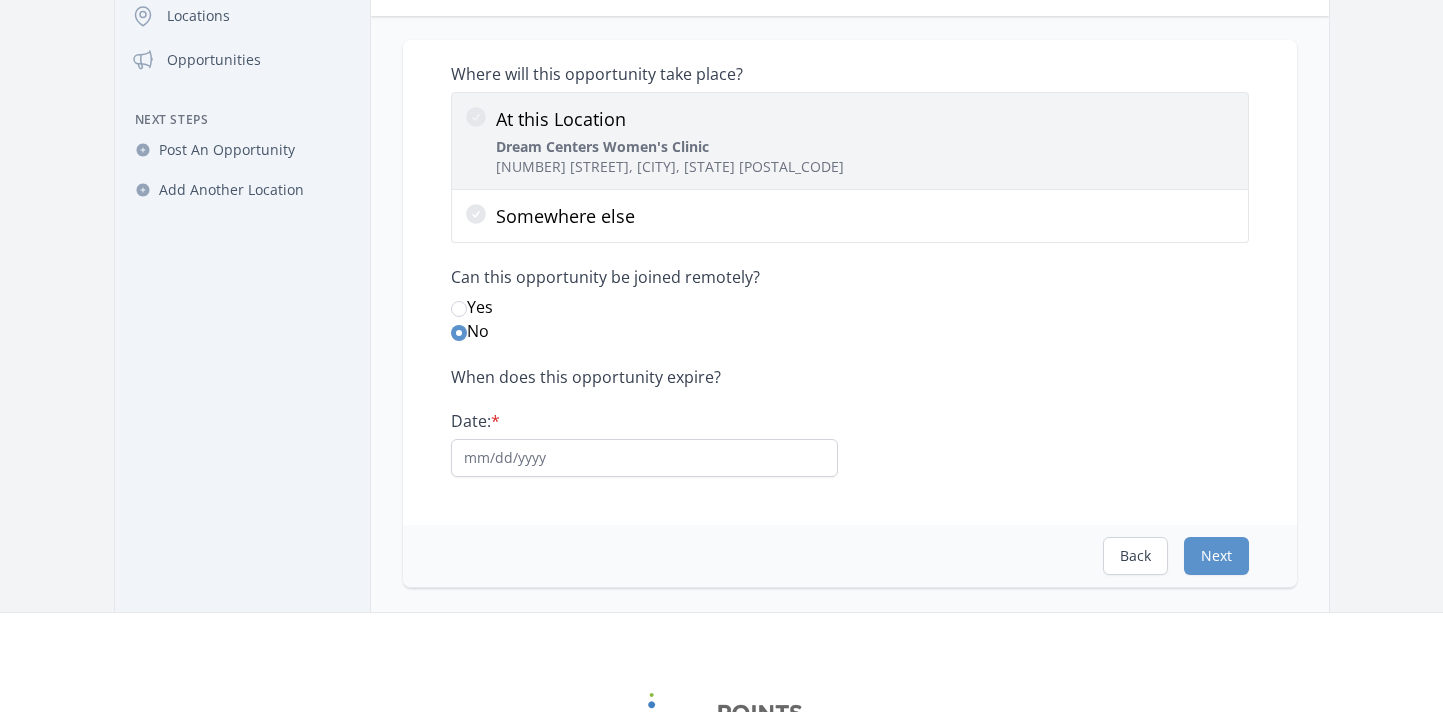 click on "Dream Centers Women's Clinic
4360 Montebello Dr, Colorado Springs, CO 80918" at bounding box center (670, 157) 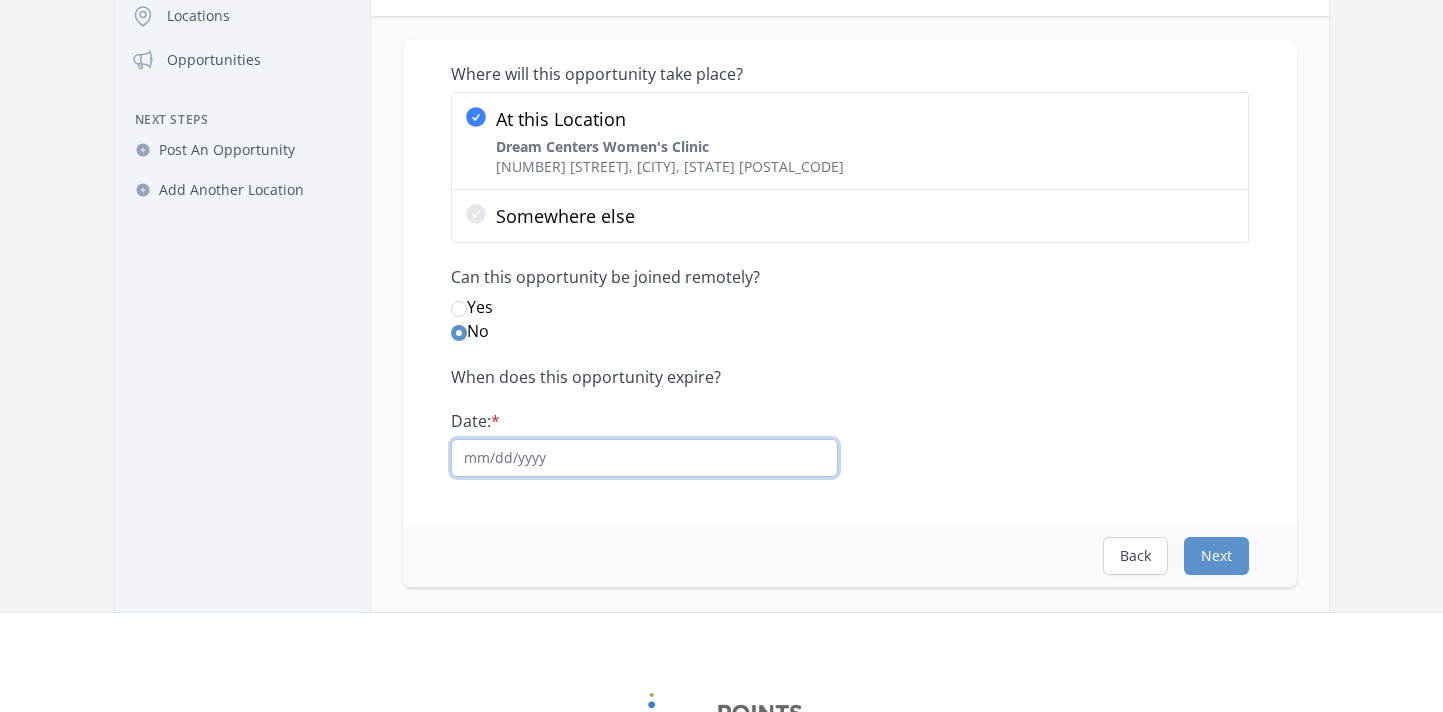 click on "Date:  *" at bounding box center (644, 458) 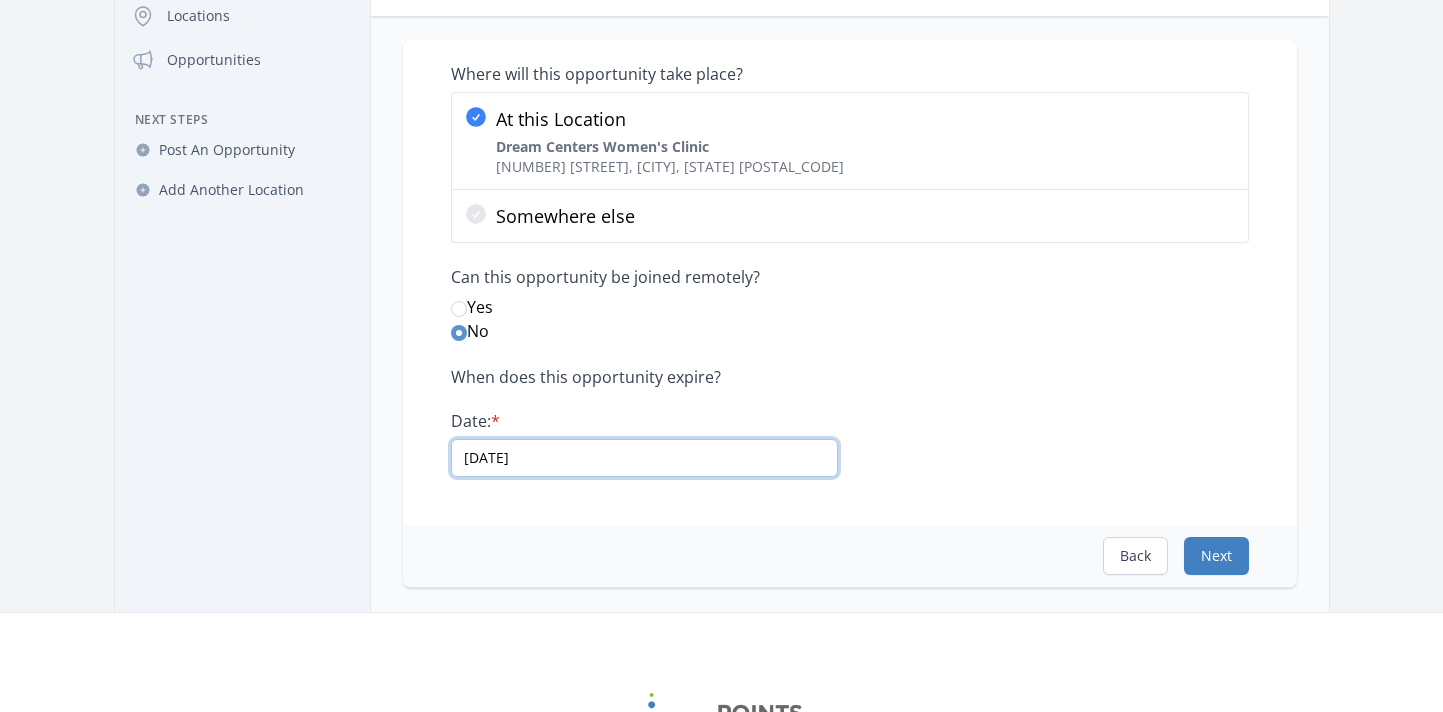 type on "01/01/2030" 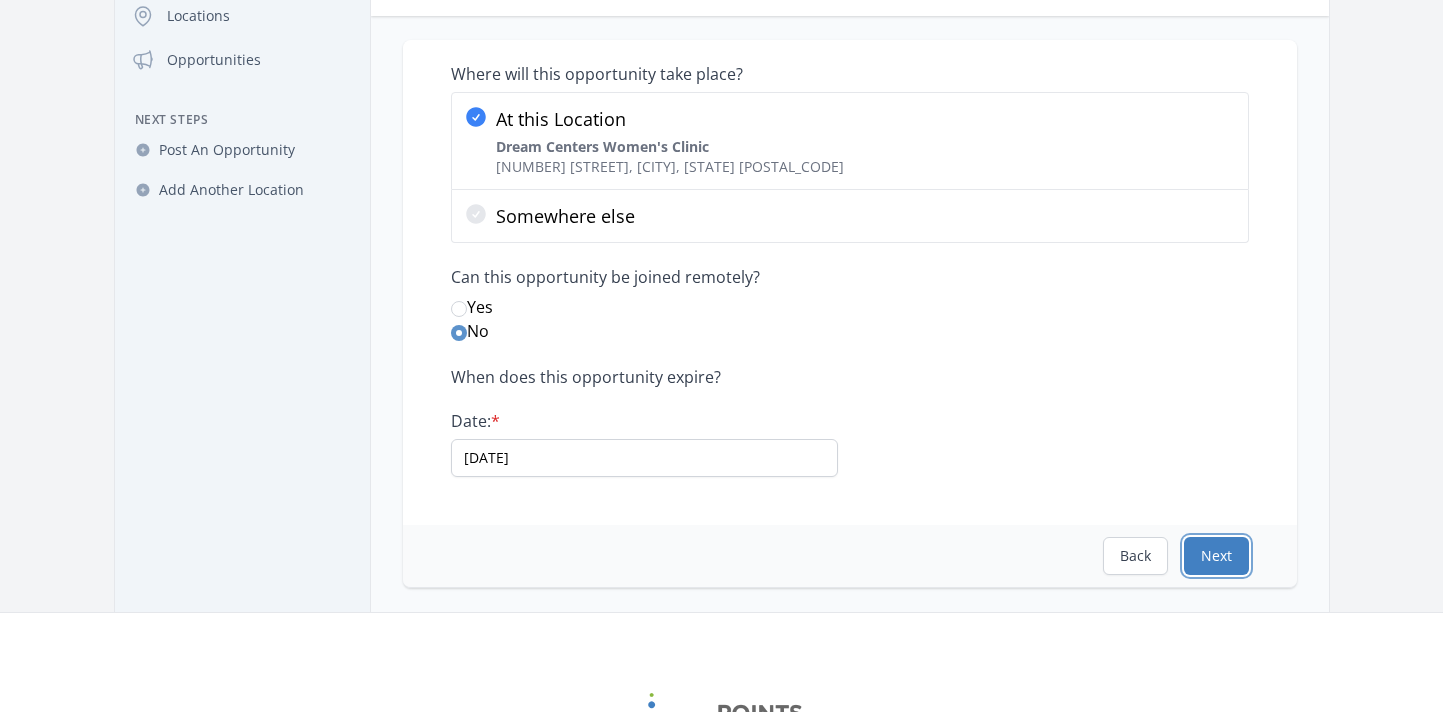click on "Next" at bounding box center (1216, 556) 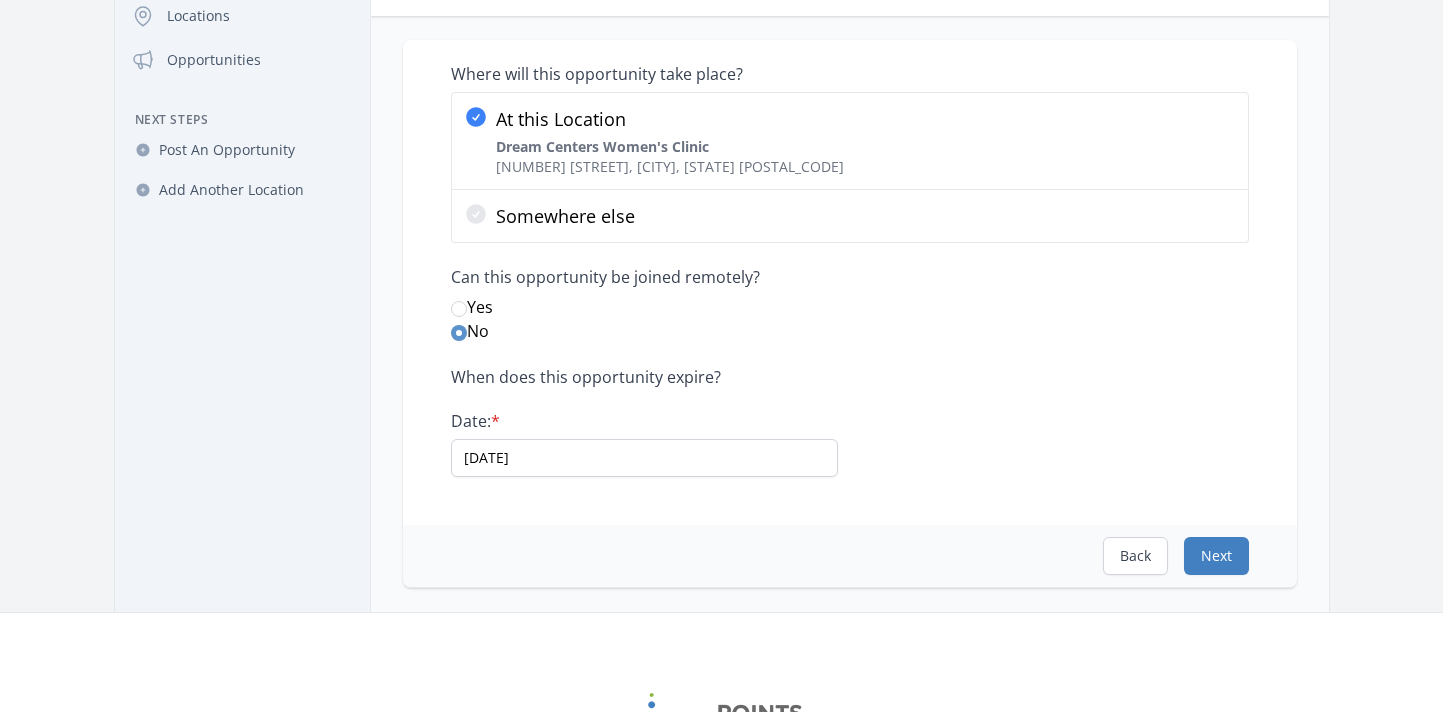 scroll, scrollTop: 0, scrollLeft: 0, axis: both 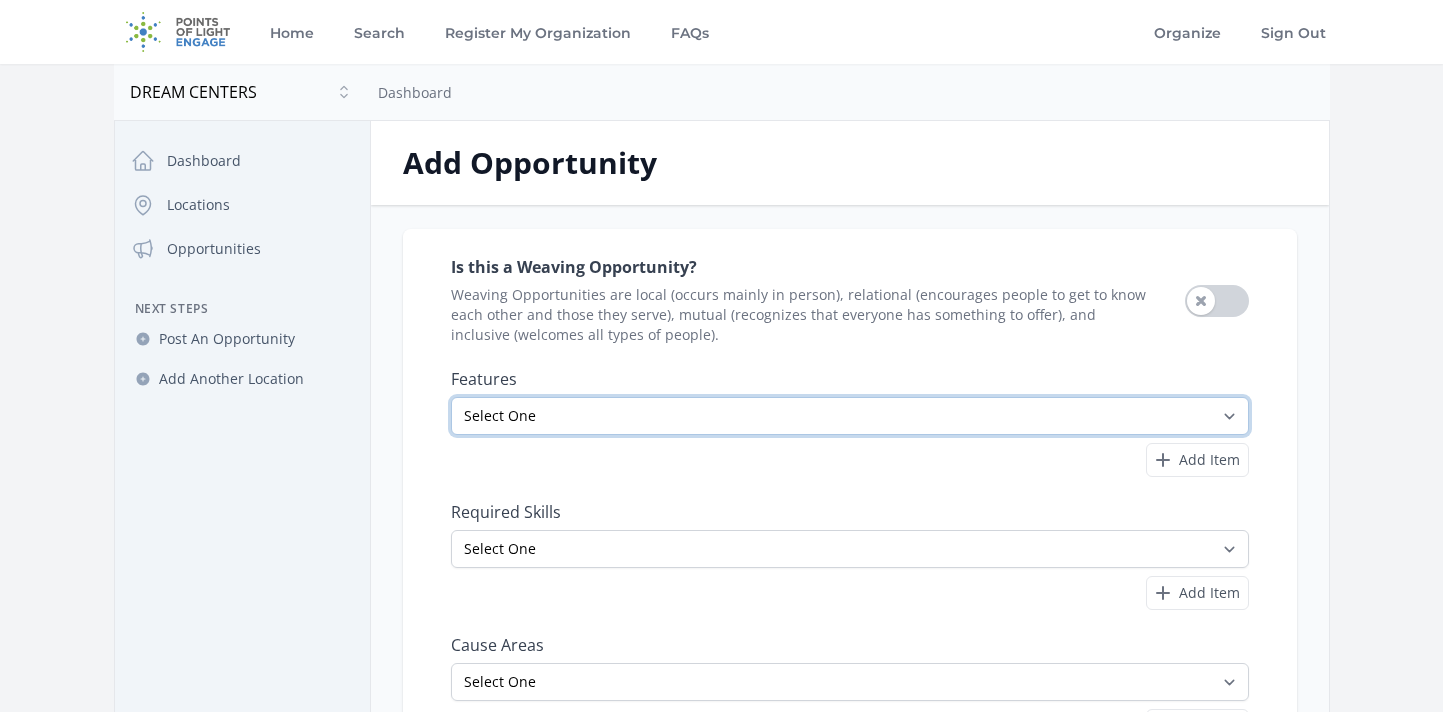 click on "Select One
All Ages
Court-Ordered Eligible
Good for Families
Good for Groups
Good for Kids
Good for Seniors
Good for Teens
Handicap Accessible
Indoor Activity
Involves Physical Labor
Minimum Age 18
Minimum Age 21
Outdoor Activity
Volunteer Abroad" at bounding box center (850, 416) 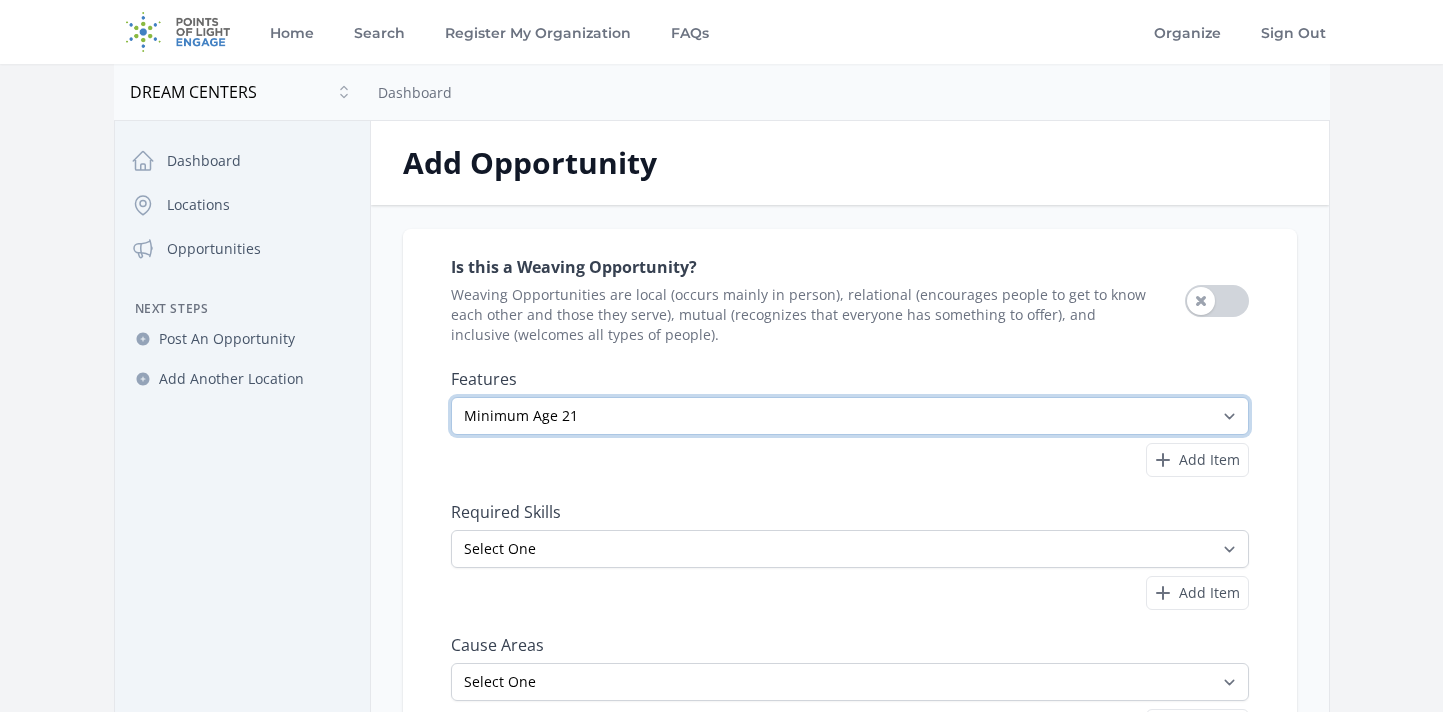 scroll, scrollTop: 171, scrollLeft: 0, axis: vertical 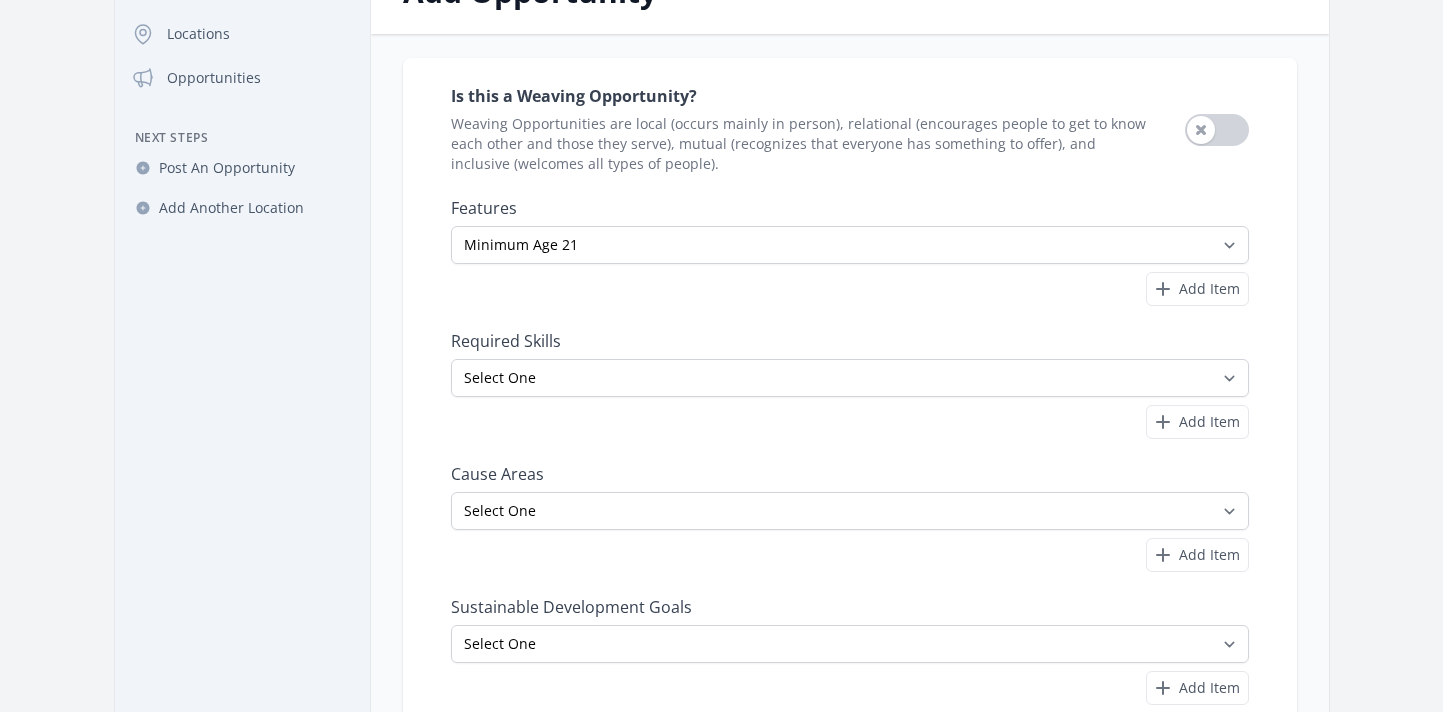 click on "Select One
Accounting
Advocacy
Administrative
Arts
Board Service
Business Skills
Caregiving
Coaching
Communications
Community Outreach
Data Science
Design
Driving
EMT
Event Support
Facilitation Finance Firefighter Legal" at bounding box center [850, 399] 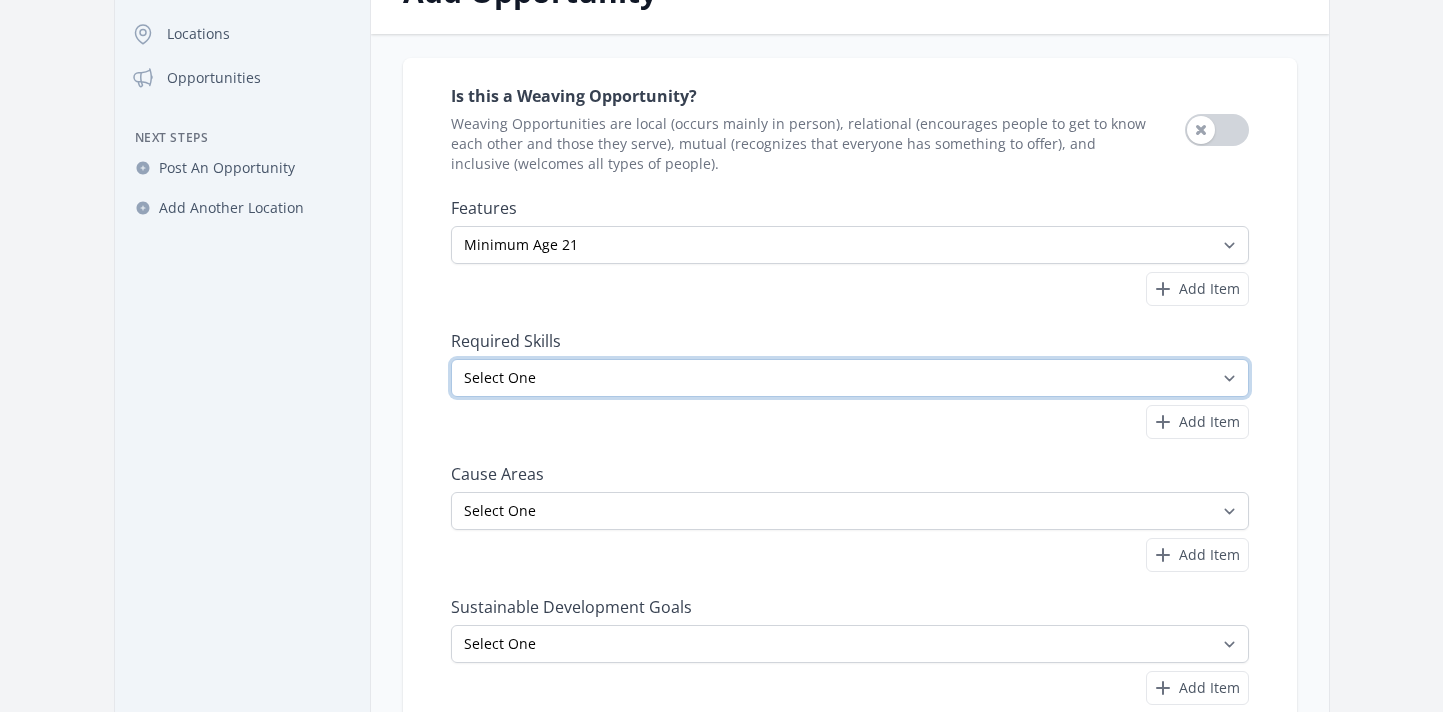 click on "Select One
Accounting
Advocacy
Administrative
Arts
Board Service
Business Skills
Caregiving
Coaching
Communications
Community Outreach
Data Science
Design
Driving
EMT
Event Support
Facilitation
Finance Firefighter Legal" at bounding box center [850, 378] 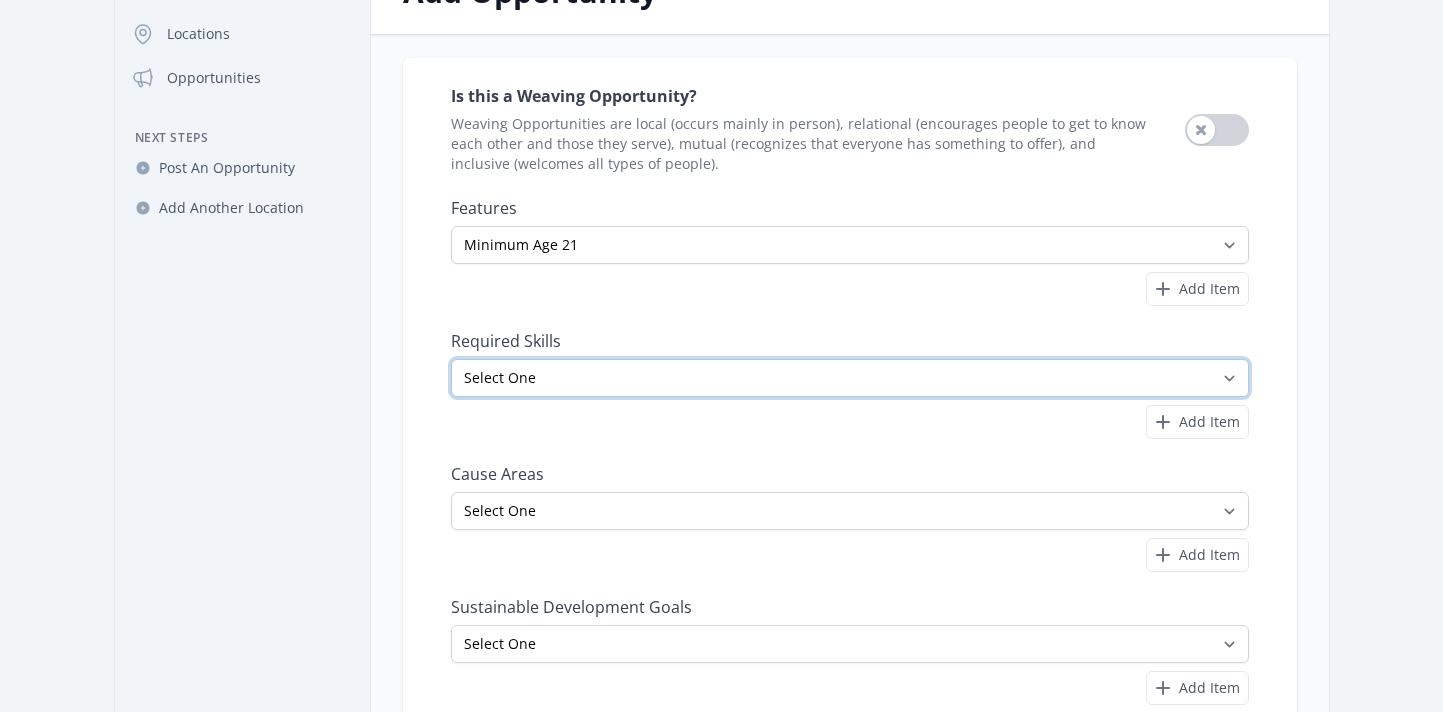 select on "Health professional" 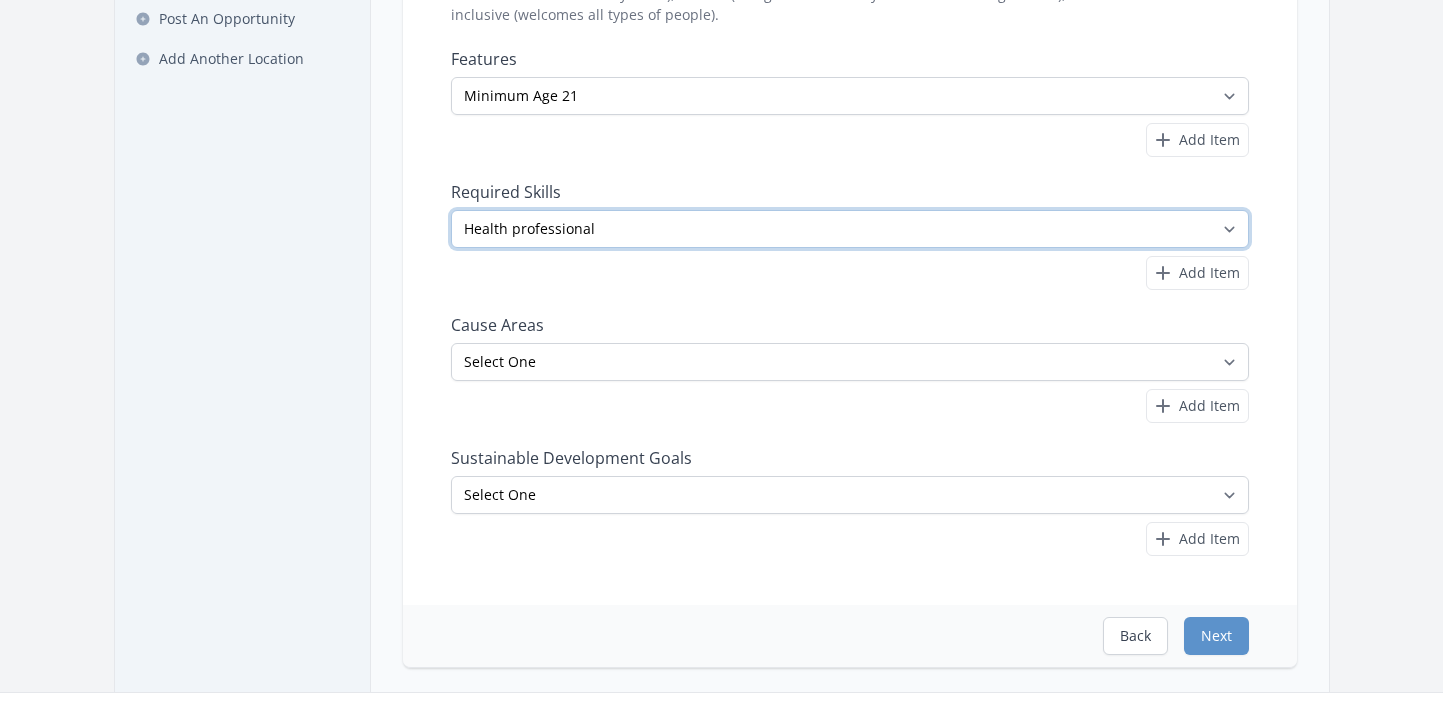 scroll, scrollTop: 324, scrollLeft: 0, axis: vertical 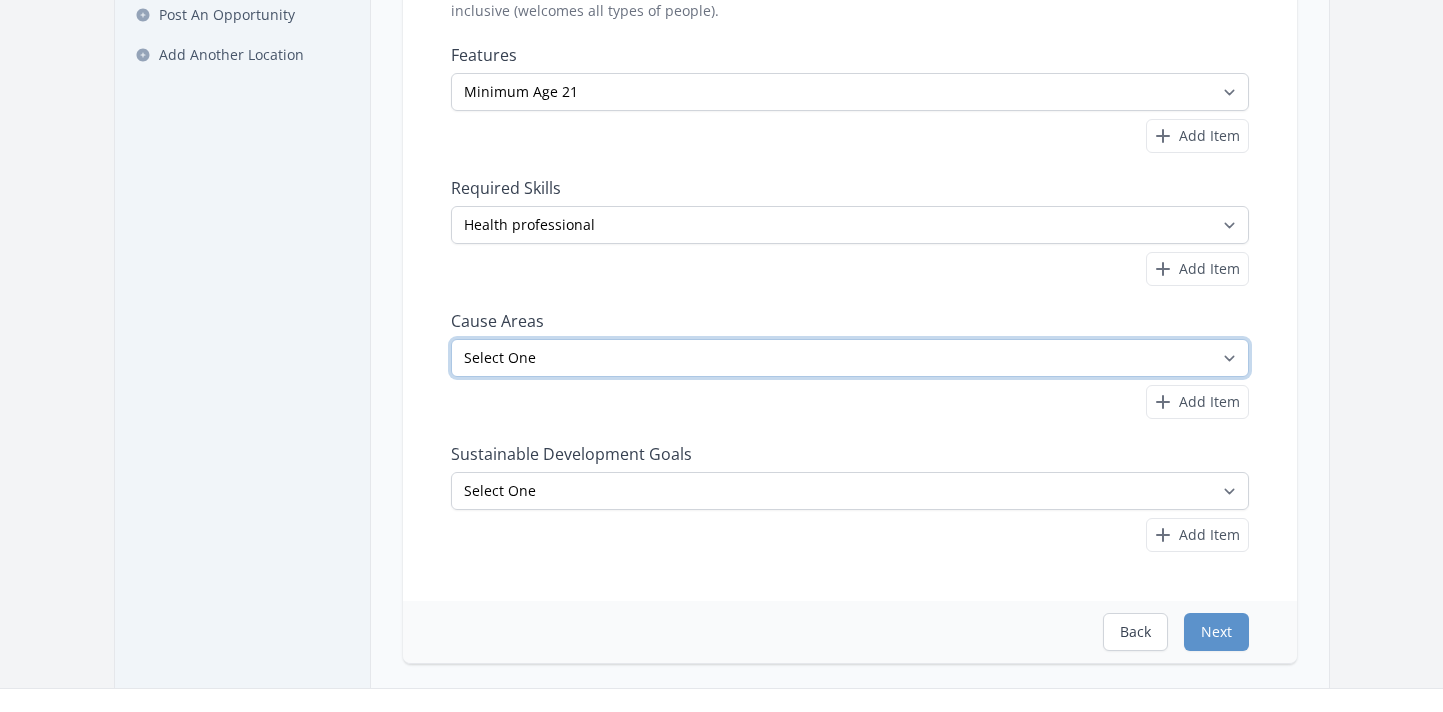 click on "Select One
Adult Education
Animals
Arts & Culture
Children & Youth
Civil Rights
Community Strengthening
COVID-19
Digital Divide
Disabilities
Disaster Response & Recovery
Education
Environment
Family Services
Food Insecurity
Health & Wellness
Homelessness Hunger STEM" at bounding box center [850, 358] 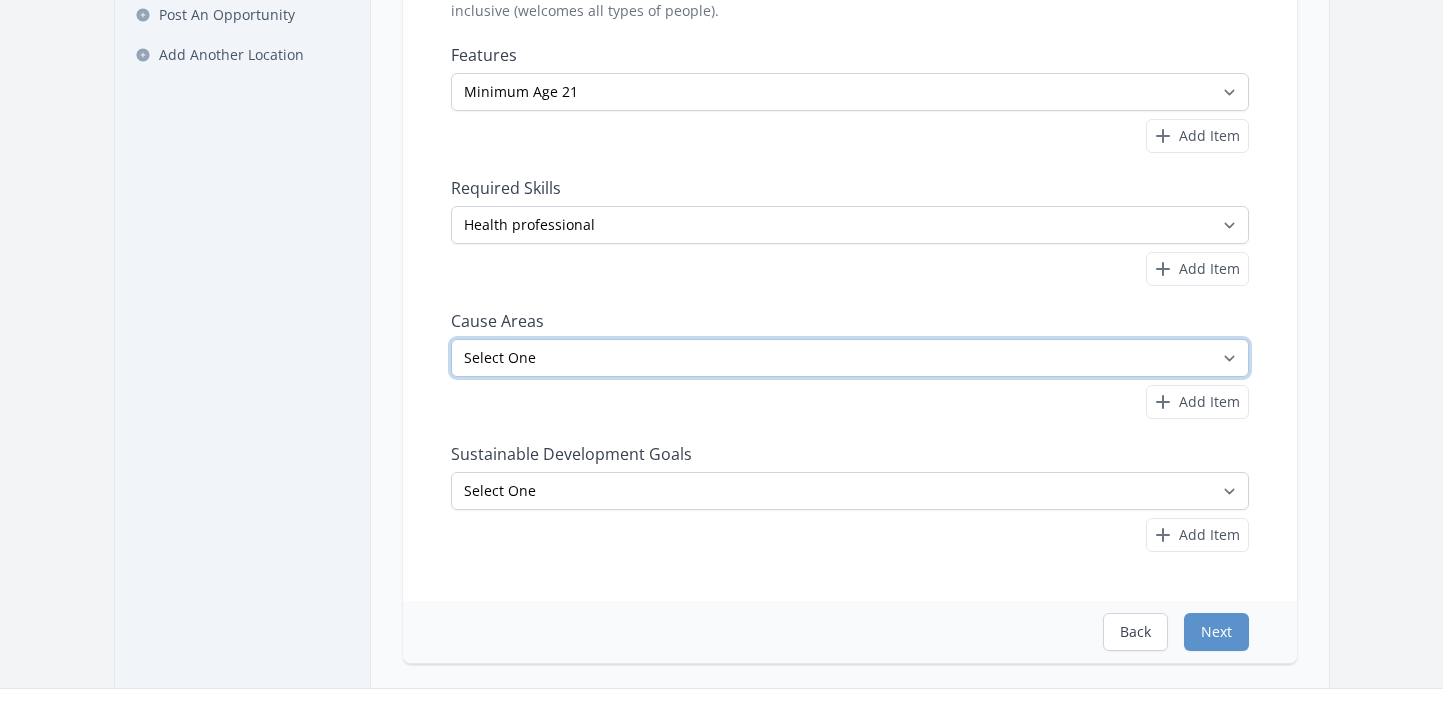 select on "Health & Wellness" 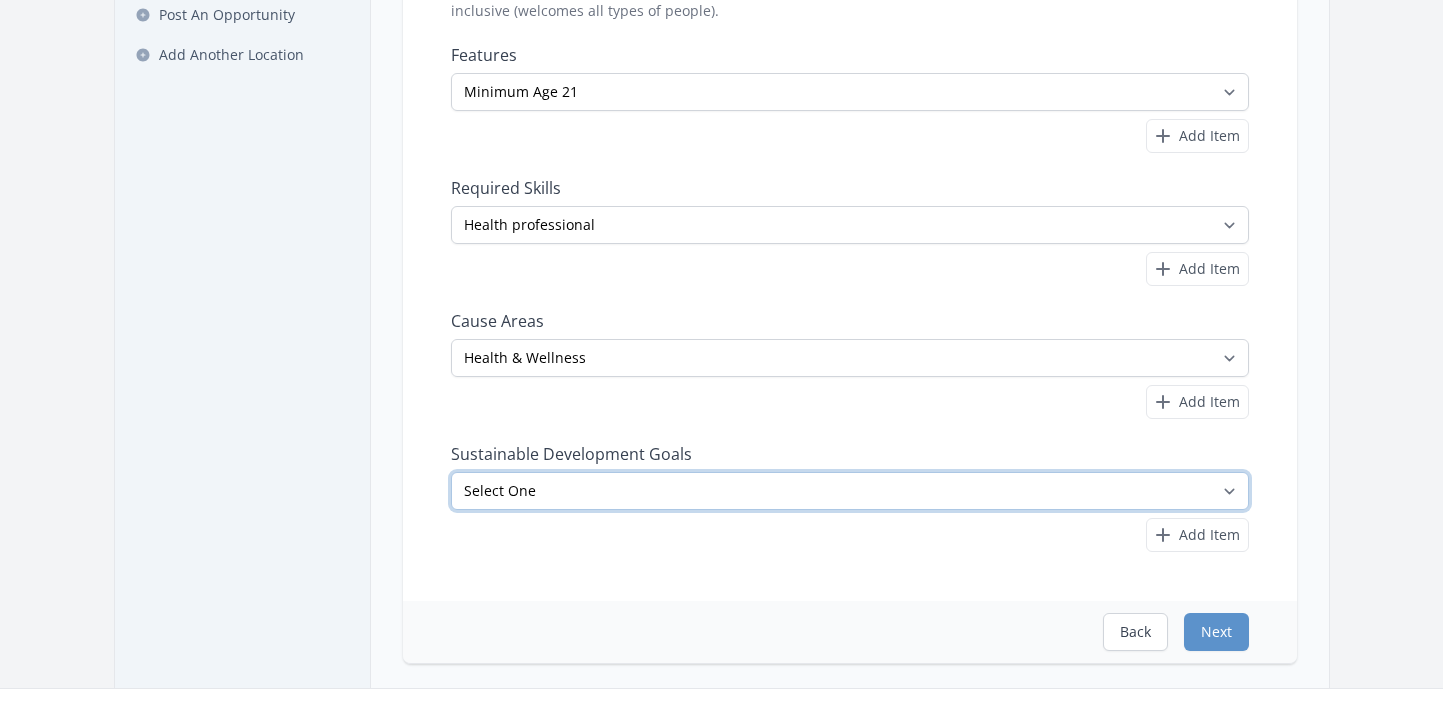 click on "Select One
No Poverty
Zero Hunger
Good Health and Well-Being
Quality Education
Gender Equality
Clean Water and Sanitation
Affordable and Clean Energy
Decent Work and Economic Growth
Industry, Innovation and Infrastructure
Reduced Inequalities
Sustainable Cities and Communities
Responsible Consumption and Production
Climate Action
Life Below Water" at bounding box center [850, 491] 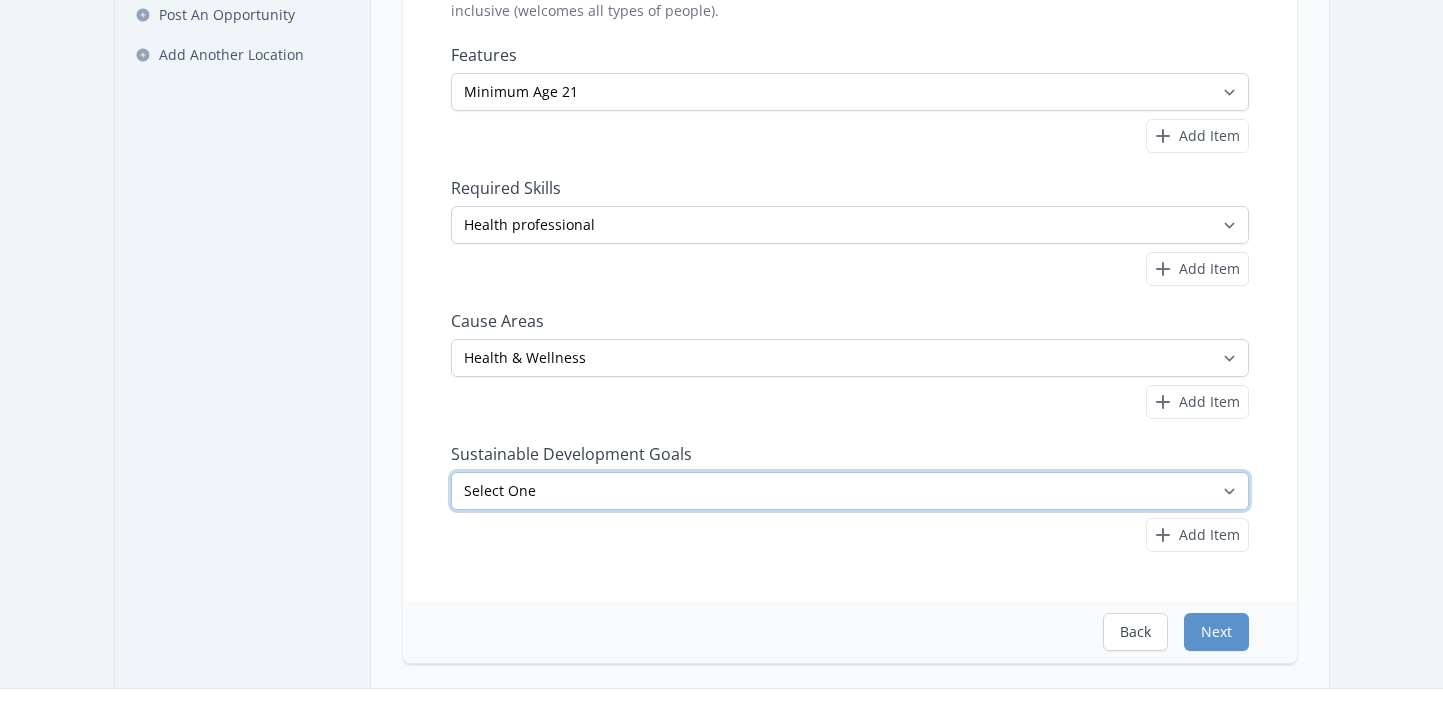 select on "Good Health and Well-Being" 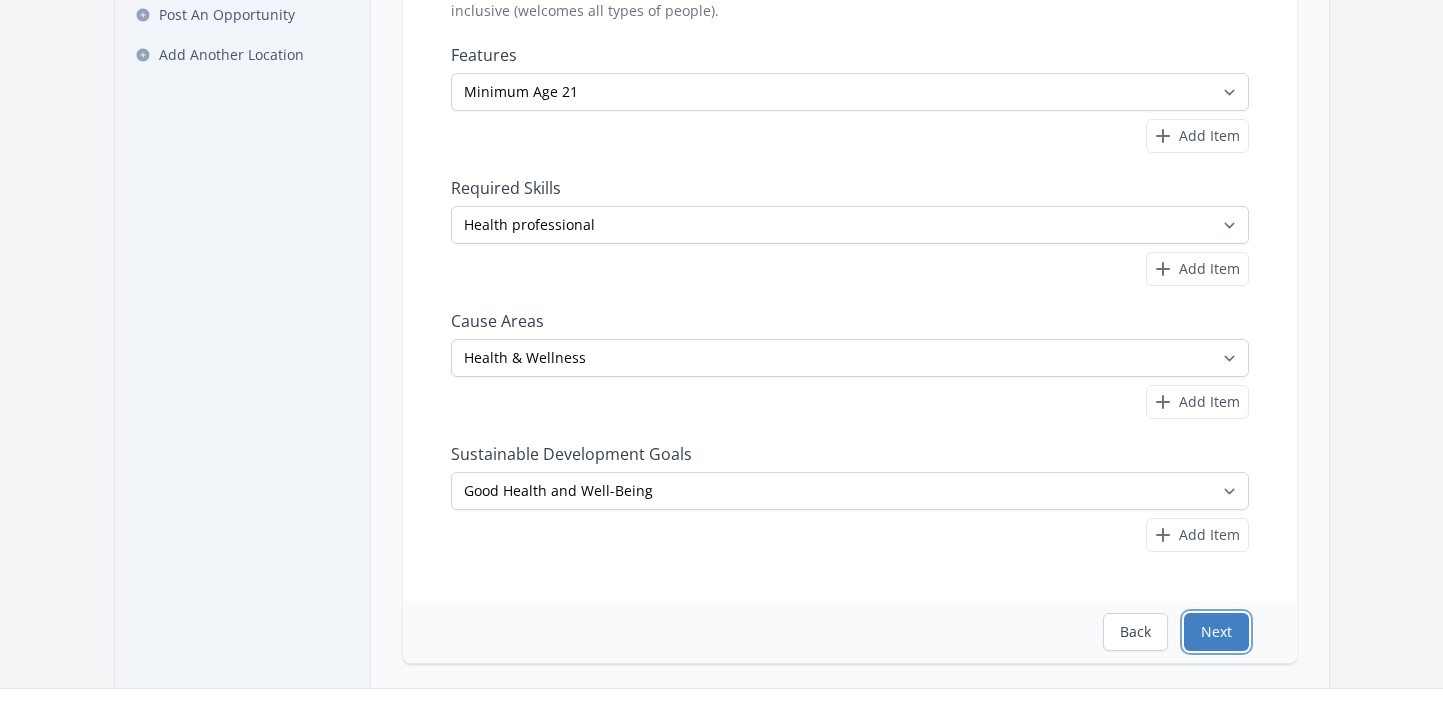 click on "Next" at bounding box center [1216, 632] 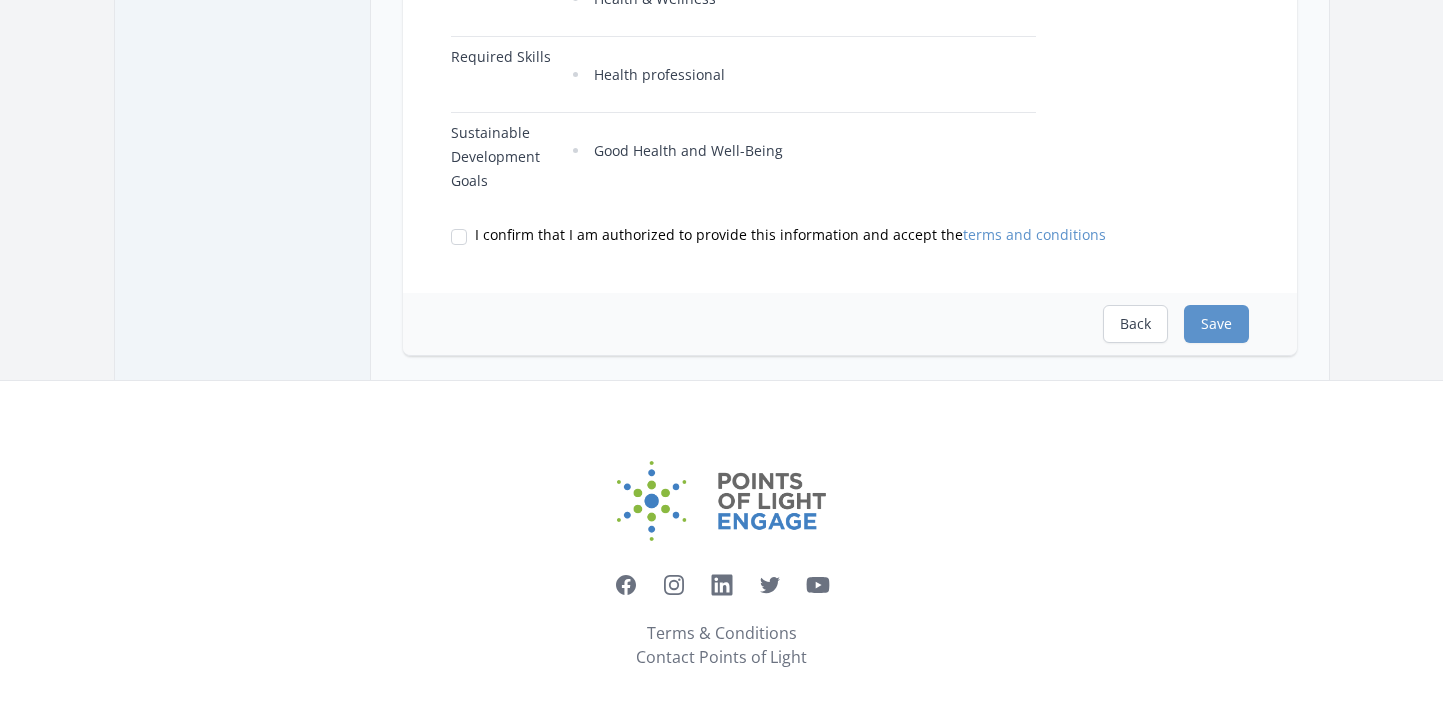 scroll, scrollTop: 960, scrollLeft: 0, axis: vertical 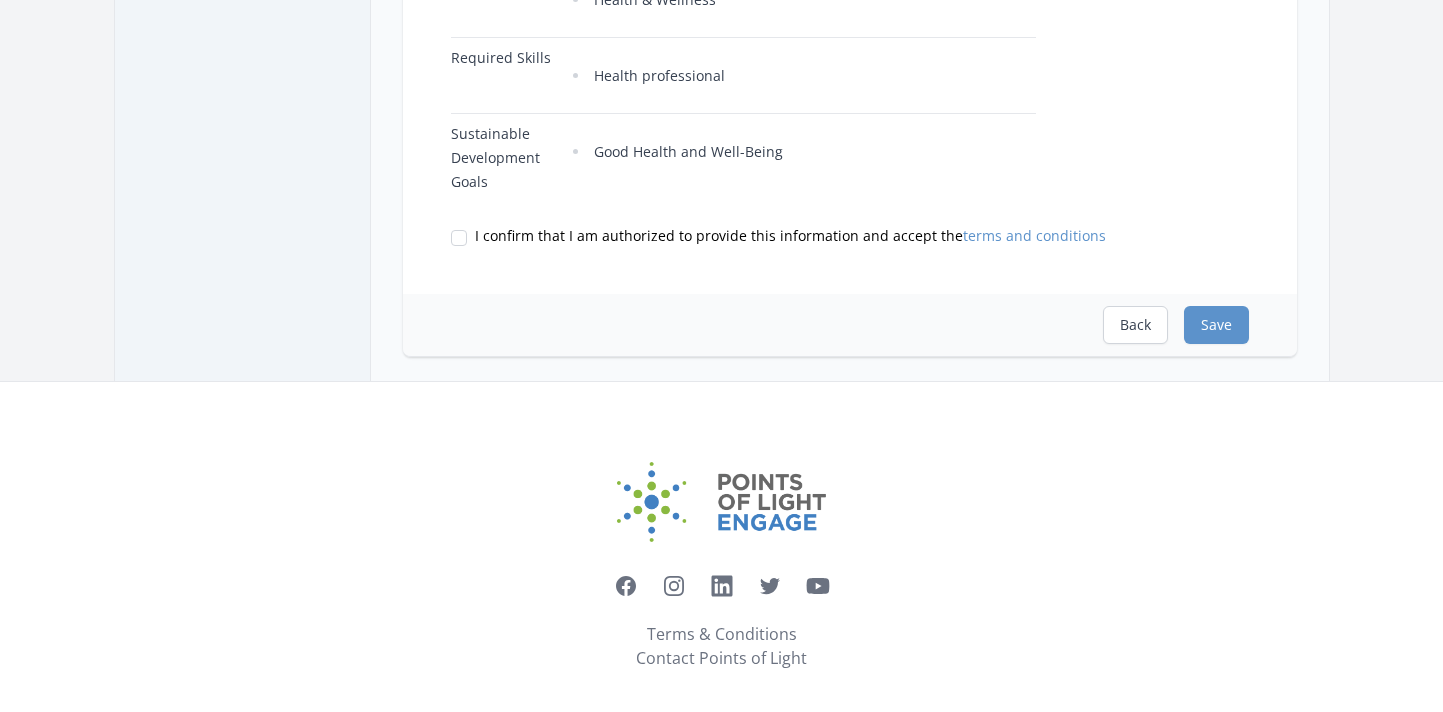 click on "Please review the following information:
Type
ongoing
Title
Medical Massage Therapist
Description
Use your licensed massage therapy skills to serve women in our community, many of whom have experienced trauma. As a volunteer, you’ll offer compassionate, trauma-informed care that promotes healing and restoration. Help each woman feel seen, valued, and loved through your hands-on service and Christ-centered care." at bounding box center [850, -219] 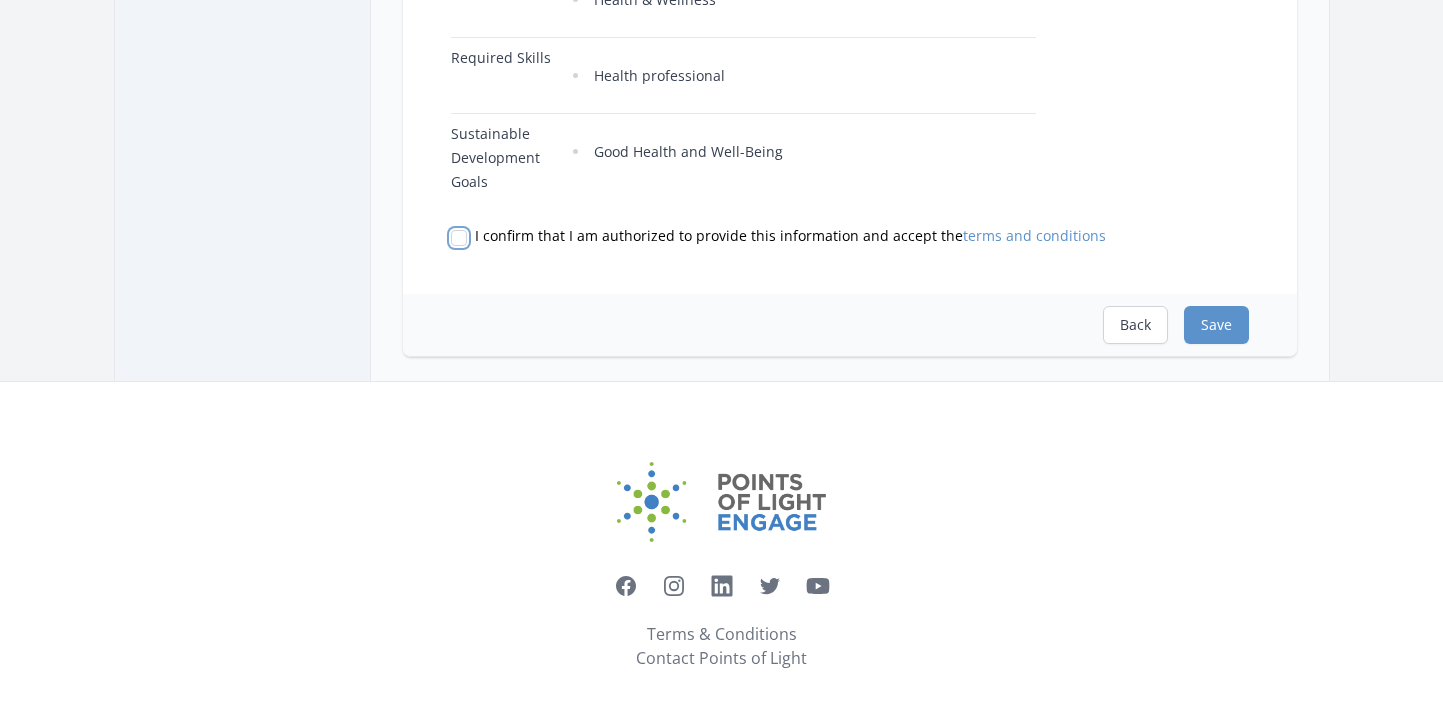 click on "I confirm that I am authorized to provide this information and accept the  terms and conditions" at bounding box center [459, 238] 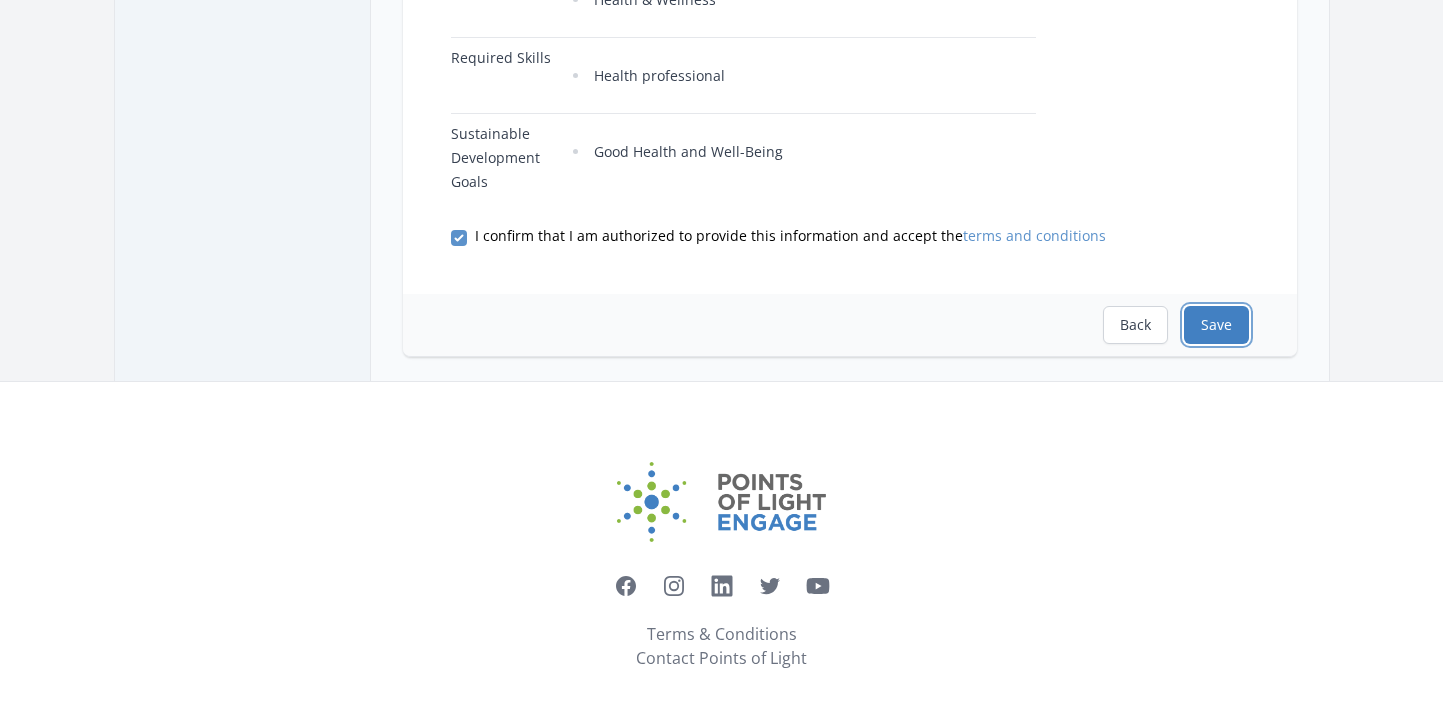 click on "Save" at bounding box center [1216, 325] 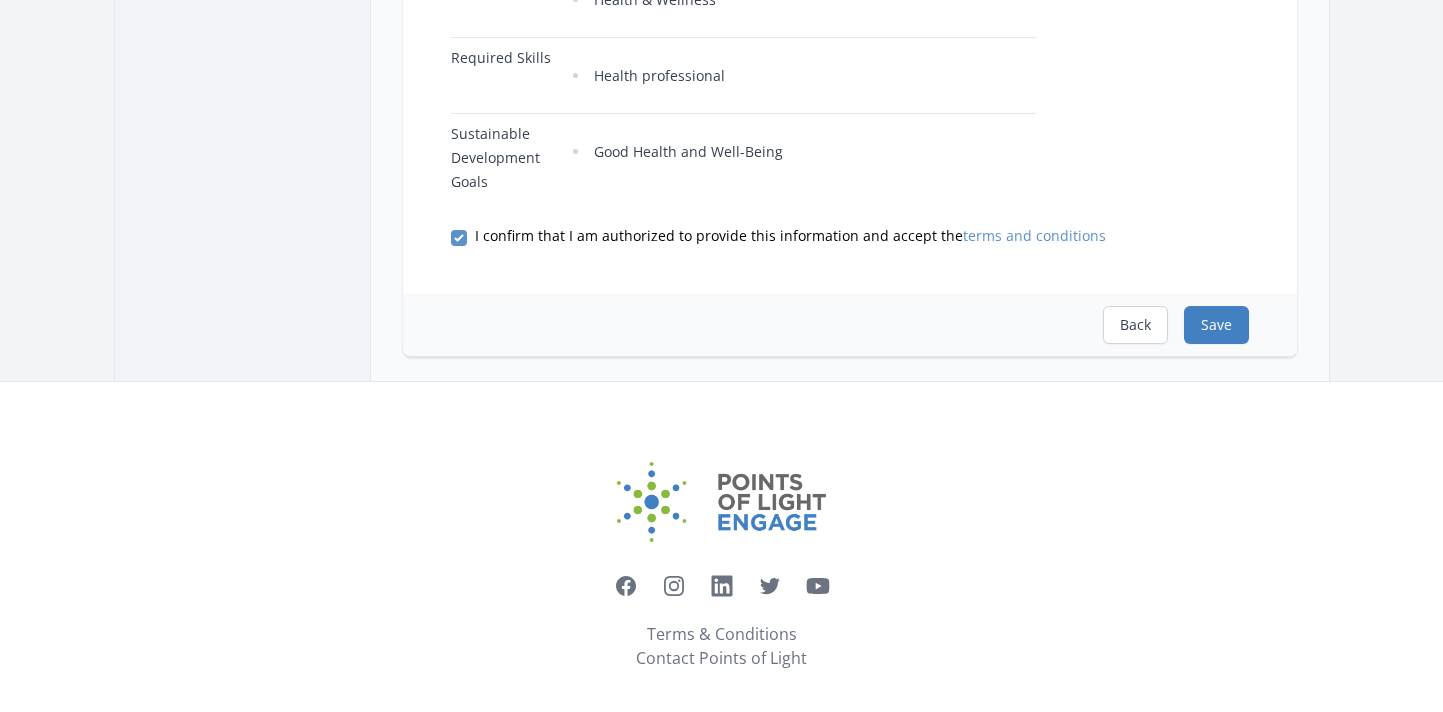 scroll, scrollTop: 0, scrollLeft: 0, axis: both 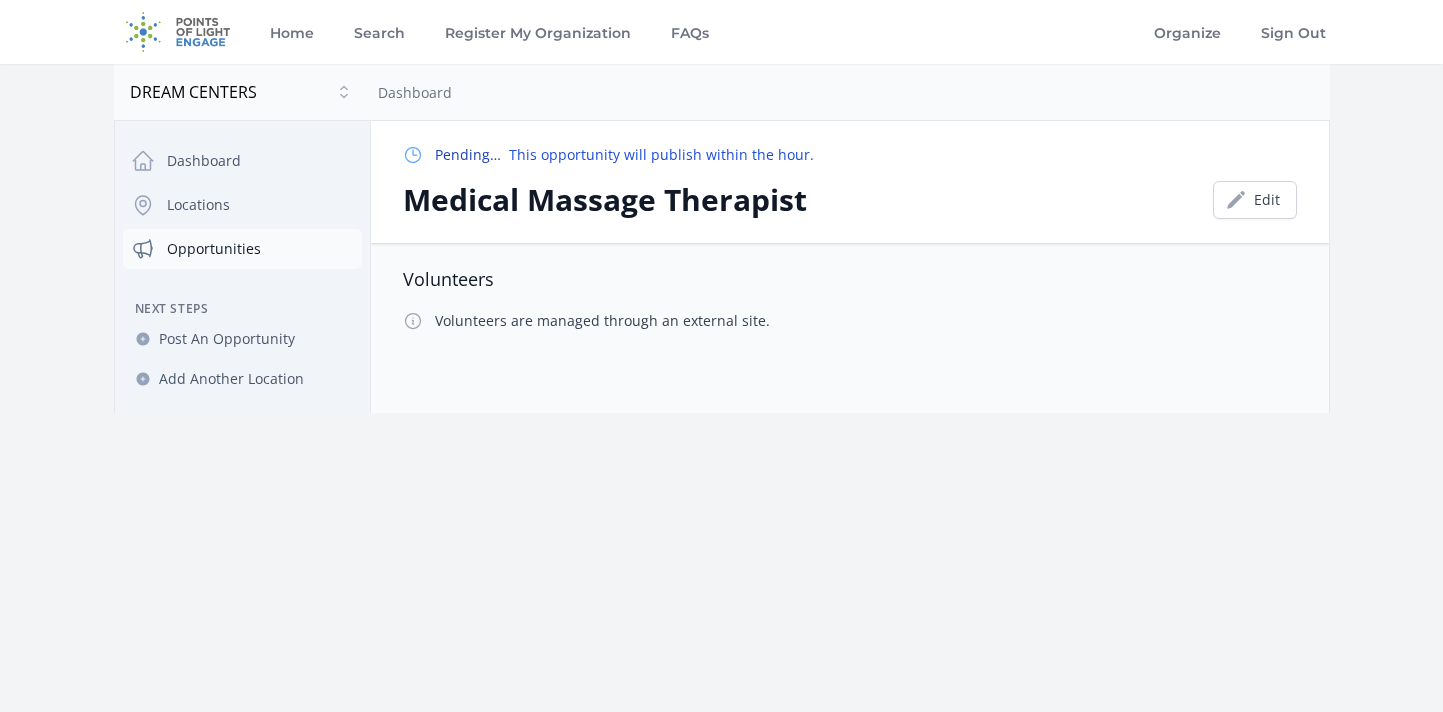 click on "Opportunities" at bounding box center [242, 249] 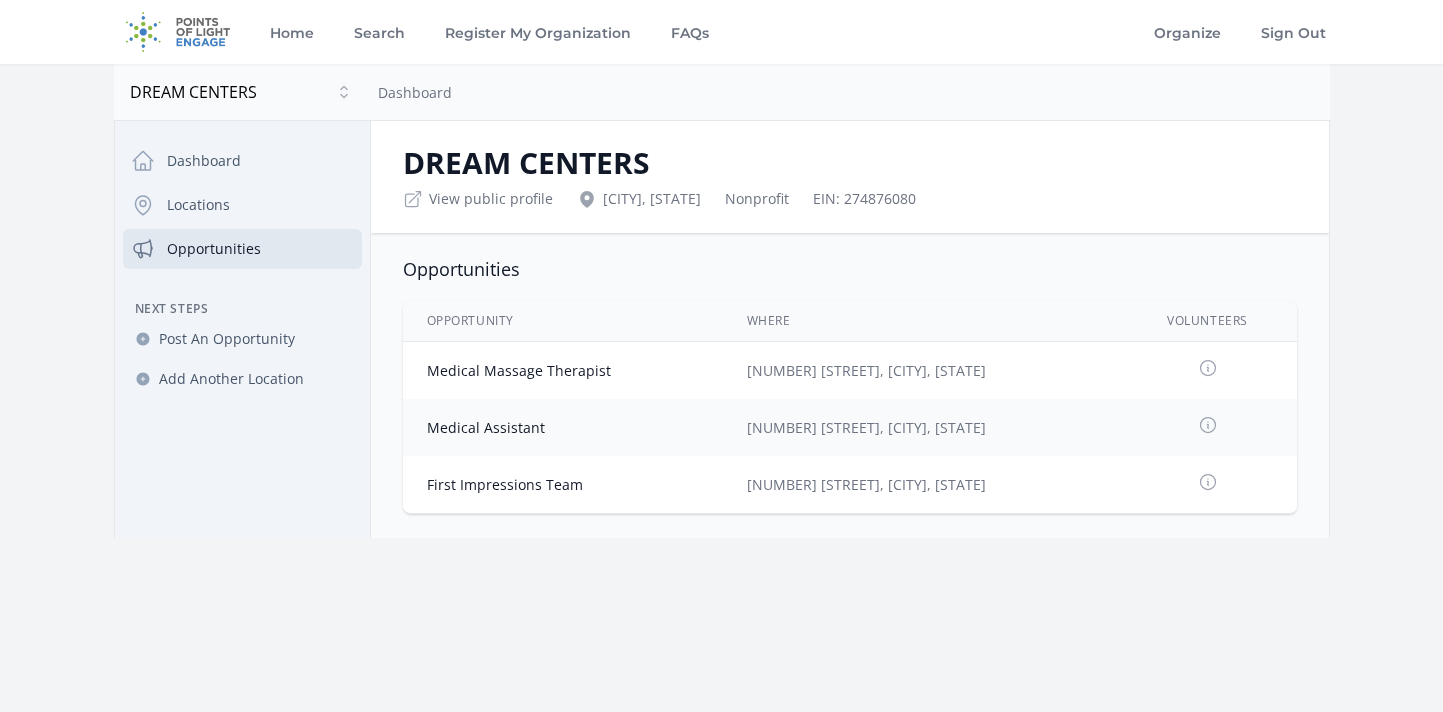 scroll, scrollTop: 0, scrollLeft: 0, axis: both 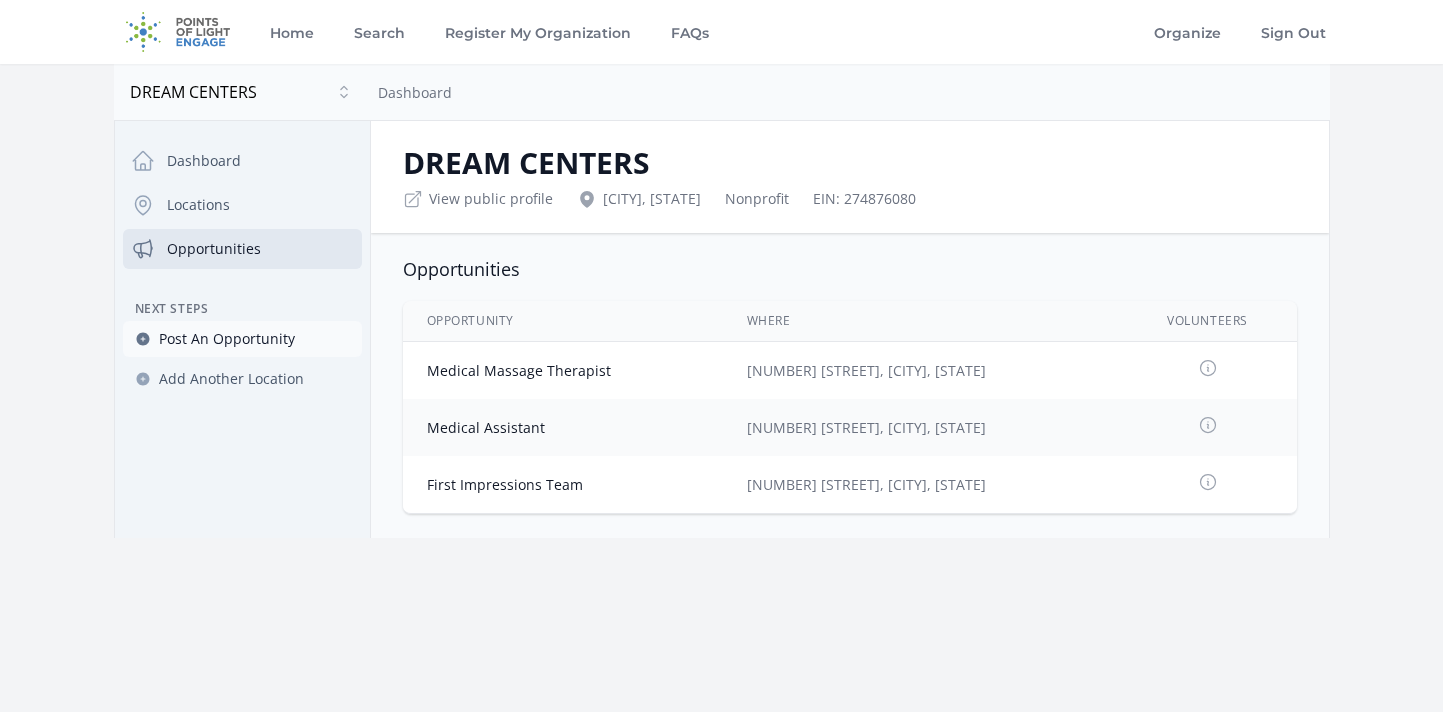 click on "Post An Opportunity" at bounding box center (227, 339) 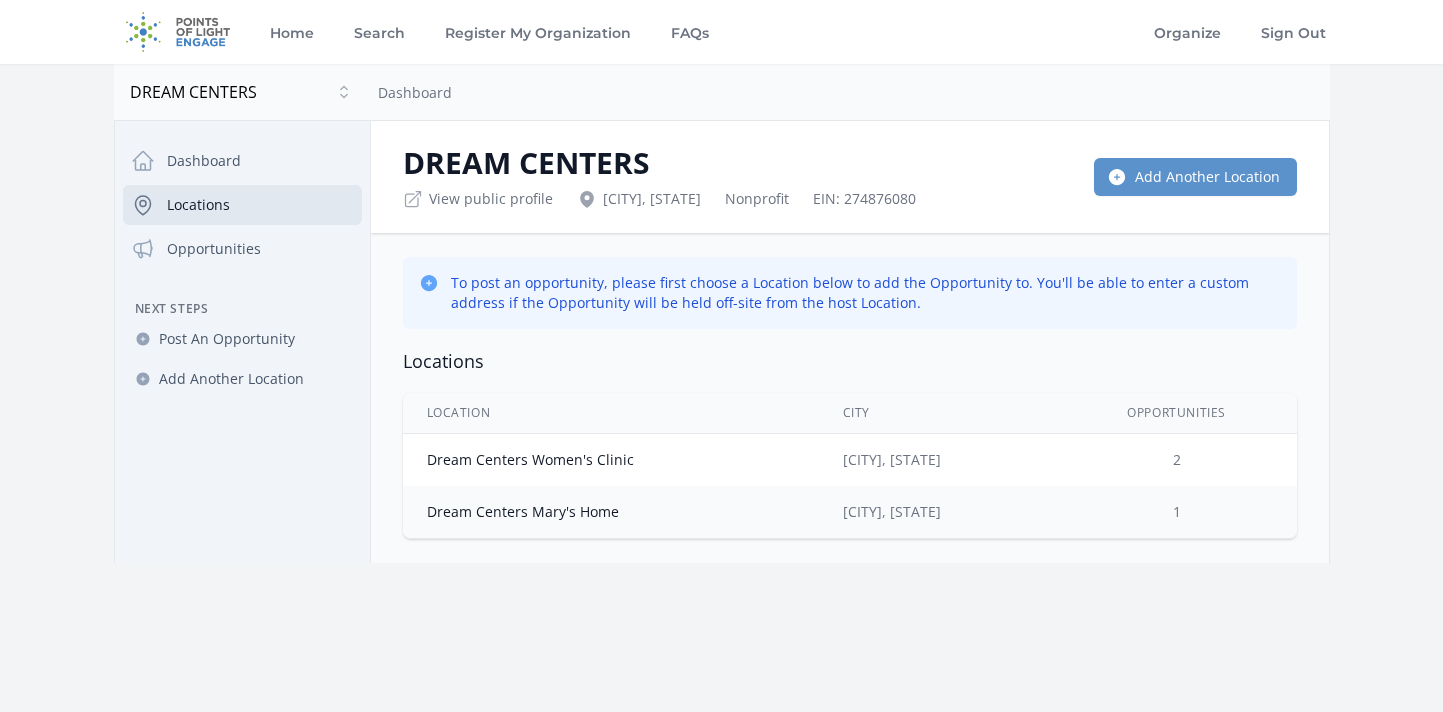 scroll, scrollTop: 0, scrollLeft: 0, axis: both 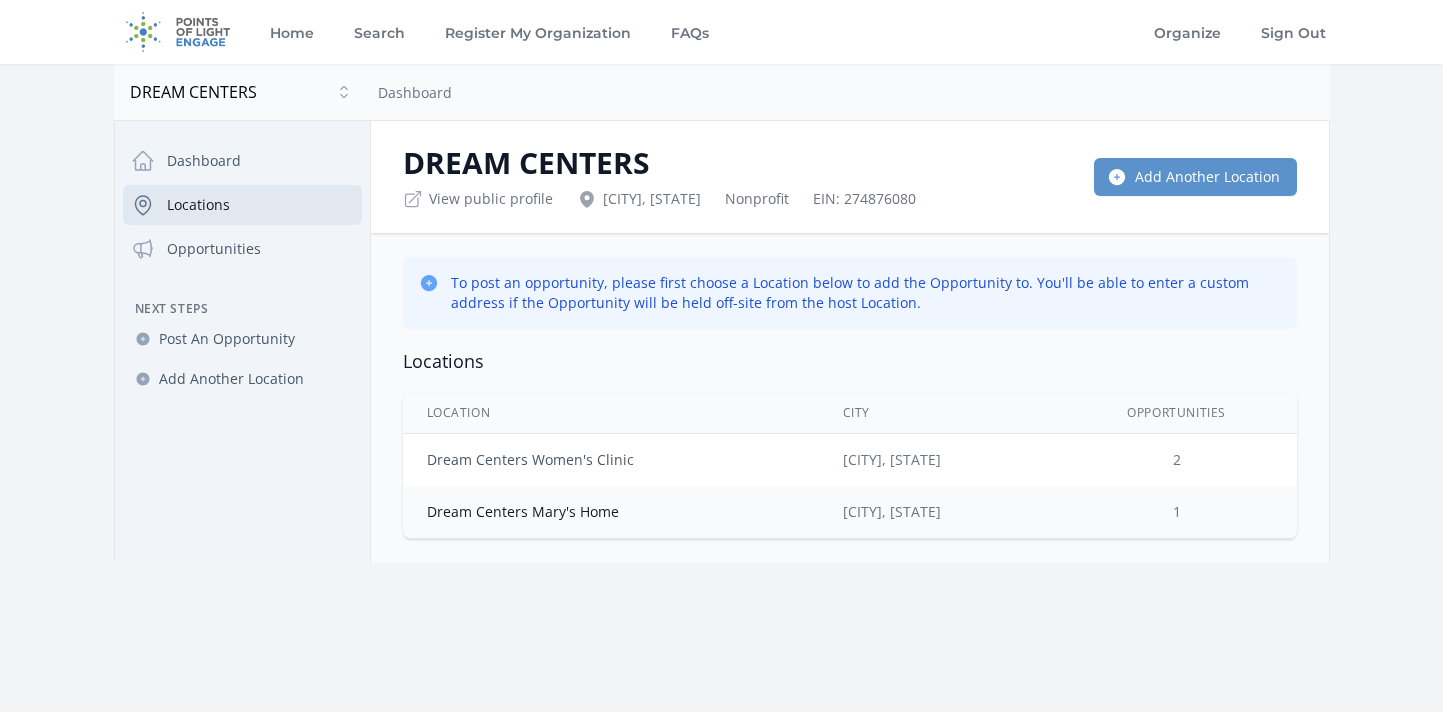 click on "Dream Centers Women's Clinic" at bounding box center (530, 459) 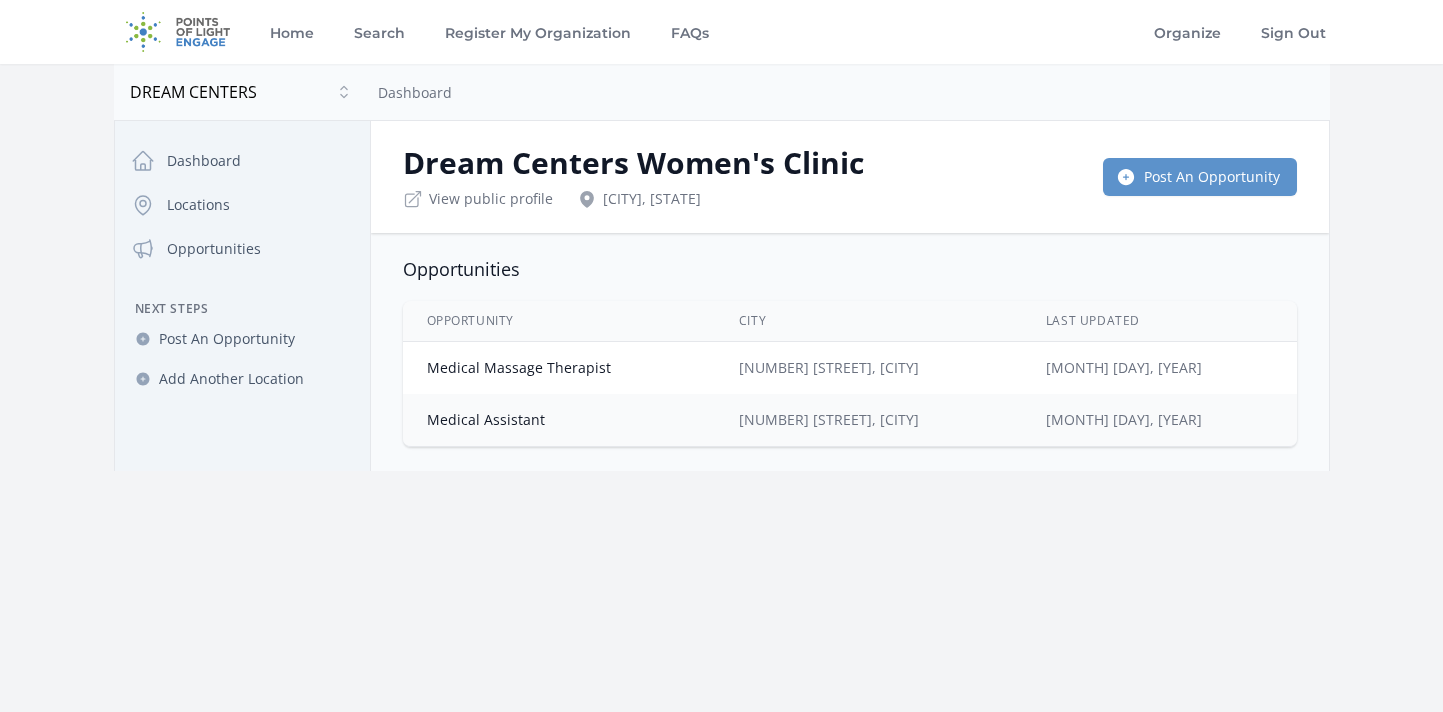 scroll, scrollTop: 0, scrollLeft: 0, axis: both 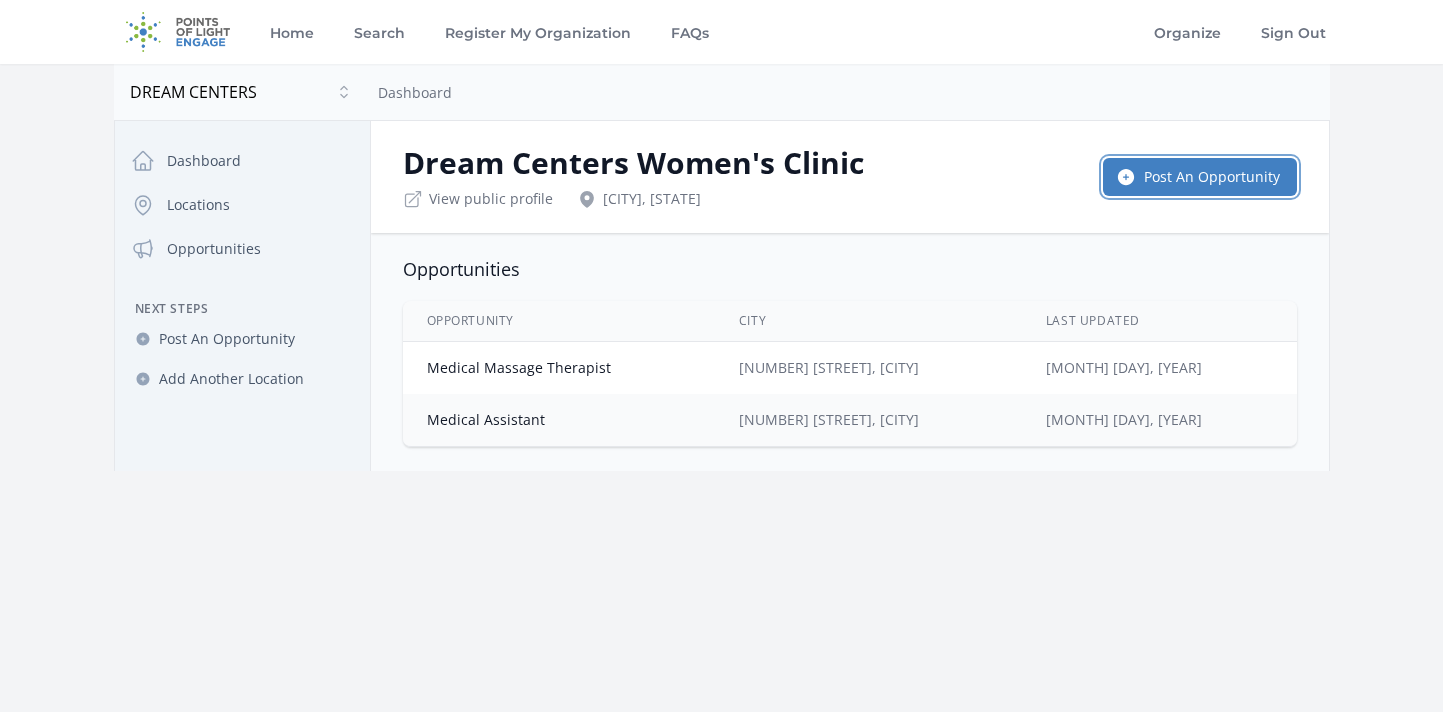 click on "Post An Opportunity" at bounding box center [1200, 177] 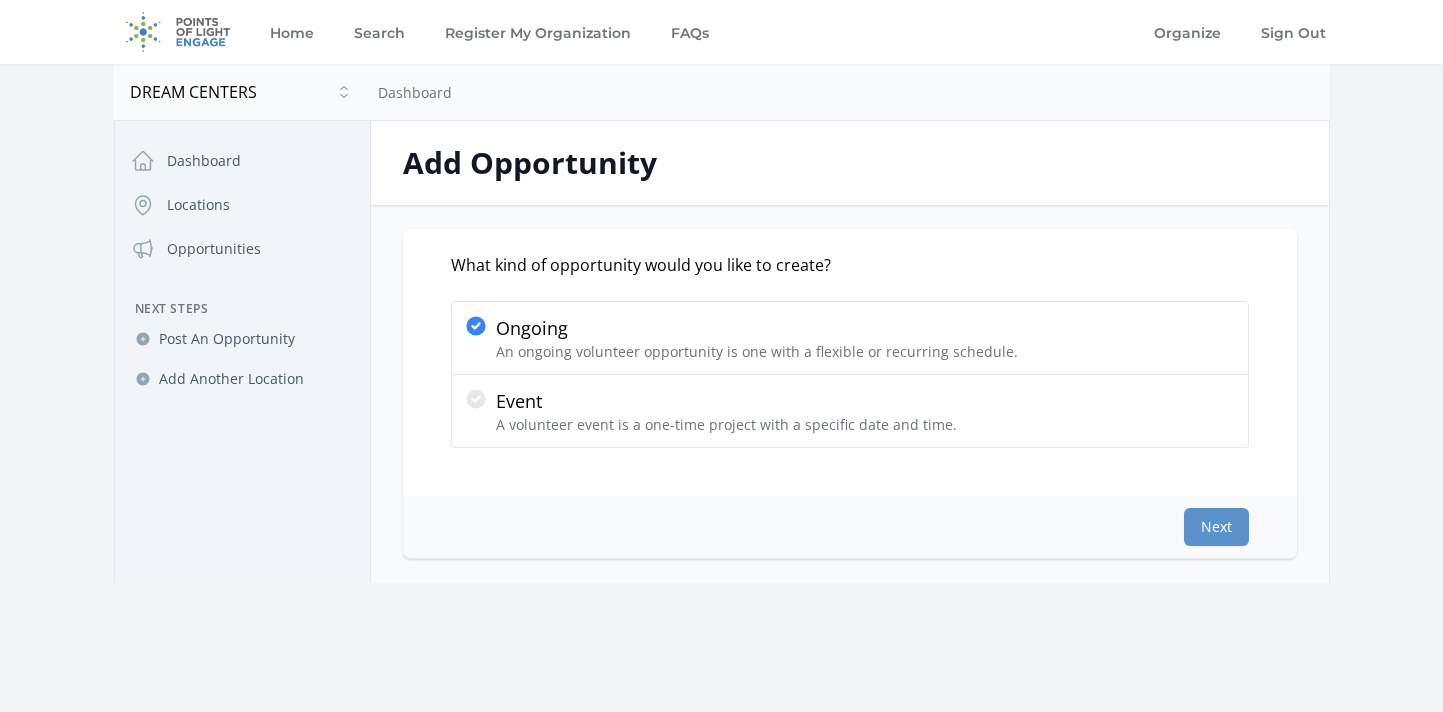 scroll, scrollTop: 0, scrollLeft: 0, axis: both 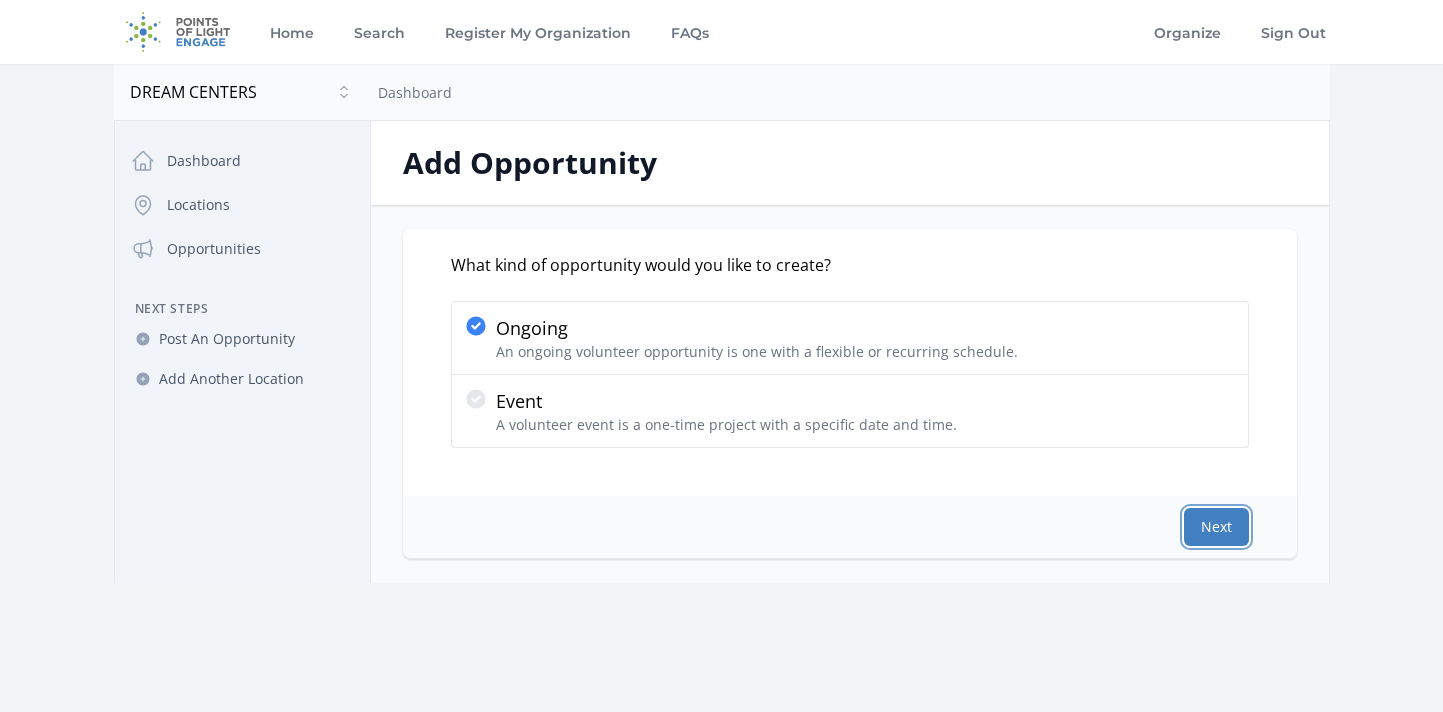 click on "Next" at bounding box center [1216, 527] 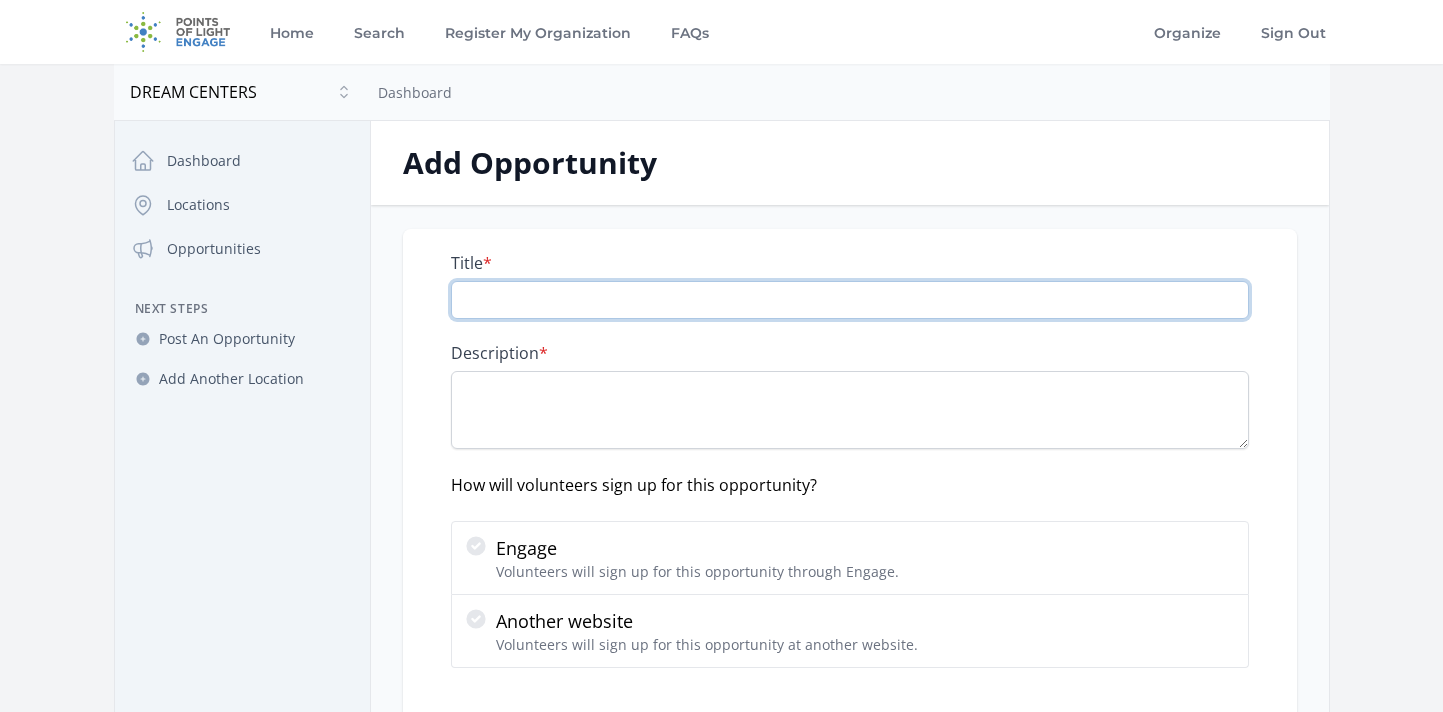 click on "Title  *" at bounding box center [850, 300] 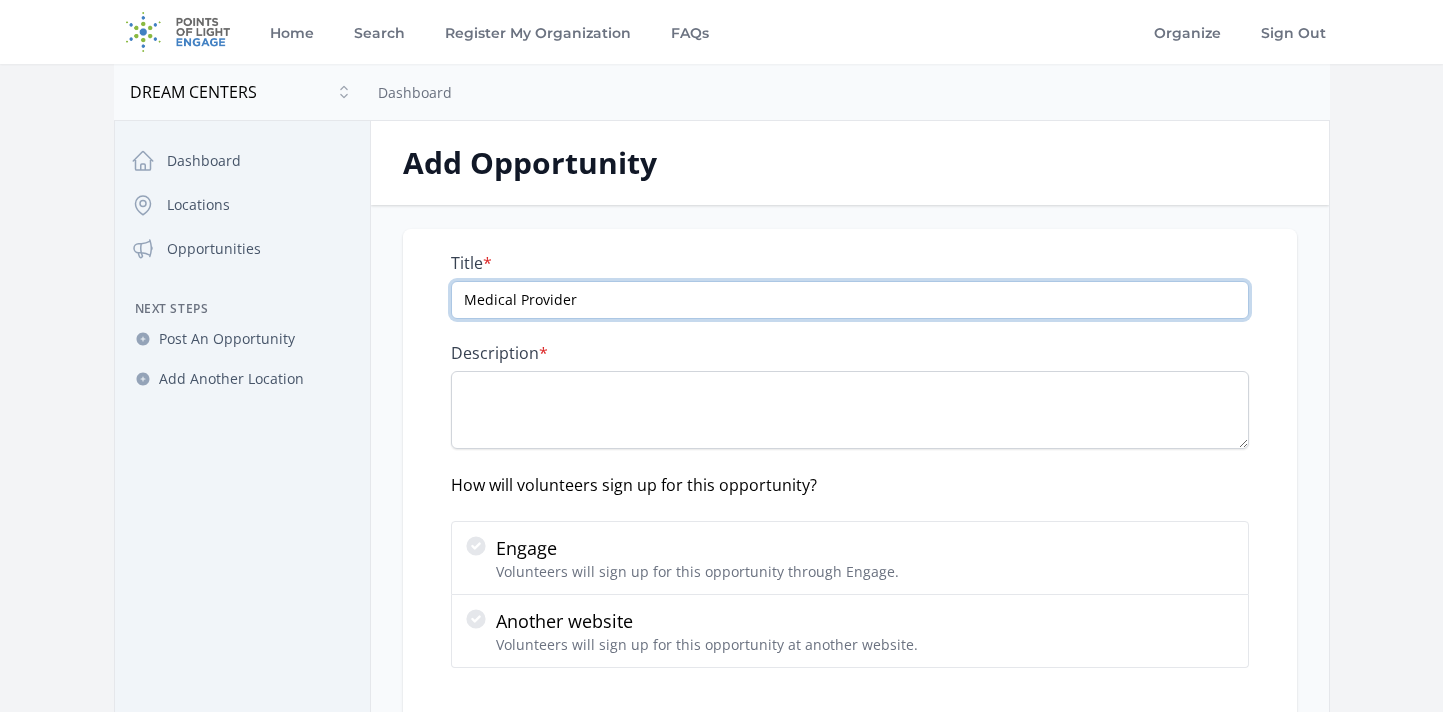 type on "Medical Provider" 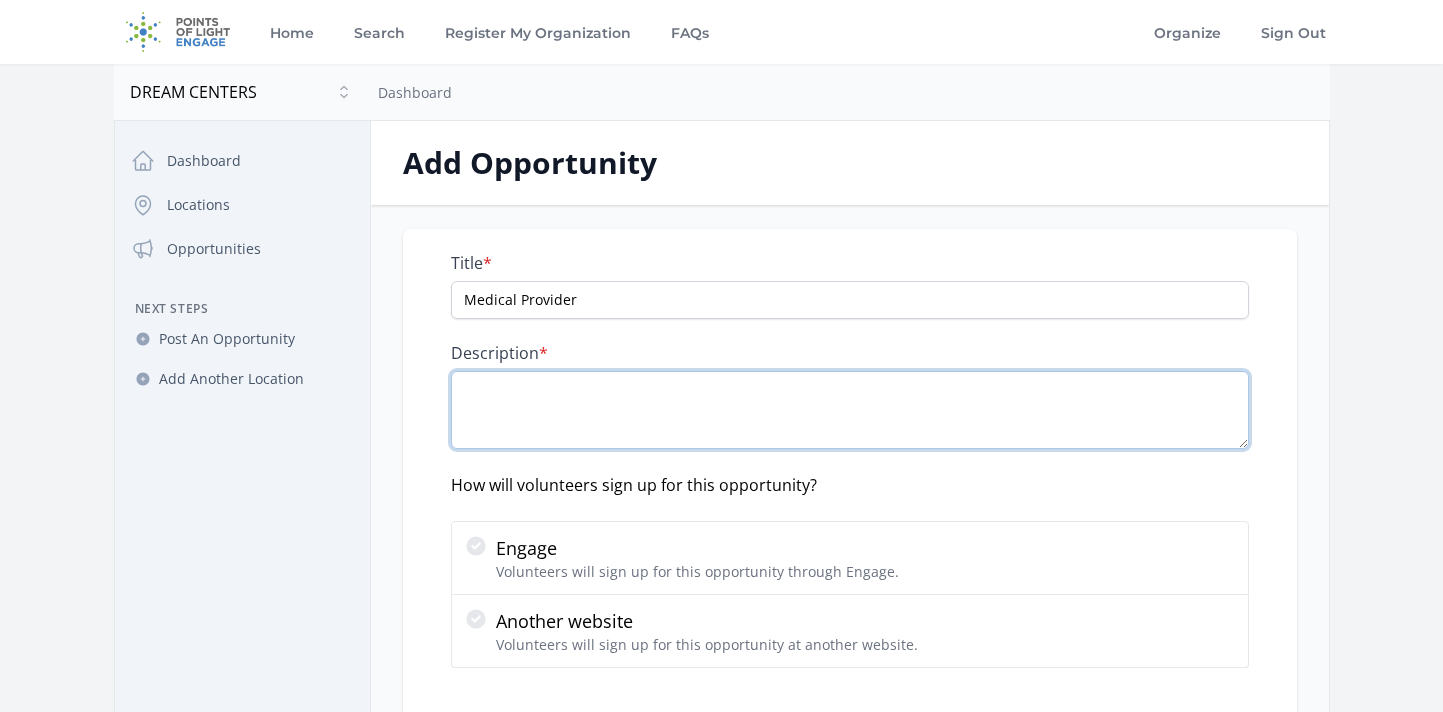 paste on "Join our team to deliver high-quality gynecological care to women ages 13–64 in a setting centered on empathy, dignity, and the love of Christ. As a licensed medical provider (MD, DO, PA, NP), you'll consult with patients, review diagnostics, and create thoughtful treatment plans that support both physical and emotional well-being. Make a meaningful impact through compassionate care." 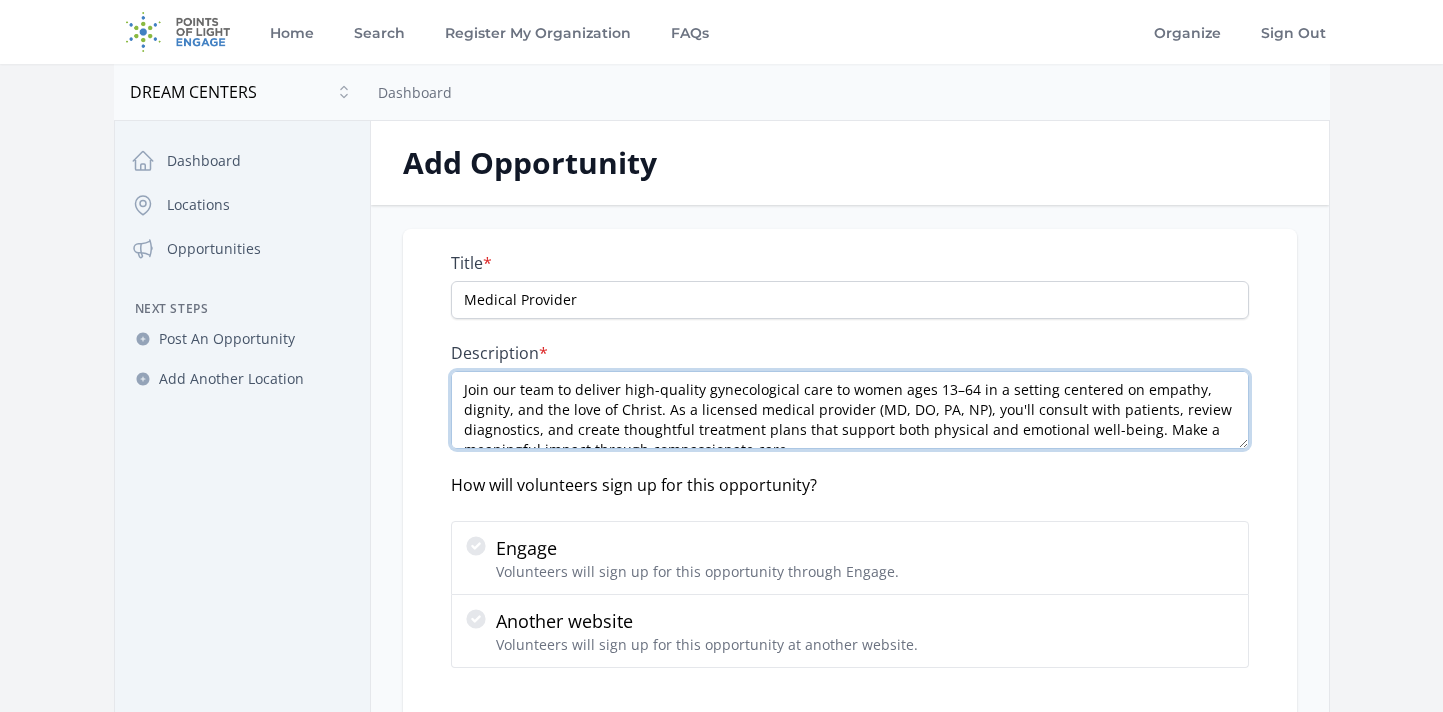 scroll, scrollTop: 11, scrollLeft: 0, axis: vertical 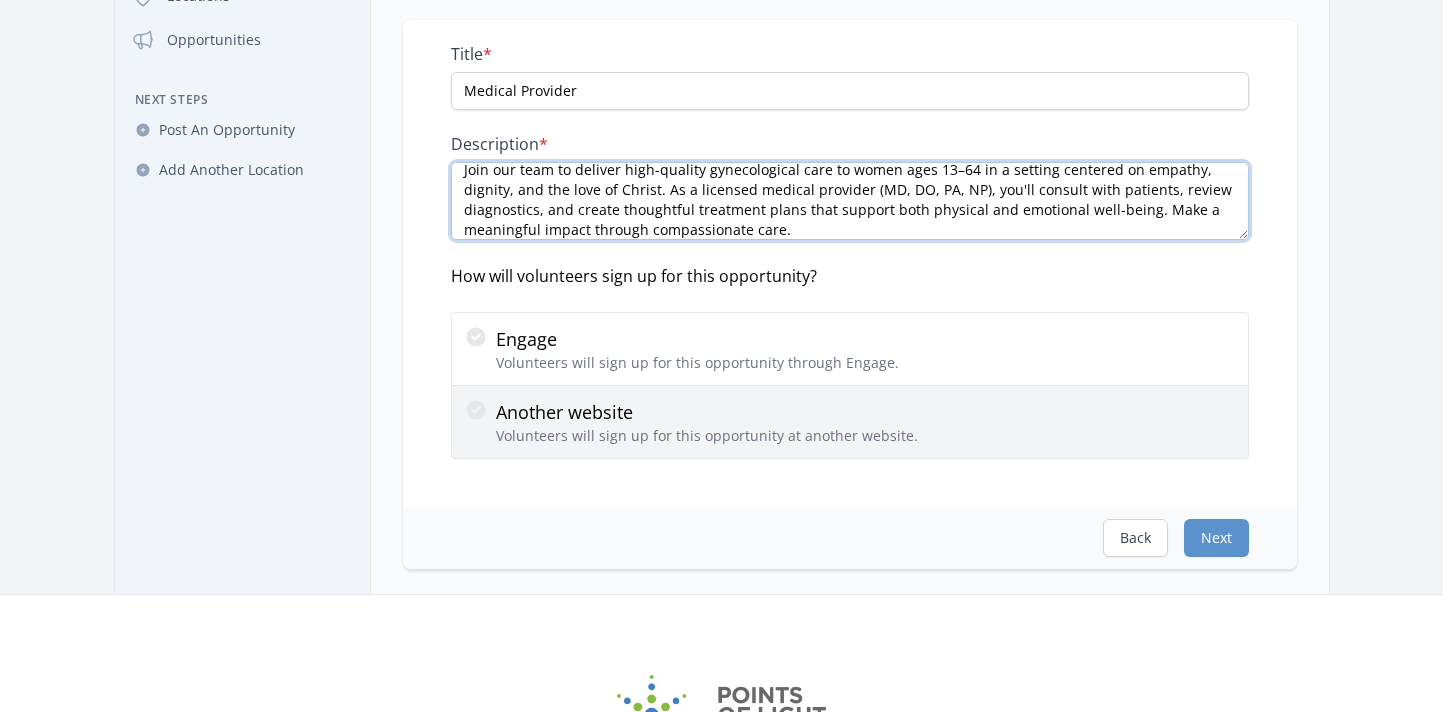 type on "Join our team to deliver high-quality gynecological care to women ages 13–64 in a setting centered on empathy, dignity, and the love of Christ. As a licensed medical provider (MD, DO, PA, NP), you'll consult with patients, review diagnostics, and create thoughtful treatment plans that support both physical and emotional well-being. Make a meaningful impact through compassionate care." 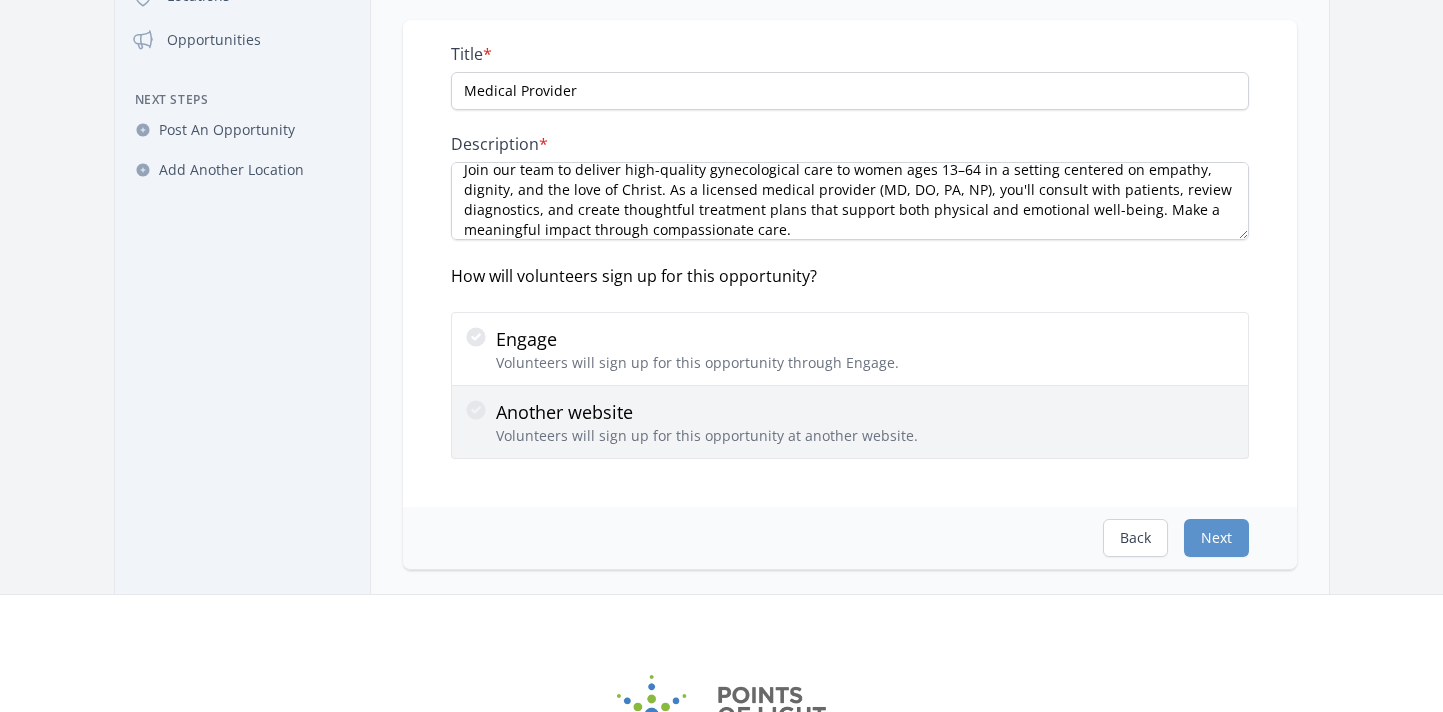 click 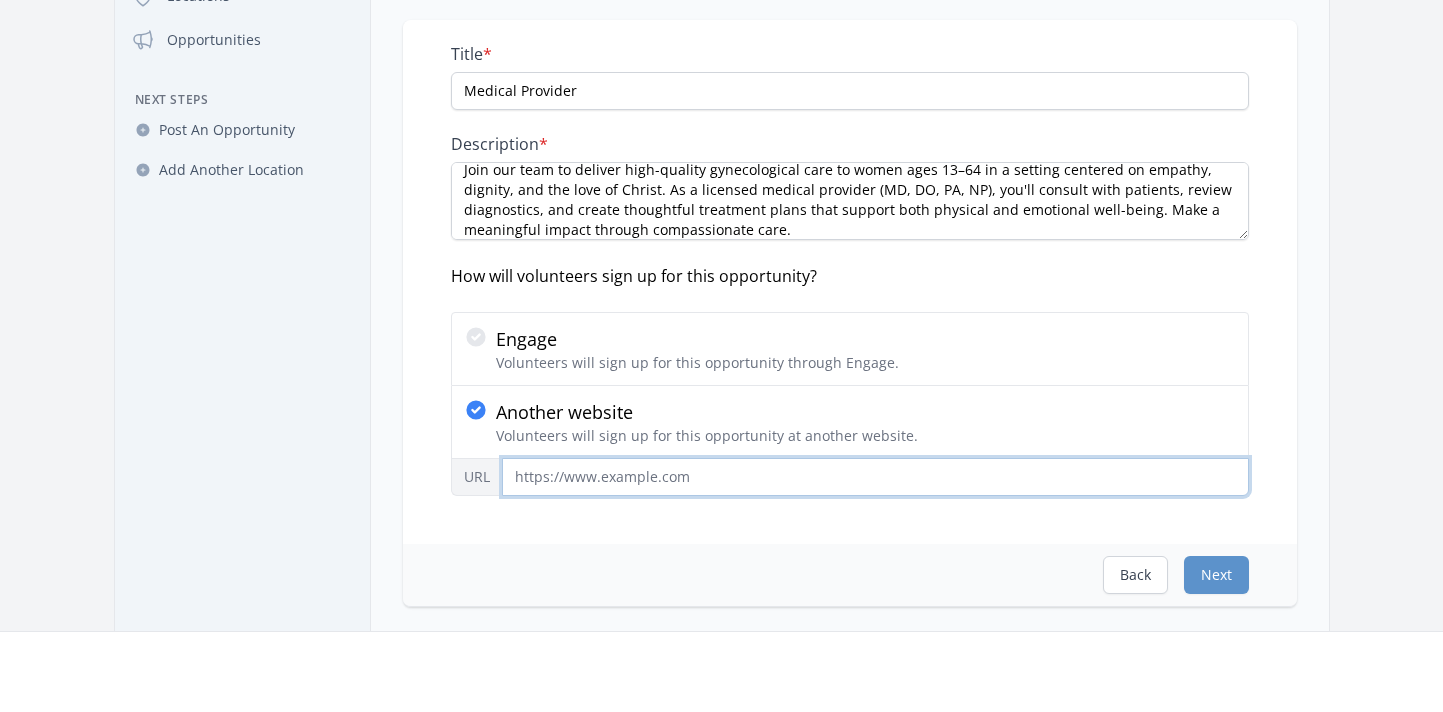 click on "URL" at bounding box center [875, 477] 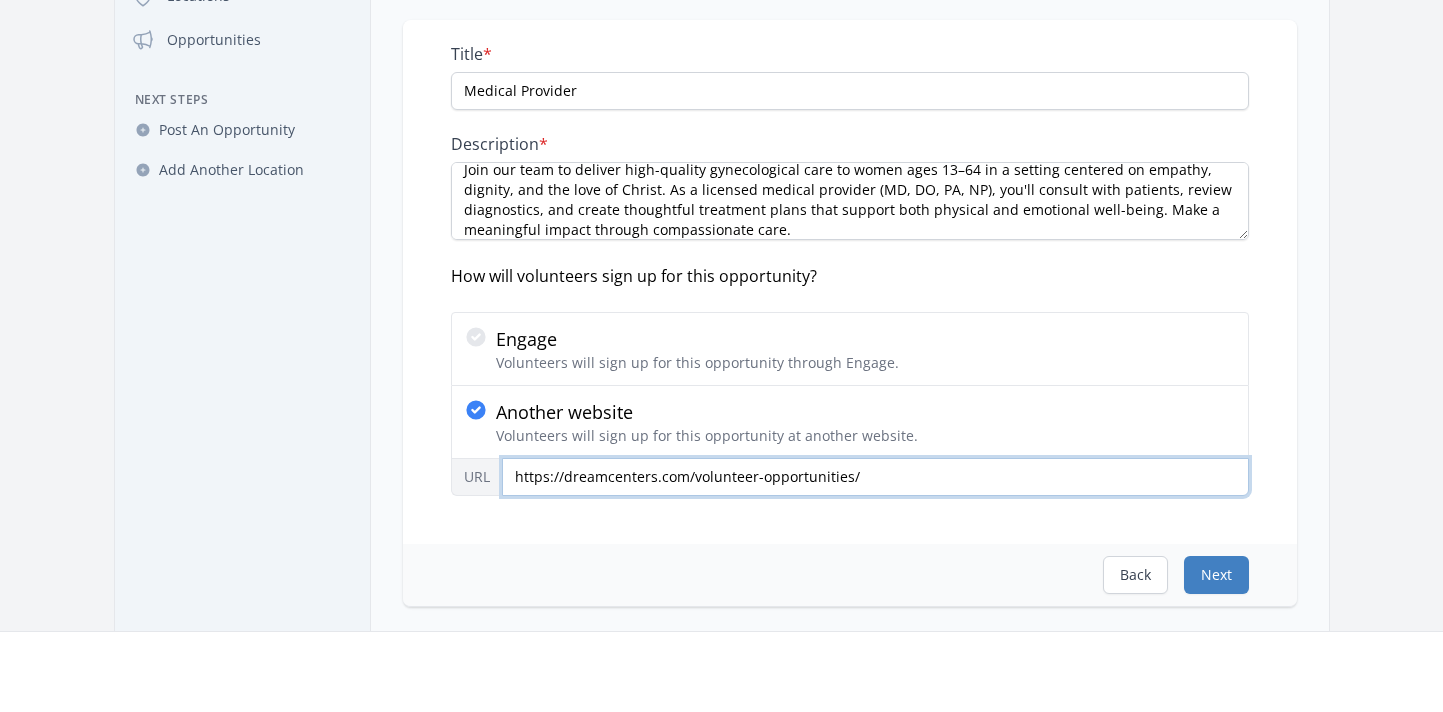 type on "https://dreamcenters.com/volunteer-opportunities/" 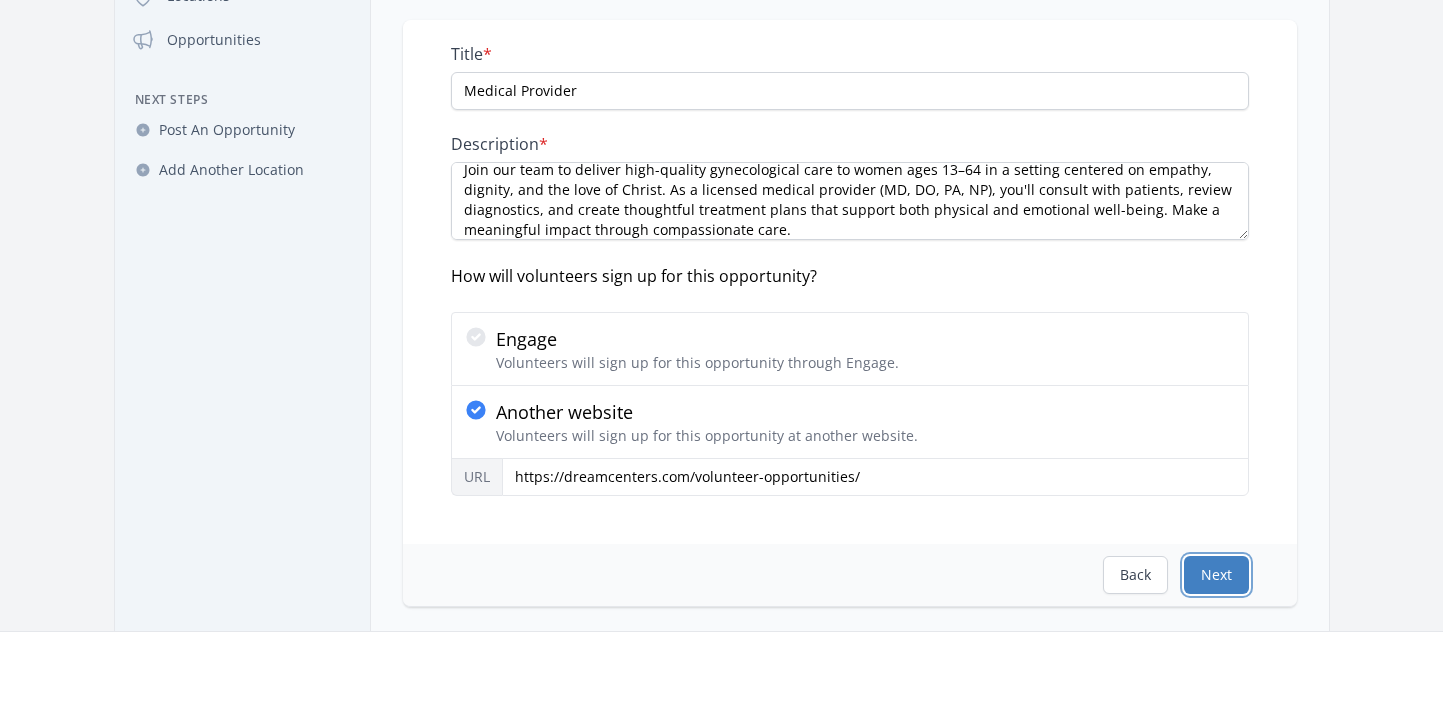 click on "Next" at bounding box center [1216, 575] 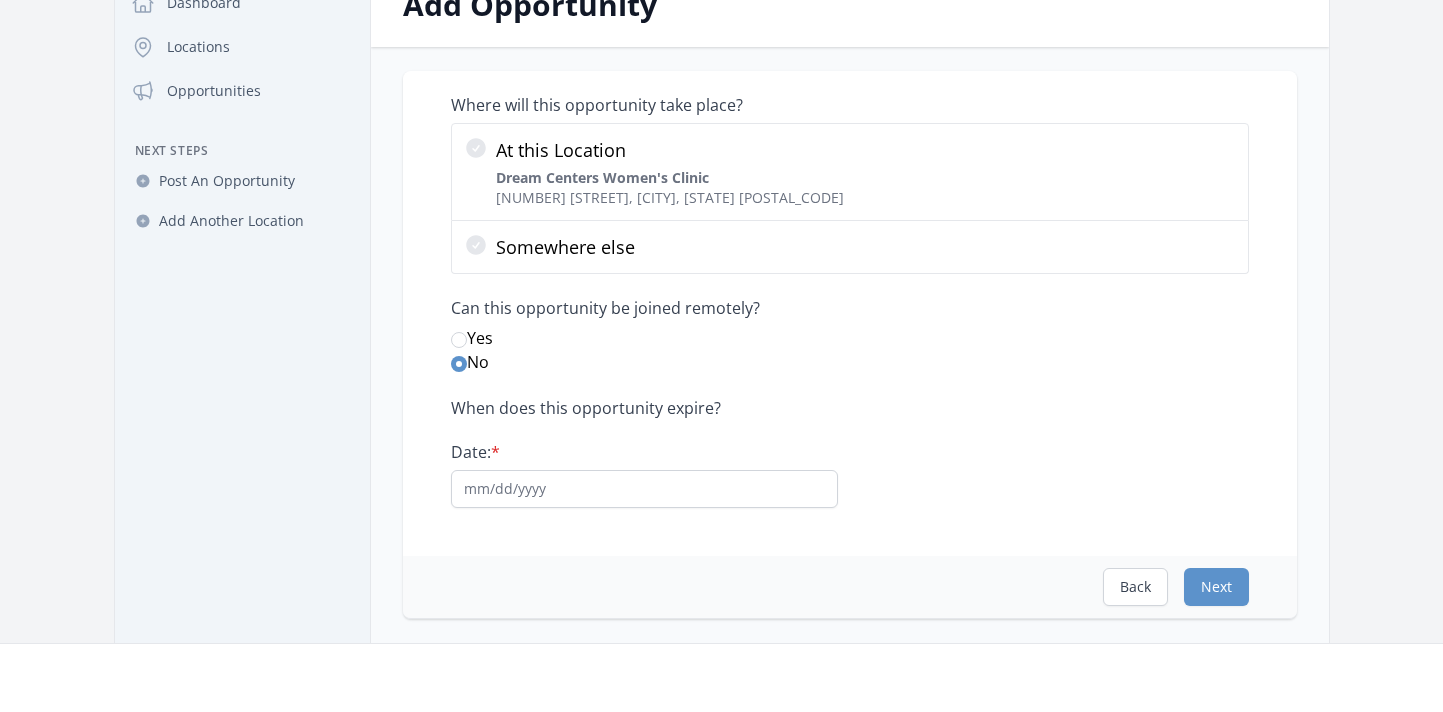 scroll, scrollTop: 210, scrollLeft: 0, axis: vertical 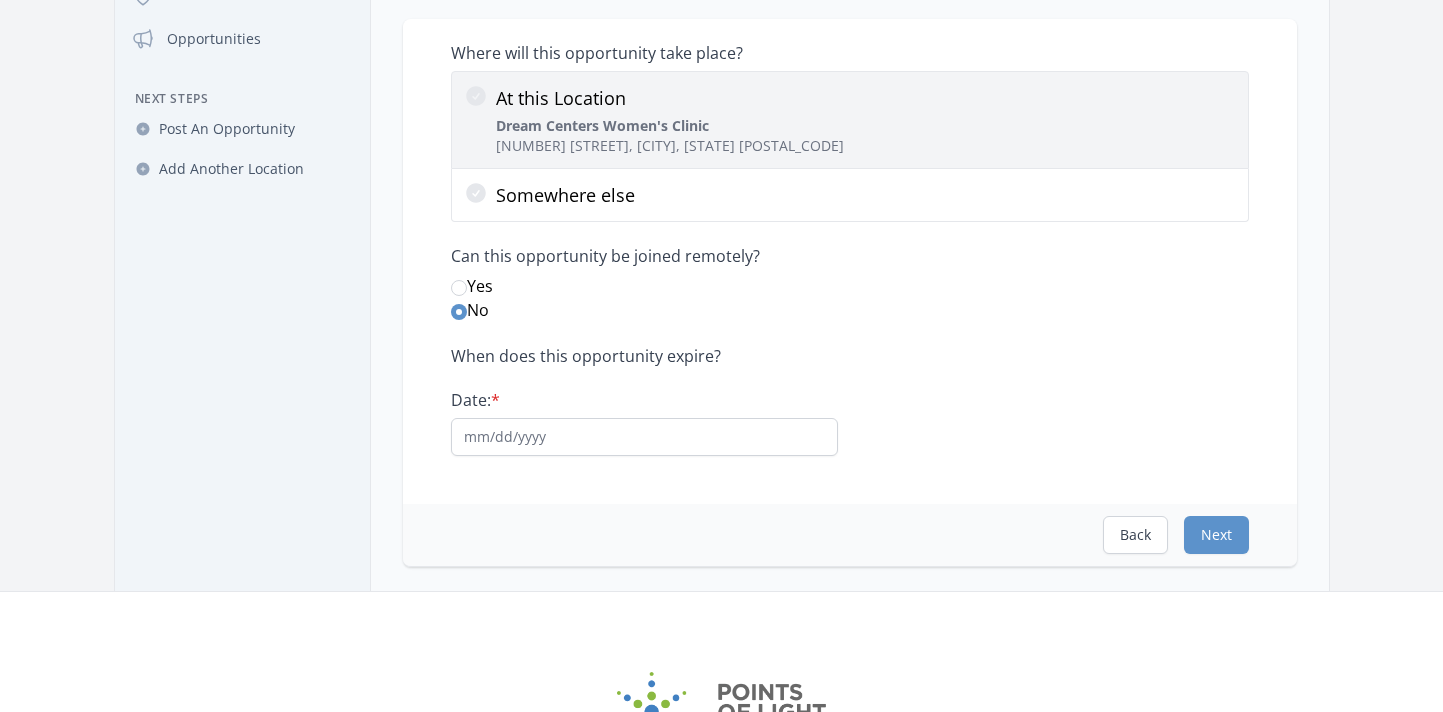 click on "At this Location" at bounding box center [670, 98] 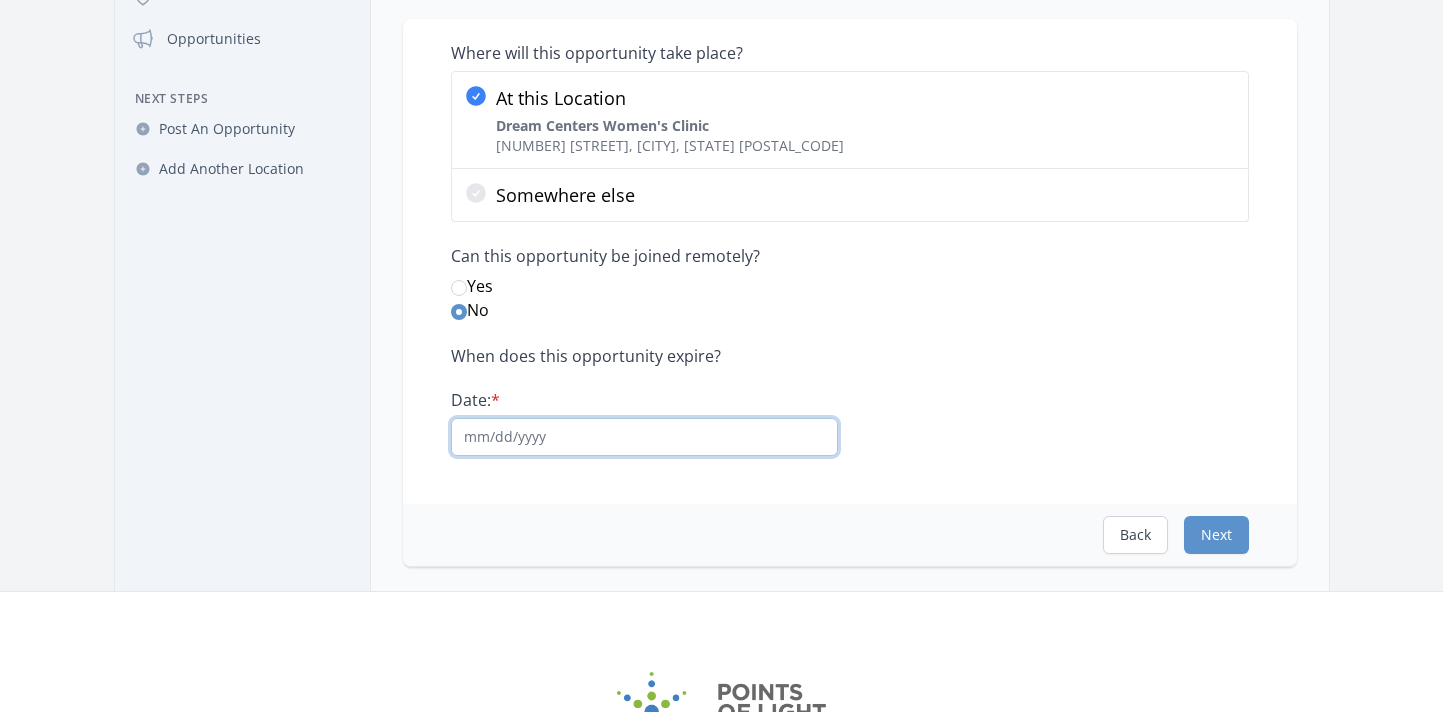click on "Date:  *" at bounding box center (644, 437) 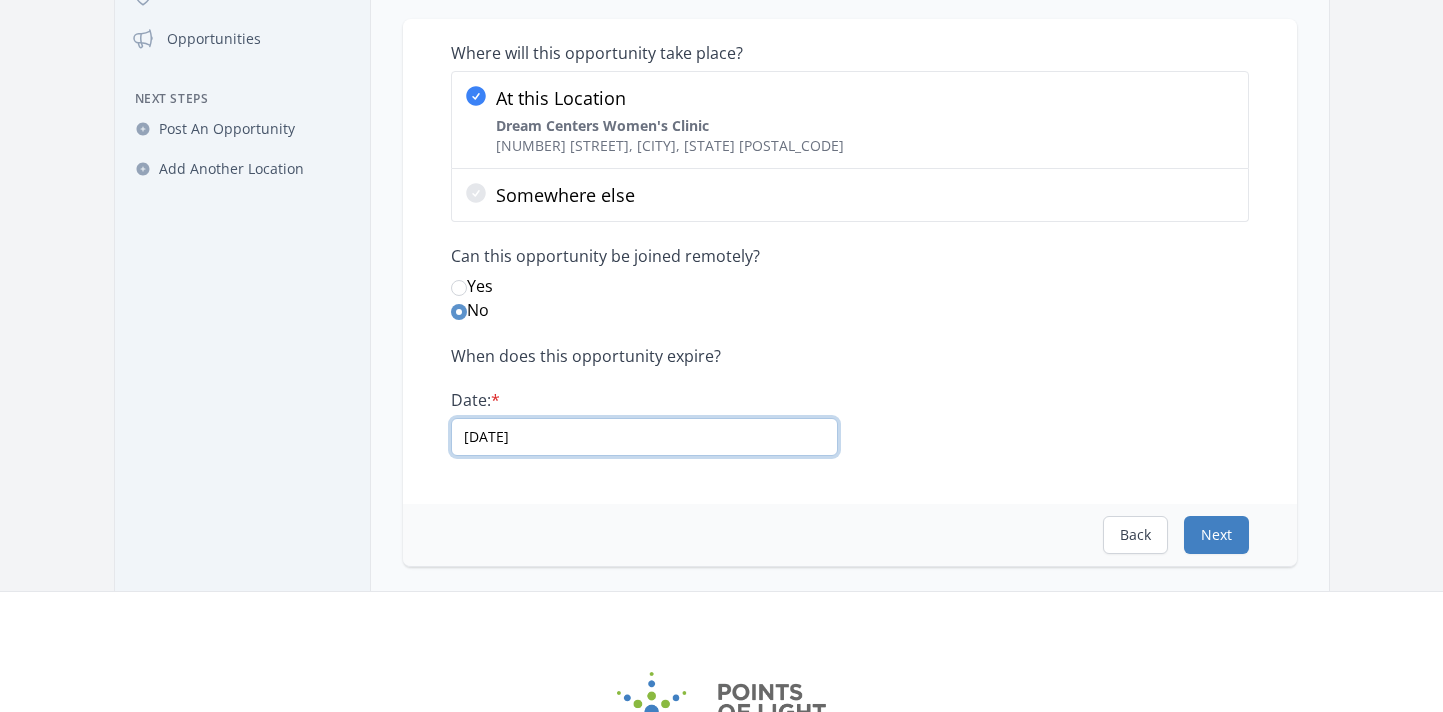type on "01/01/2030" 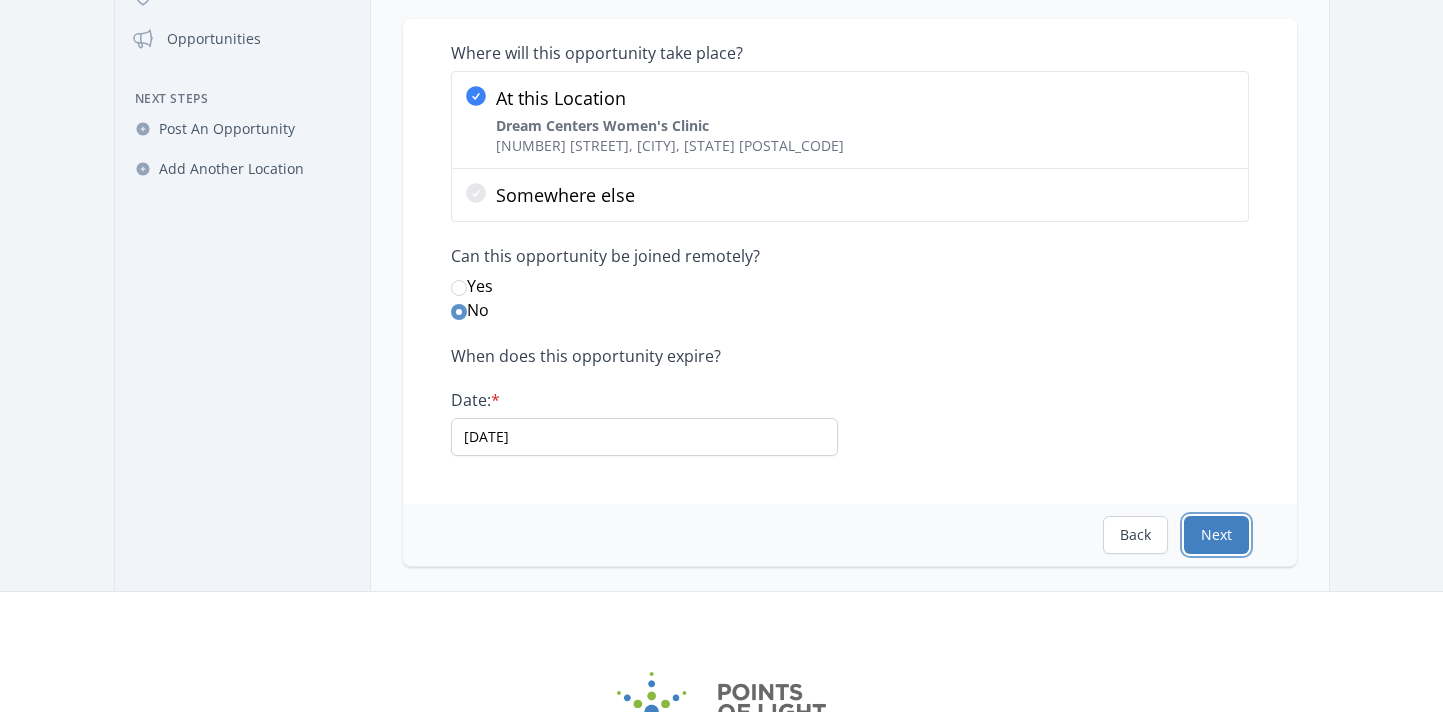 click on "Next" at bounding box center [1216, 535] 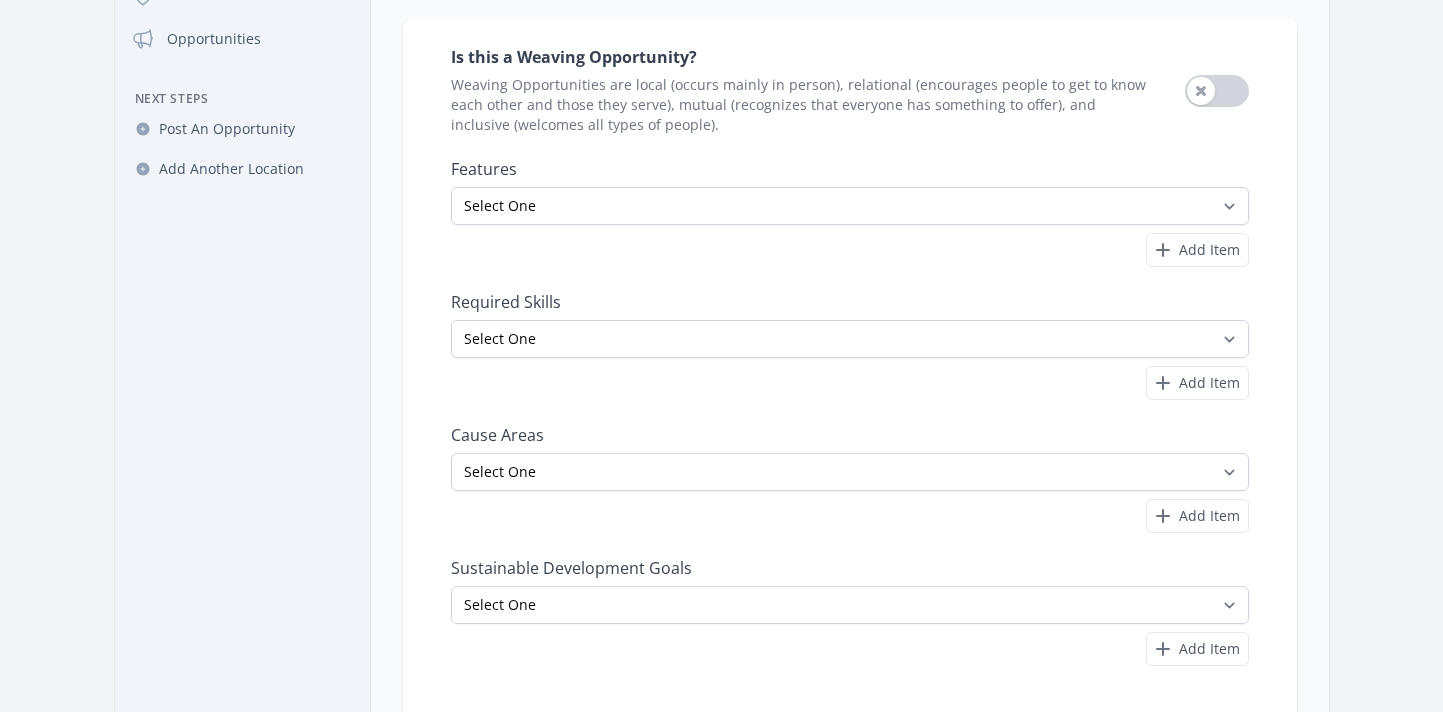 scroll, scrollTop: 0, scrollLeft: 0, axis: both 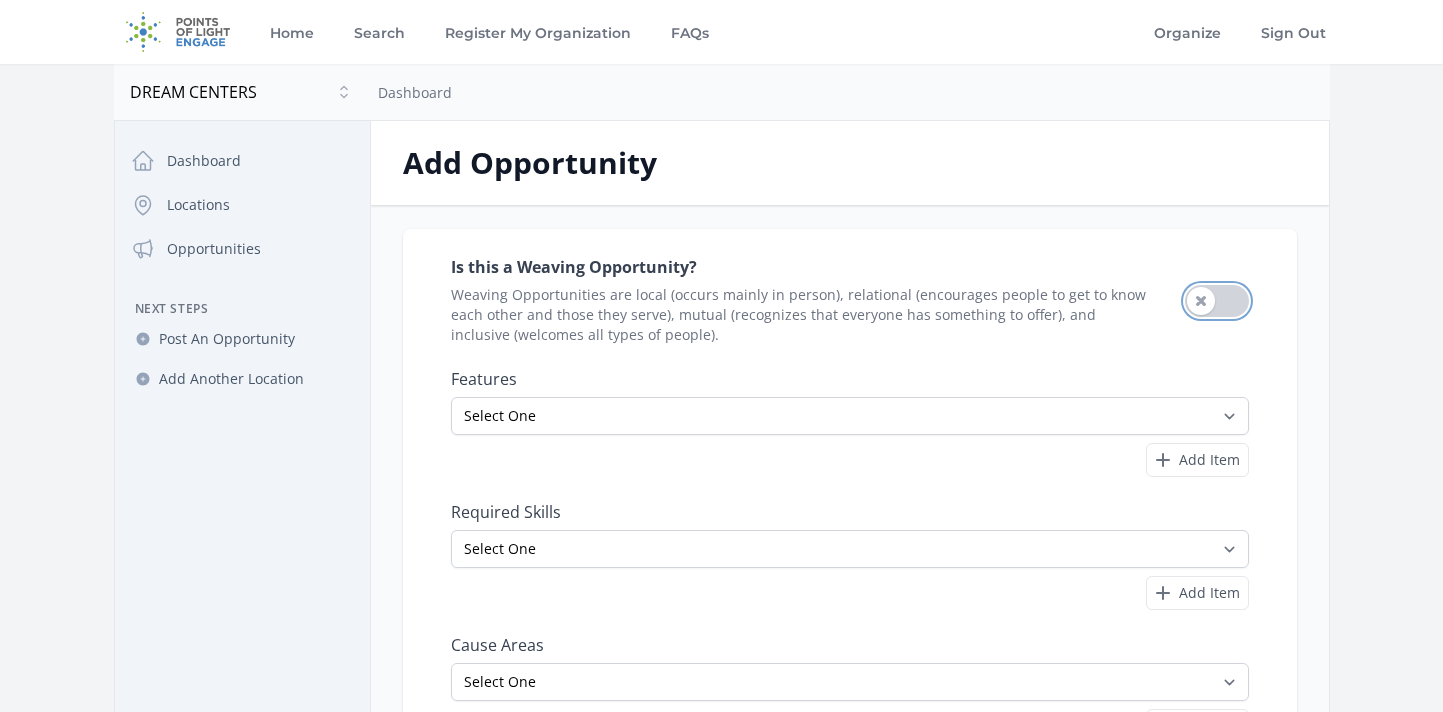 click on "Use setting" at bounding box center [1217, 301] 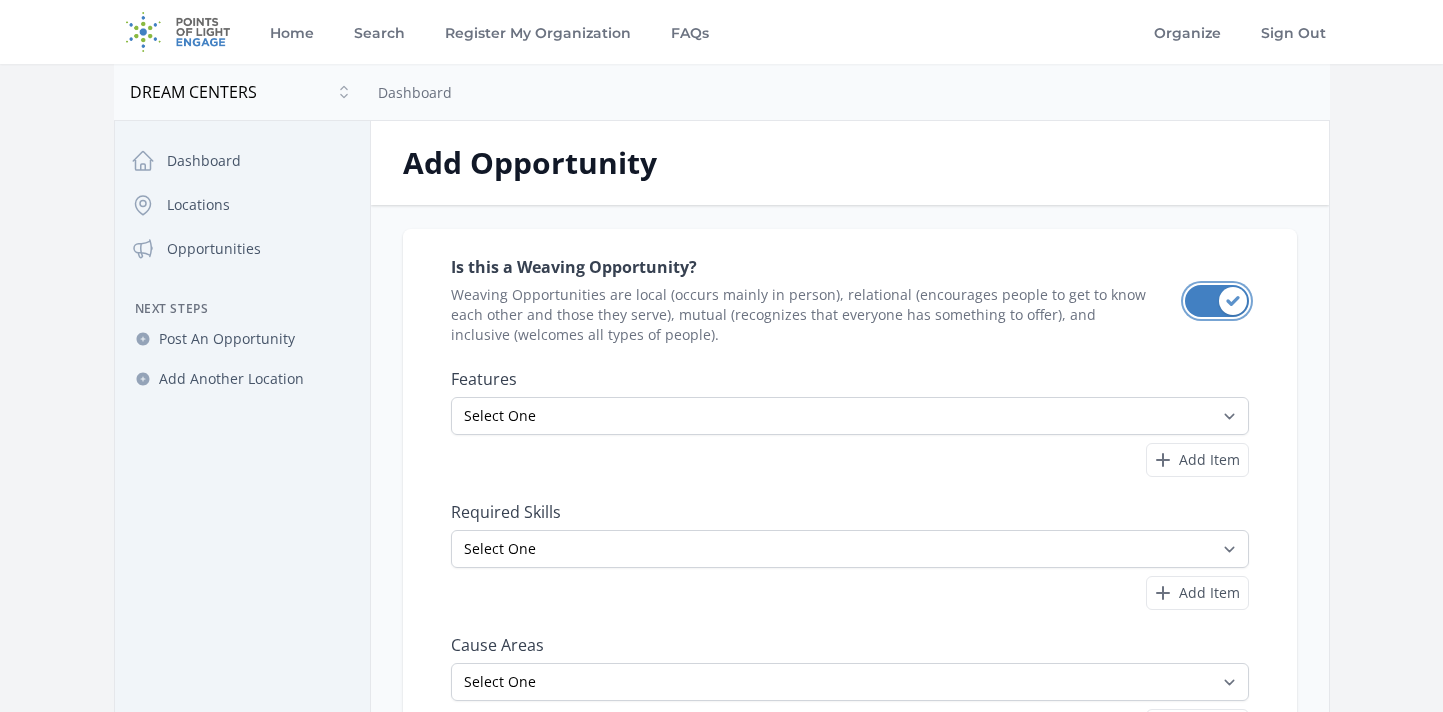 click on "Use setting" at bounding box center [1217, 301] 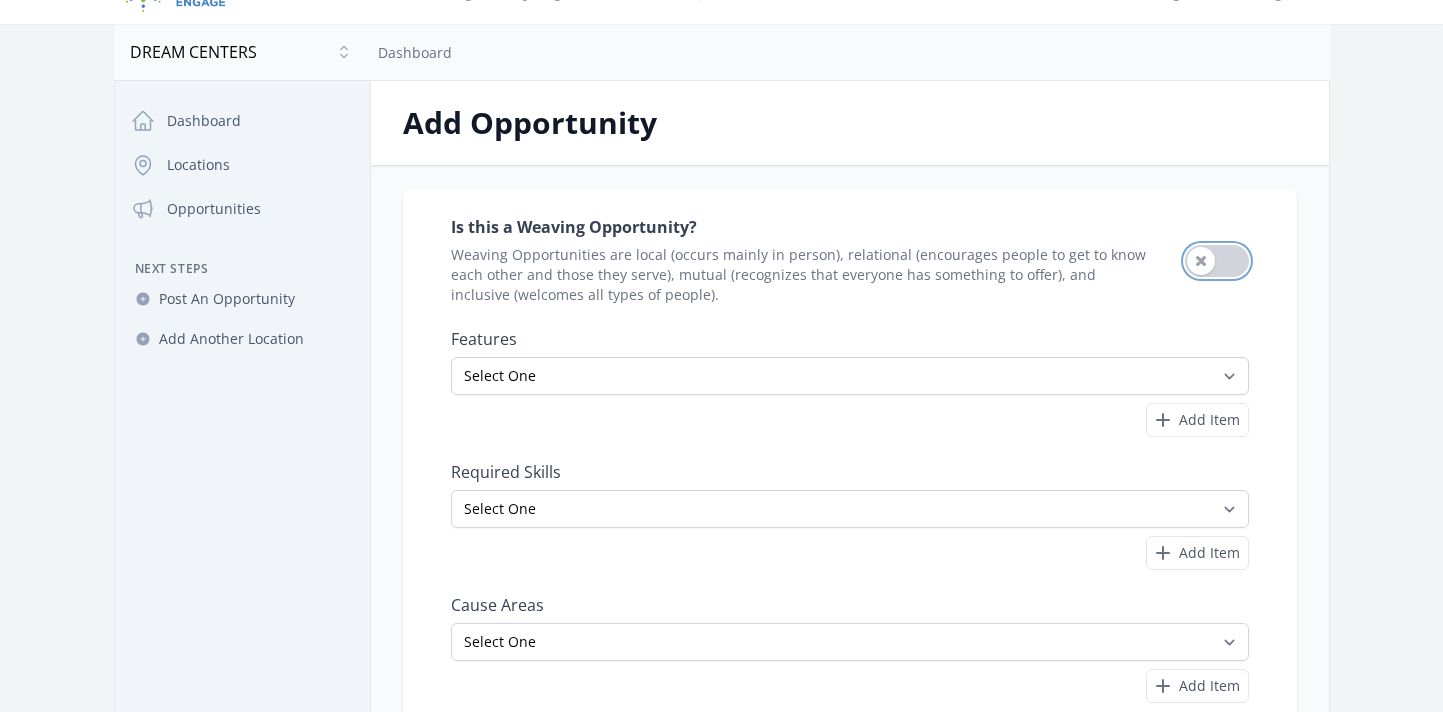 scroll, scrollTop: 43, scrollLeft: 0, axis: vertical 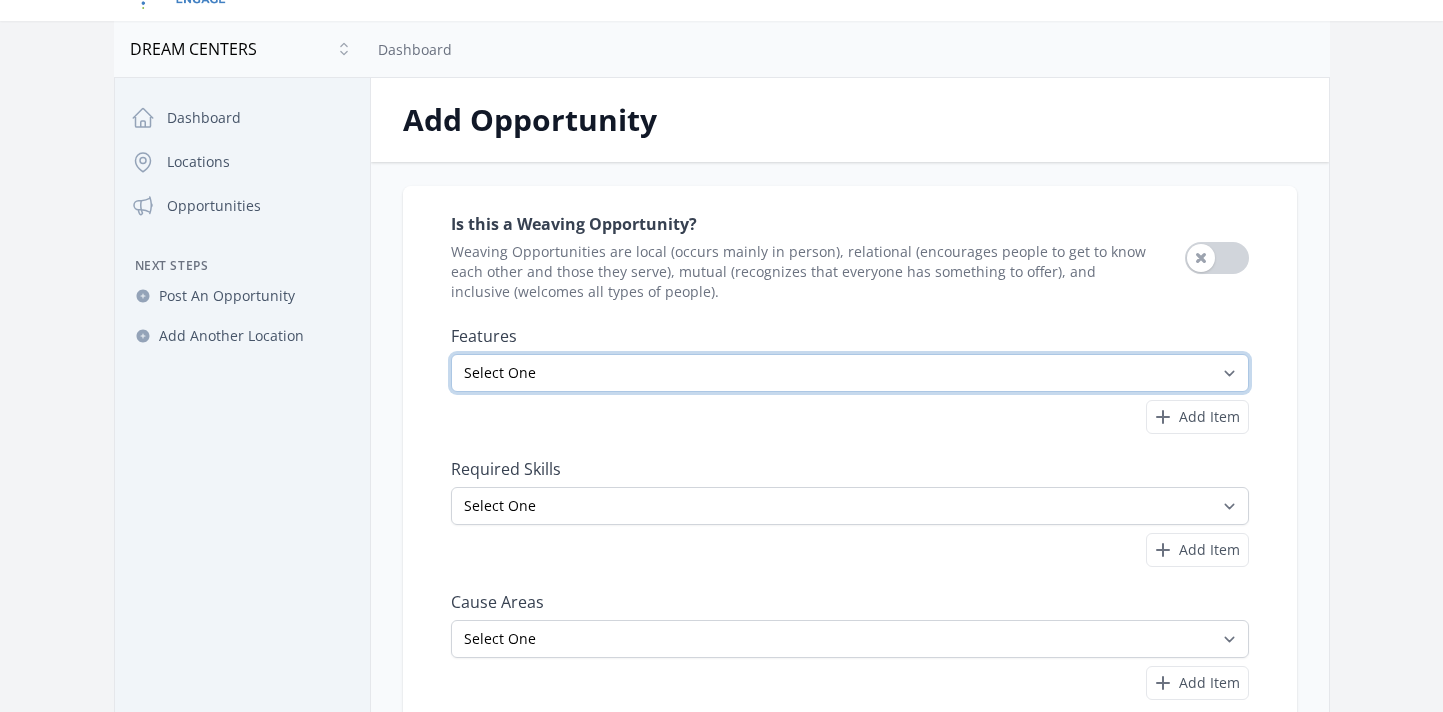 click on "Select One
All Ages
Court-Ordered Eligible
Good for Families
Good for Groups
Good for Kids
Good for Seniors
Good for Teens
Handicap Accessible
Indoor Activity
Involves Physical Labor
Minimum Age 18
Minimum Age 21
Outdoor Activity
Volunteer Abroad" at bounding box center [850, 373] 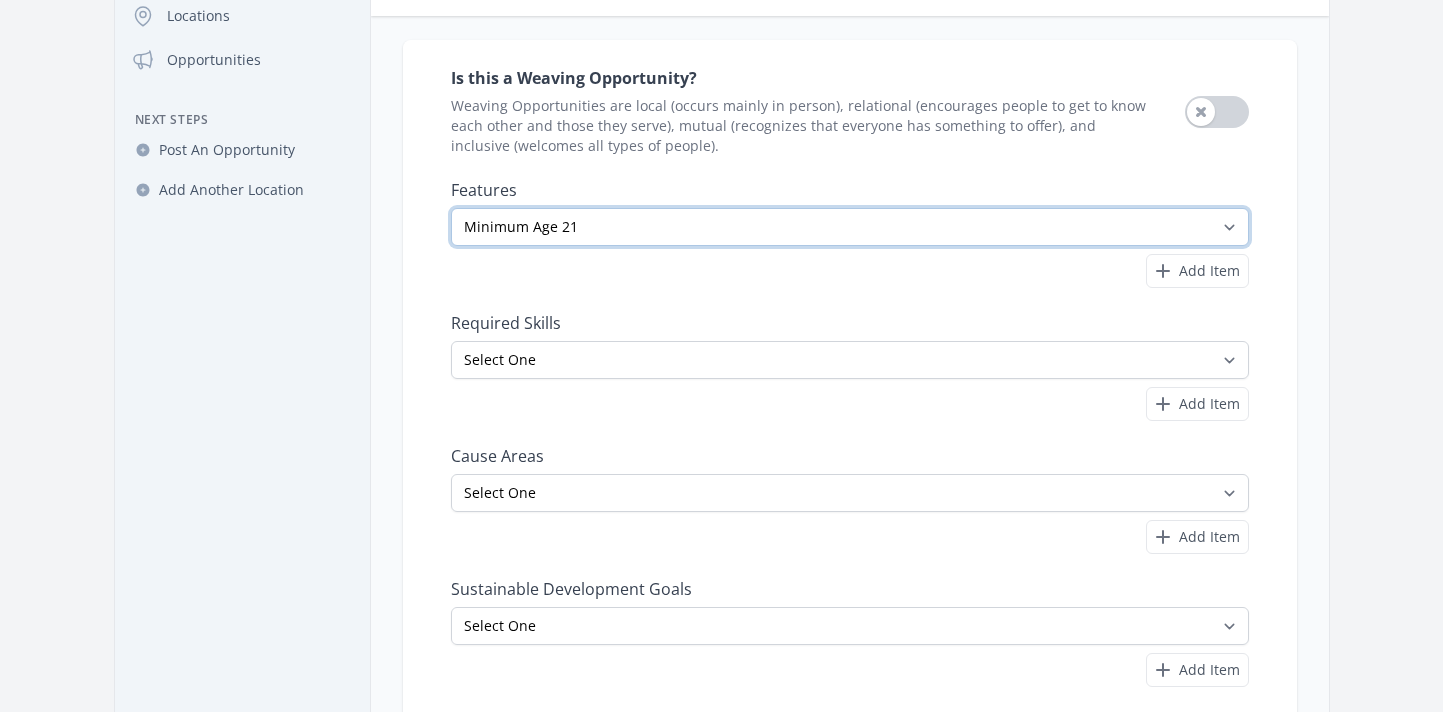 scroll, scrollTop: 201, scrollLeft: 0, axis: vertical 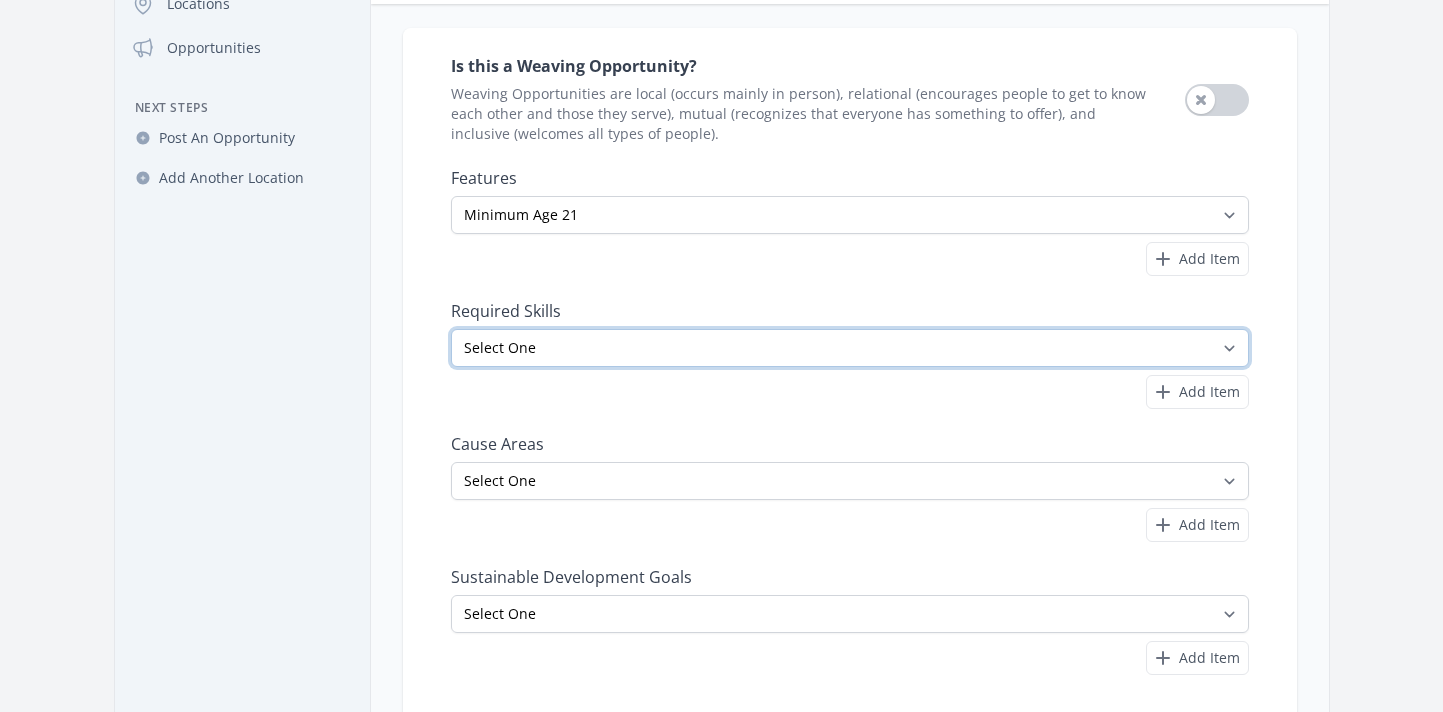 click on "Select One
Accounting
Advocacy
Administrative
Arts
Board Service
Business Skills
Caregiving
Coaching
Communications
Community Outreach
Data Science
Design
Driving
EMT
Event Support
Facilitation
Finance Firefighter Legal" at bounding box center (850, 348) 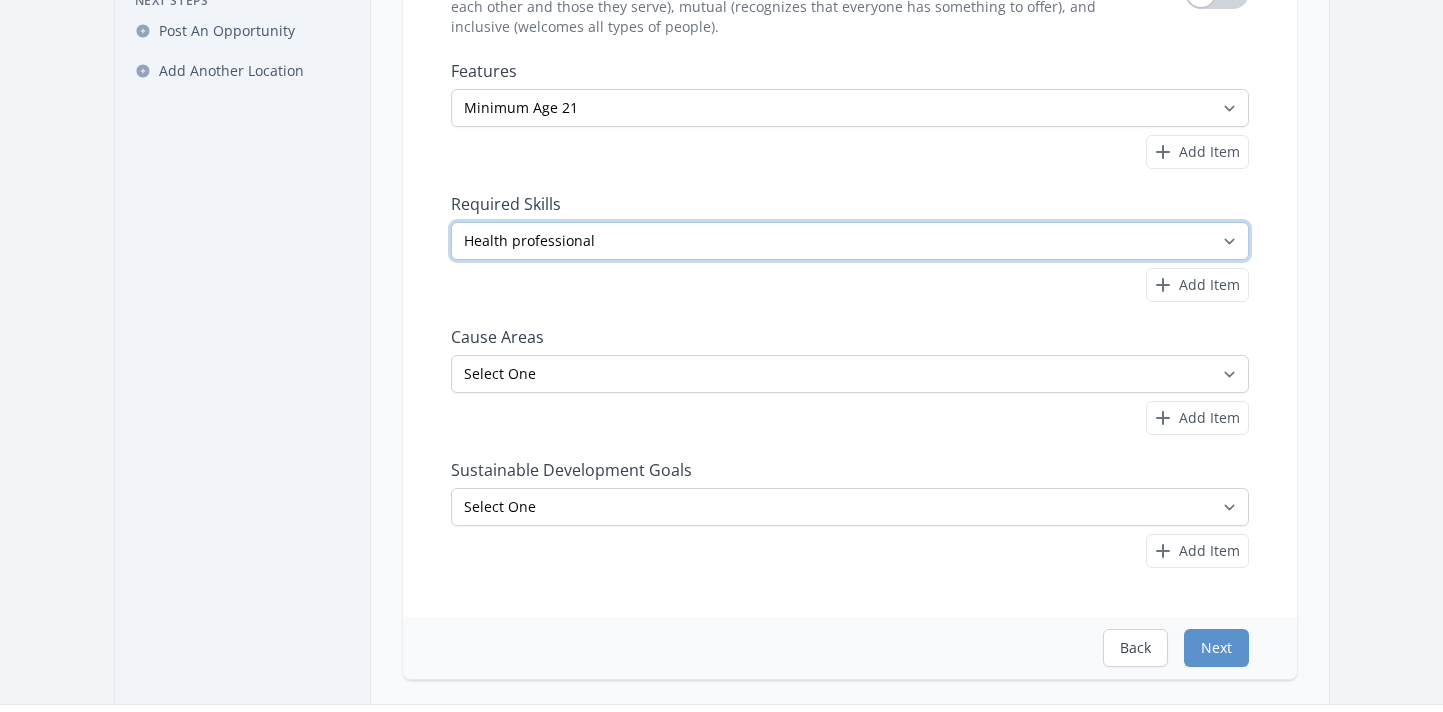 scroll, scrollTop: 309, scrollLeft: 0, axis: vertical 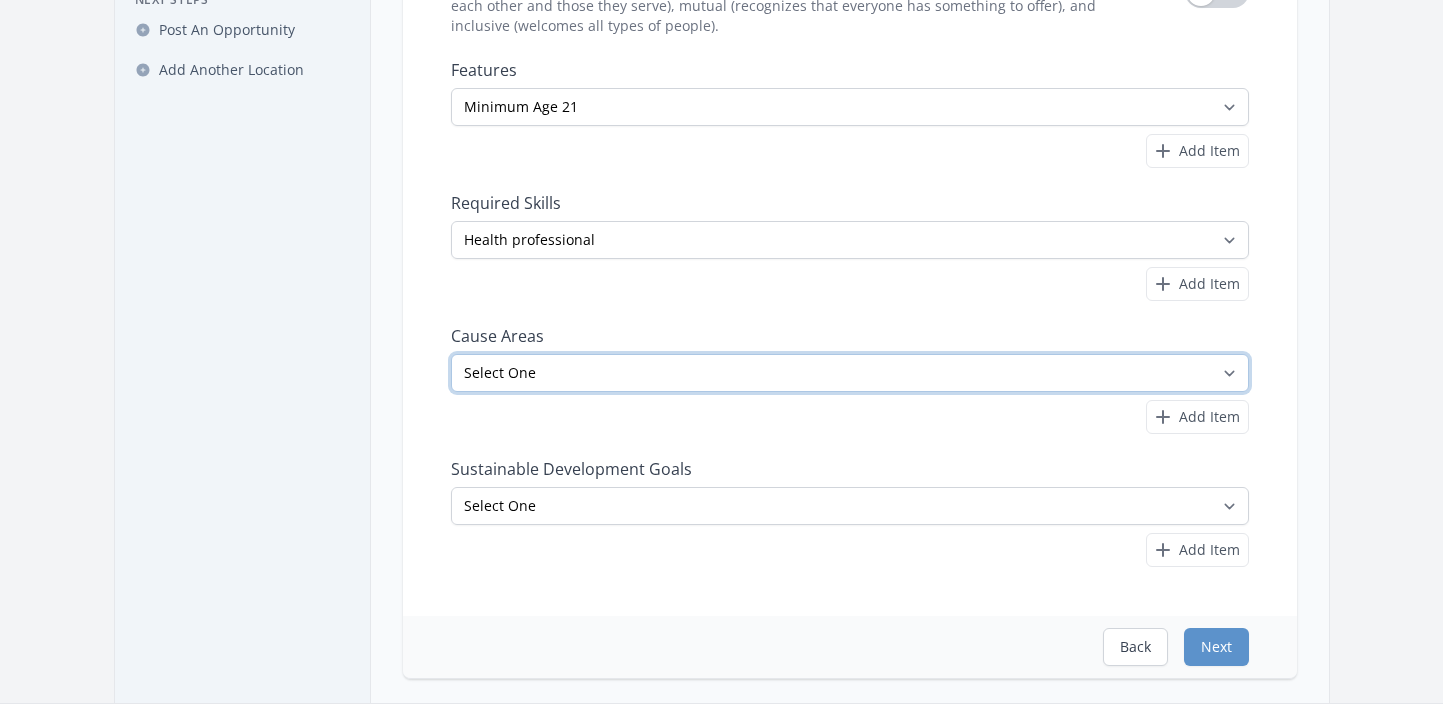 click on "Select One
Adult Education
Animals
Arts & Culture
Children & Youth
Civil Rights
Community Strengthening
COVID-19
Digital Divide
Disabilities
Disaster Response & Recovery
Education
Environment
Family Services
Food Insecurity
Health & Wellness
Homelessness Hunger STEM" at bounding box center [850, 373] 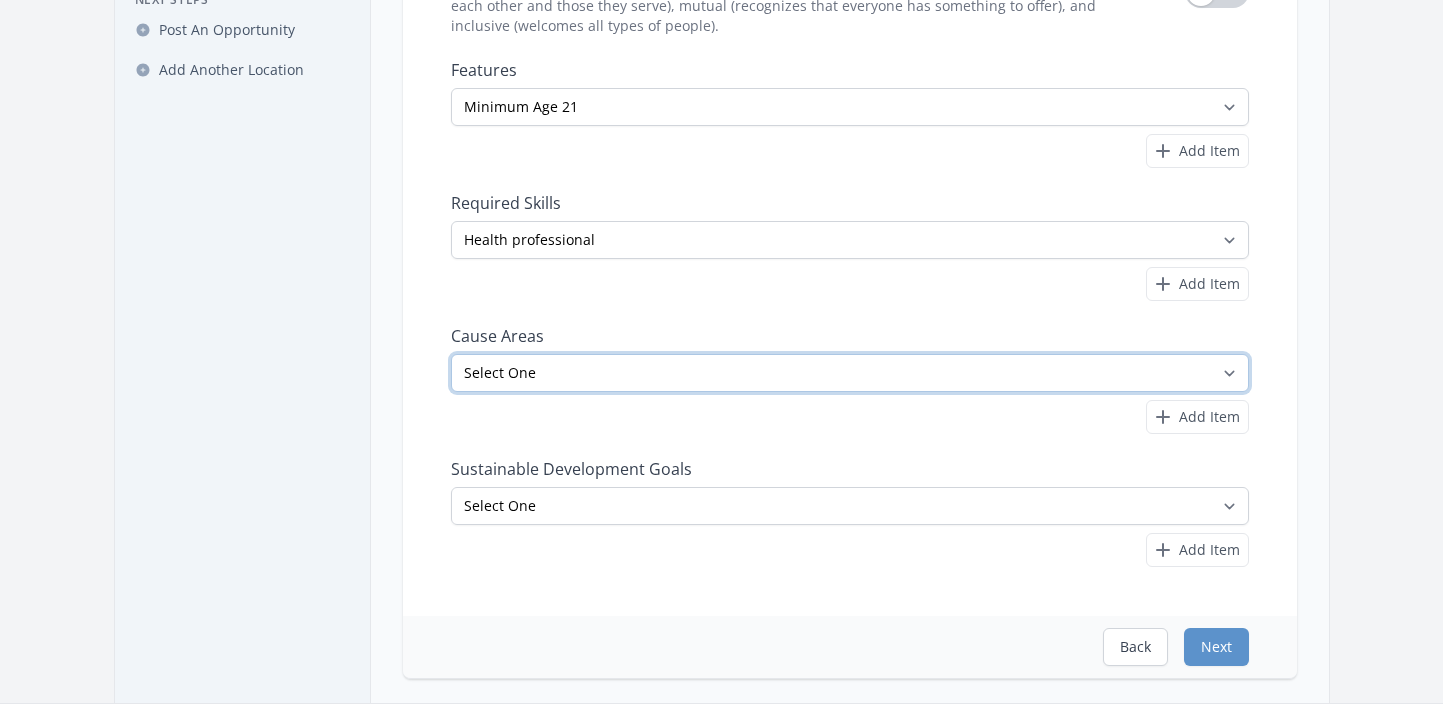 select on "Health & Wellness" 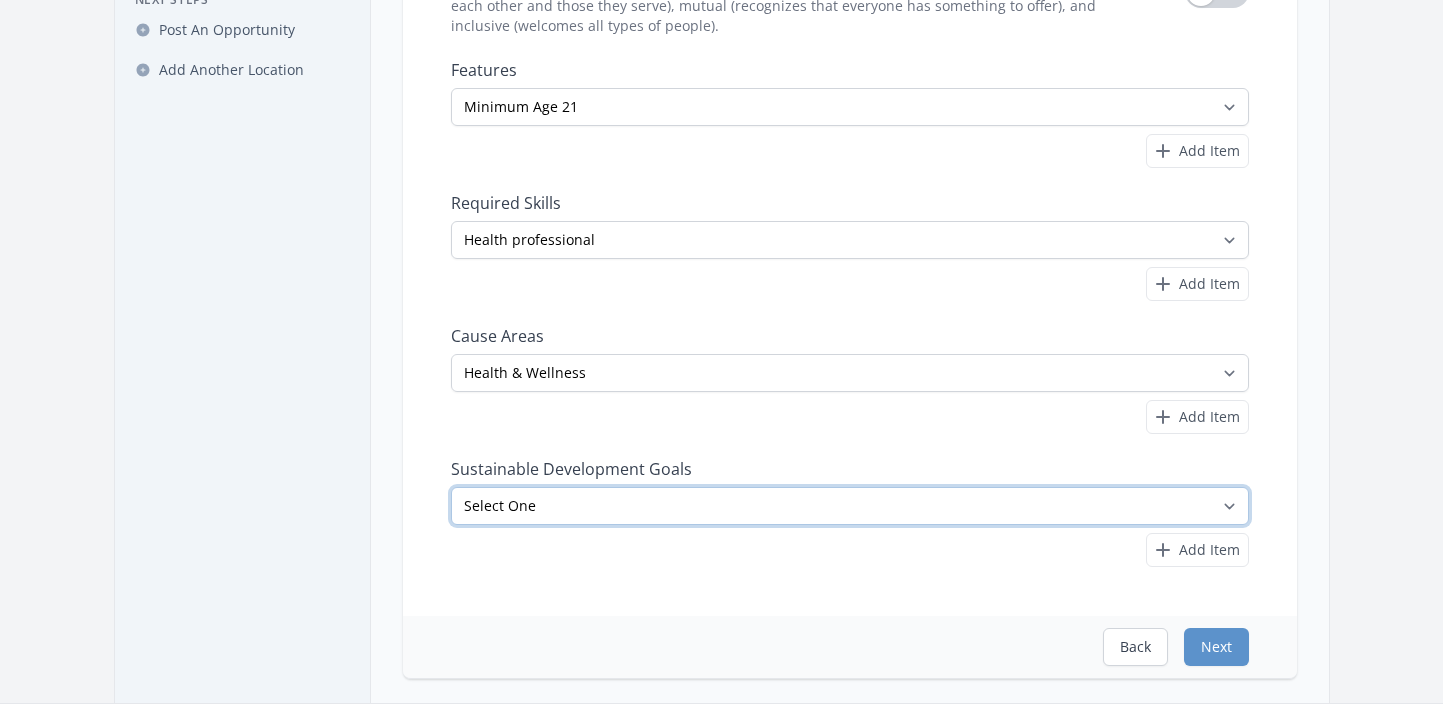 click on "Select One
No Poverty
Zero Hunger
Good Health and Well-Being
Quality Education
Gender Equality
Clean Water and Sanitation
Affordable and Clean Energy
Decent Work and Economic Growth
Industry, Innovation and Infrastructure
Reduced Inequalities
Sustainable Cities and Communities
Responsible Consumption and Production
Climate Action
Life Below Water" at bounding box center (850, 506) 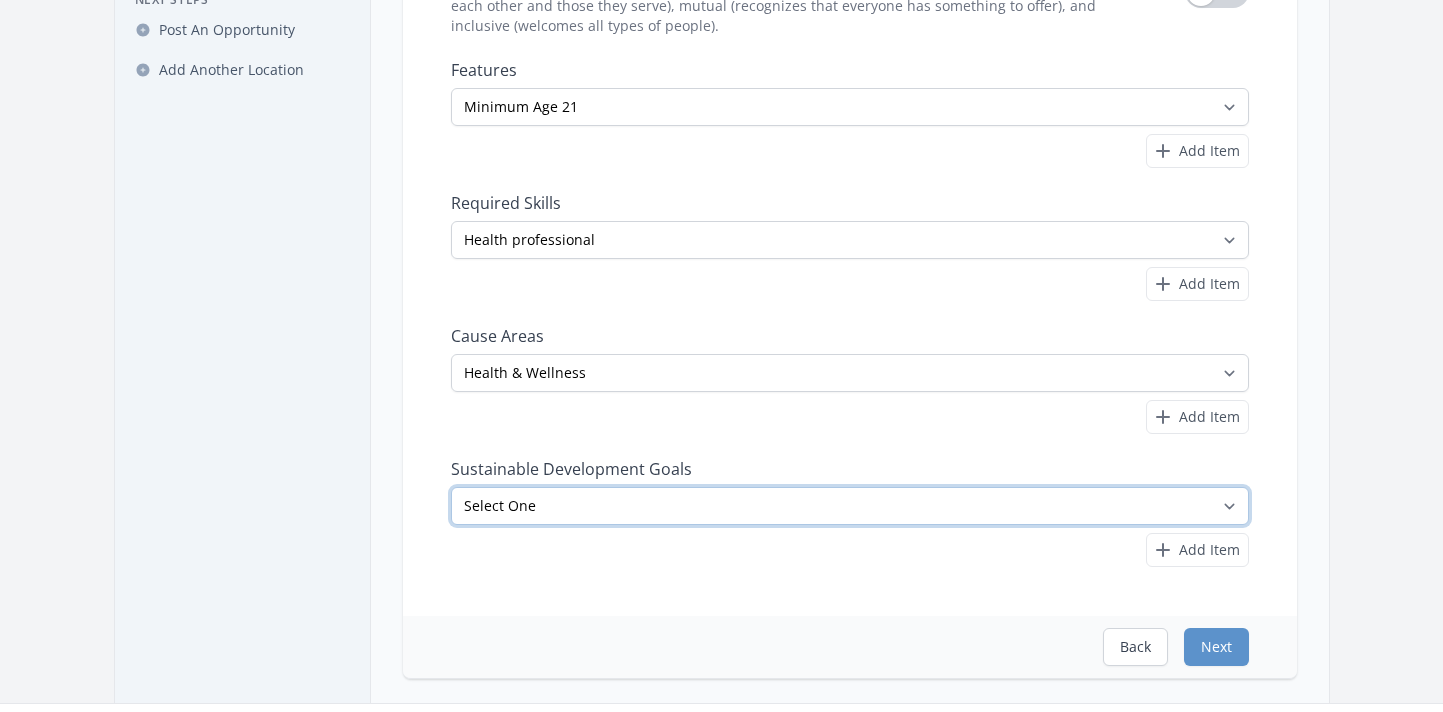 select on "Good Health and Well-Being" 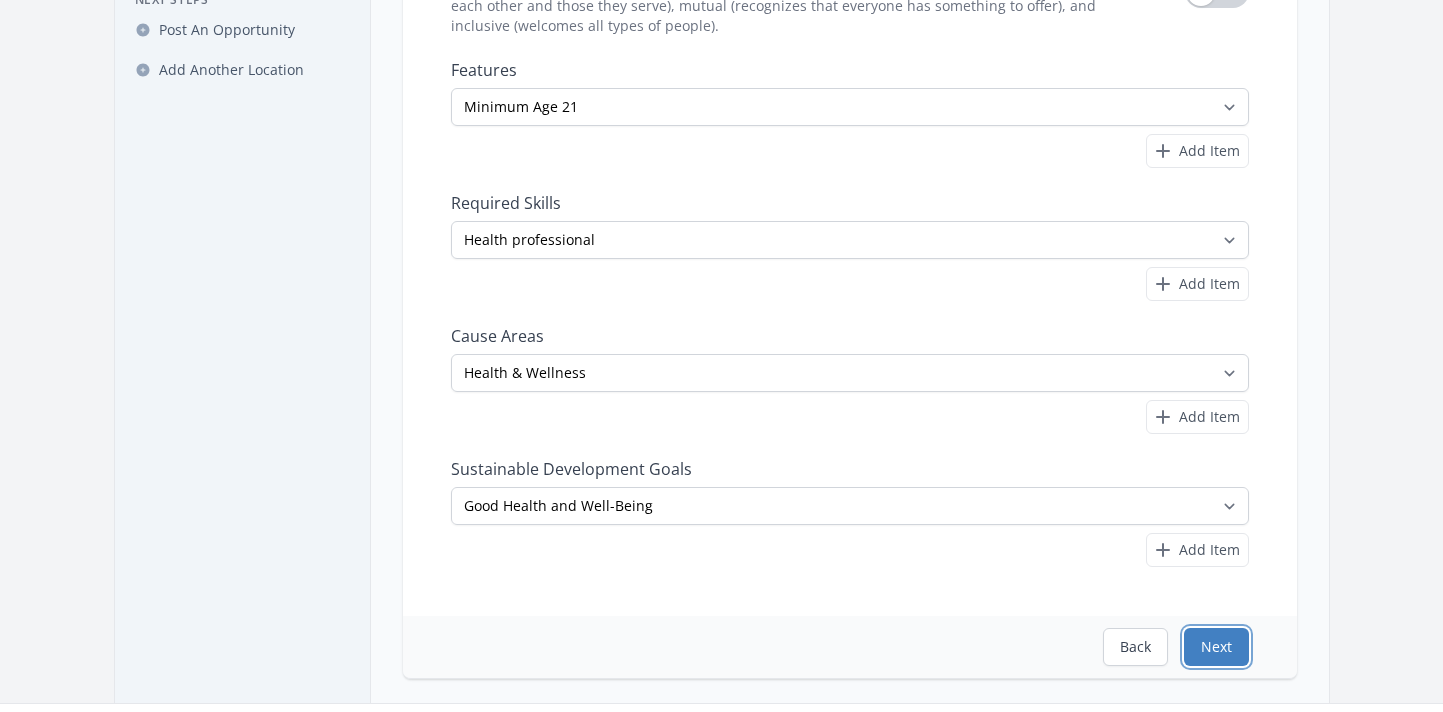 click on "Next" at bounding box center [1216, 647] 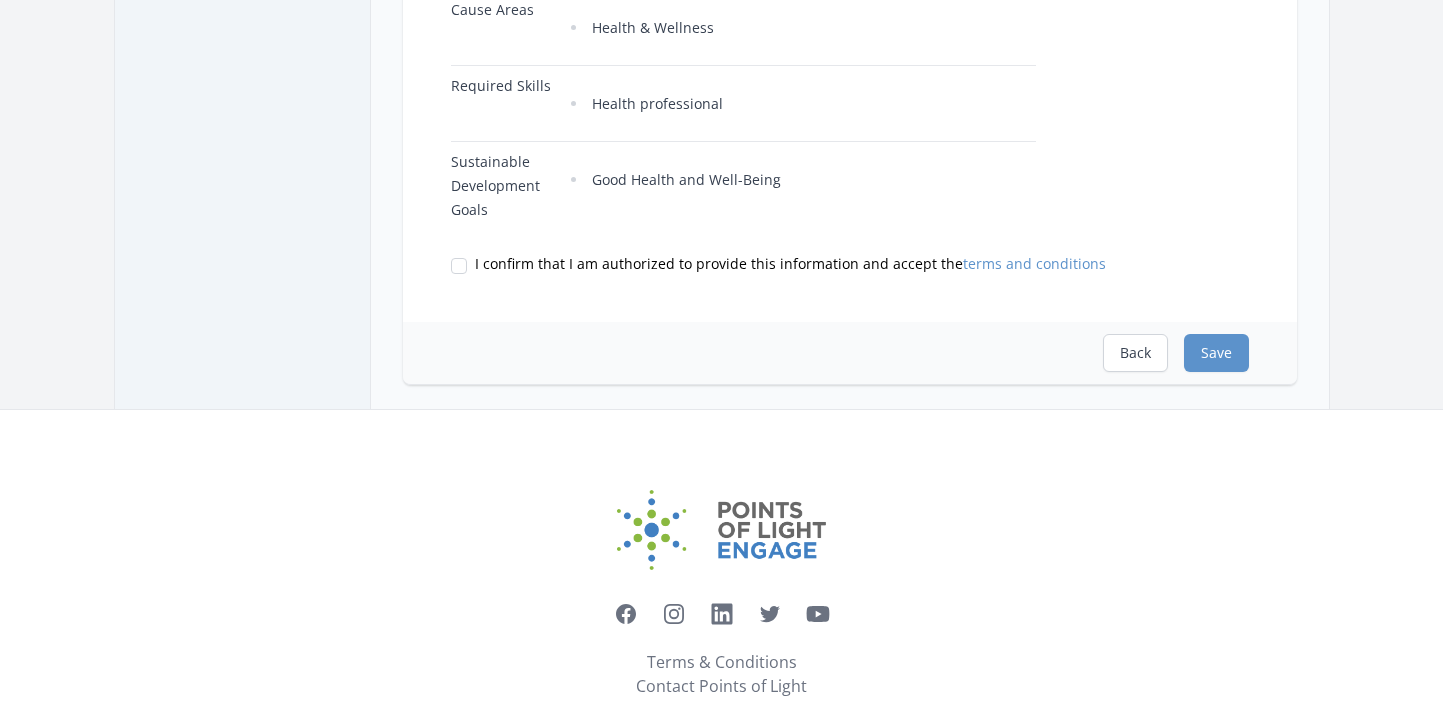 scroll, scrollTop: 998, scrollLeft: 0, axis: vertical 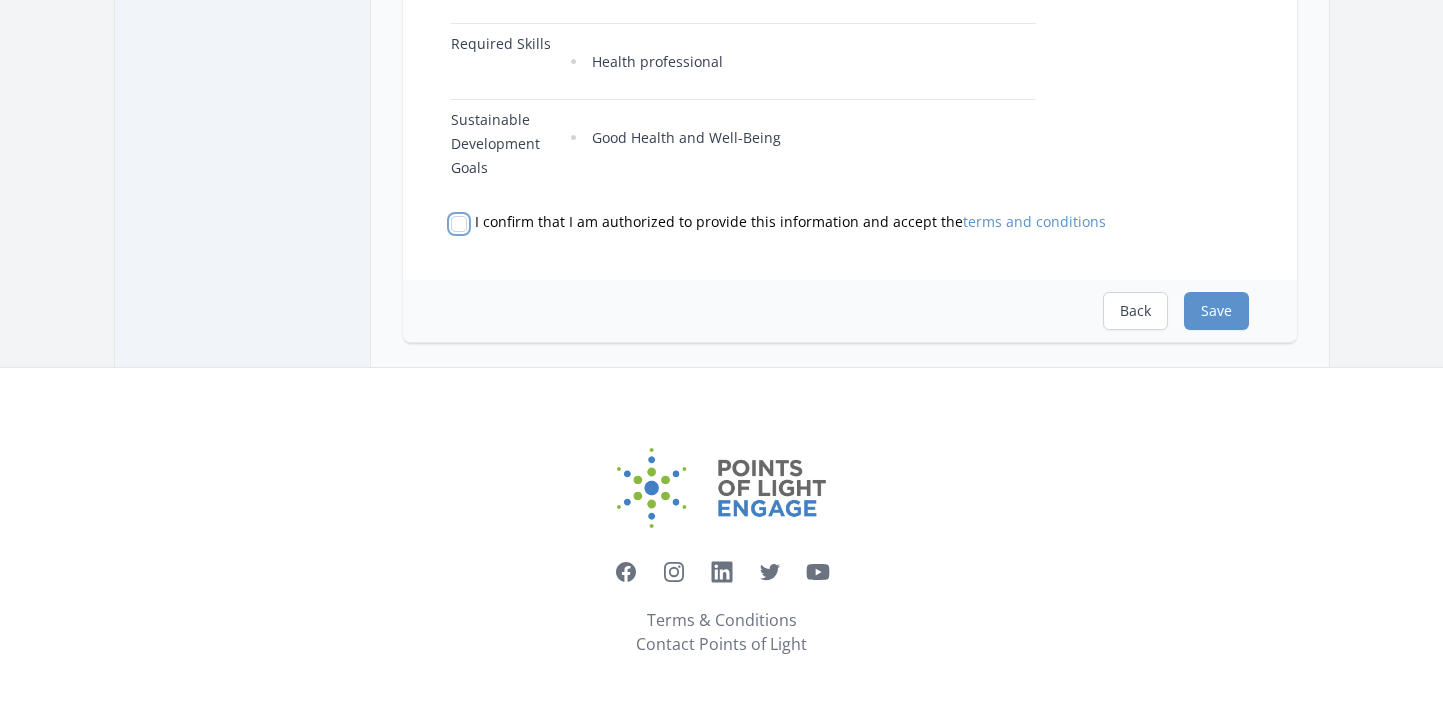 click on "I confirm that I am authorized to provide this information and accept the  terms and conditions" at bounding box center (459, 224) 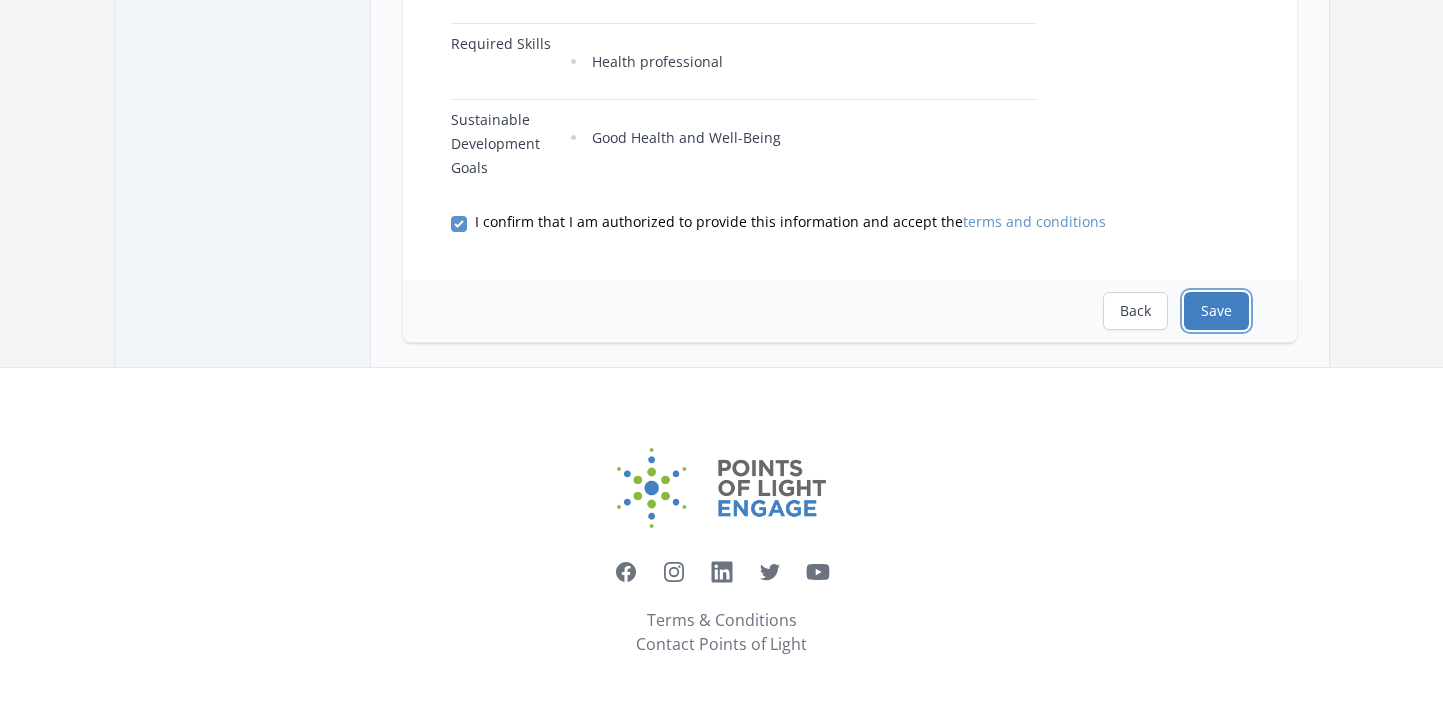 click on "Save" at bounding box center [1216, 311] 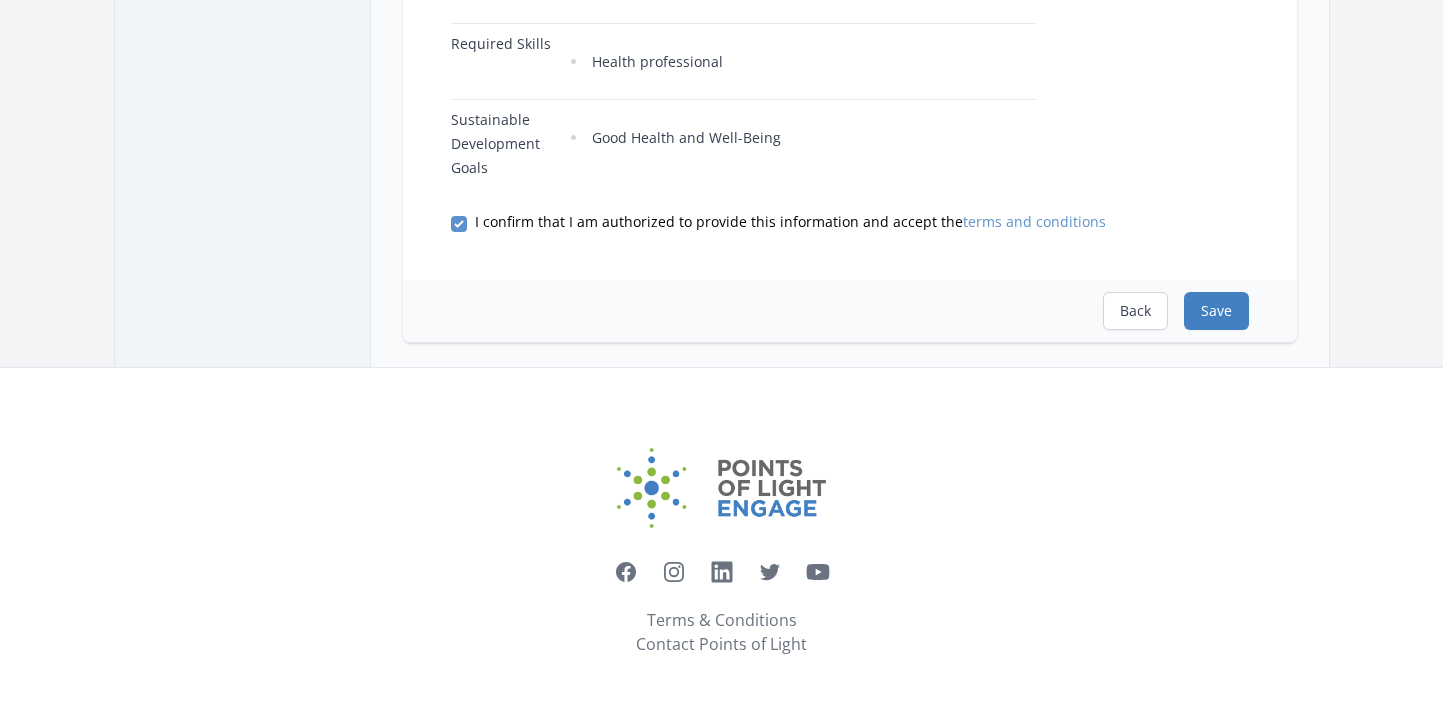 scroll, scrollTop: 0, scrollLeft: 0, axis: both 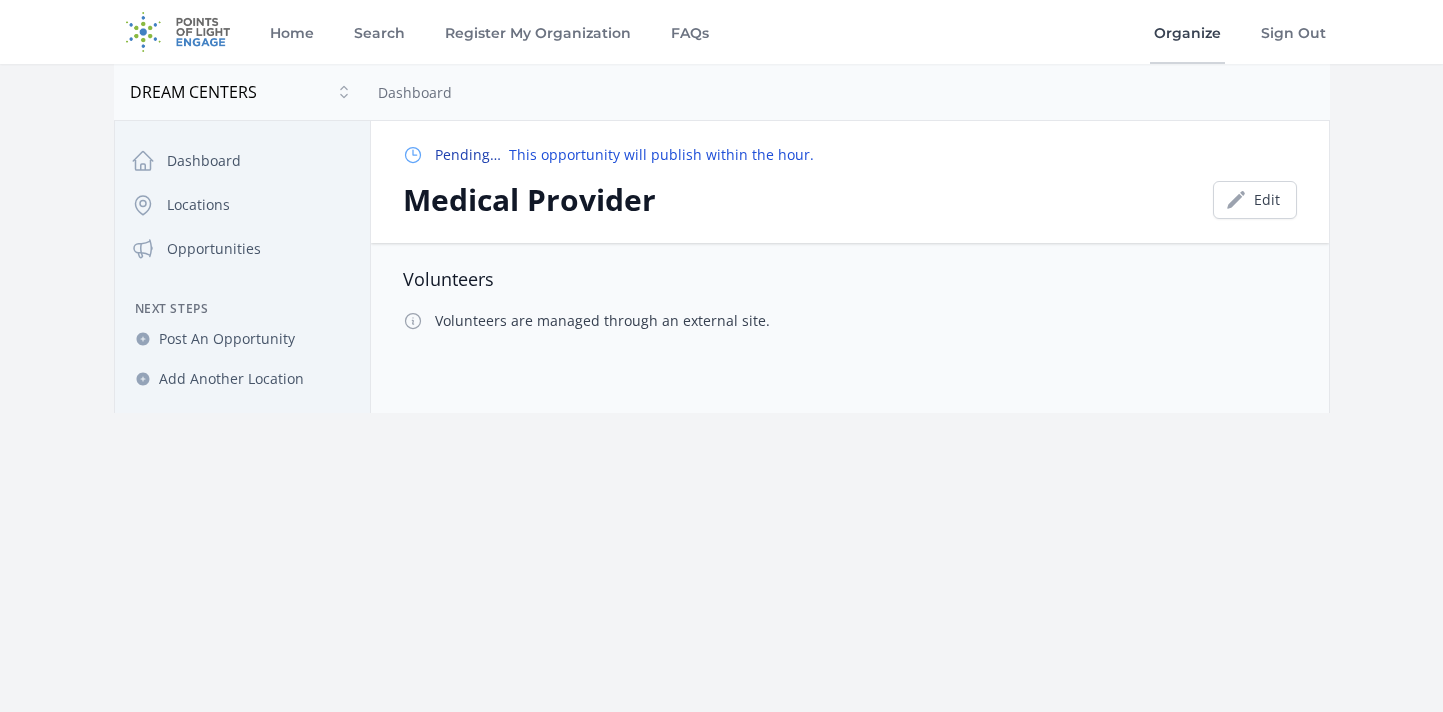 click on "Organize" at bounding box center [1187, 32] 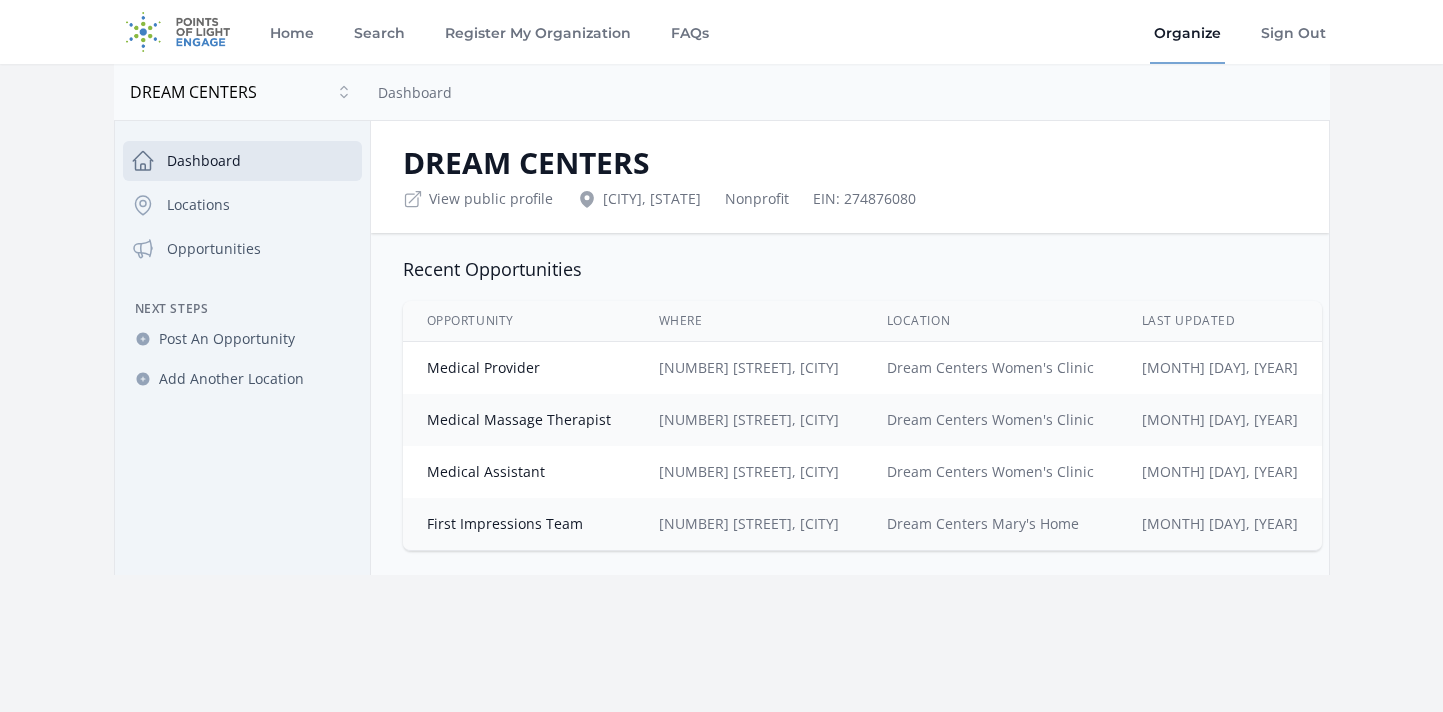 scroll, scrollTop: 0, scrollLeft: 0, axis: both 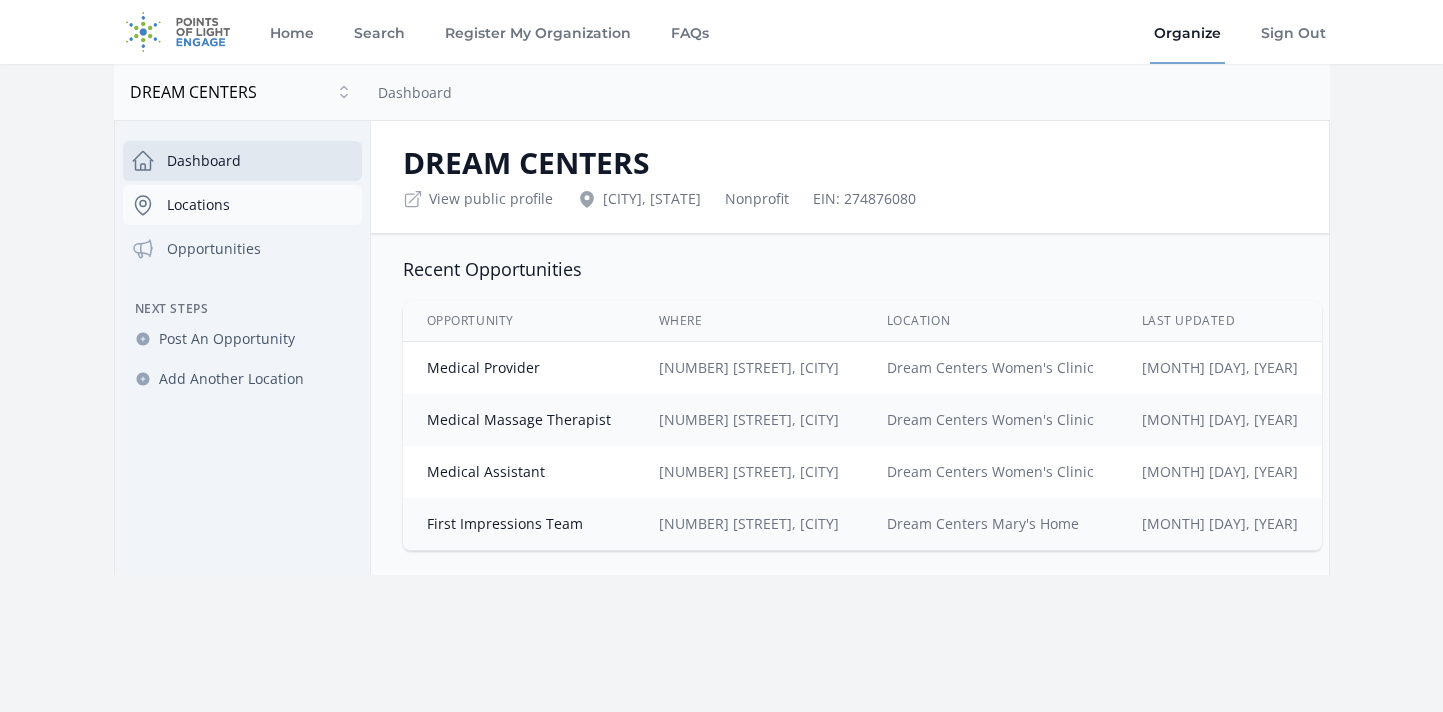 click on "Locations" at bounding box center (242, 205) 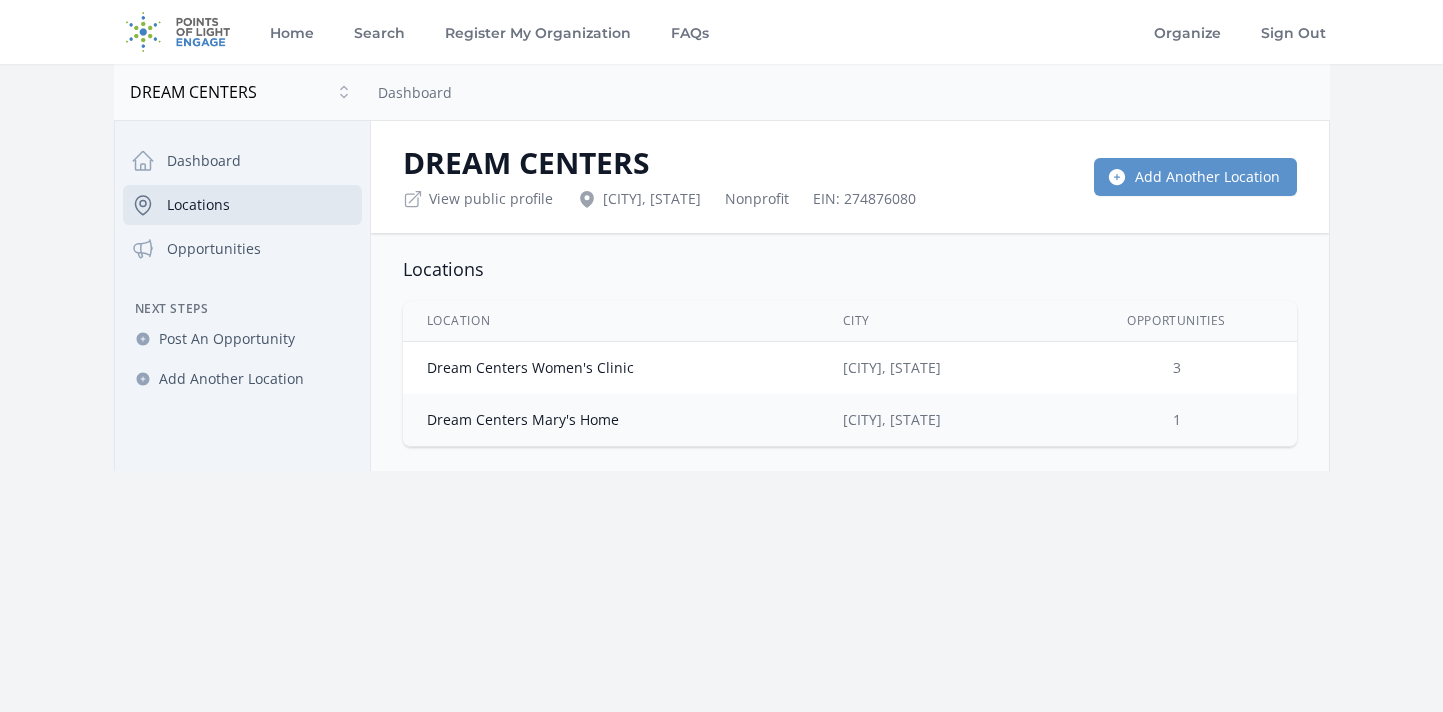 scroll, scrollTop: 0, scrollLeft: 0, axis: both 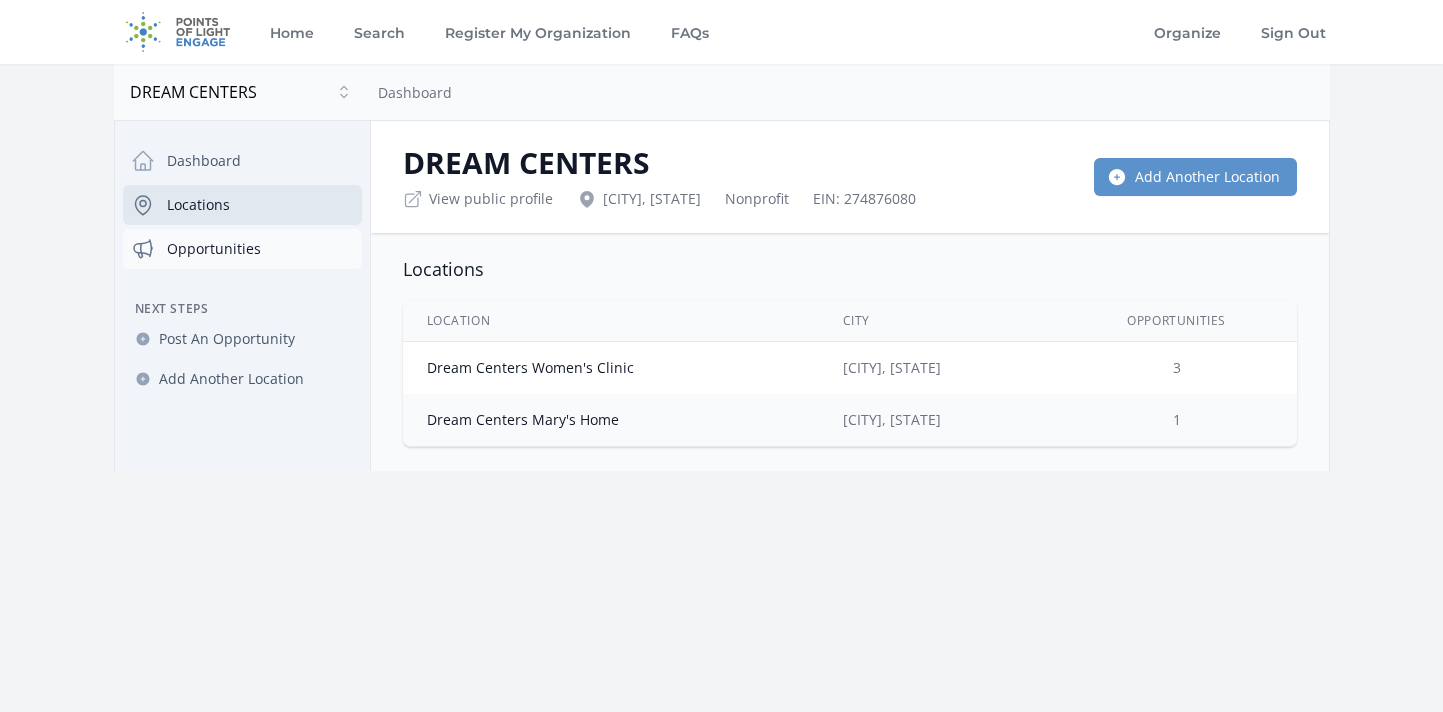click on "Opportunities" at bounding box center [242, 249] 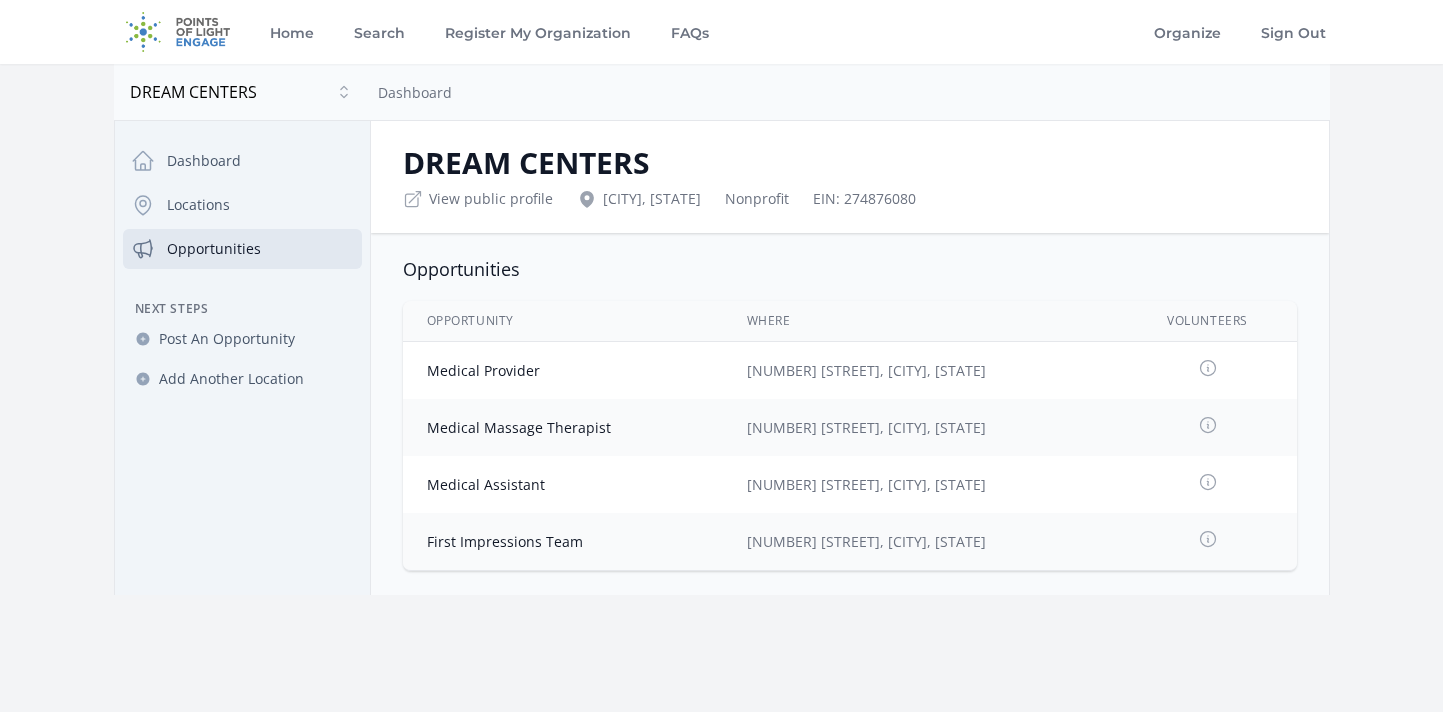 scroll, scrollTop: 0, scrollLeft: 0, axis: both 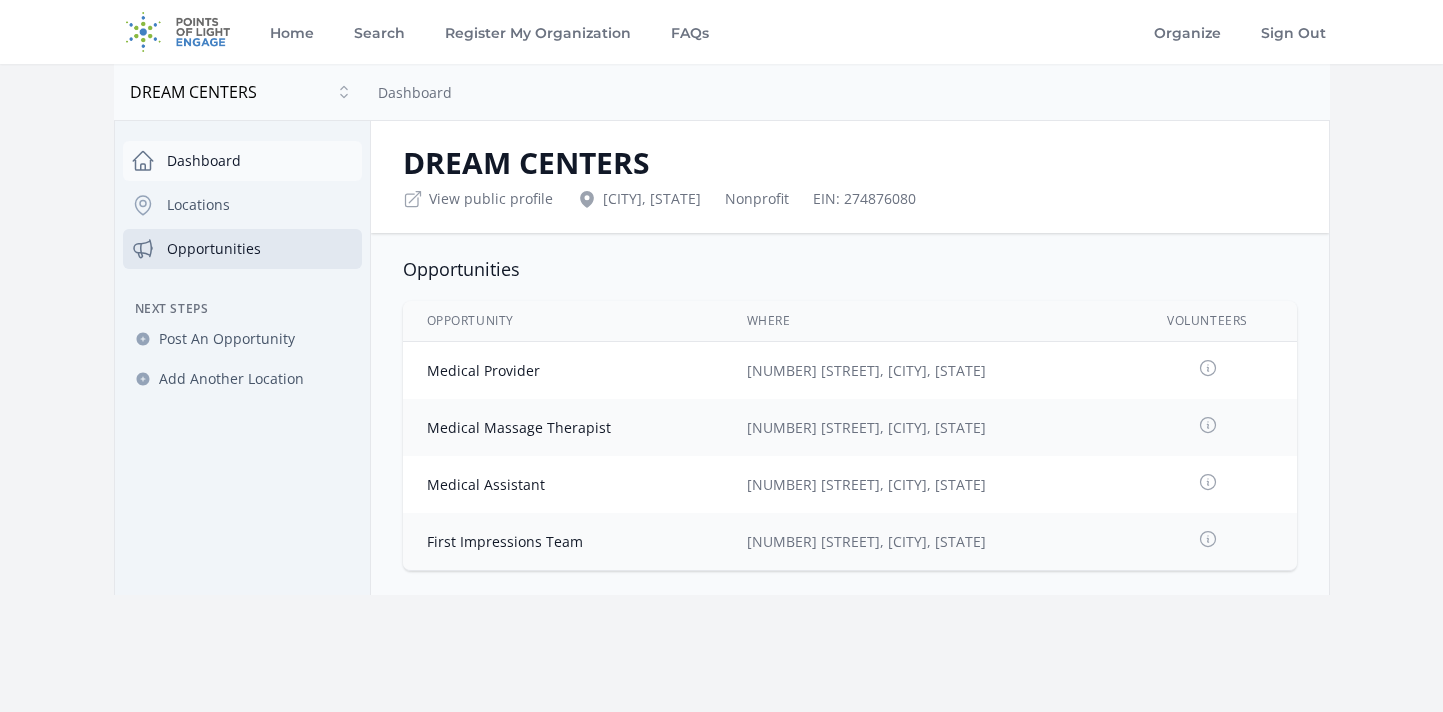 click on "Dashboard" at bounding box center [242, 161] 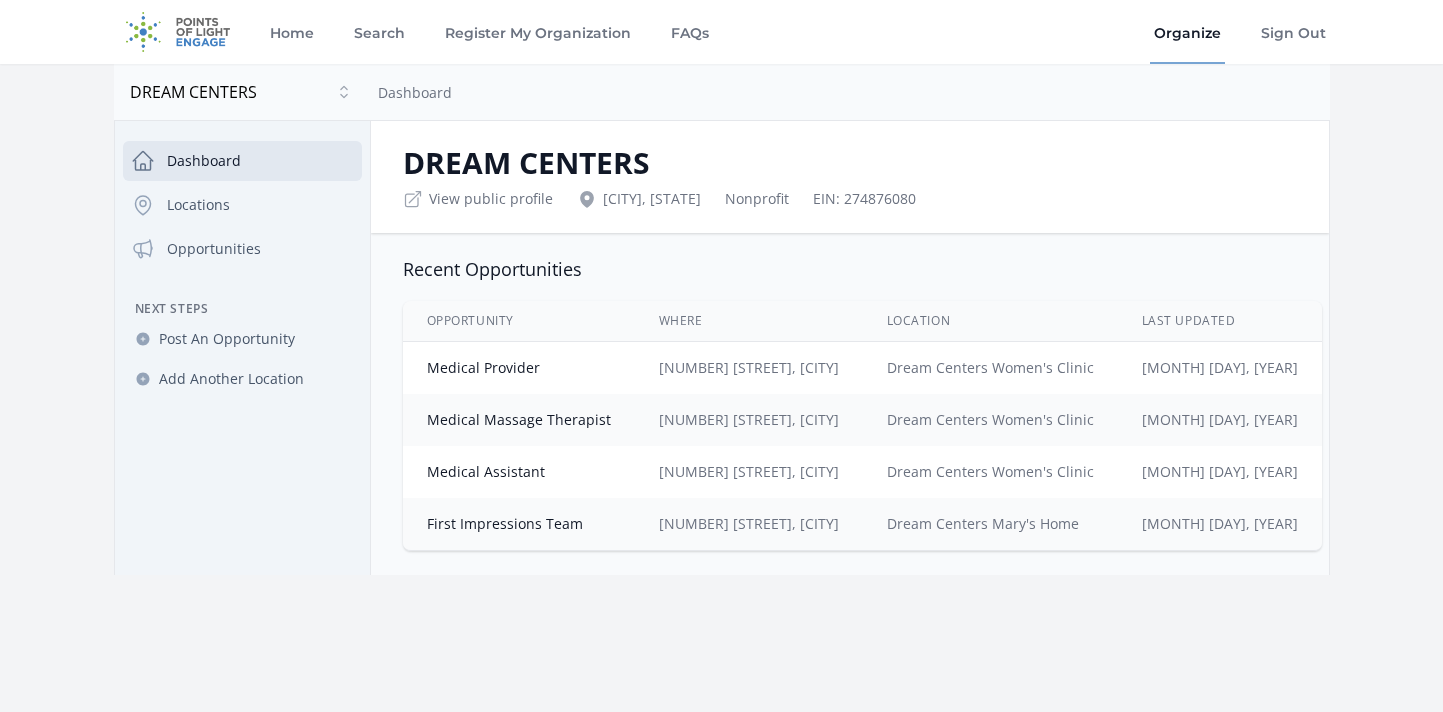 scroll, scrollTop: 0, scrollLeft: 0, axis: both 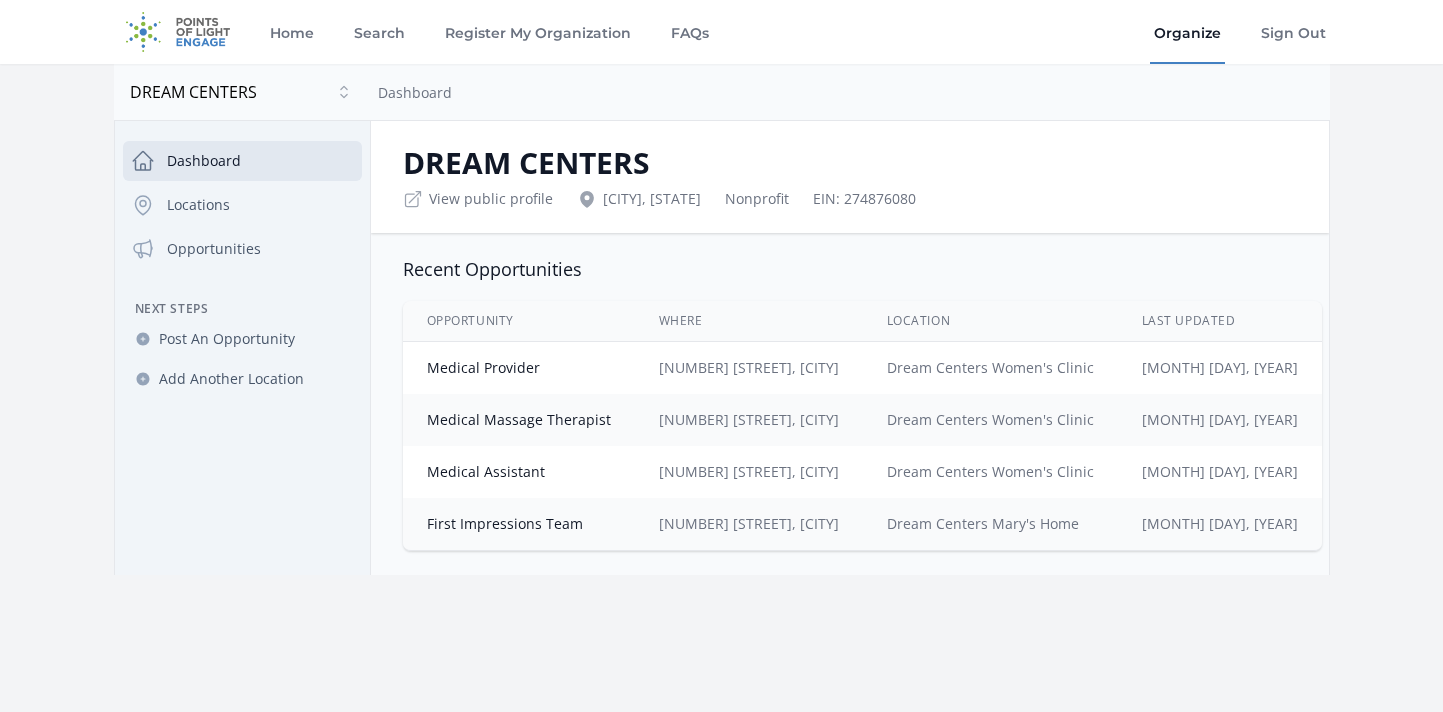 click on "Organize" at bounding box center (1187, 32) 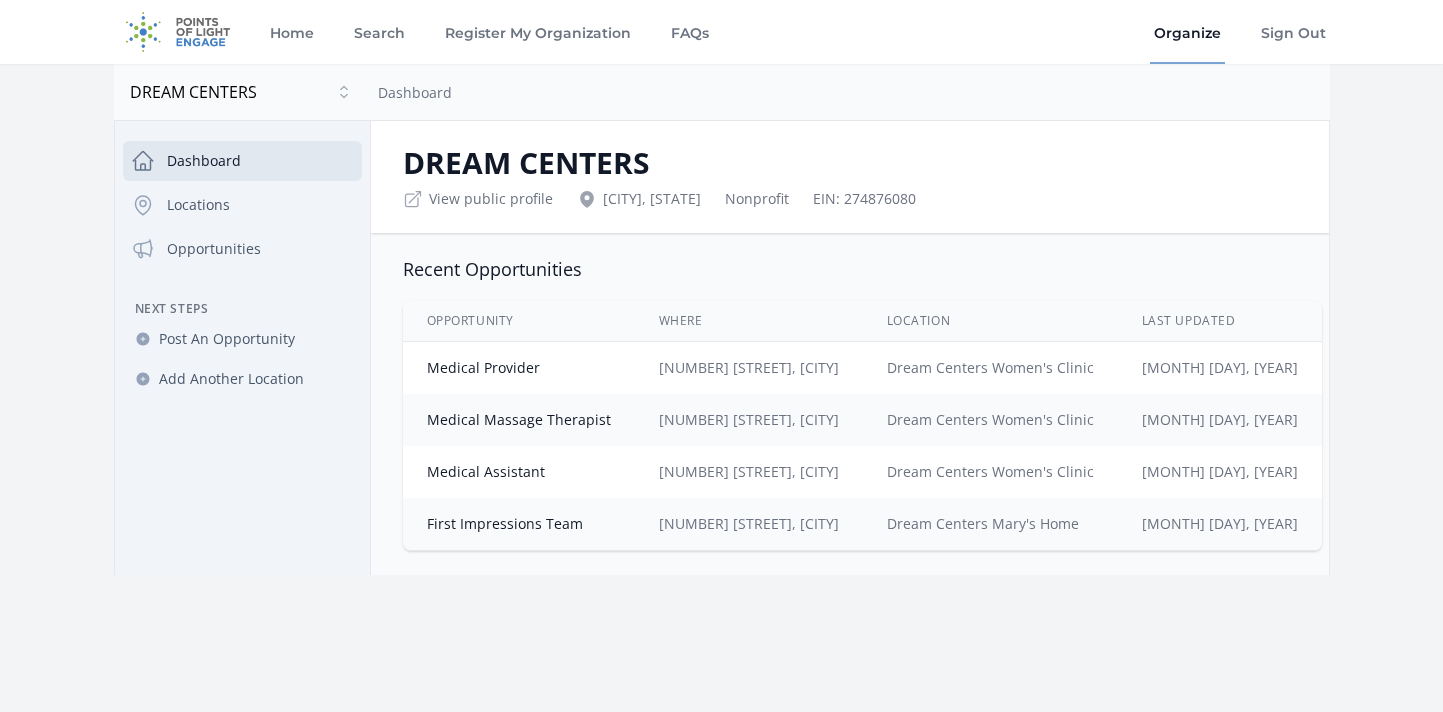 scroll, scrollTop: 0, scrollLeft: 0, axis: both 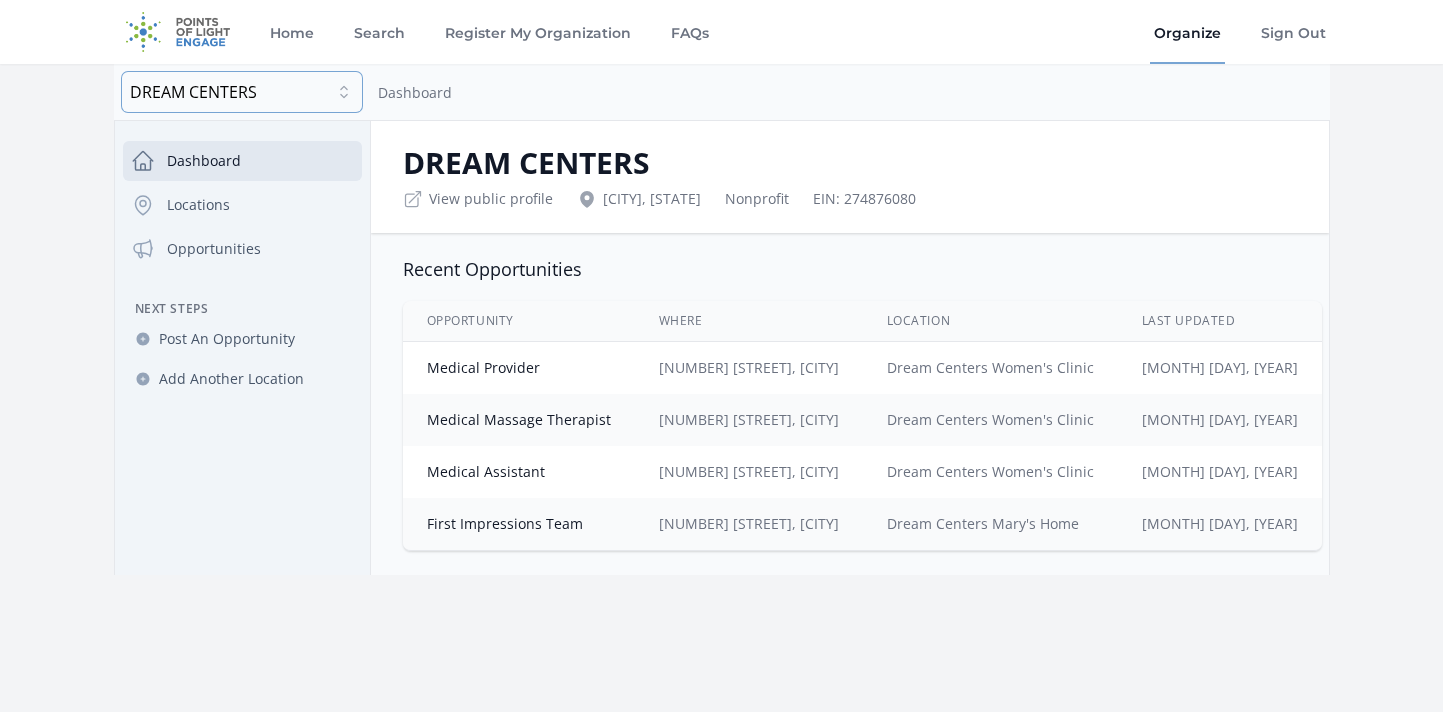 click on "DREAM CENTERS" at bounding box center [242, 92] 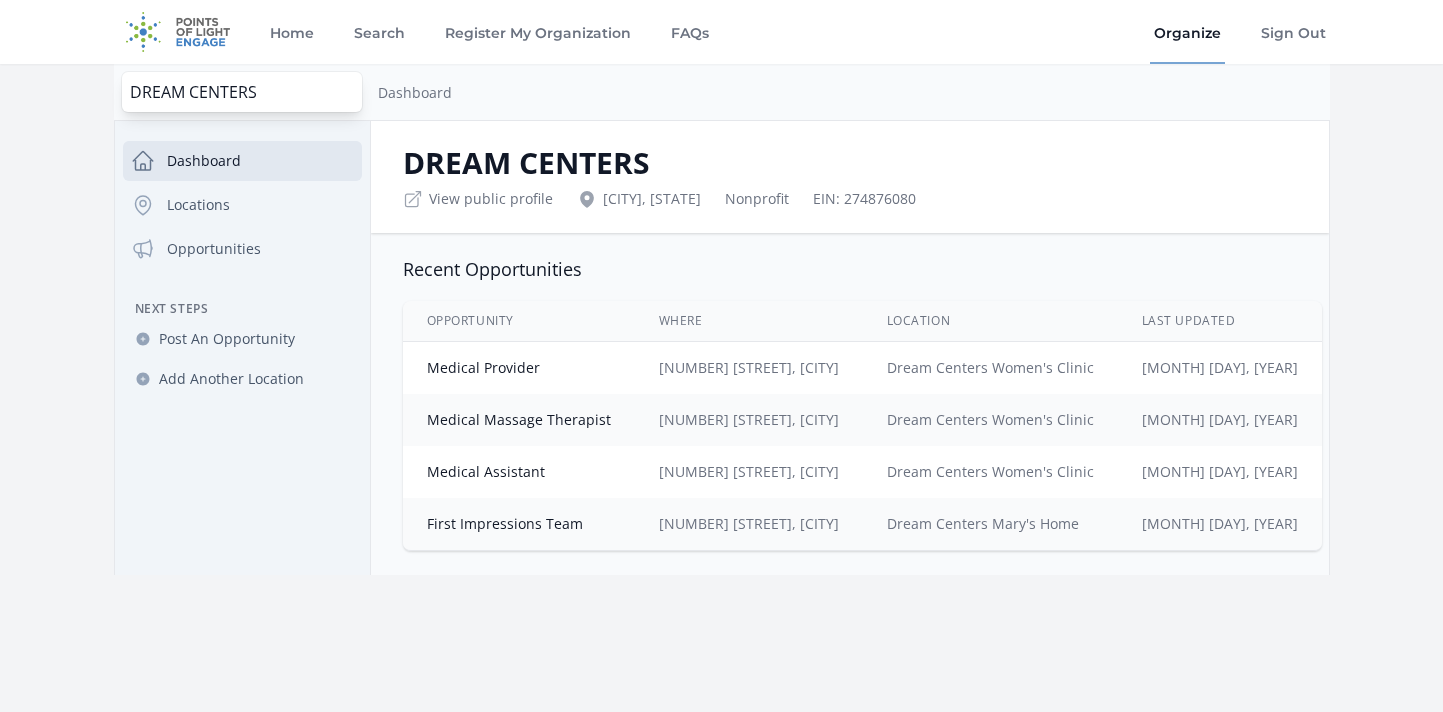 click on "Open sidebar
DREAM CENTERS
DREAM CENTERS
Dashboard
Close dialog
DREAM CENTERS
DREAM CENTERS" at bounding box center (721, 319) 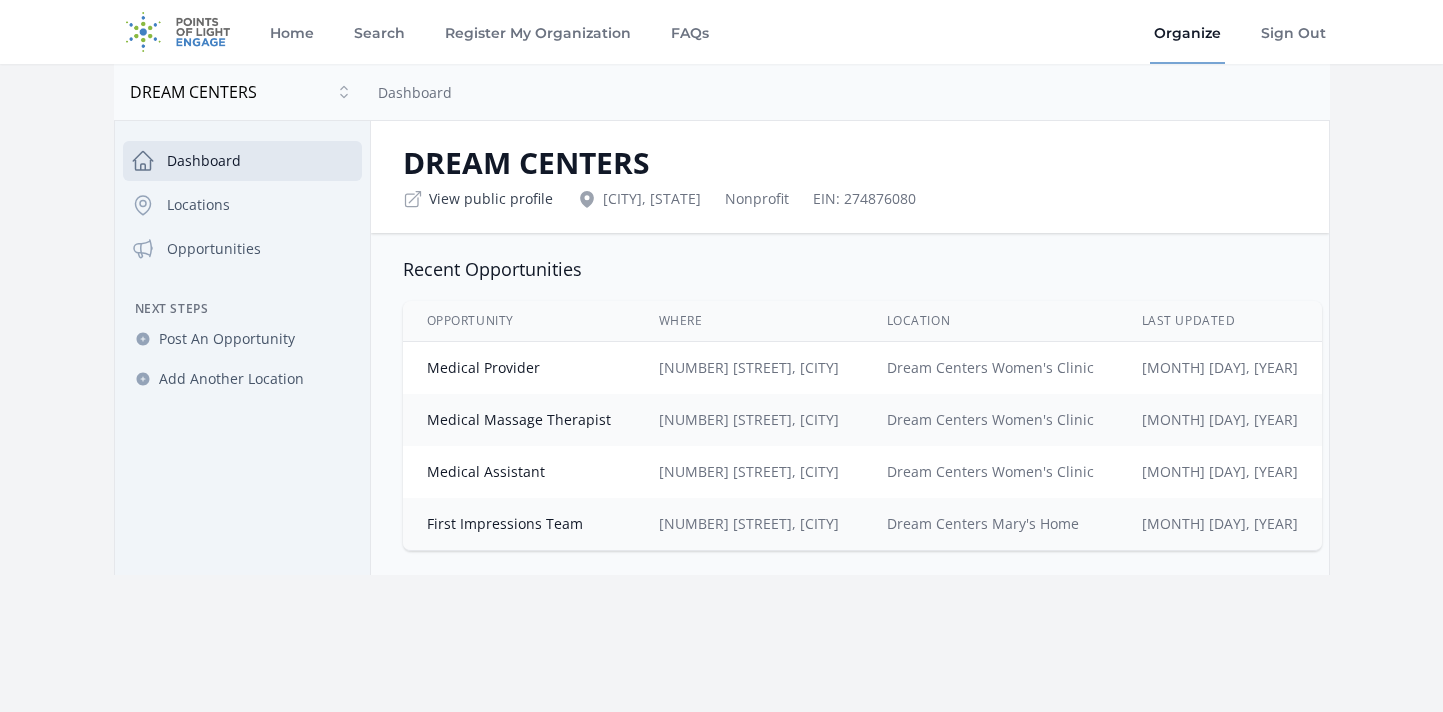 click on "View public profile" at bounding box center (491, 199) 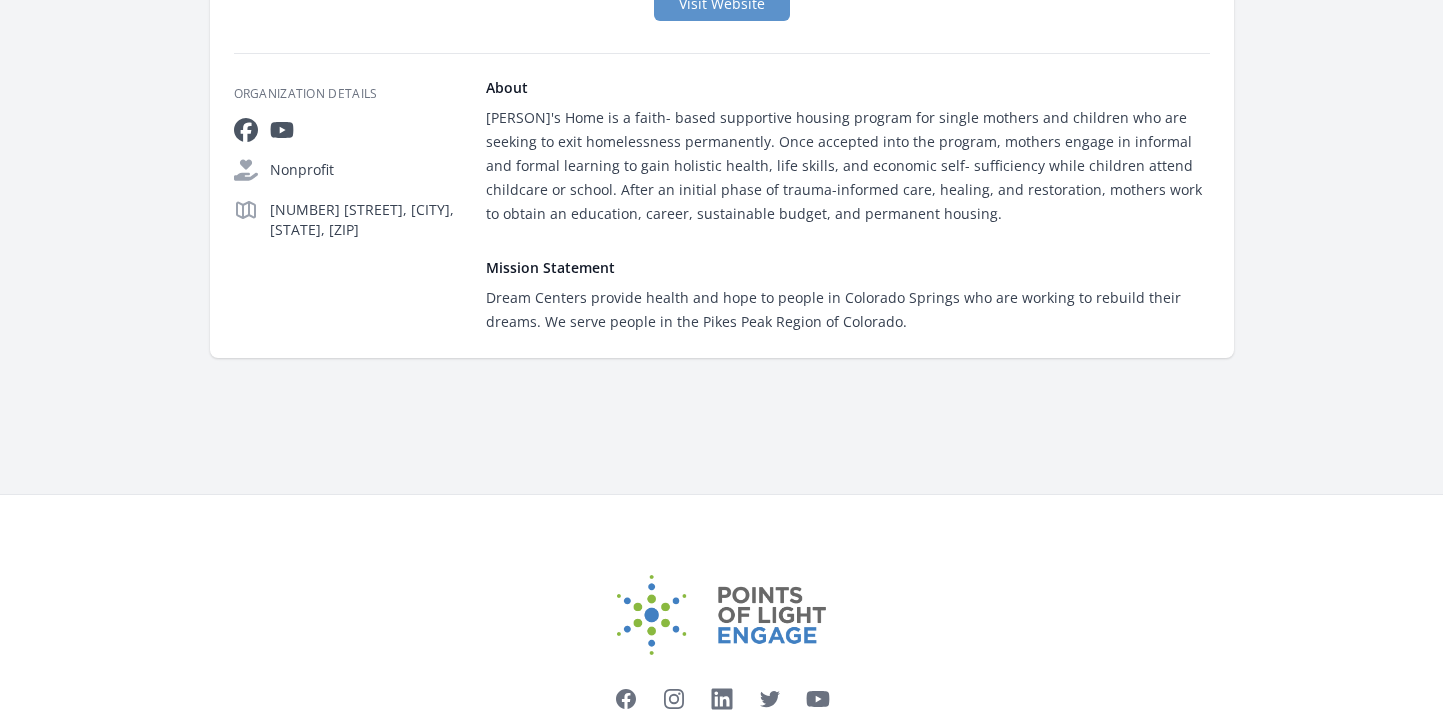 scroll, scrollTop: 0, scrollLeft: 0, axis: both 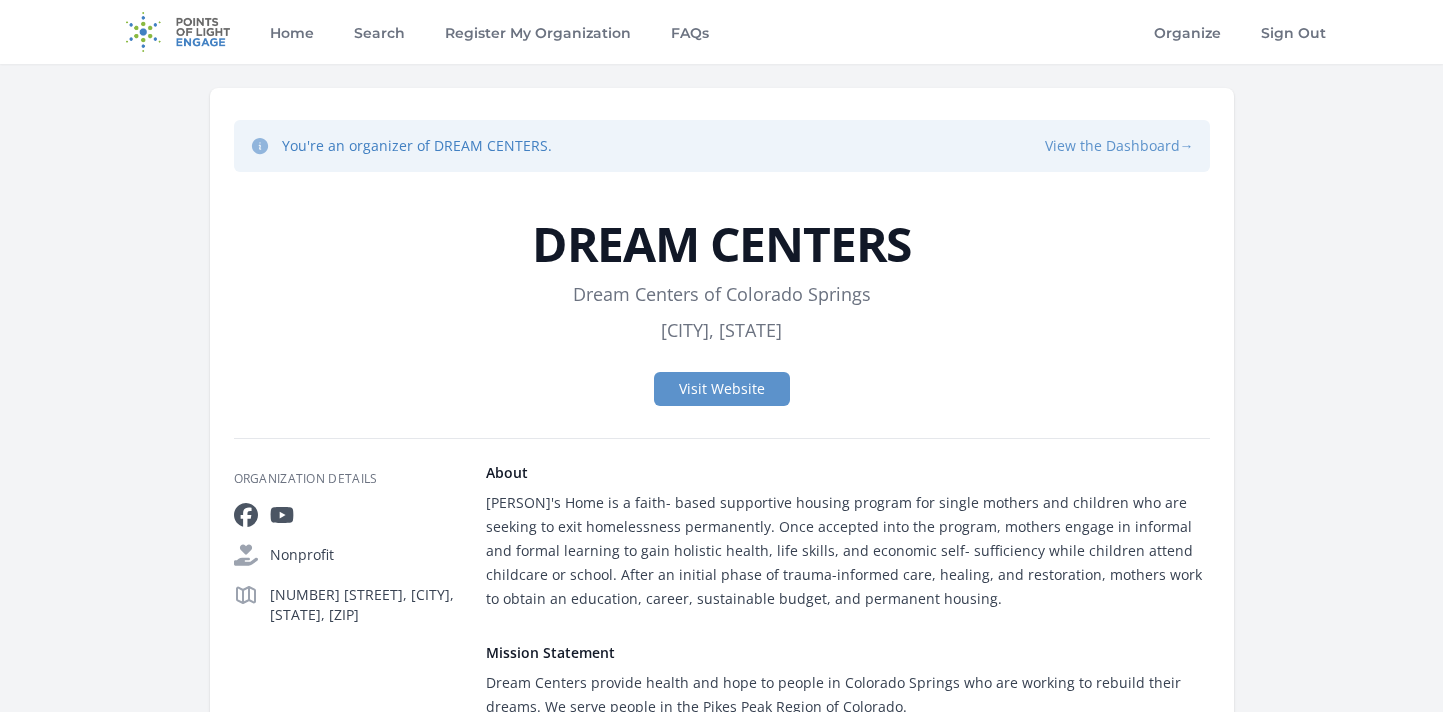 click on "View the Dashboard  →" at bounding box center [1119, 146] 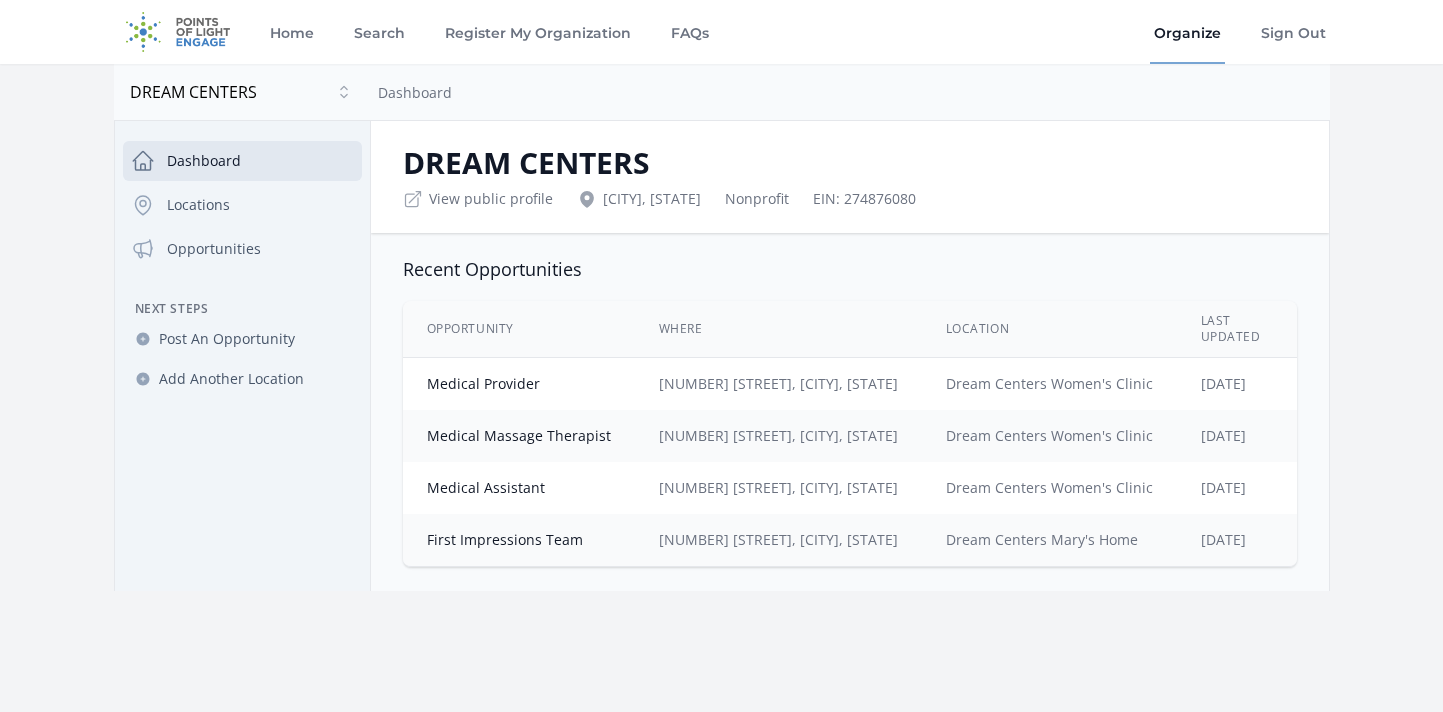 scroll, scrollTop: 0, scrollLeft: 0, axis: both 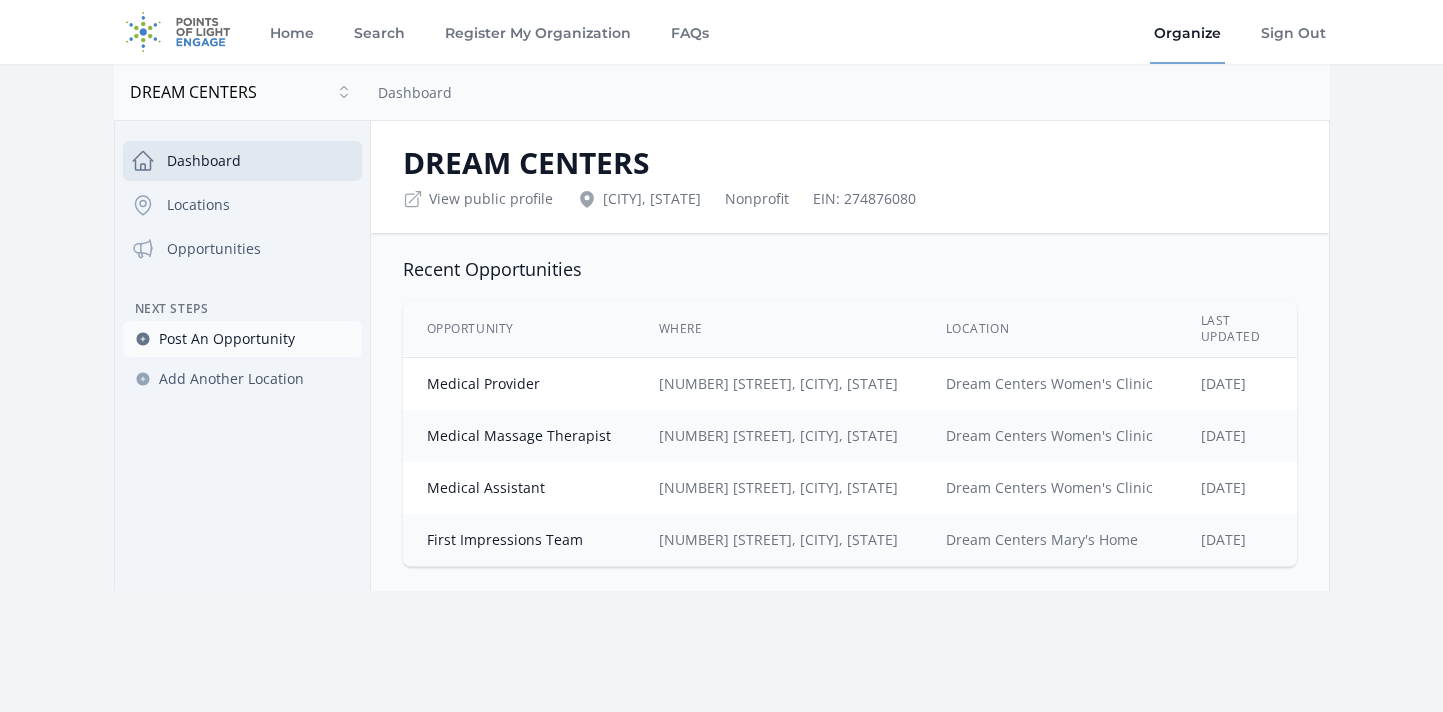 click on "Post An Opportunity" at bounding box center (242, 339) 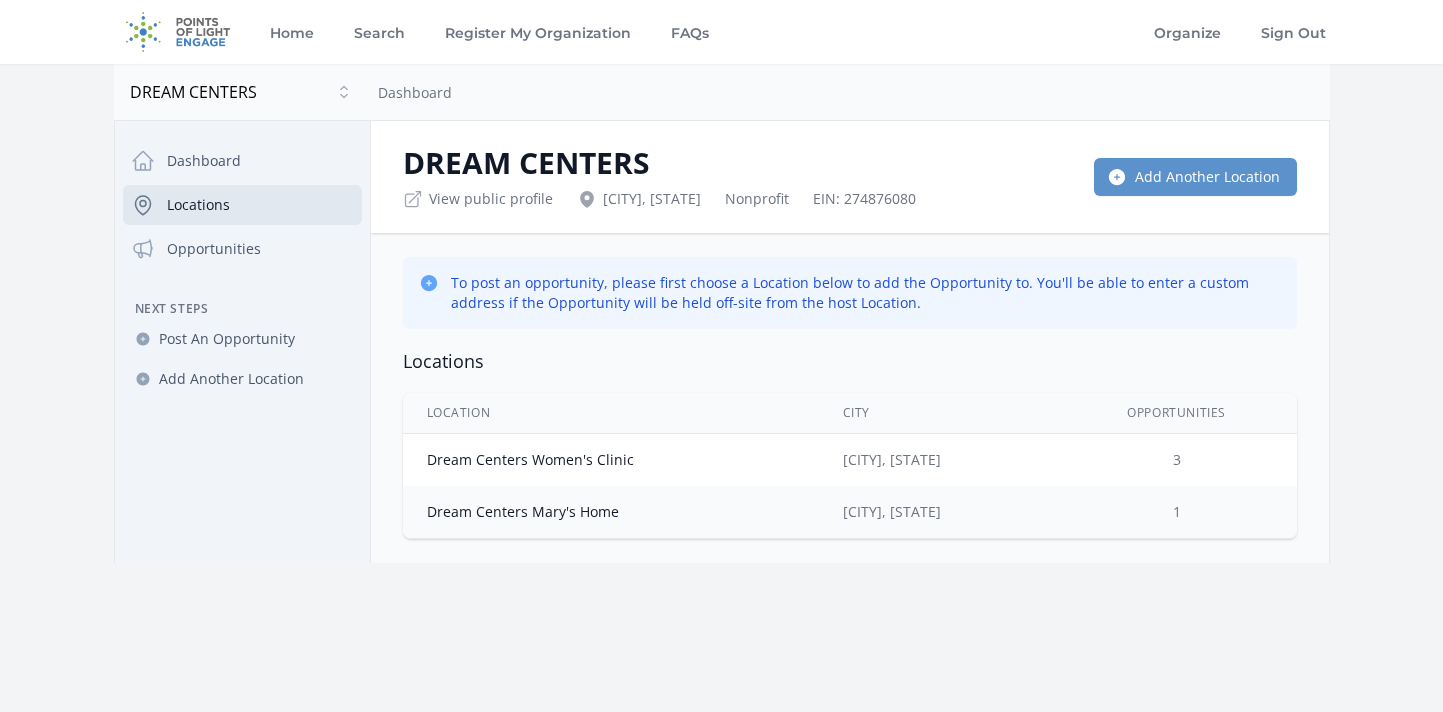 scroll, scrollTop: 0, scrollLeft: 0, axis: both 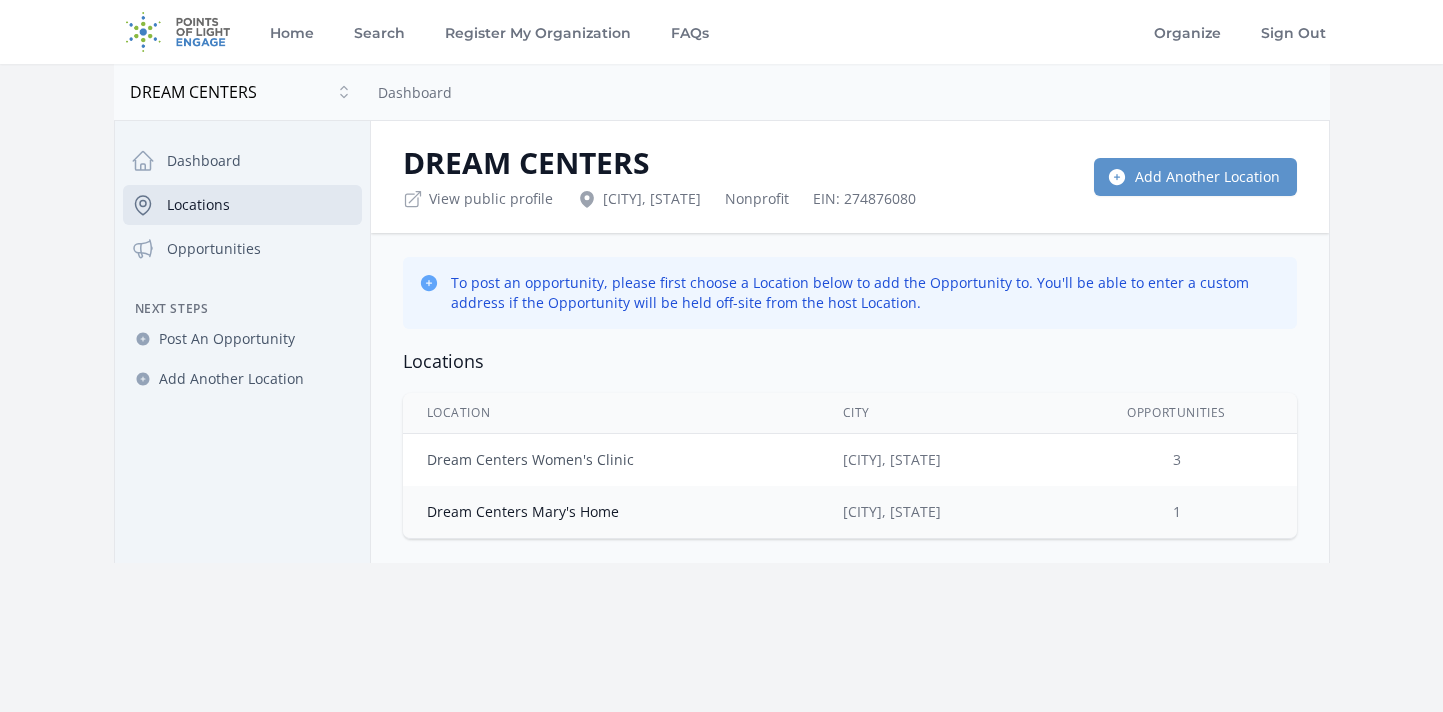 click on "Dream Centers Women's Clinic" at bounding box center (530, 459) 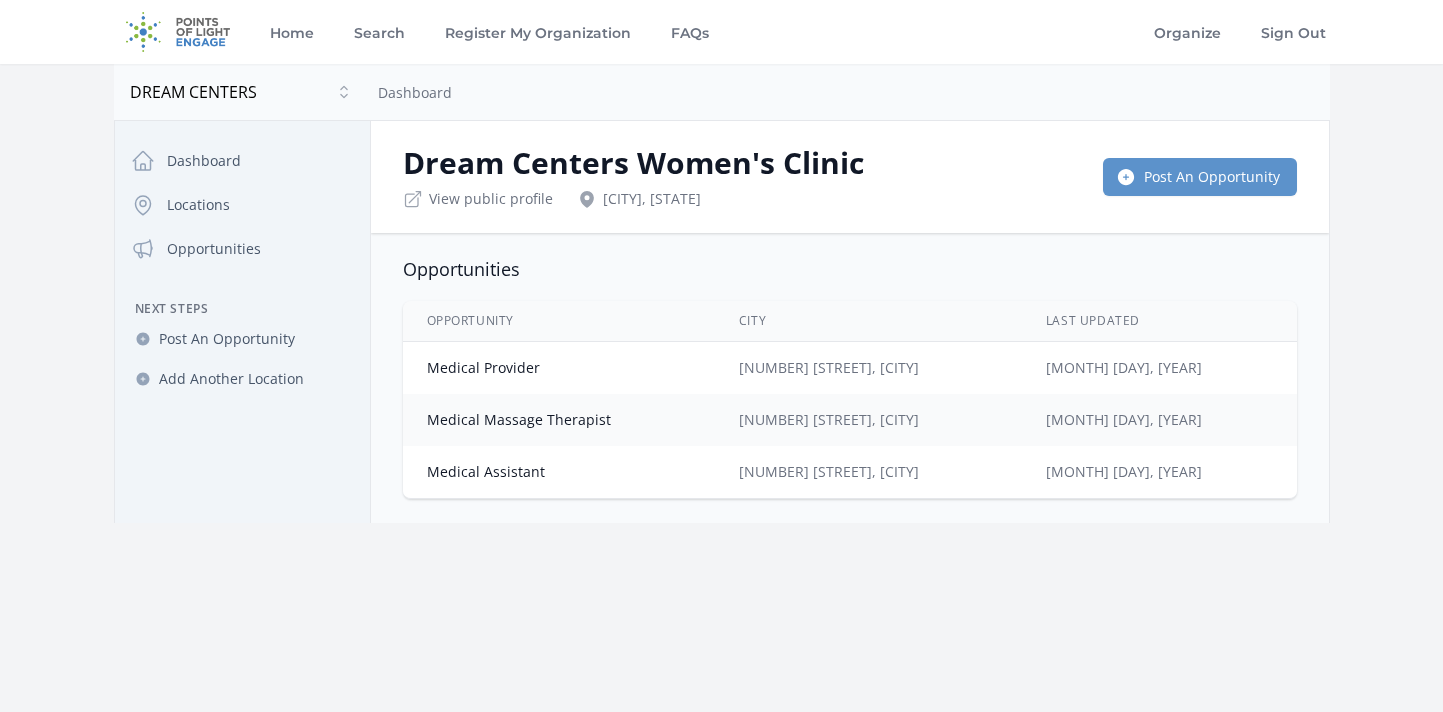 scroll, scrollTop: 0, scrollLeft: 0, axis: both 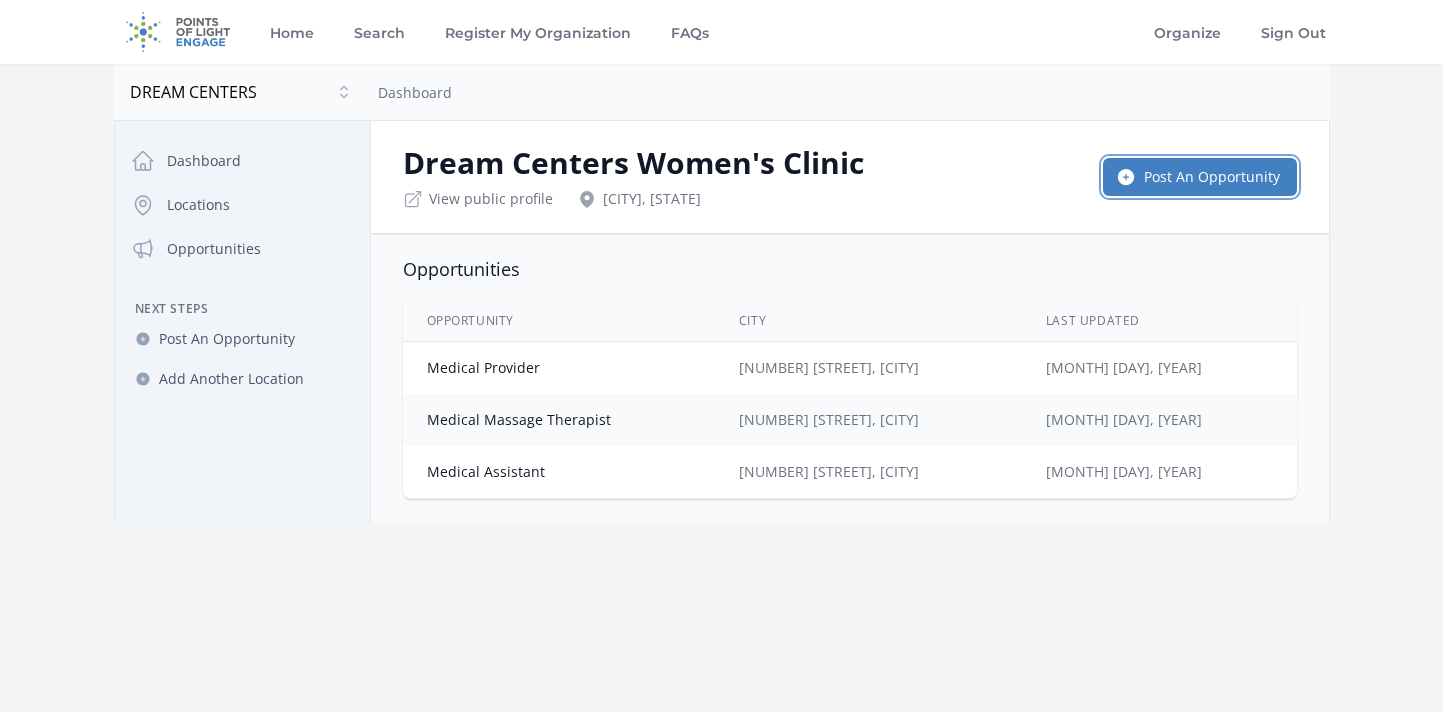 click on "Post An Opportunity" at bounding box center [1200, 177] 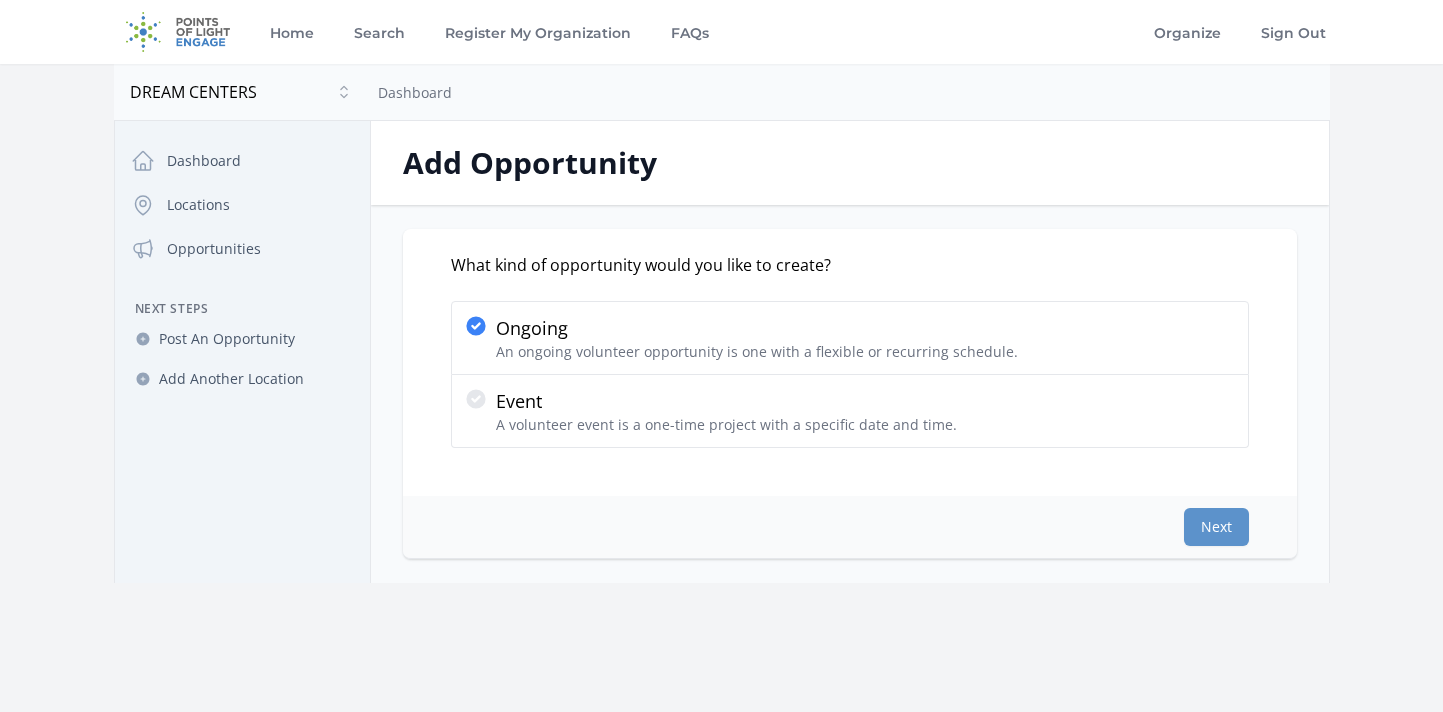 scroll, scrollTop: 0, scrollLeft: 0, axis: both 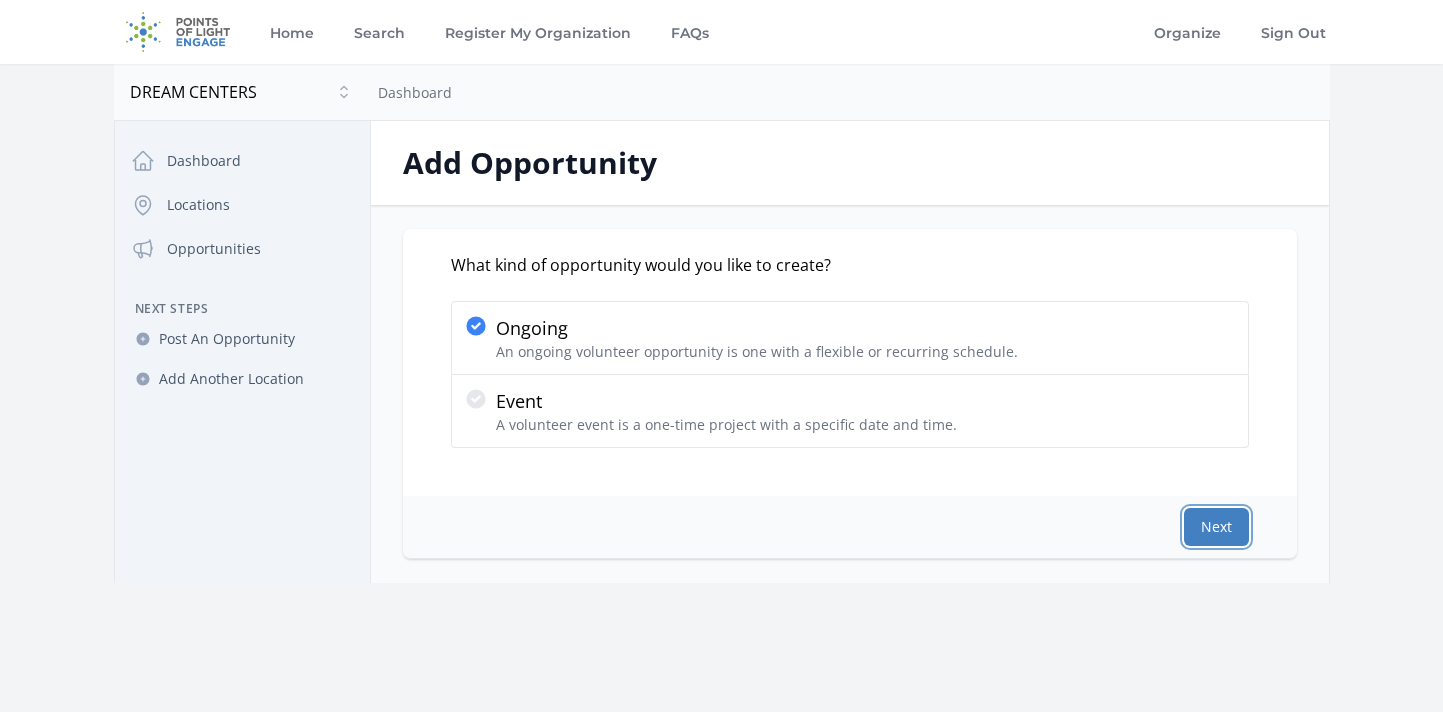 click on "Next" at bounding box center (1216, 527) 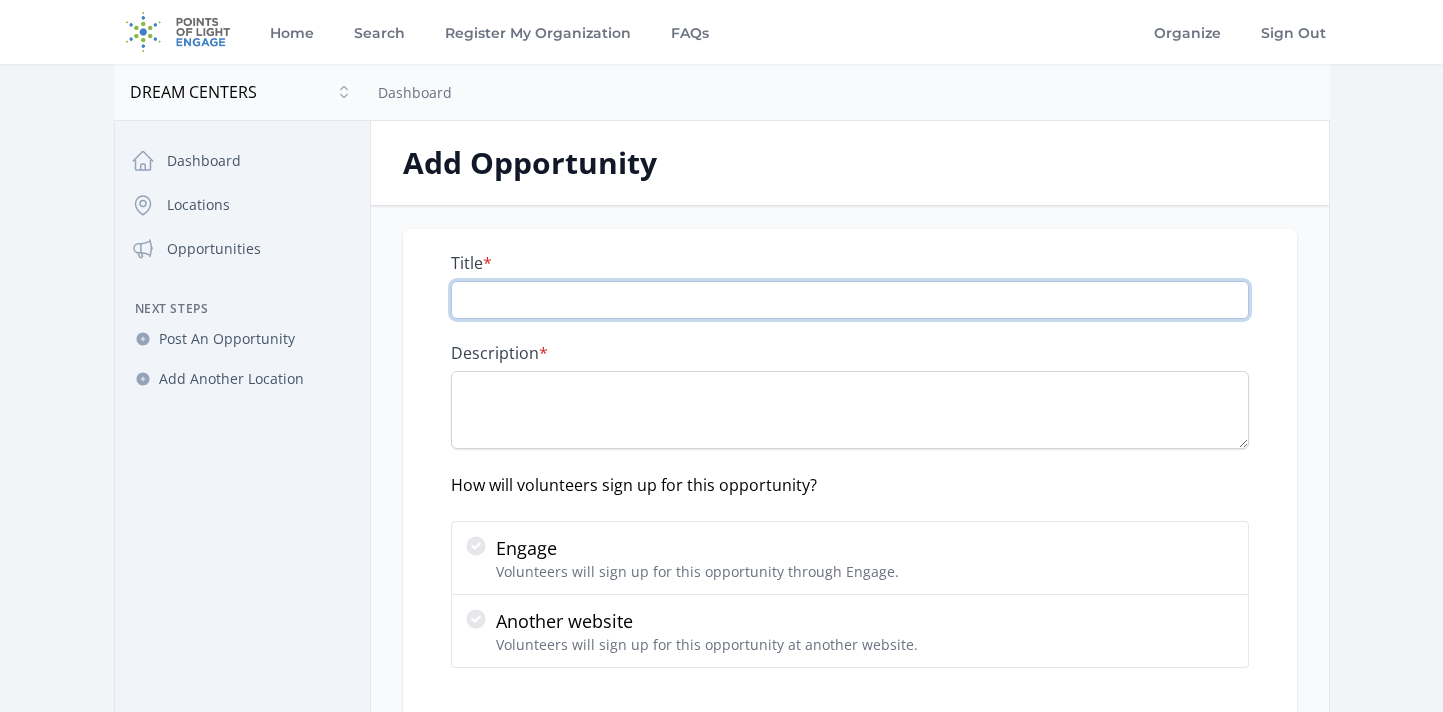 click on "Title  *" at bounding box center [850, 300] 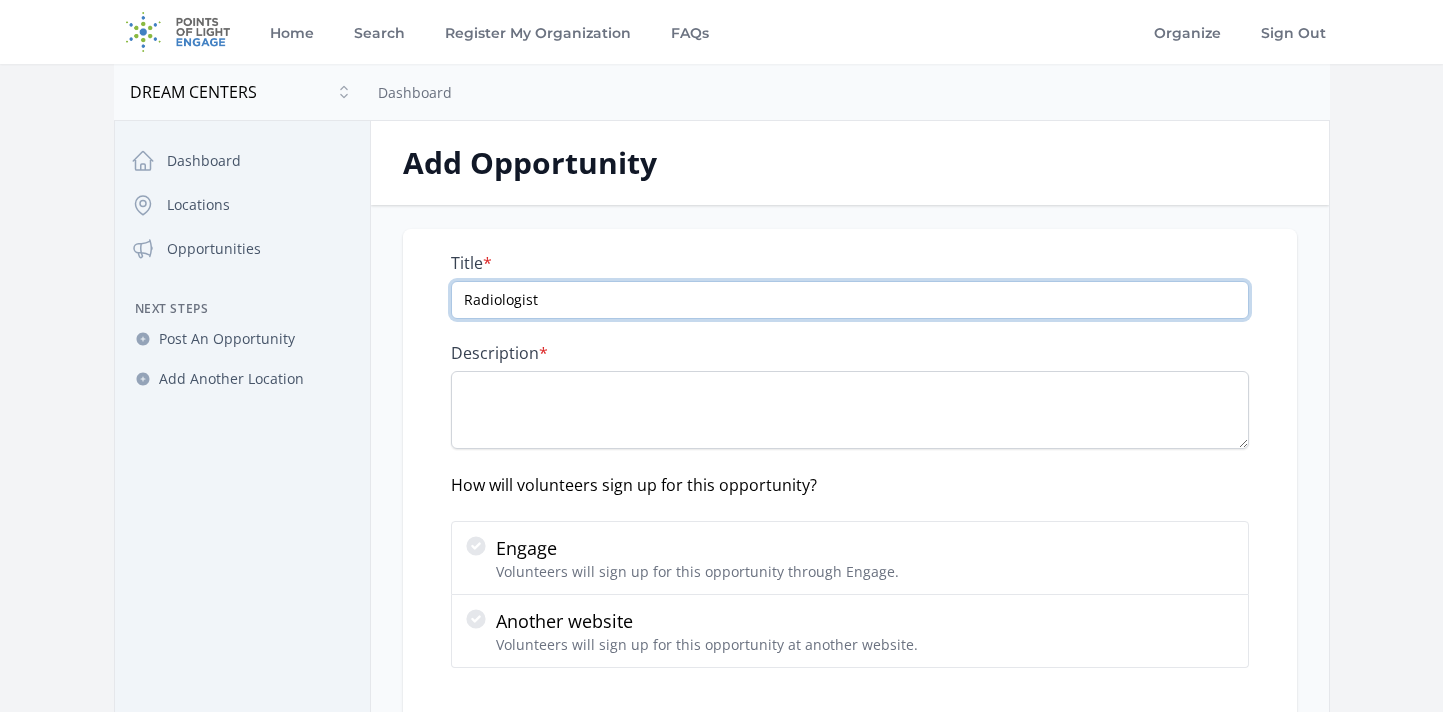 type on "Radiologist" 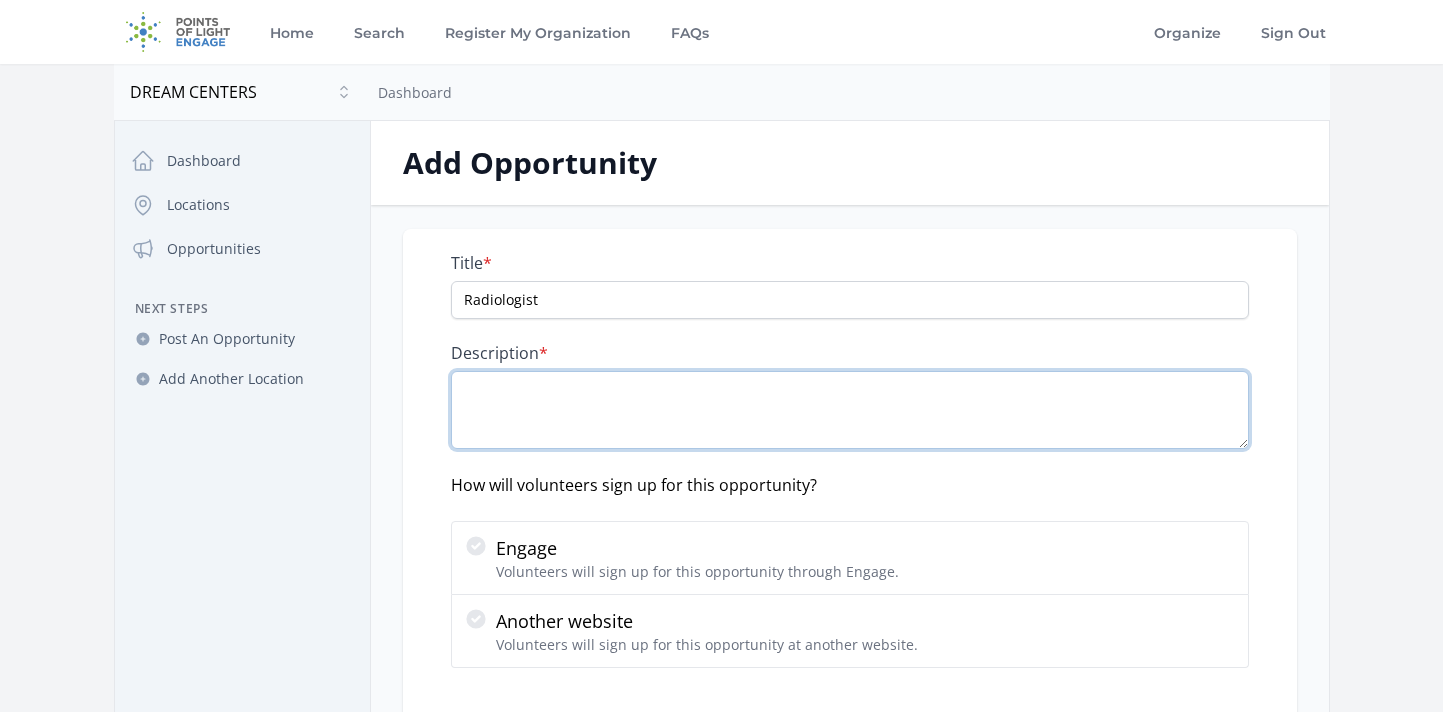 paste on "As a volunteer Radiologist, you’ll partner with sonographers and medical providers to review ultrasound reports and offer informed recommendations. Your specialized knowledge helps guide compassionate, high-quality care rooted in best practices—all in a mission to serve with dignity and Christ-like love." 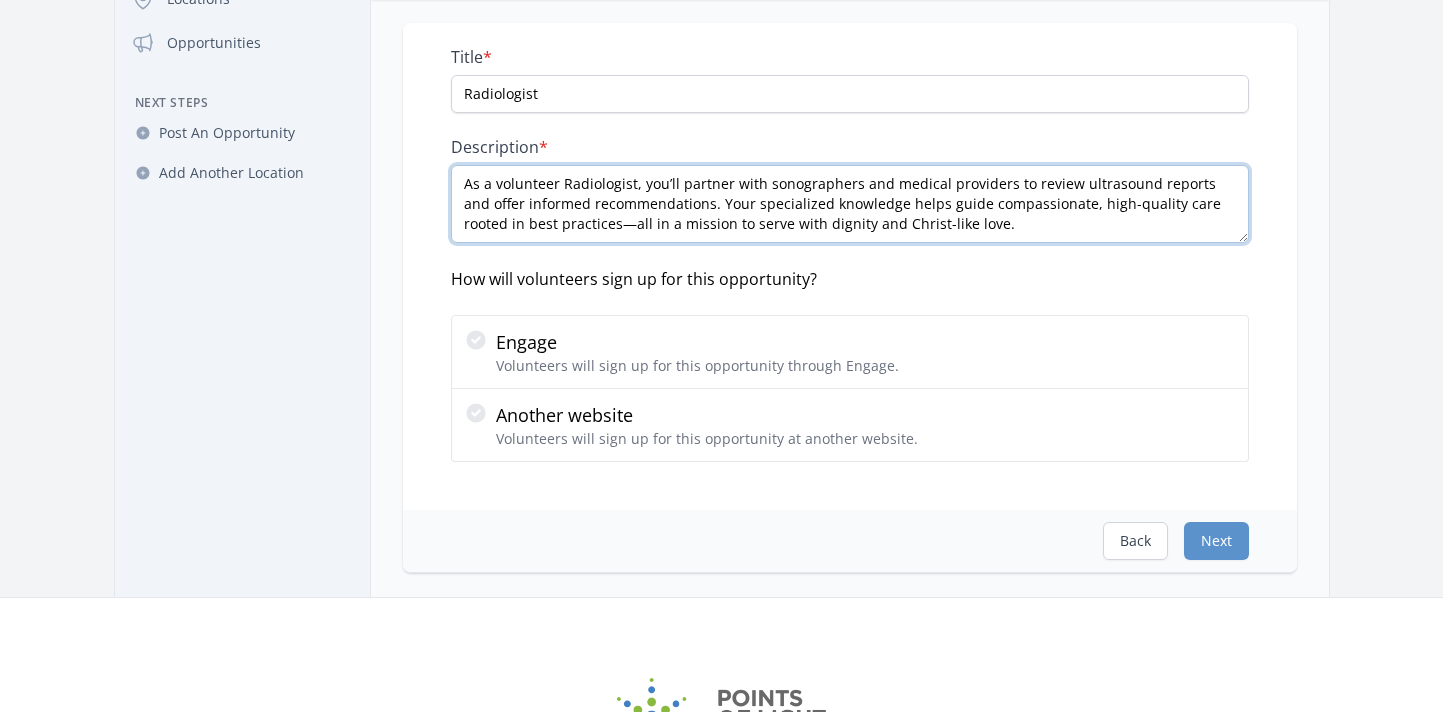scroll, scrollTop: 229, scrollLeft: 0, axis: vertical 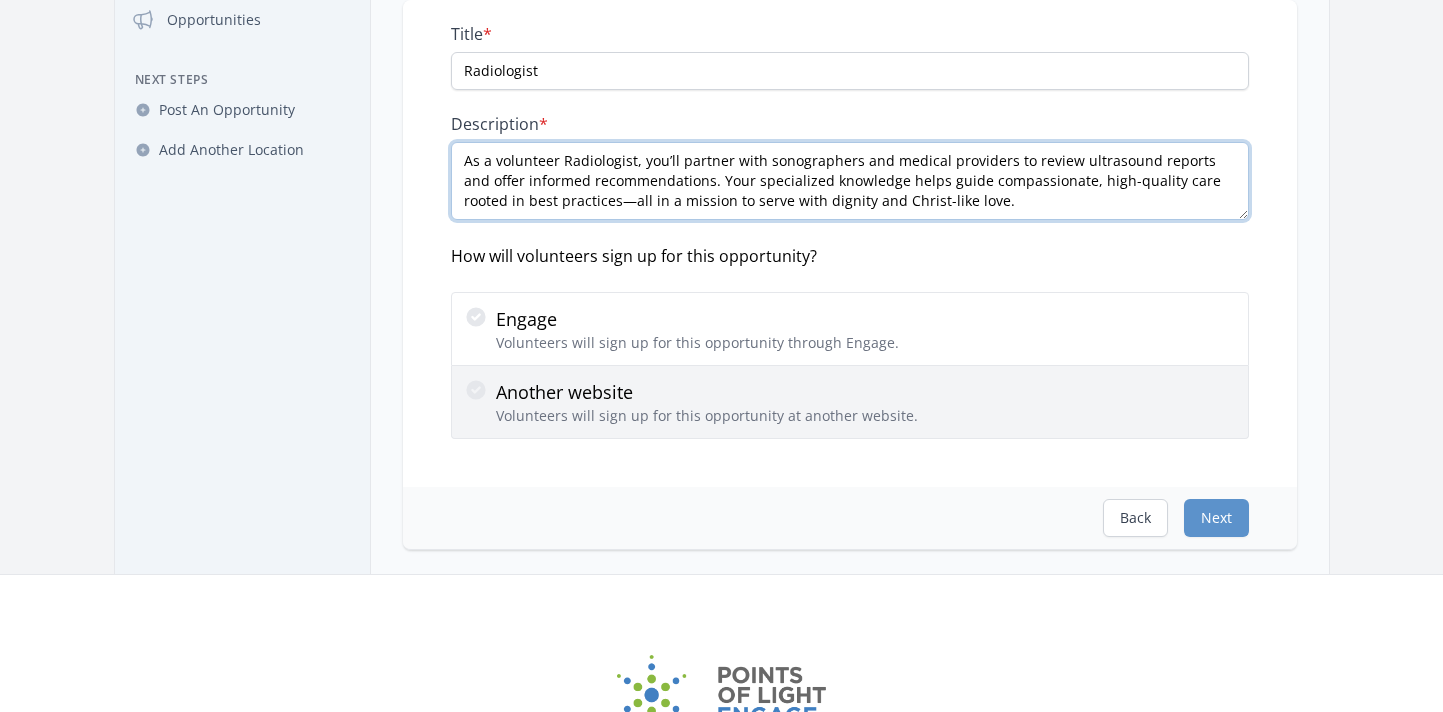type on "As a volunteer Radiologist, you’ll partner with sonographers and medical providers to review ultrasound reports and offer informed recommendations. Your specialized knowledge helps guide compassionate, high-quality care rooted in best practices—all in a mission to serve with dignity and Christ-like love." 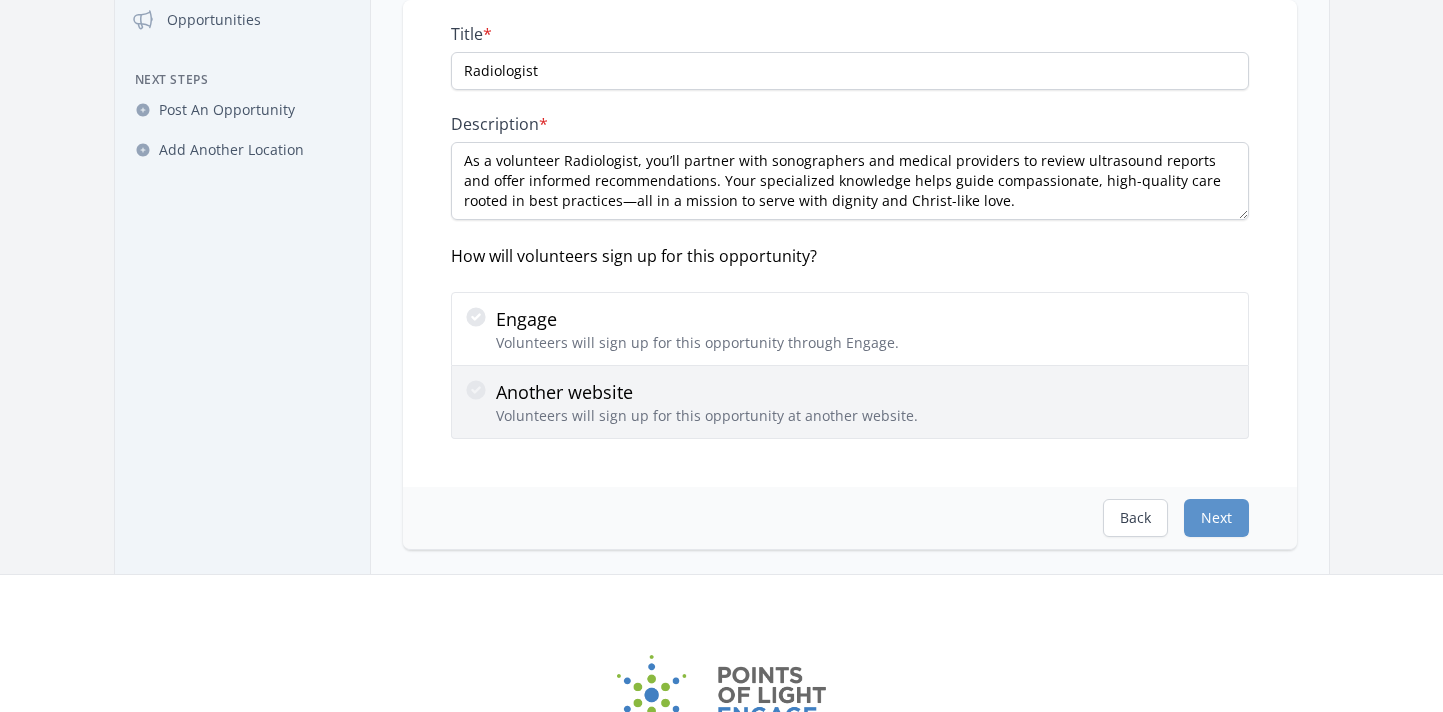 click on "Volunteers will sign up for this opportunity at another website." at bounding box center [707, 416] 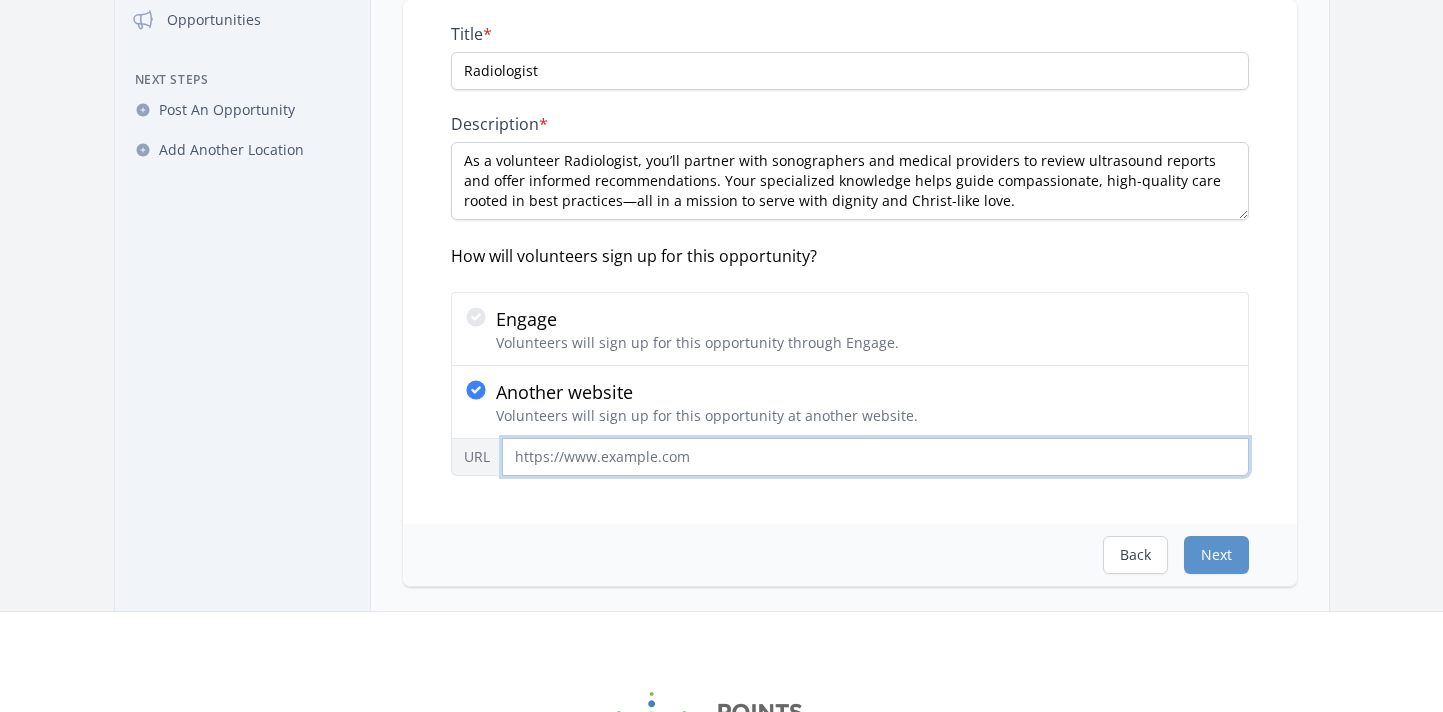 click on "URL" at bounding box center (875, 457) 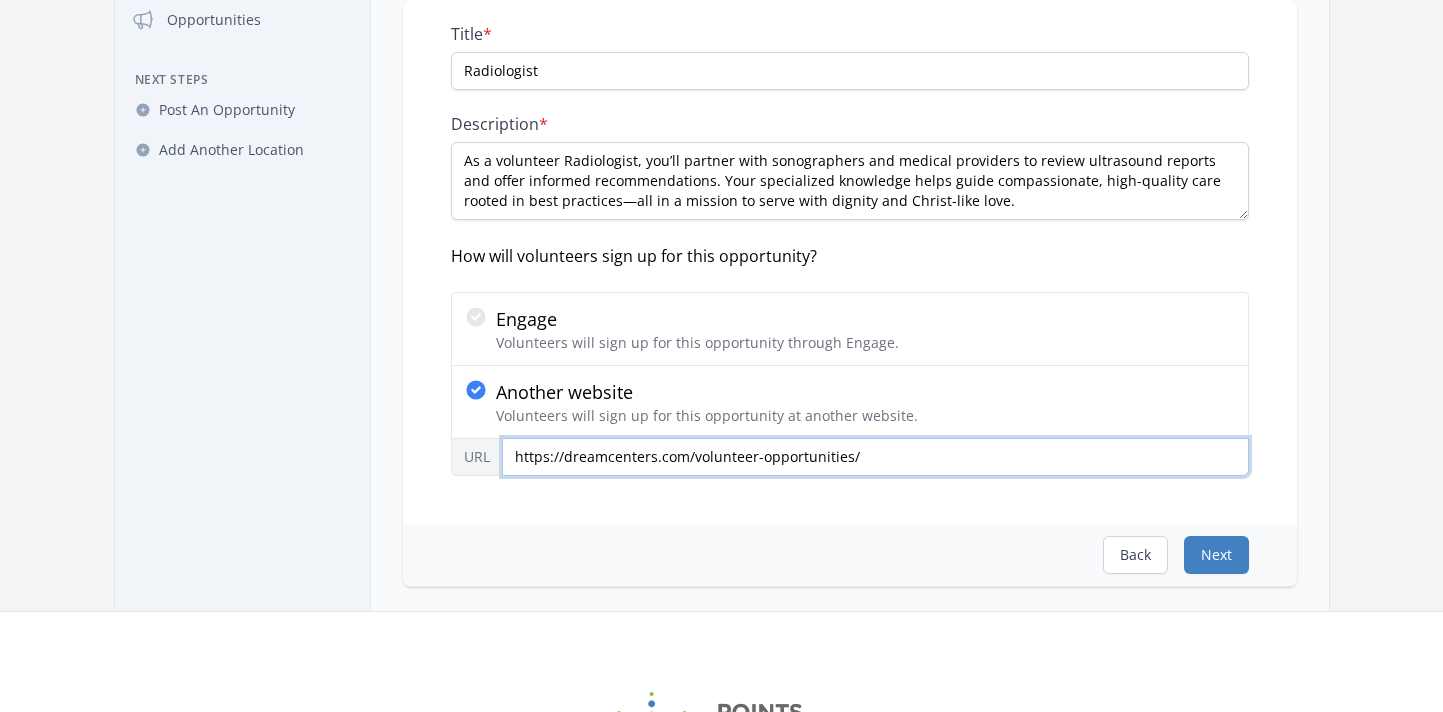 type on "https://dreamcenters.com/volunteer-opportunities/" 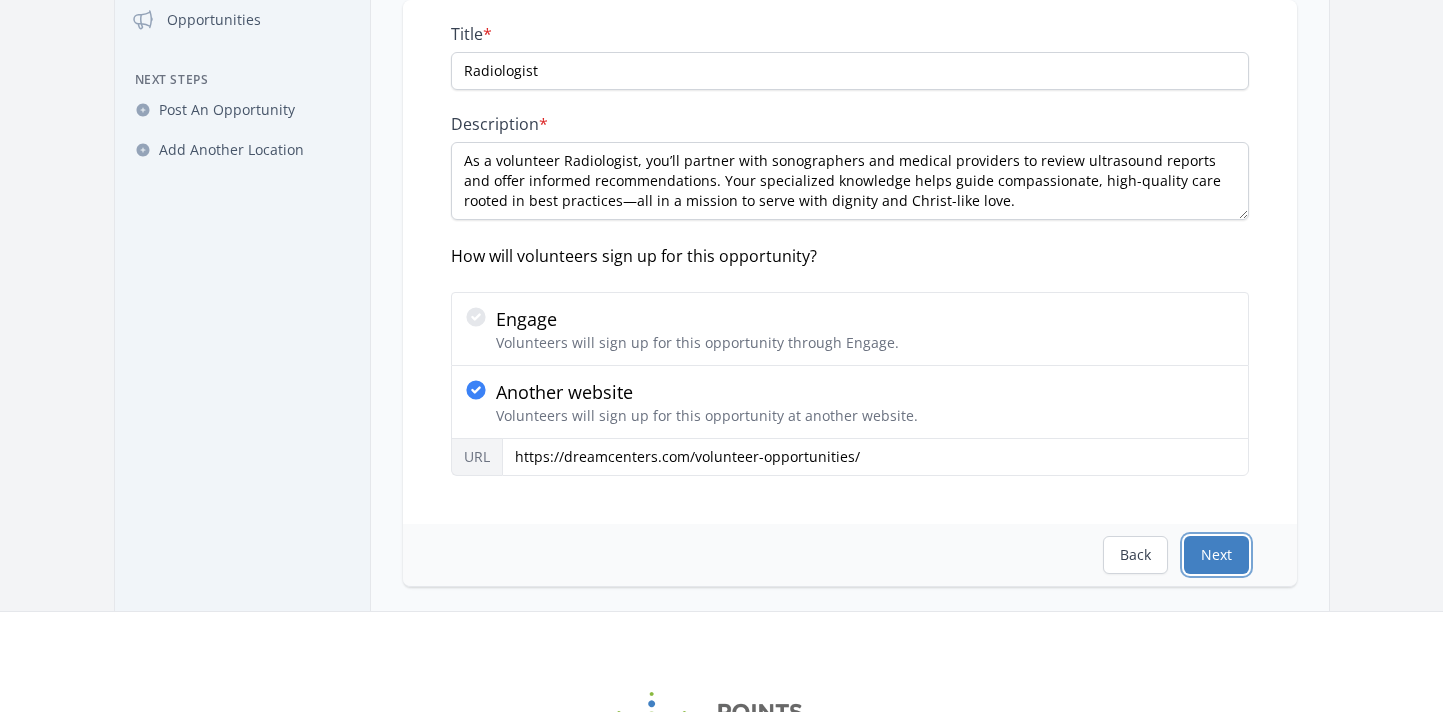 click on "Next" at bounding box center [1216, 555] 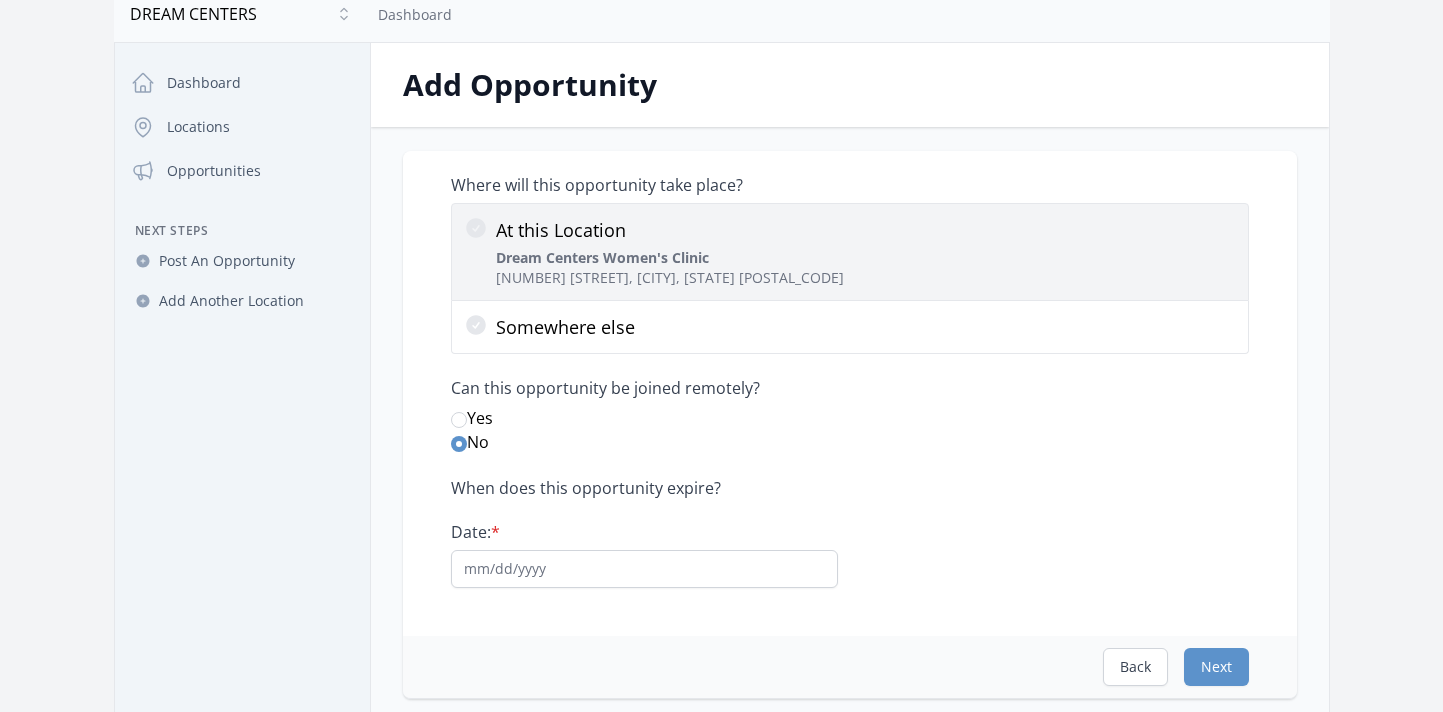 scroll, scrollTop: 119, scrollLeft: 0, axis: vertical 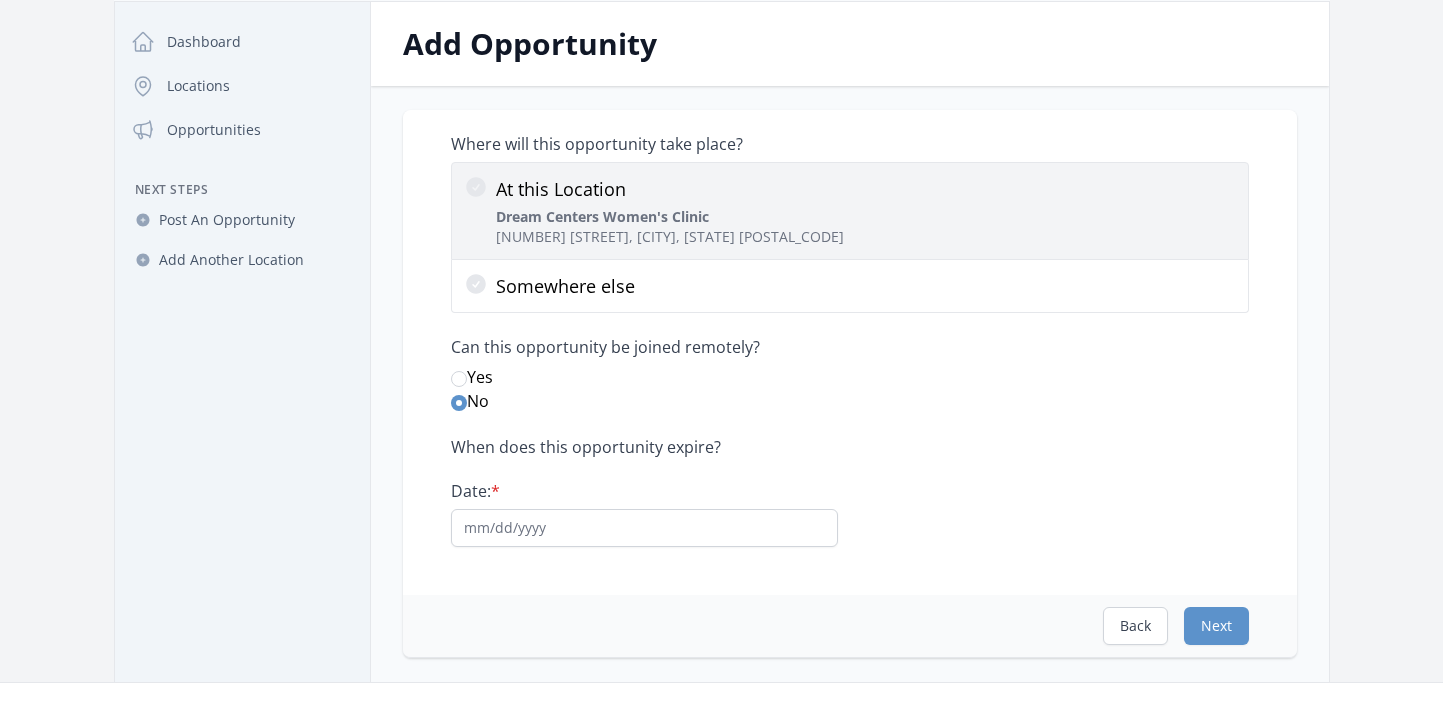 click on "At this Location
Dream Centers Women's Clinic
4360 Montebello Dr, Colorado Springs, CO 80918" at bounding box center (850, 211) 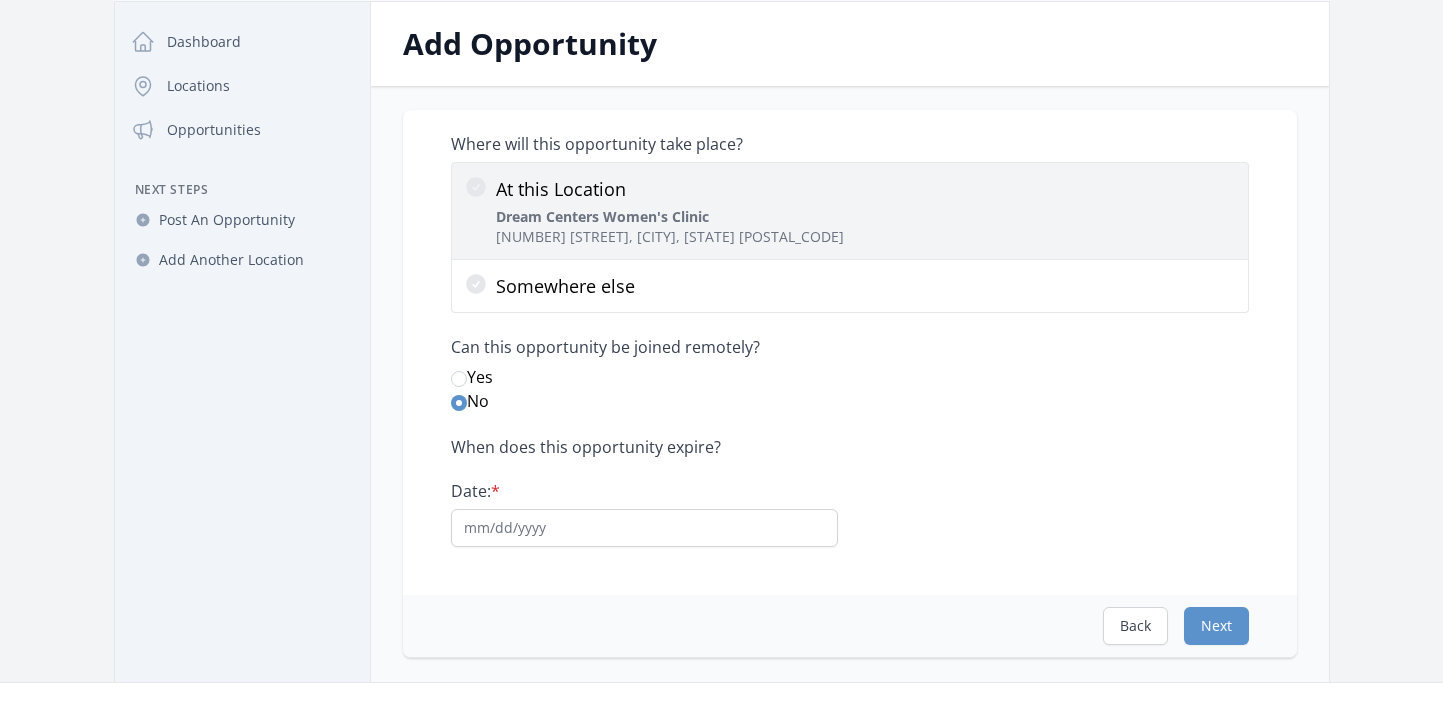 click on "At this Location
Dream Centers Women's Clinic
4360 Montebello Dr, Colorado Springs, CO 80918" at bounding box center [0, 0] 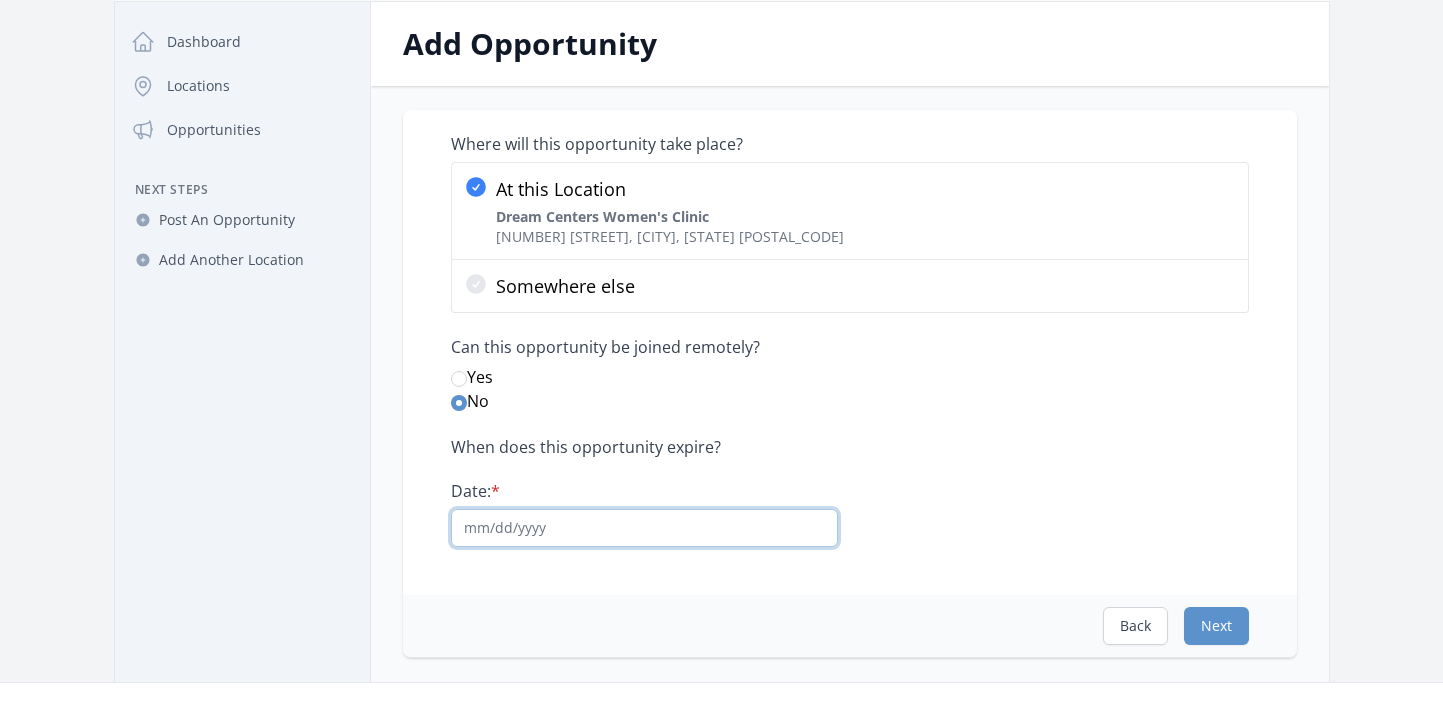 click on "Date:  *" at bounding box center [644, 528] 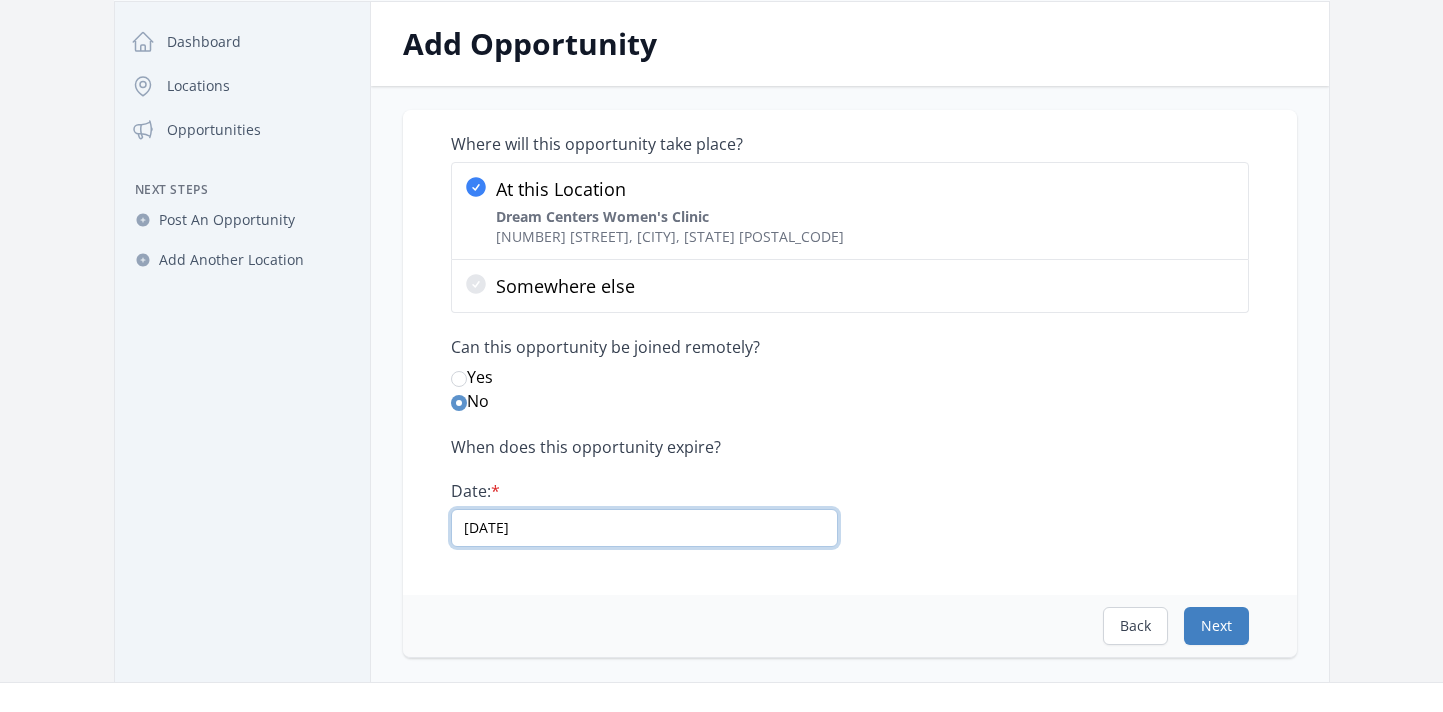 type on "01/01/2030" 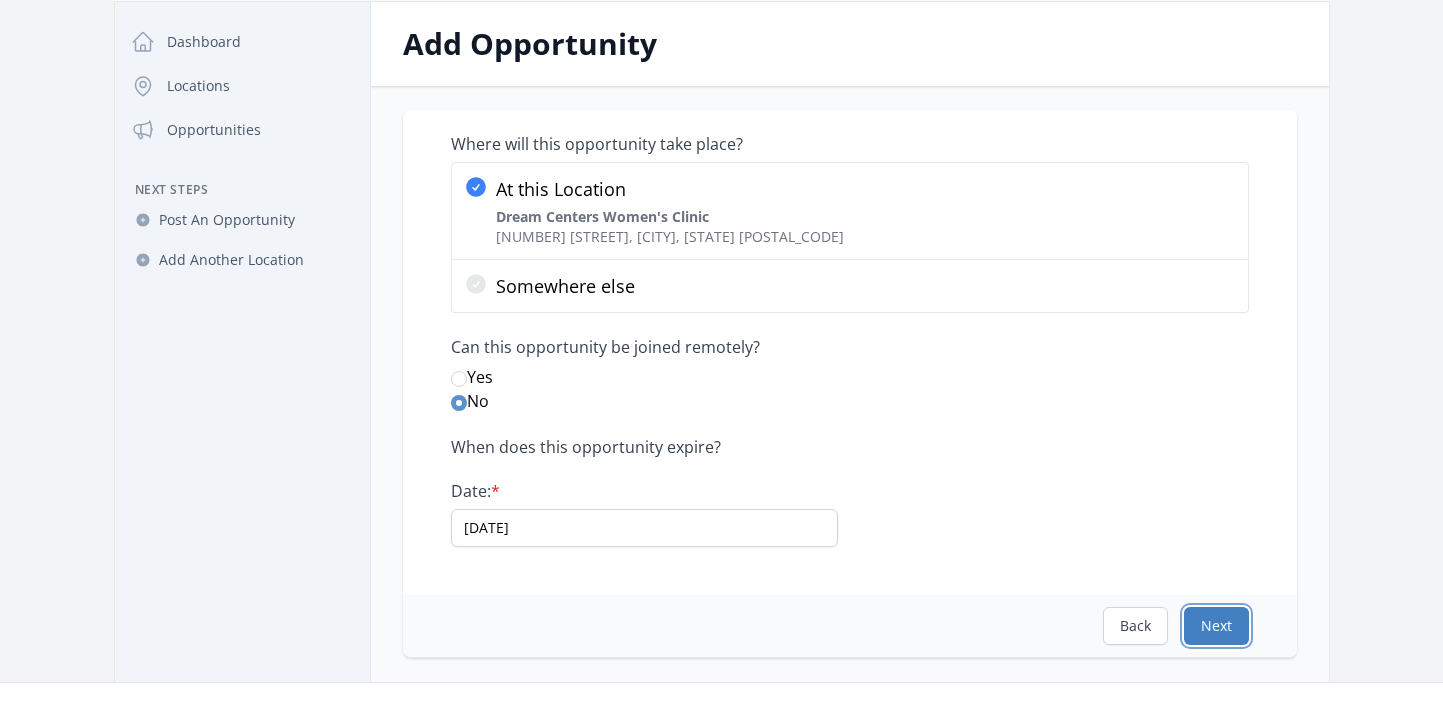 click on "Next" at bounding box center (1216, 626) 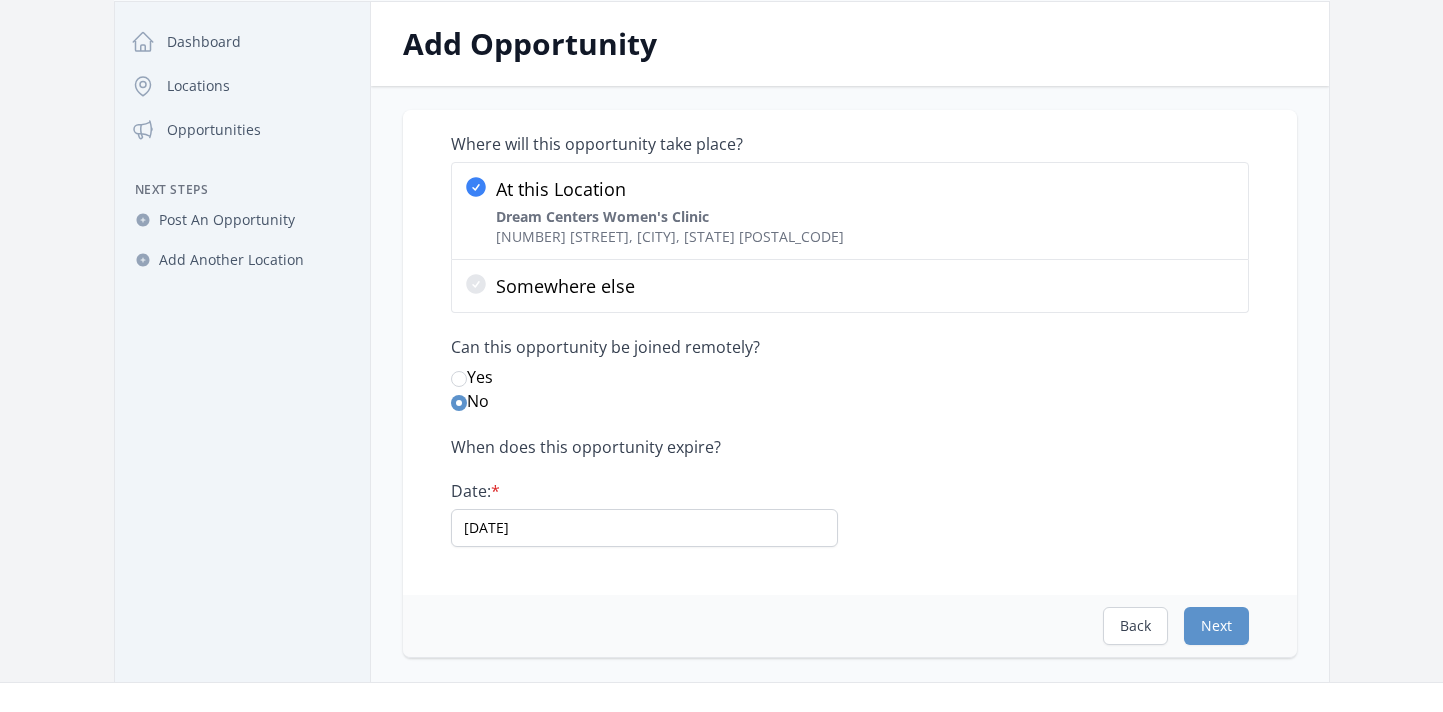 scroll, scrollTop: 0, scrollLeft: 0, axis: both 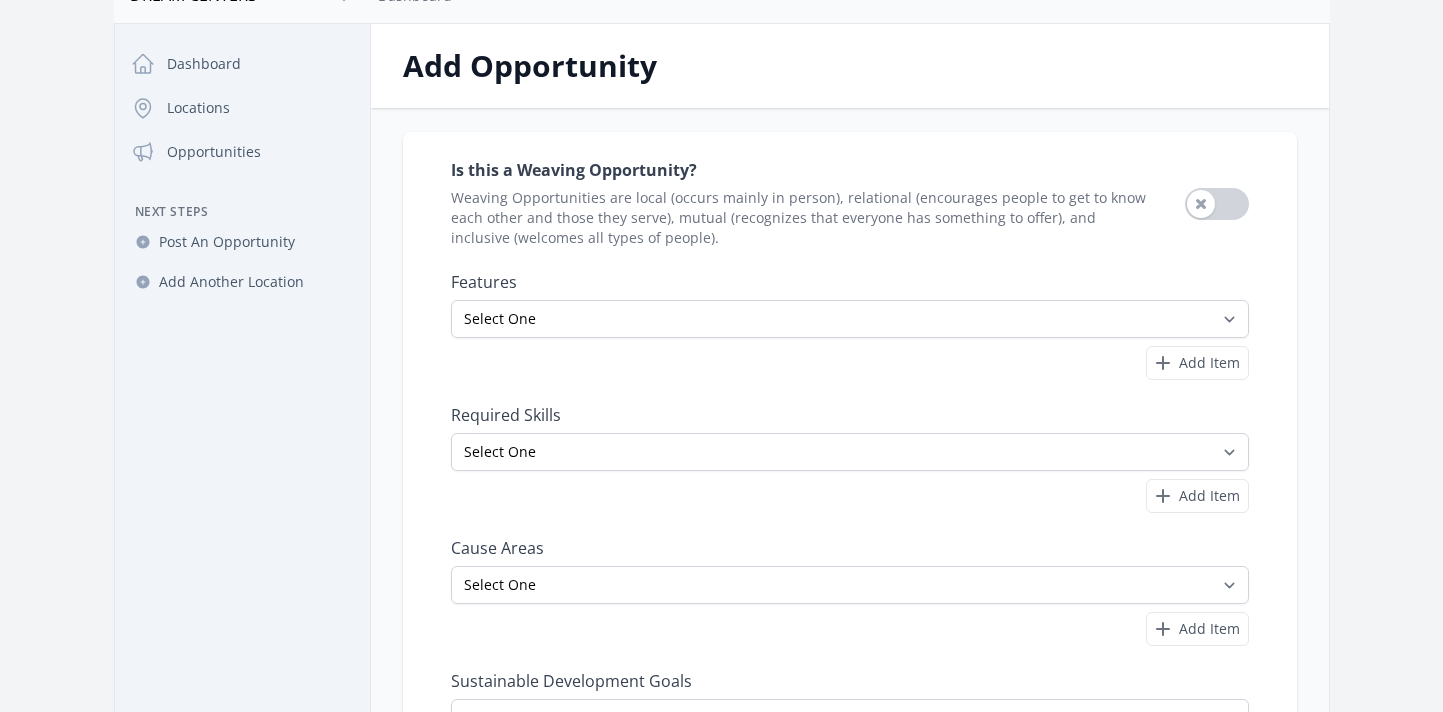 click on "Add Item" at bounding box center [850, 363] 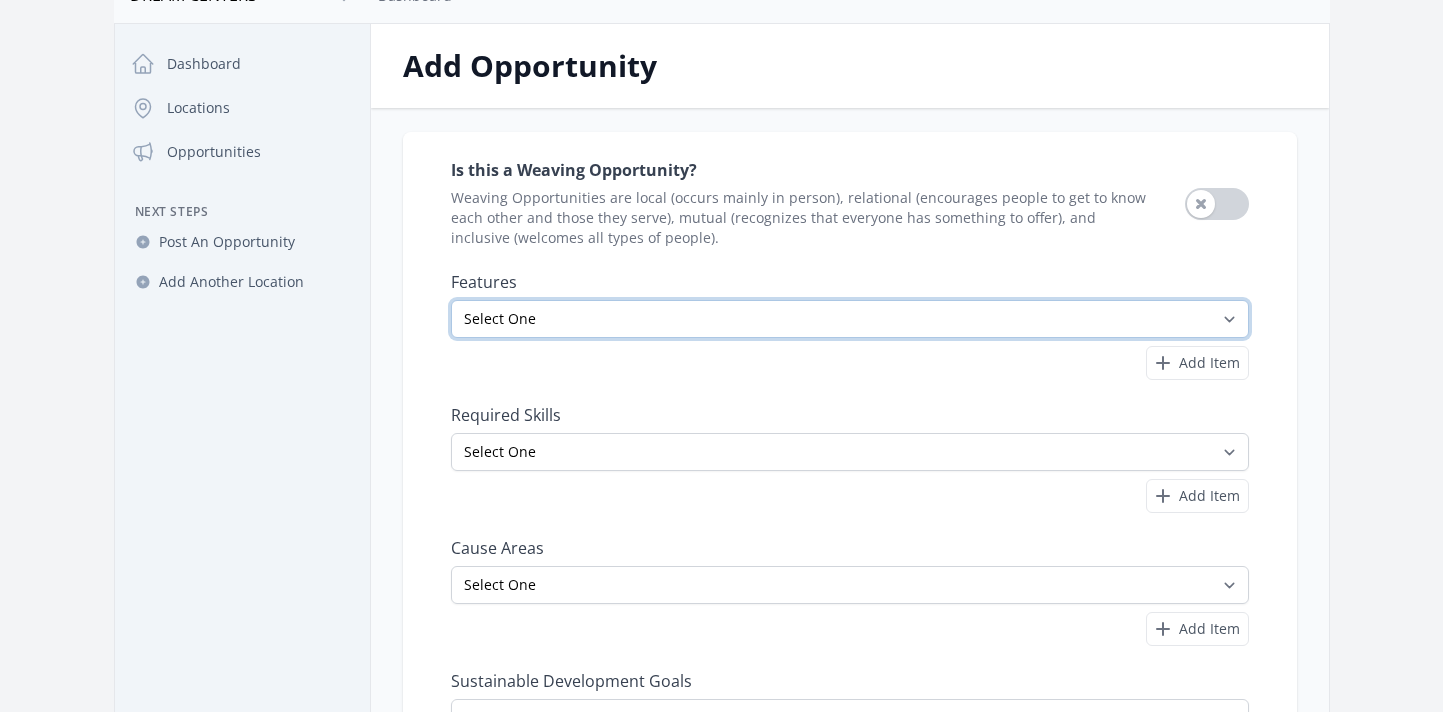 click on "Select One
All Ages
Court-Ordered Eligible
Good for Families
Good for Groups
Good for Kids
Good for Seniors
Good for Teens
Handicap Accessible
Indoor Activity
Involves Physical Labor
Minimum Age 18
Minimum Age 21
Outdoor Activity
Volunteer Abroad" at bounding box center [850, 319] 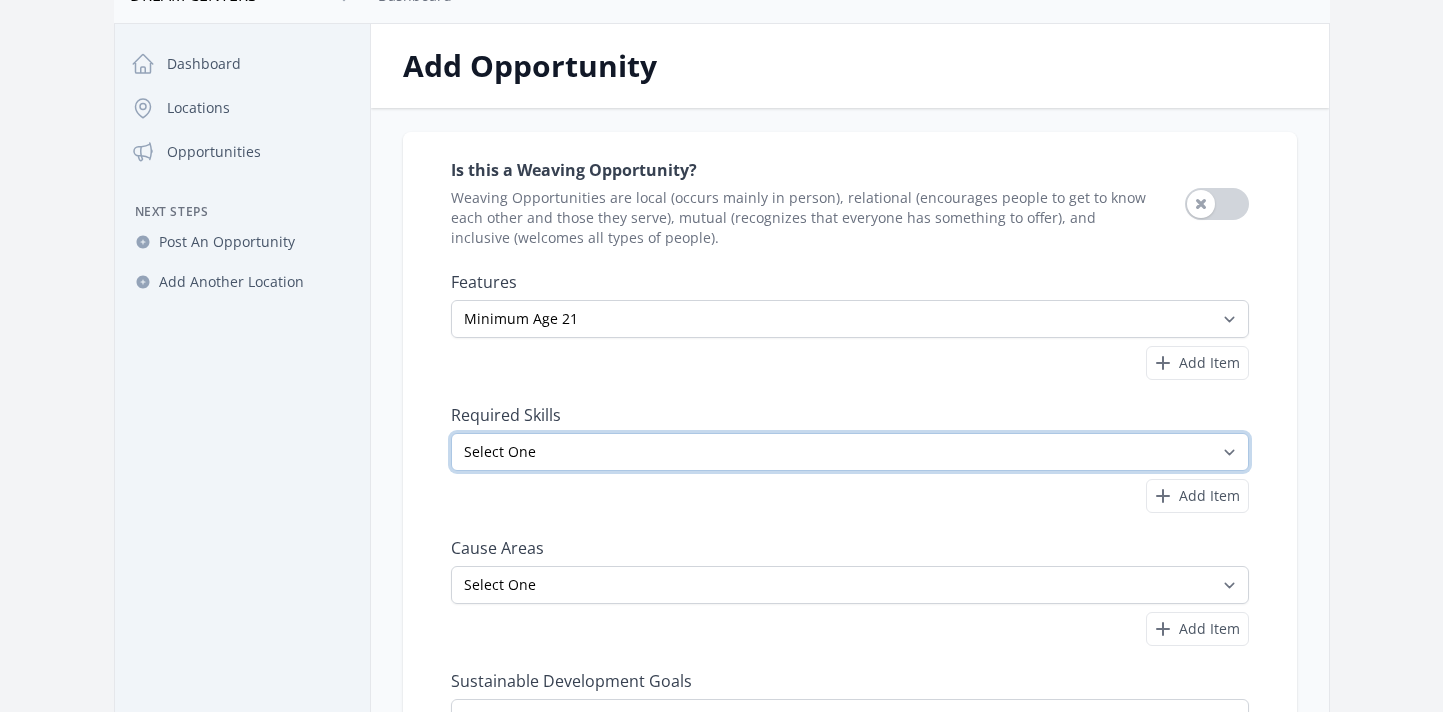 click on "Select One
Accounting
Advocacy
Administrative
Arts
Board Service
Business Skills
Caregiving
Coaching
Communications
Community Outreach
Data Science
Design
Driving
EMT
Event Support
Facilitation
Finance Firefighter Legal" at bounding box center (850, 452) 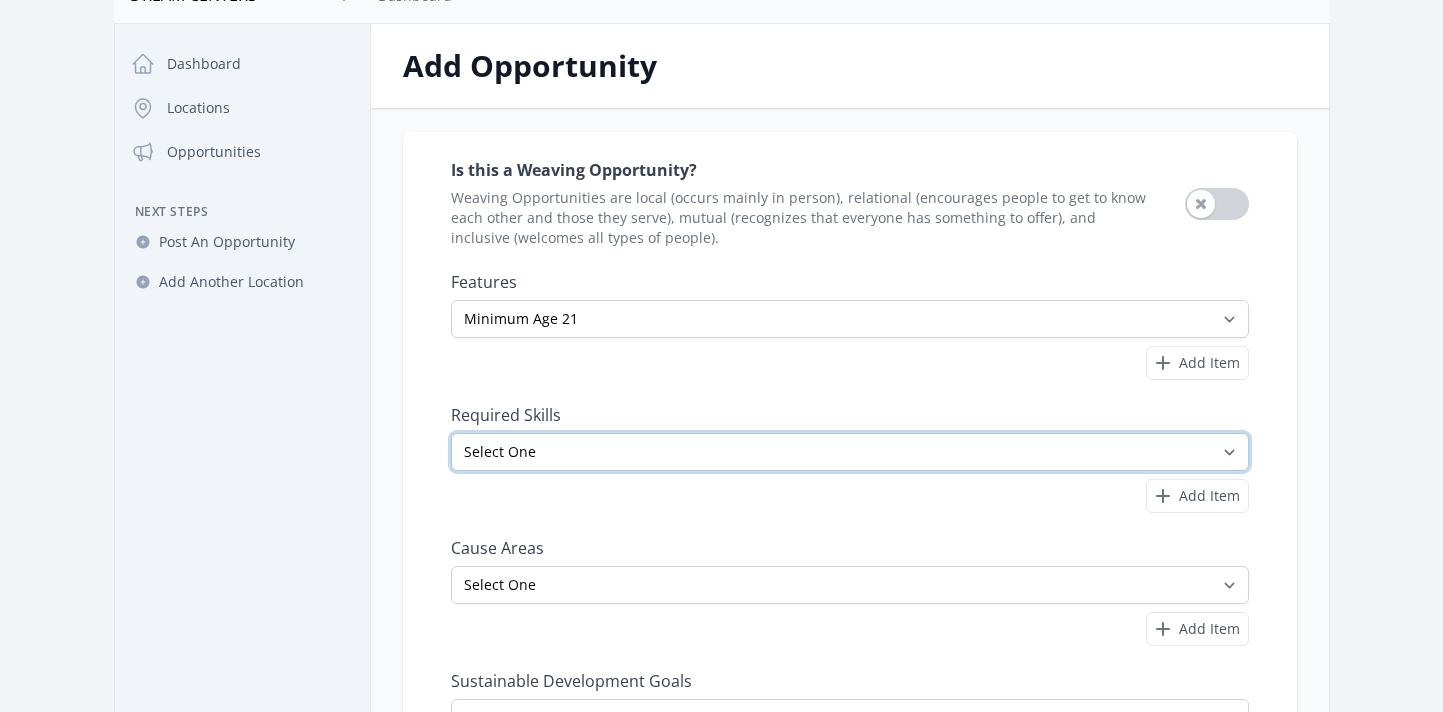 select on "Health professional" 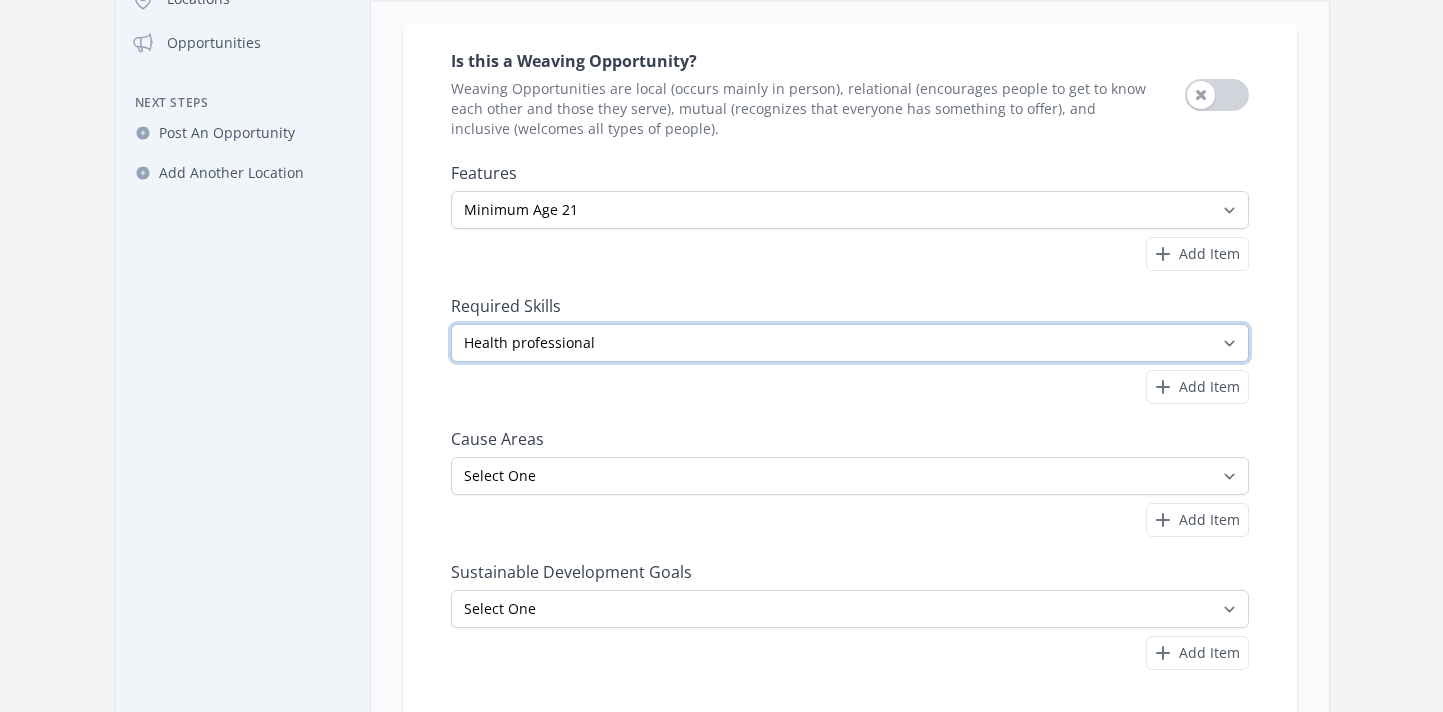 scroll, scrollTop: 212, scrollLeft: 0, axis: vertical 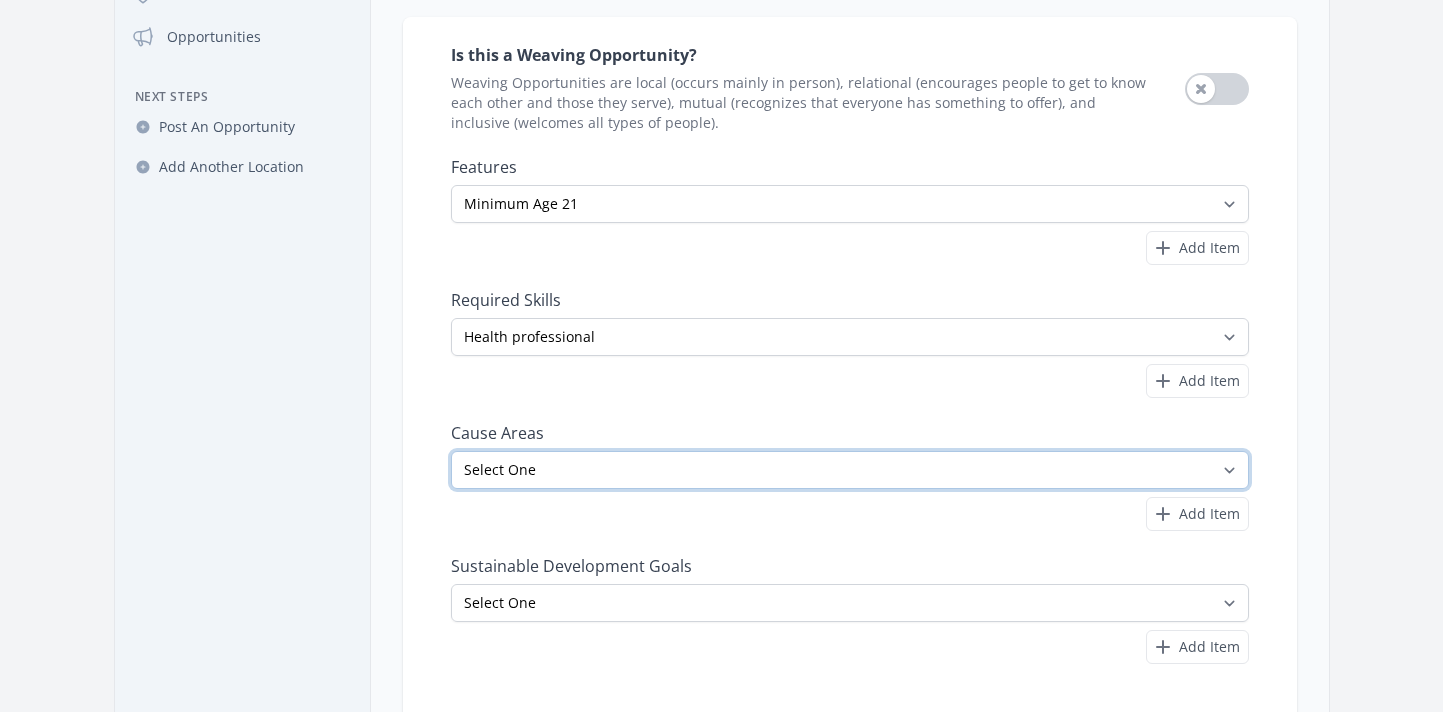 click on "Select One
Adult Education
Animals
Arts & Culture
Children & Youth
Civil Rights
Community Strengthening
COVID-19
Digital Divide
Disabilities
Disaster Response & Recovery
Education
Environment
Family Services
Food Insecurity
Health & Wellness
Homelessness Hunger STEM" at bounding box center [850, 470] 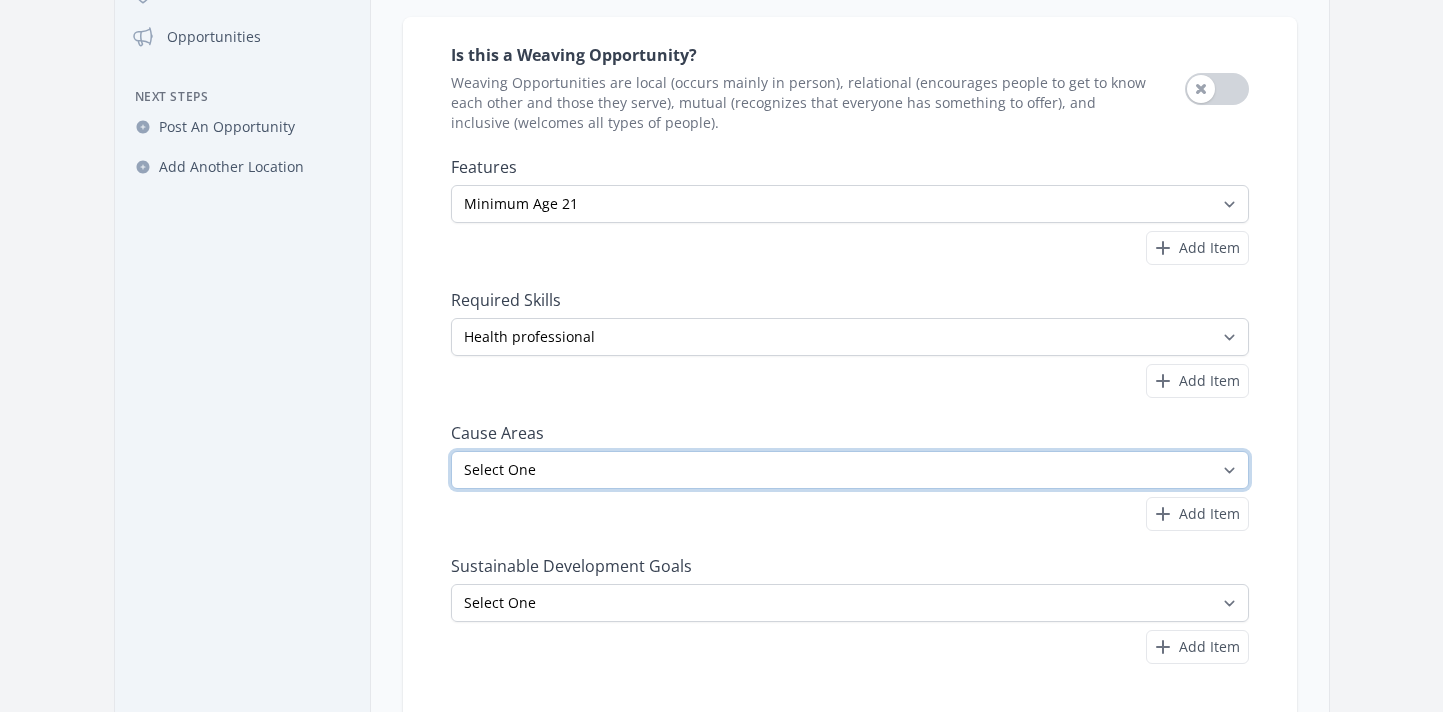select on "Health & Wellness" 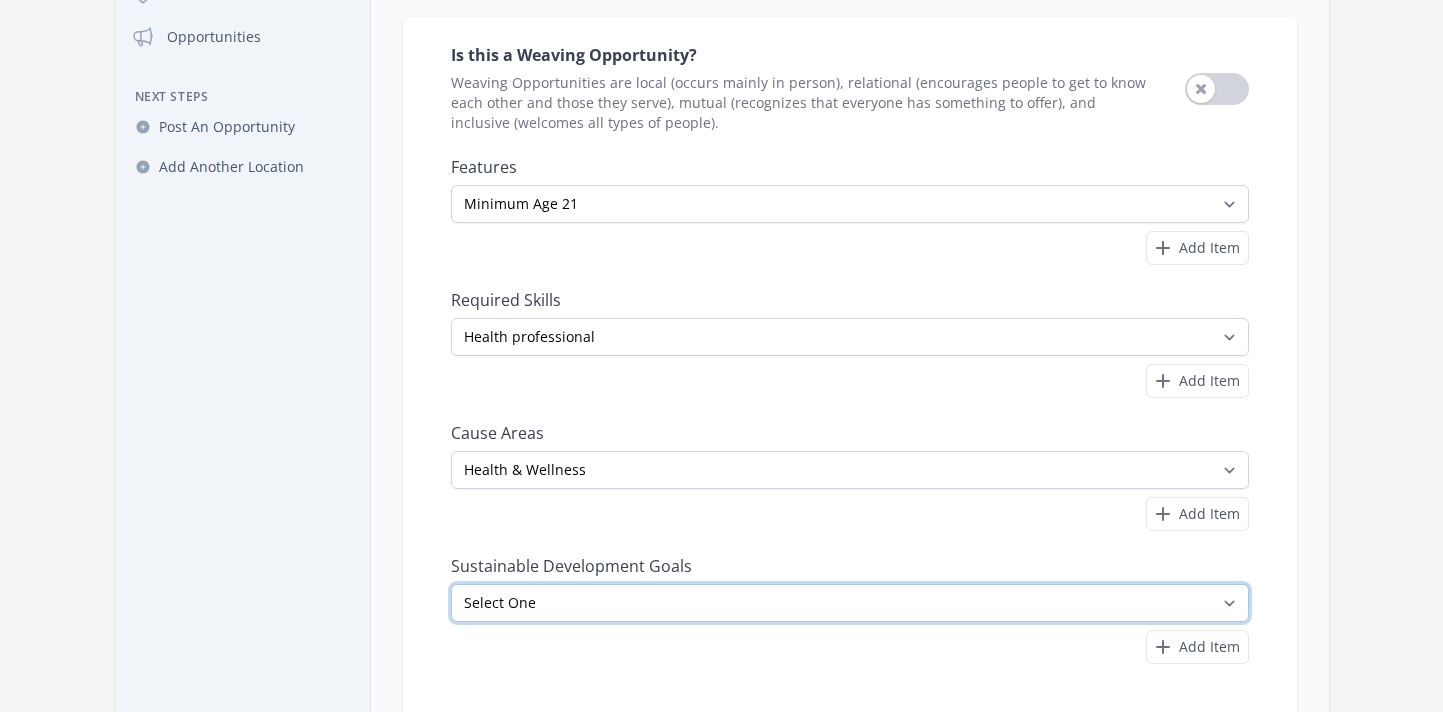 click on "Select One
No Poverty
Zero Hunger
Good Health and Well-Being
Quality Education
Gender Equality
Clean Water and Sanitation
Affordable and Clean Energy
Decent Work and Economic Growth
Industry, Innovation and Infrastructure
Reduced Inequalities
Sustainable Cities and Communities
Responsible Consumption and Production
Climate Action
Life Below Water" at bounding box center [850, 603] 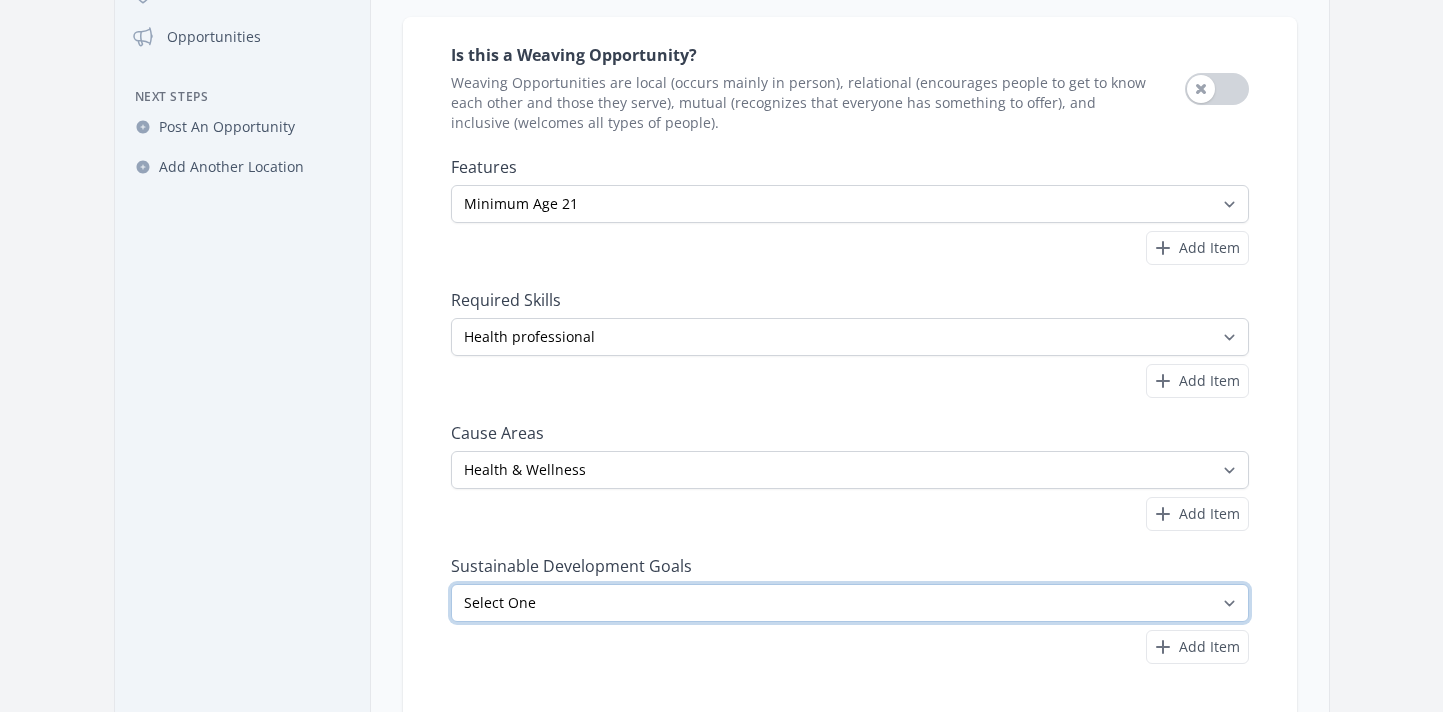 select on "Good Health and Well-Being" 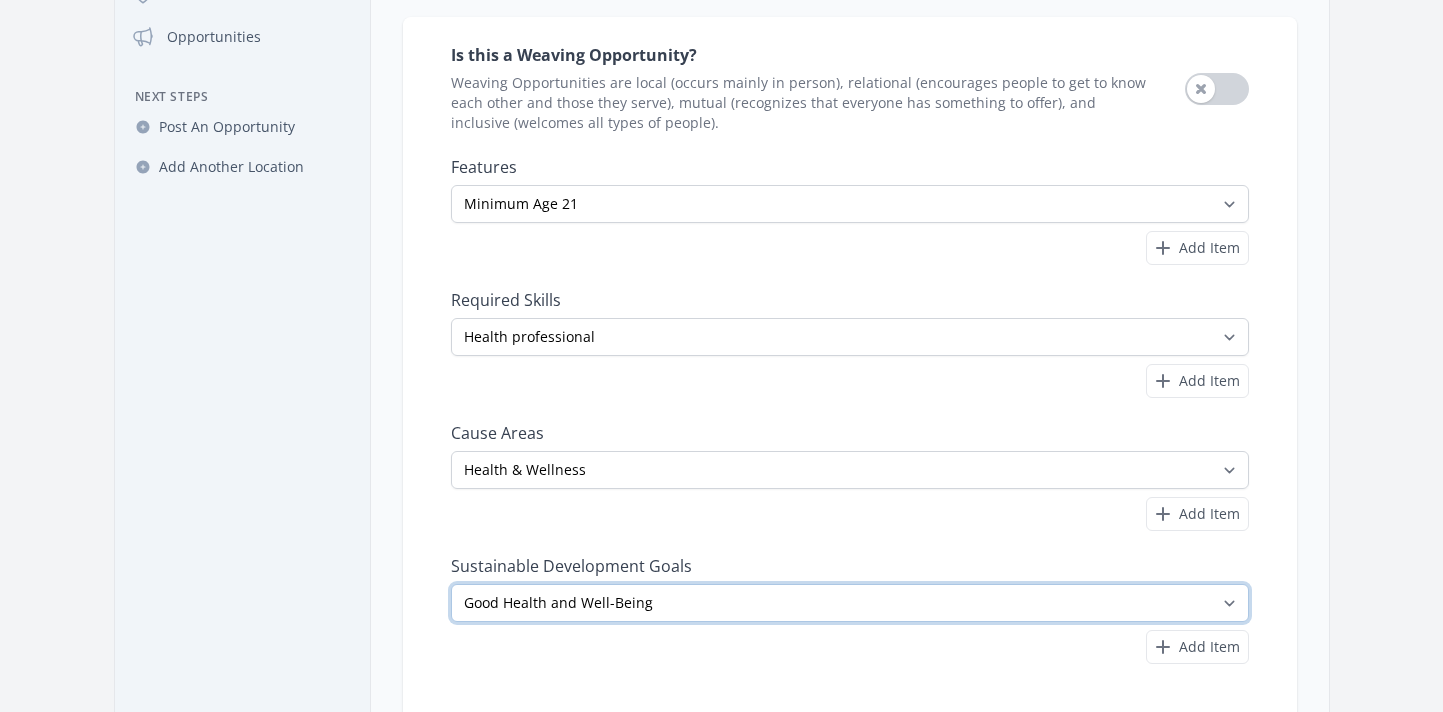 scroll, scrollTop: 313, scrollLeft: 0, axis: vertical 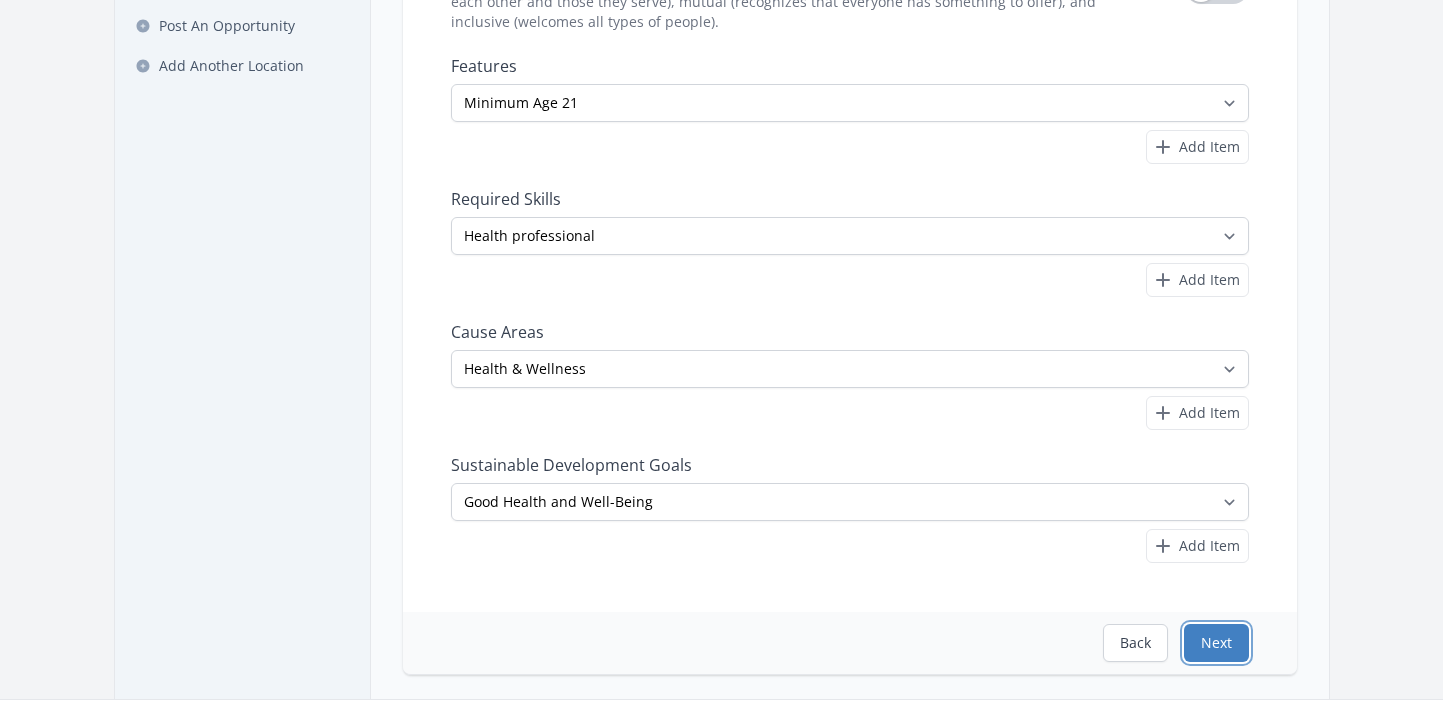 click on "Next" at bounding box center [1216, 643] 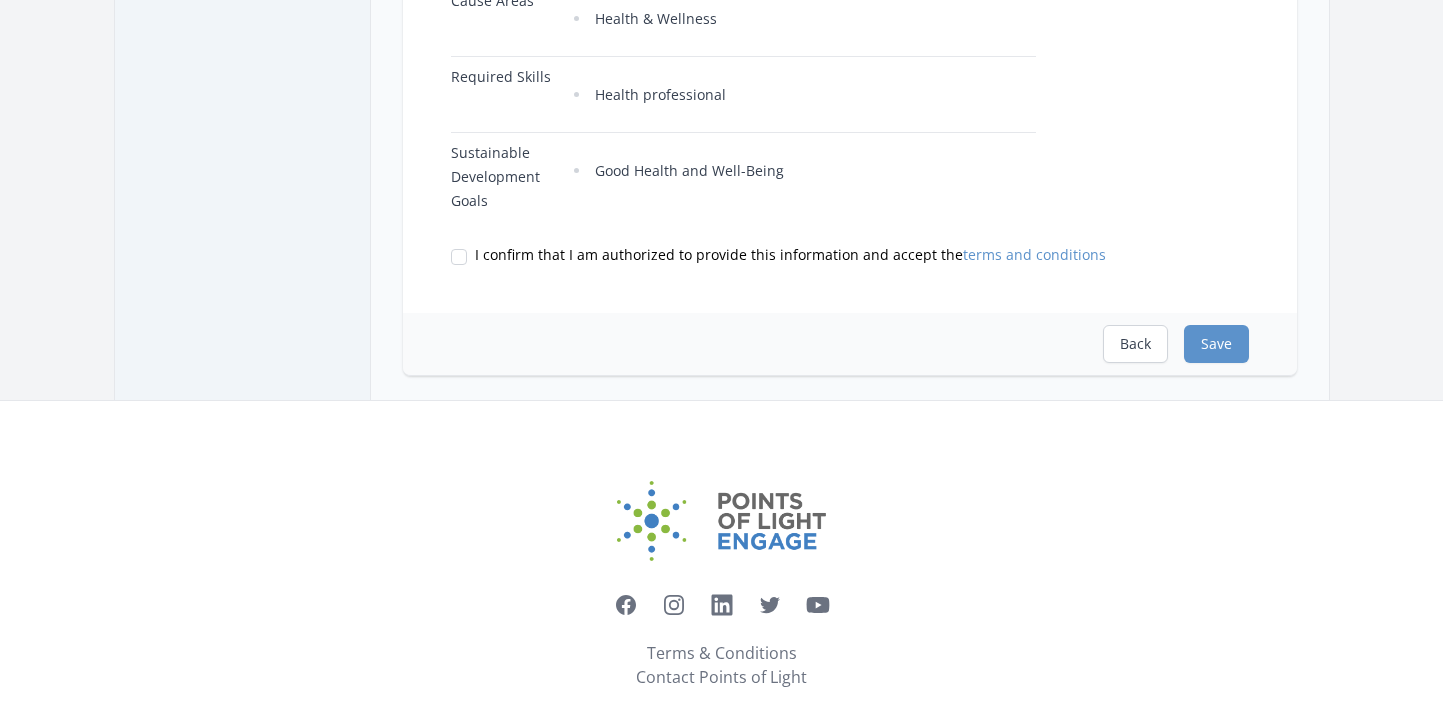 scroll, scrollTop: 974, scrollLeft: 0, axis: vertical 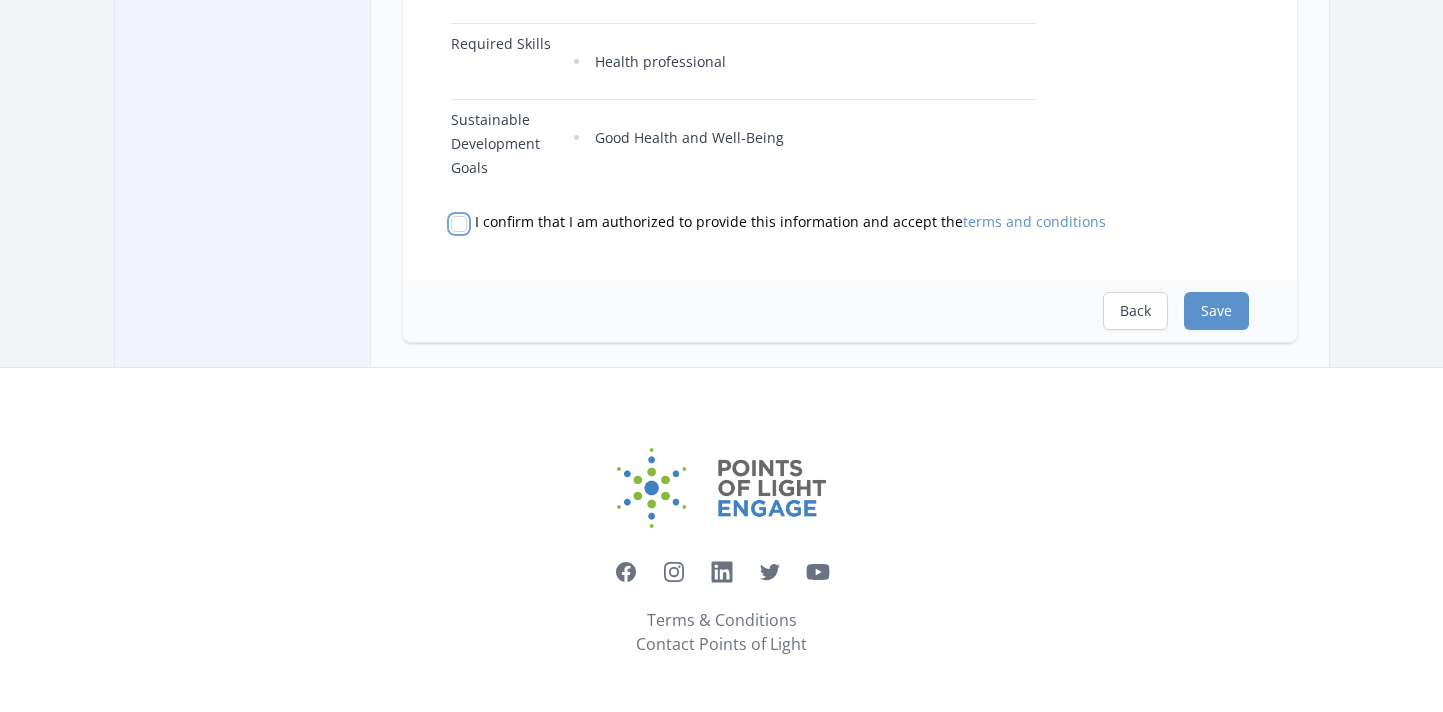 click on "I confirm that I am authorized to provide this information and accept the  terms and conditions" at bounding box center (459, 224) 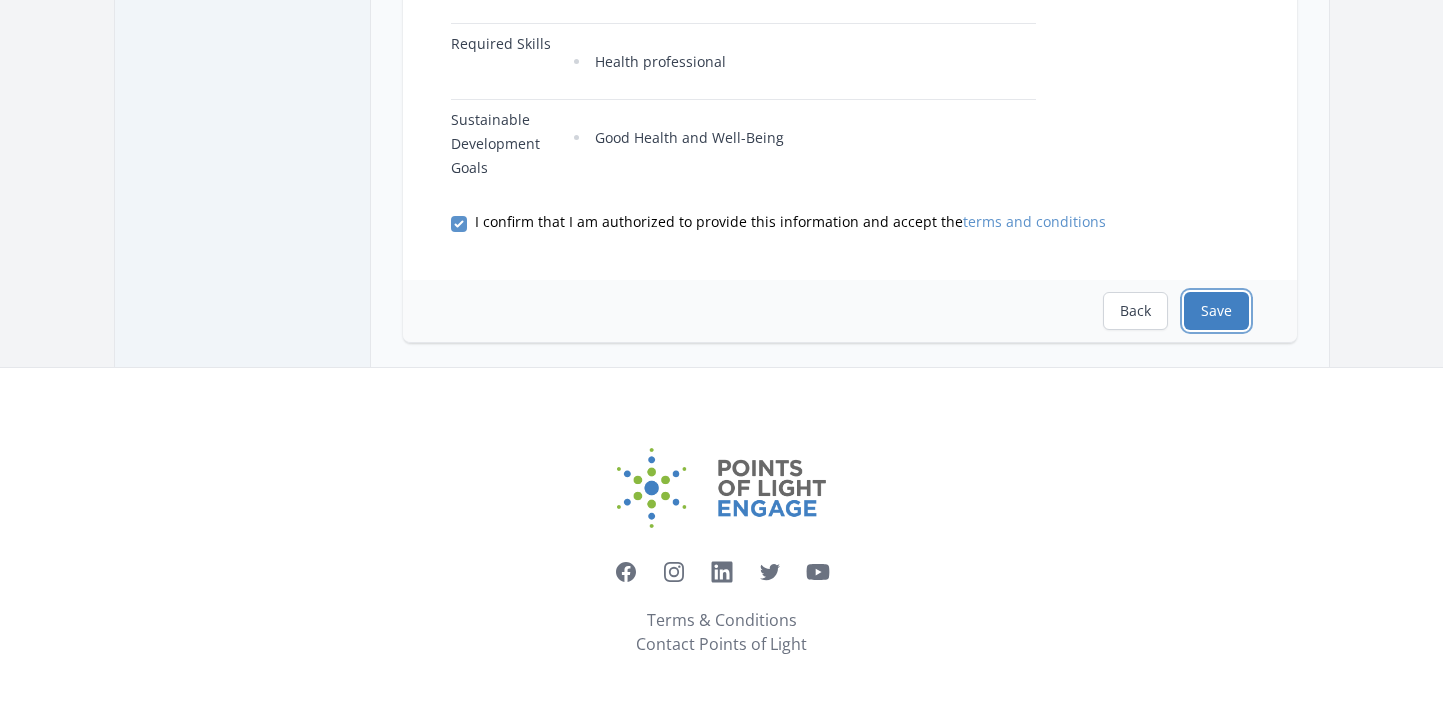 click on "Save" at bounding box center (1216, 311) 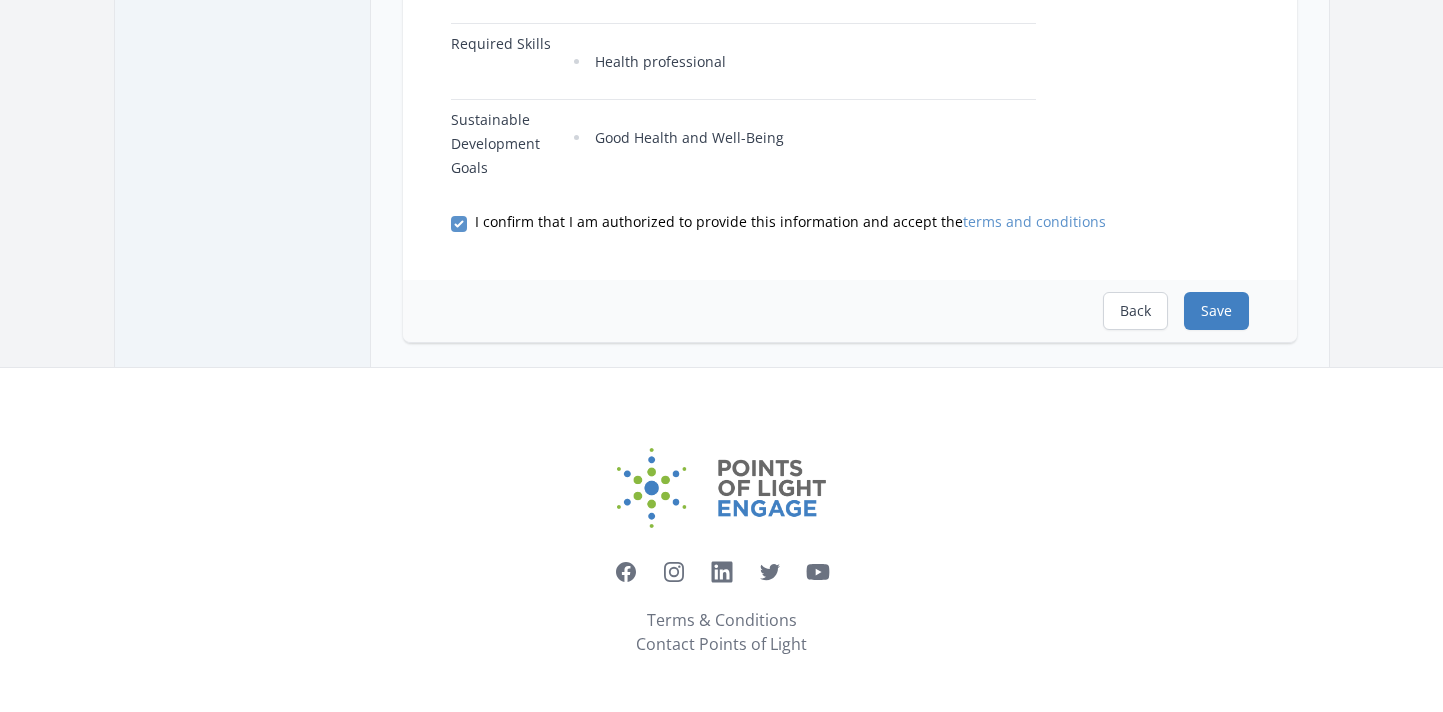 scroll, scrollTop: 0, scrollLeft: 0, axis: both 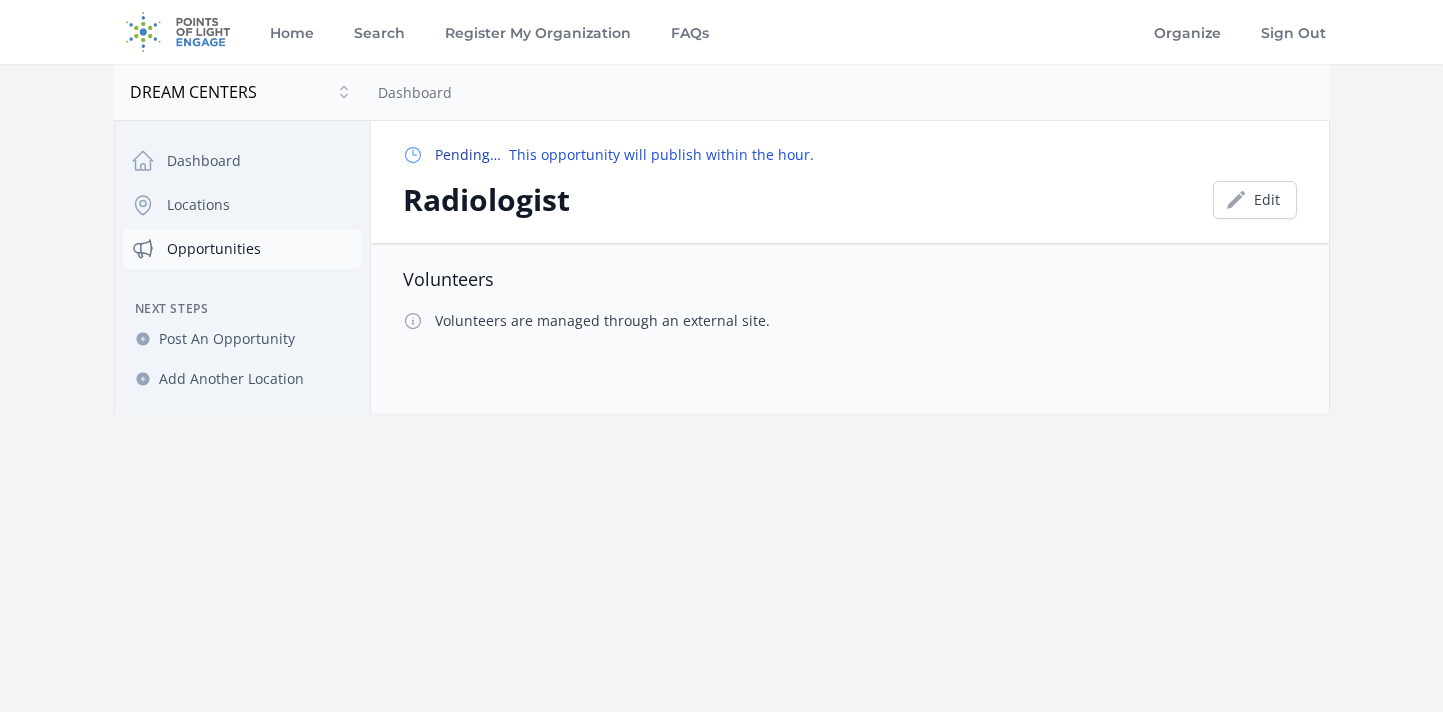 click on "Opportunities" at bounding box center (242, 249) 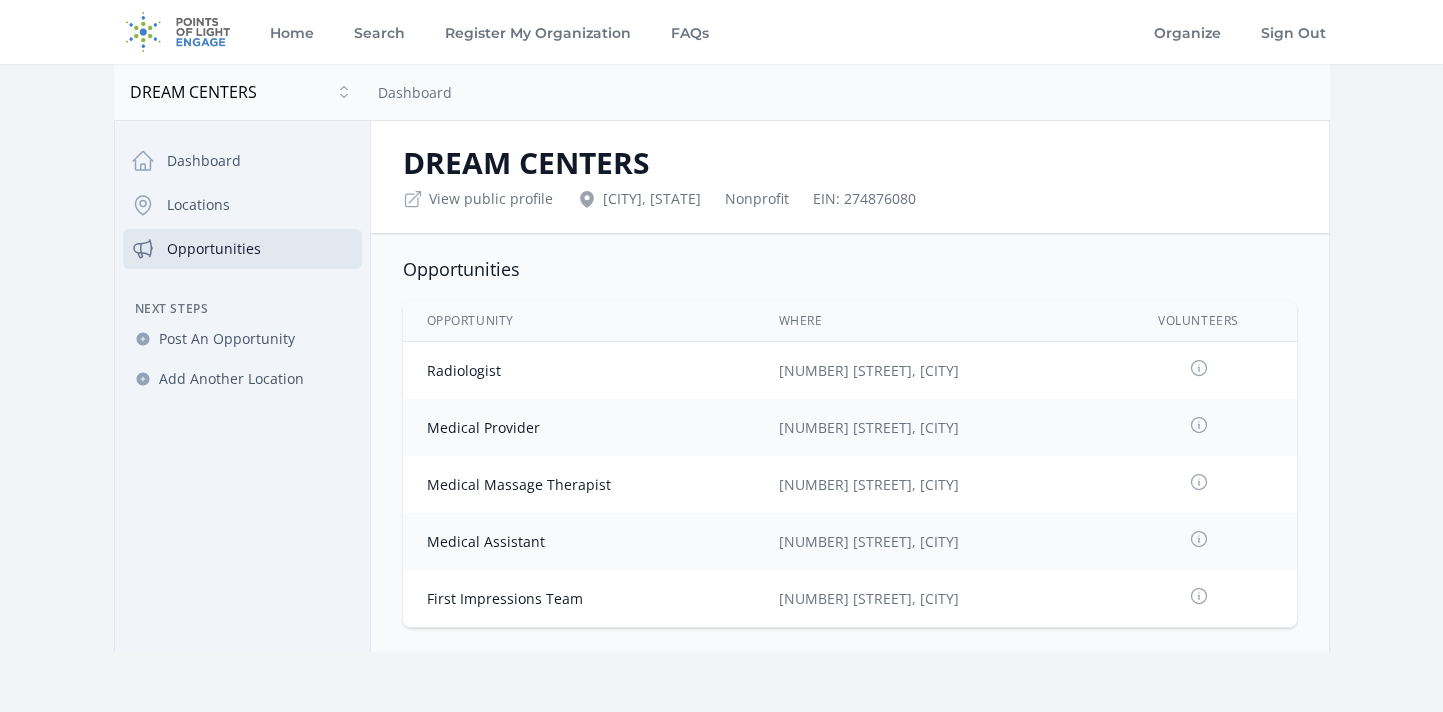 scroll, scrollTop: 0, scrollLeft: 0, axis: both 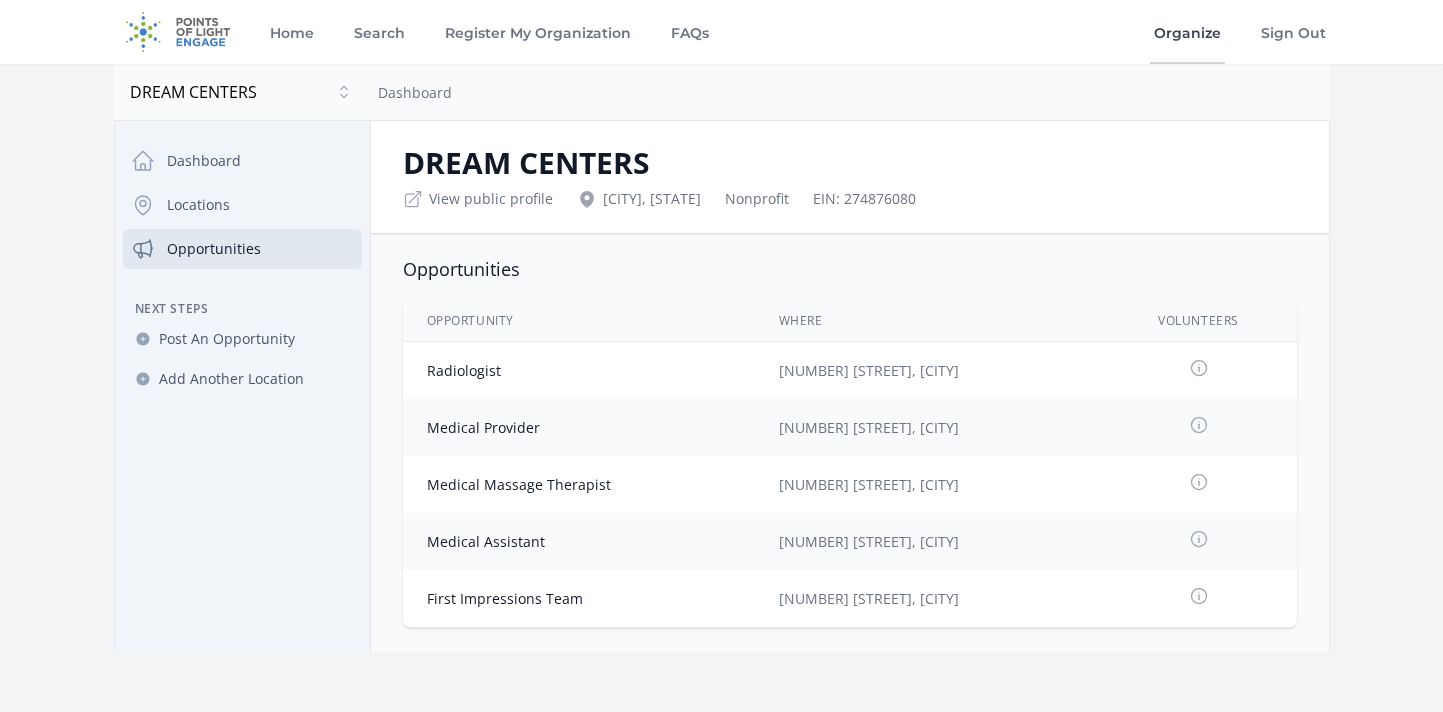 click on "Organize" at bounding box center [1187, 32] 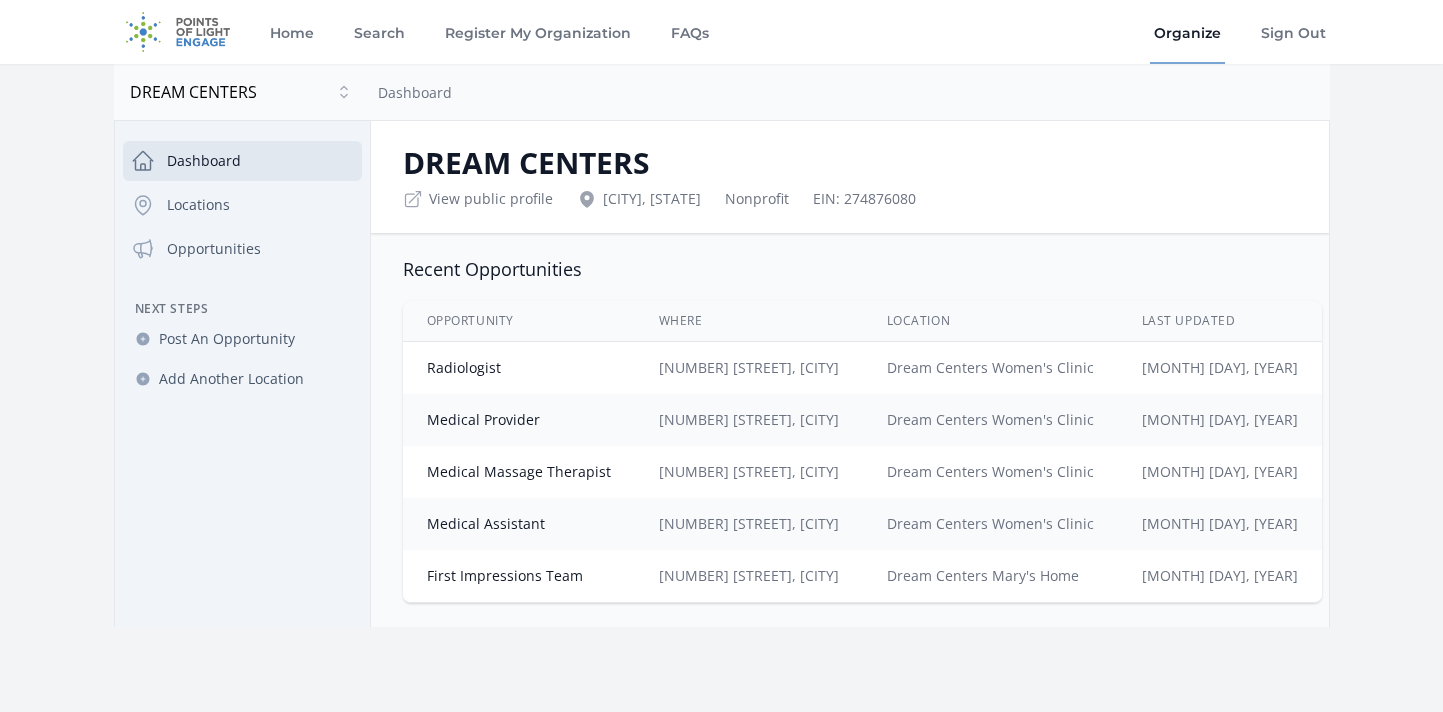 scroll, scrollTop: 0, scrollLeft: 0, axis: both 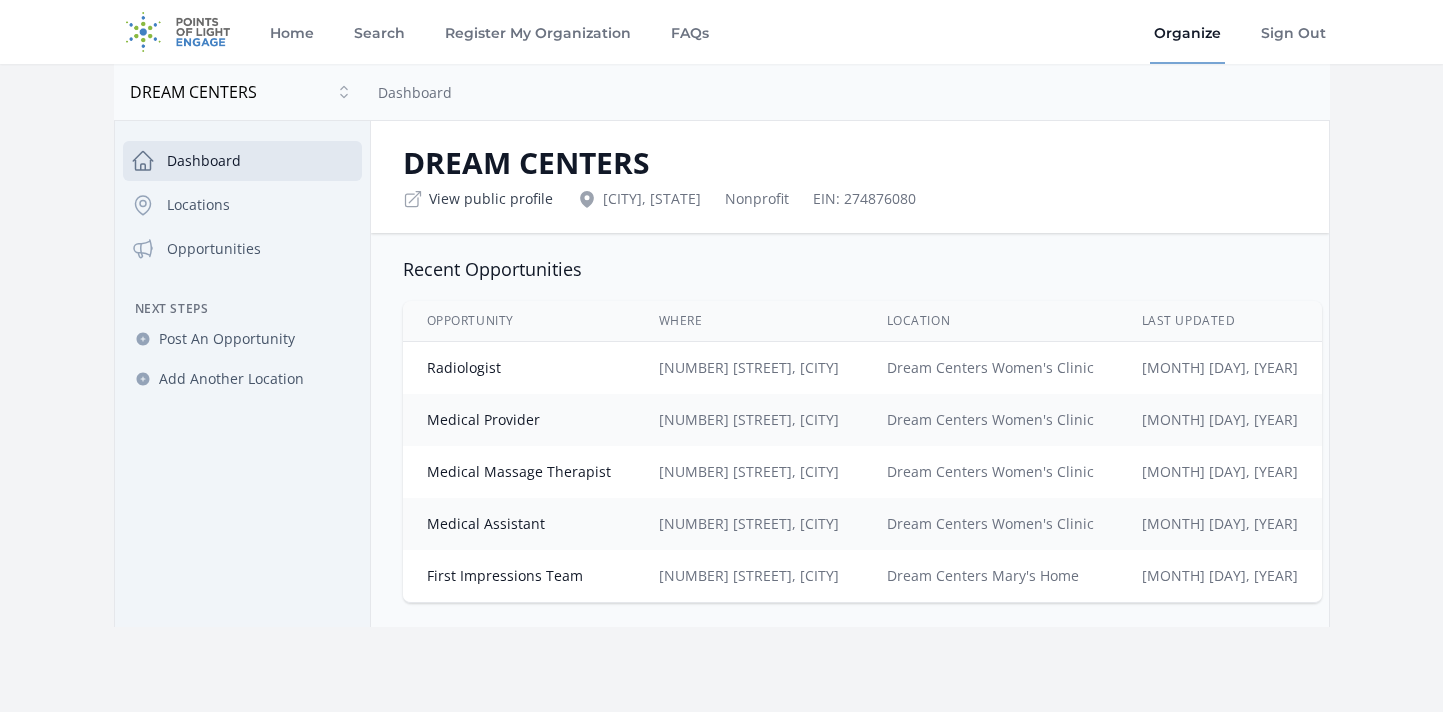 click on "View public profile" at bounding box center [491, 199] 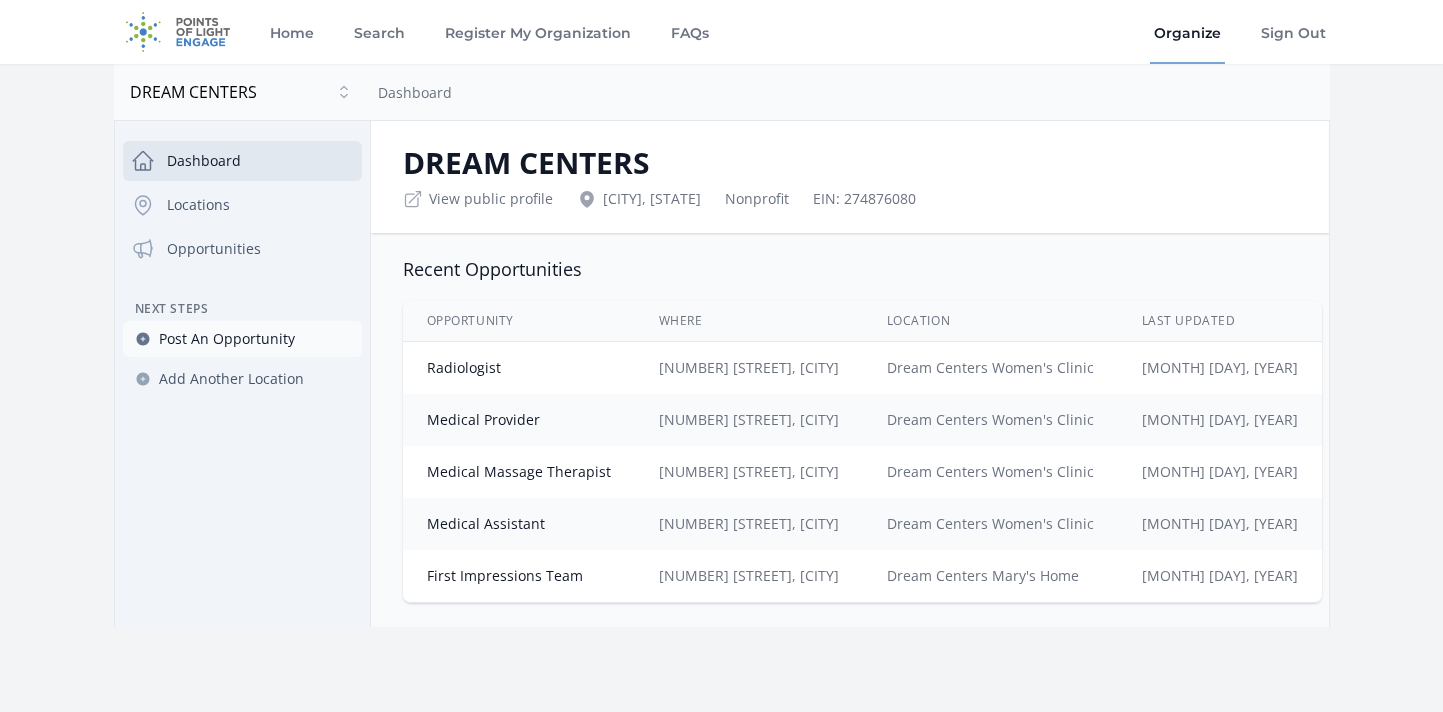 click on "Post An Opportunity" at bounding box center (227, 339) 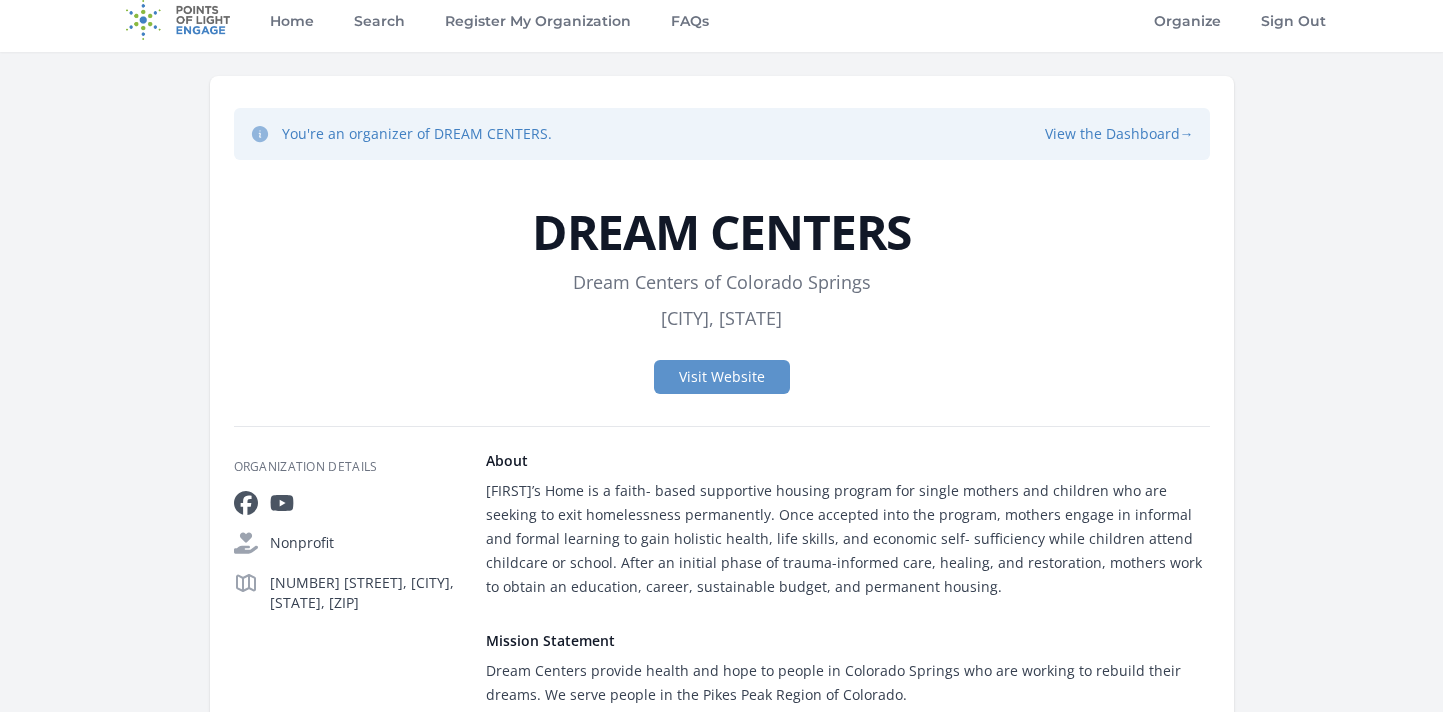 scroll, scrollTop: 0, scrollLeft: 0, axis: both 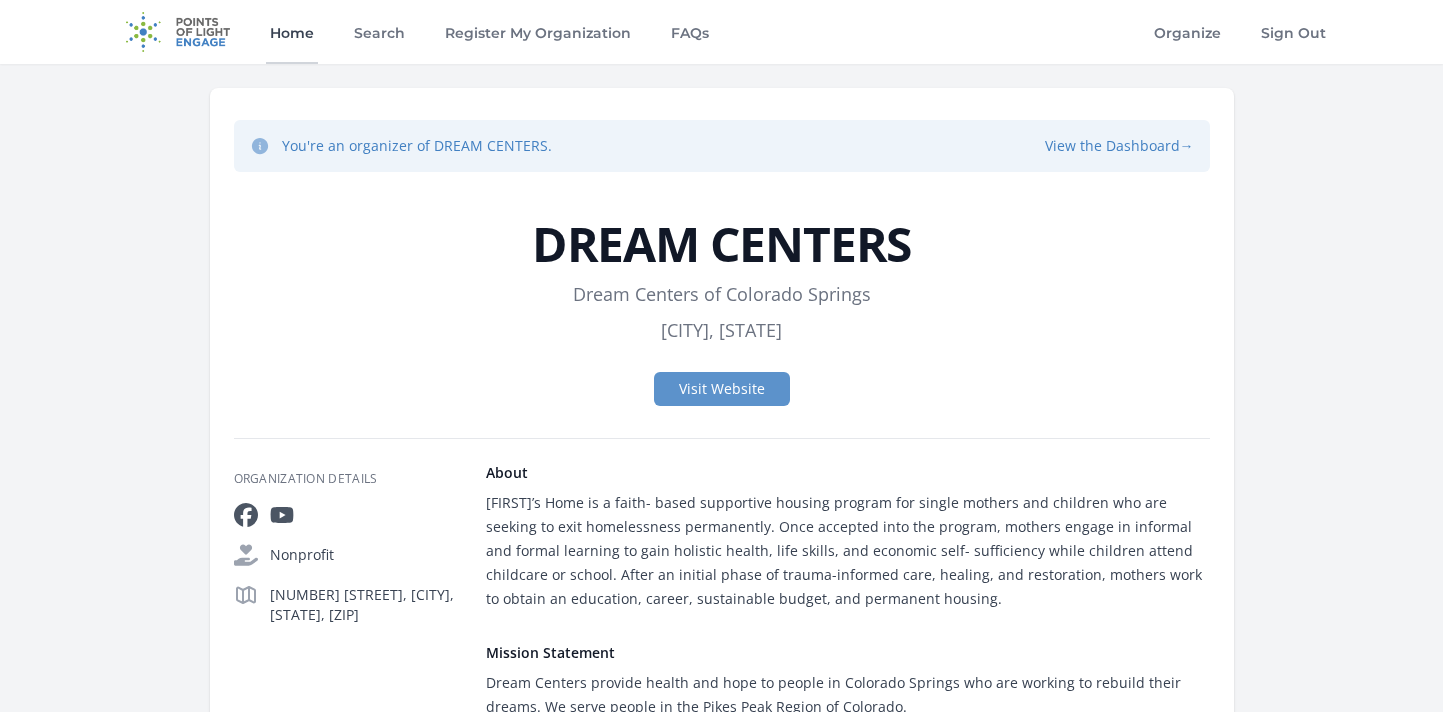 click on "Home" at bounding box center [292, 32] 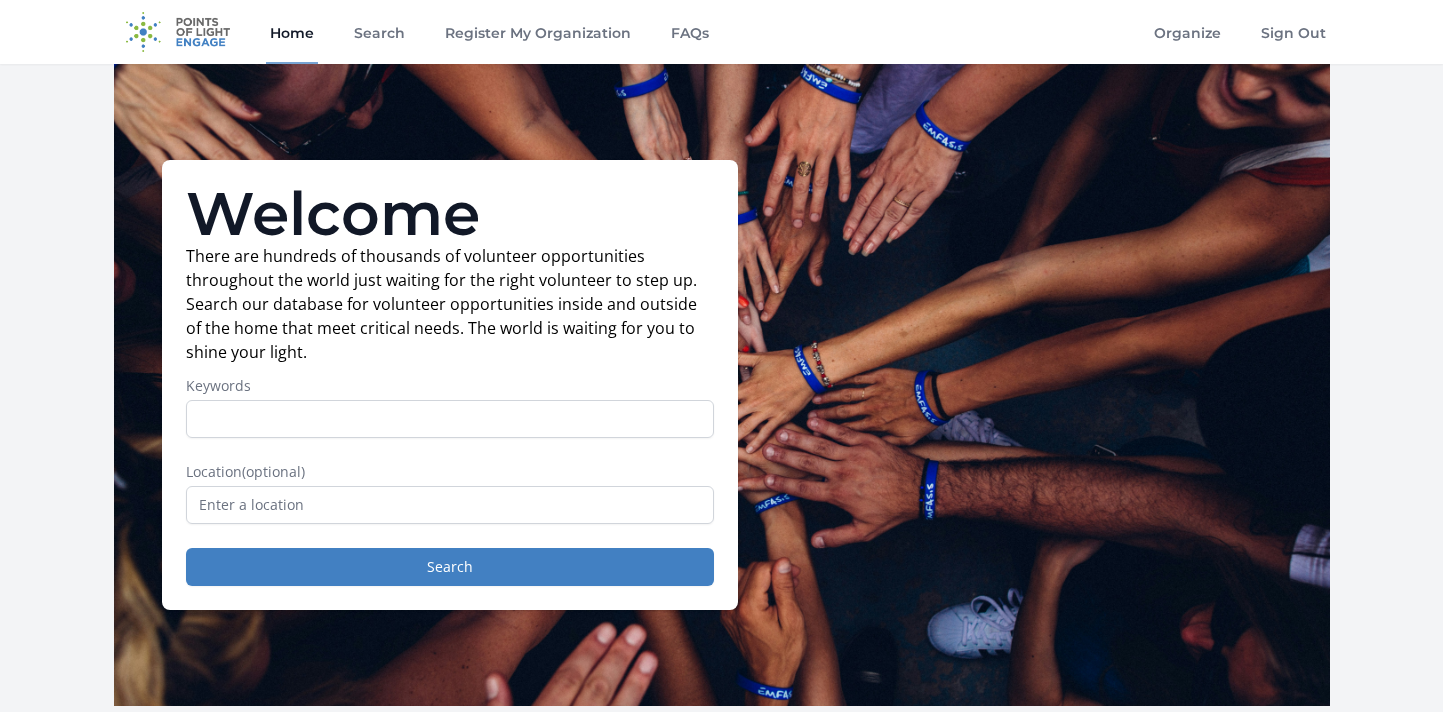 scroll, scrollTop: 0, scrollLeft: 0, axis: both 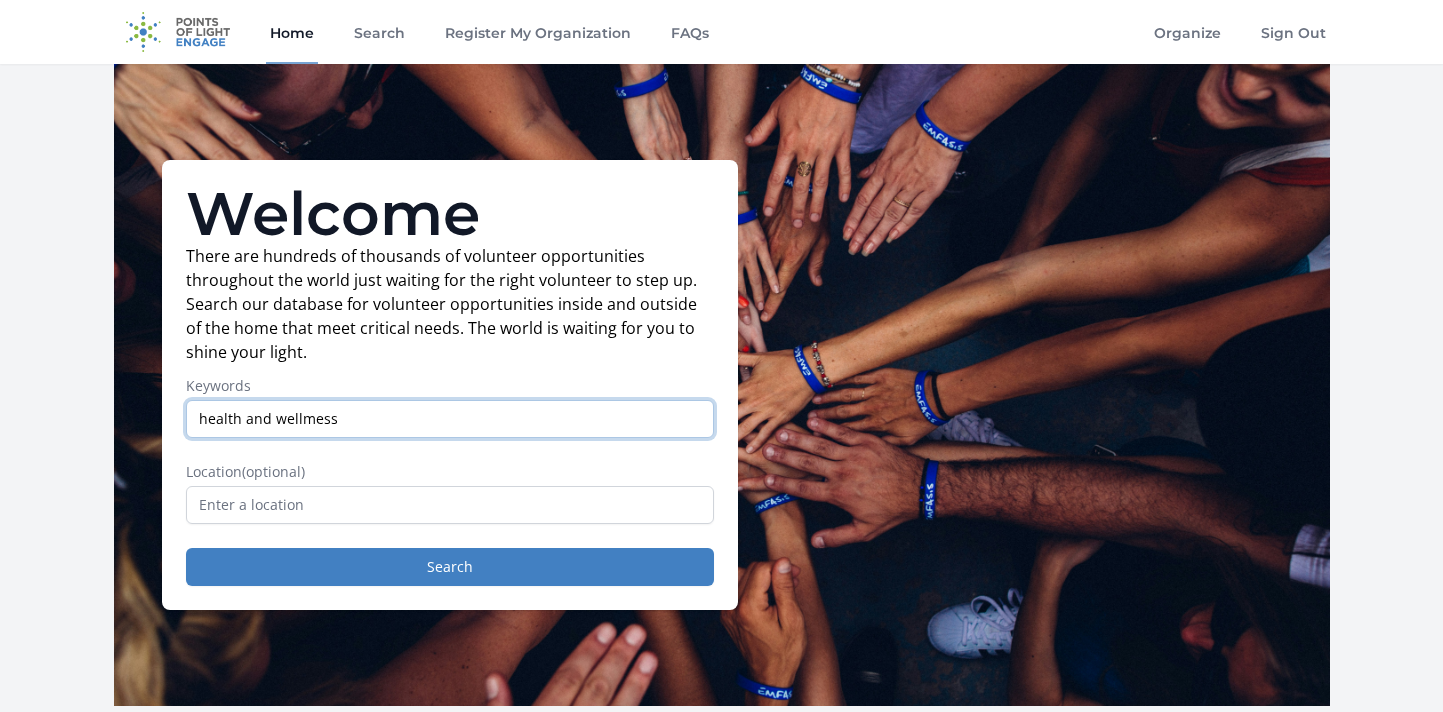 click on "health and wellmess" at bounding box center (450, 419) 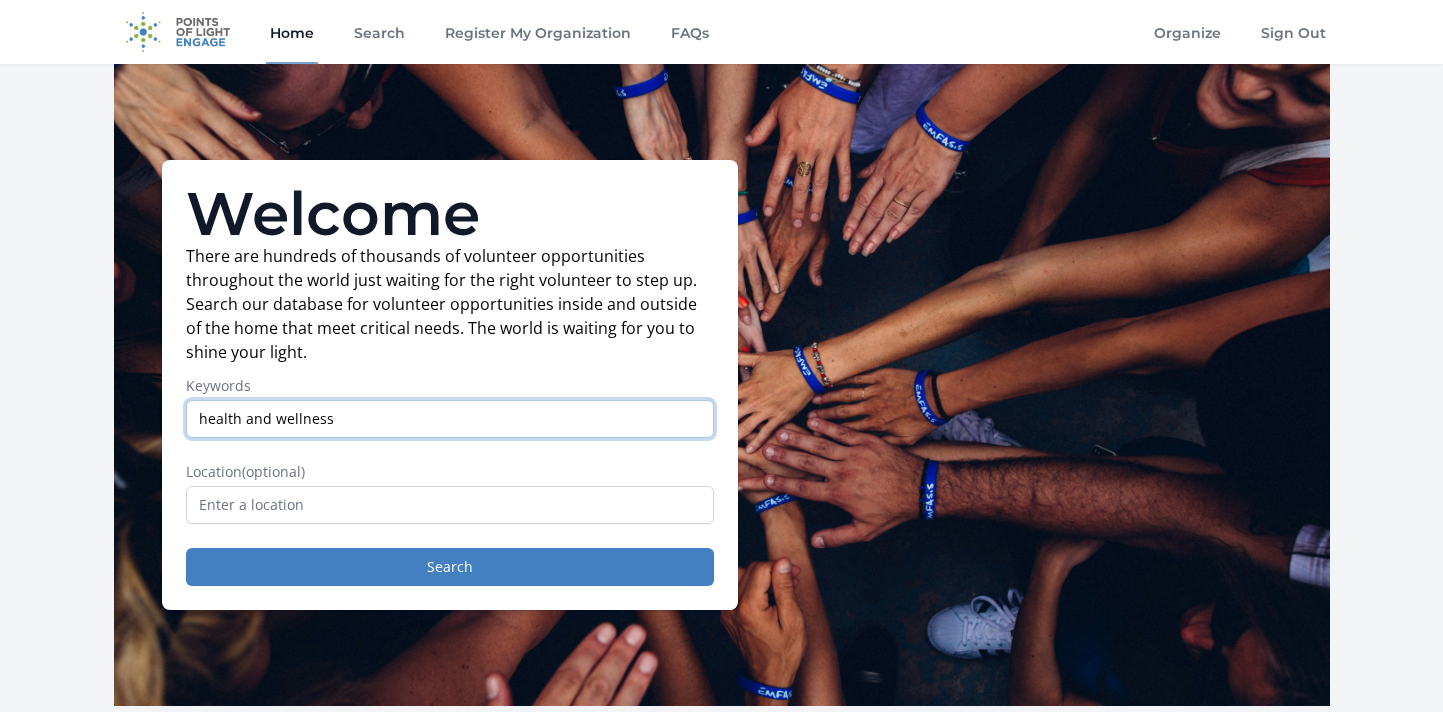 type on "health and wellness" 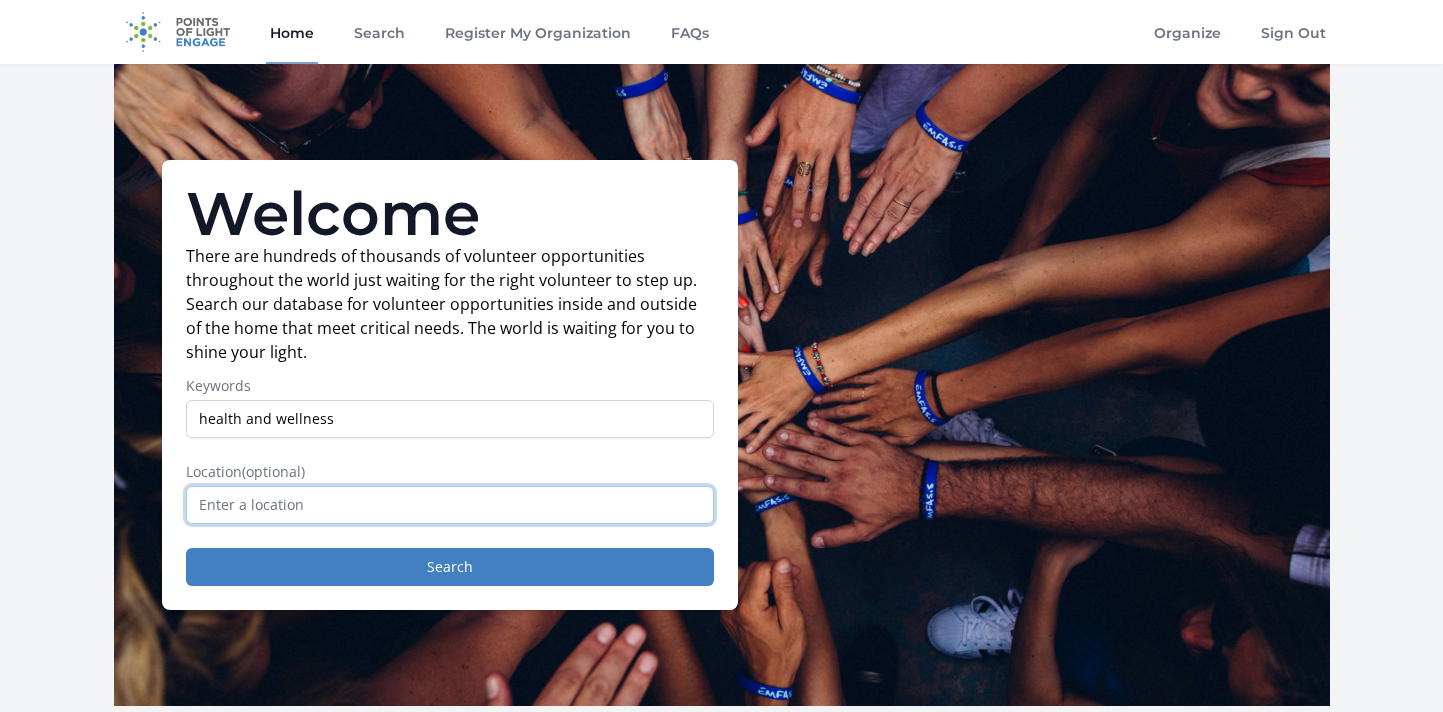 click at bounding box center (450, 505) 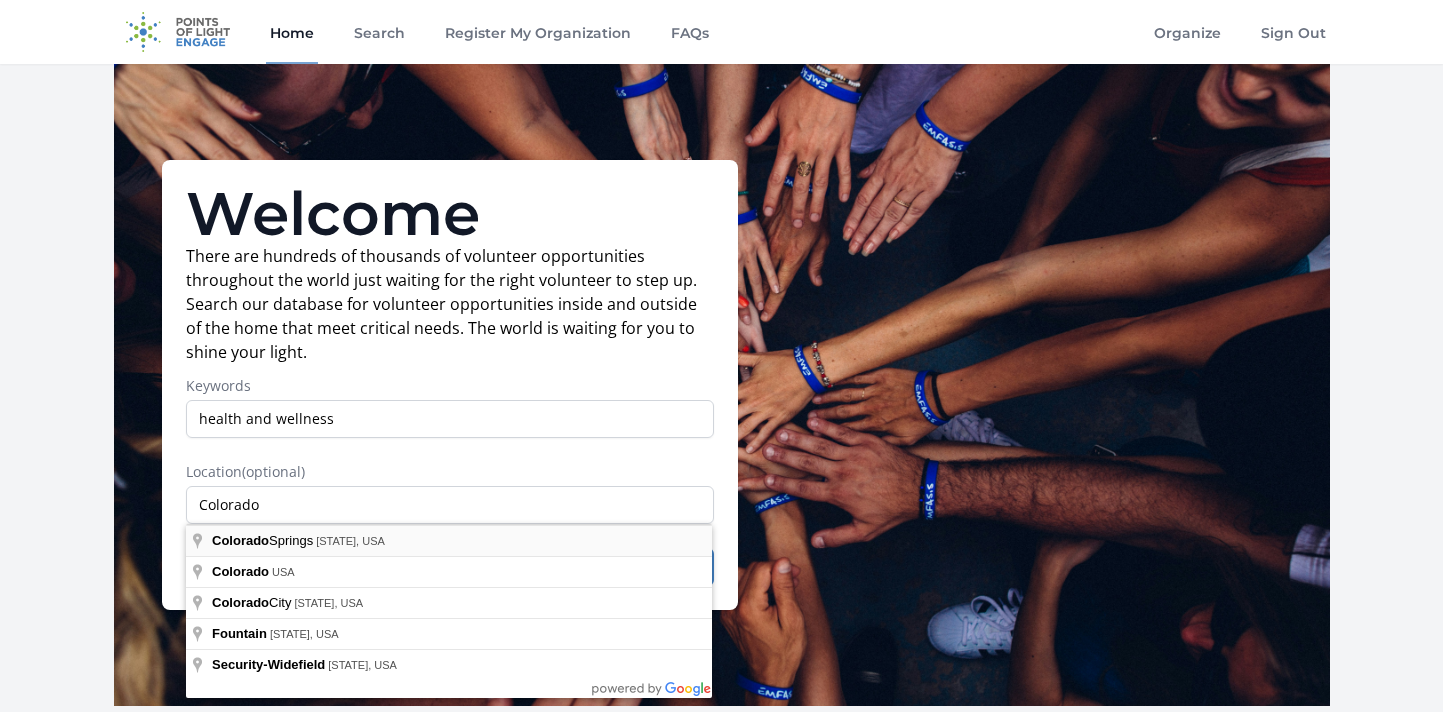 type on "Colorado Springs, CO, USA" 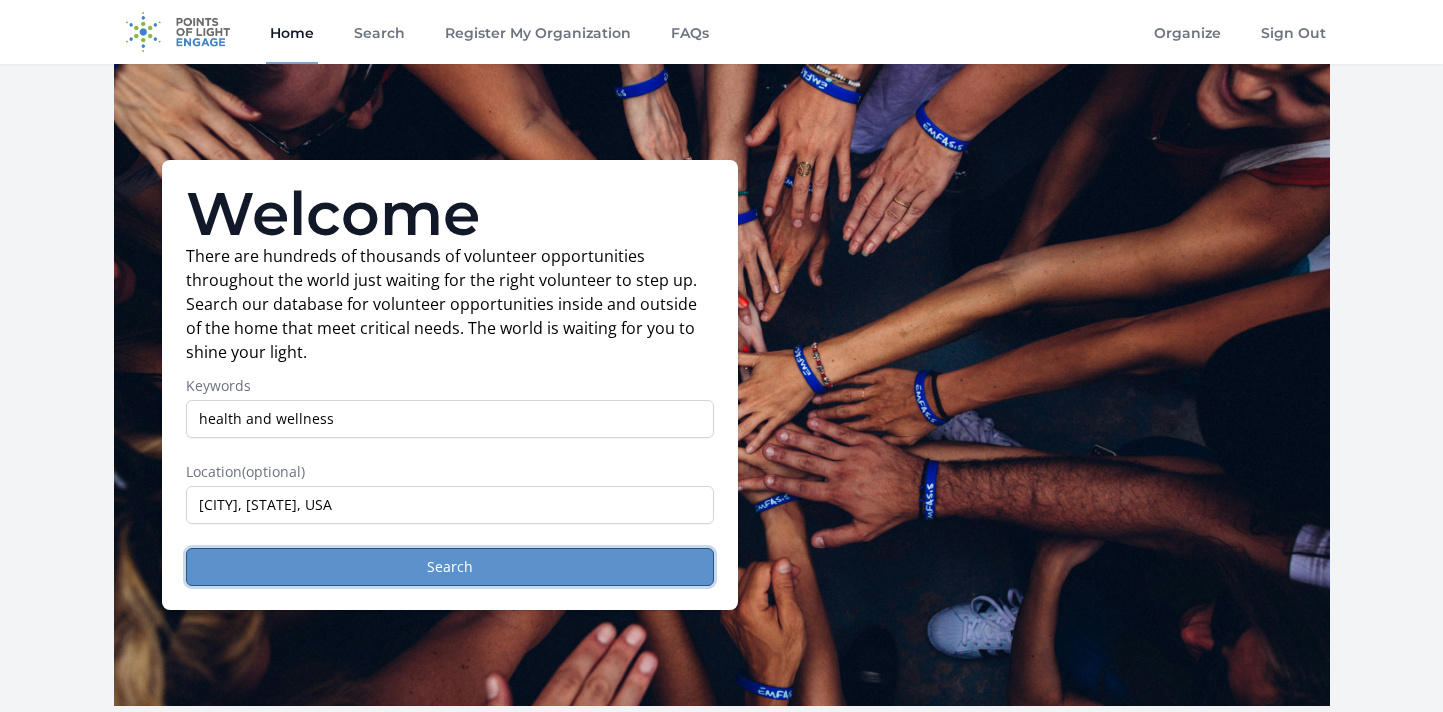 click on "Search" at bounding box center (450, 567) 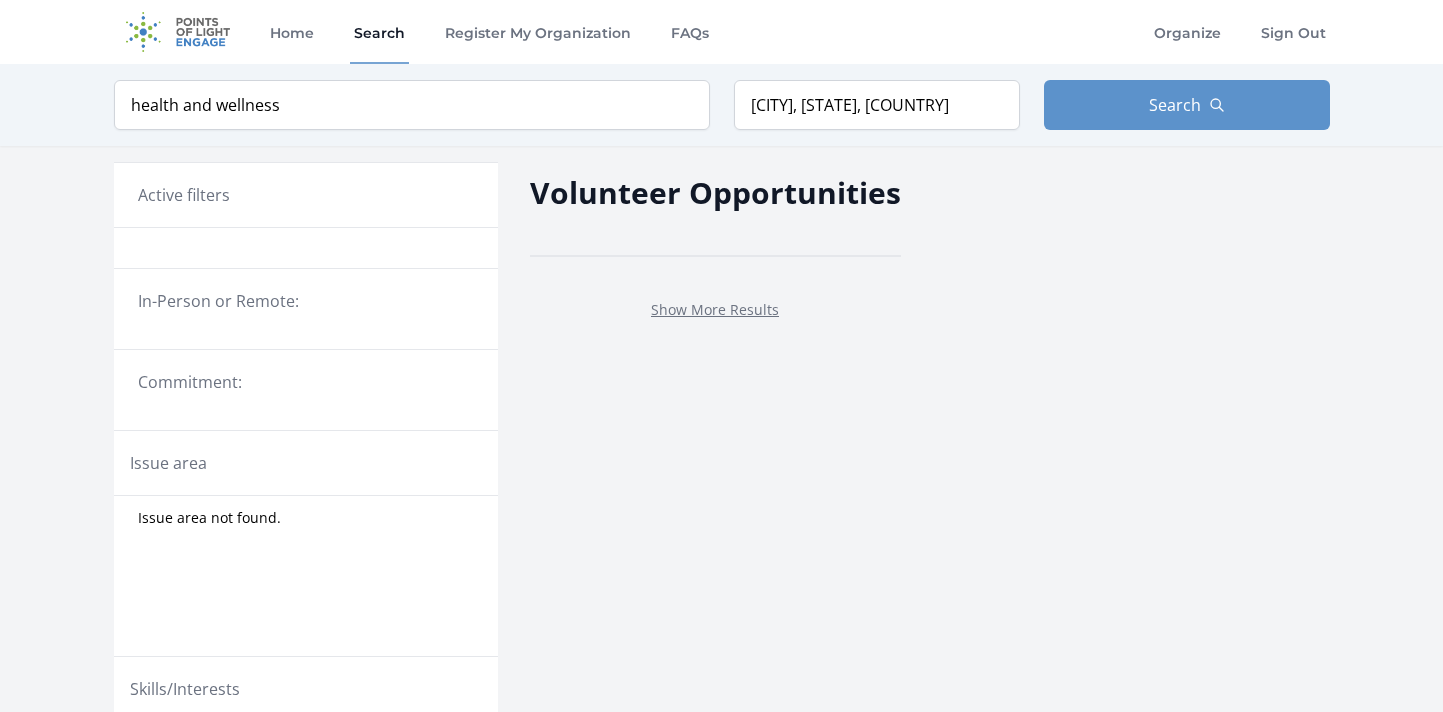 scroll, scrollTop: 0, scrollLeft: 0, axis: both 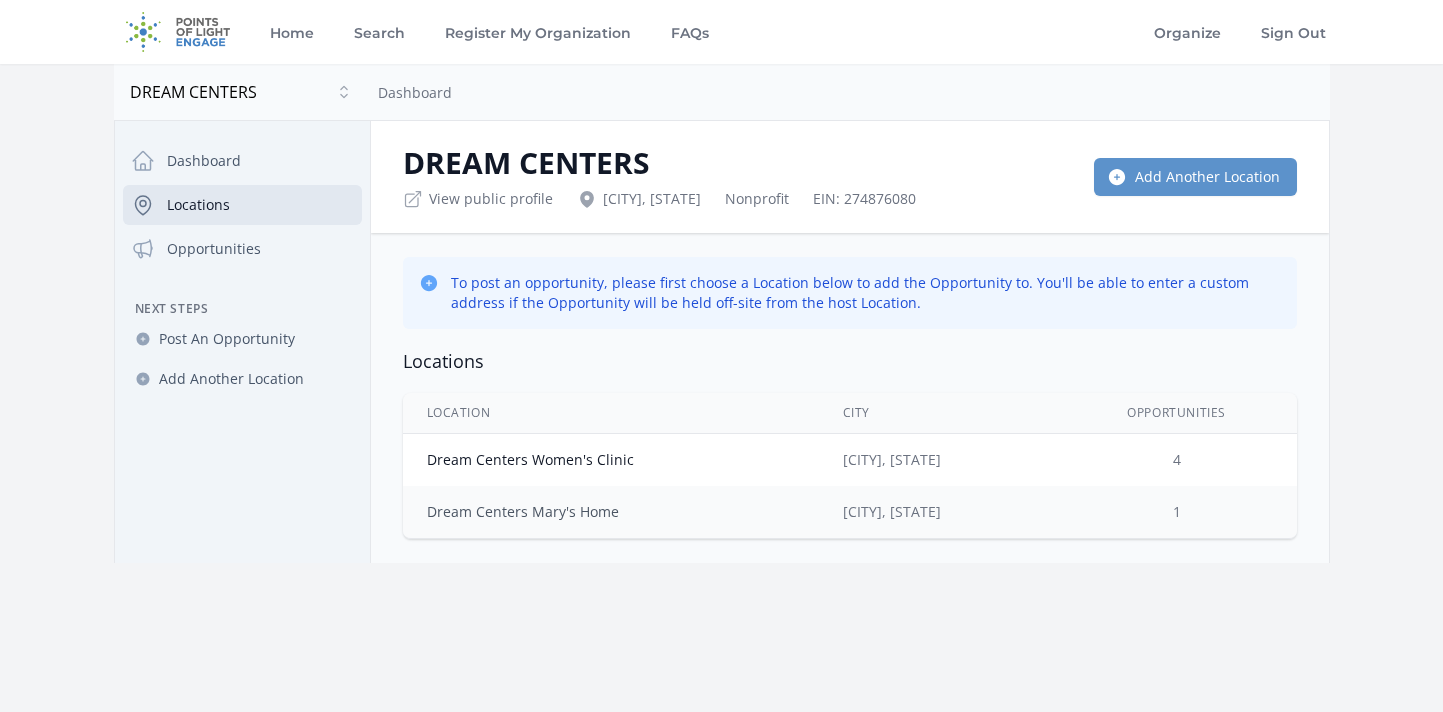 click on "Dream Centers Mary's Home" at bounding box center (523, 511) 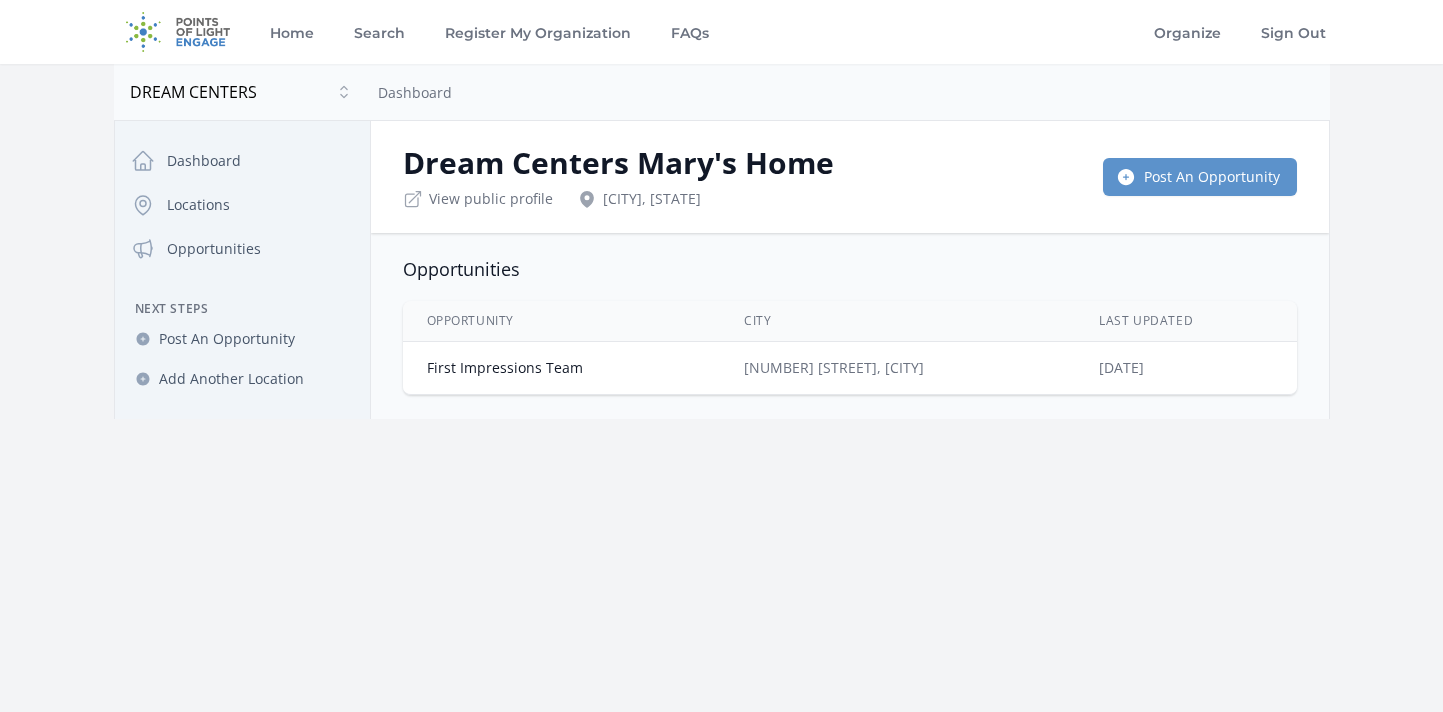 scroll, scrollTop: 0, scrollLeft: 0, axis: both 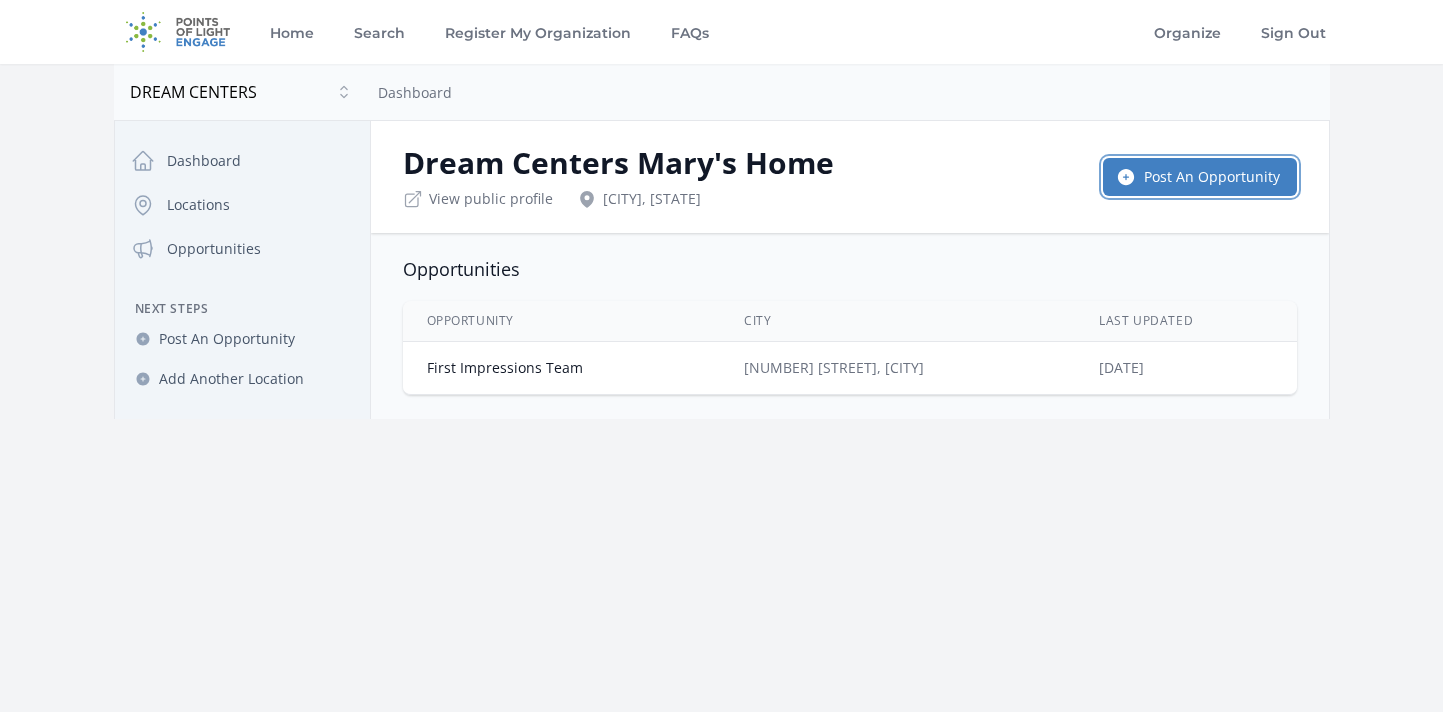 click on "Post An Opportunity" at bounding box center [1200, 177] 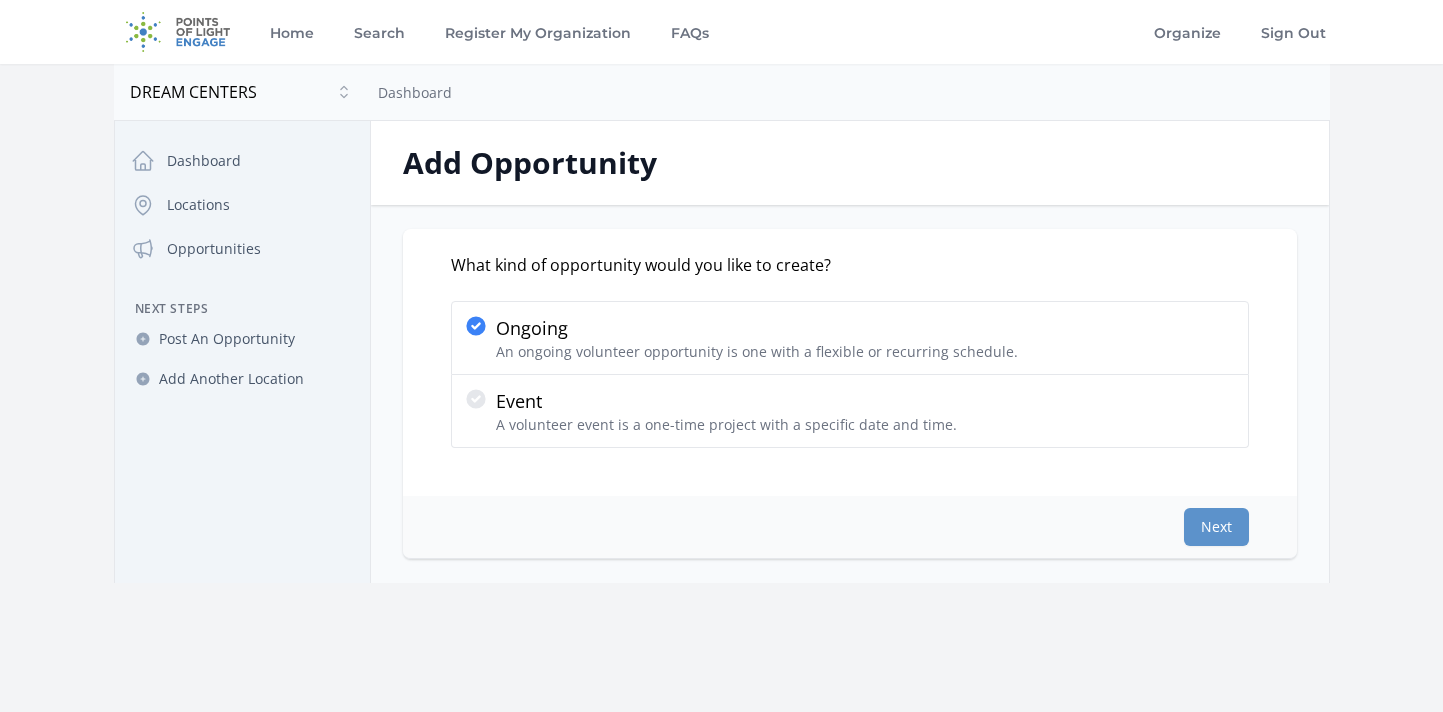 scroll, scrollTop: 0, scrollLeft: 0, axis: both 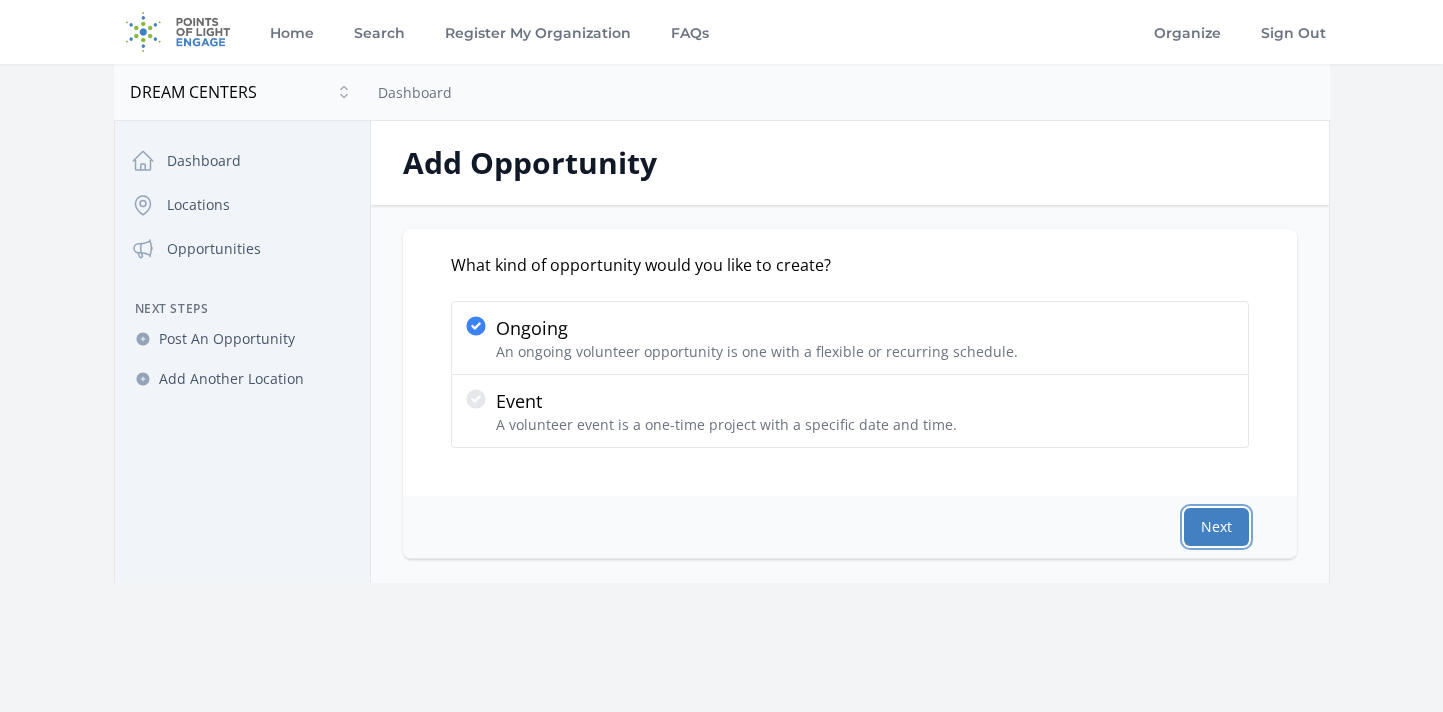 click on "Next" at bounding box center (1216, 527) 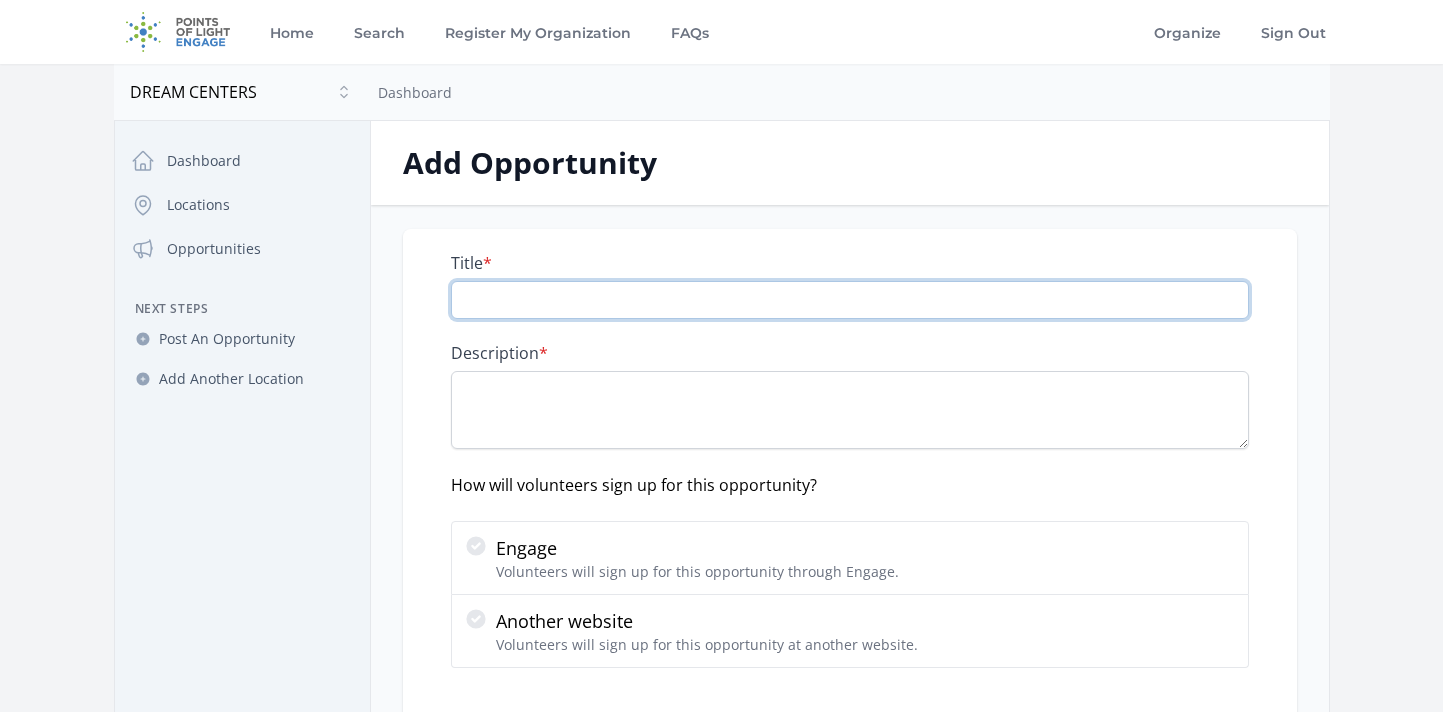 click on "Title  *" at bounding box center (850, 300) 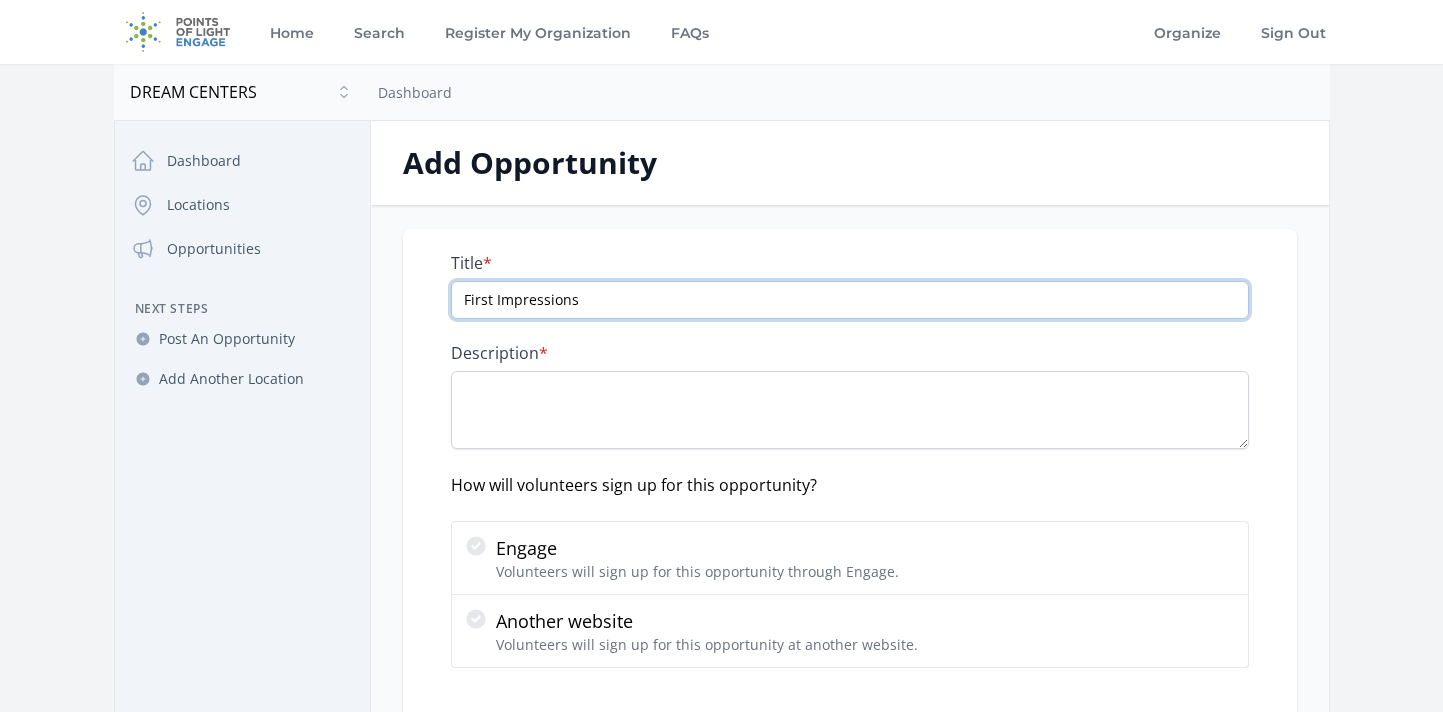 type on "First Impressions" 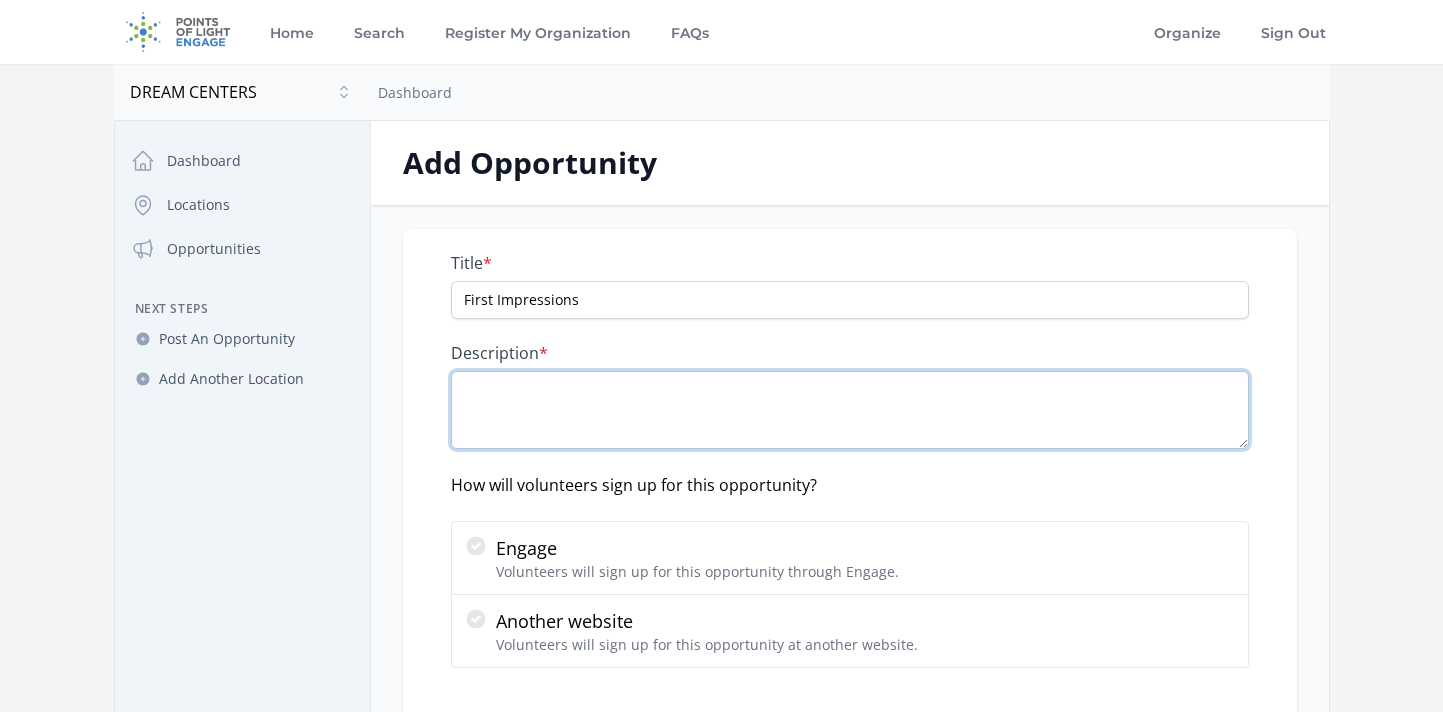 paste on "Be the warm, welcoming face that greets residents, volunteers, and guests at our Family Services Center. As part of this compassionate team, you’ll help create a kind and professional environment, assist with guest support, phone screenings, and light administrative tasks, all while demonstrating the love of Jesus. Make a meaningful impact with every smile, prayer, and encouraging word." 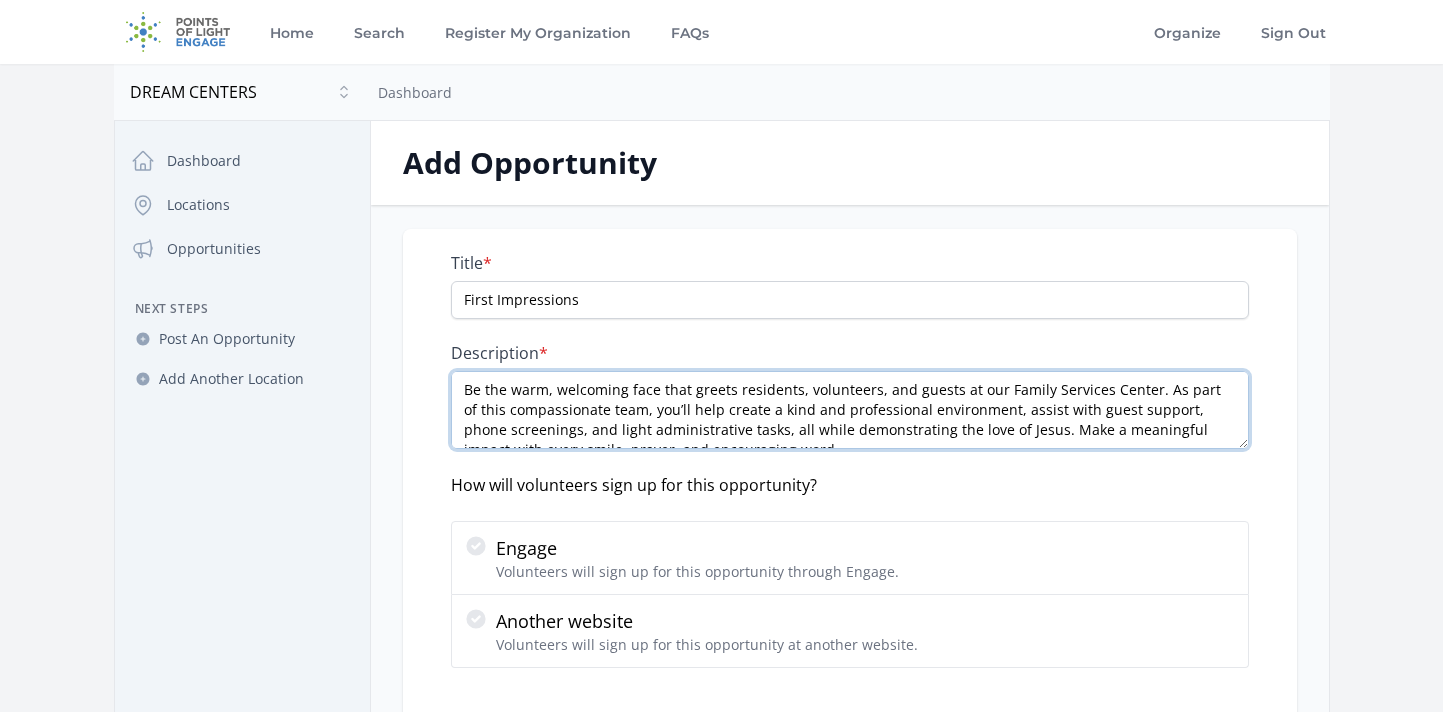 scroll, scrollTop: 11, scrollLeft: 0, axis: vertical 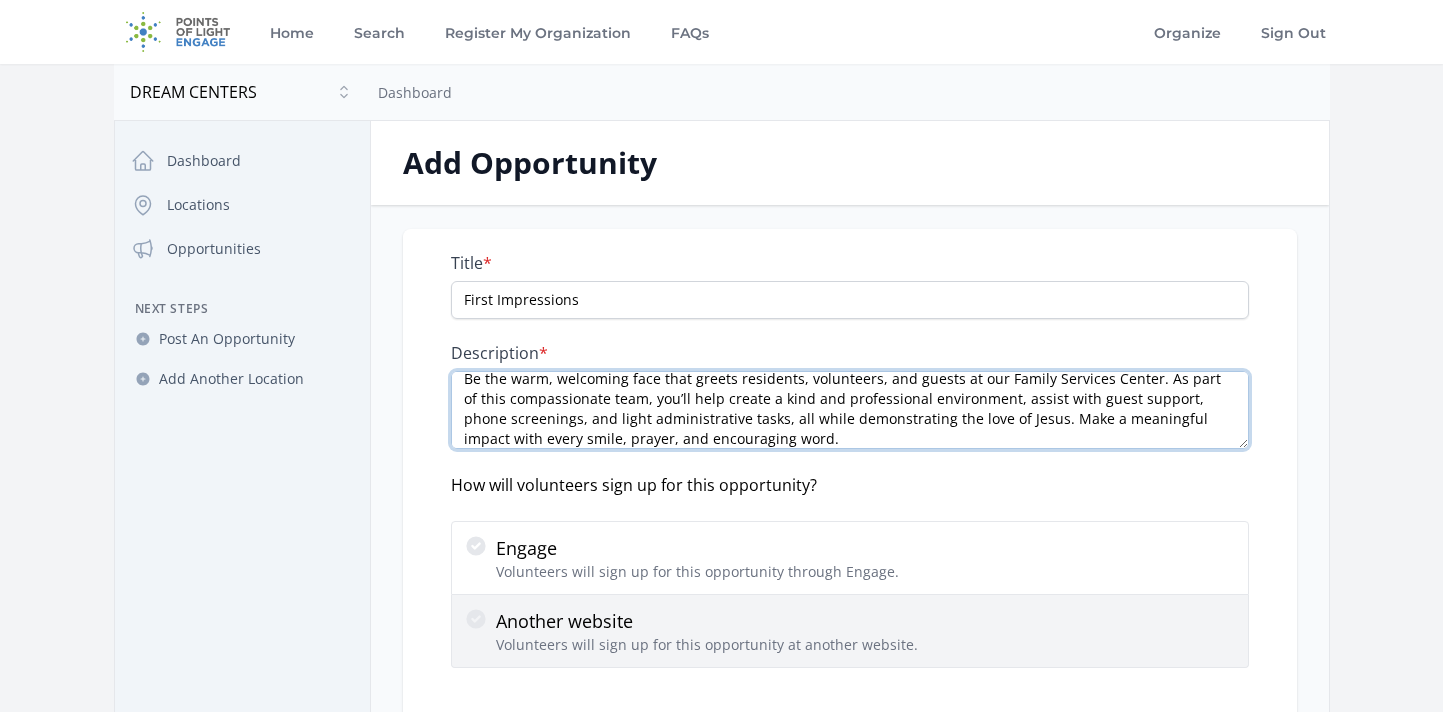 type on "Be the warm, welcoming face that greets residents, volunteers, and guests at our Family Services Center. As part of this compassionate team, you’ll help create a kind and professional environment, assist with guest support, phone screenings, and light administrative tasks, all while demonstrating the love of Jesus. Make a meaningful impact with every smile, prayer, and encouraging word." 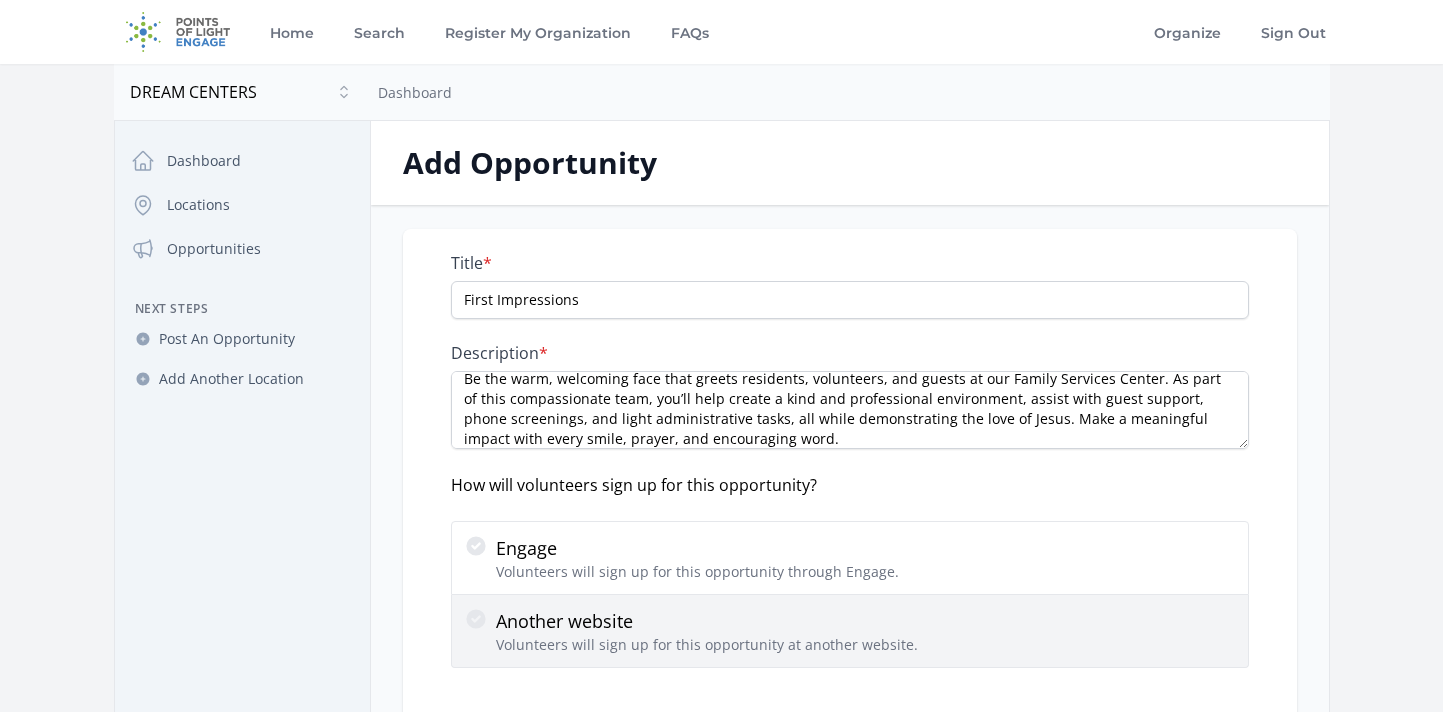 click on "Another website" at bounding box center [707, 621] 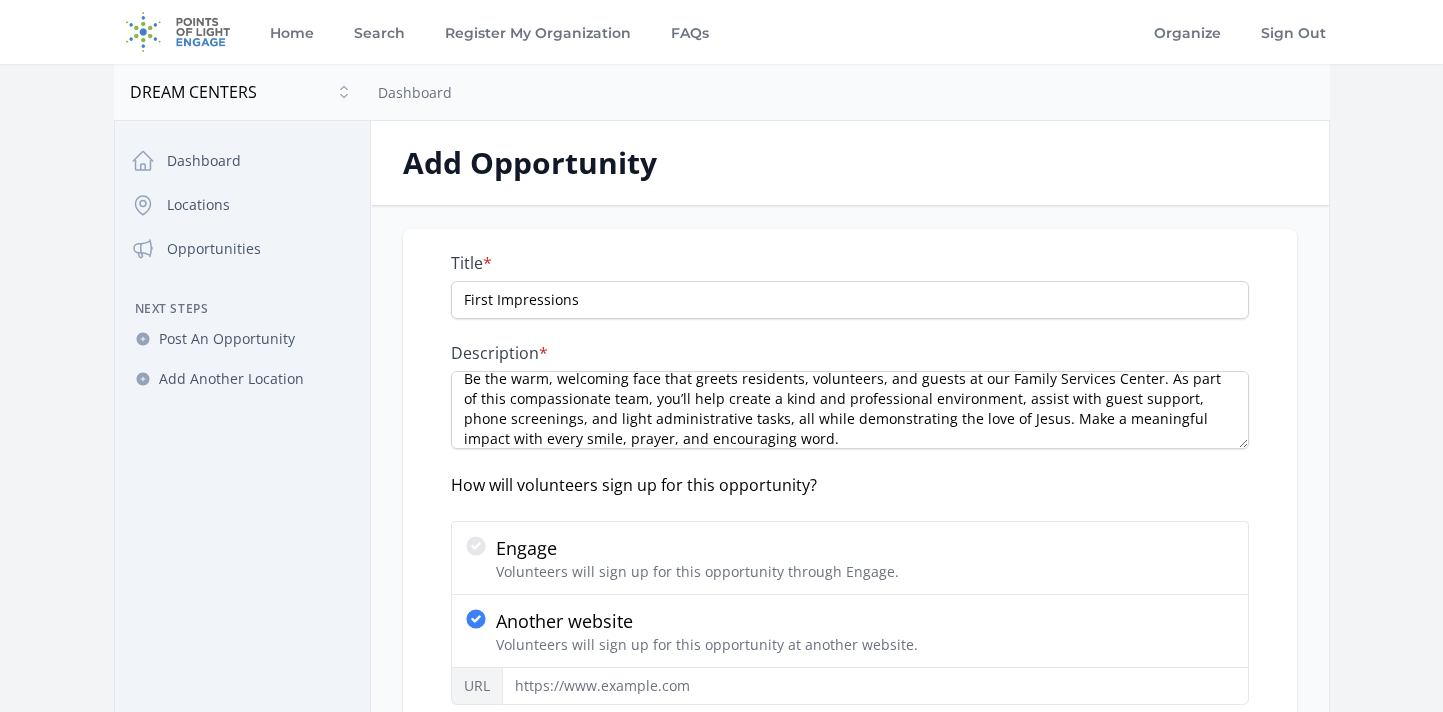 scroll, scrollTop: 20, scrollLeft: 0, axis: vertical 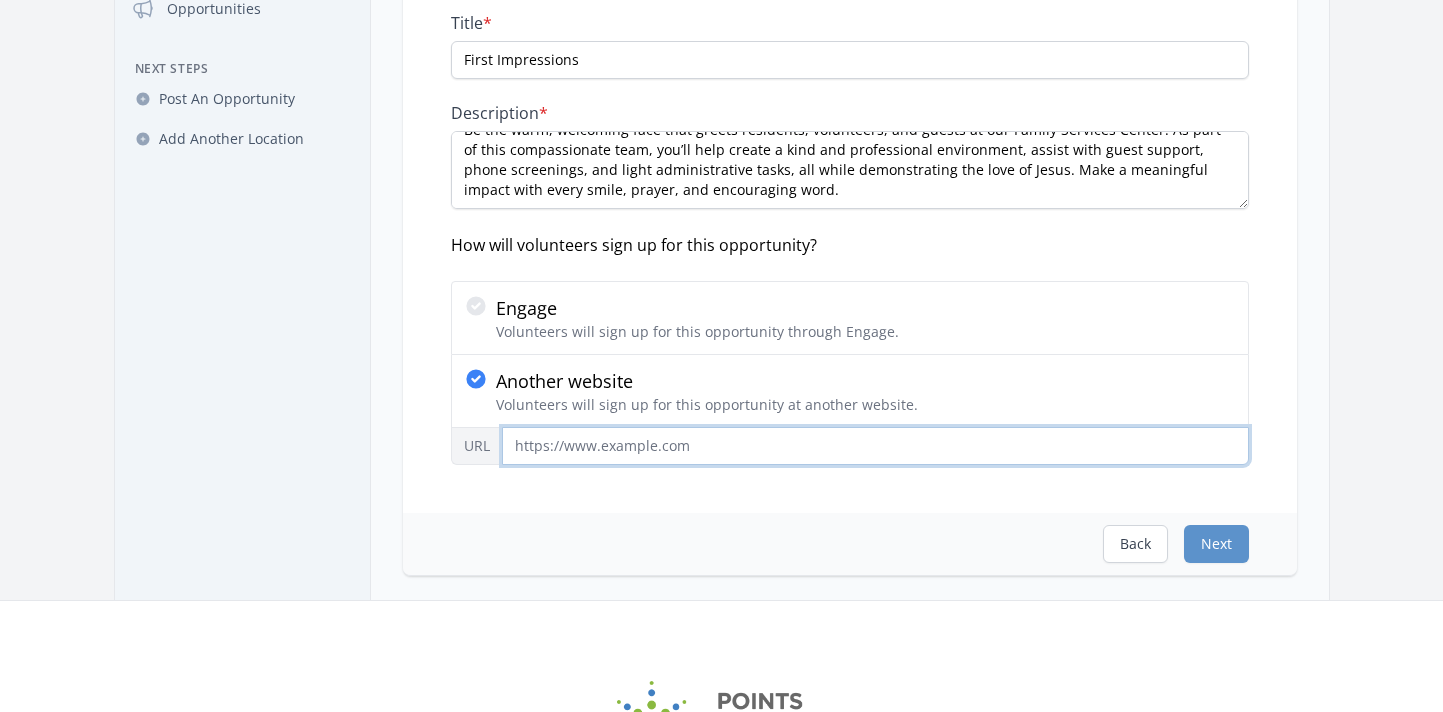 click on "URL" at bounding box center (875, 446) 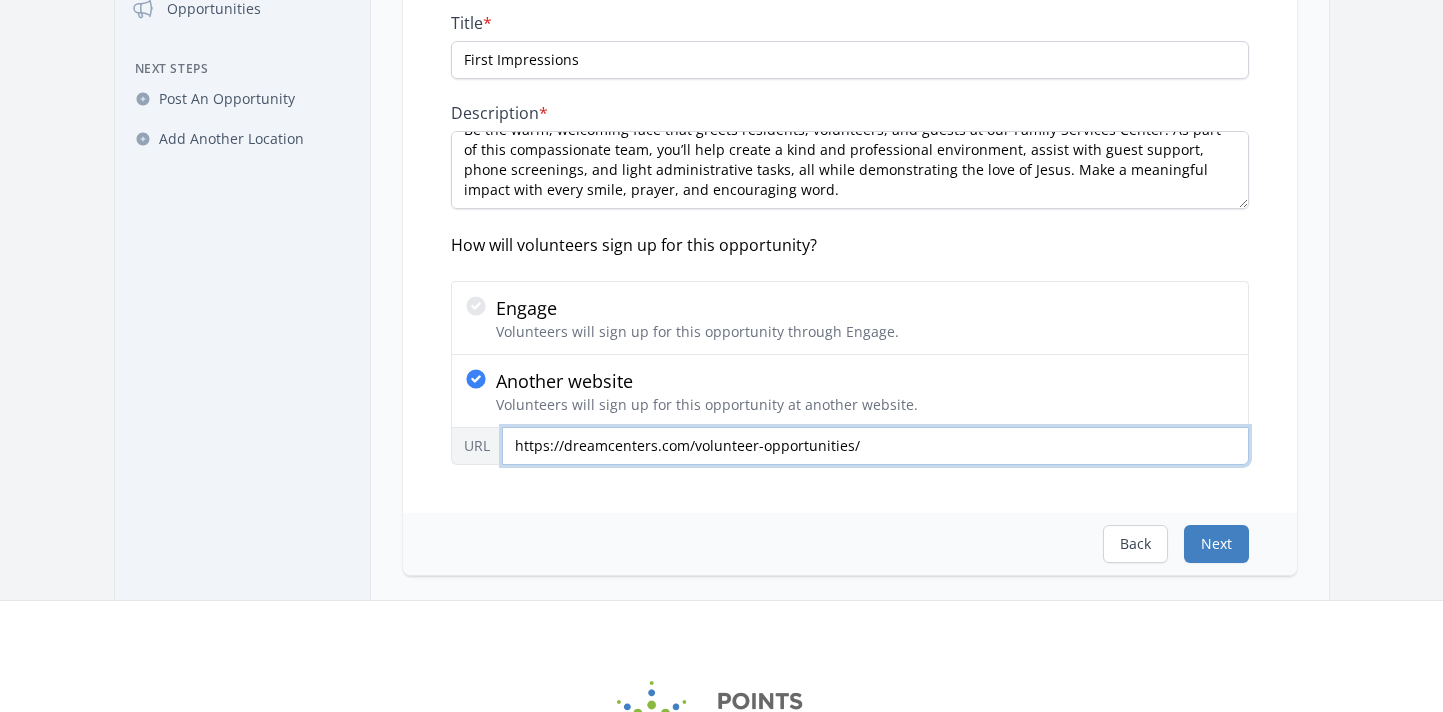 type on "https://dreamcenters.com/volunteer-opportunities/" 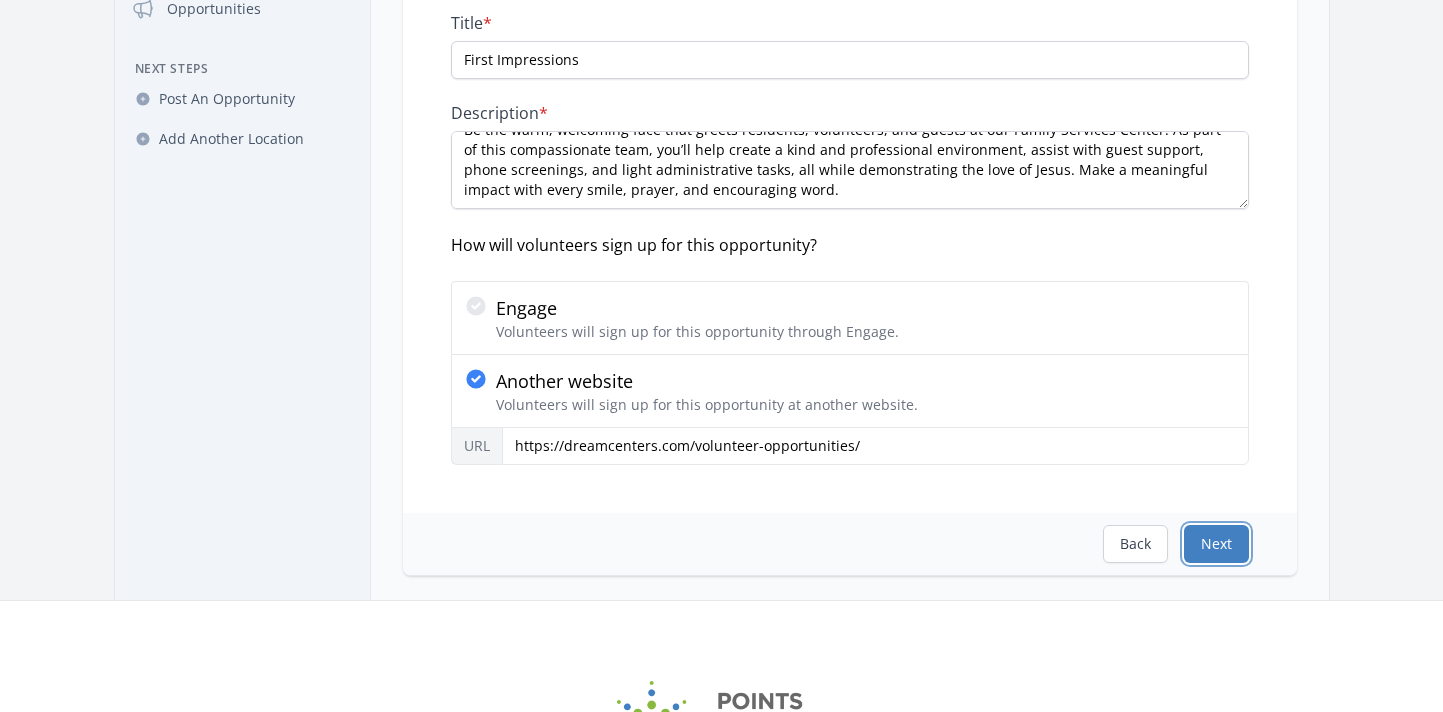click on "Next" at bounding box center [1216, 544] 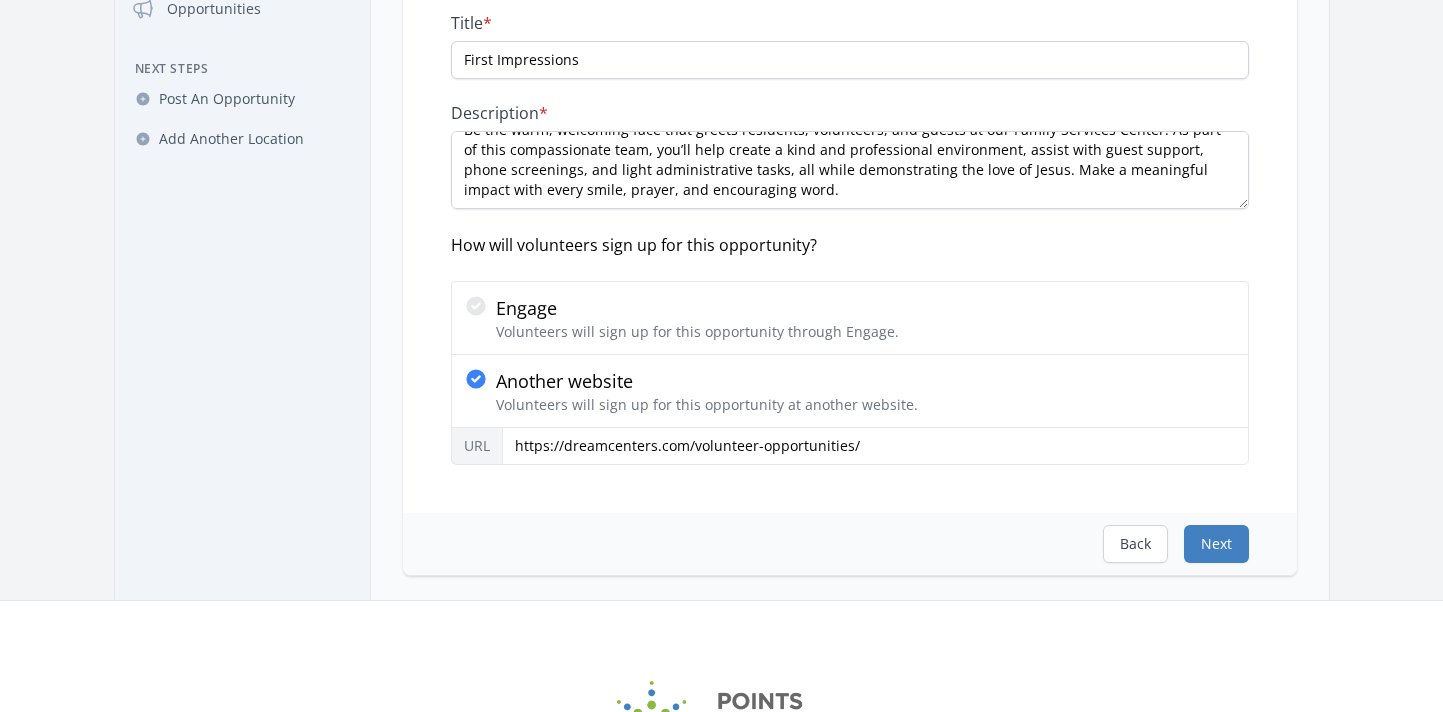 scroll, scrollTop: 0, scrollLeft: 0, axis: both 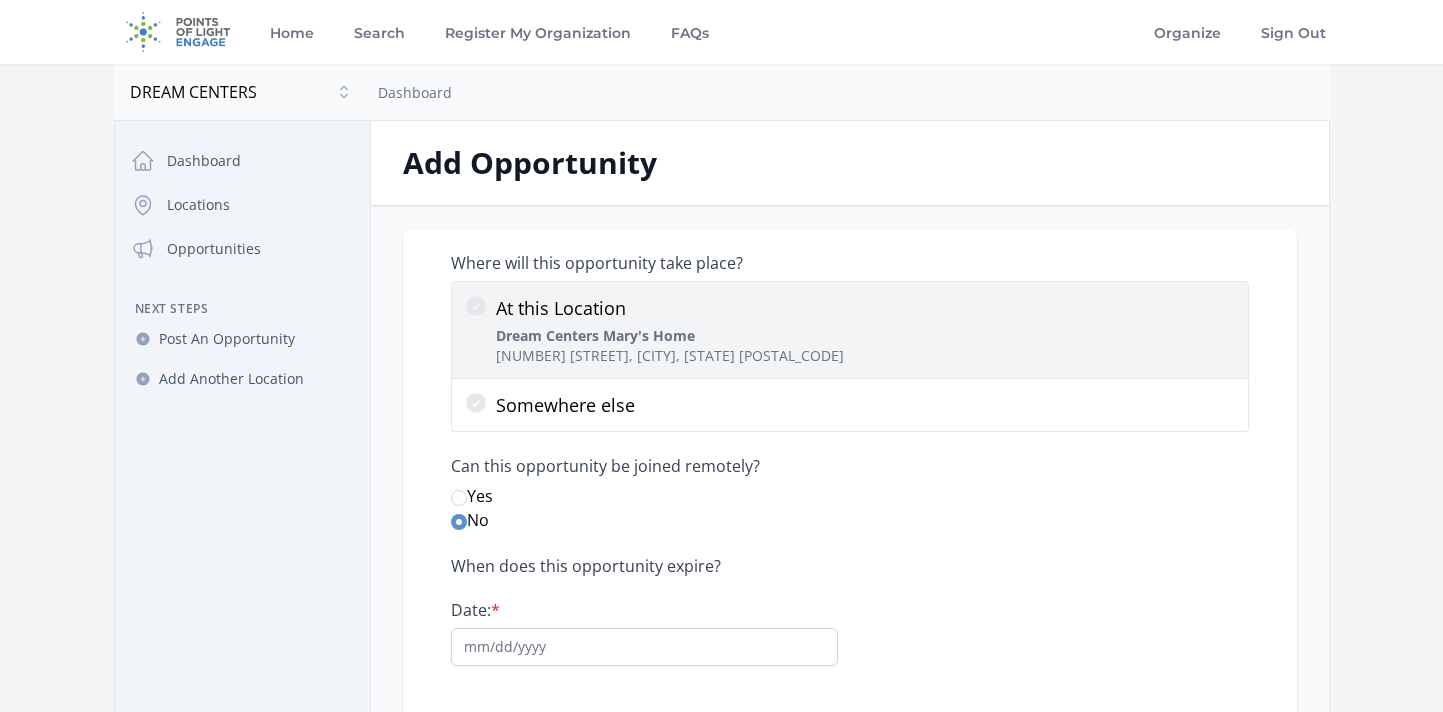 click on "At this Location
Dream Centers Mary's Home
3657 Michigan Ave, Colorado Springs, CO 80910" at bounding box center [670, 330] 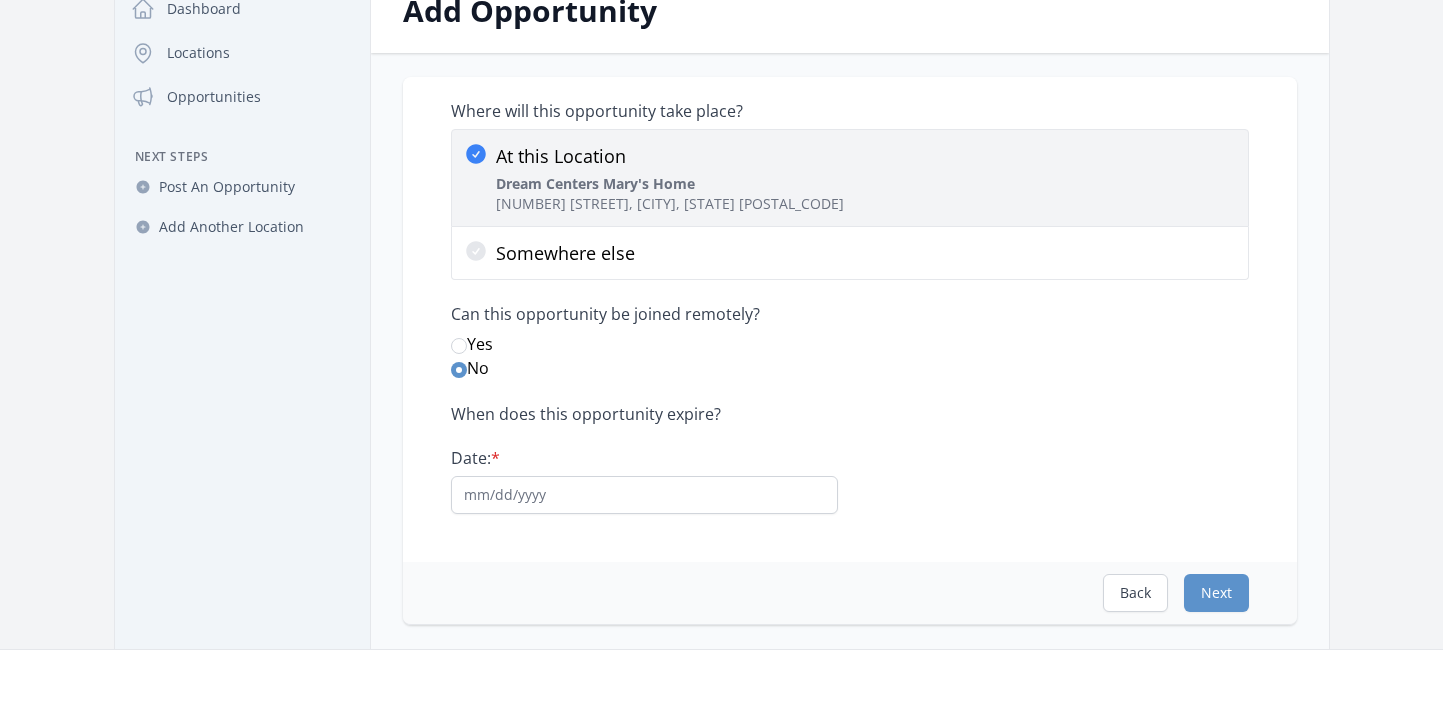 scroll, scrollTop: 180, scrollLeft: 0, axis: vertical 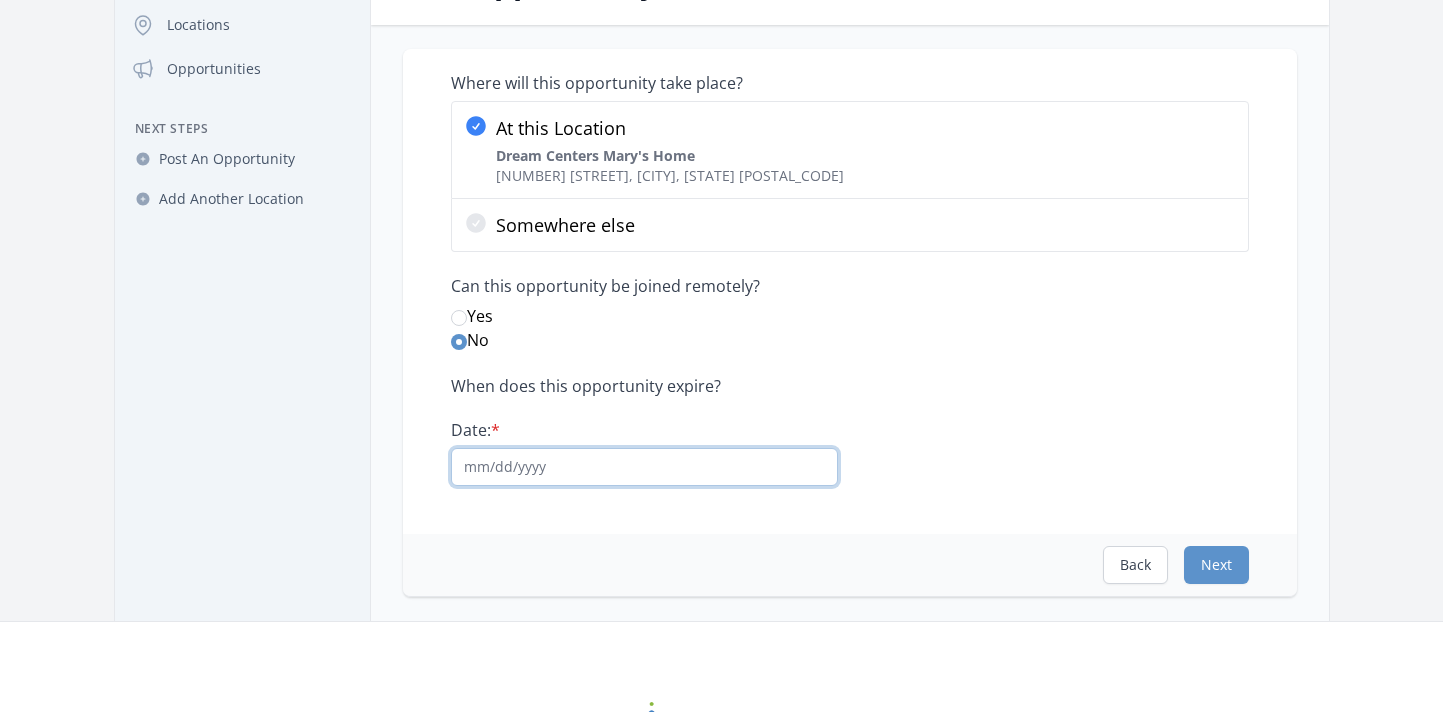 click on "Date:  *" at bounding box center [644, 467] 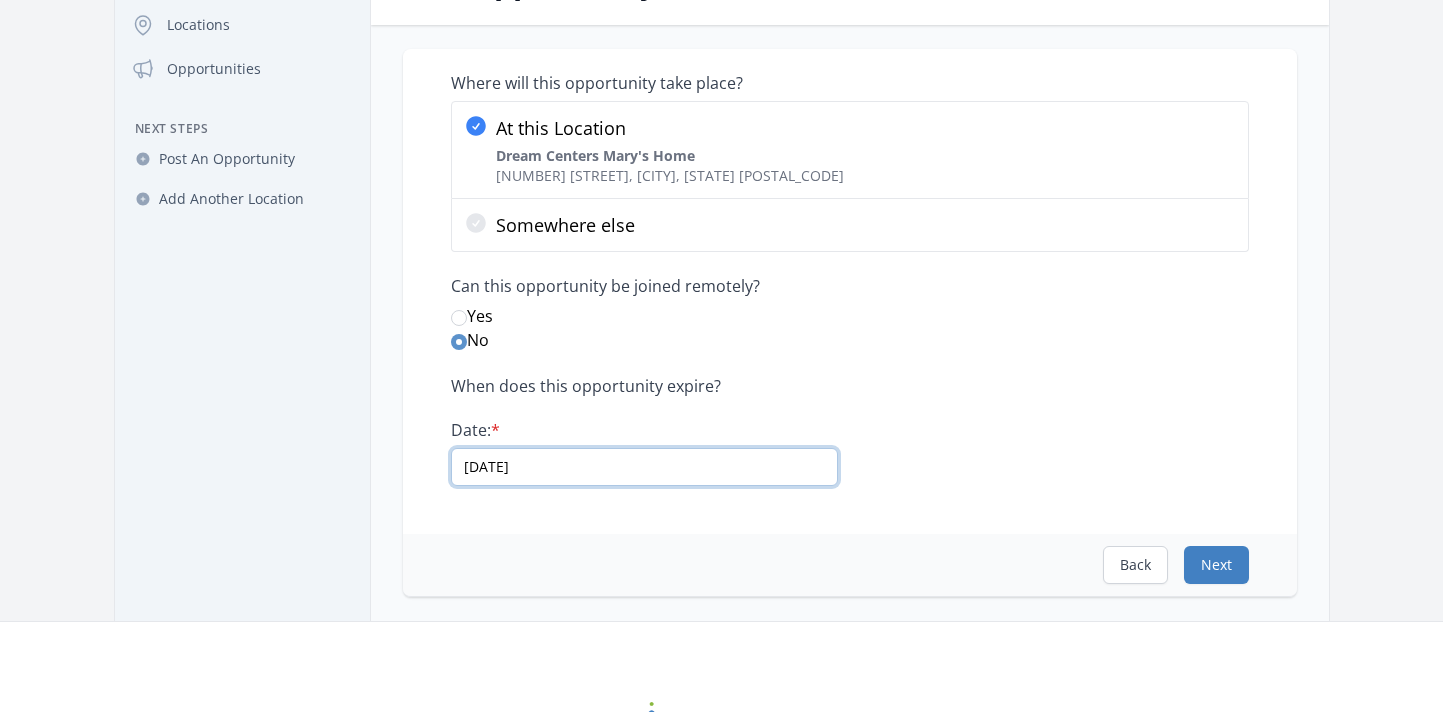 type on "01/01/2030" 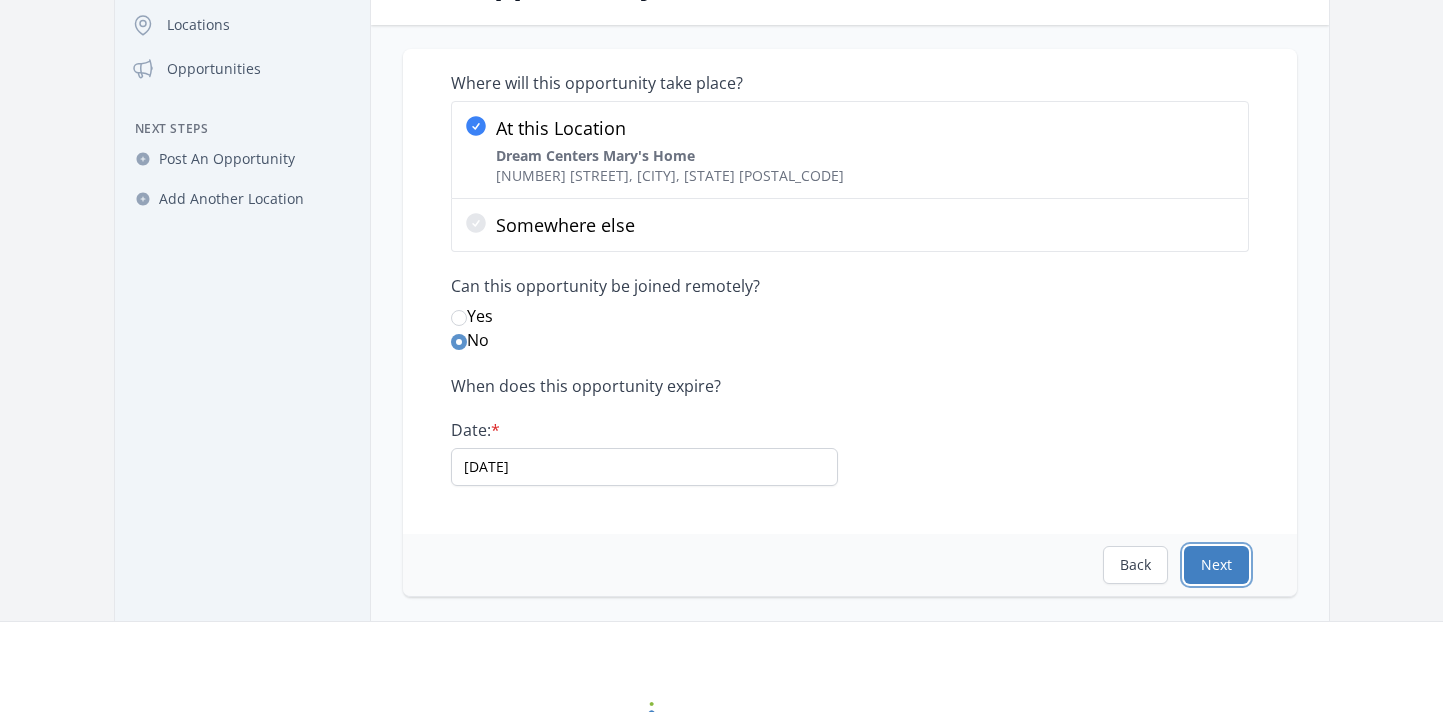 click on "Next" at bounding box center (1216, 565) 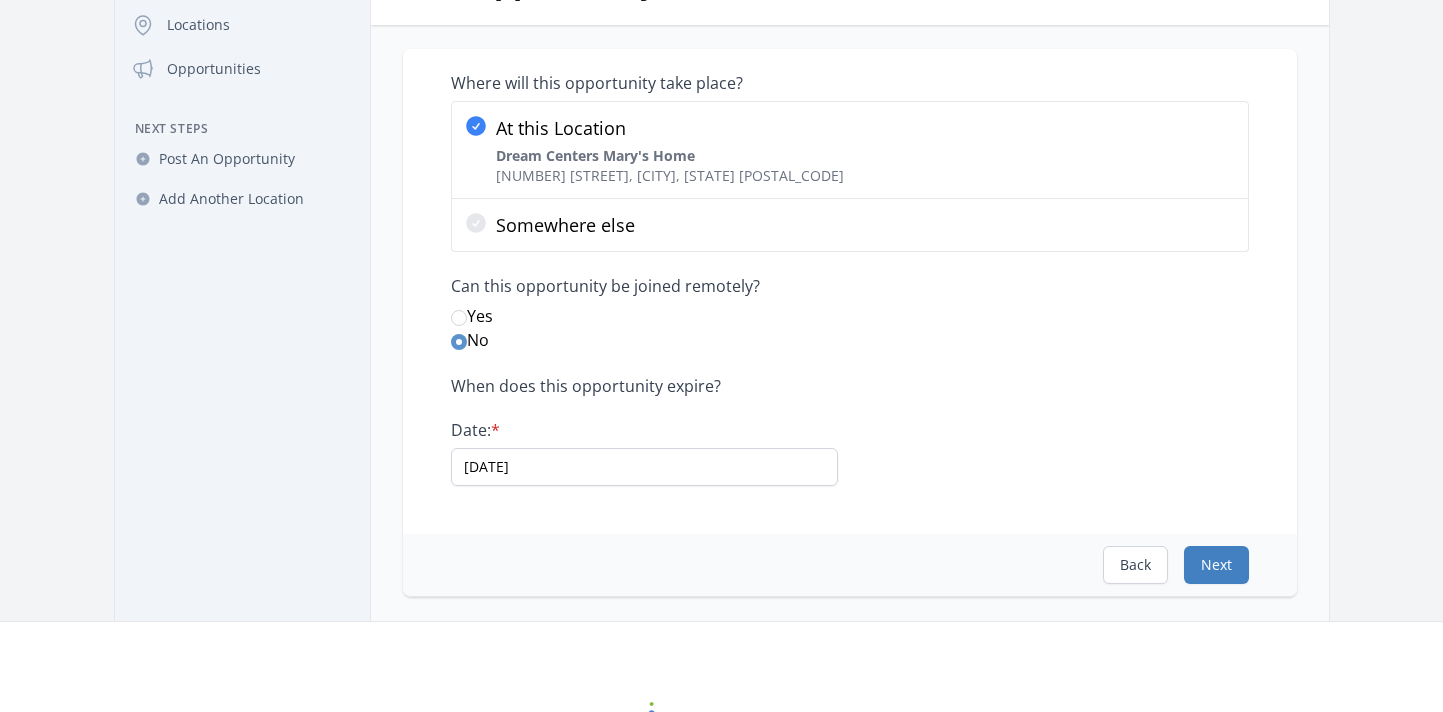scroll, scrollTop: 0, scrollLeft: 0, axis: both 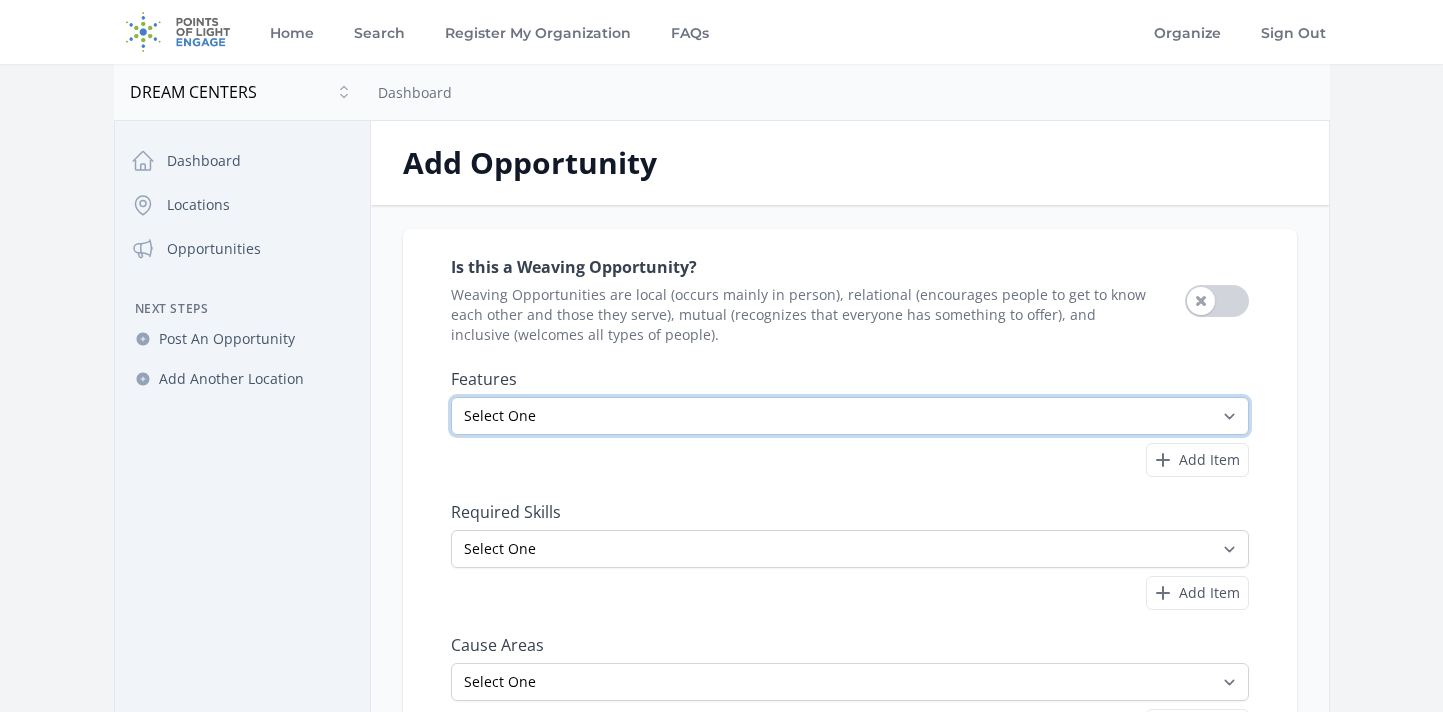 click on "Select One
All Ages
Court-Ordered Eligible
Good for Families
Good for Groups
Good for Kids
Good for Seniors
Good for Teens
Handicap Accessible
Indoor Activity
Involves Physical Labor
Minimum Age 18
Minimum Age 21
Outdoor Activity
Volunteer Abroad" at bounding box center (850, 416) 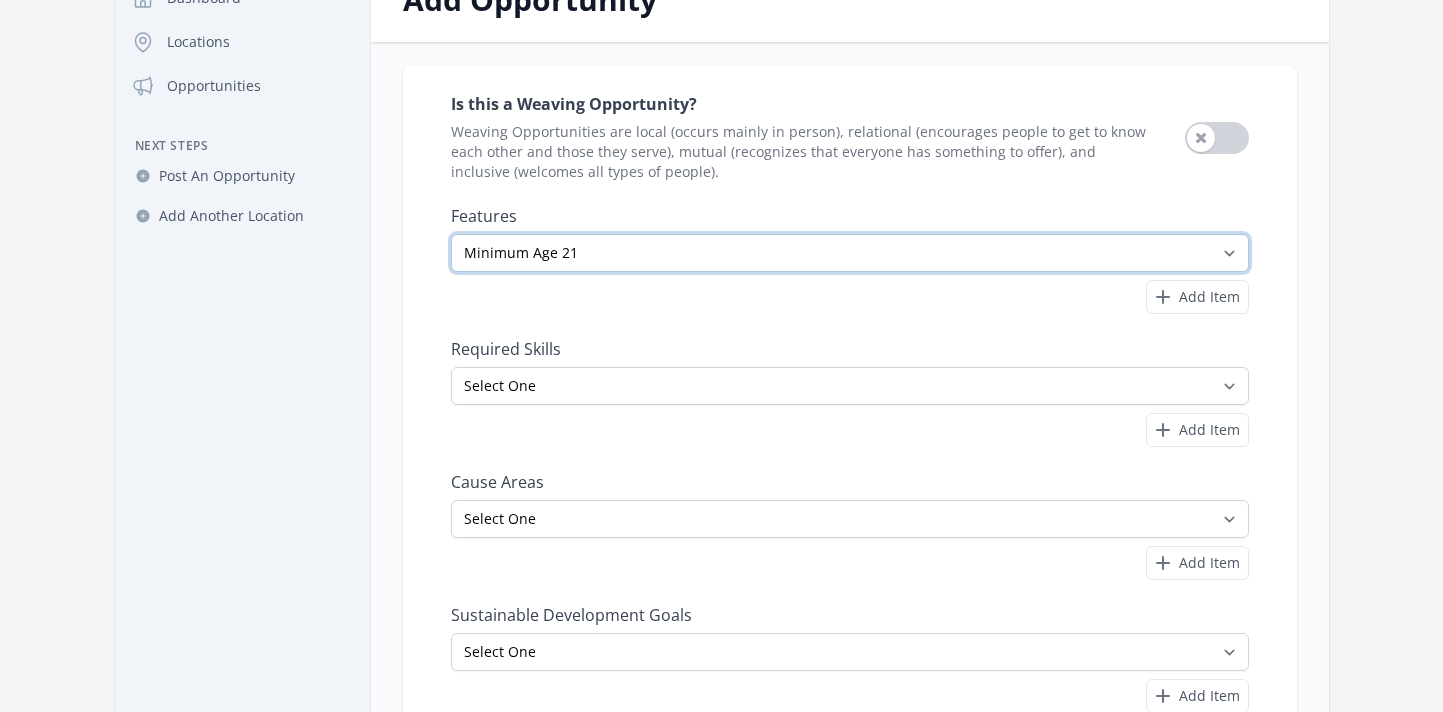 scroll, scrollTop: 164, scrollLeft: 0, axis: vertical 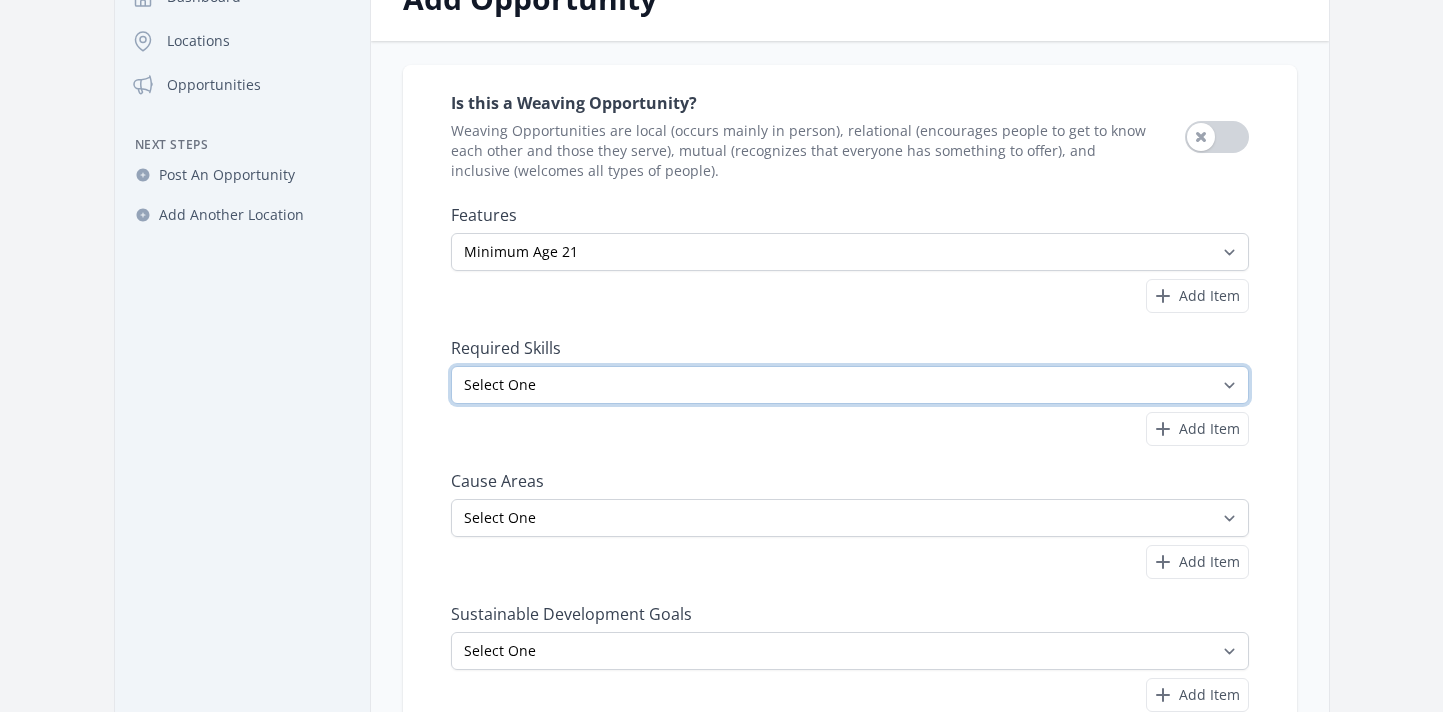 click on "Select One
Accounting
Advocacy
Administrative
Arts
Board Service
Business Skills
Caregiving
Coaching
Communications
Community Outreach
Data Science
Design
Driving
EMT
Event Support
Facilitation
Finance Firefighter Legal" at bounding box center (850, 385) 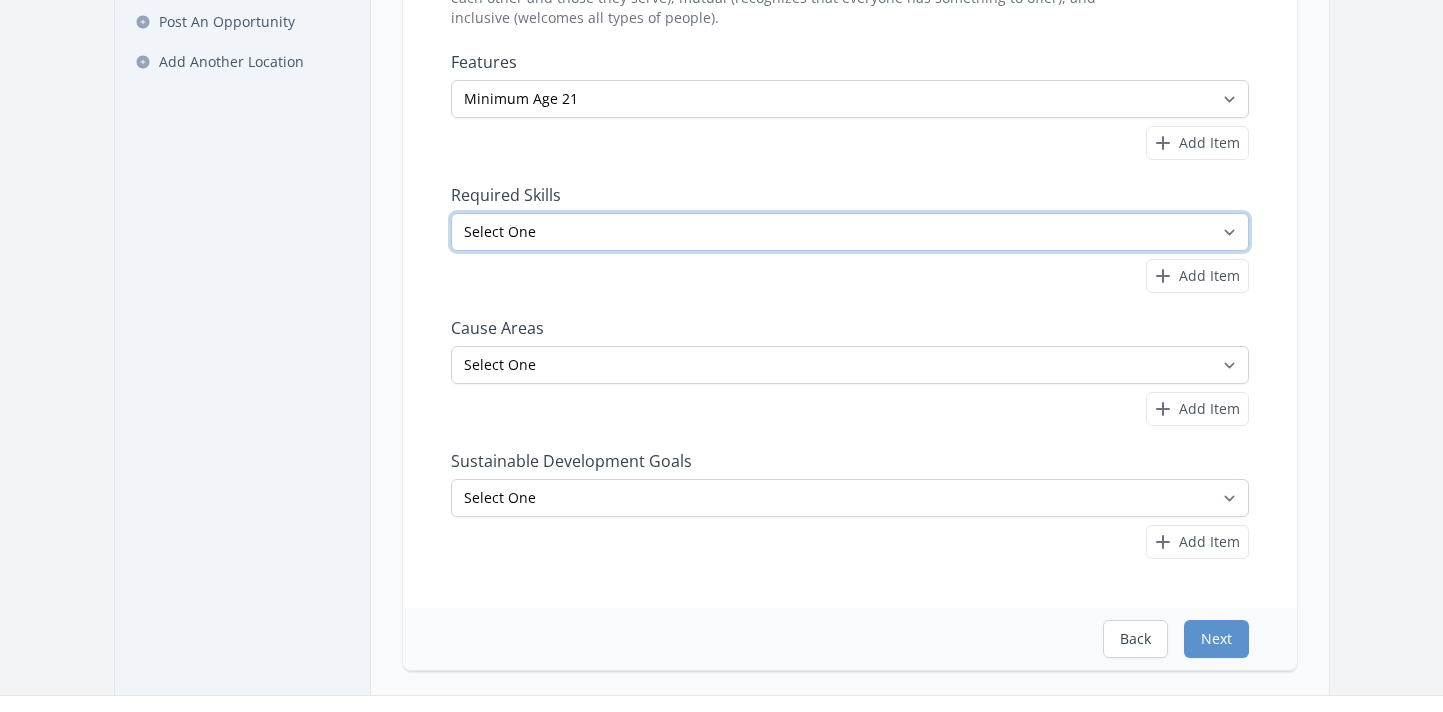 scroll, scrollTop: 472, scrollLeft: 0, axis: vertical 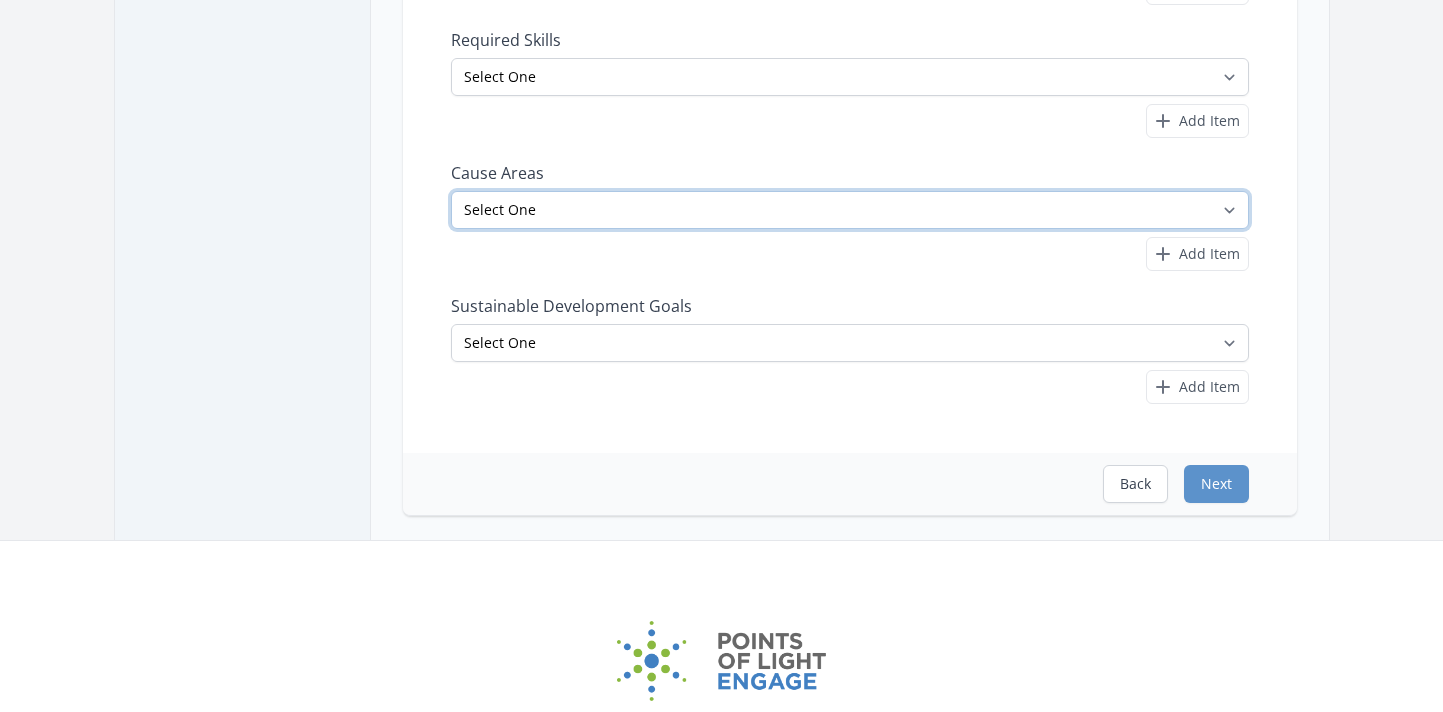 click on "Select One
Adult Education
Animals
Arts & Culture
Children & Youth
Civil Rights
Community Strengthening
COVID-19
Digital Divide
Disabilities
Disaster Response & Recovery
Education
Environment
Family Services
Food Insecurity
Health & Wellness
Homelessness Hunger STEM" at bounding box center (850, 210) 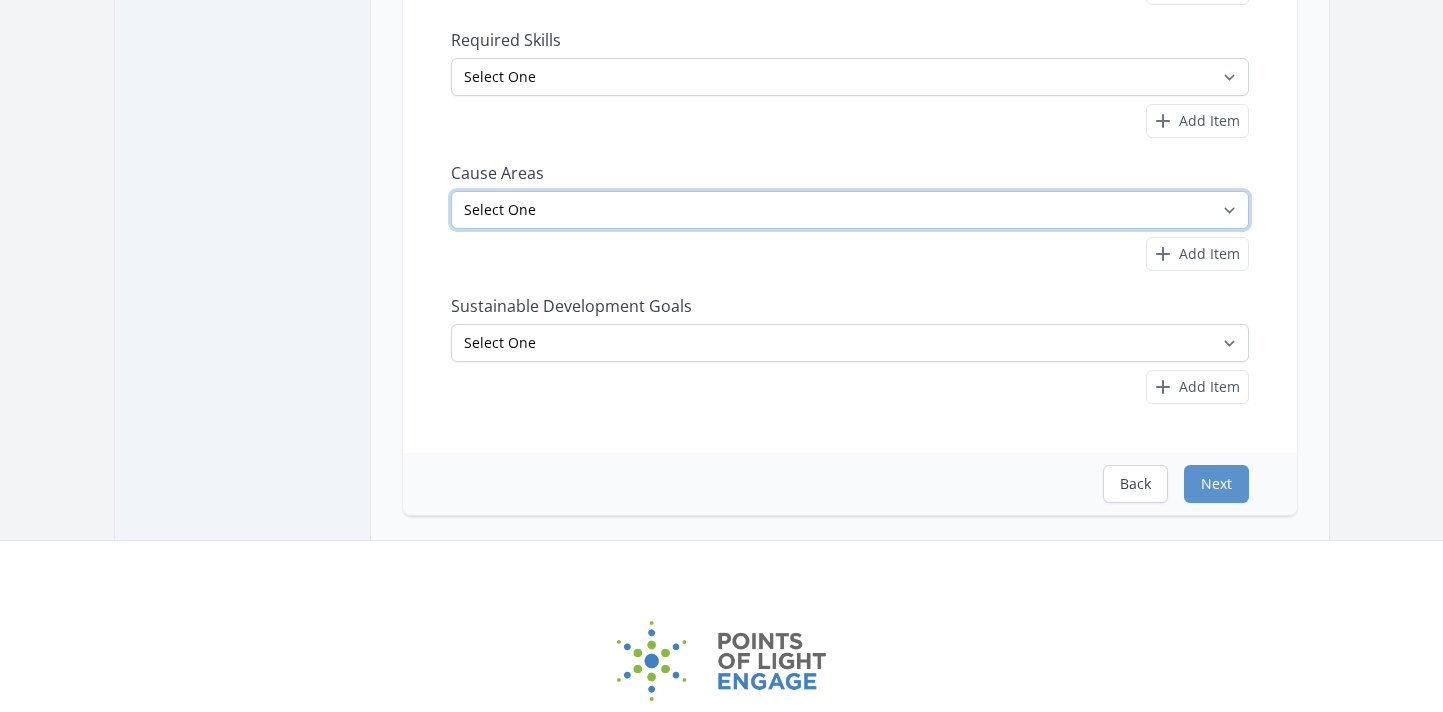 select on "Homelessness" 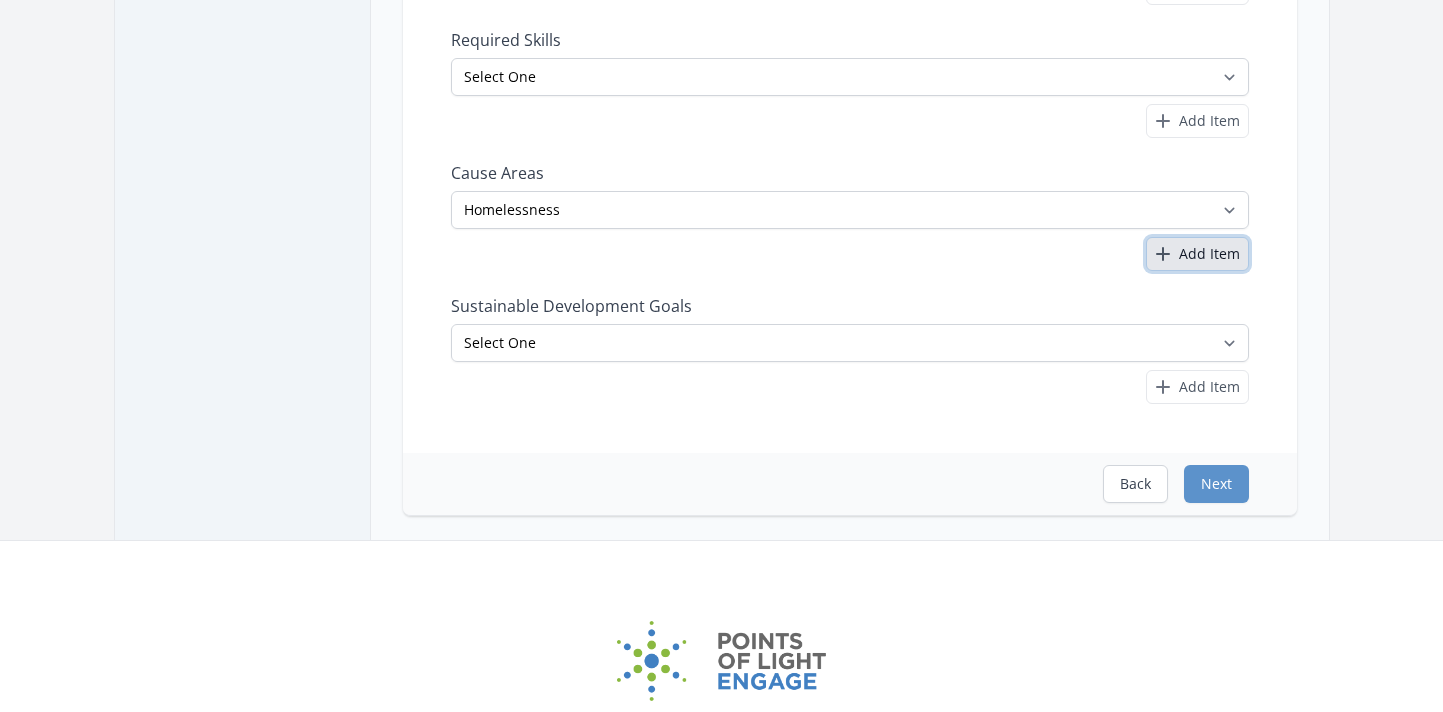 click on "Add Item" at bounding box center (1209, 254) 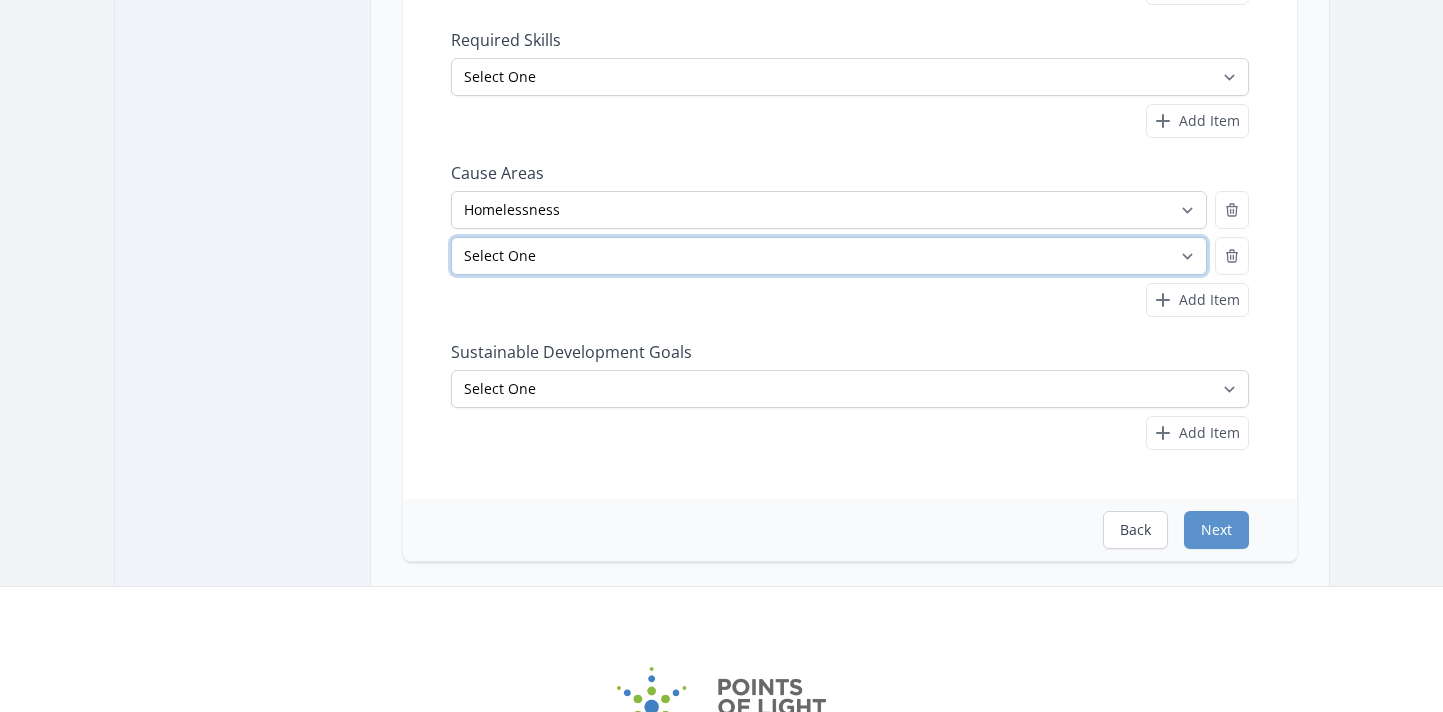 click on "Select One
Adult Education
Animals
Arts & Culture
Children & Youth
Civil Rights
Community Strengthening
COVID-19
Digital Divide
Disabilities
Disaster Response & Recovery
Education
Environment
Family Services
Food Insecurity
Health & Wellness
Homelessness Hunger STEM" at bounding box center (829, 256) 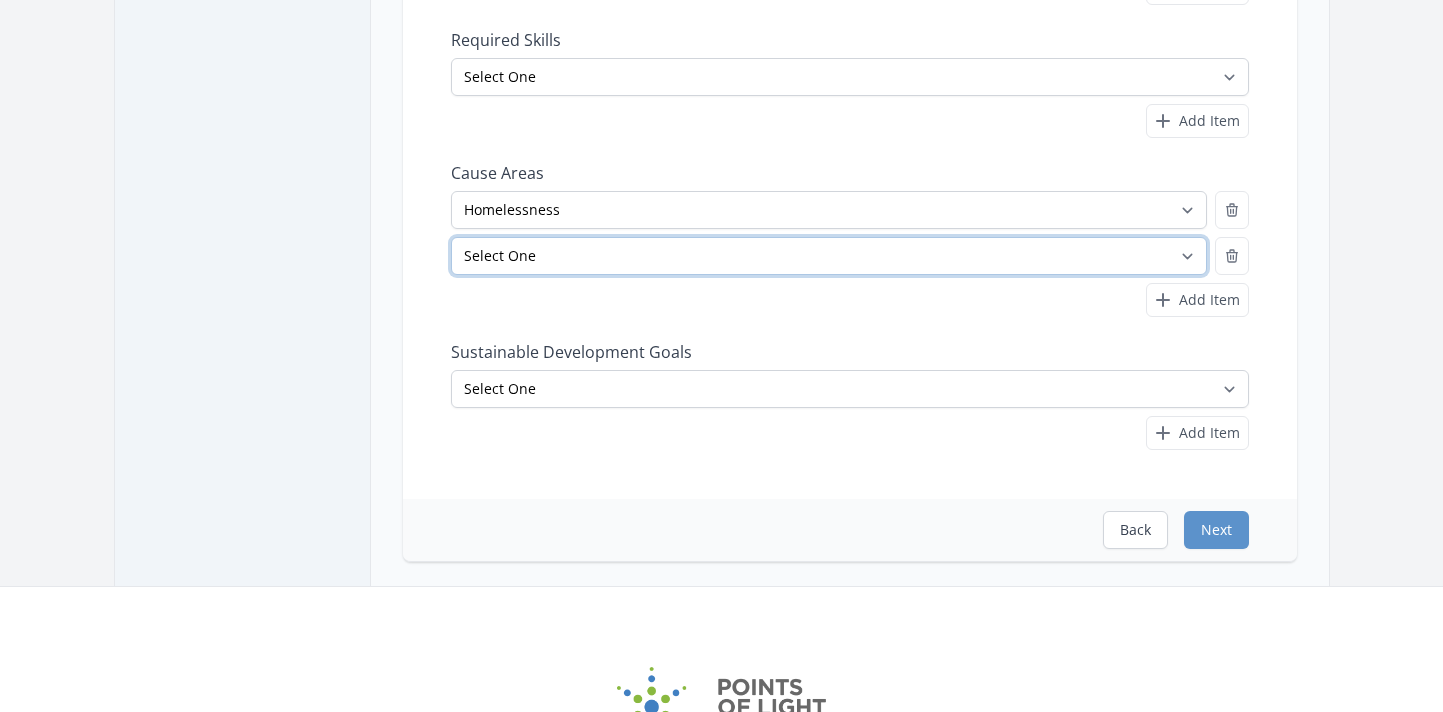 select on "Women's Issues" 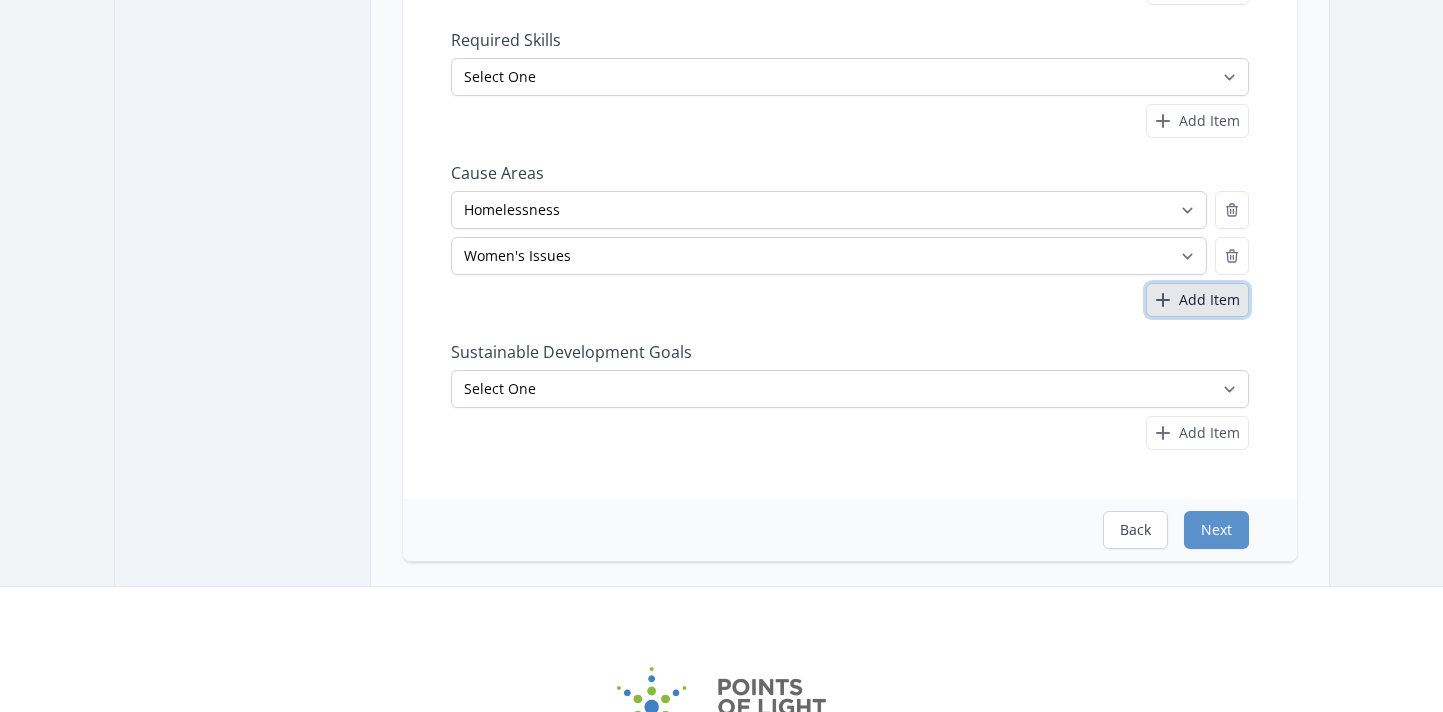 click on "Add Item" at bounding box center [1197, 300] 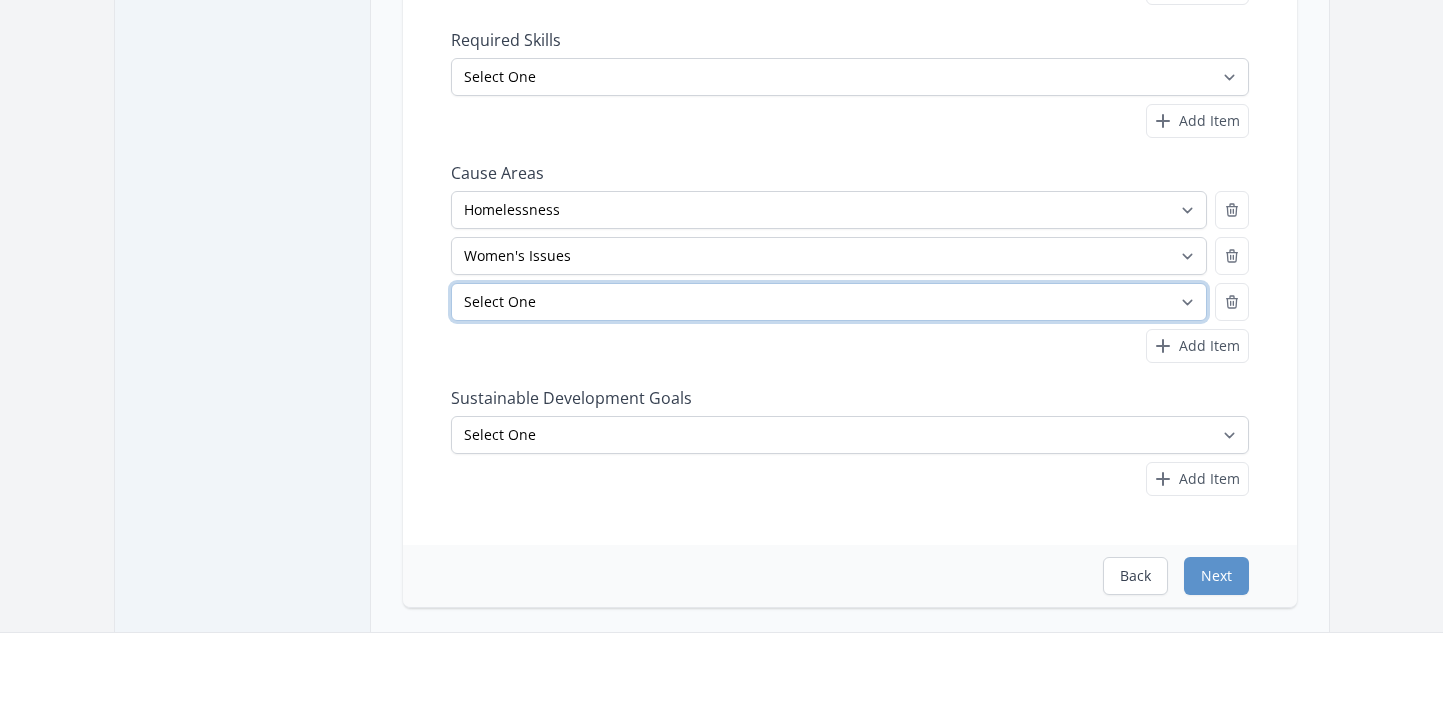 click on "Select One
Adult Education
Animals
Arts & Culture
Children & Youth
Civil Rights
Community Strengthening
COVID-19
Digital Divide
Disabilities
Disaster Response & Recovery
Education
Environment
Family Services
Food Insecurity
Health & Wellness
Homelessness Hunger STEM" at bounding box center [829, 302] 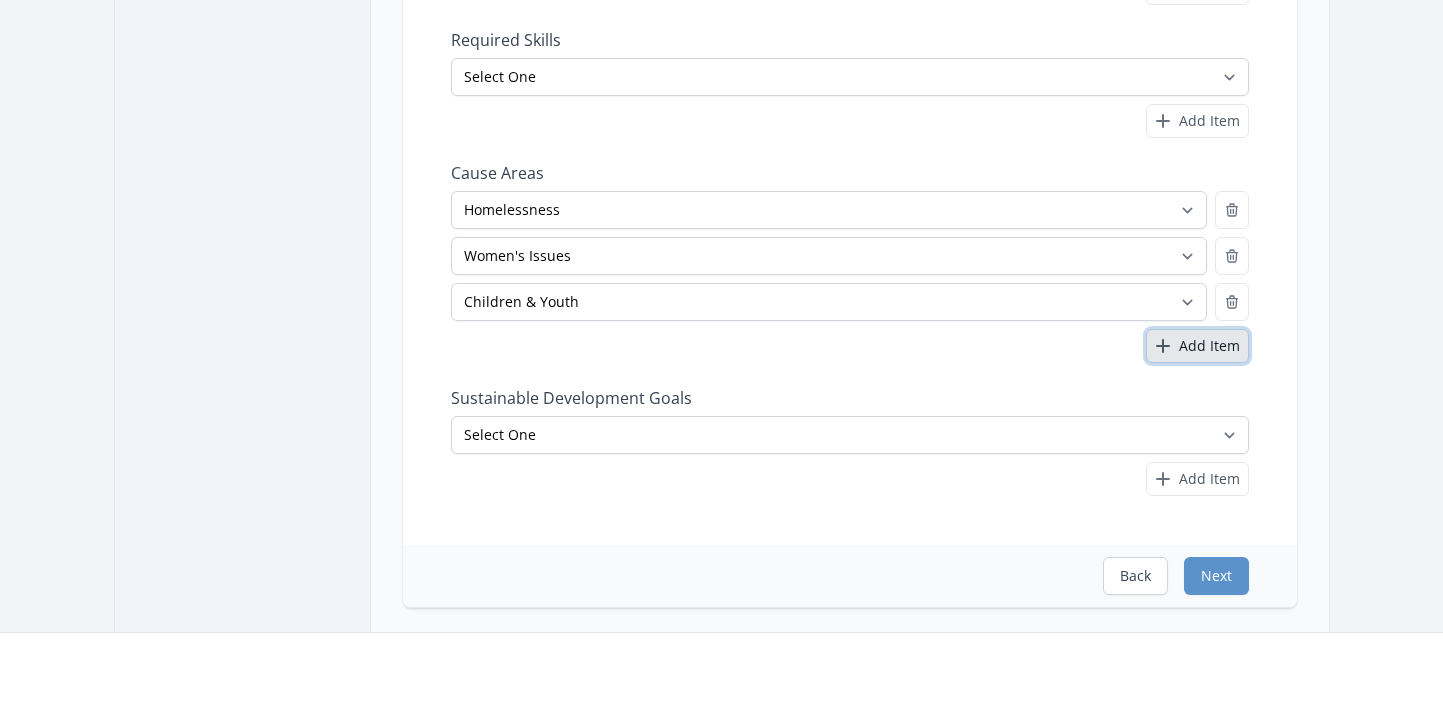 click on "Add Item" at bounding box center [1209, 346] 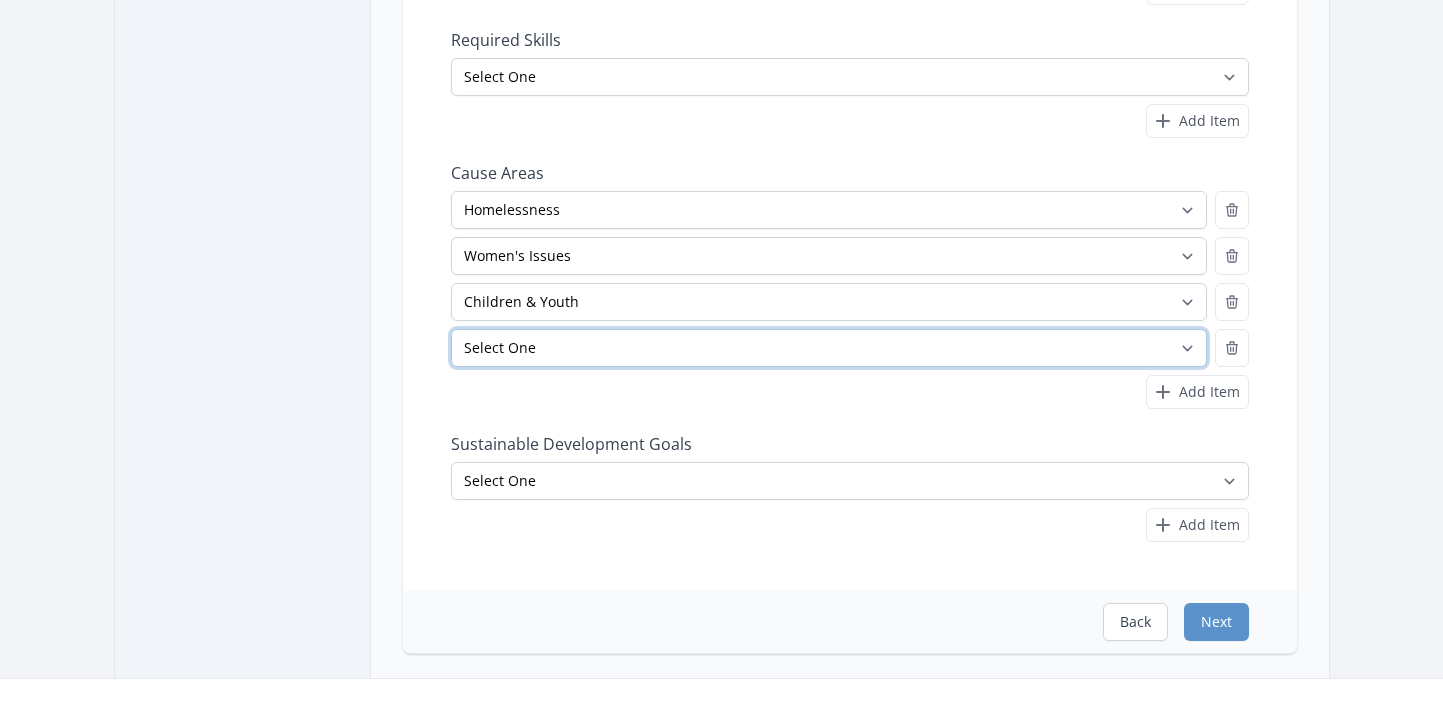 click on "Select One
Adult Education
Animals
Arts & Culture
Children & Youth
Civil Rights
Community Strengthening
COVID-19
Digital Divide
Disabilities
Disaster Response & Recovery
Education
Environment
Family Services
Food Insecurity
Health & Wellness
Homelessness Hunger STEM" at bounding box center (829, 348) 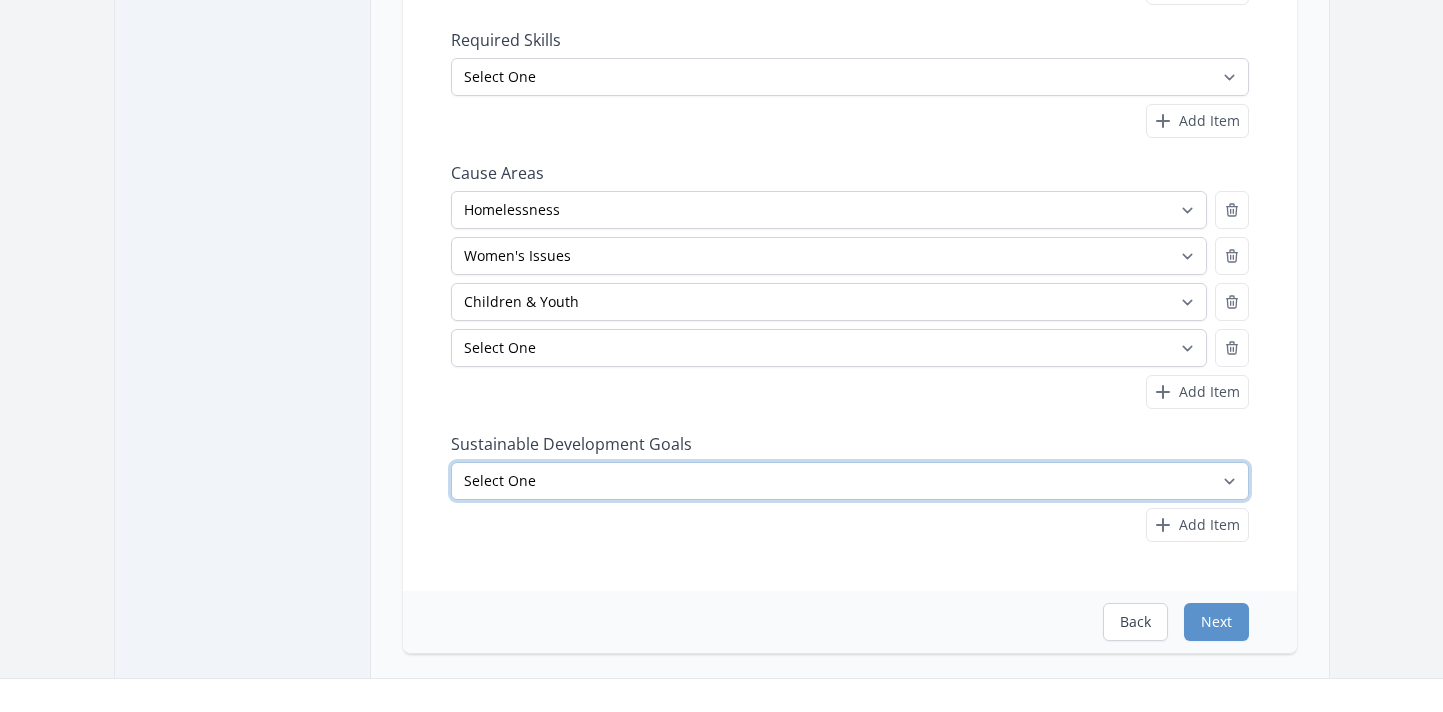 click on "Select One
No Poverty
Zero Hunger
Good Health and Well-Being
Quality Education
Gender Equality
Clean Water and Sanitation
Affordable and Clean Energy
Decent Work and Economic Growth
Industry, Innovation and Infrastructure
Reduced Inequalities
Sustainable Cities and Communities
Responsible Consumption and Production
Climate Action
Life Below Water" at bounding box center (850, 481) 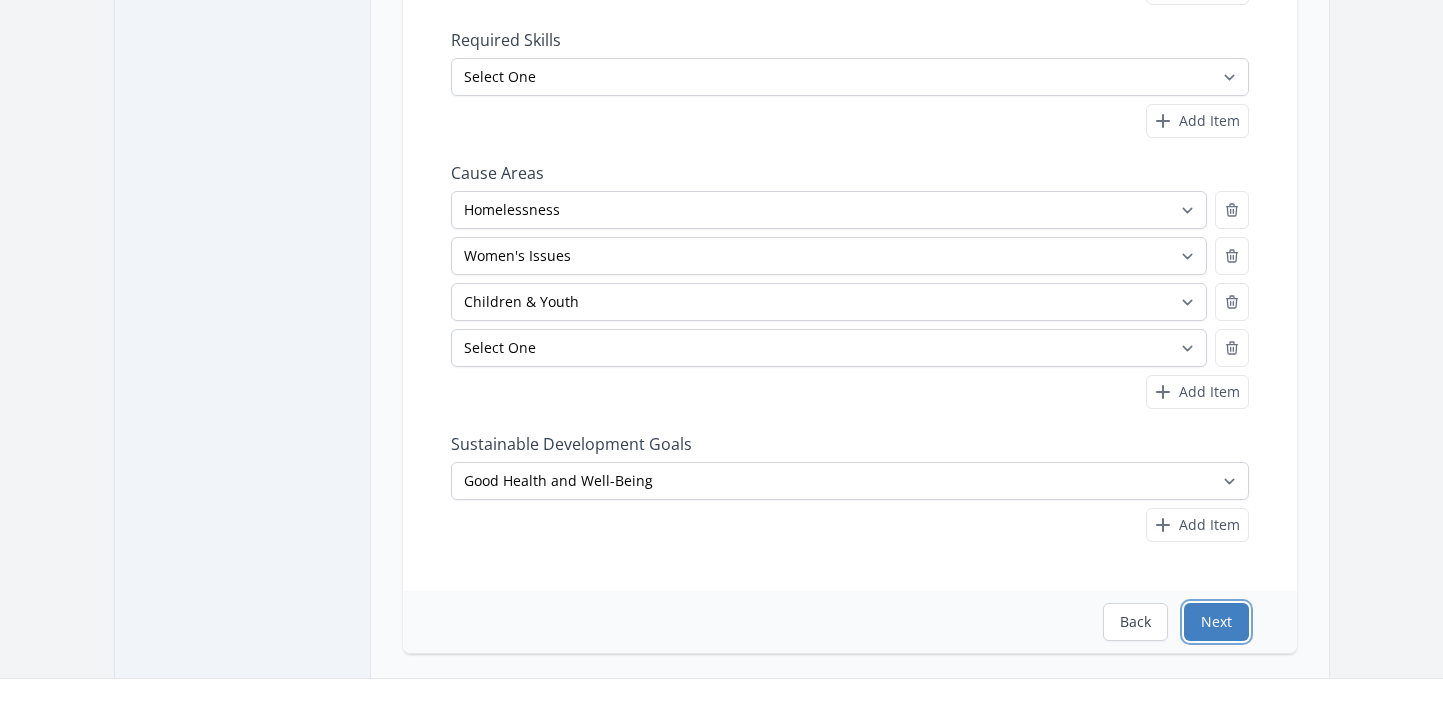 click on "Next" at bounding box center (1216, 622) 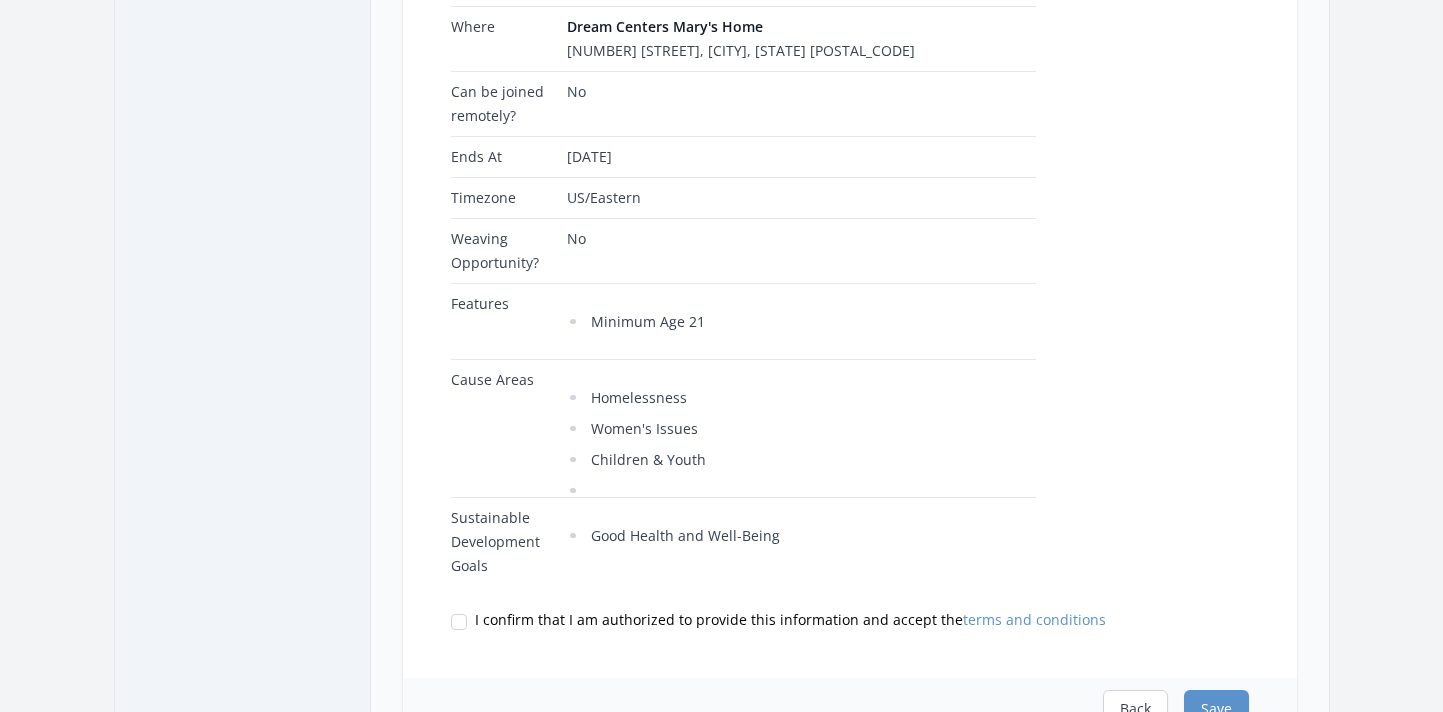 scroll, scrollTop: 882, scrollLeft: 0, axis: vertical 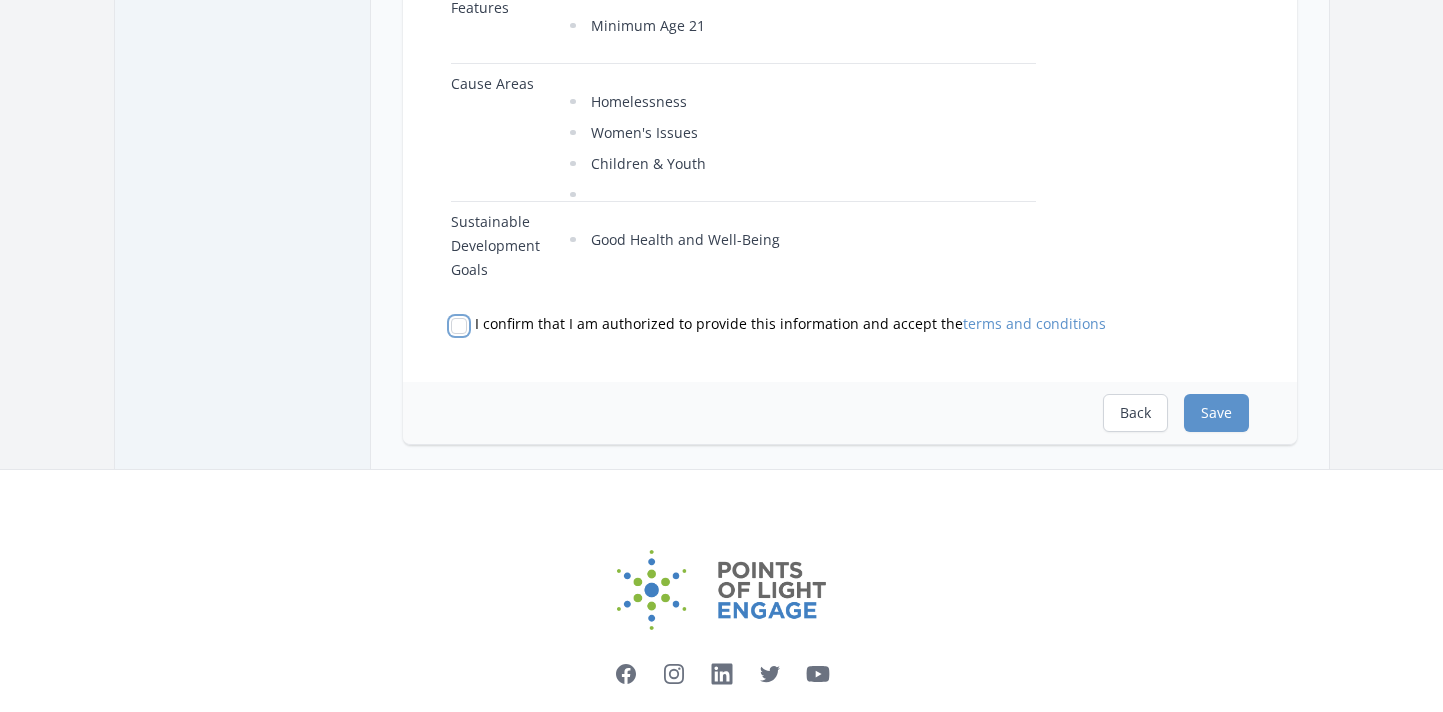 click on "I confirm that I am authorized to provide this information and accept the  terms and conditions" at bounding box center (459, 326) 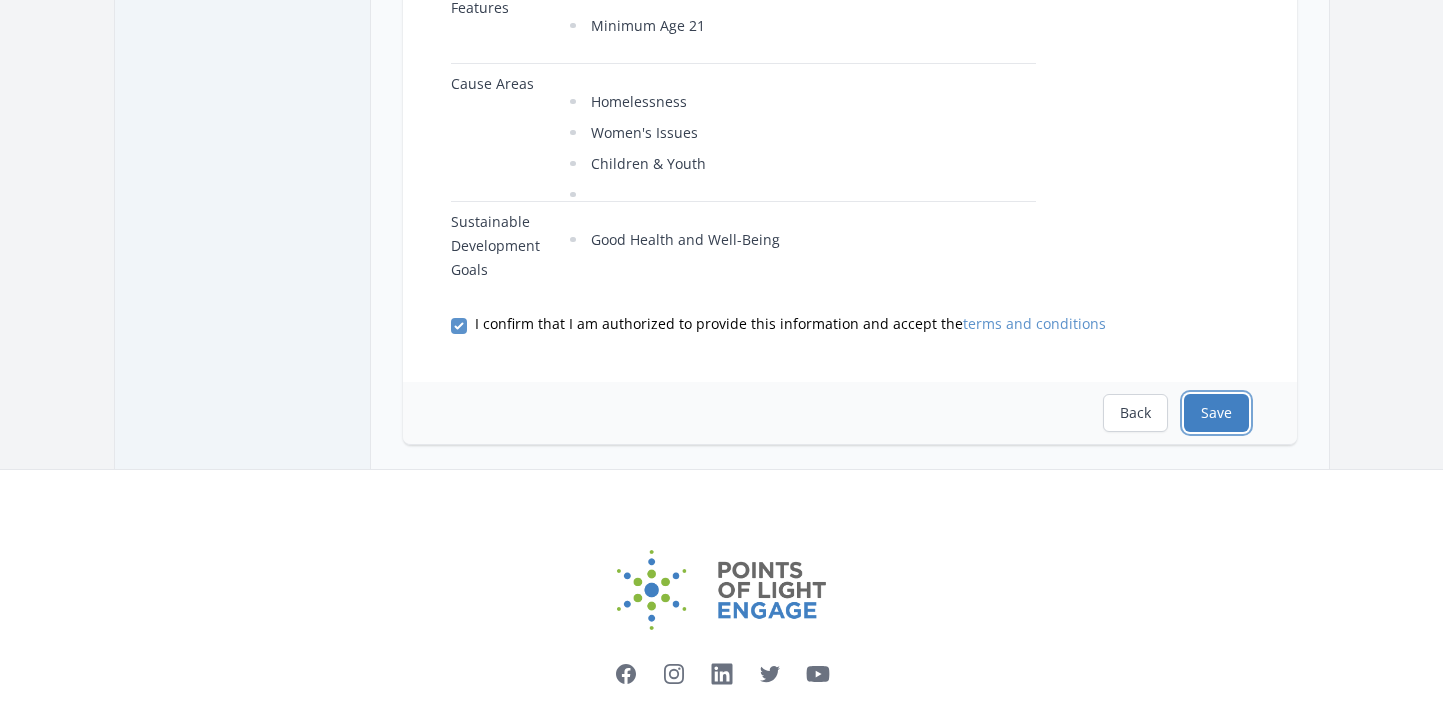 click on "Save" at bounding box center [1216, 413] 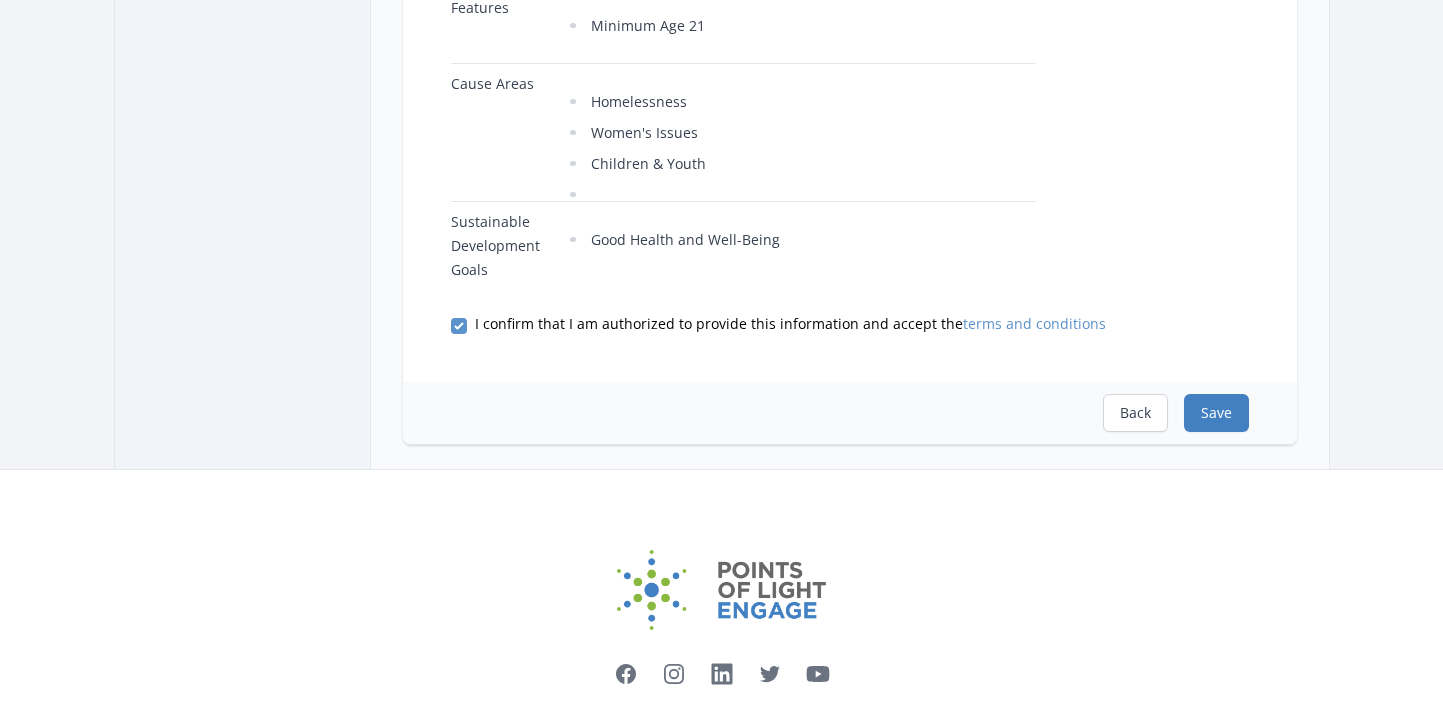 scroll, scrollTop: 0, scrollLeft: 0, axis: both 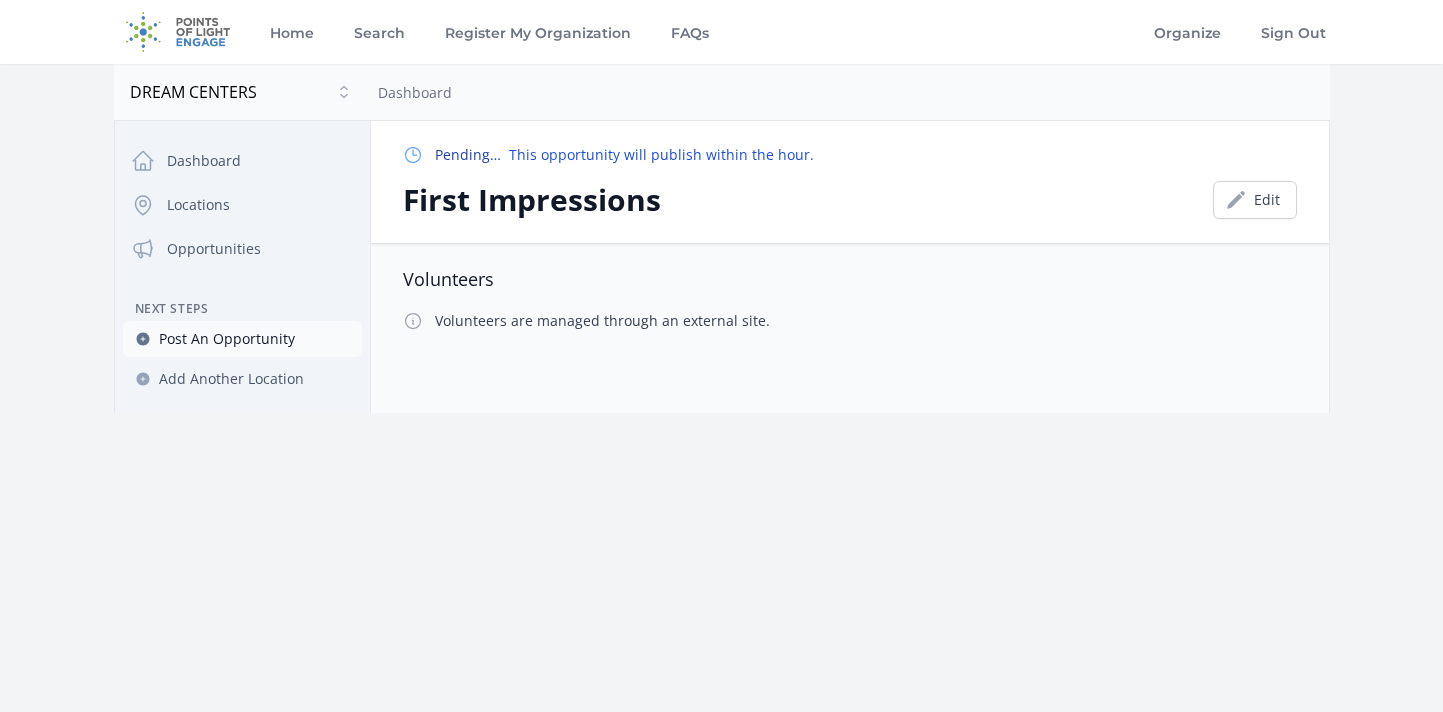 click on "Post An Opportunity" at bounding box center [227, 339] 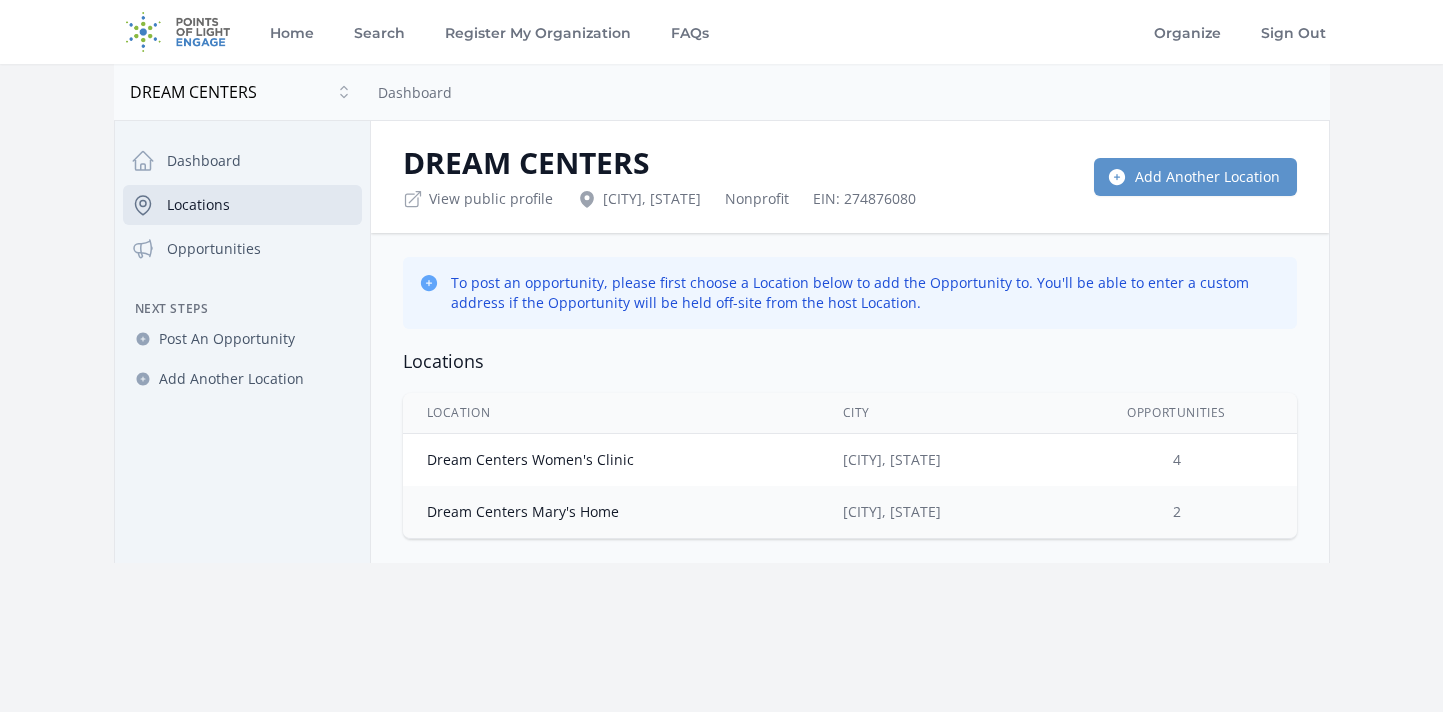 scroll, scrollTop: 0, scrollLeft: 0, axis: both 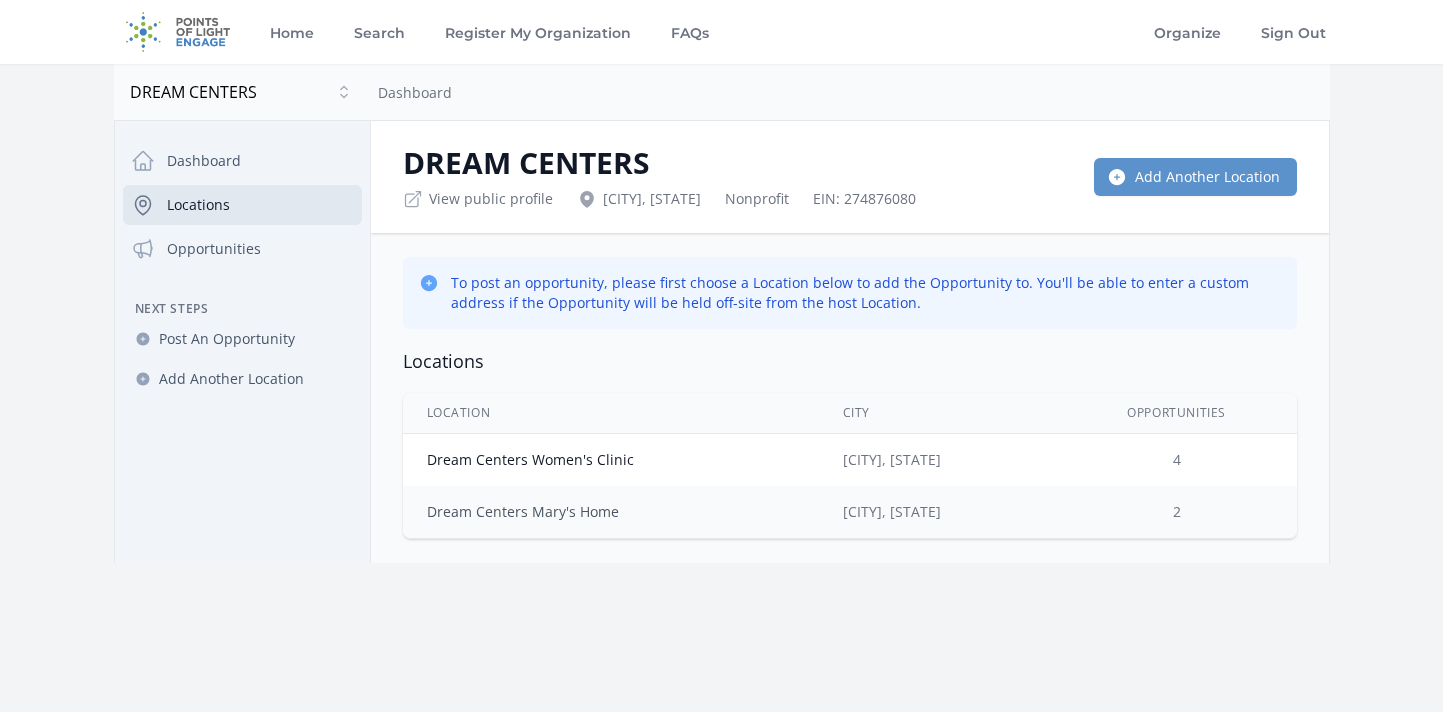 click on "Dream Centers Mary's Home" at bounding box center [523, 511] 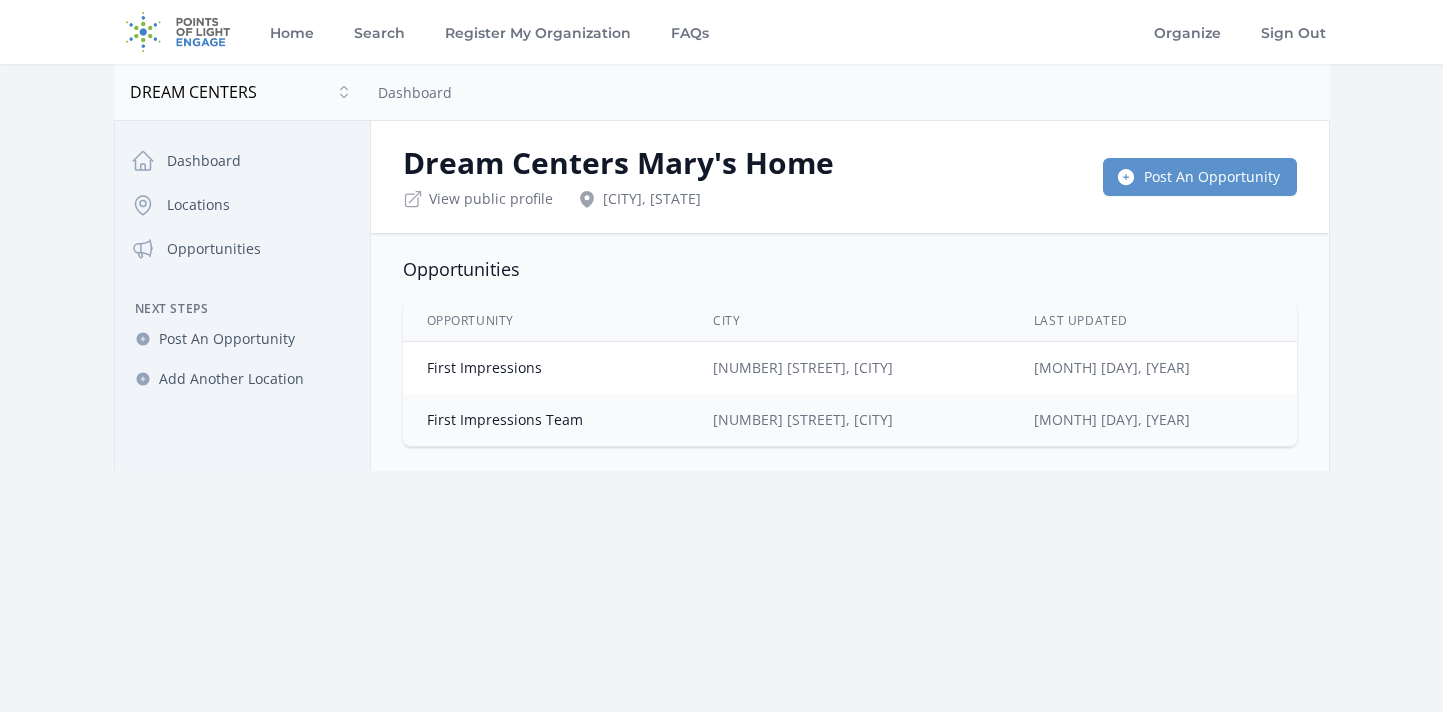 scroll, scrollTop: 0, scrollLeft: 0, axis: both 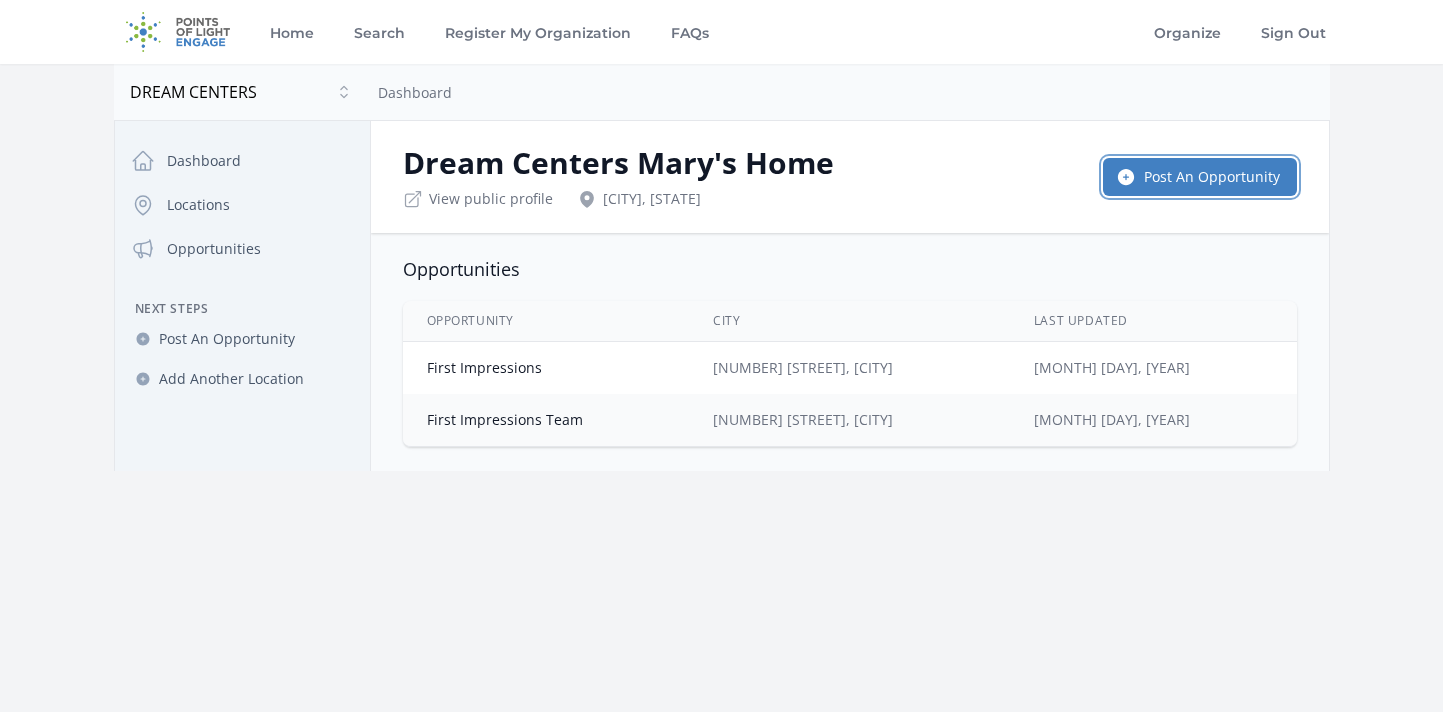click on "Post An Opportunity" at bounding box center [1200, 177] 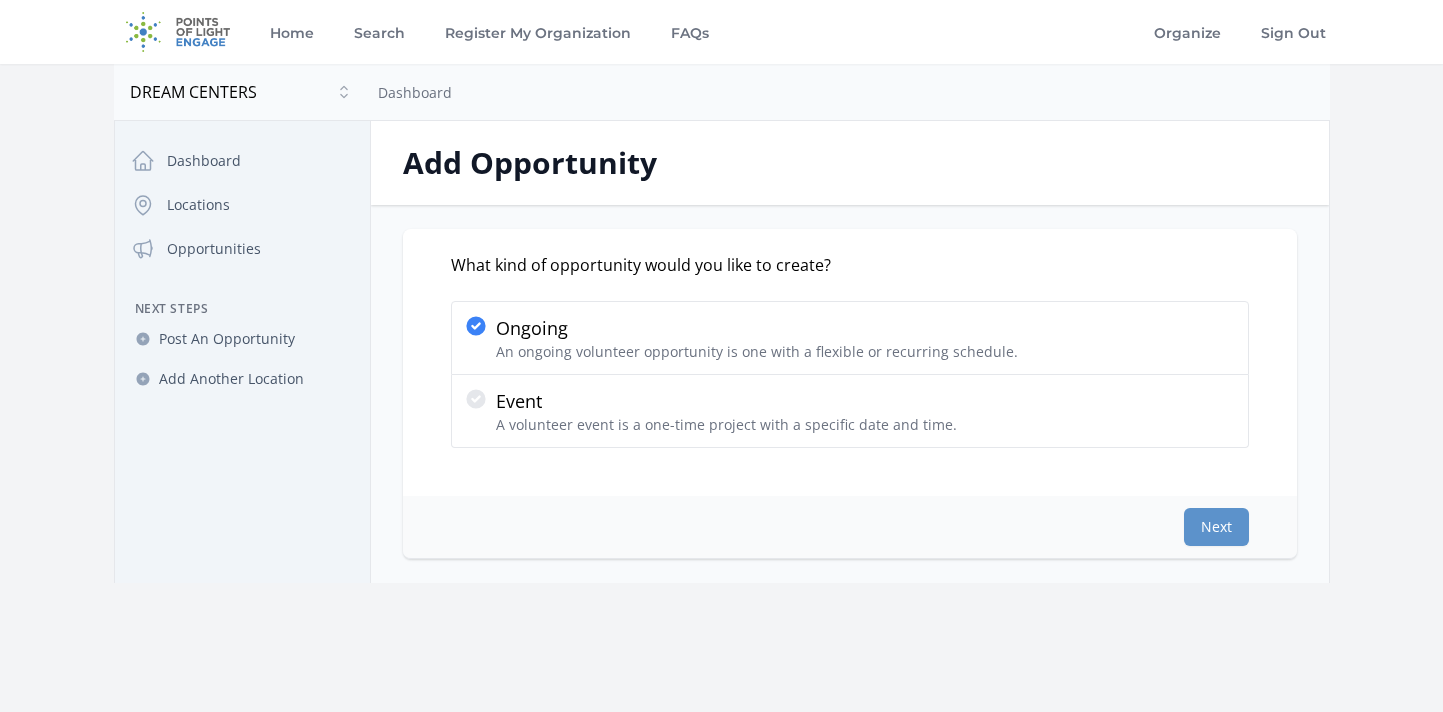scroll, scrollTop: 0, scrollLeft: 0, axis: both 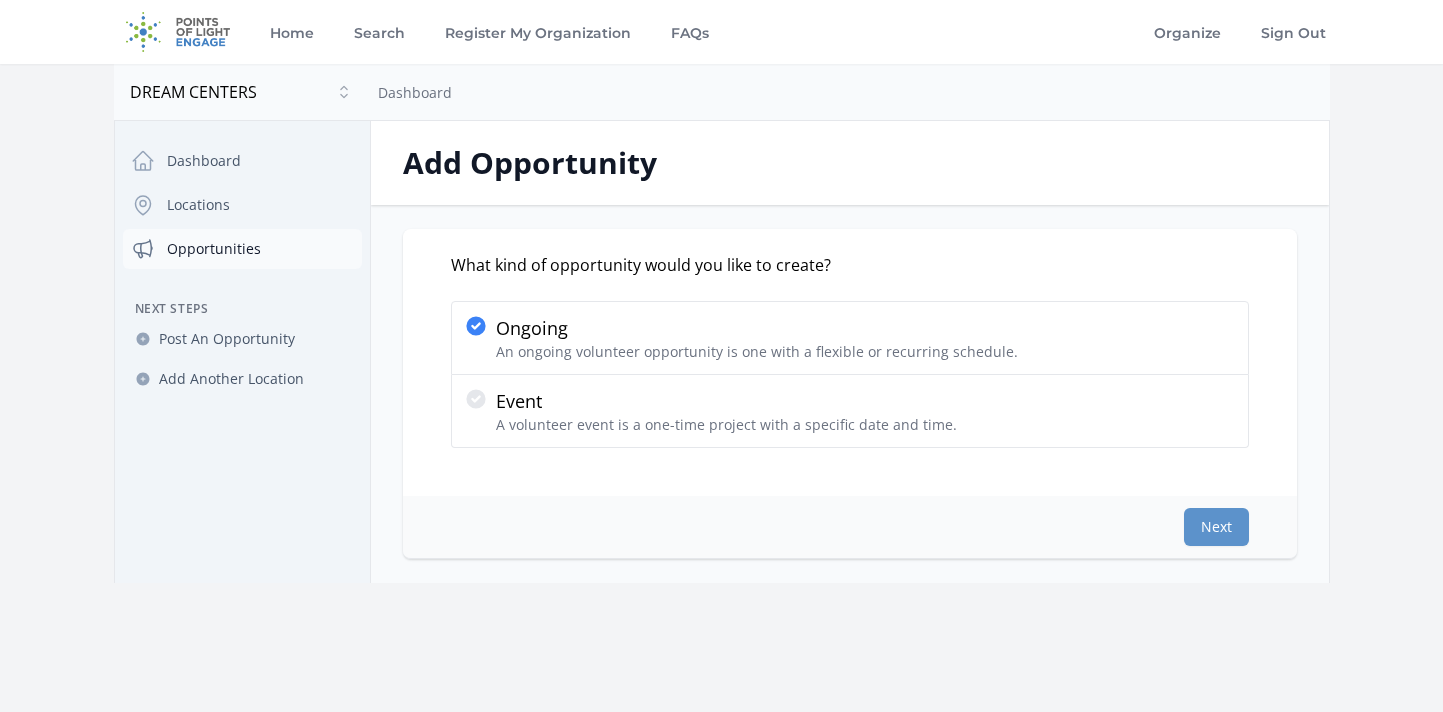 click on "Opportunities" at bounding box center [242, 249] 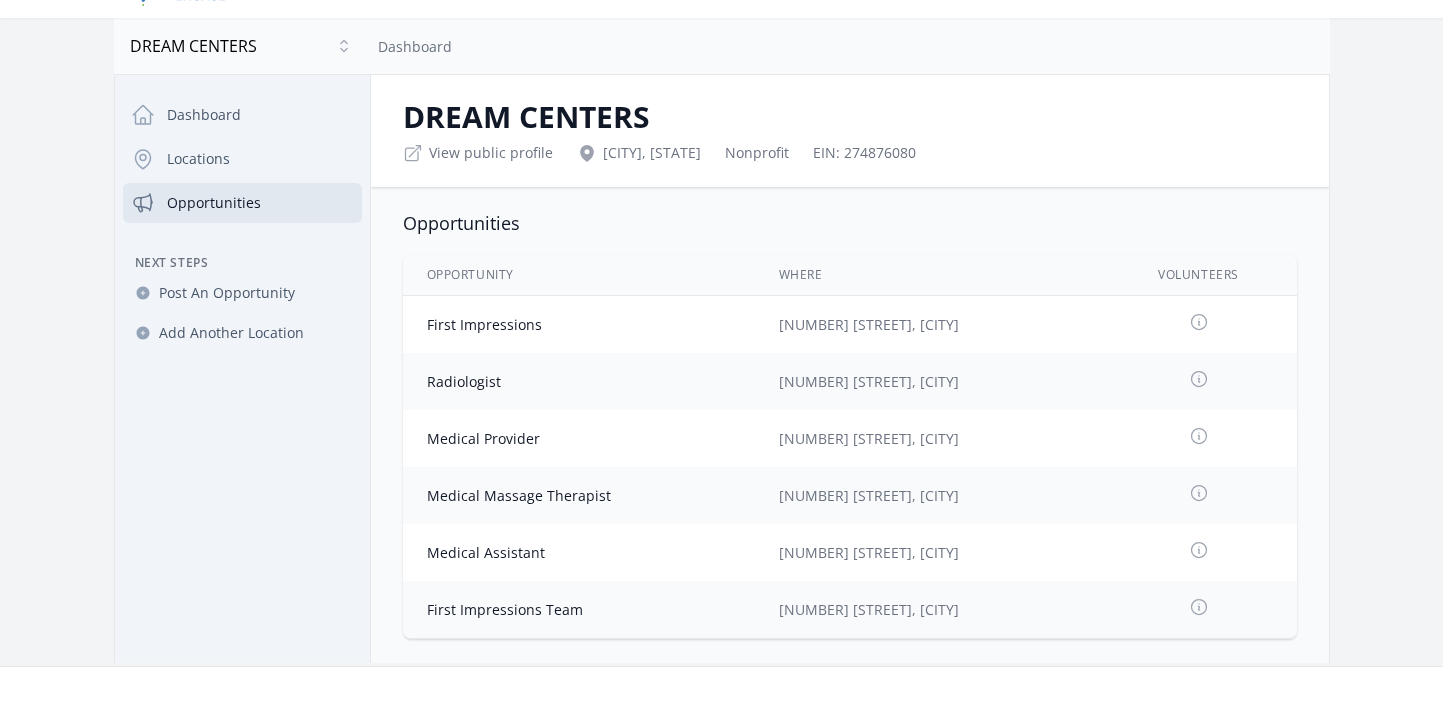 scroll, scrollTop: 53, scrollLeft: 0, axis: vertical 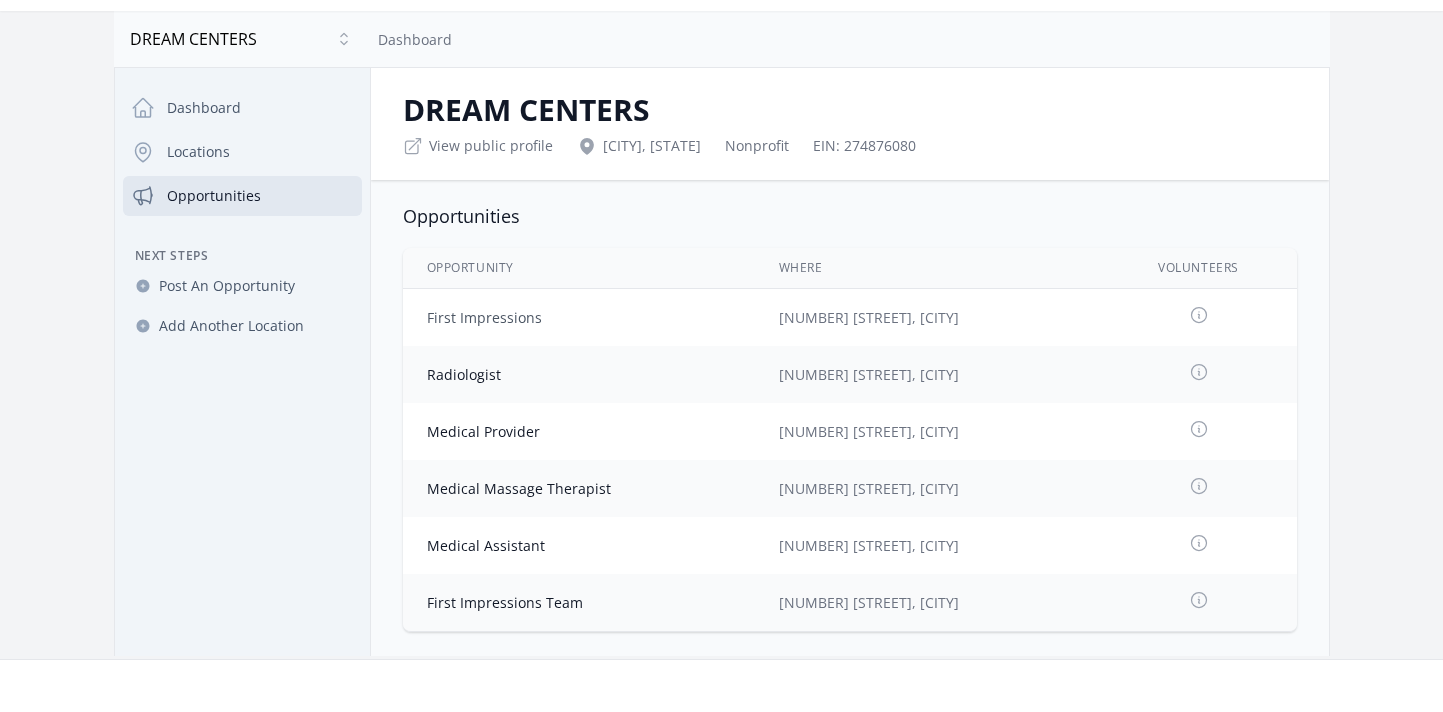 click on "First Impressions" at bounding box center (484, 317) 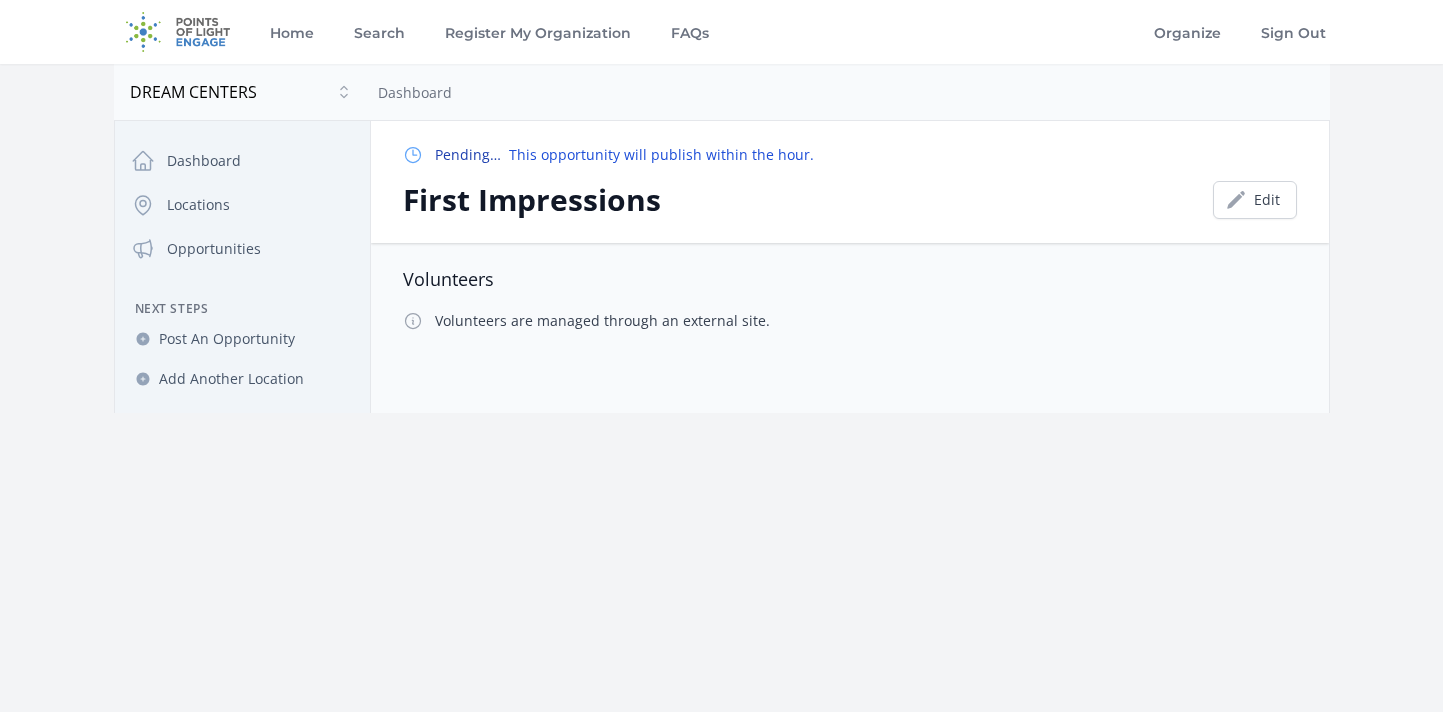 scroll, scrollTop: 0, scrollLeft: 0, axis: both 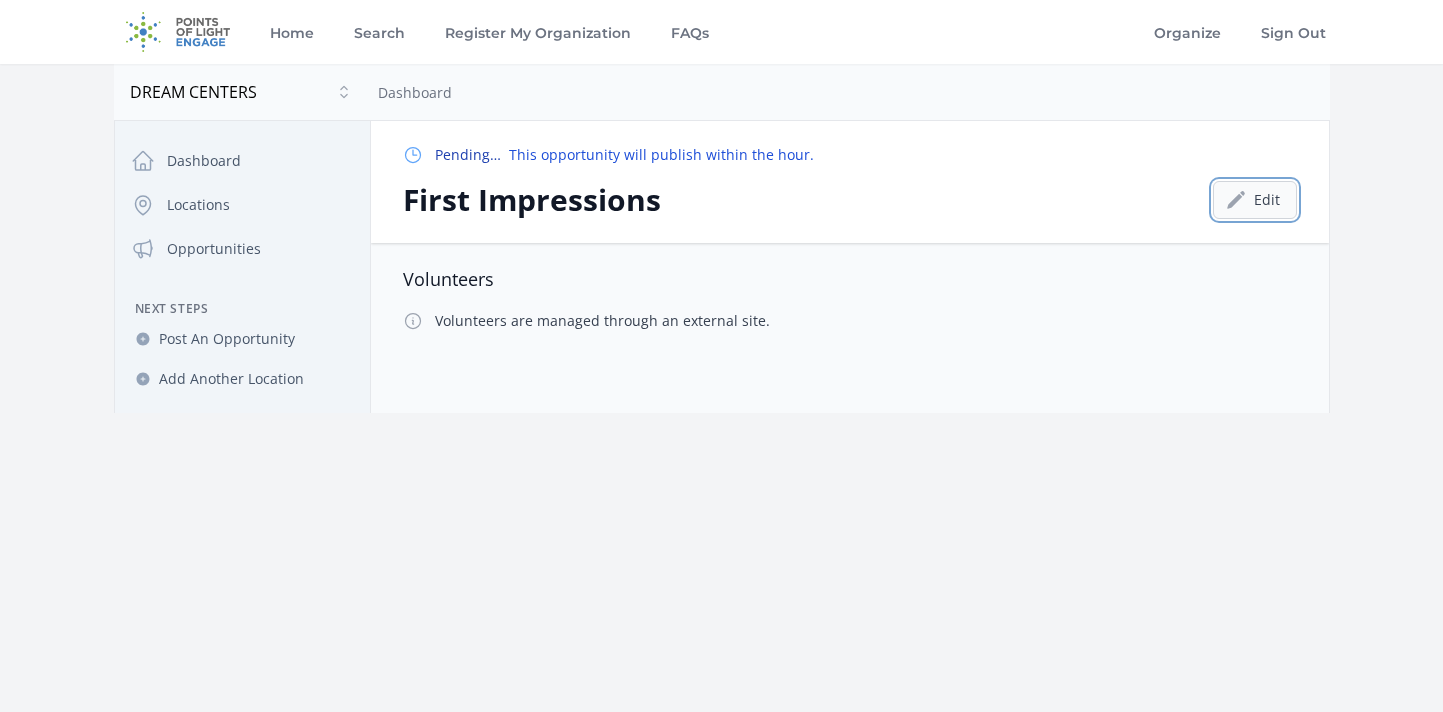 click on "Edit" at bounding box center (1255, 200) 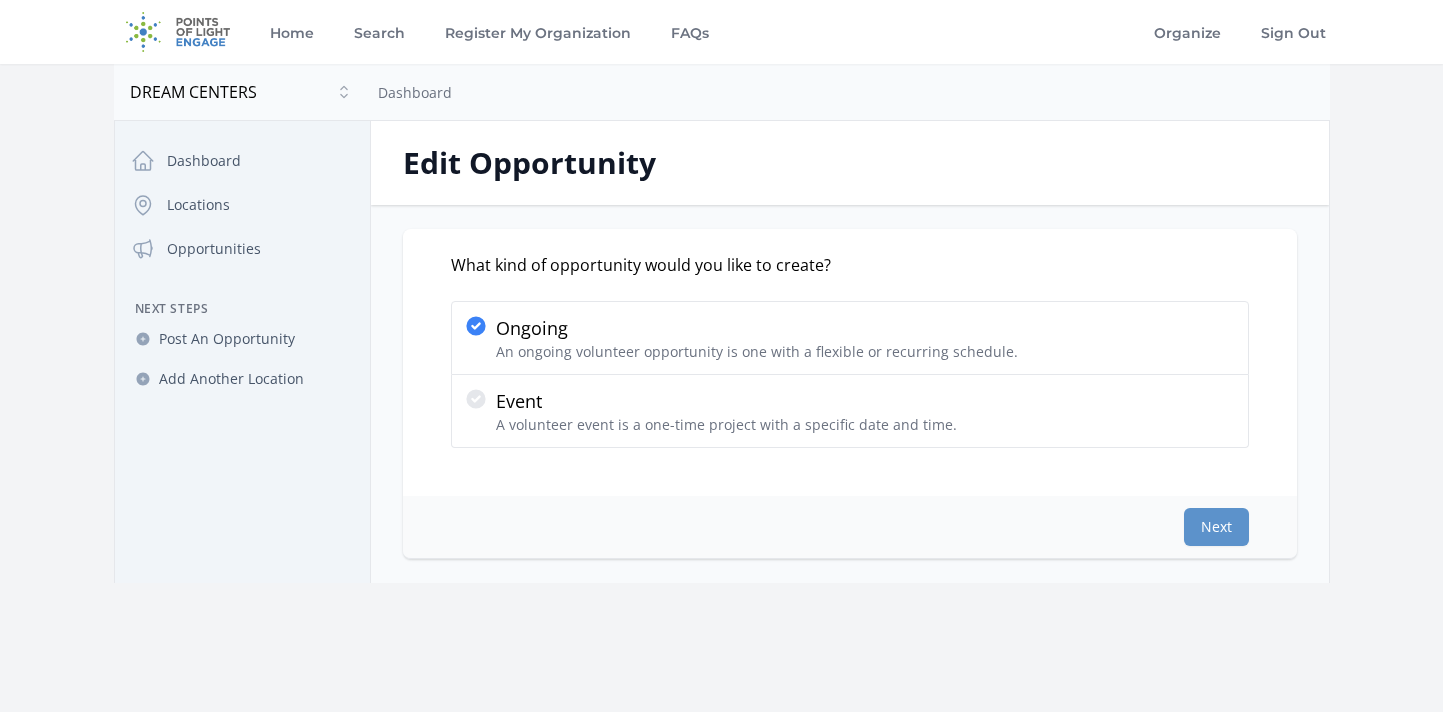 scroll, scrollTop: 0, scrollLeft: 0, axis: both 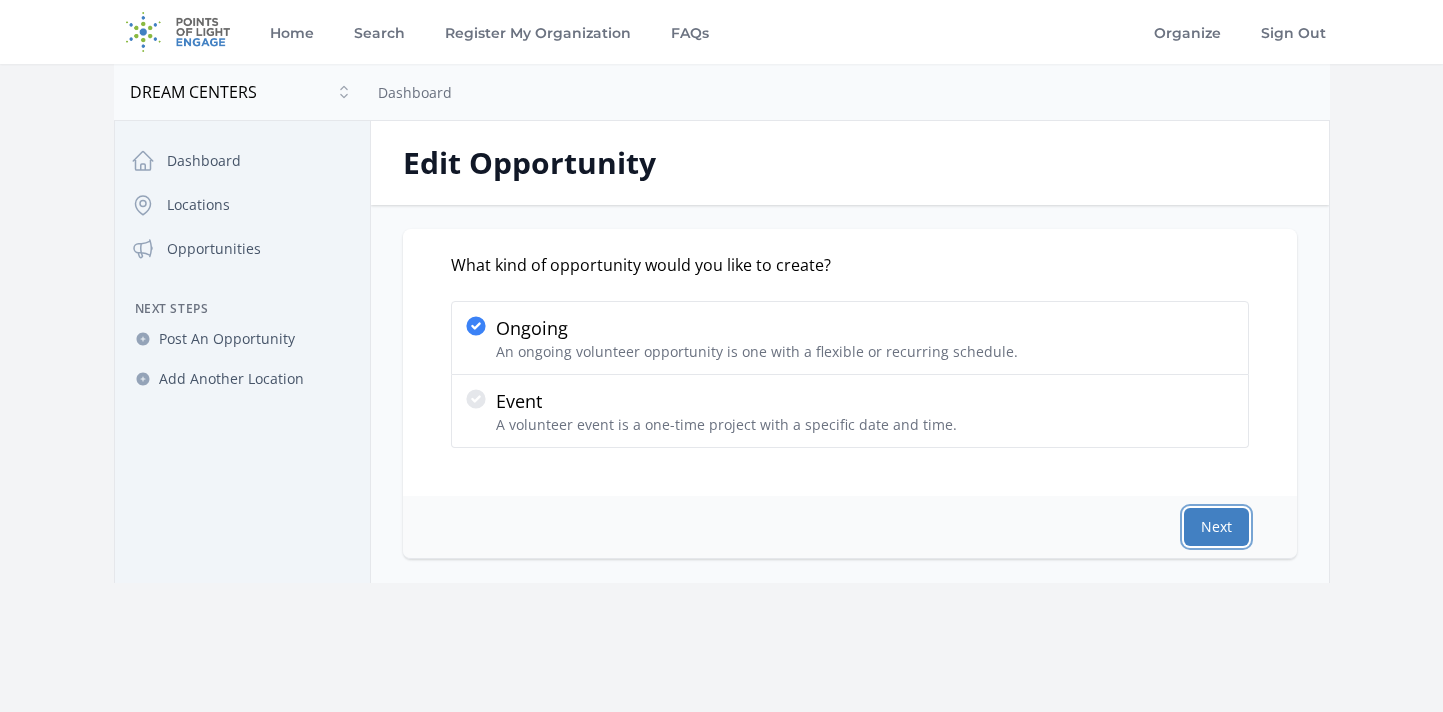 click on "Next" at bounding box center [1216, 527] 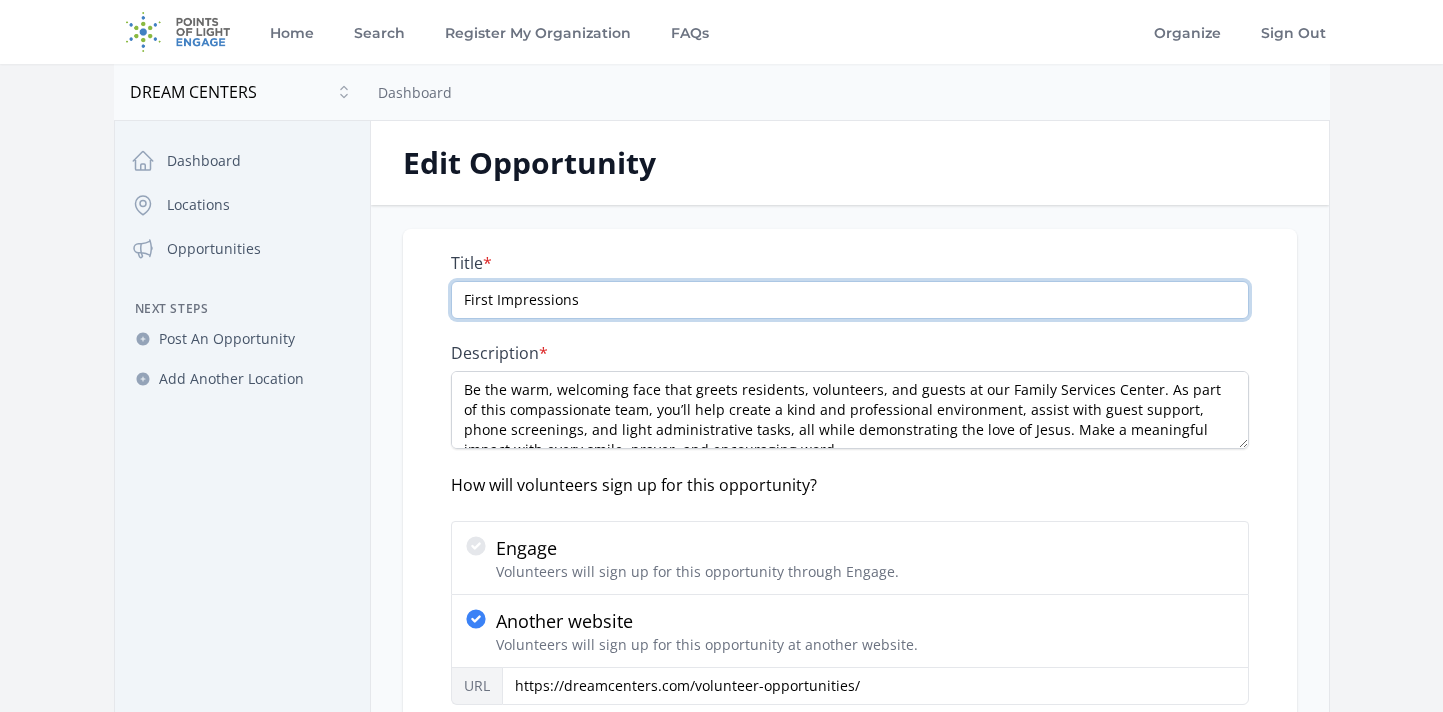 click on "First Impressions" at bounding box center (850, 300) 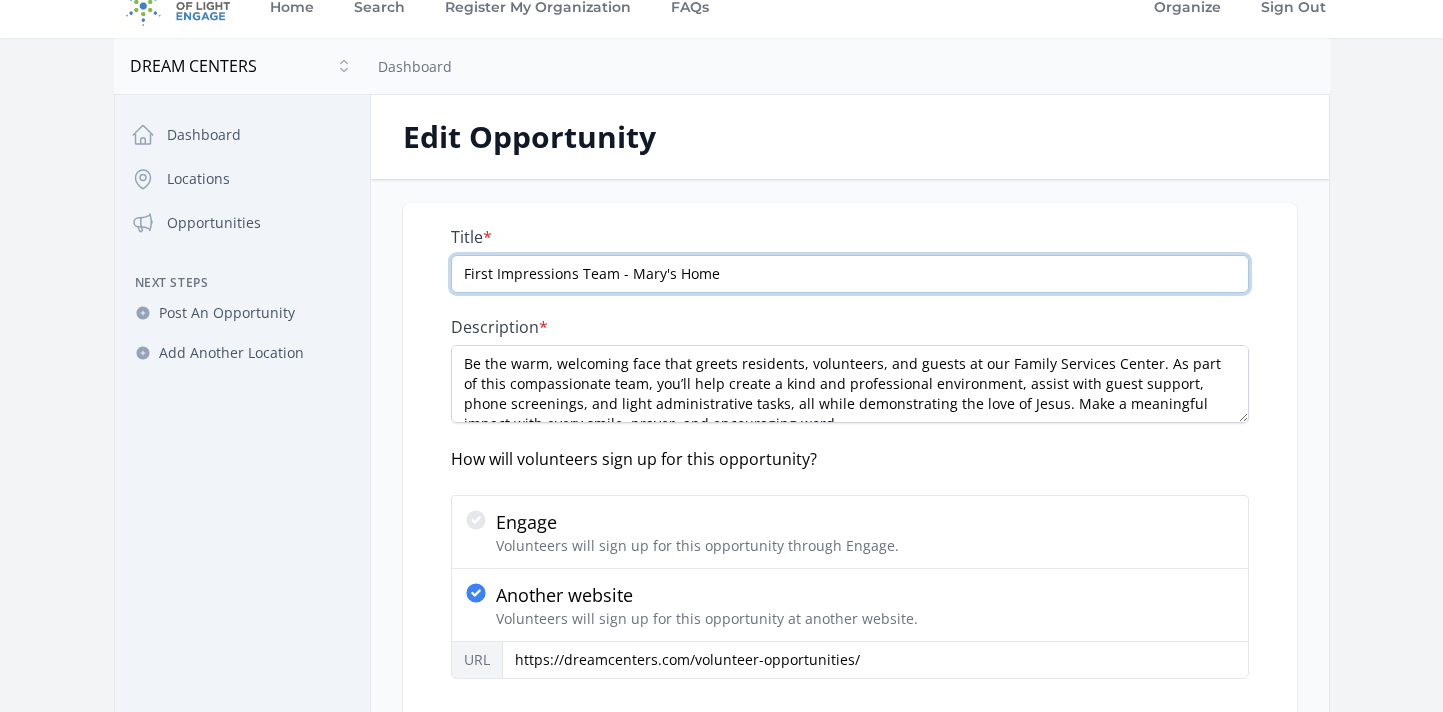scroll, scrollTop: 473, scrollLeft: 0, axis: vertical 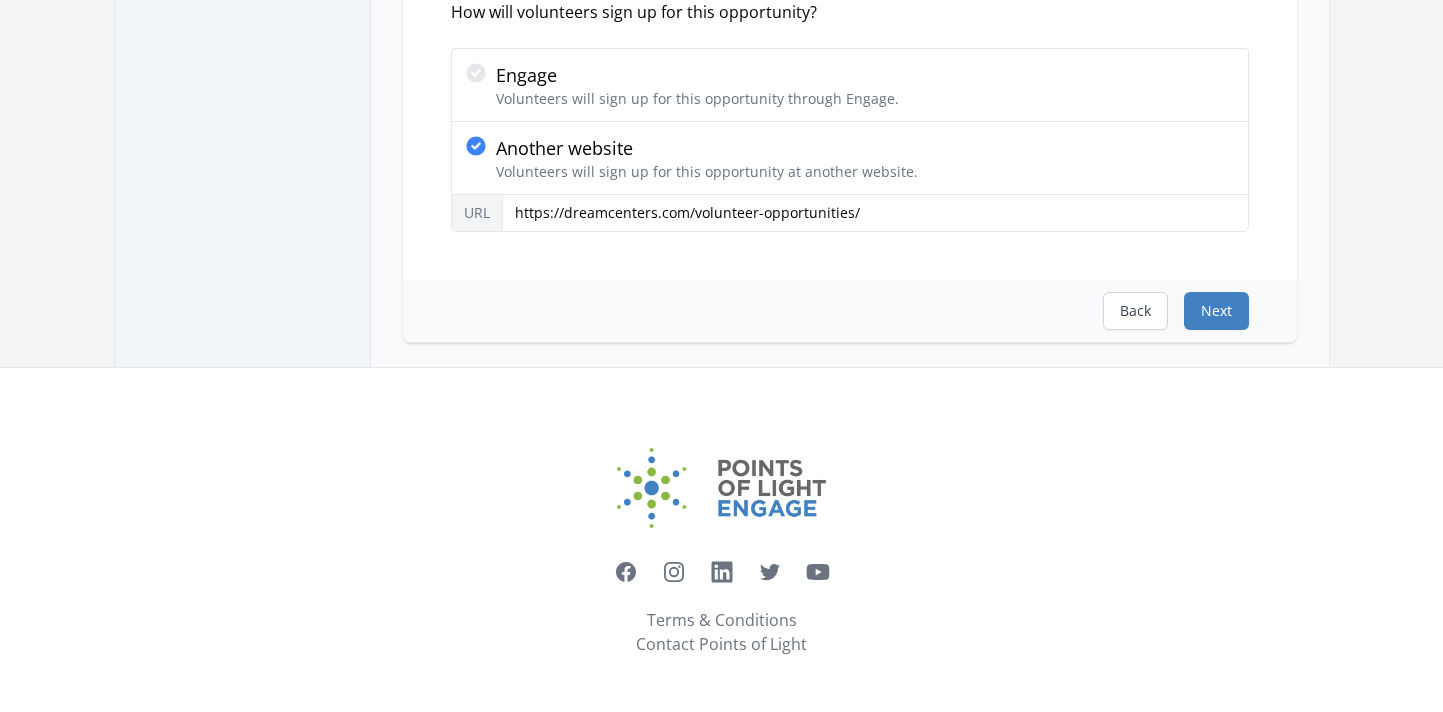 type on "First Impressions Team - Mary's Home" 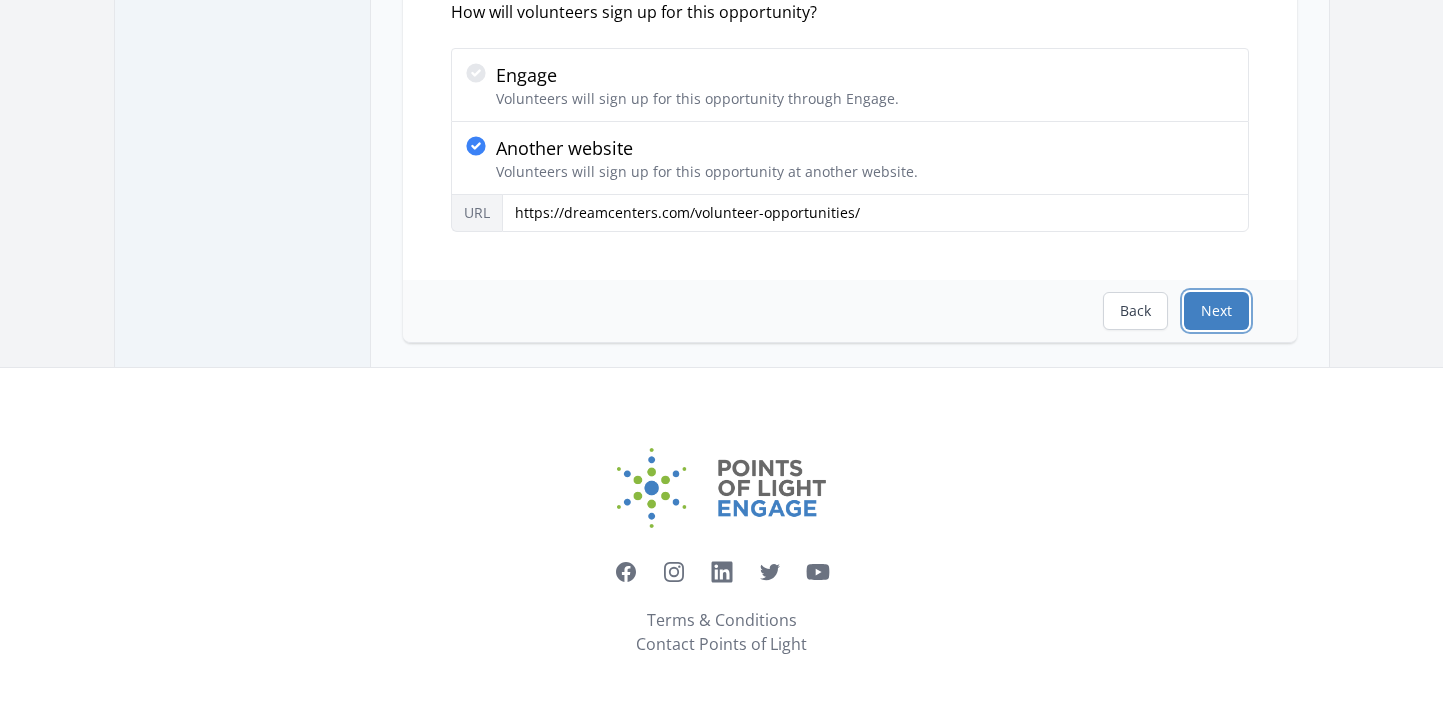 click on "Next" at bounding box center [1216, 311] 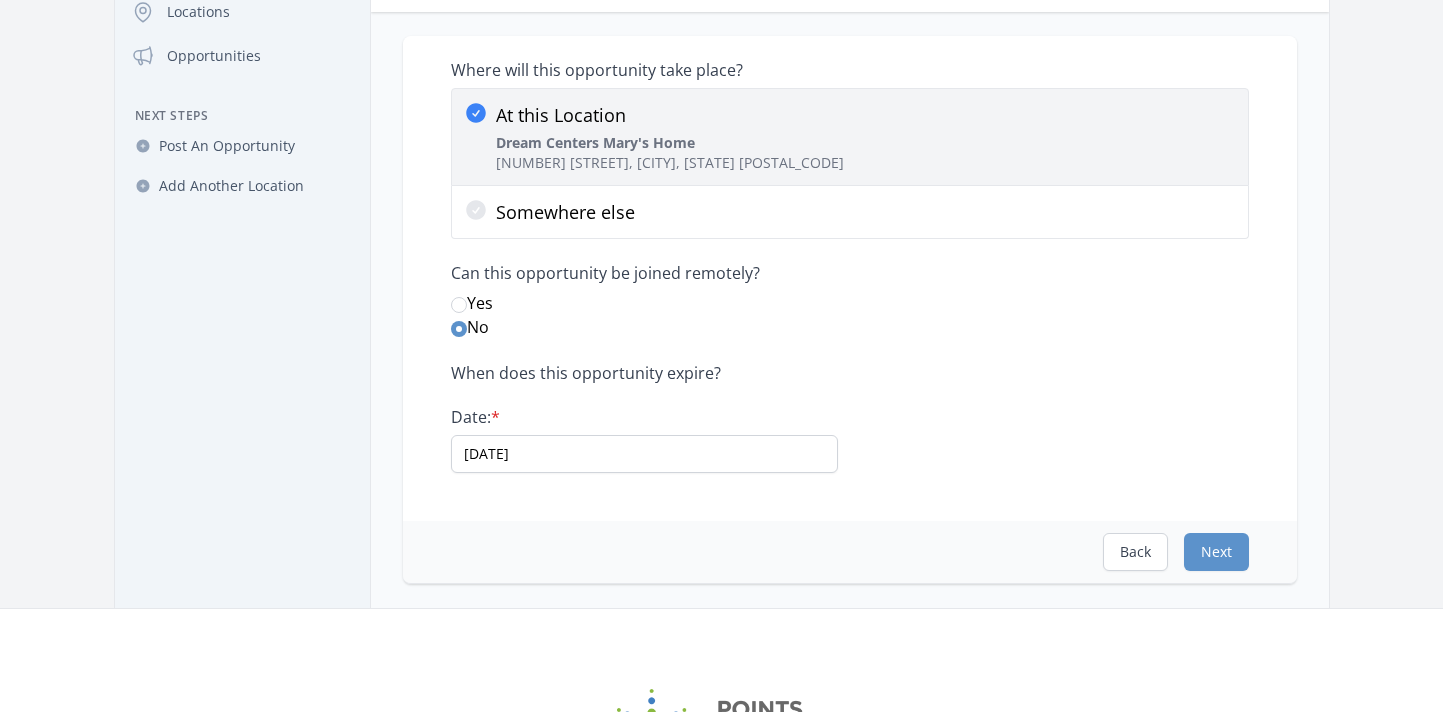 scroll, scrollTop: 434, scrollLeft: 0, axis: vertical 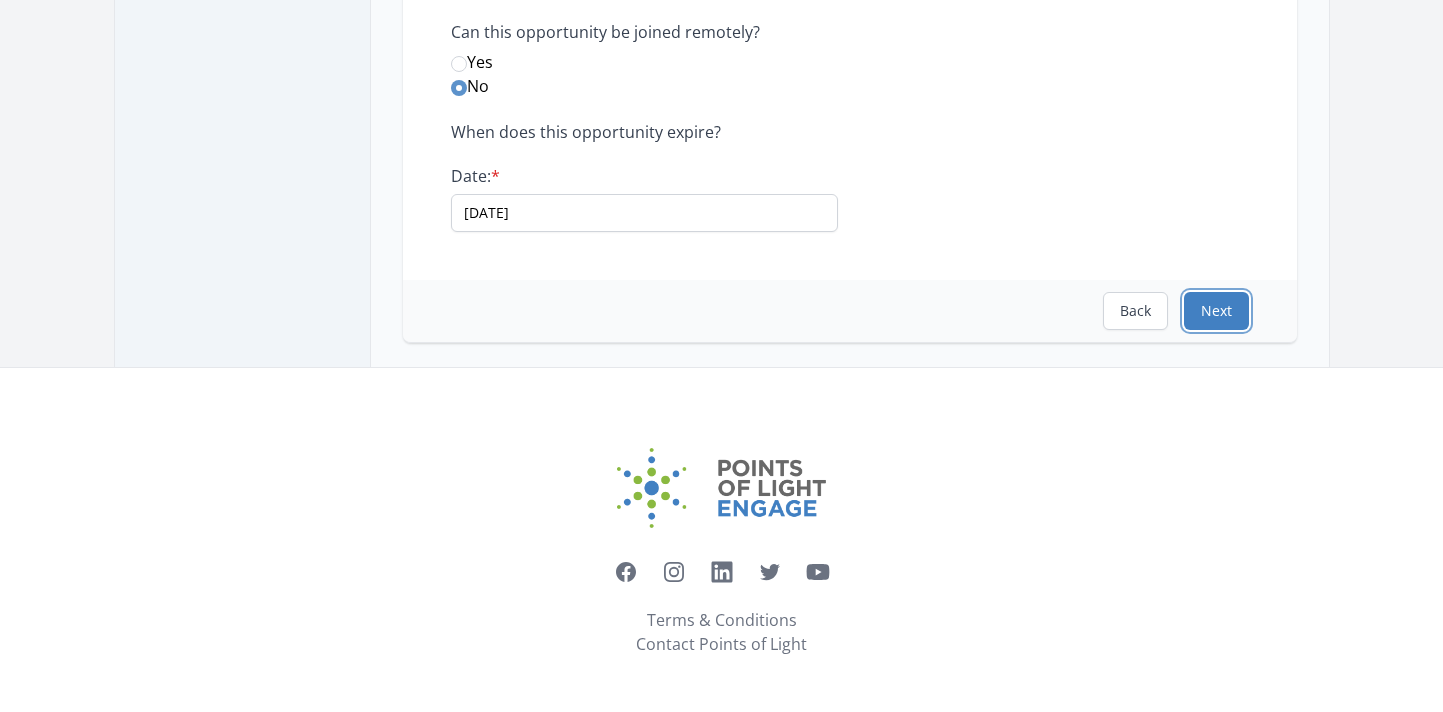 click on "Next" at bounding box center (1216, 311) 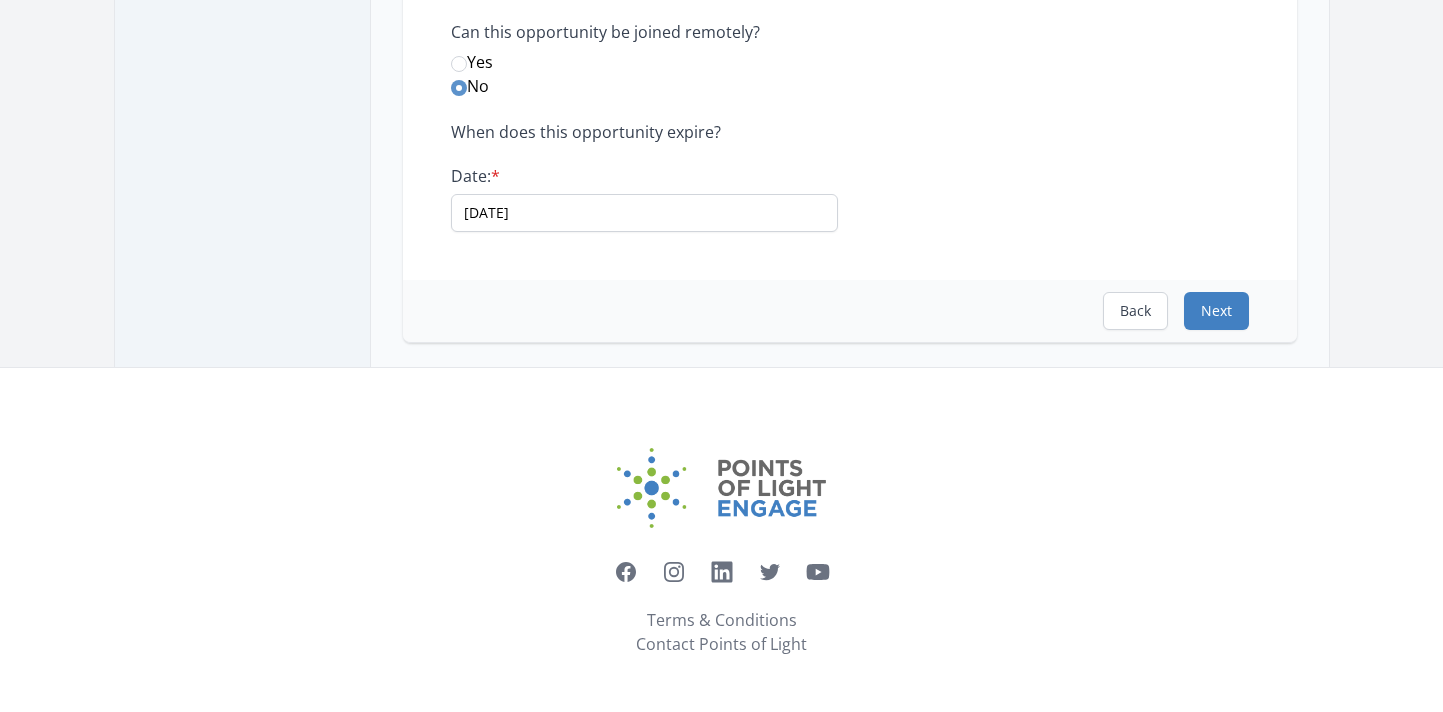 scroll, scrollTop: 0, scrollLeft: 0, axis: both 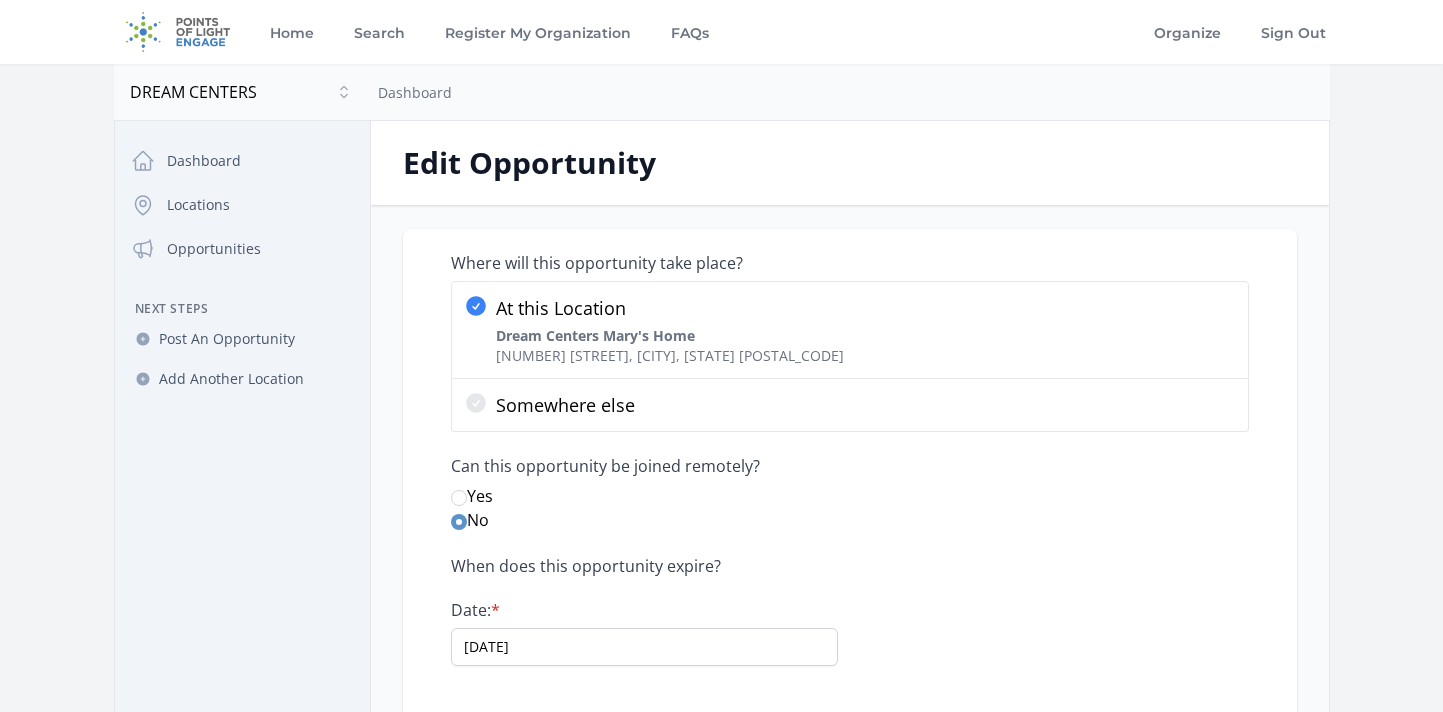 select on "Minimum Age 21" 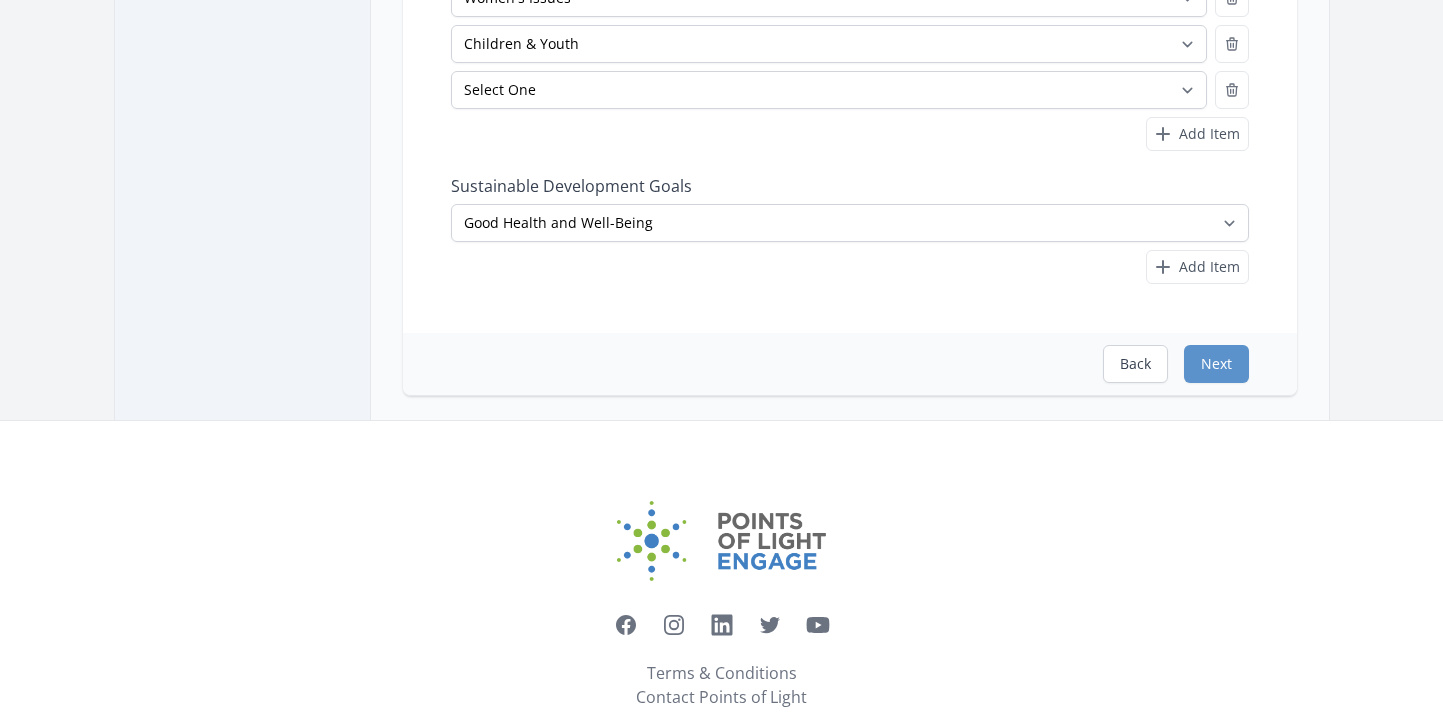 scroll, scrollTop: 783, scrollLeft: 0, axis: vertical 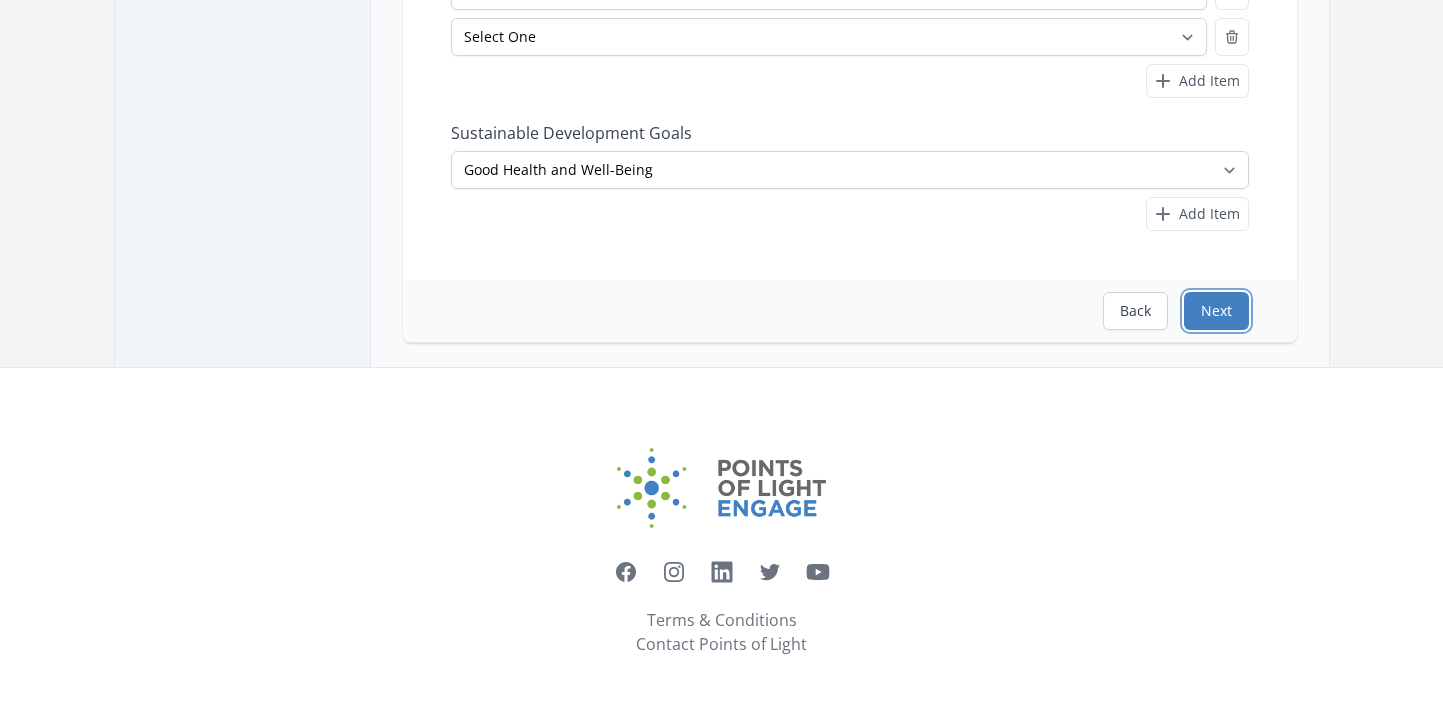 click on "Next" at bounding box center [1216, 311] 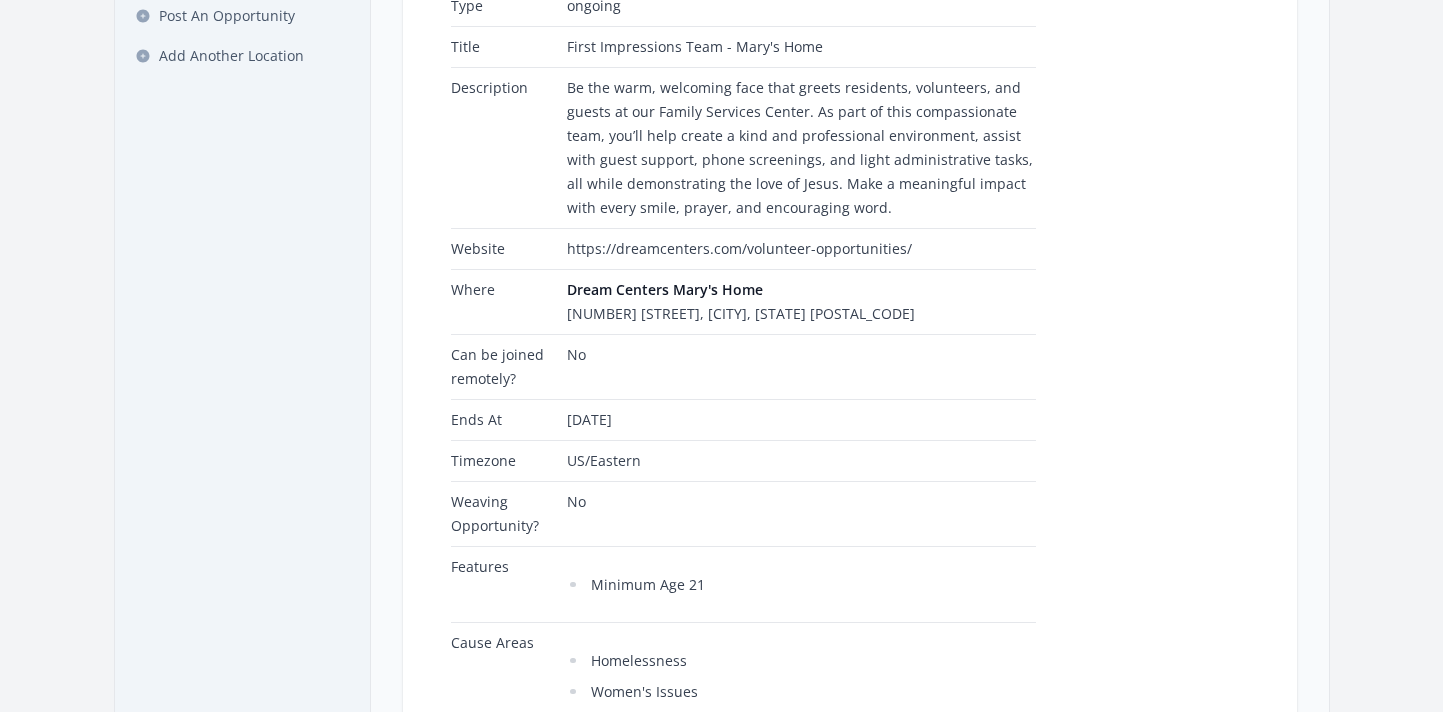 scroll, scrollTop: 984, scrollLeft: 0, axis: vertical 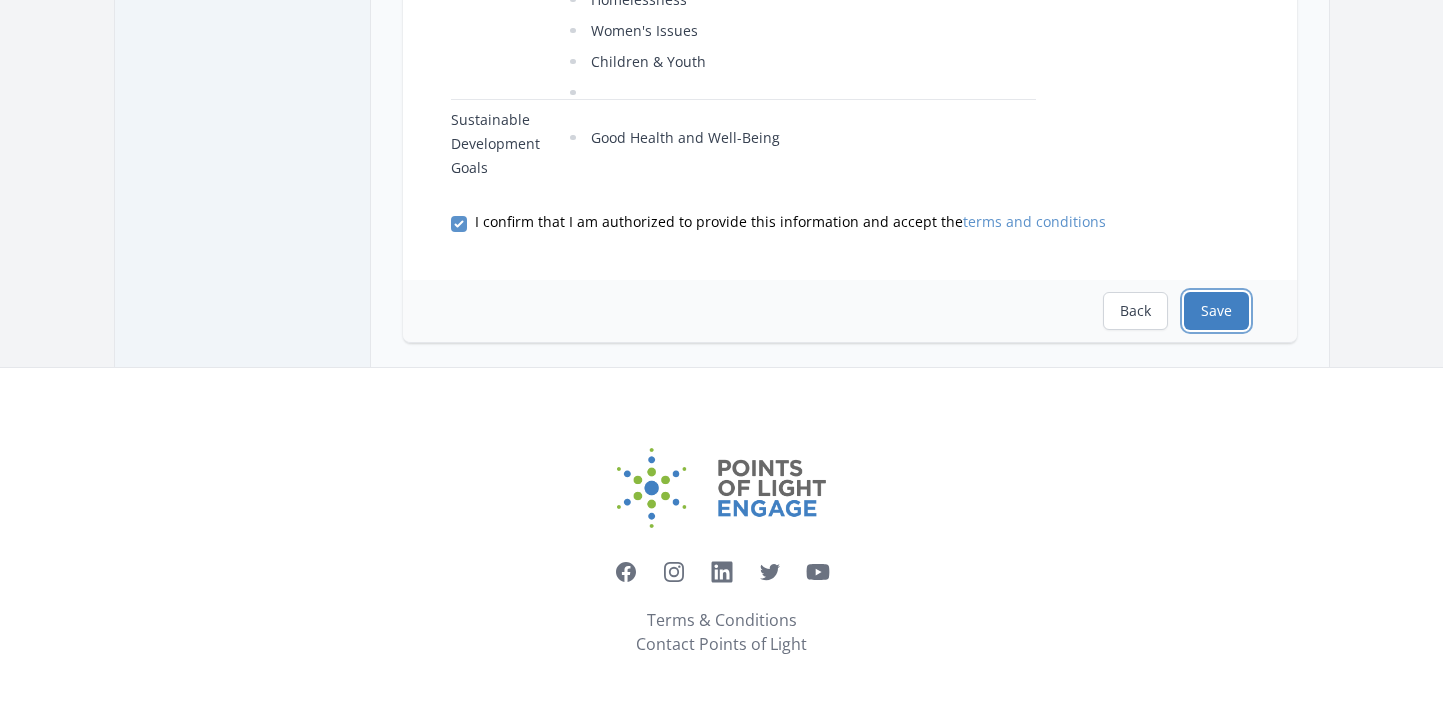click on "Save" at bounding box center [1216, 311] 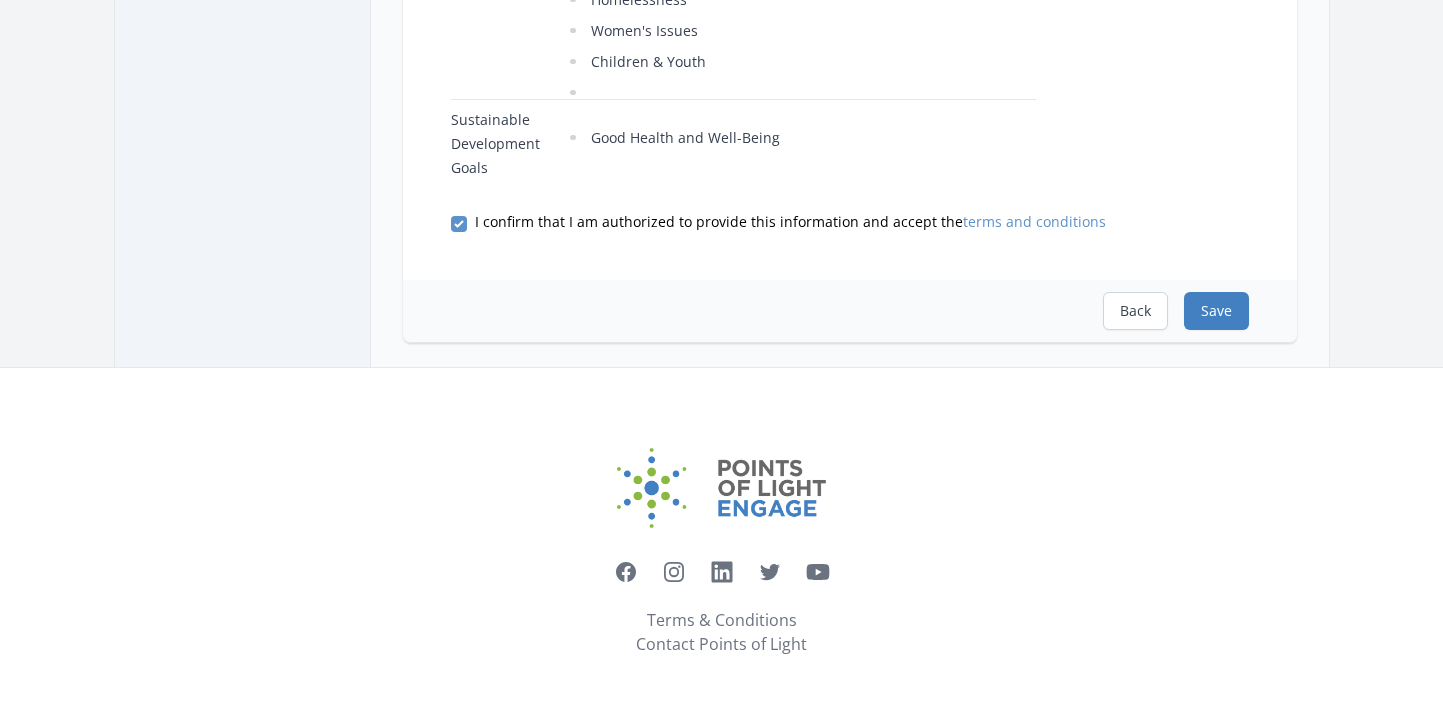 scroll, scrollTop: 0, scrollLeft: 0, axis: both 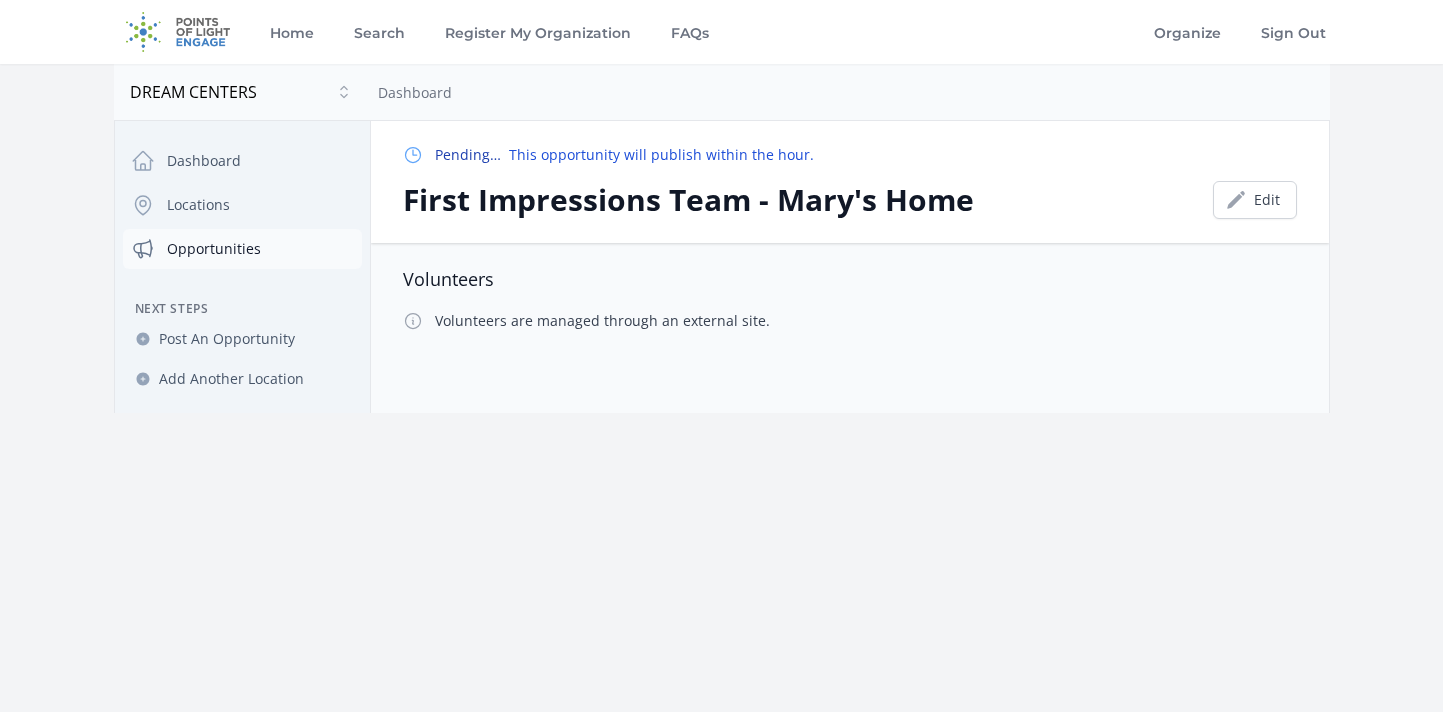 click on "Opportunities" at bounding box center (242, 249) 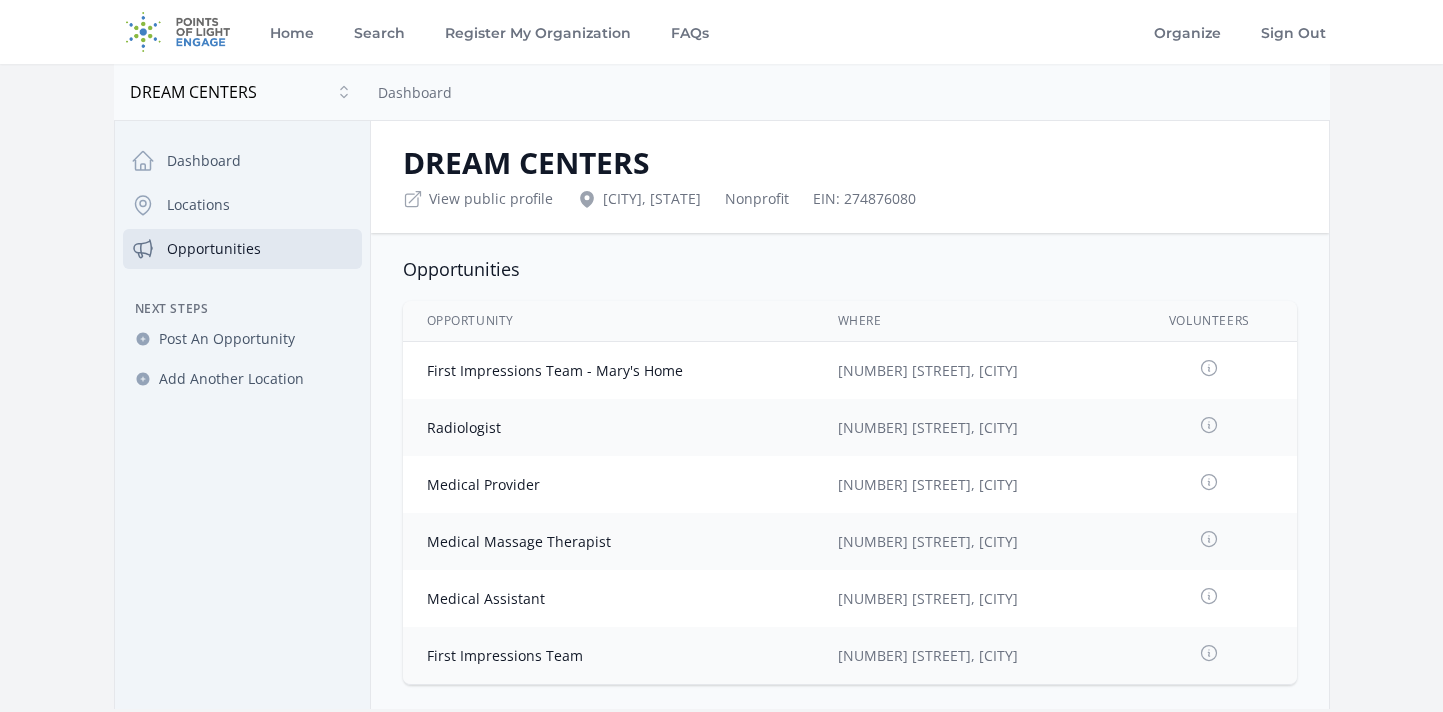 scroll, scrollTop: 91, scrollLeft: 0, axis: vertical 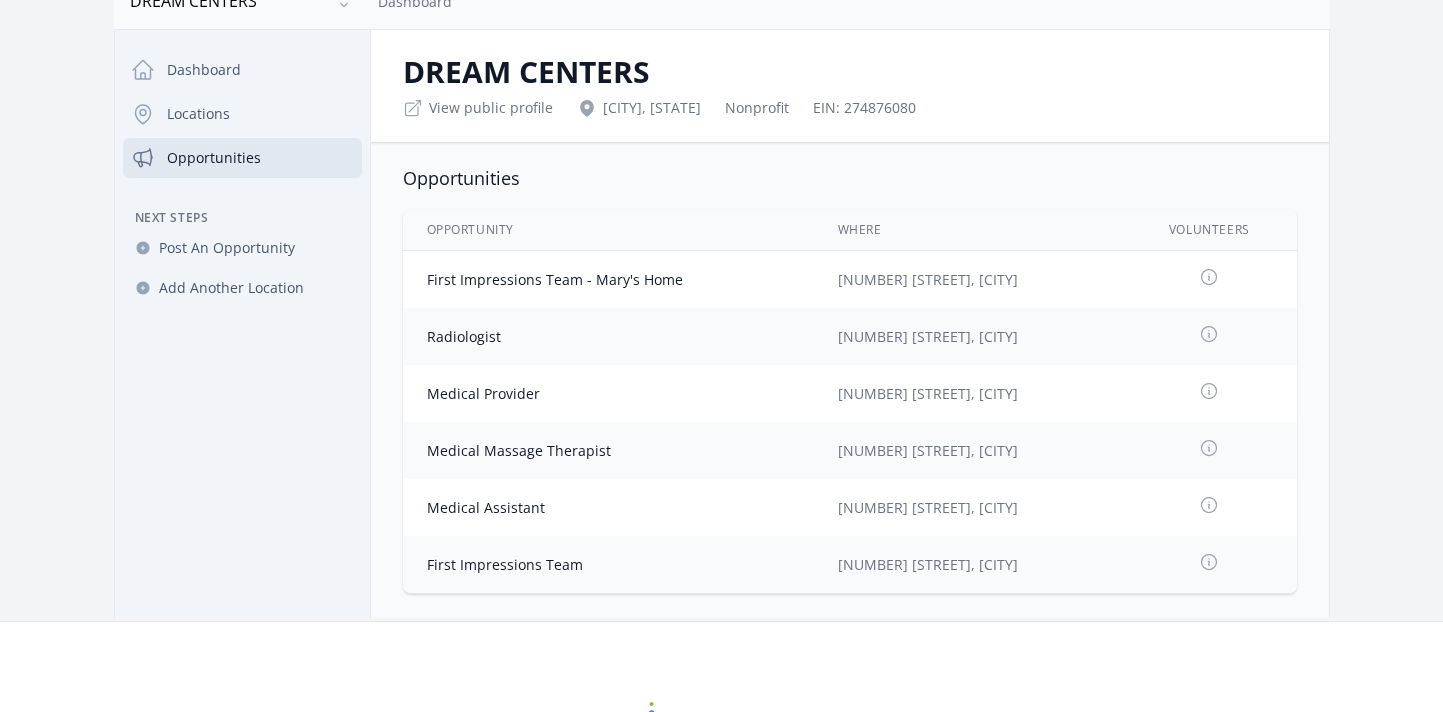 click on "4360 Montebello Dr, Colorado Springs" at bounding box center [968, 564] 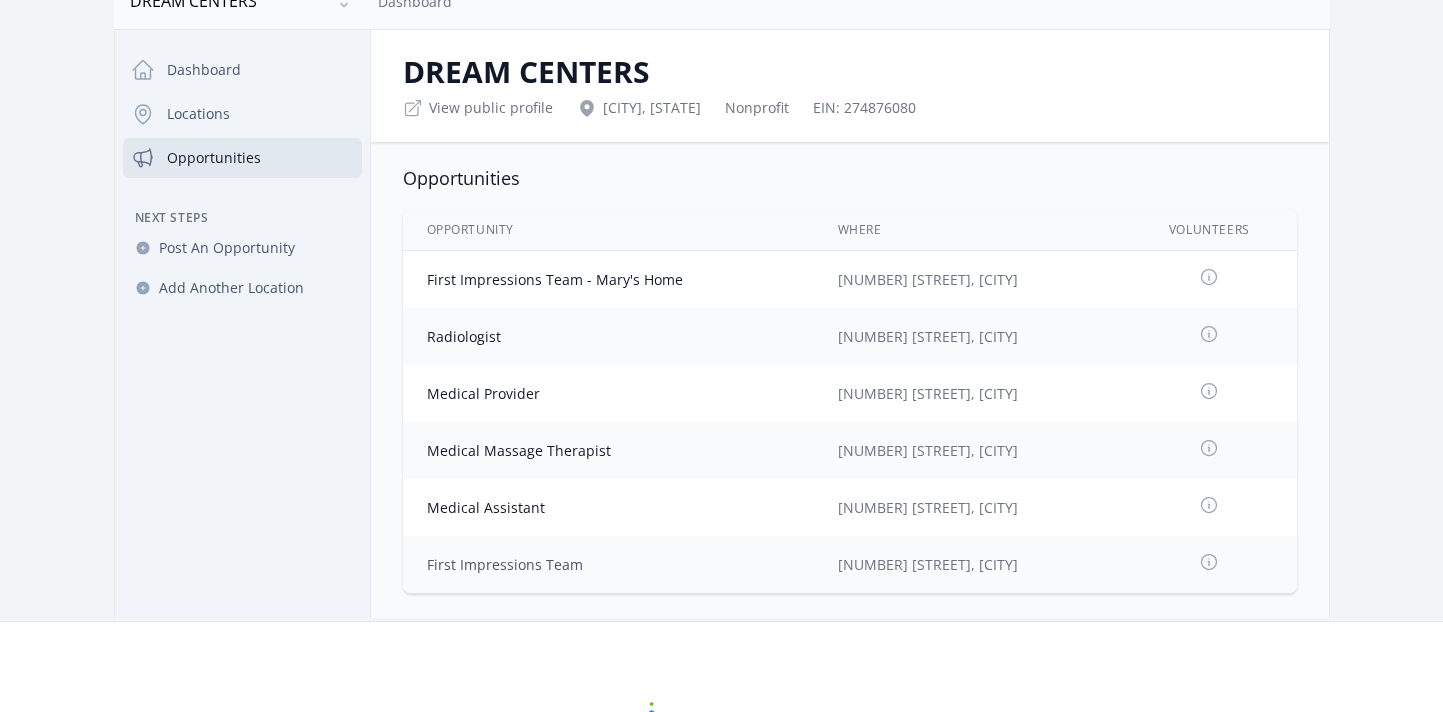 click on "First Impressions Team" at bounding box center [505, 564] 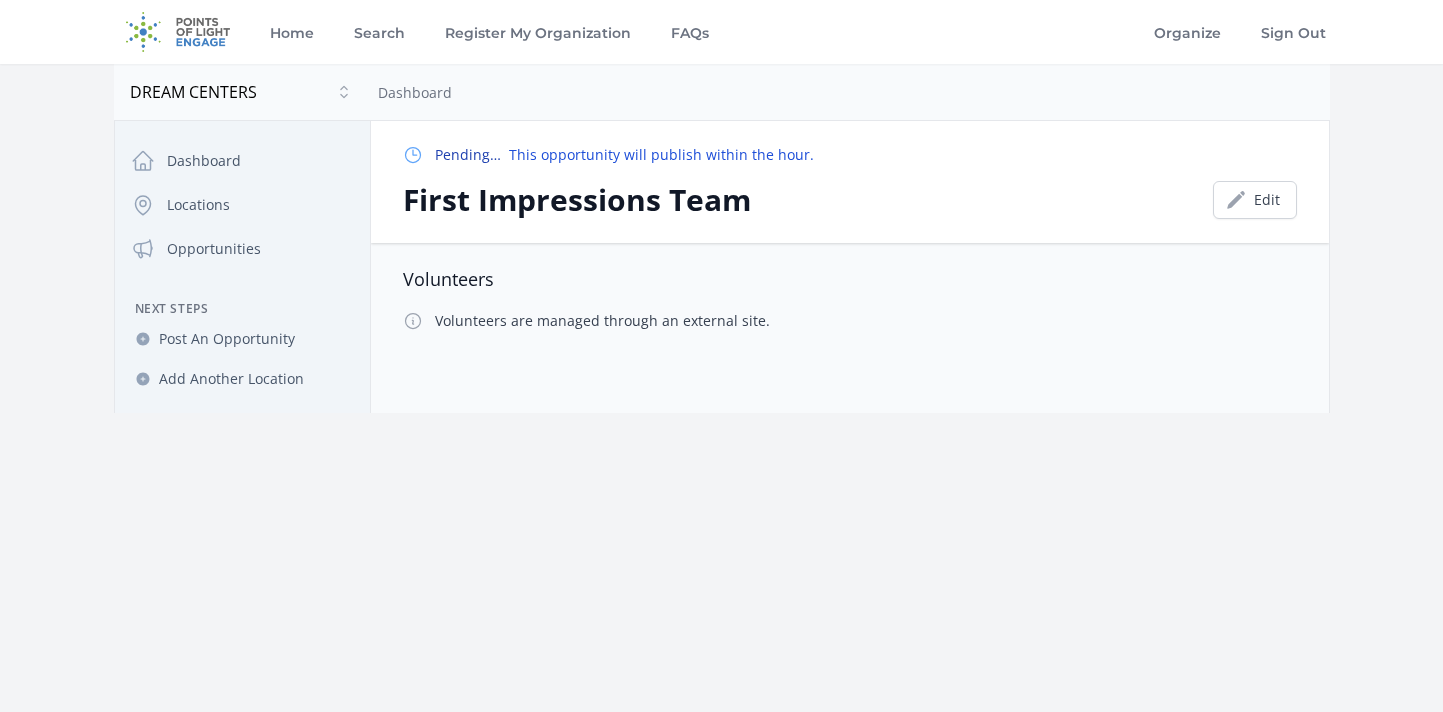 scroll, scrollTop: 0, scrollLeft: 0, axis: both 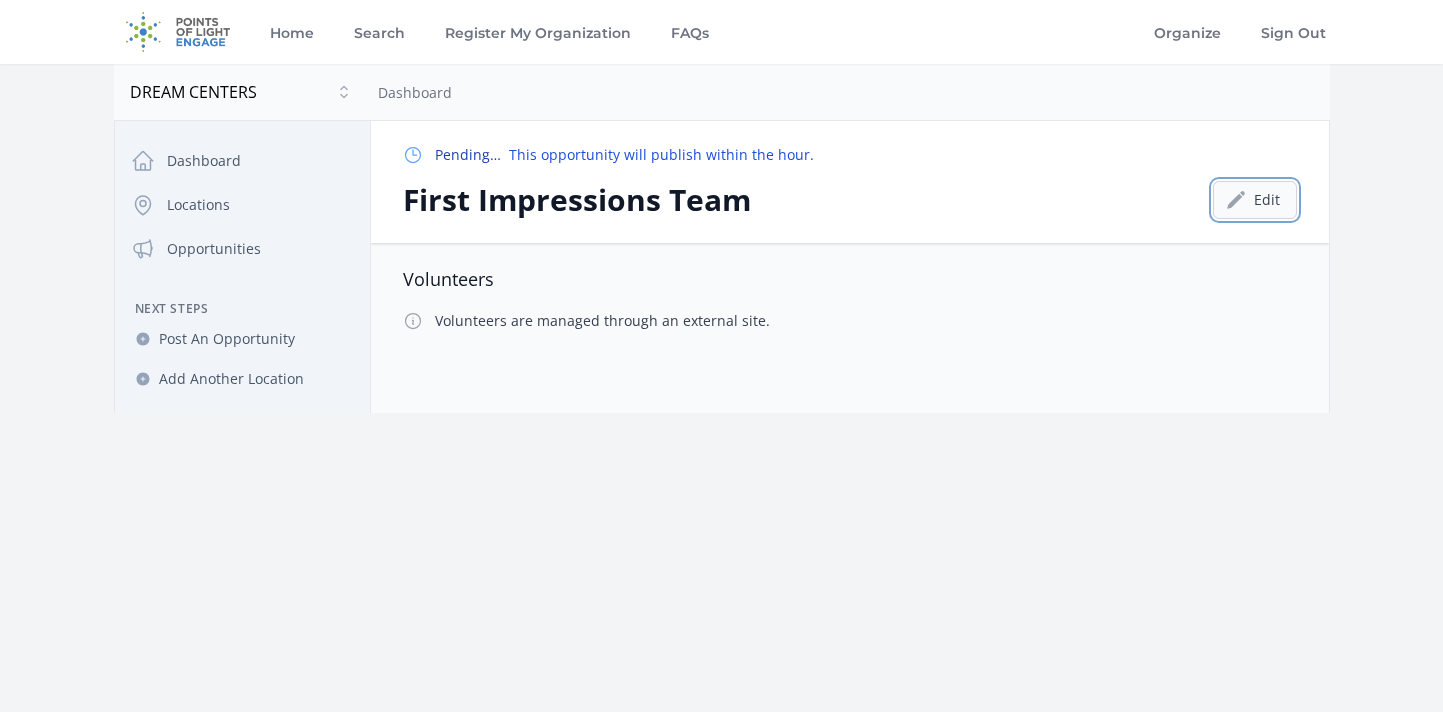click on "Edit" at bounding box center (1255, 200) 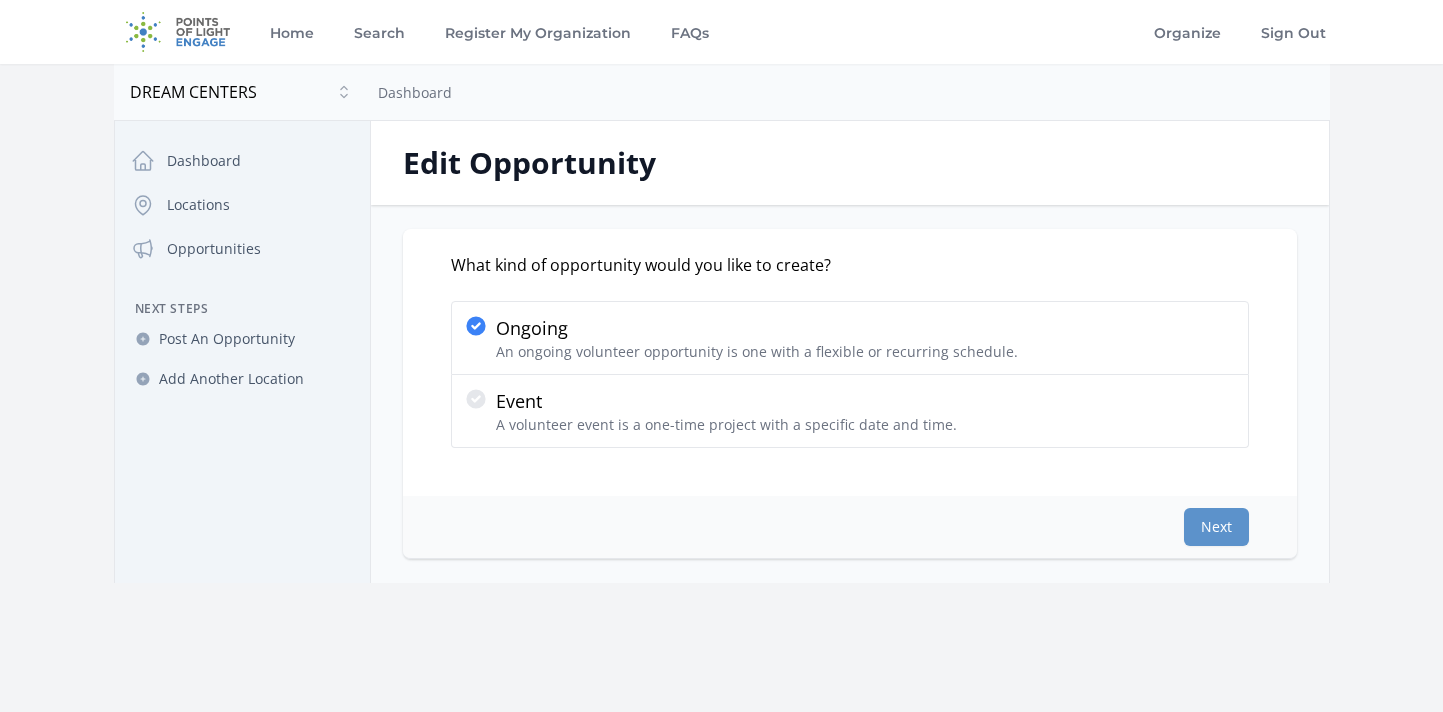 scroll, scrollTop: 0, scrollLeft: 0, axis: both 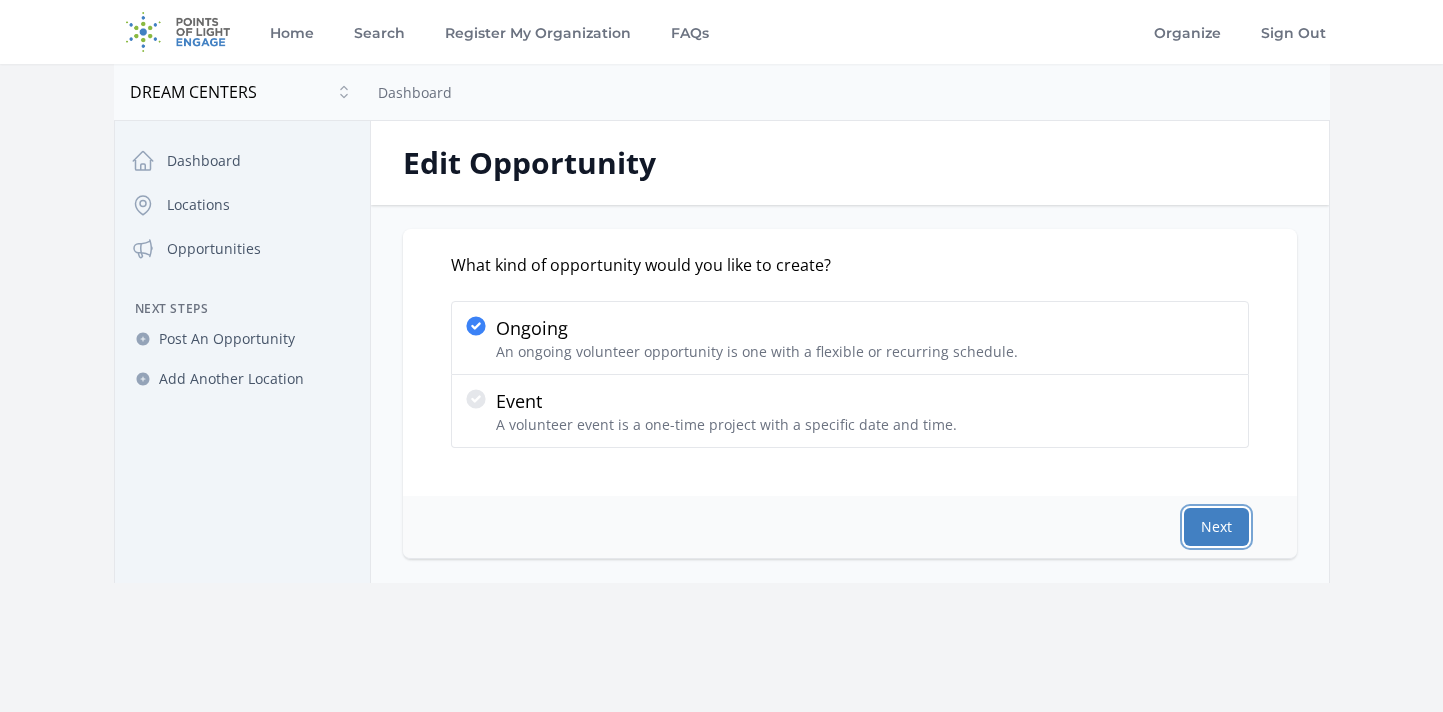 click on "Next" at bounding box center [1216, 527] 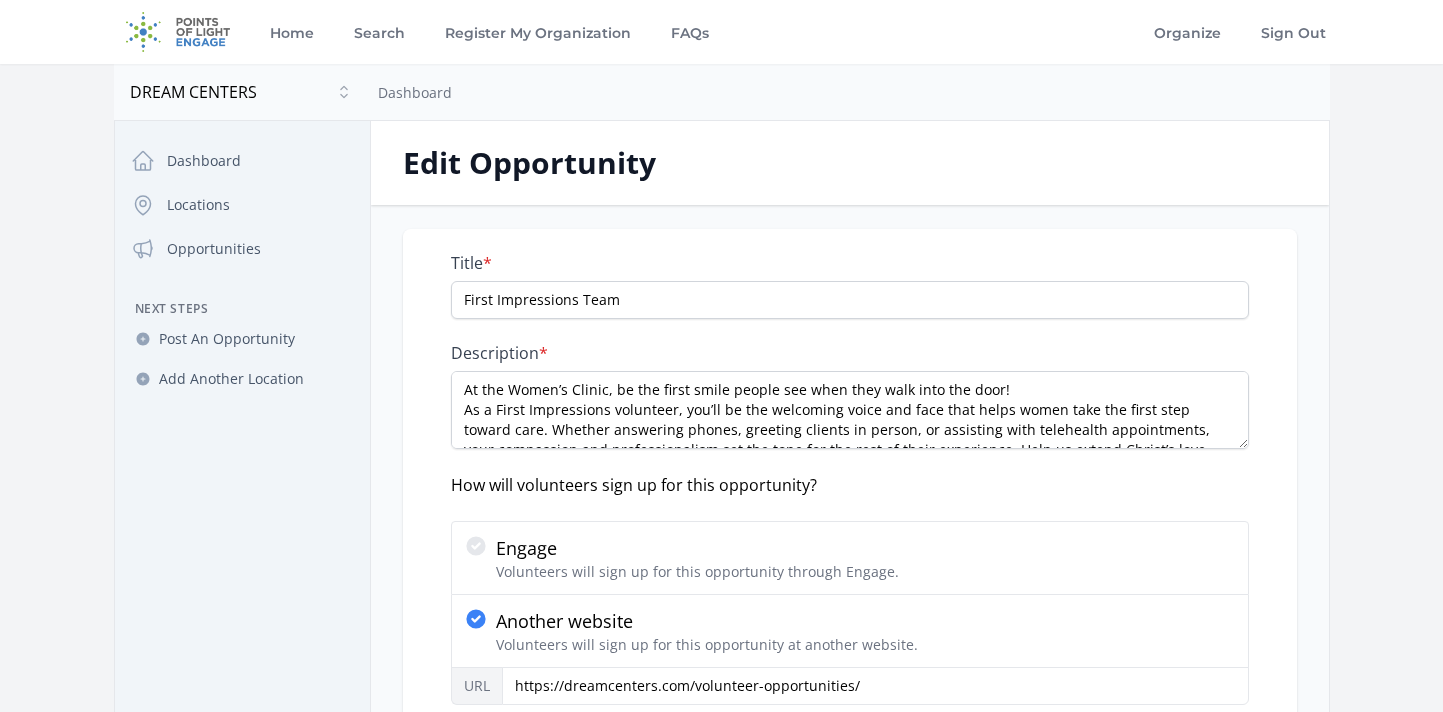 click on "Edit Opportunity" at bounding box center [850, 163] 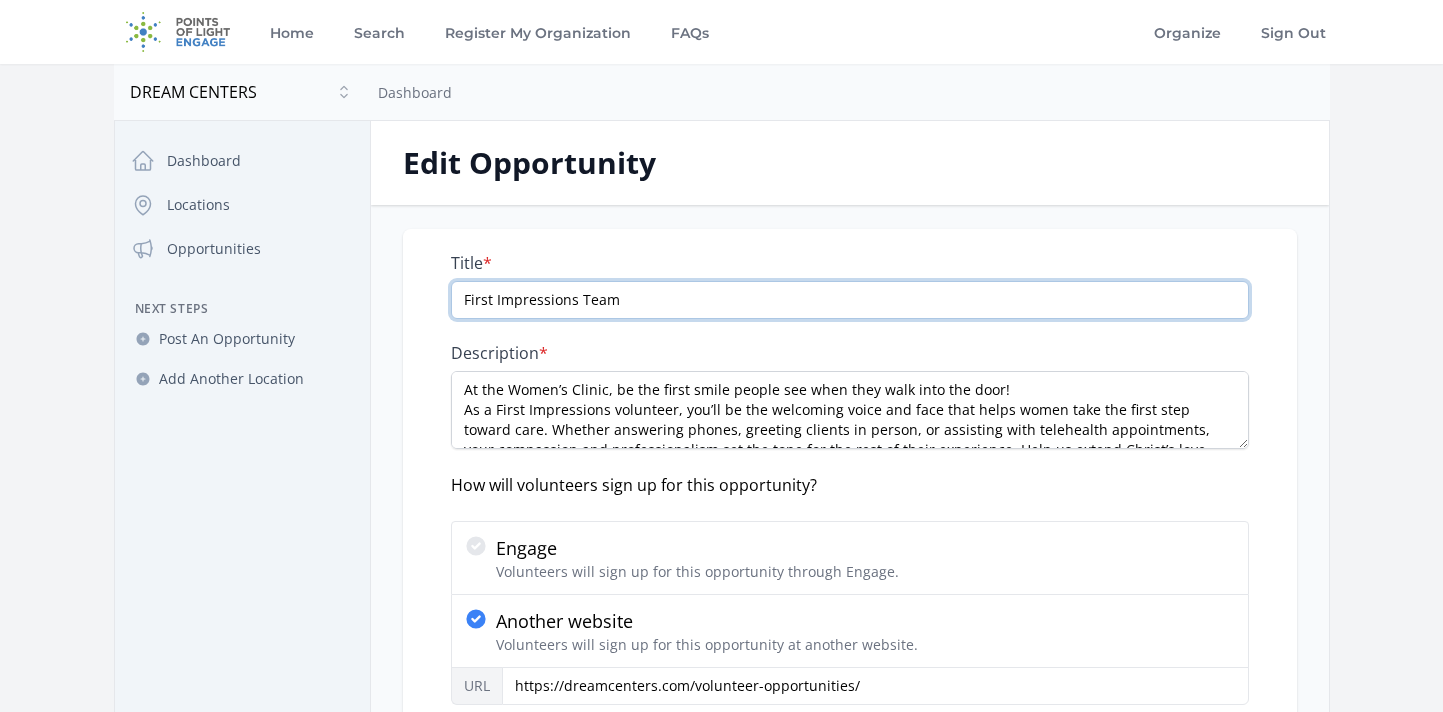 click on "First Impressions Team" at bounding box center [850, 300] 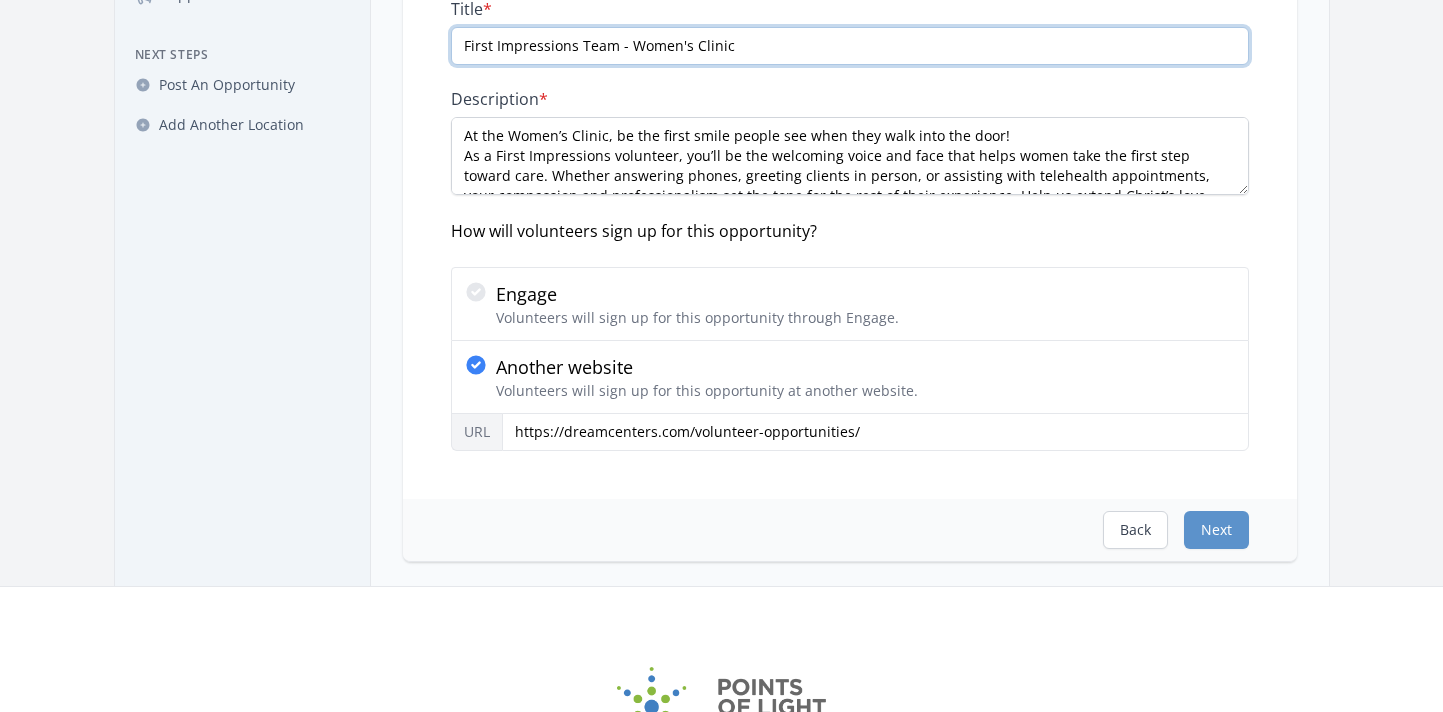 scroll, scrollTop: 258, scrollLeft: 0, axis: vertical 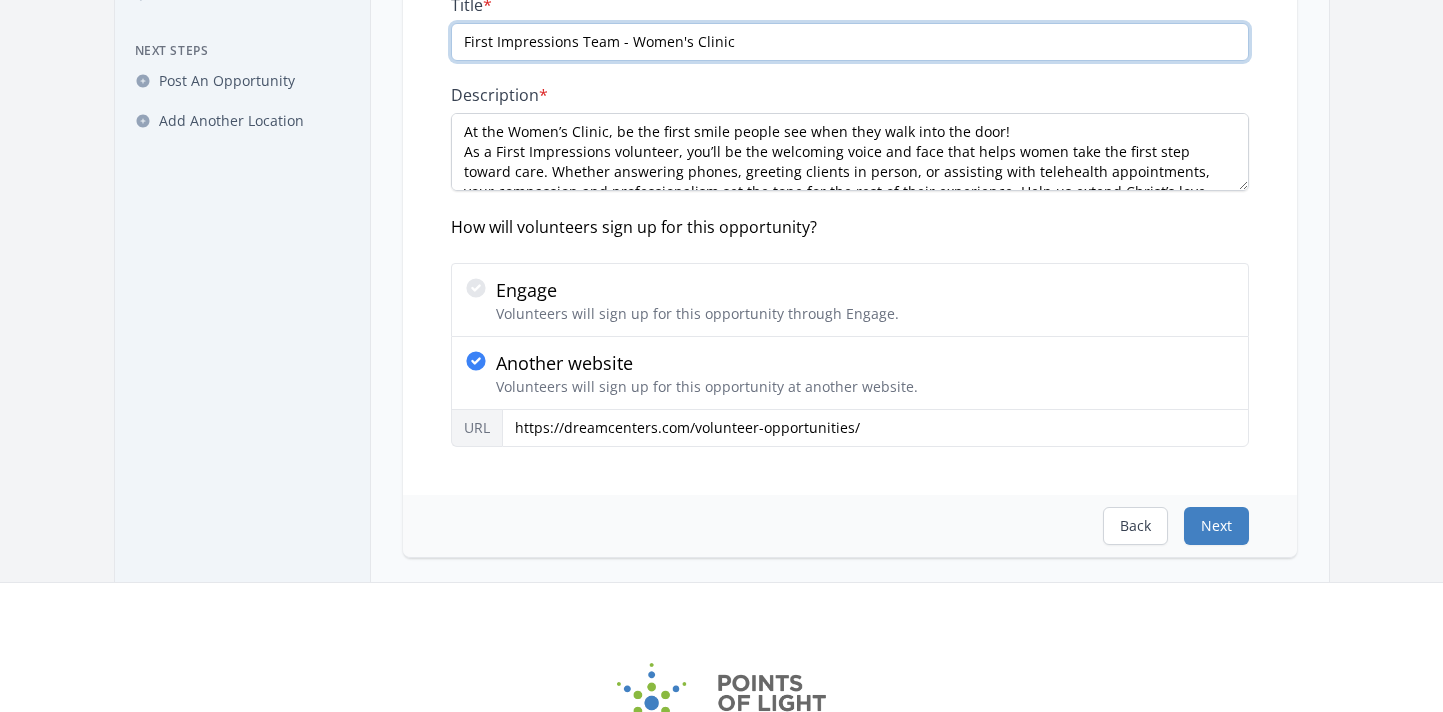 type on "First Impressions Team - Women's Clinic" 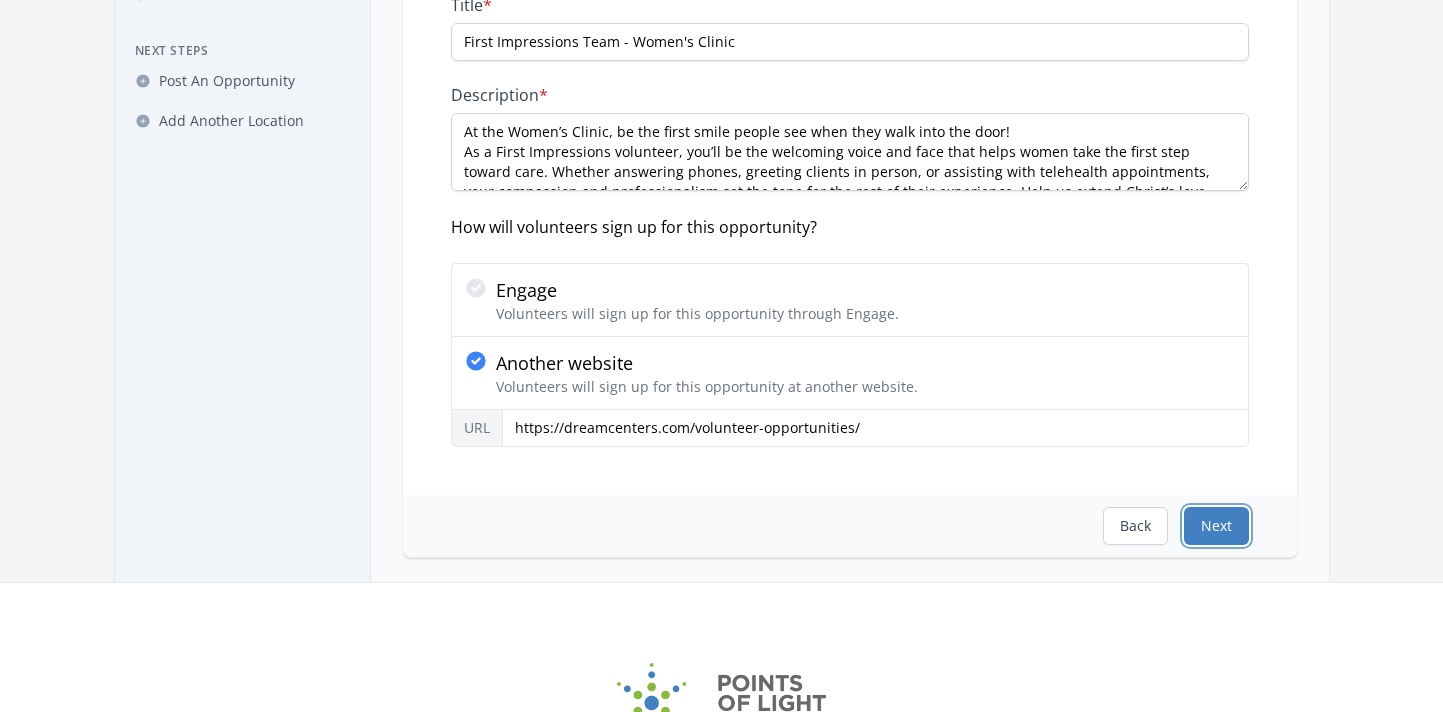 click on "Next" at bounding box center [1216, 526] 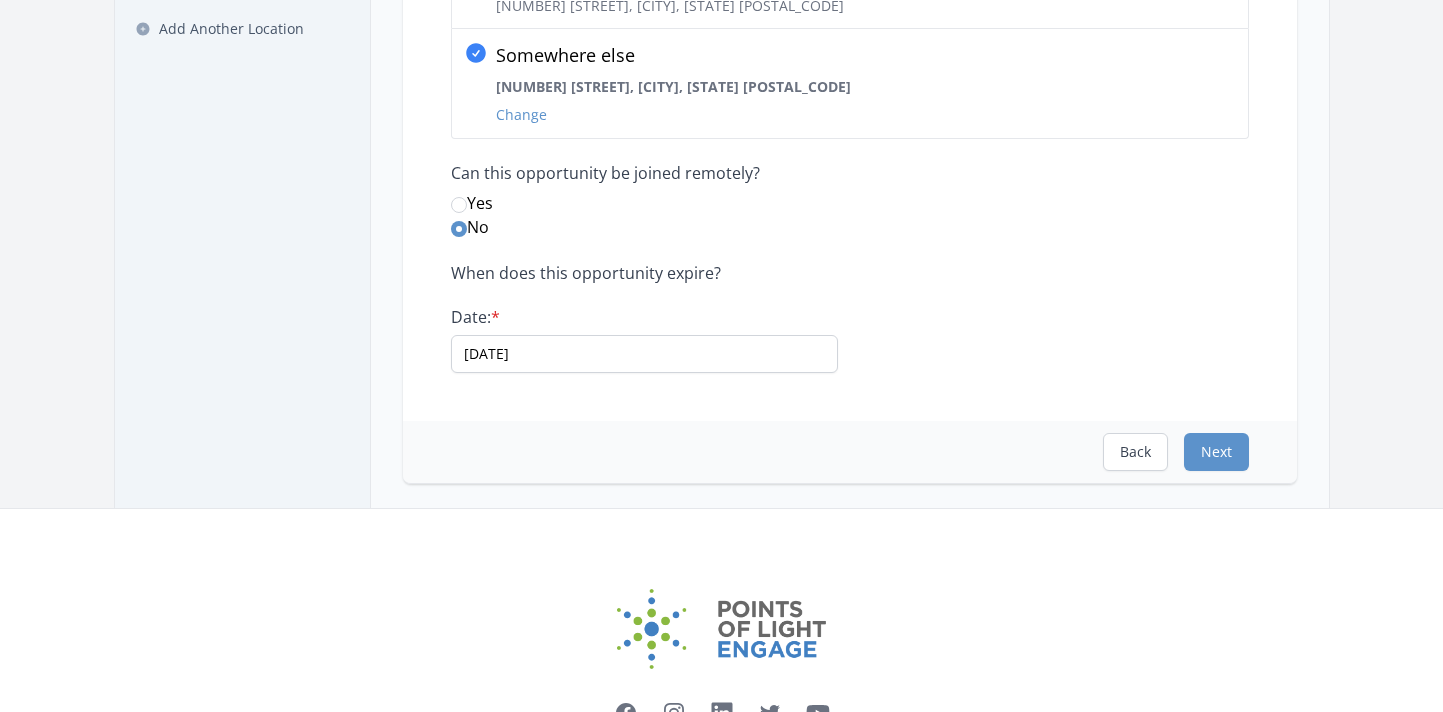 scroll, scrollTop: 491, scrollLeft: 0, axis: vertical 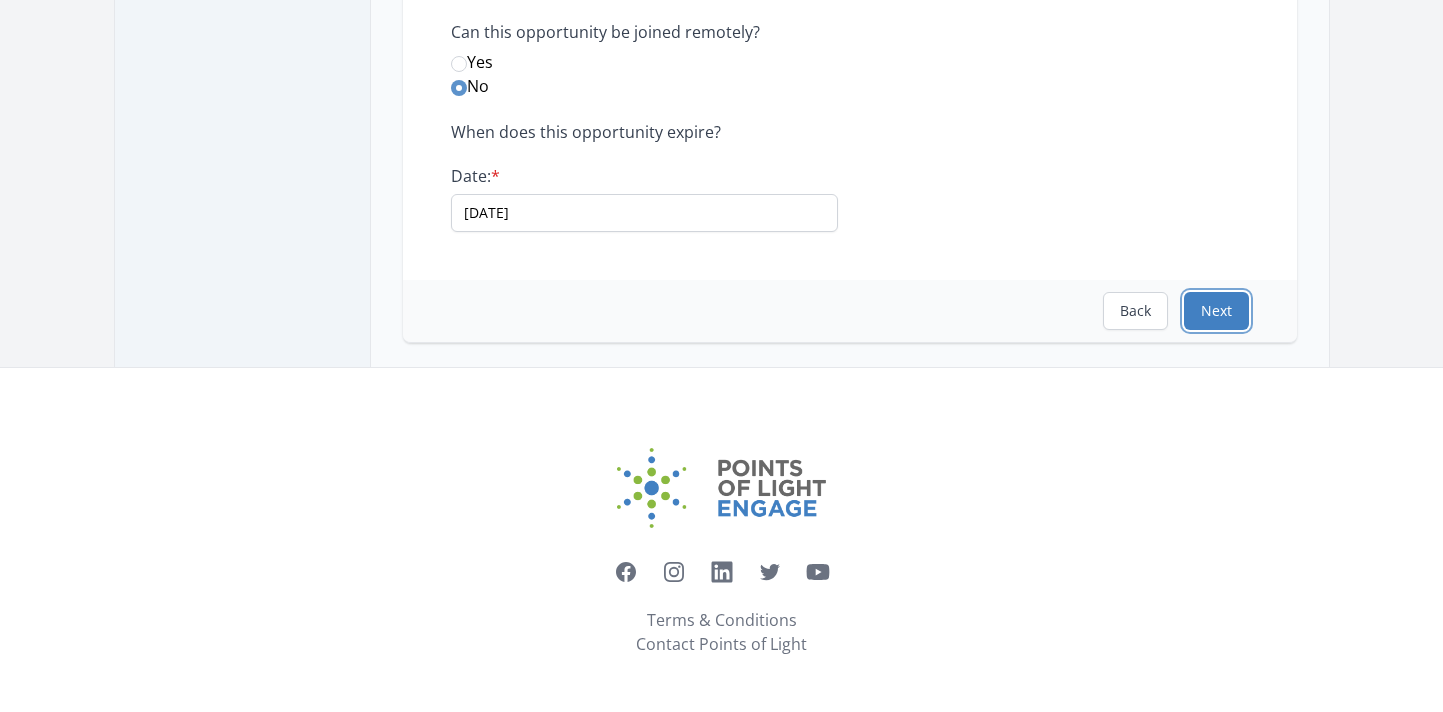 click on "Next" at bounding box center [1216, 311] 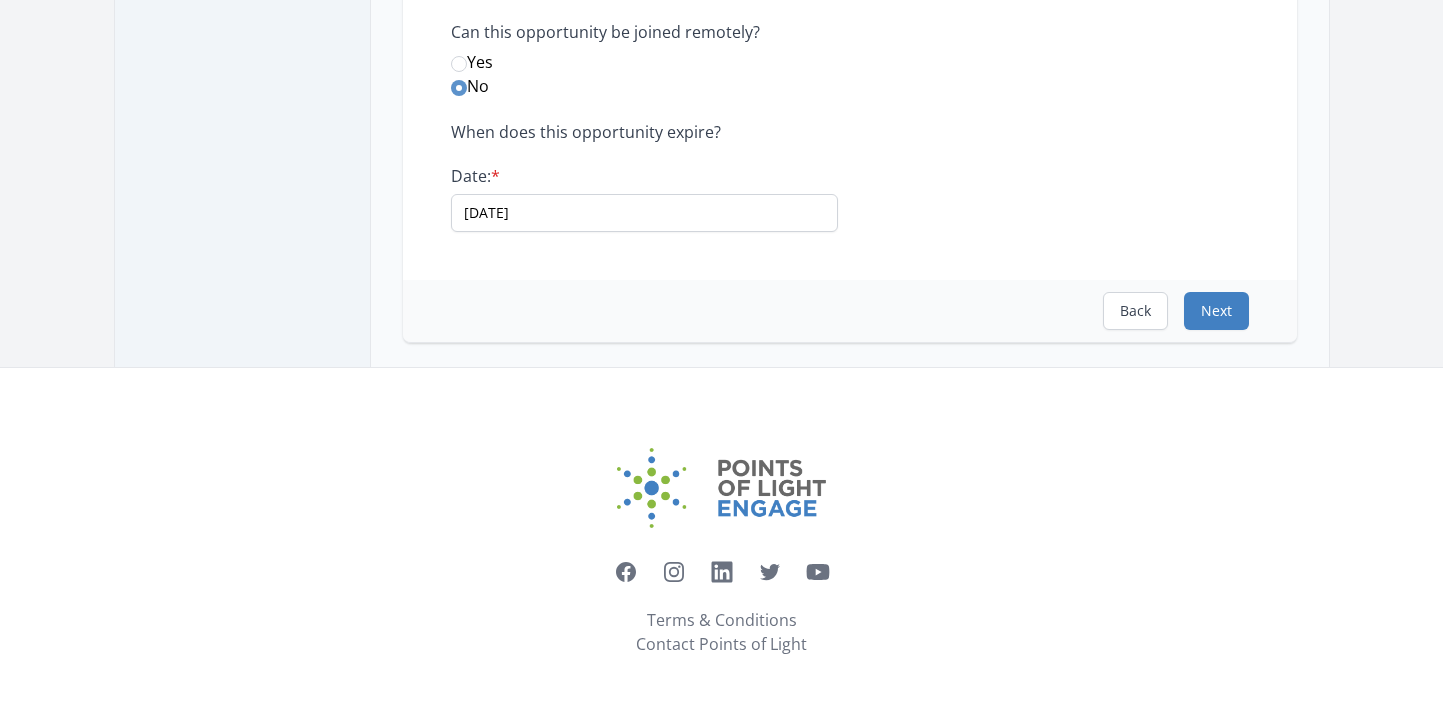 scroll, scrollTop: 0, scrollLeft: 0, axis: both 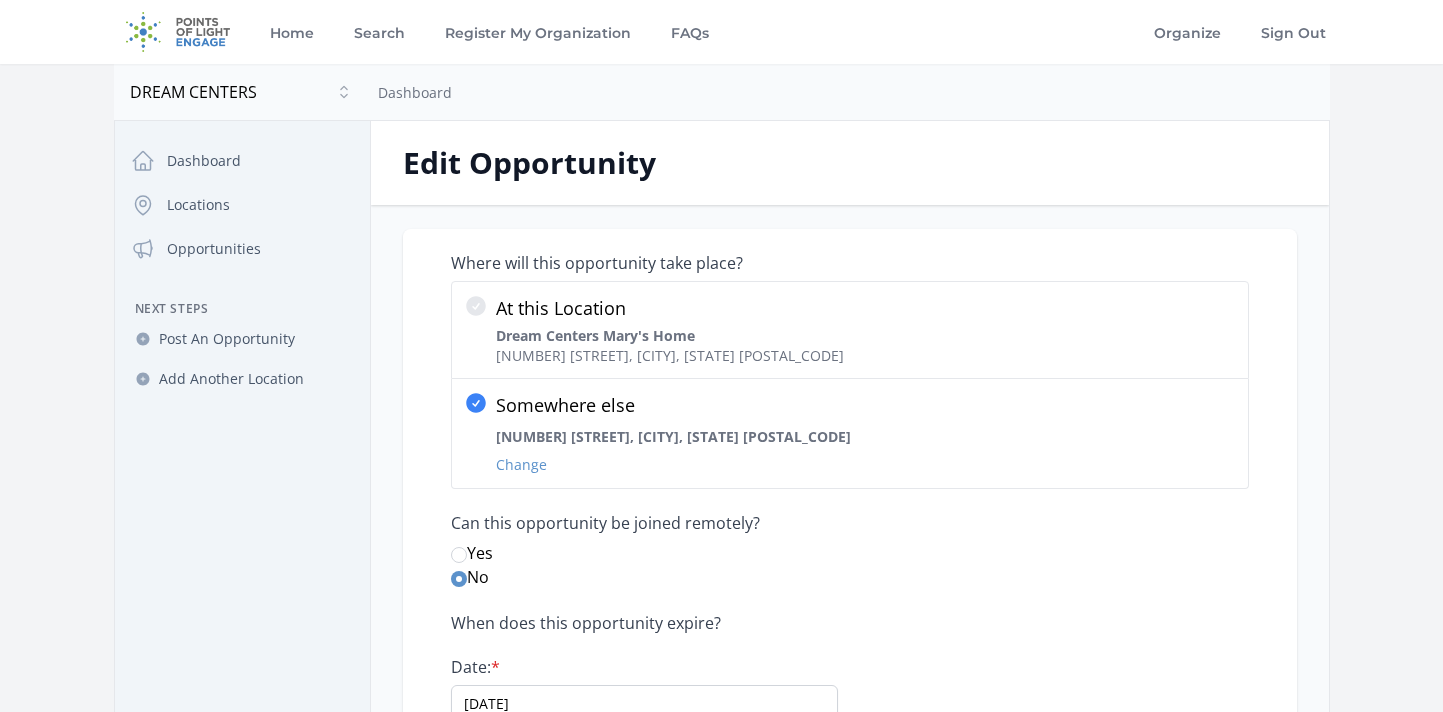 select on "Good for Seniors" 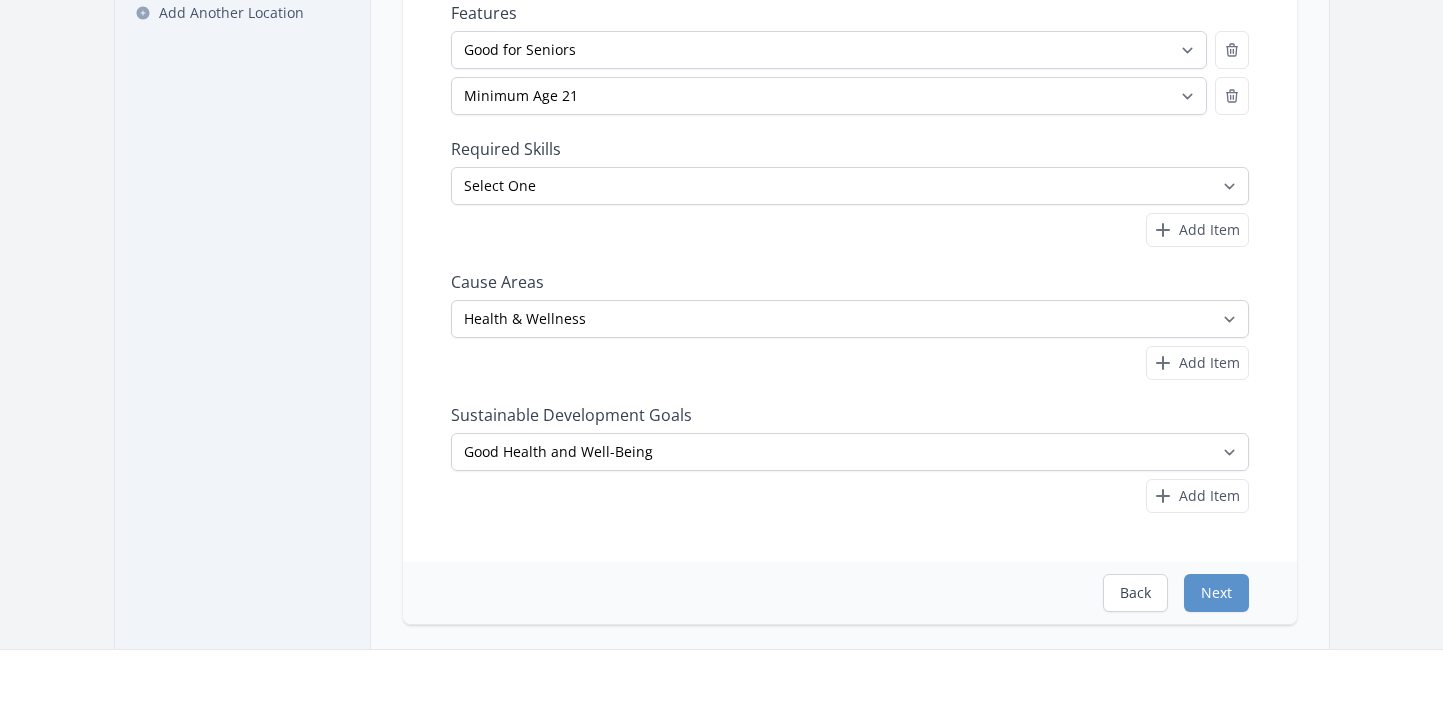 scroll, scrollTop: 374, scrollLeft: 0, axis: vertical 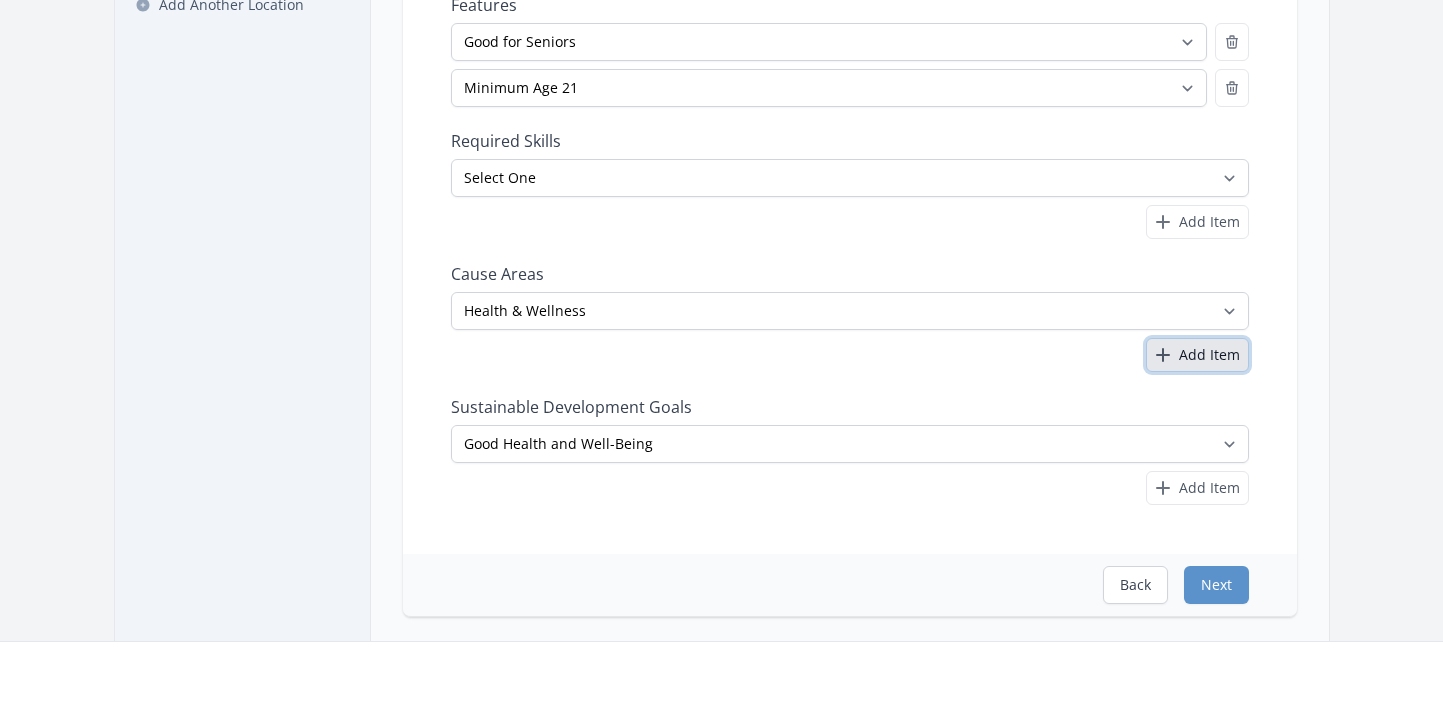 click on "Add Item" at bounding box center (1209, 355) 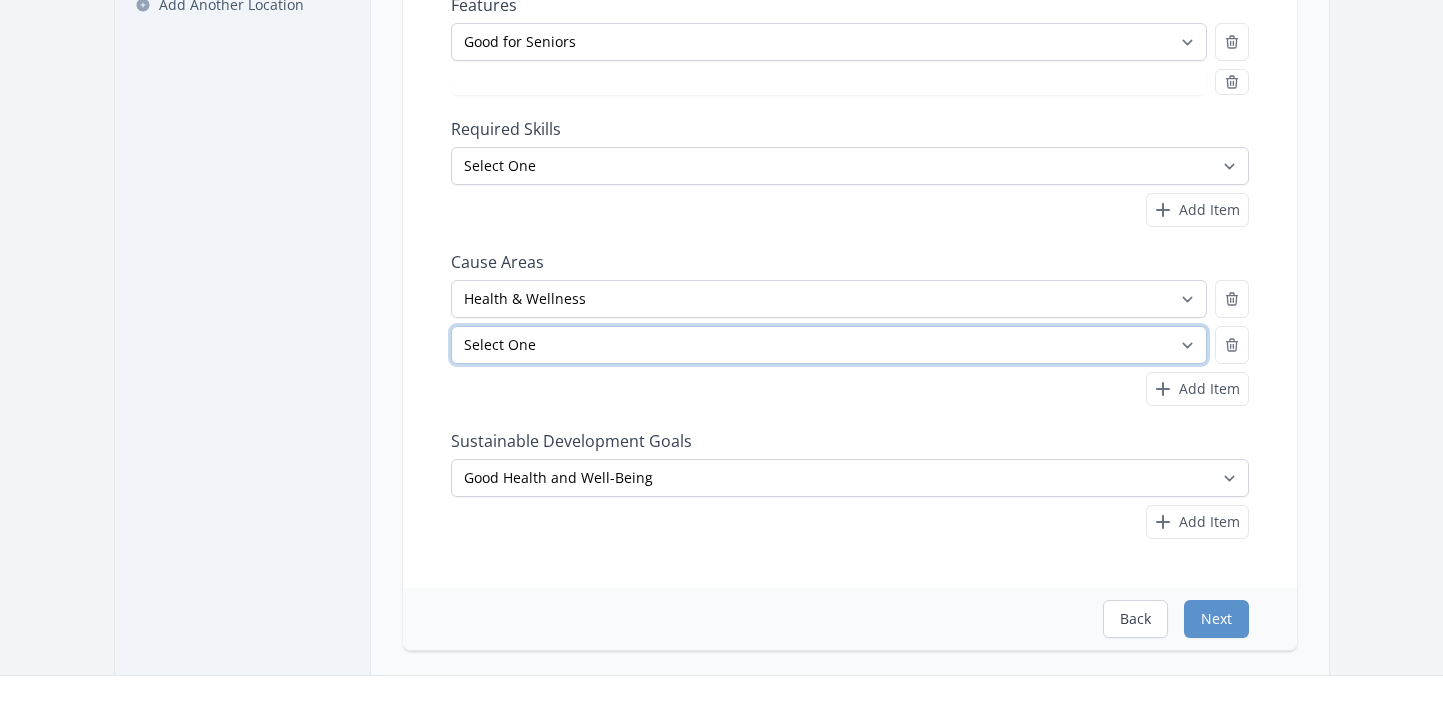 click on "Select One
Adult Education
Animals
Arts & Culture
Children & Youth
Civil Rights
Community Strengthening
COVID-19
Digital Divide
Disabilities
Disaster Response & Recovery
Education
Environment
Family Services
Food Insecurity
Health & Wellness
Homelessness Hunger STEM" at bounding box center (829, 345) 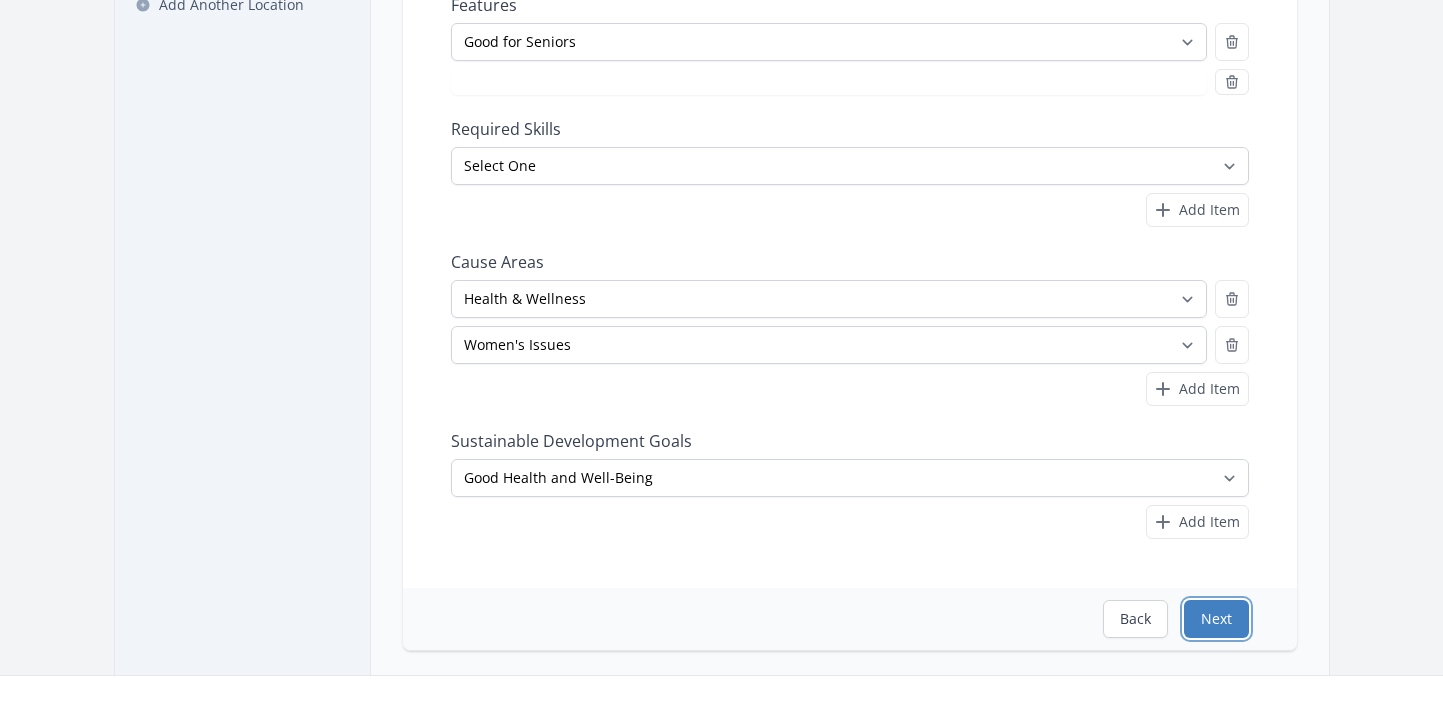 select on "Minimum Age 21" 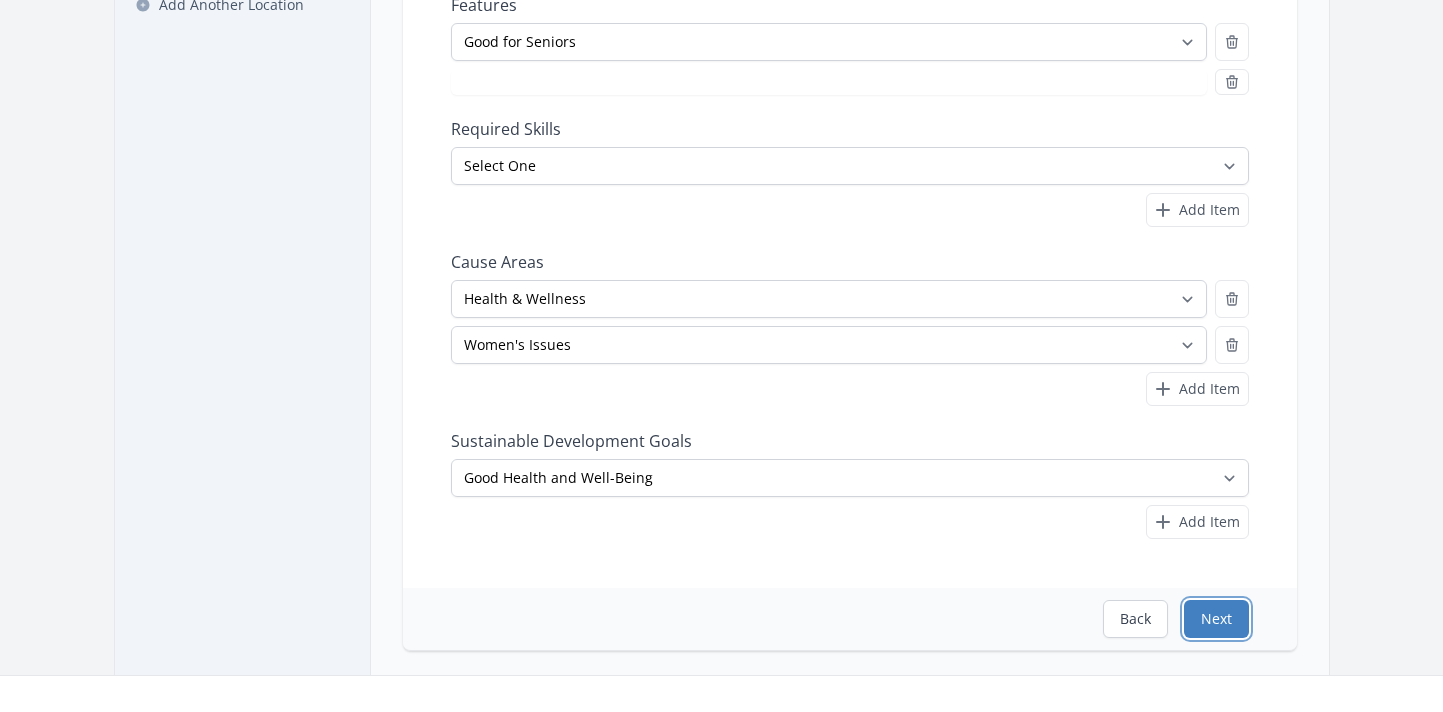 click on "Next" at bounding box center [1216, 619] 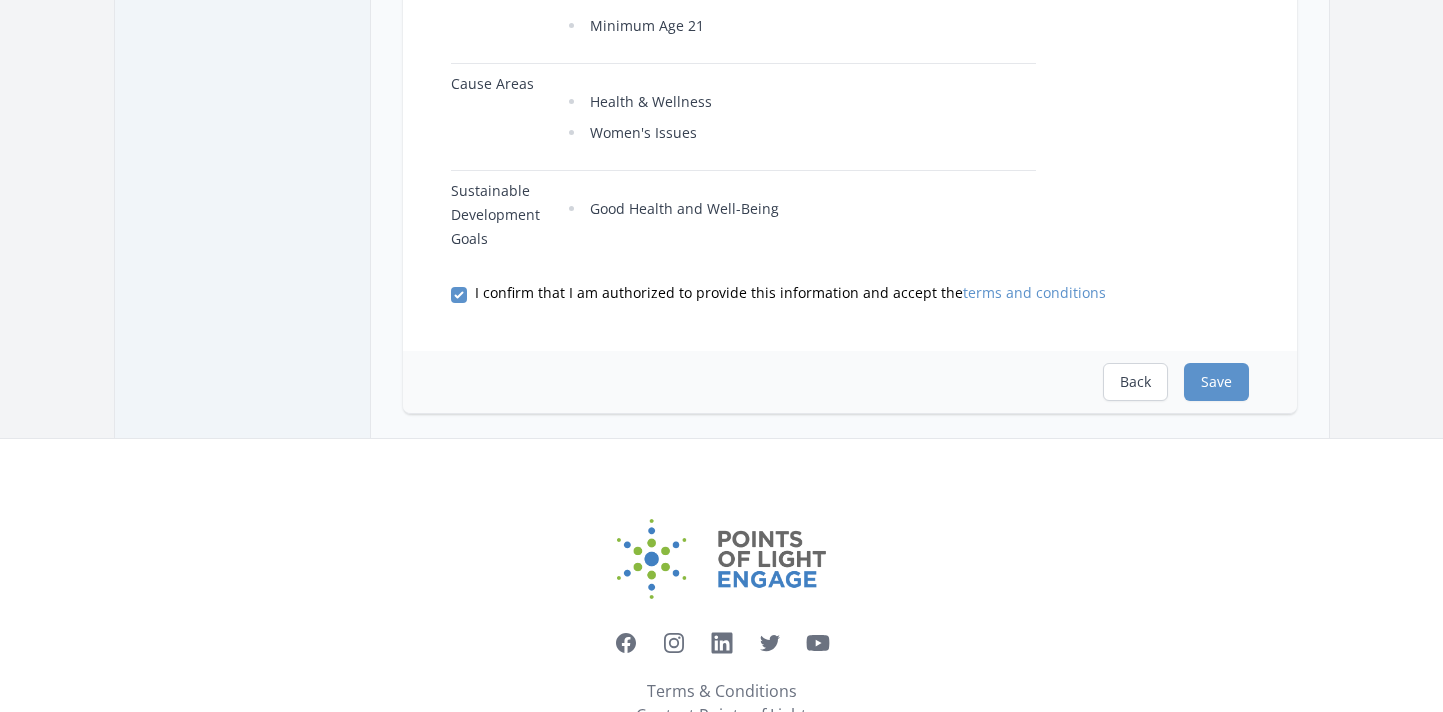 scroll, scrollTop: 1008, scrollLeft: 0, axis: vertical 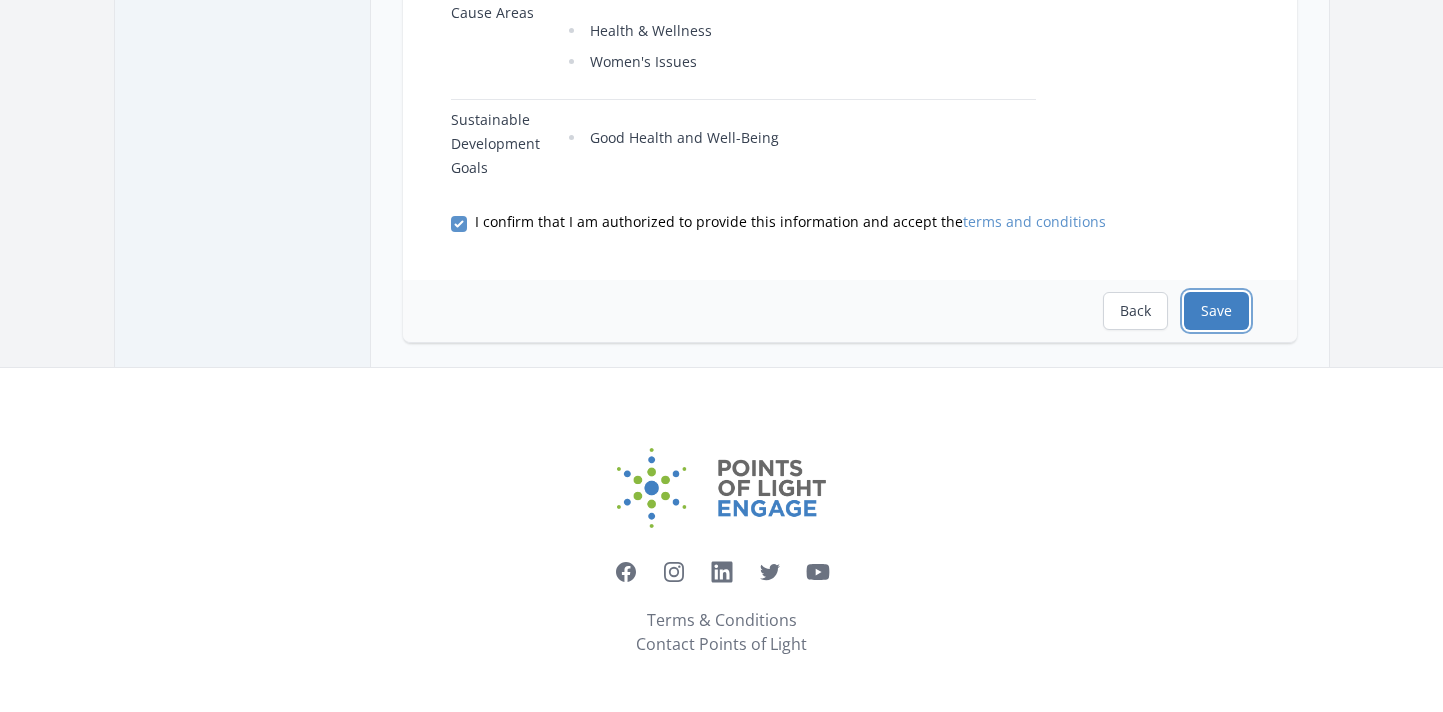 click on "Save" at bounding box center [1216, 311] 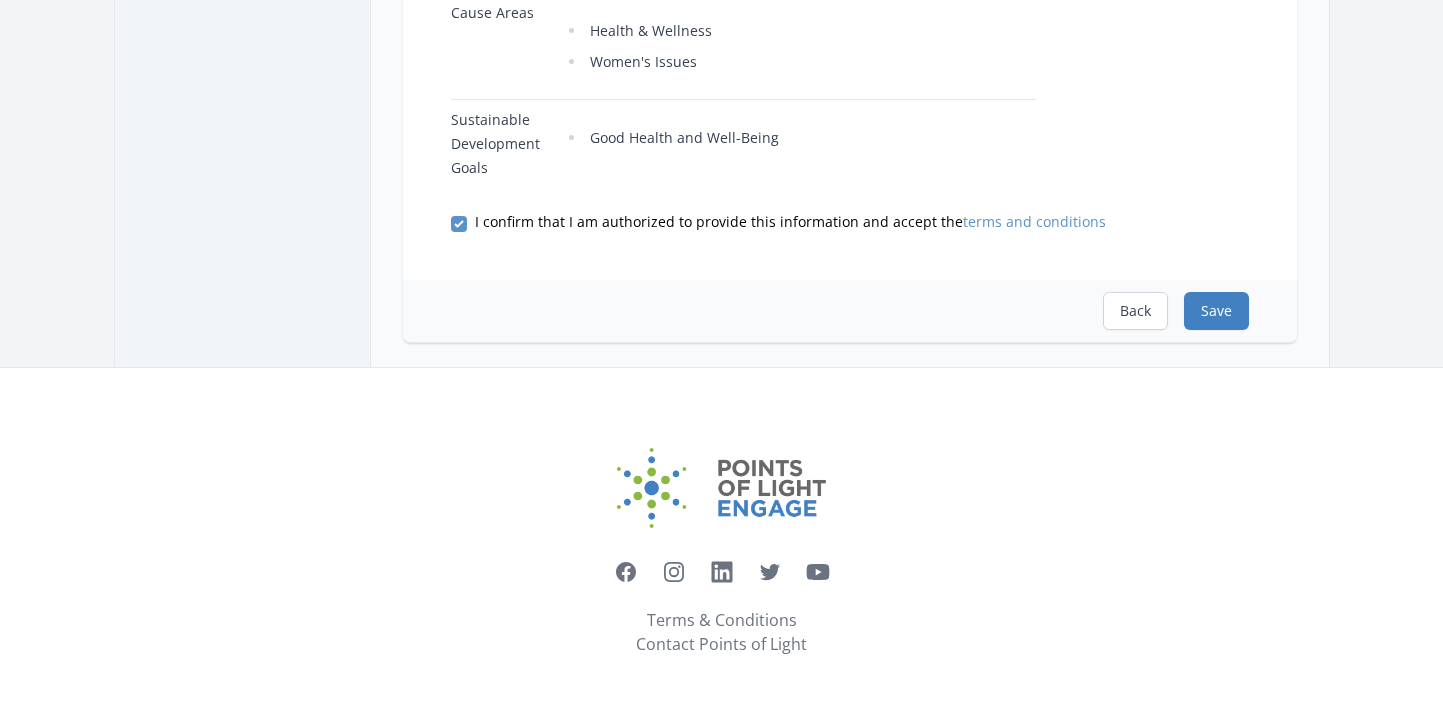 scroll, scrollTop: 0, scrollLeft: 0, axis: both 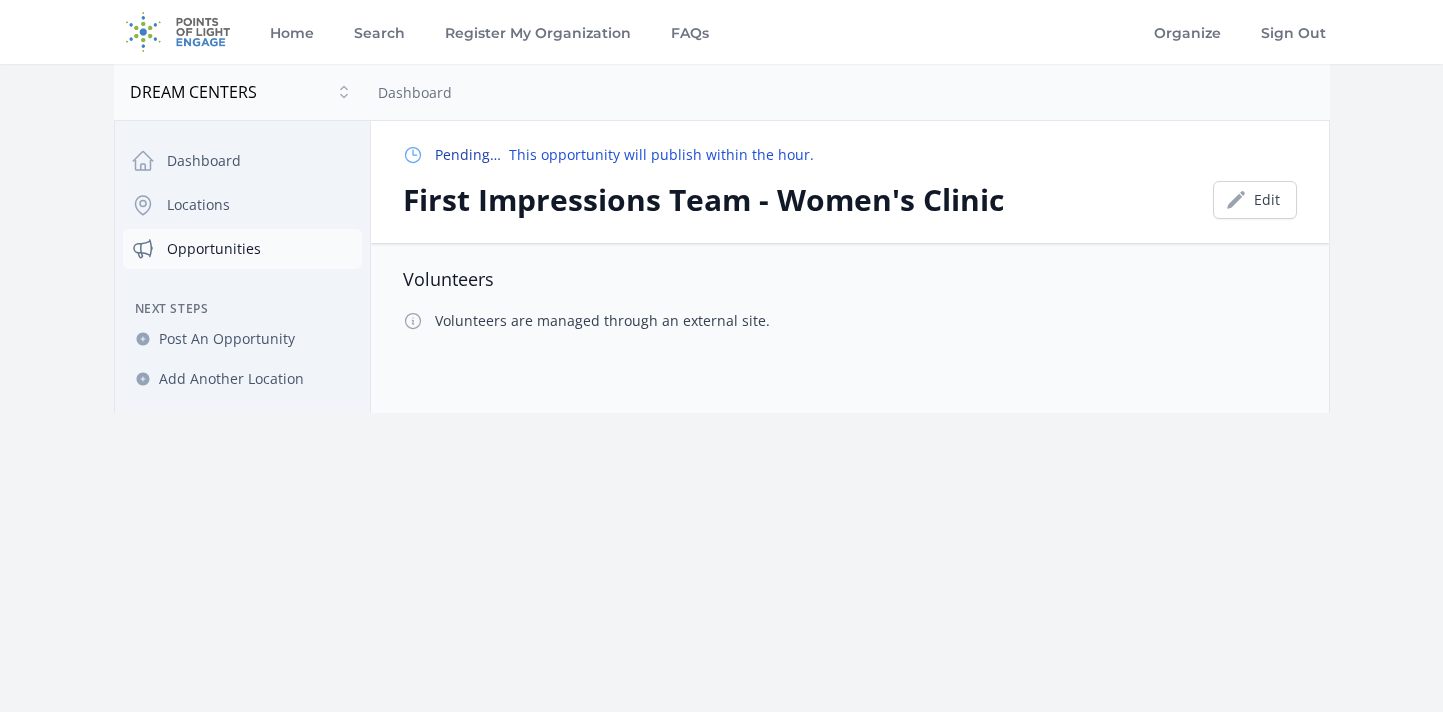 click on "Opportunities" at bounding box center [242, 249] 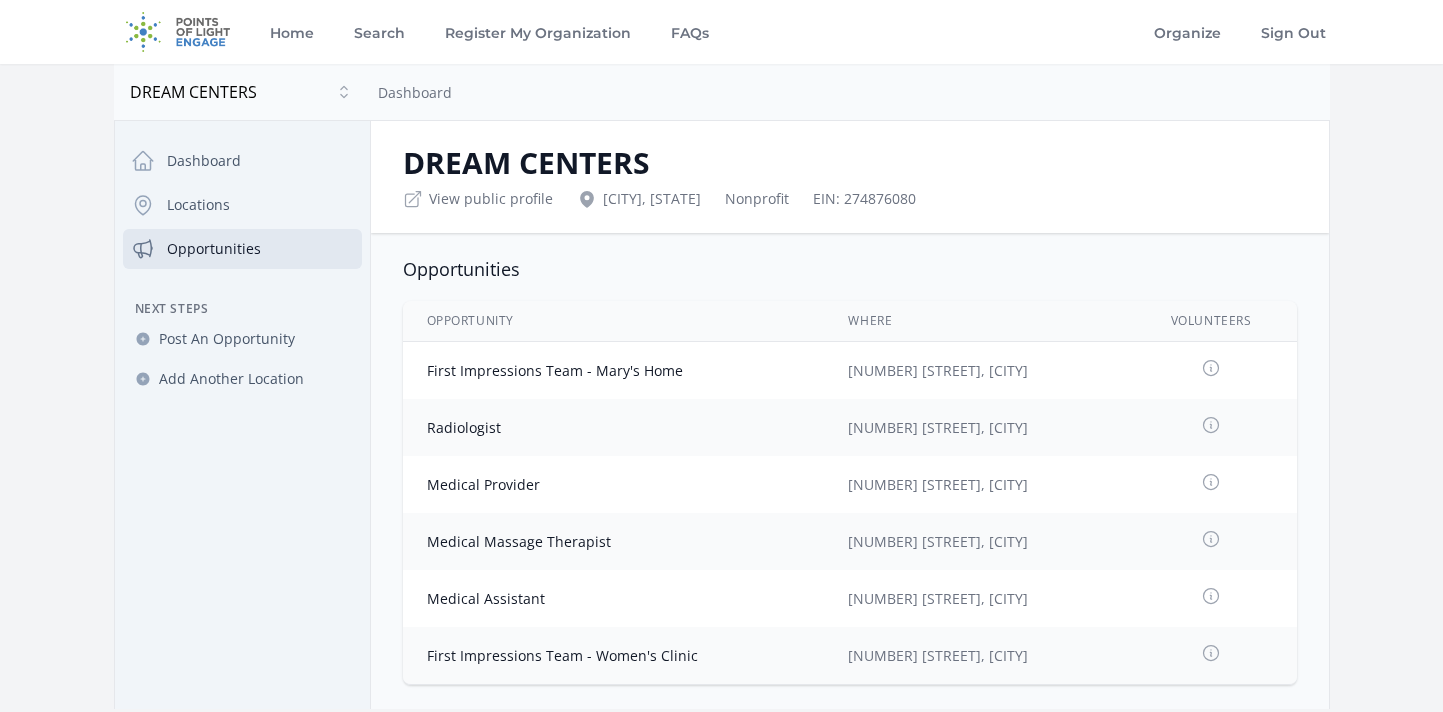 scroll, scrollTop: 51, scrollLeft: 0, axis: vertical 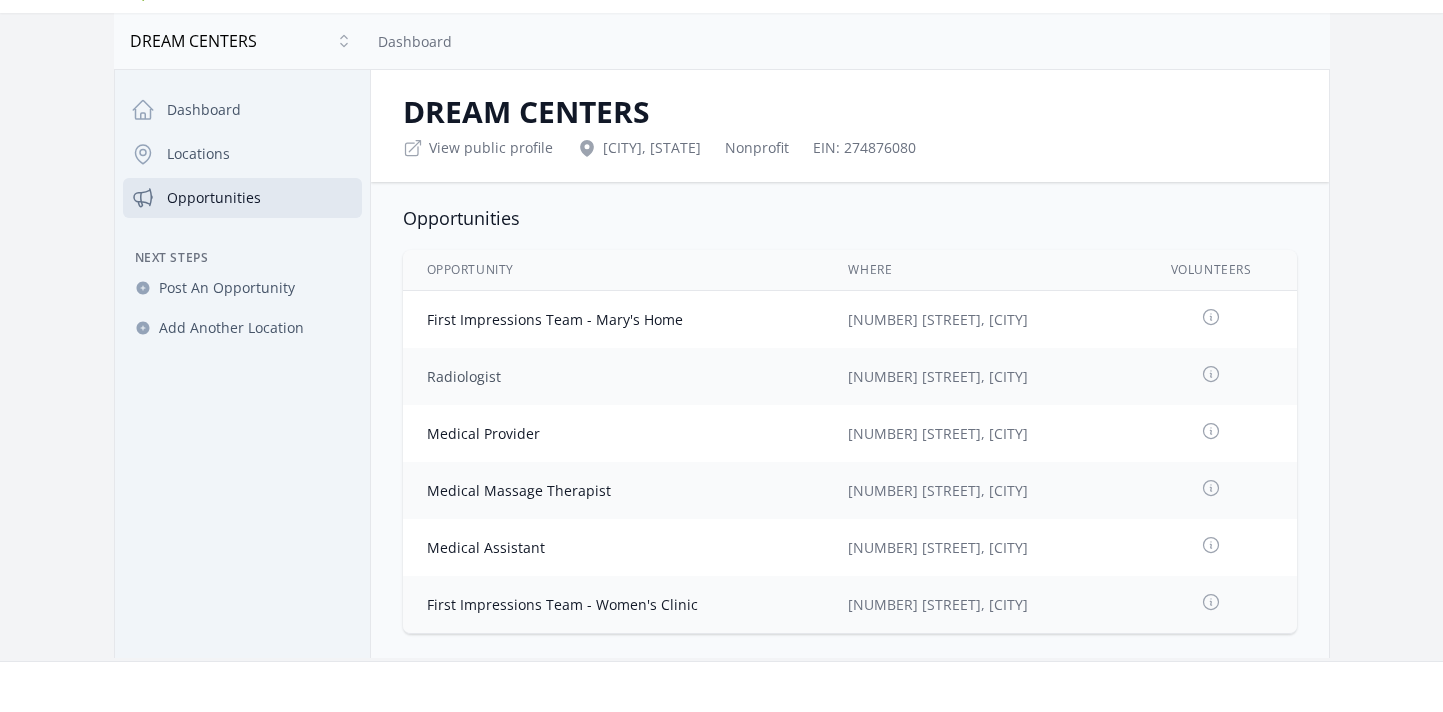 click on "Radiologist" at bounding box center (464, 376) 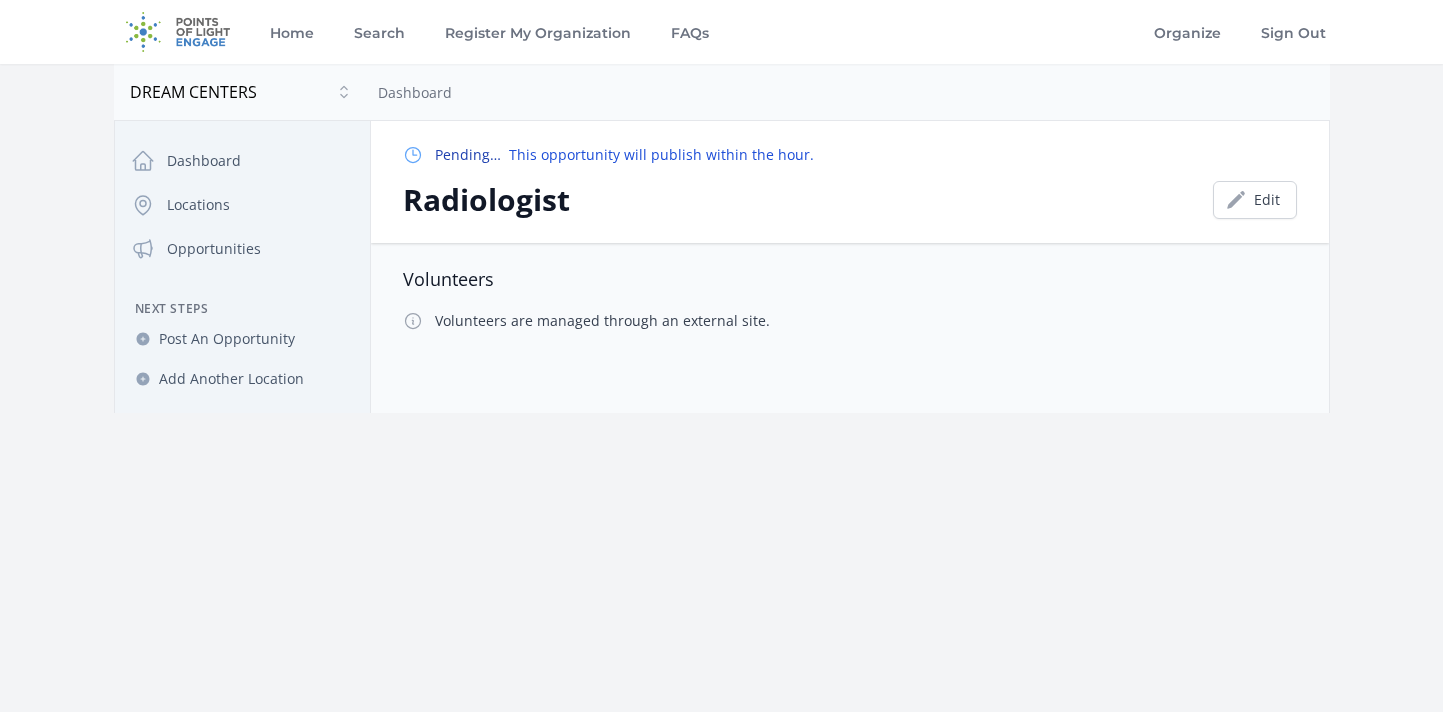 scroll, scrollTop: 0, scrollLeft: 0, axis: both 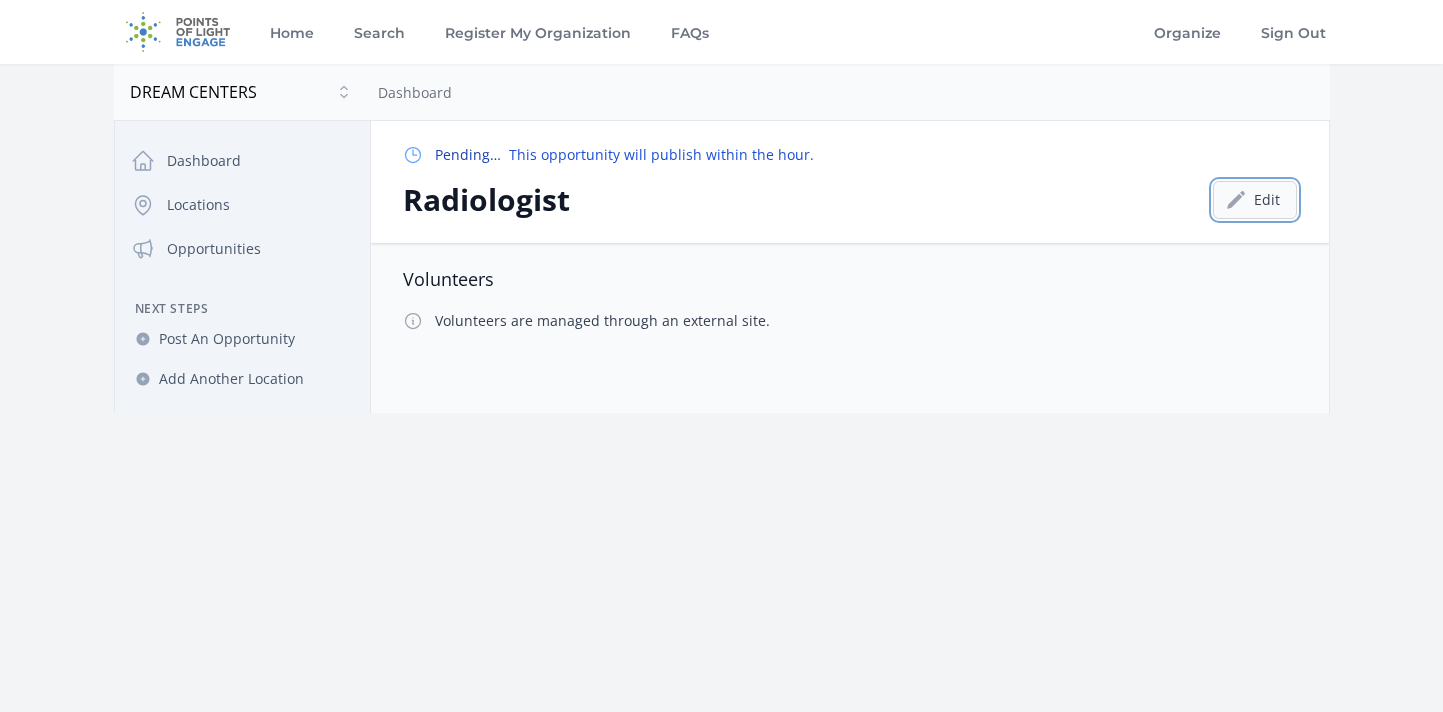 click 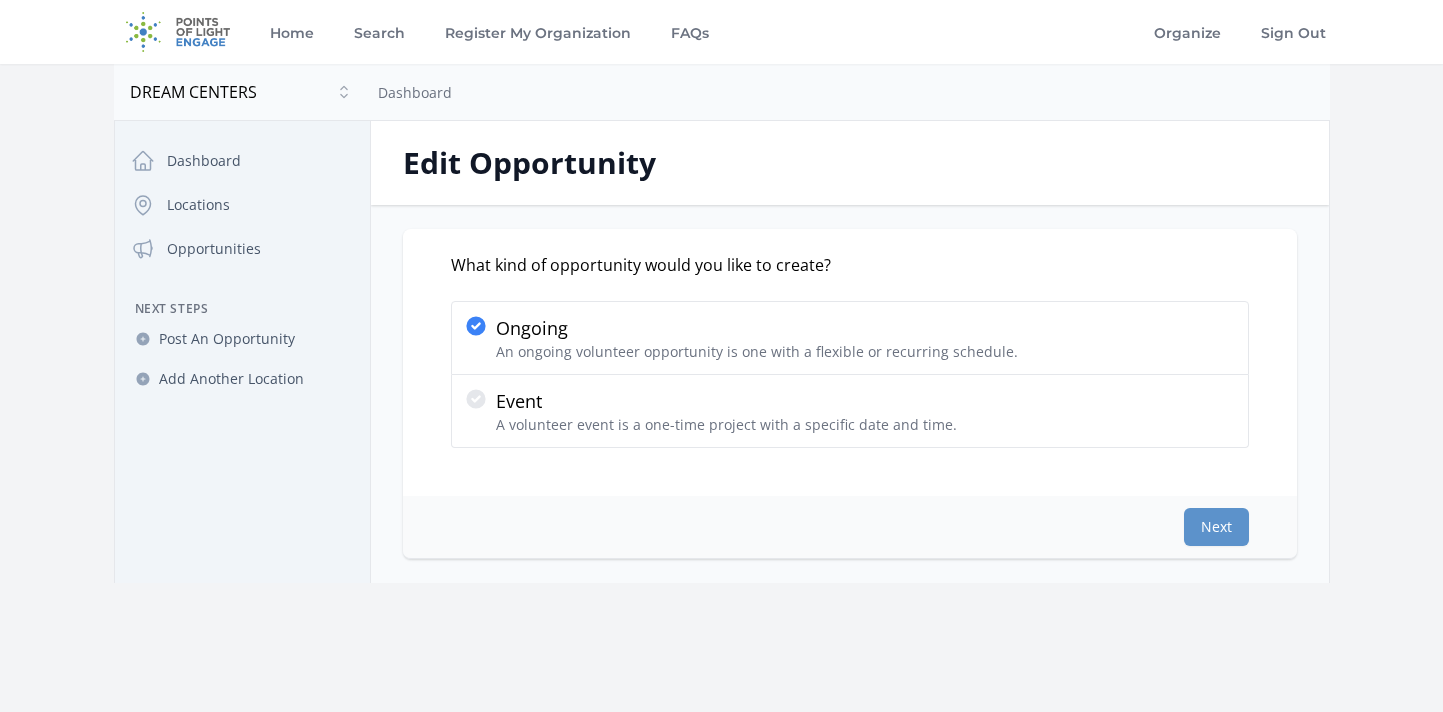 scroll, scrollTop: 0, scrollLeft: 0, axis: both 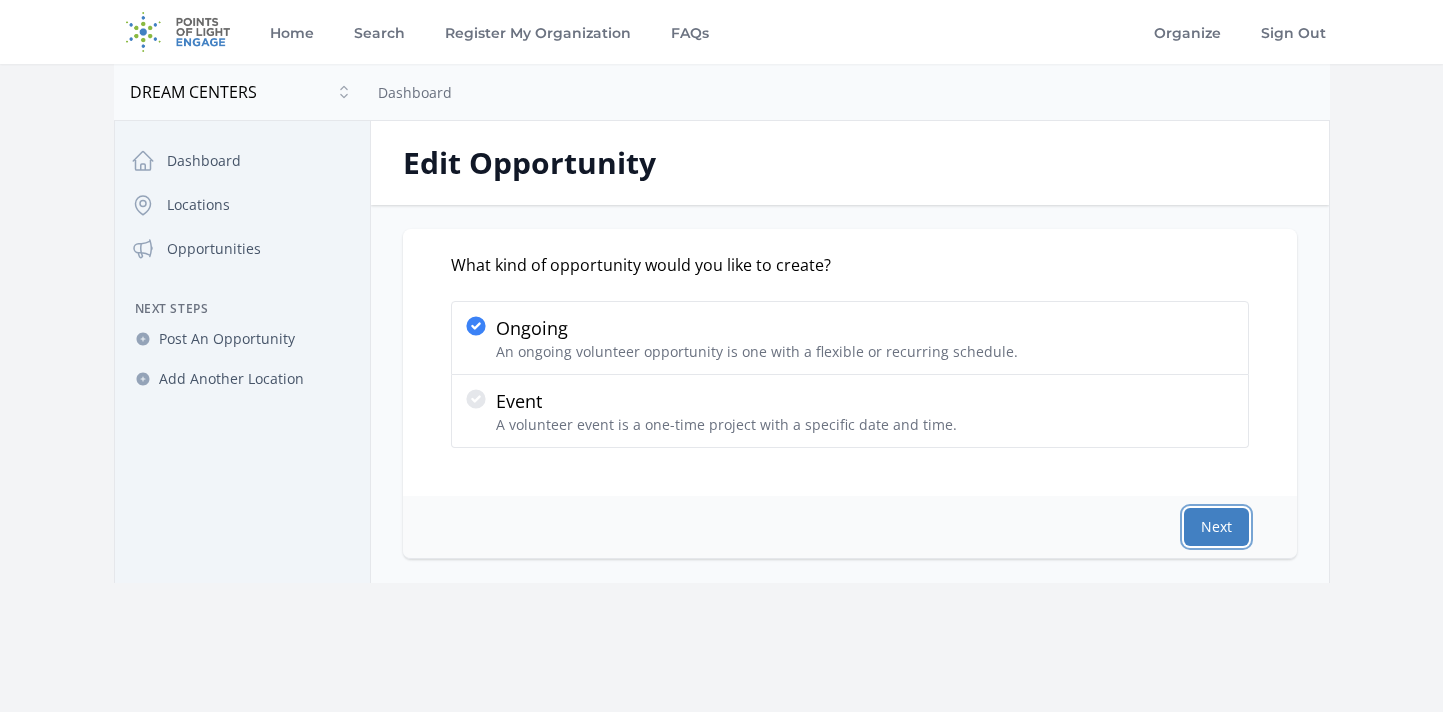 click on "Next" at bounding box center (1216, 527) 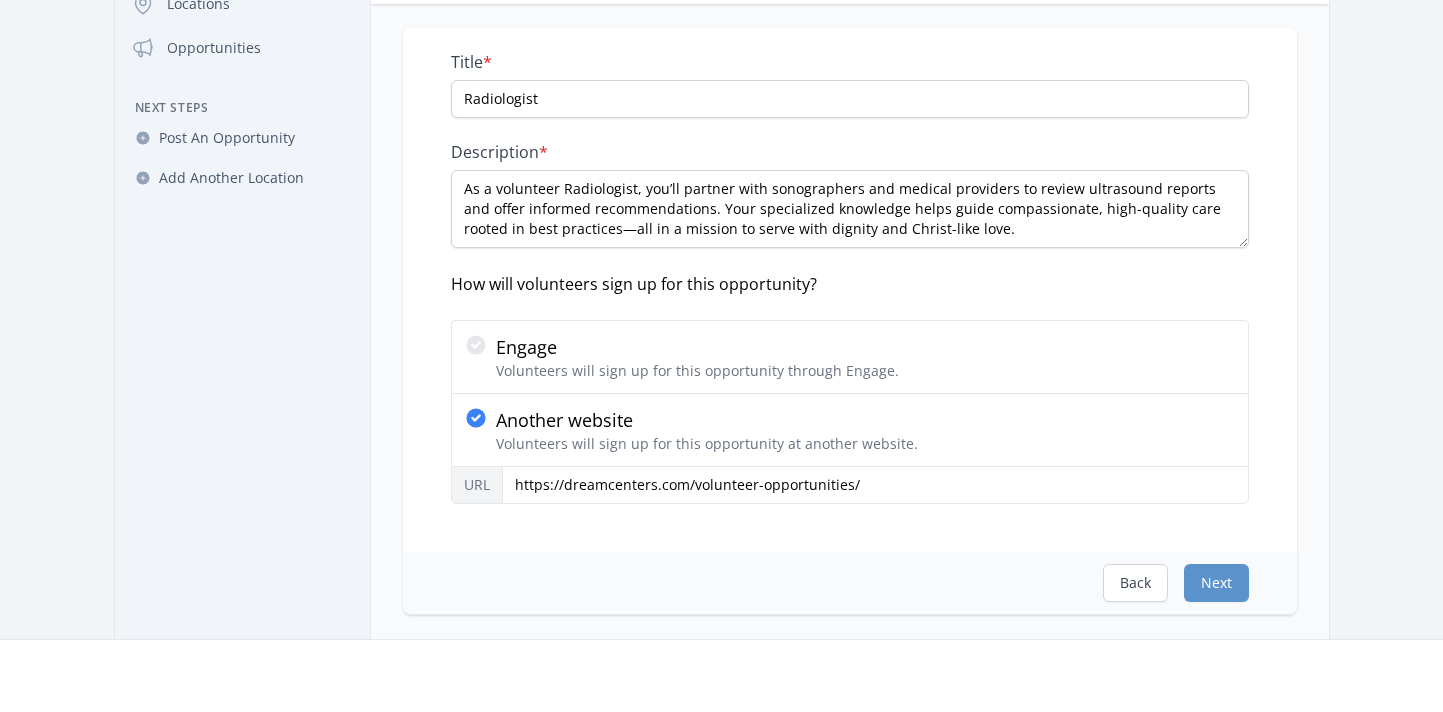scroll, scrollTop: 473, scrollLeft: 0, axis: vertical 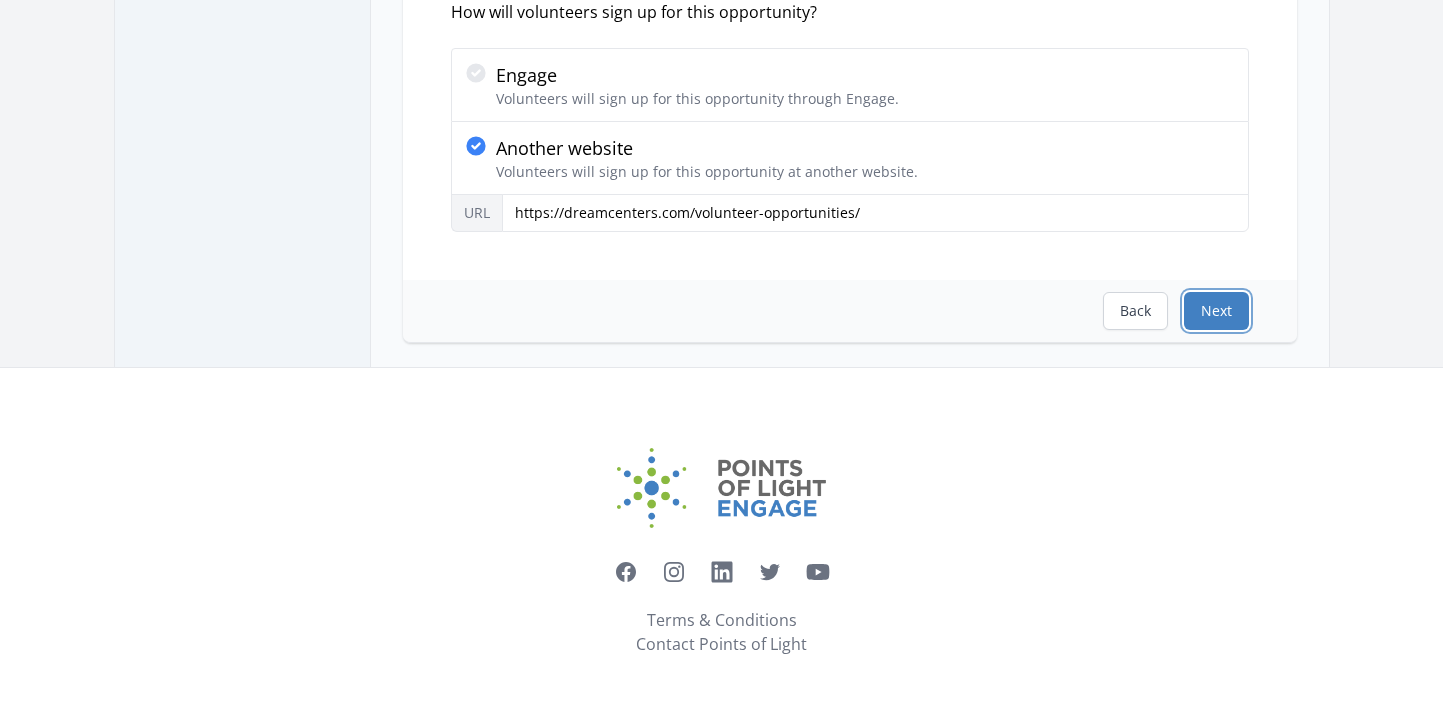 click on "Next" at bounding box center [1216, 311] 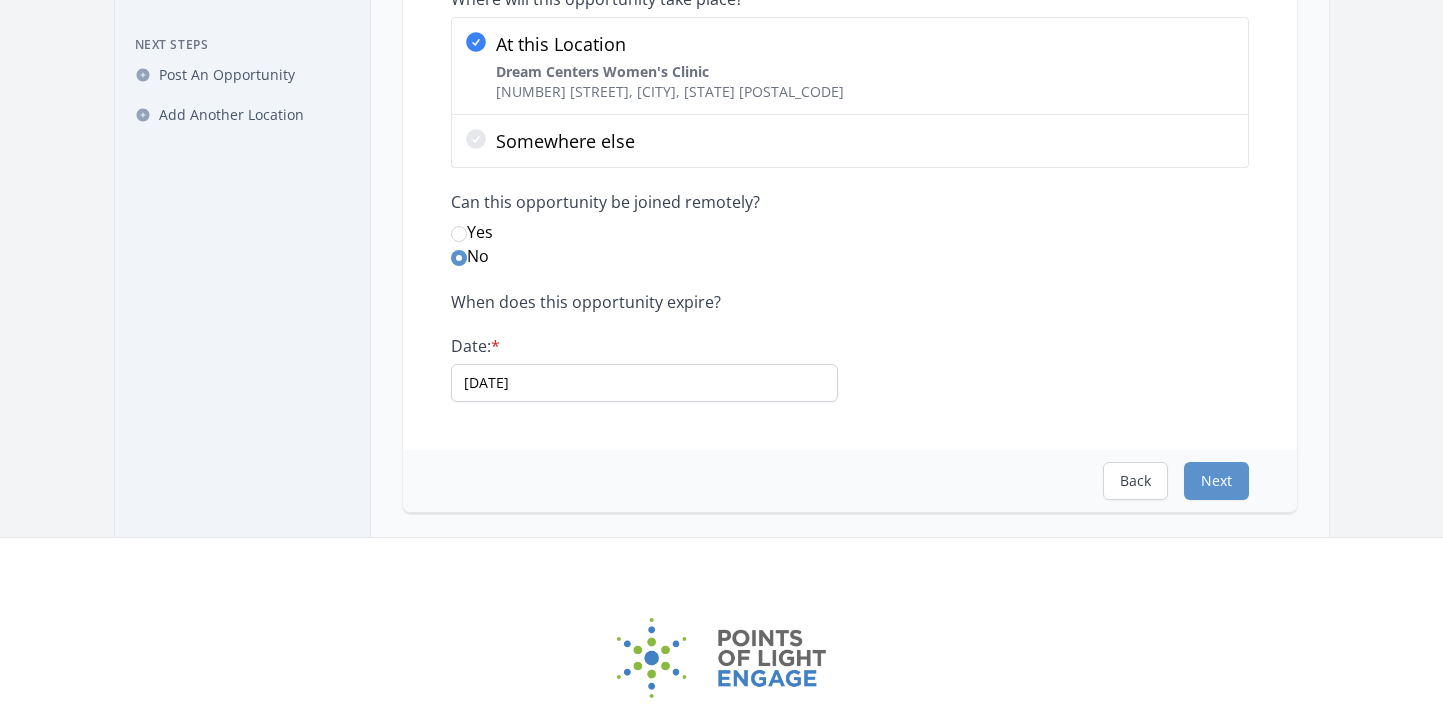 scroll, scrollTop: 364, scrollLeft: 0, axis: vertical 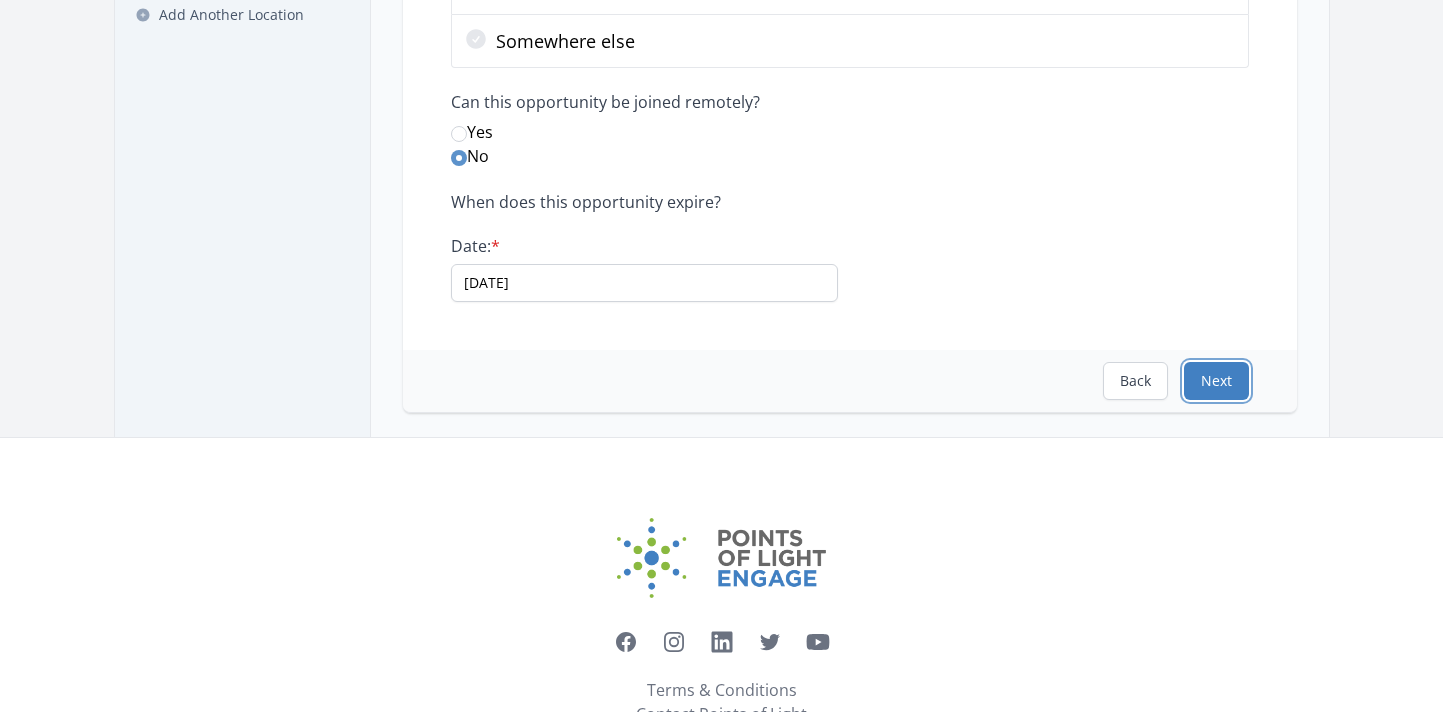 click on "Next" at bounding box center [1216, 381] 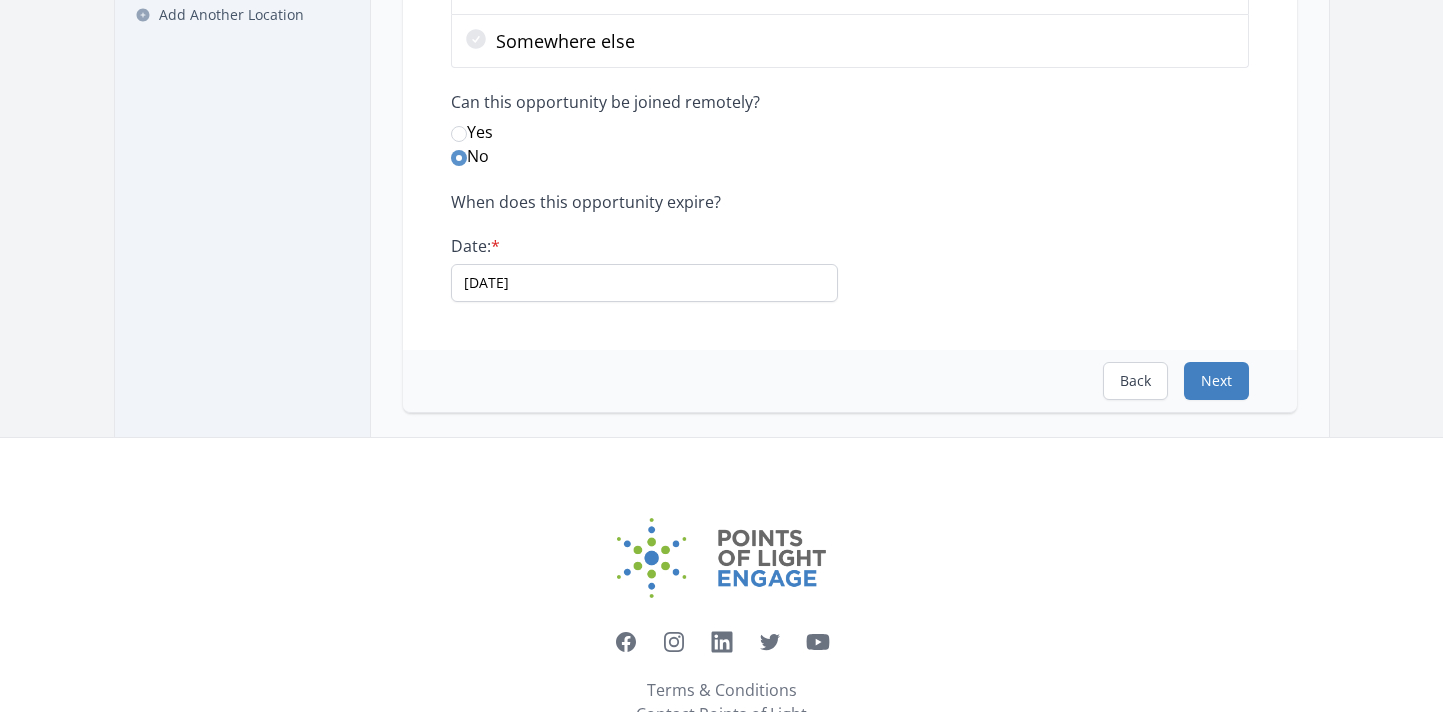 scroll, scrollTop: 0, scrollLeft: 0, axis: both 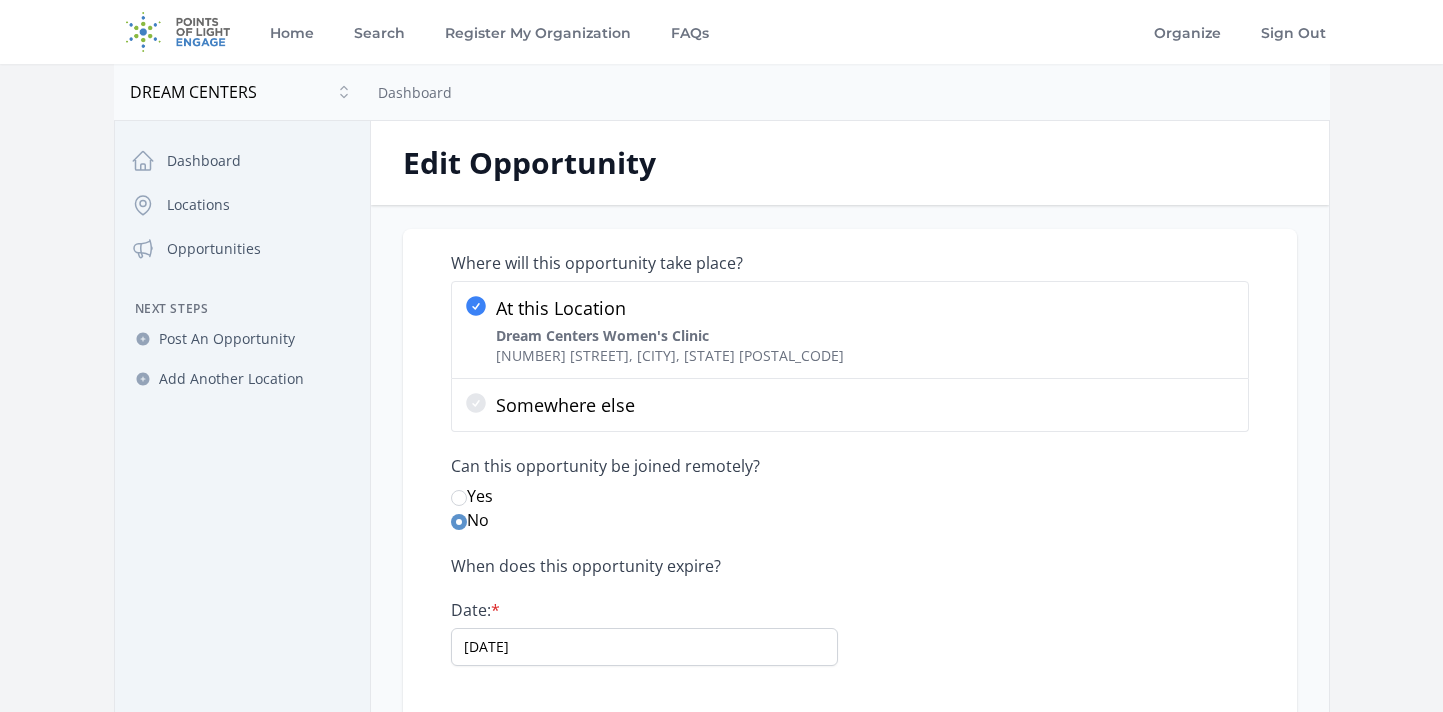 select on "Minimum Age 21" 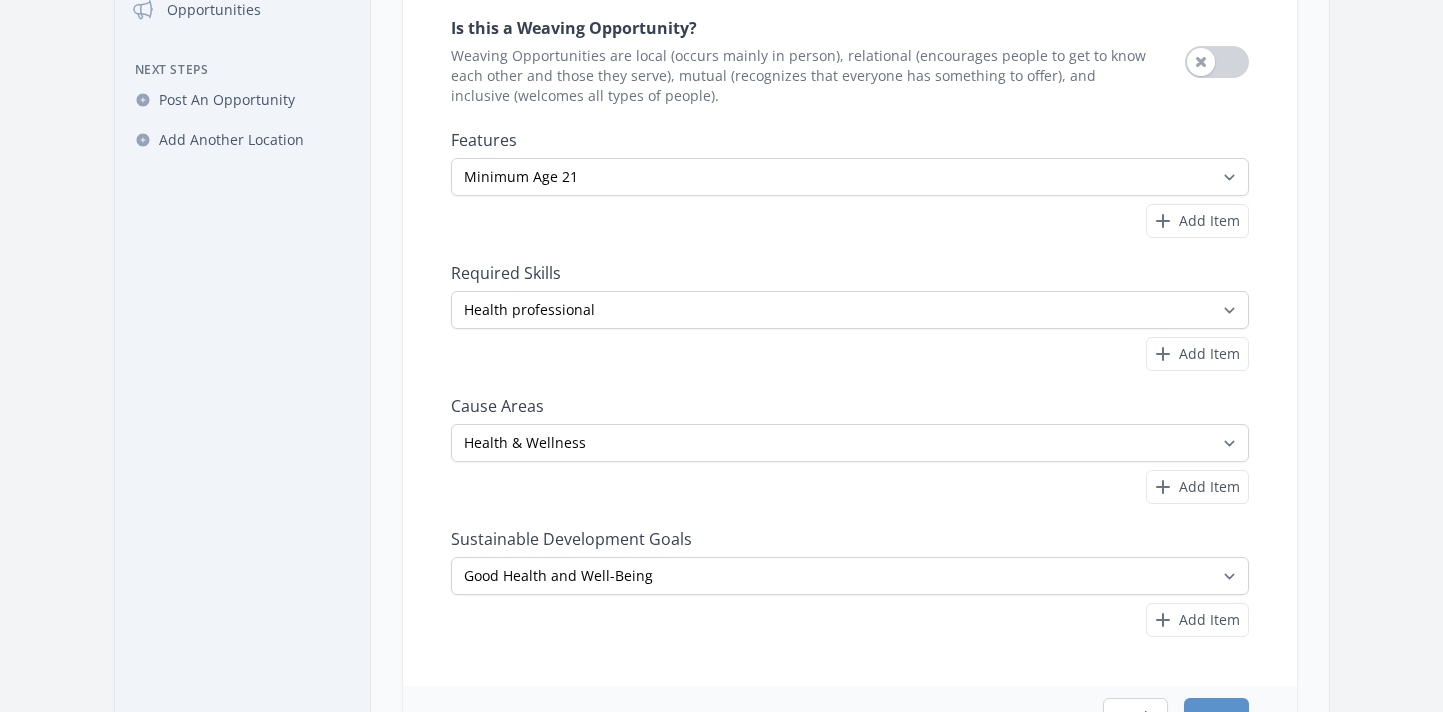 scroll, scrollTop: 278, scrollLeft: 0, axis: vertical 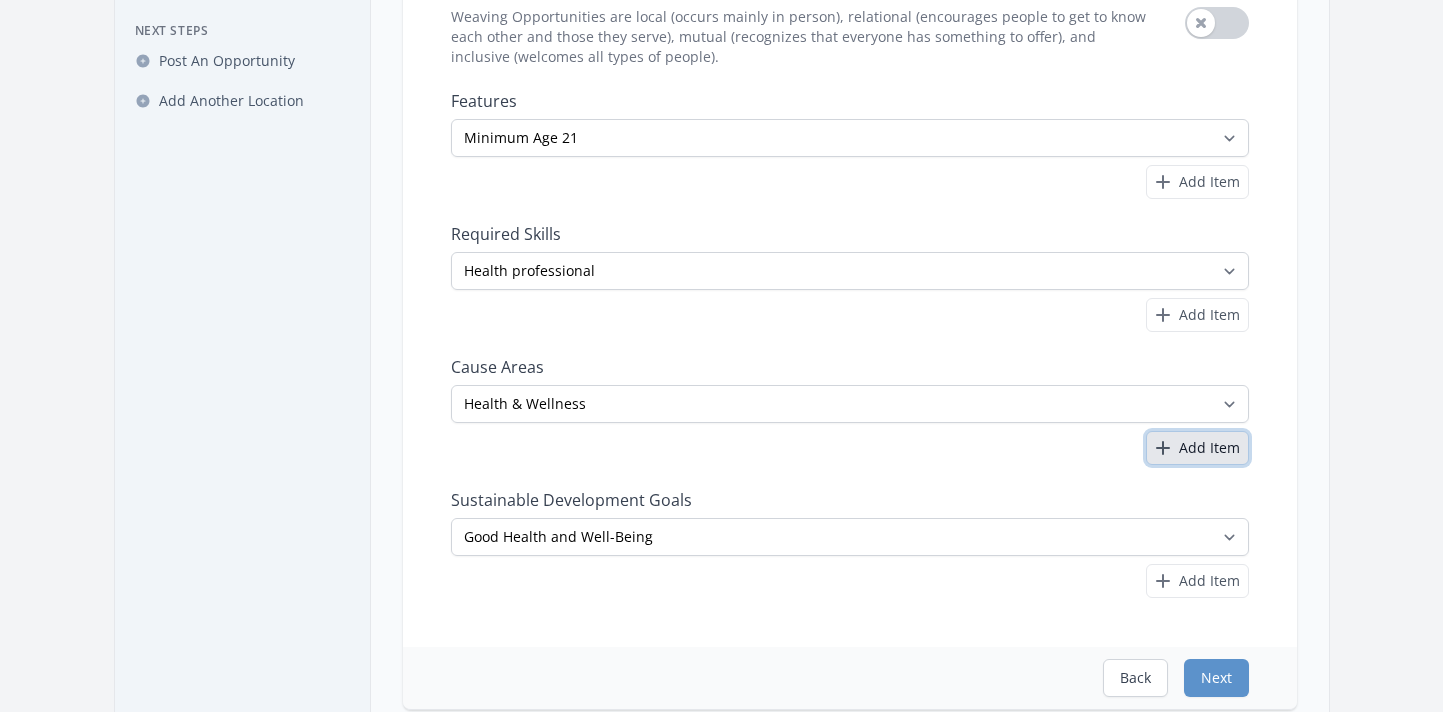 click on "Add Item" at bounding box center [1209, 448] 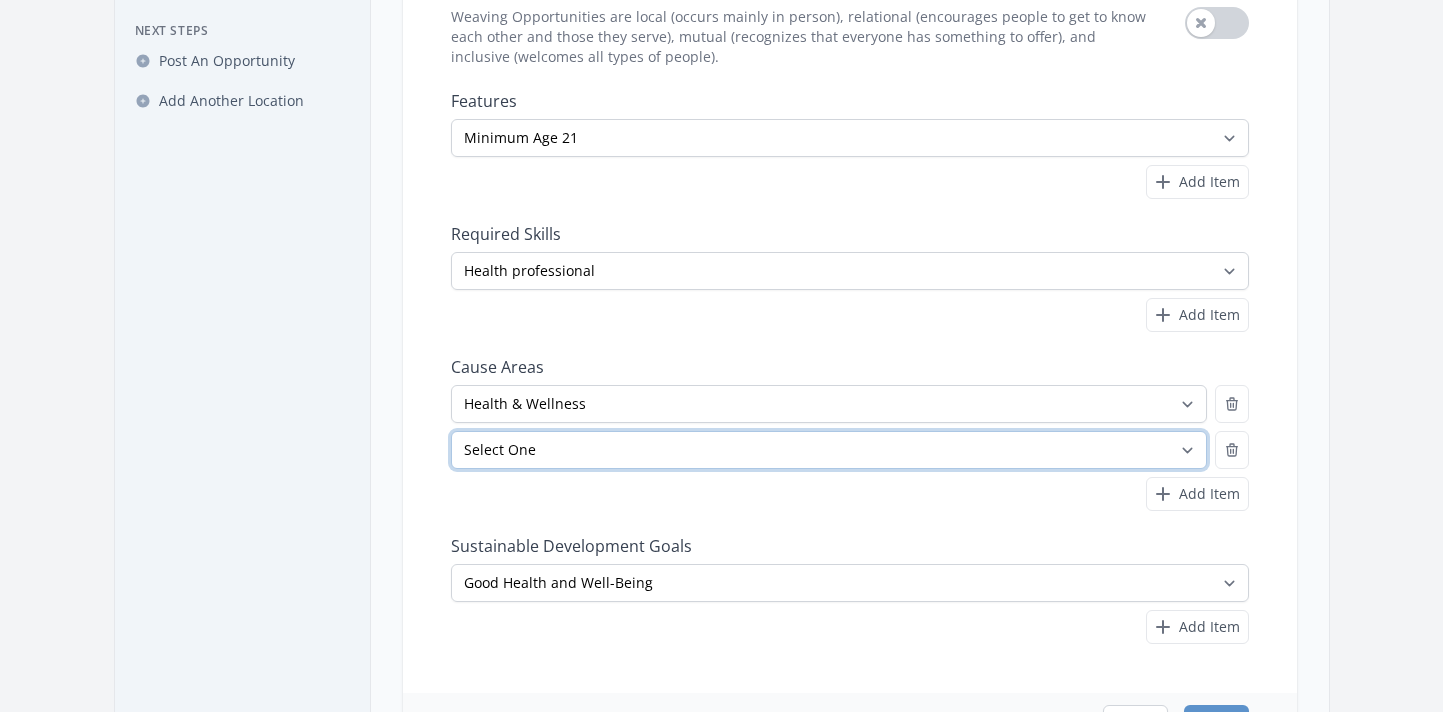 click on "Select One
Adult Education
Animals
Arts & Culture
Children & Youth
Civil Rights
Community Strengthening
COVID-19
Digital Divide
Disabilities
Disaster Response & Recovery
Education
Environment
Family Services
Food Insecurity
Health & Wellness
Homelessness Hunger STEM" at bounding box center (829, 450) 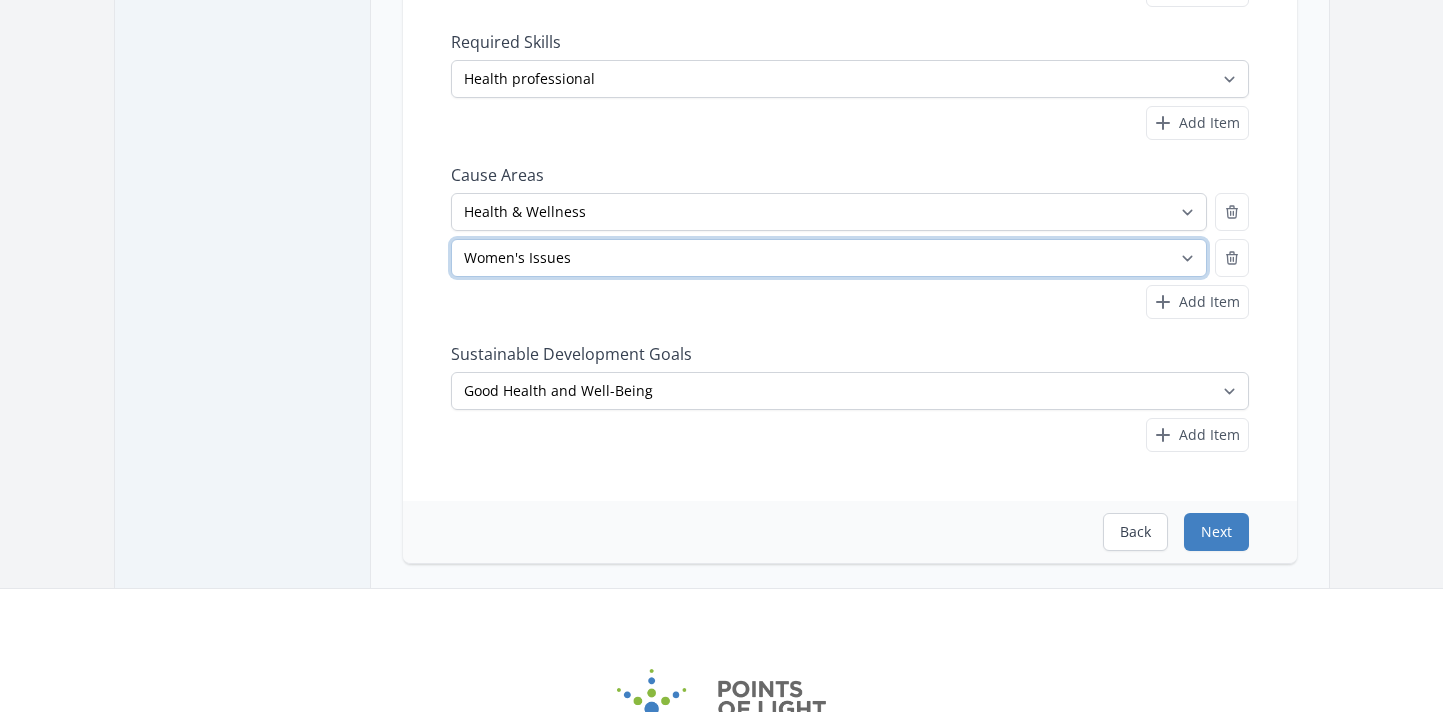 scroll, scrollTop: 473, scrollLeft: 0, axis: vertical 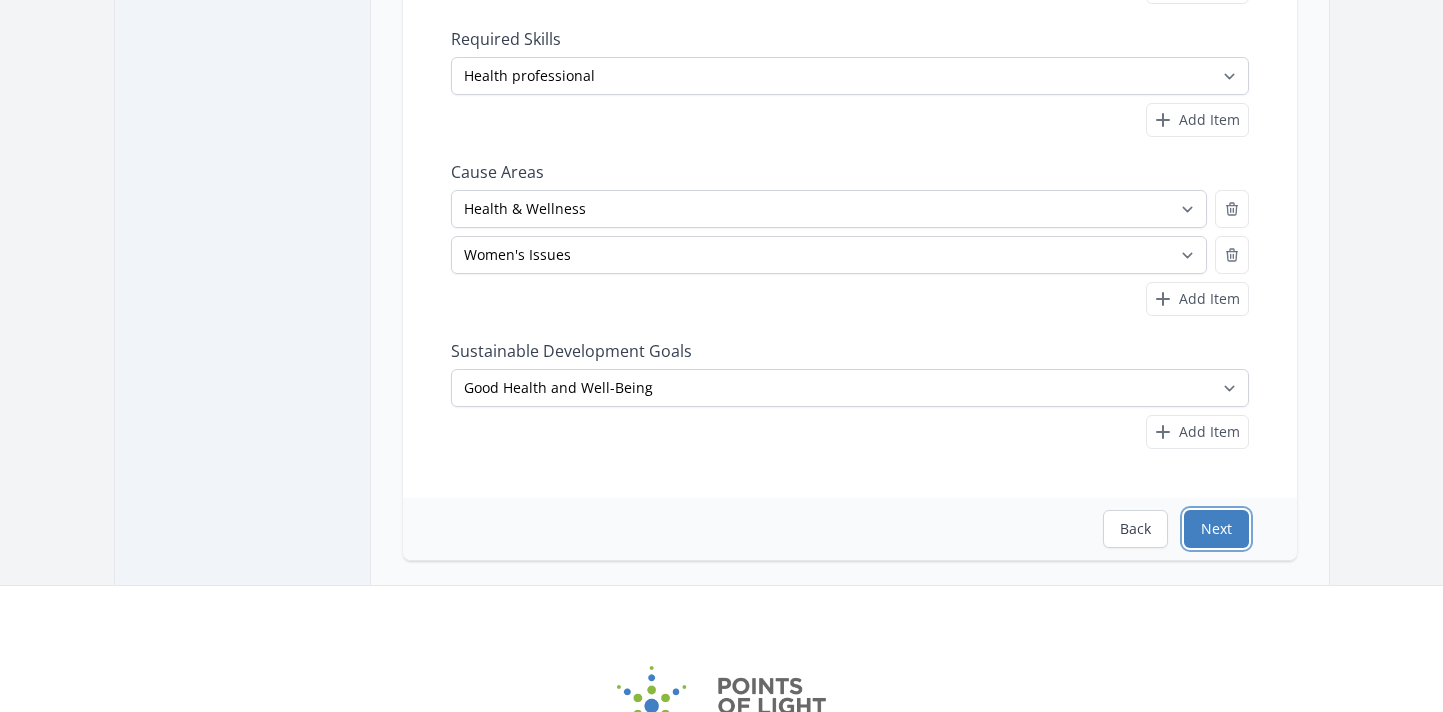 click on "Next" at bounding box center [1216, 529] 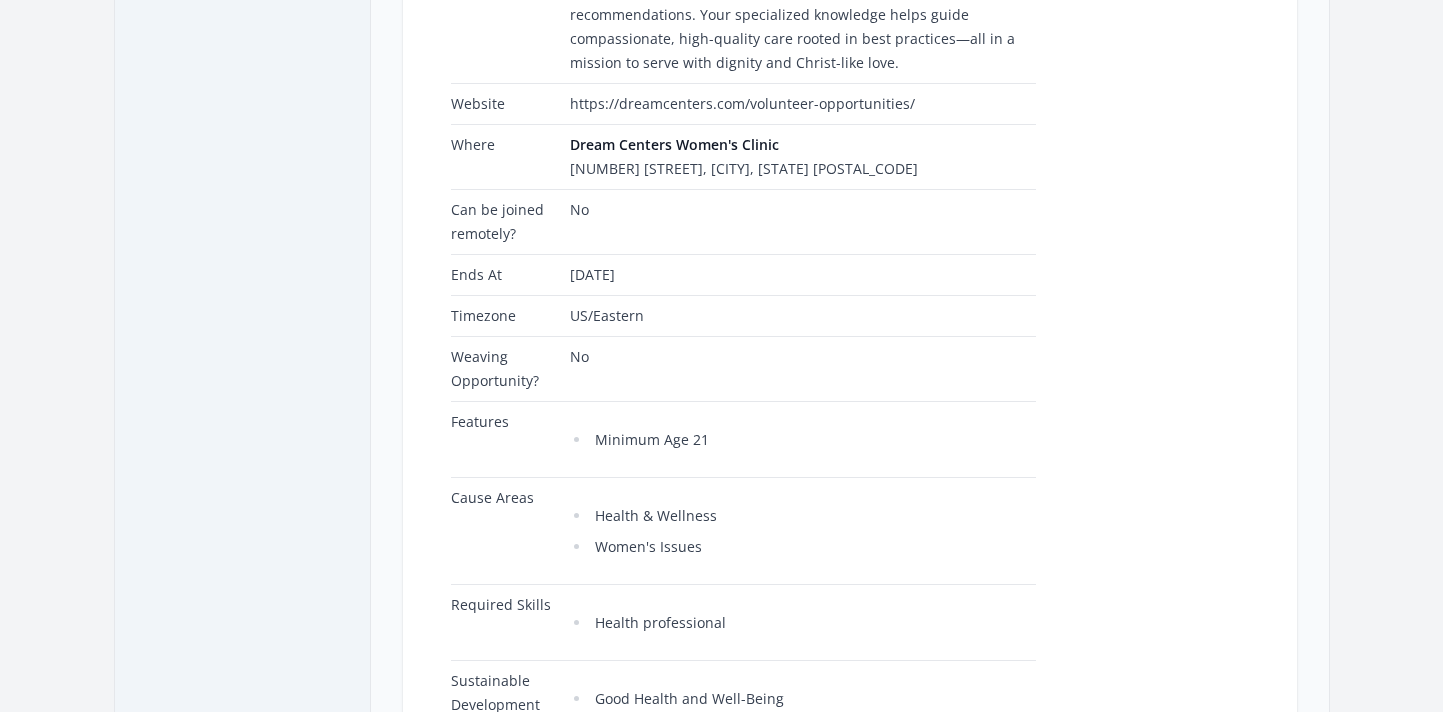 scroll, scrollTop: 1005, scrollLeft: 0, axis: vertical 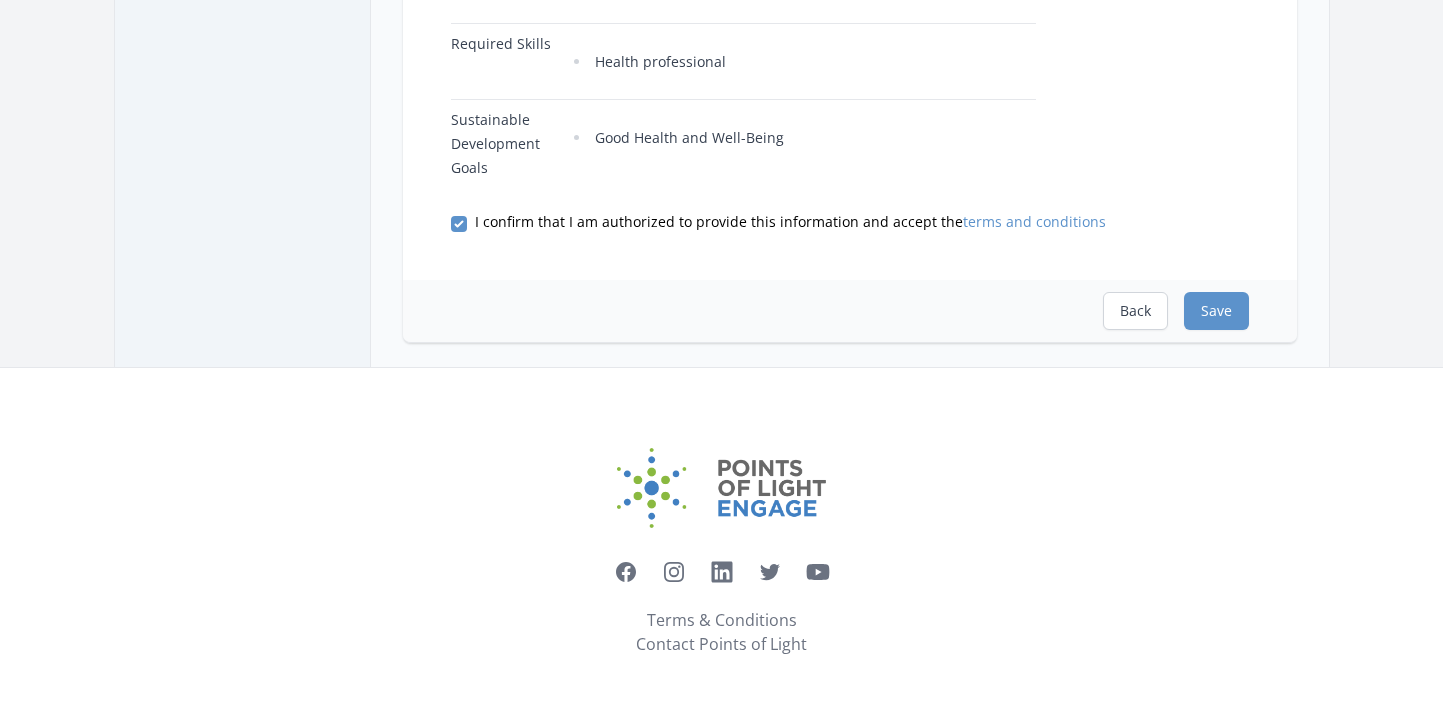 click on "Back
Save" at bounding box center (850, 311) 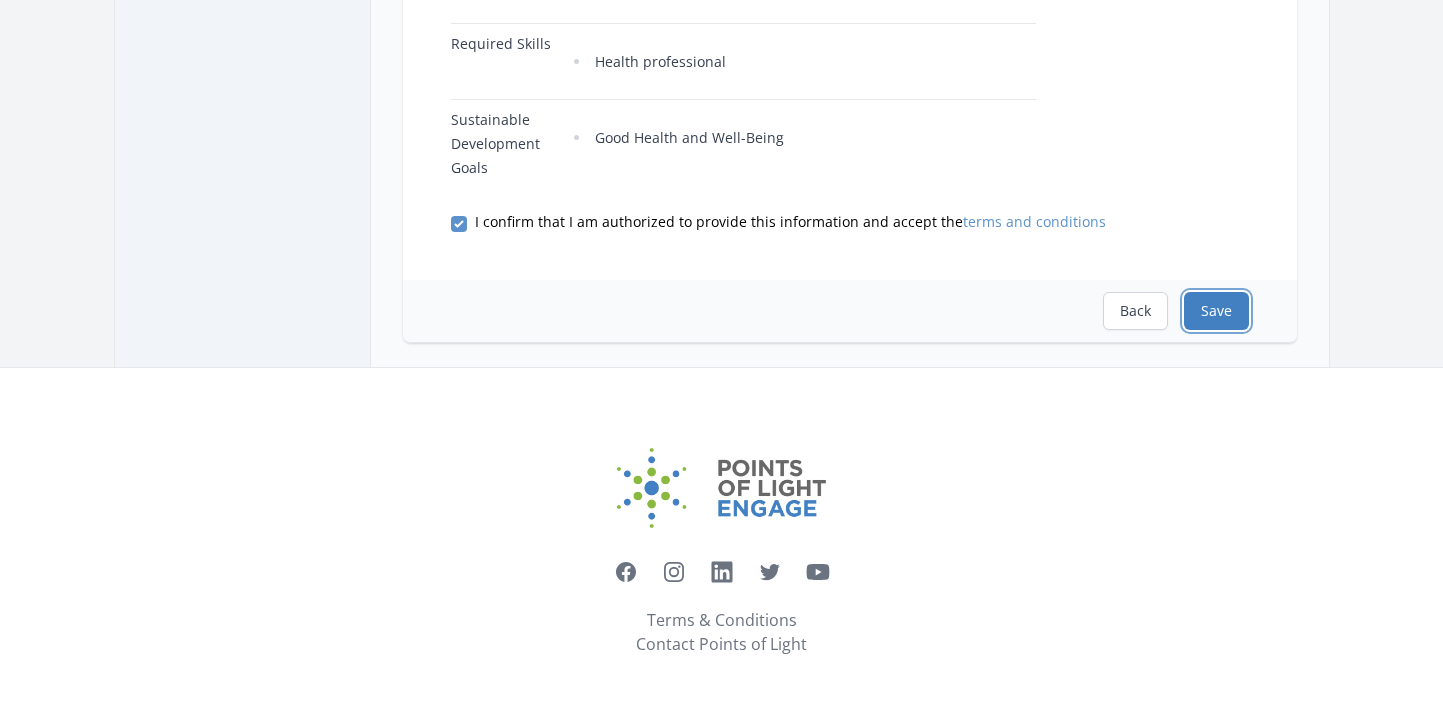 click on "Save" at bounding box center (1216, 311) 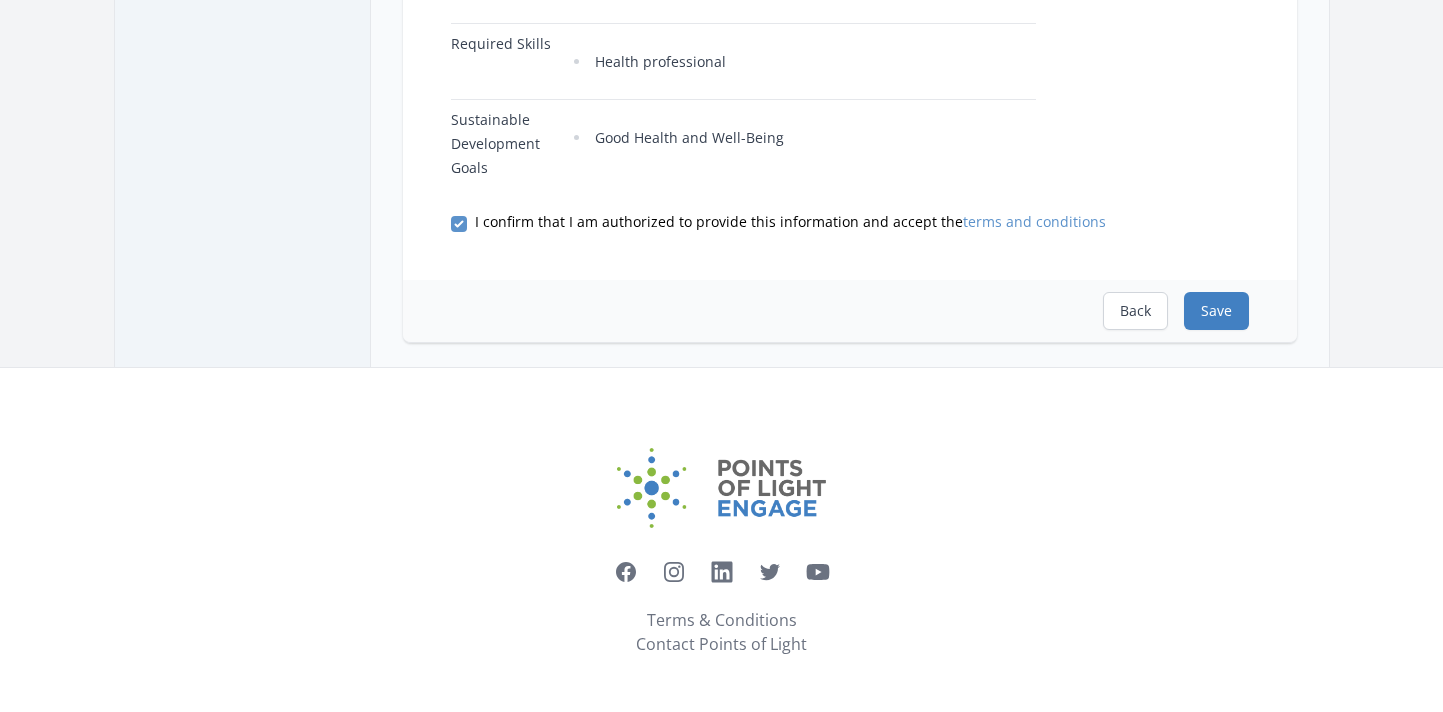 scroll, scrollTop: 0, scrollLeft: 0, axis: both 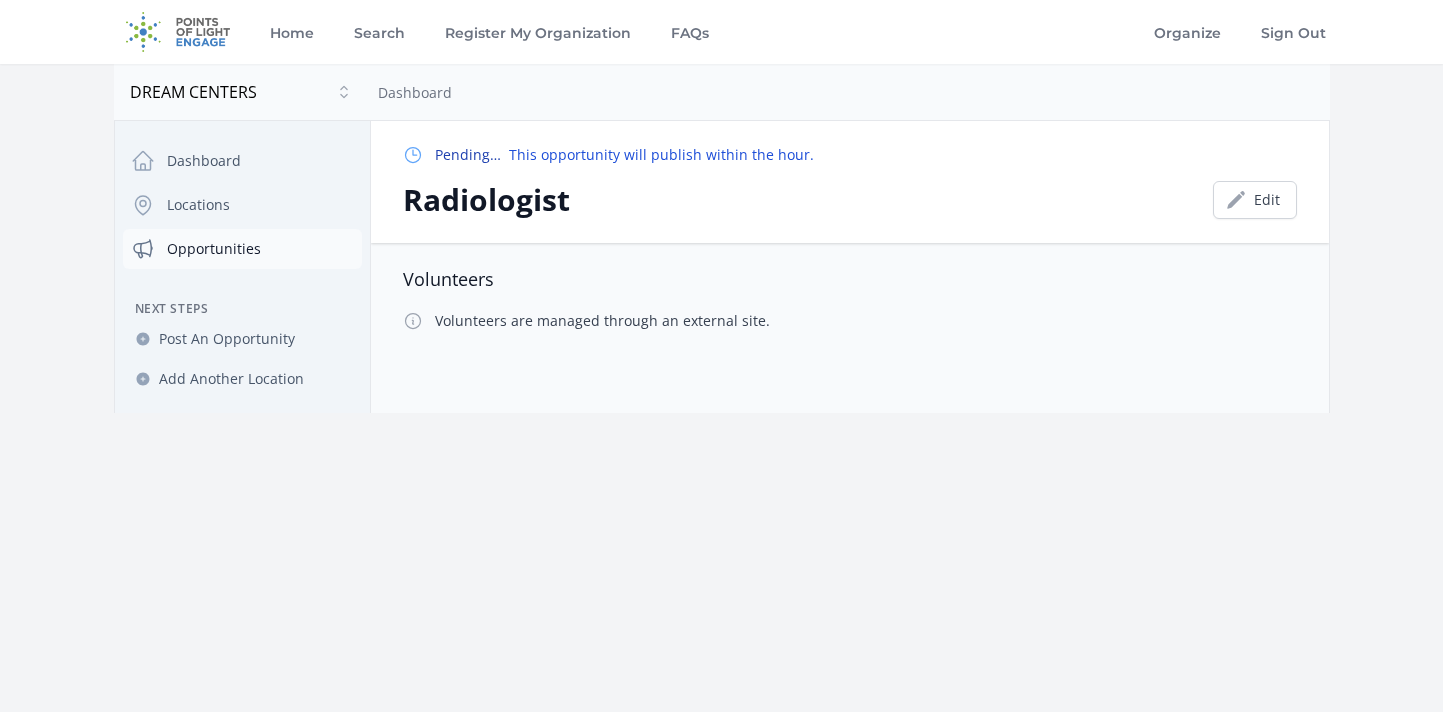 click 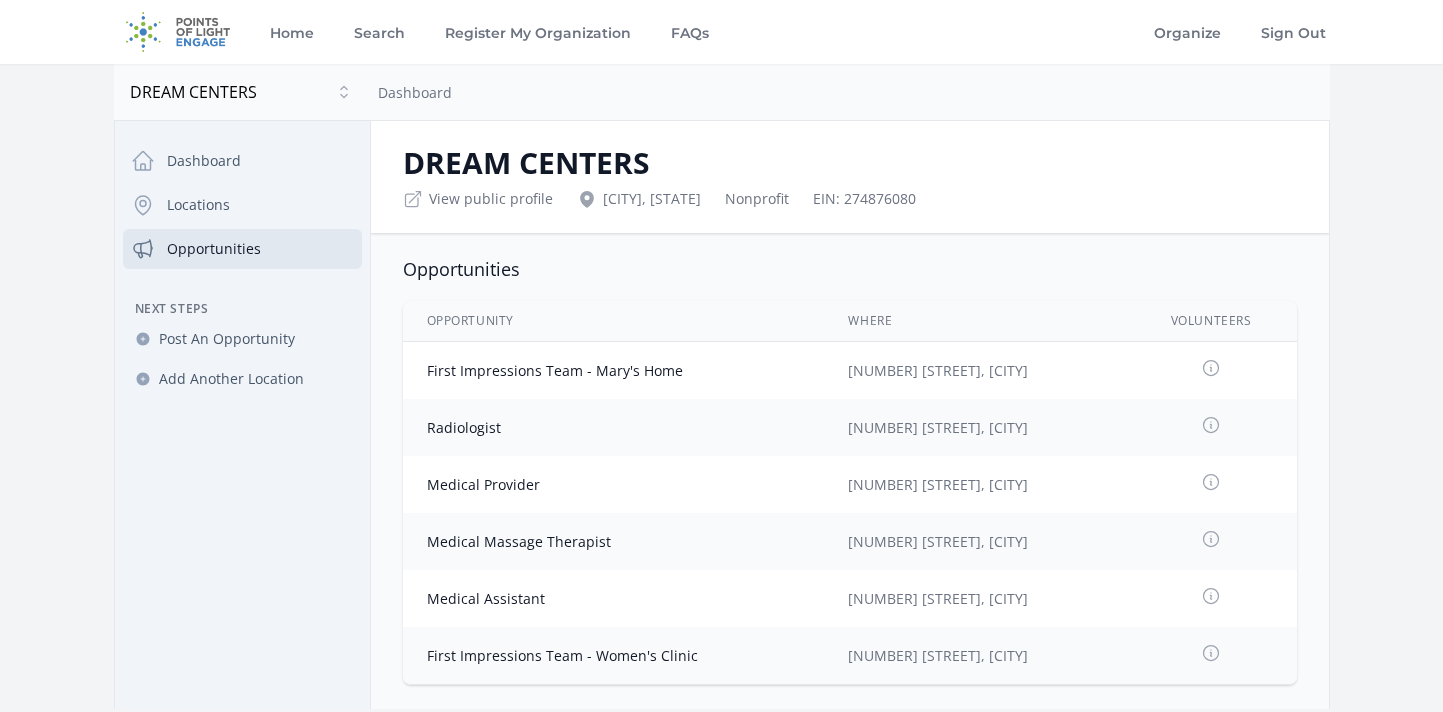 scroll, scrollTop: 0, scrollLeft: 0, axis: both 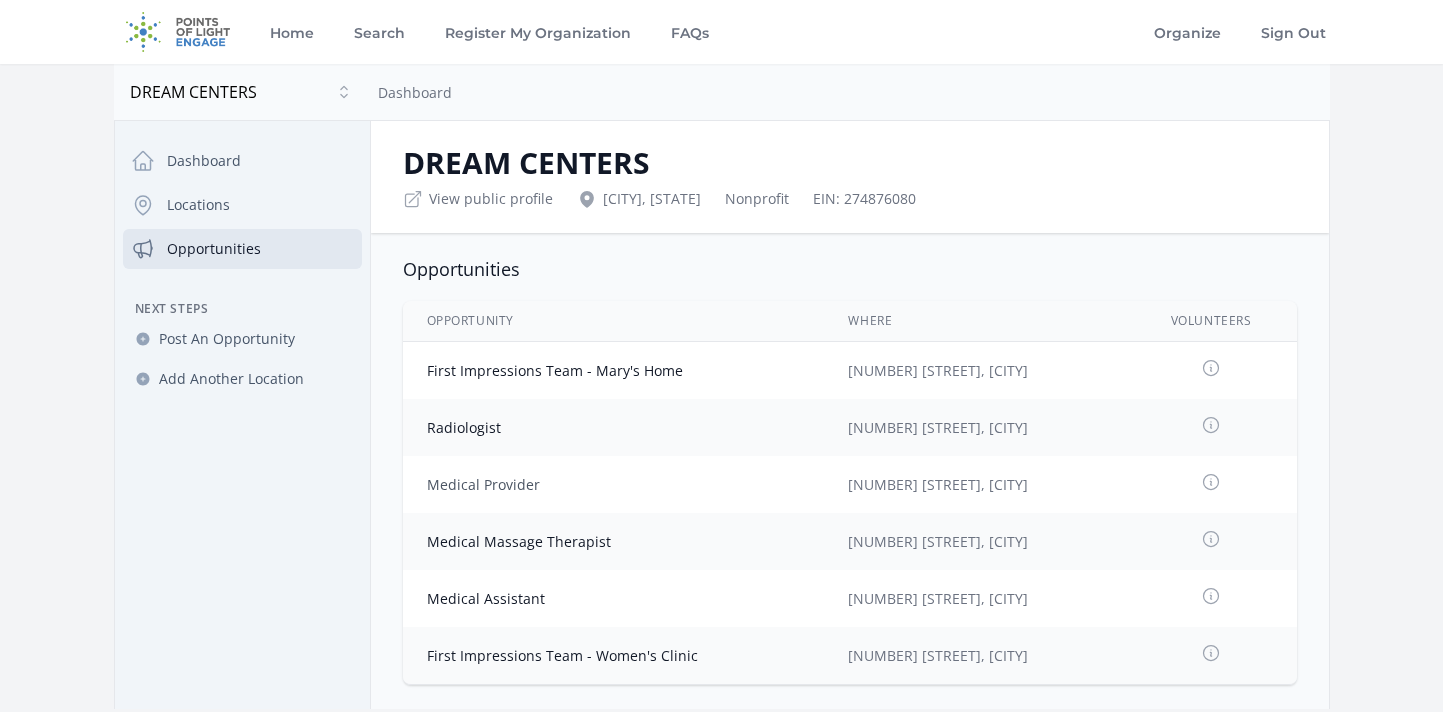 click on "Medical Provider" at bounding box center (483, 484) 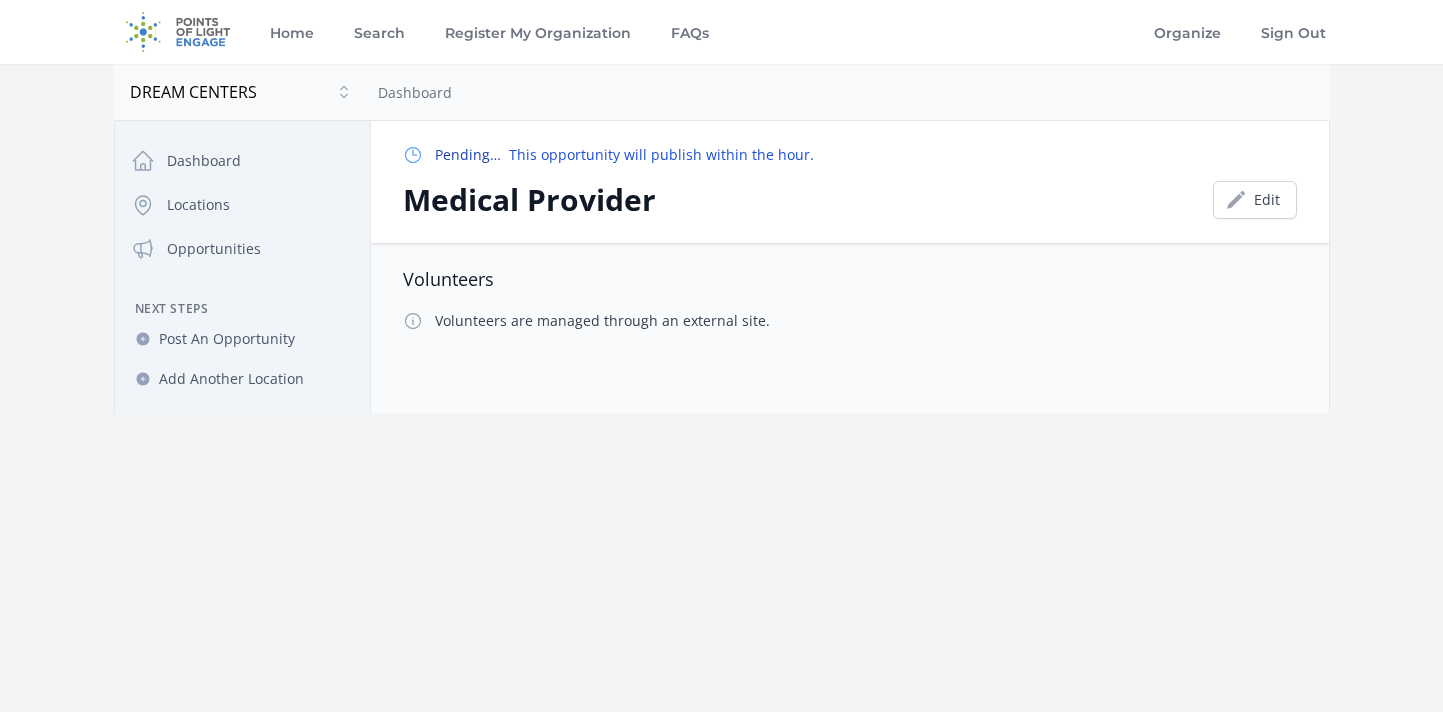 scroll, scrollTop: 0, scrollLeft: 0, axis: both 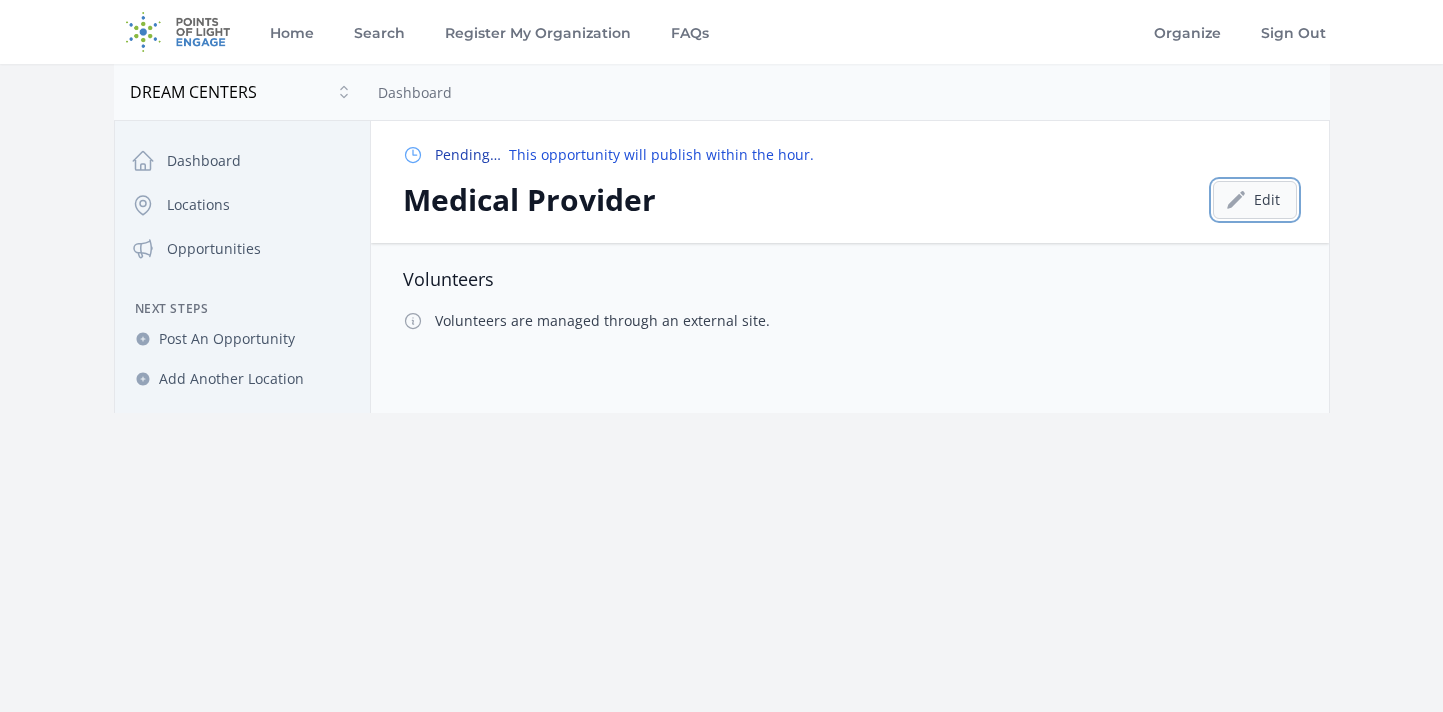 click on "Edit" at bounding box center [1255, 200] 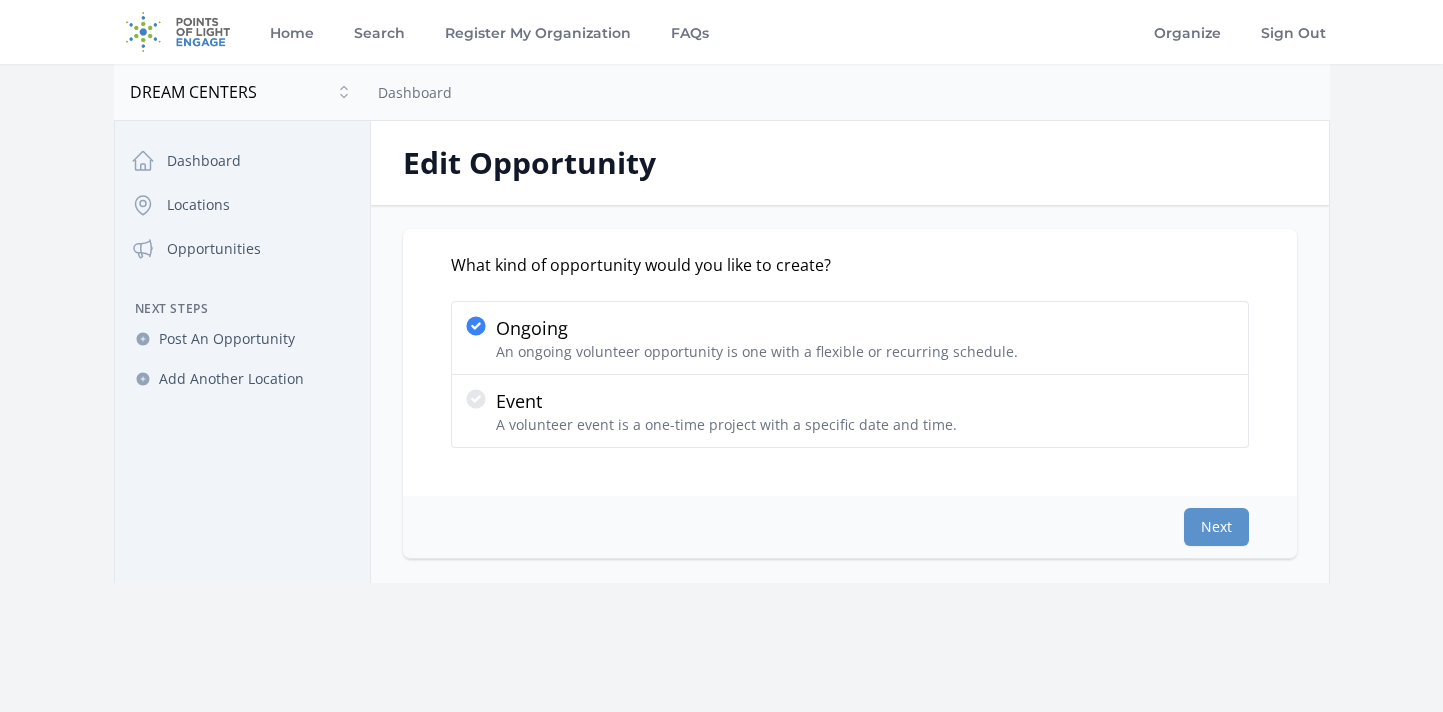 scroll, scrollTop: 0, scrollLeft: 0, axis: both 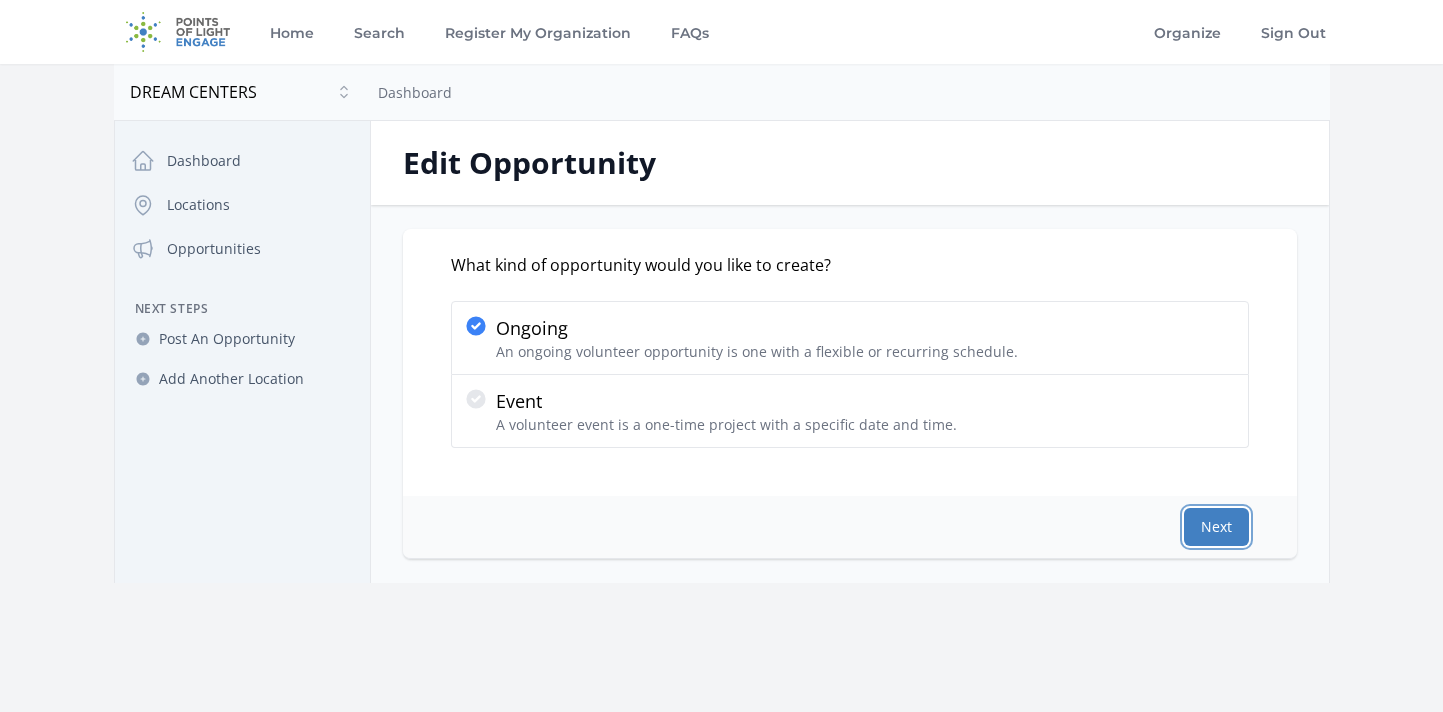 click on "Next" at bounding box center (1216, 527) 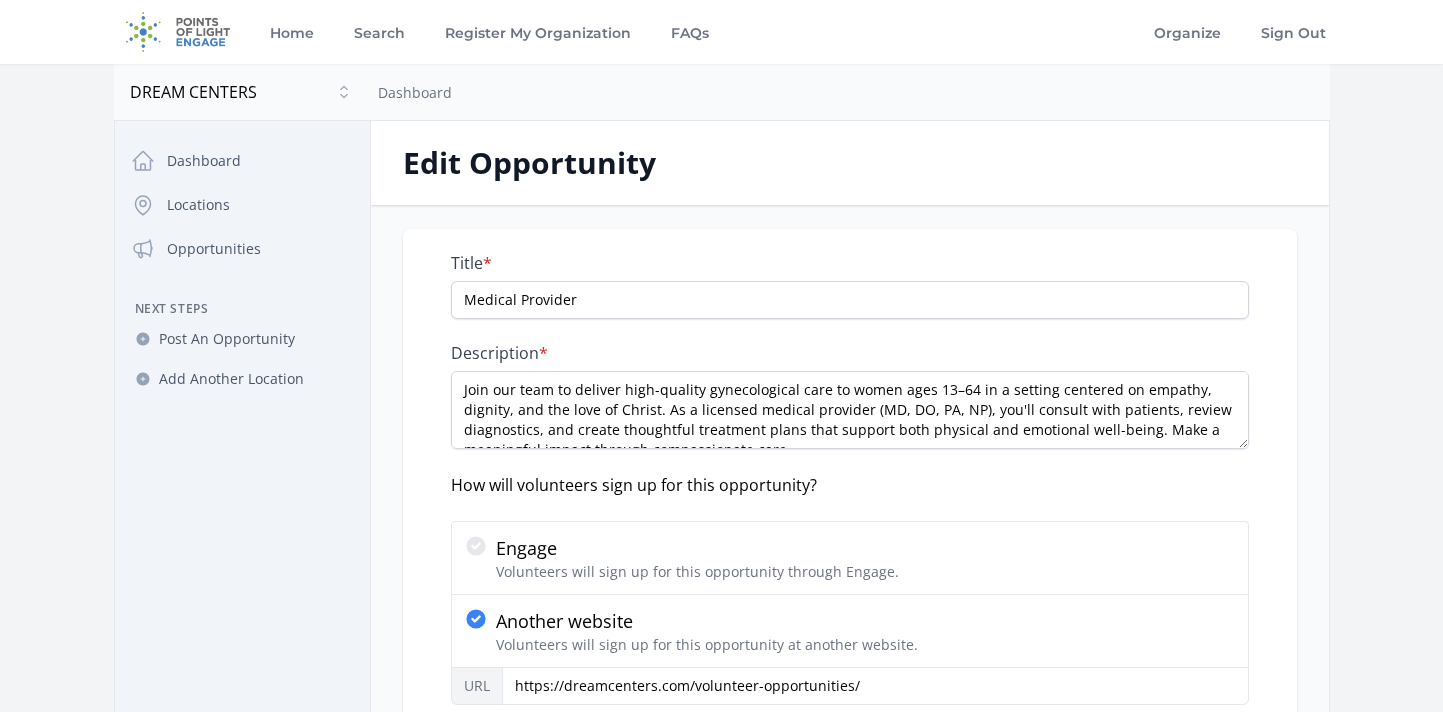 scroll, scrollTop: 20, scrollLeft: 0, axis: vertical 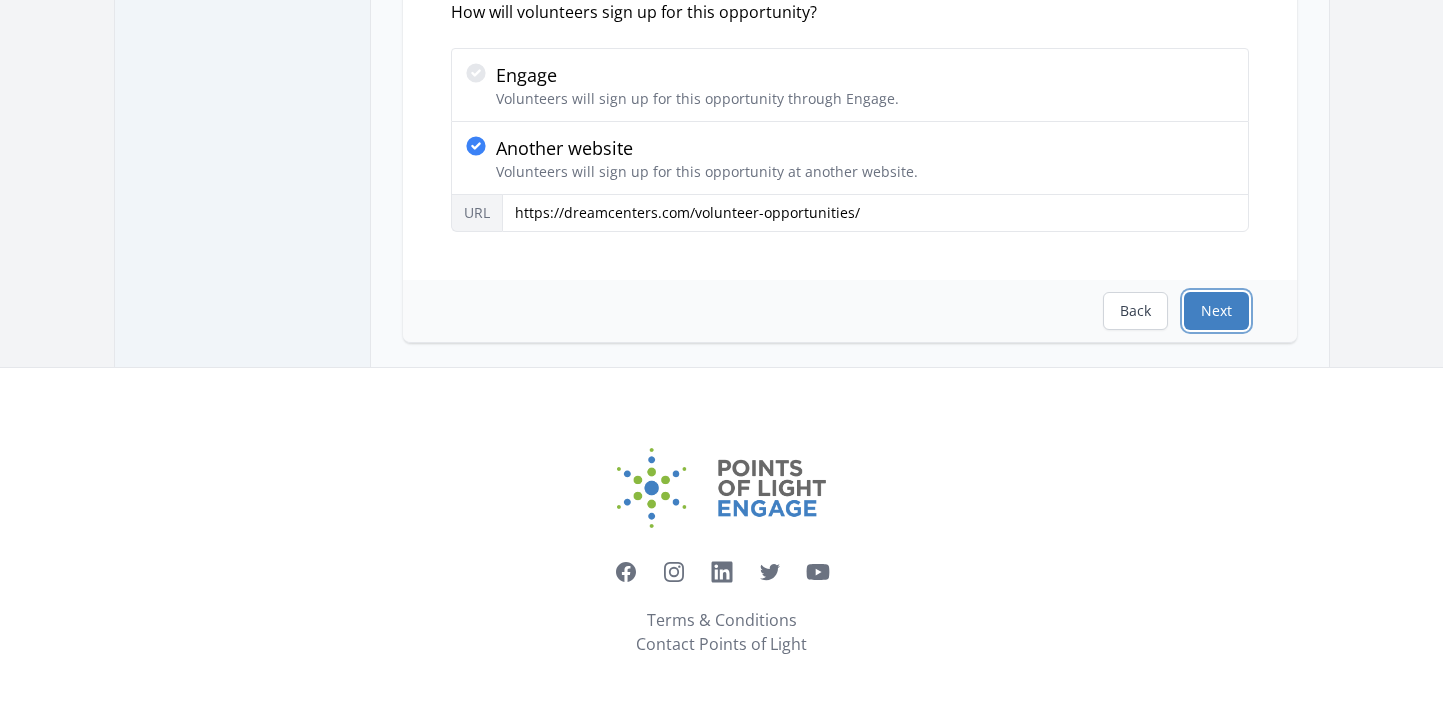 click on "Next" at bounding box center (1216, 311) 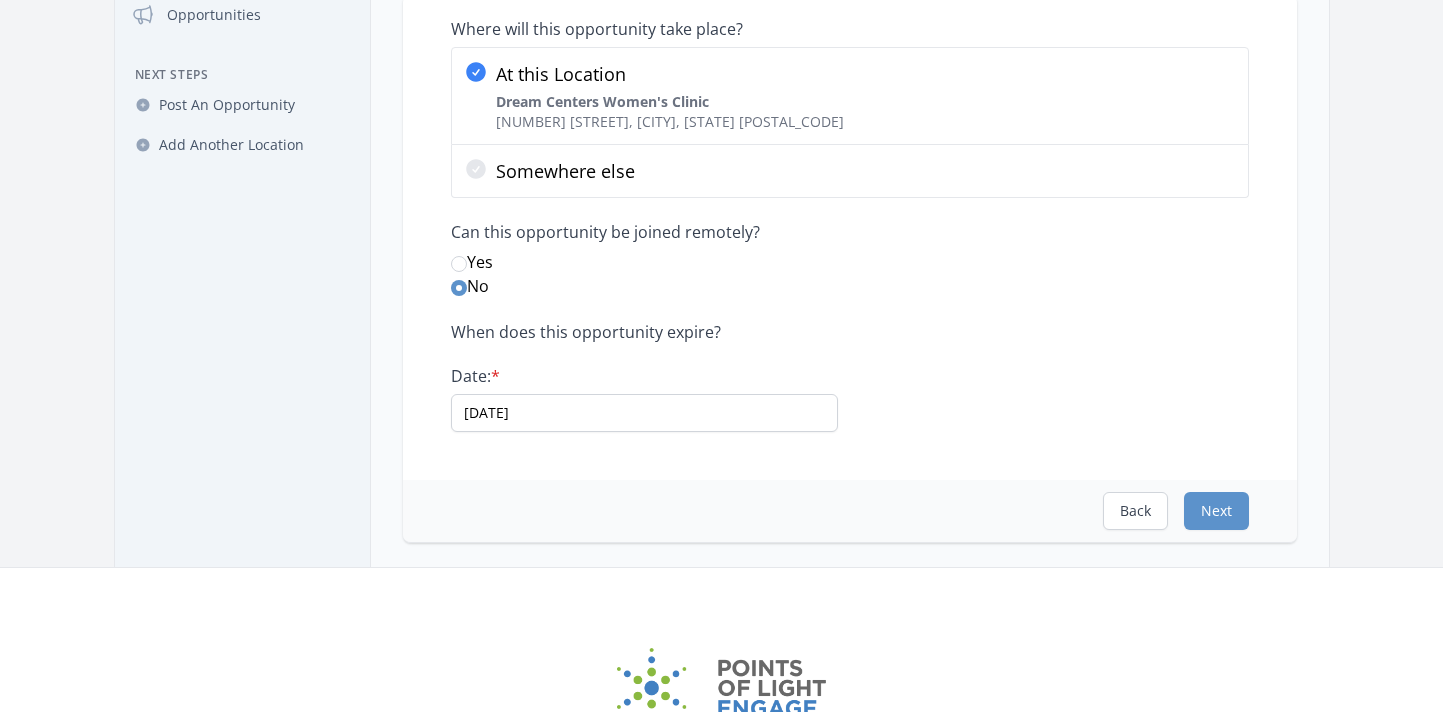 scroll, scrollTop: 434, scrollLeft: 0, axis: vertical 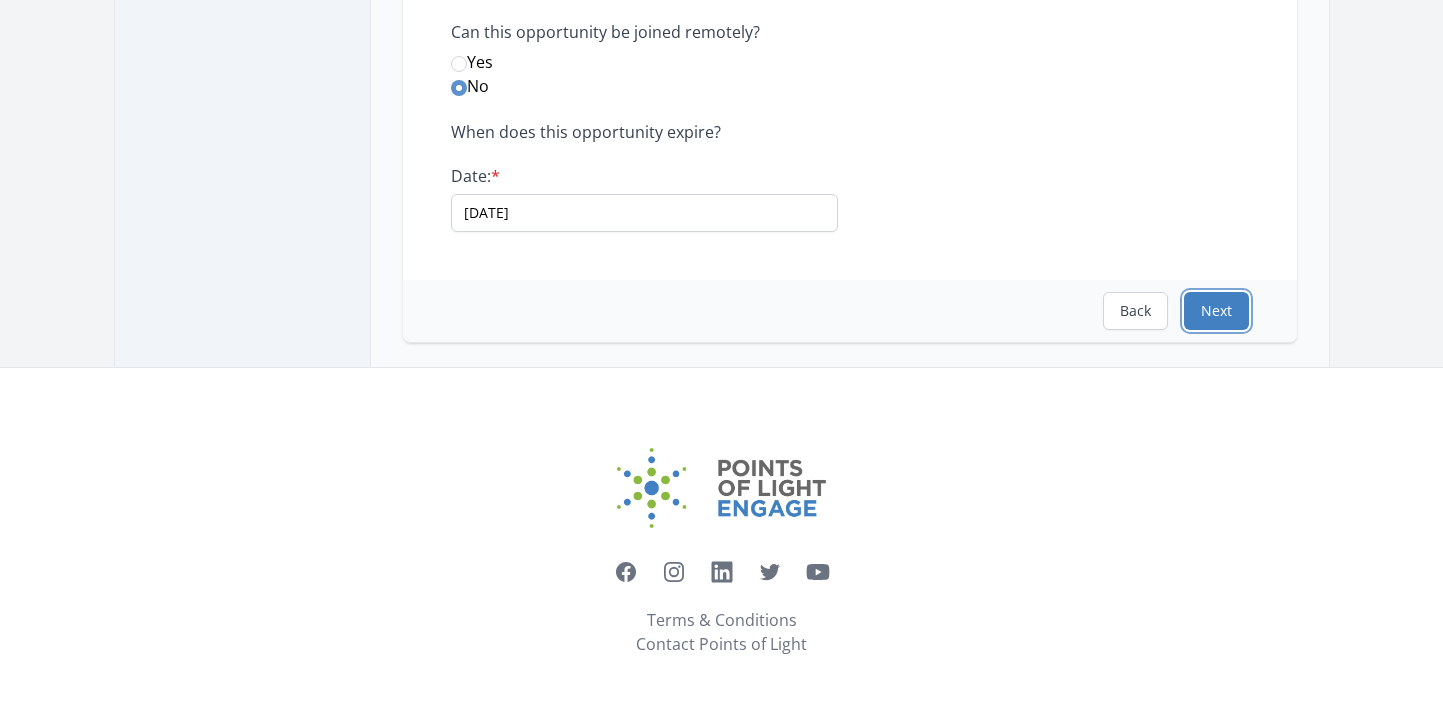 click on "Next" at bounding box center [1216, 311] 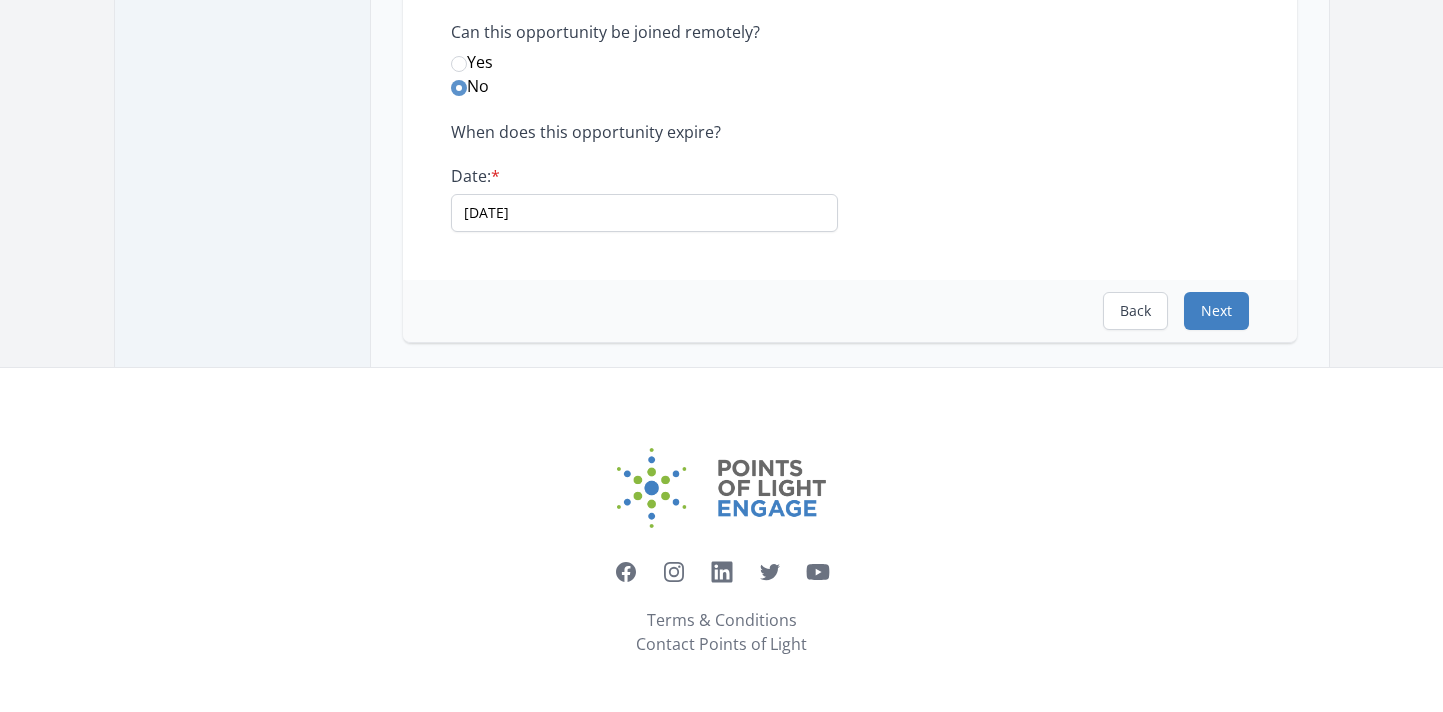 scroll, scrollTop: 0, scrollLeft: 0, axis: both 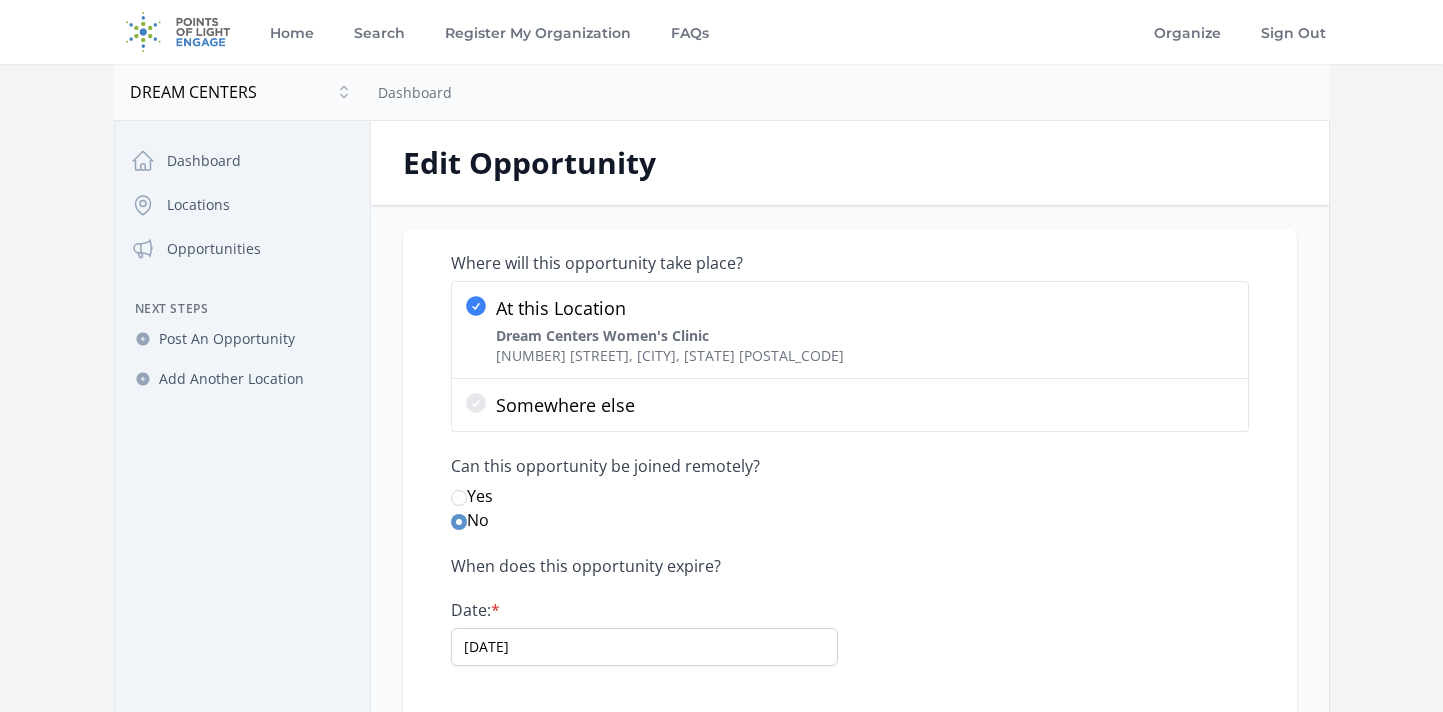 select on "Minimum Age 21" 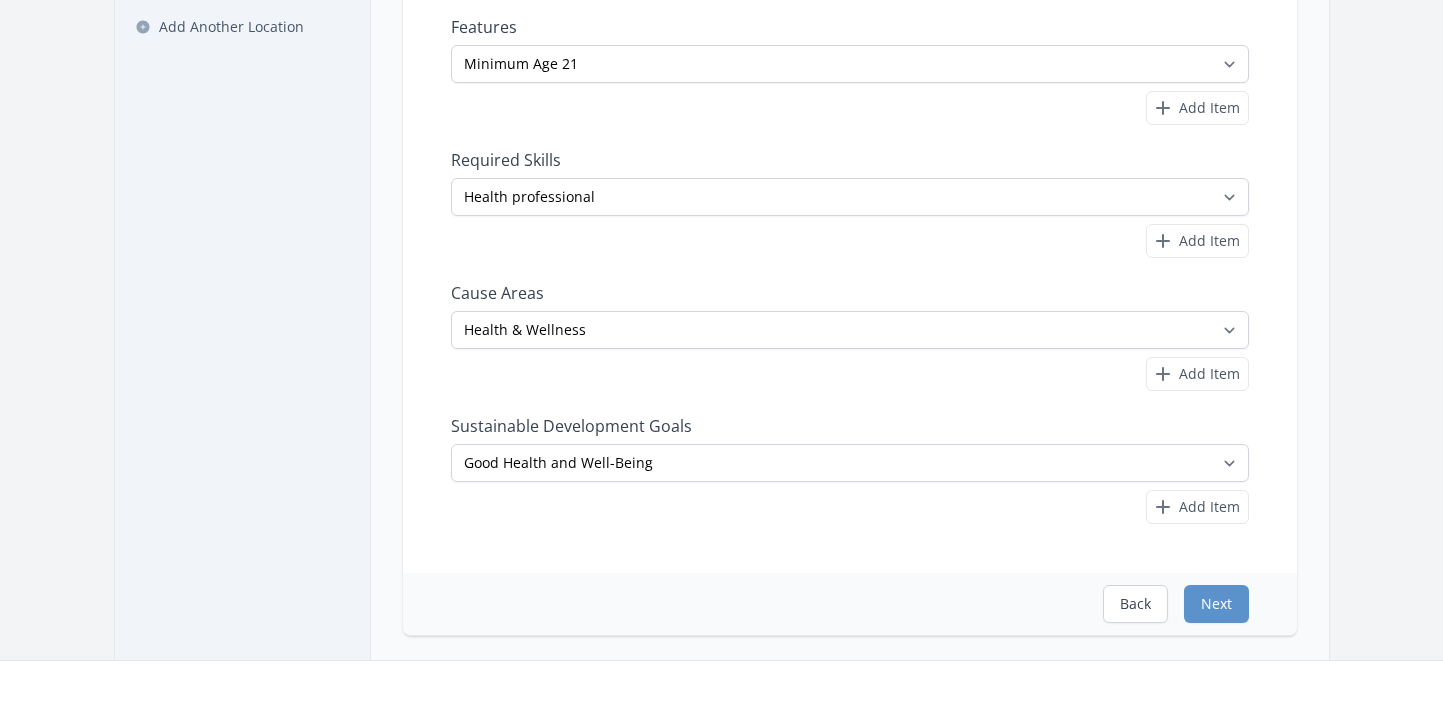 scroll, scrollTop: 360, scrollLeft: 0, axis: vertical 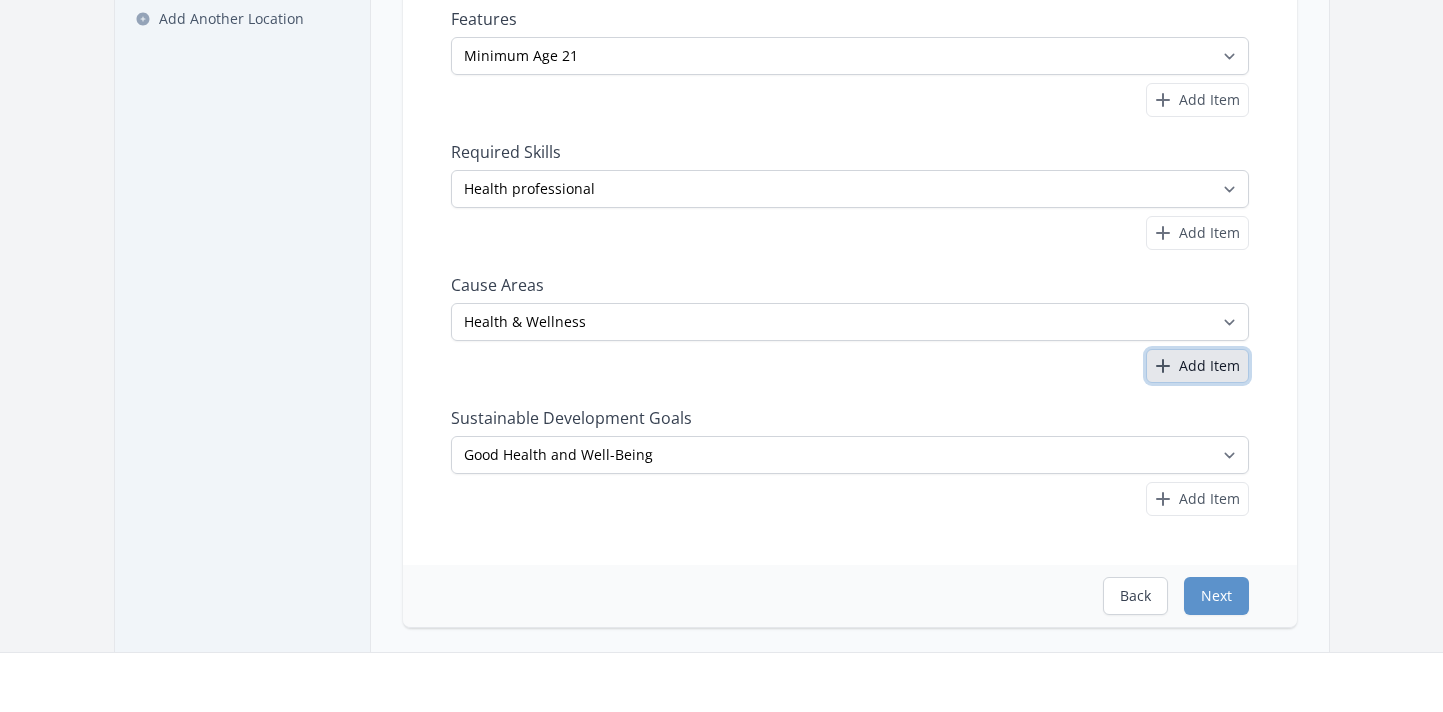 click 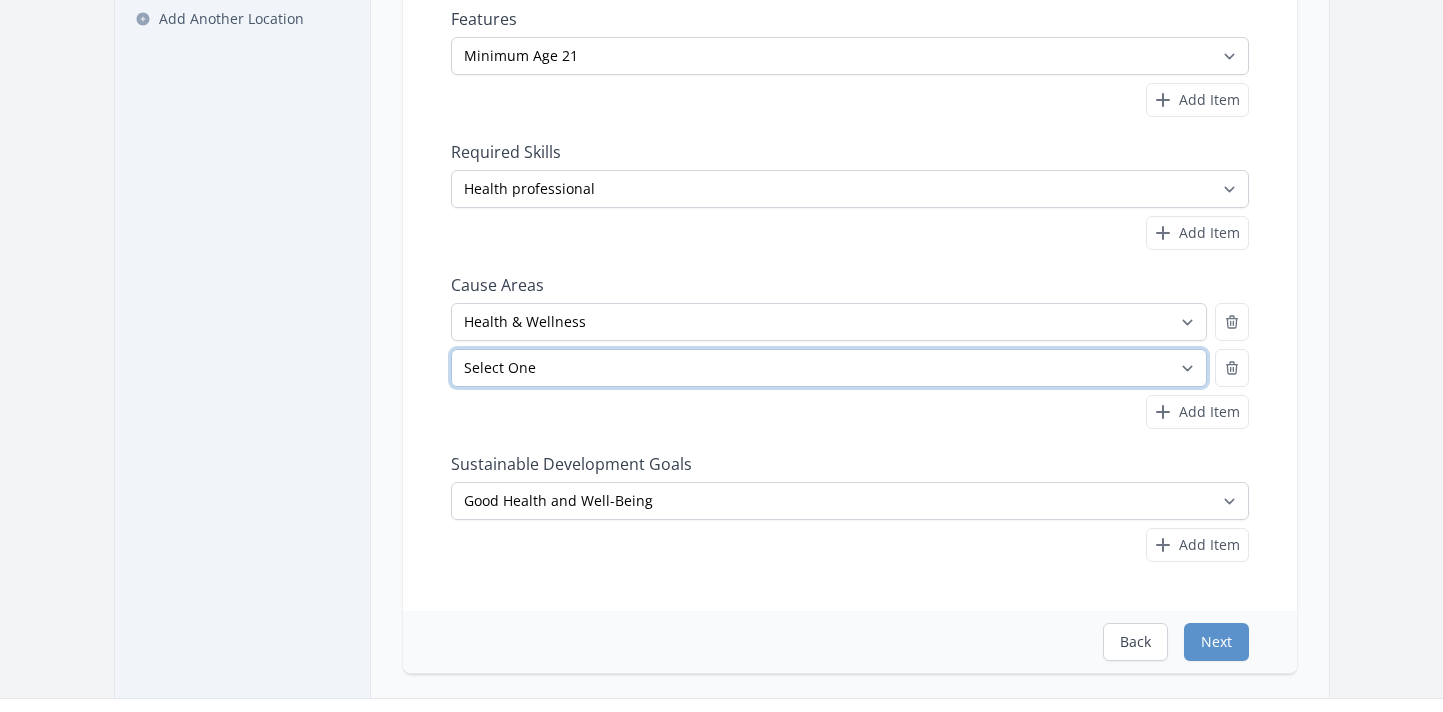 click on "Select One
Adult Education
Animals
Arts & Culture
Children & Youth
Civil Rights
Community Strengthening
COVID-19
Digital Divide
Disabilities
Disaster Response & Recovery
Education
Environment
Family Services
Food Insecurity
Health & Wellness
Homelessness Hunger STEM" at bounding box center [829, 368] 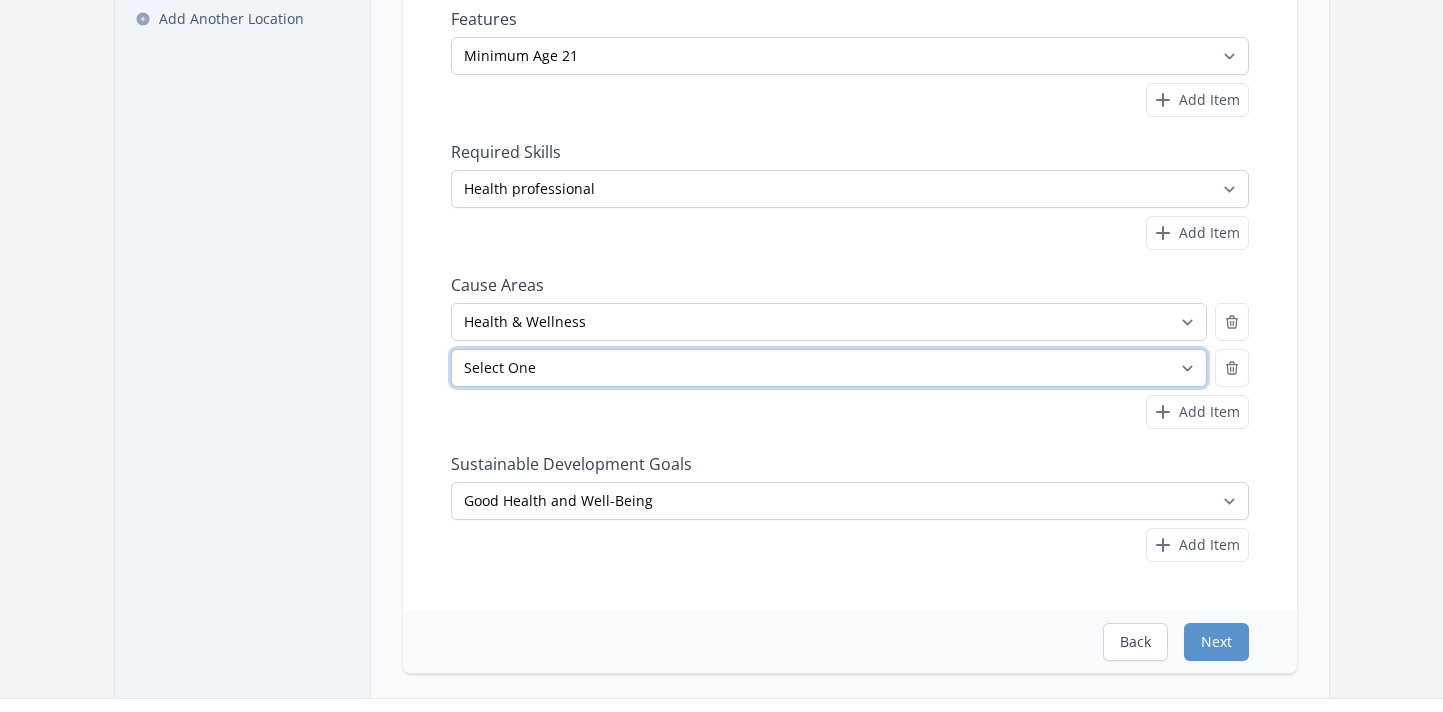 select on "Women's Issues" 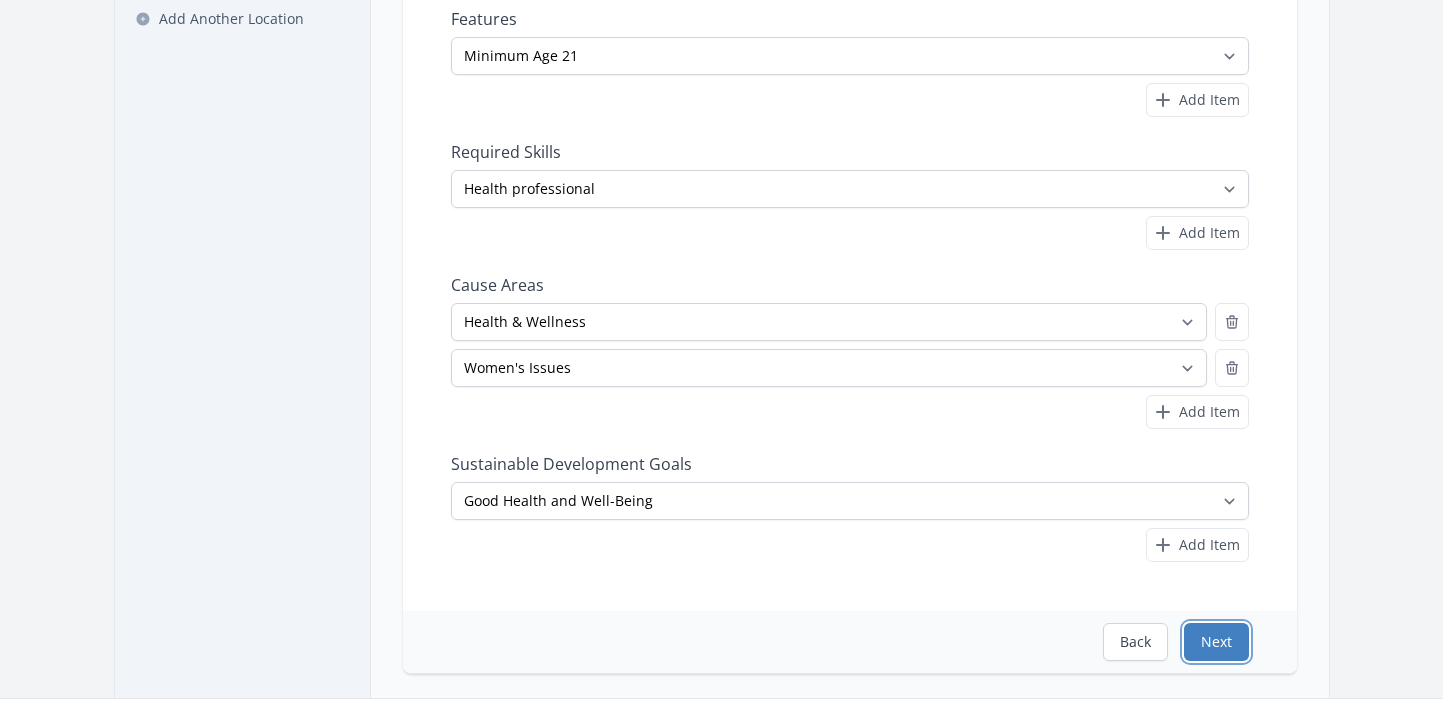 click on "Next" at bounding box center (1216, 642) 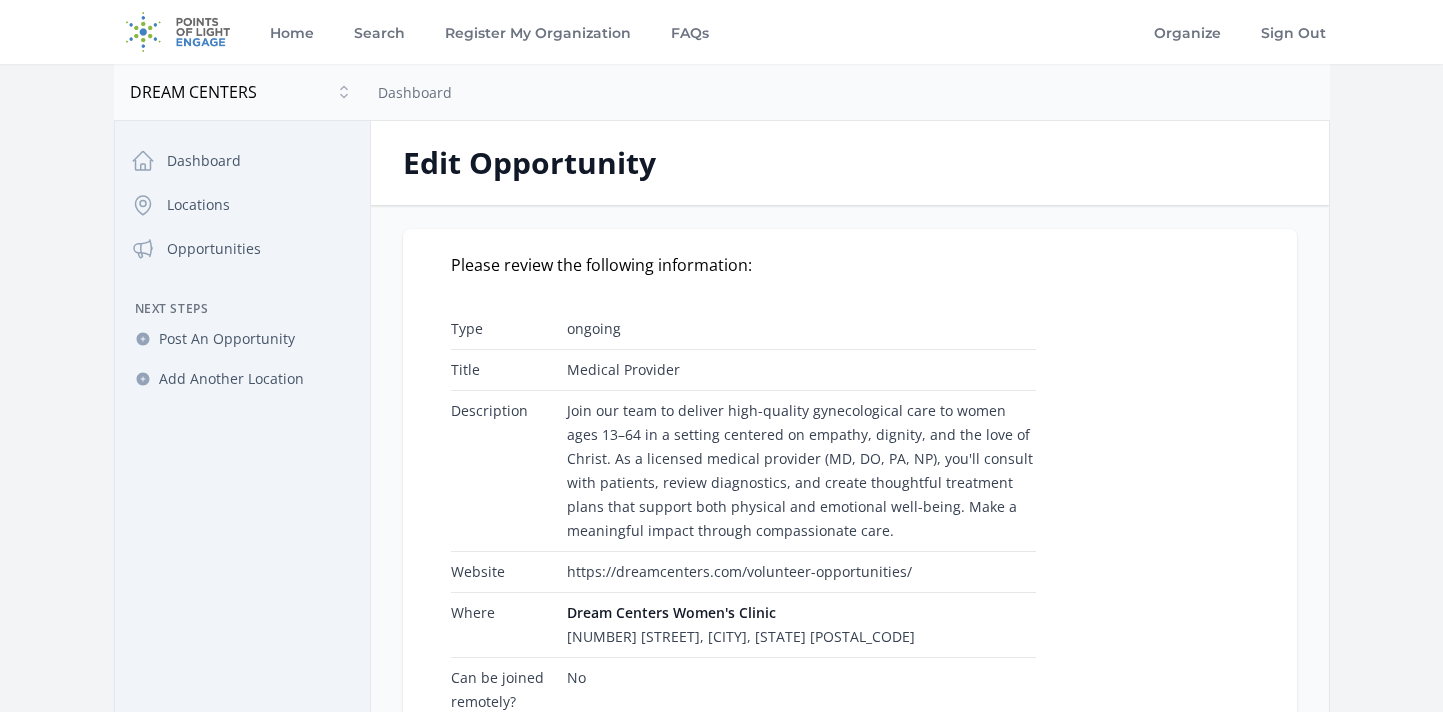 scroll, scrollTop: 1029, scrollLeft: 0, axis: vertical 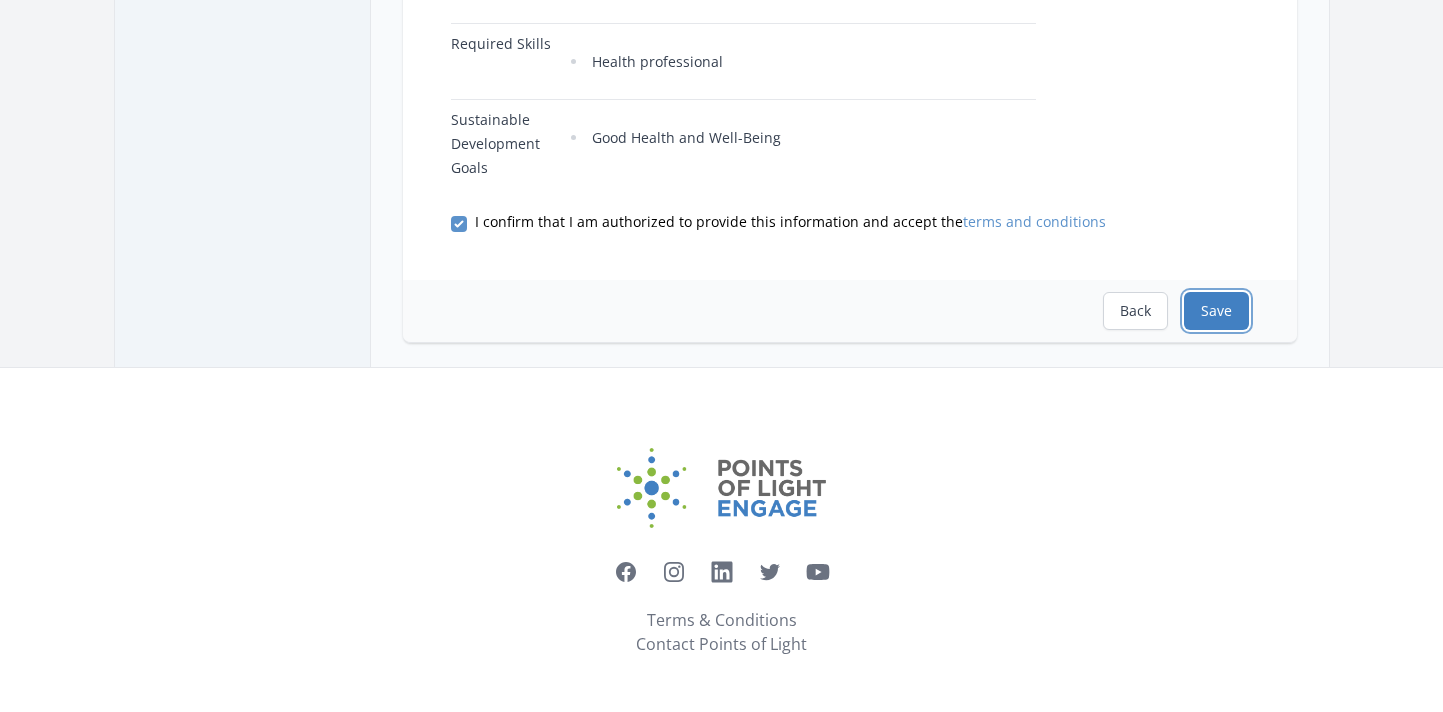 click on "Save" at bounding box center (1216, 311) 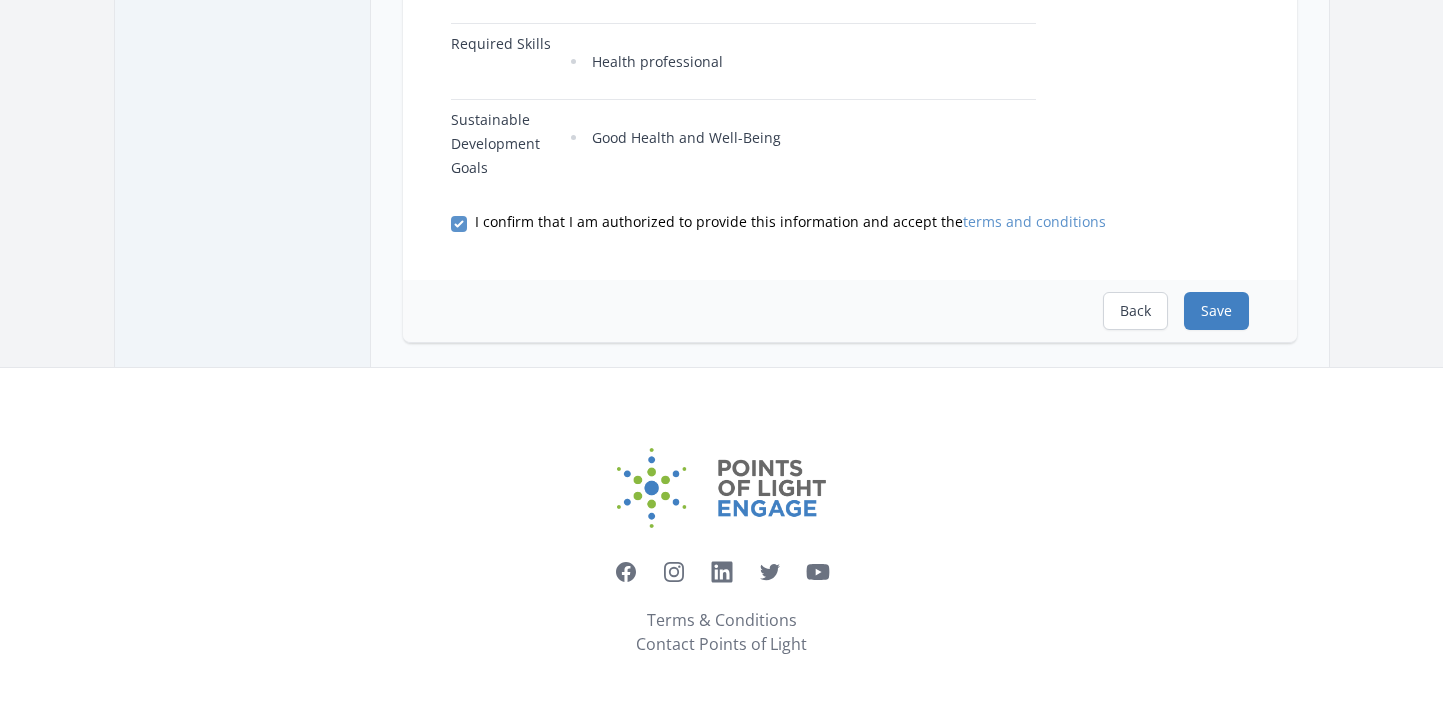 scroll, scrollTop: 0, scrollLeft: 0, axis: both 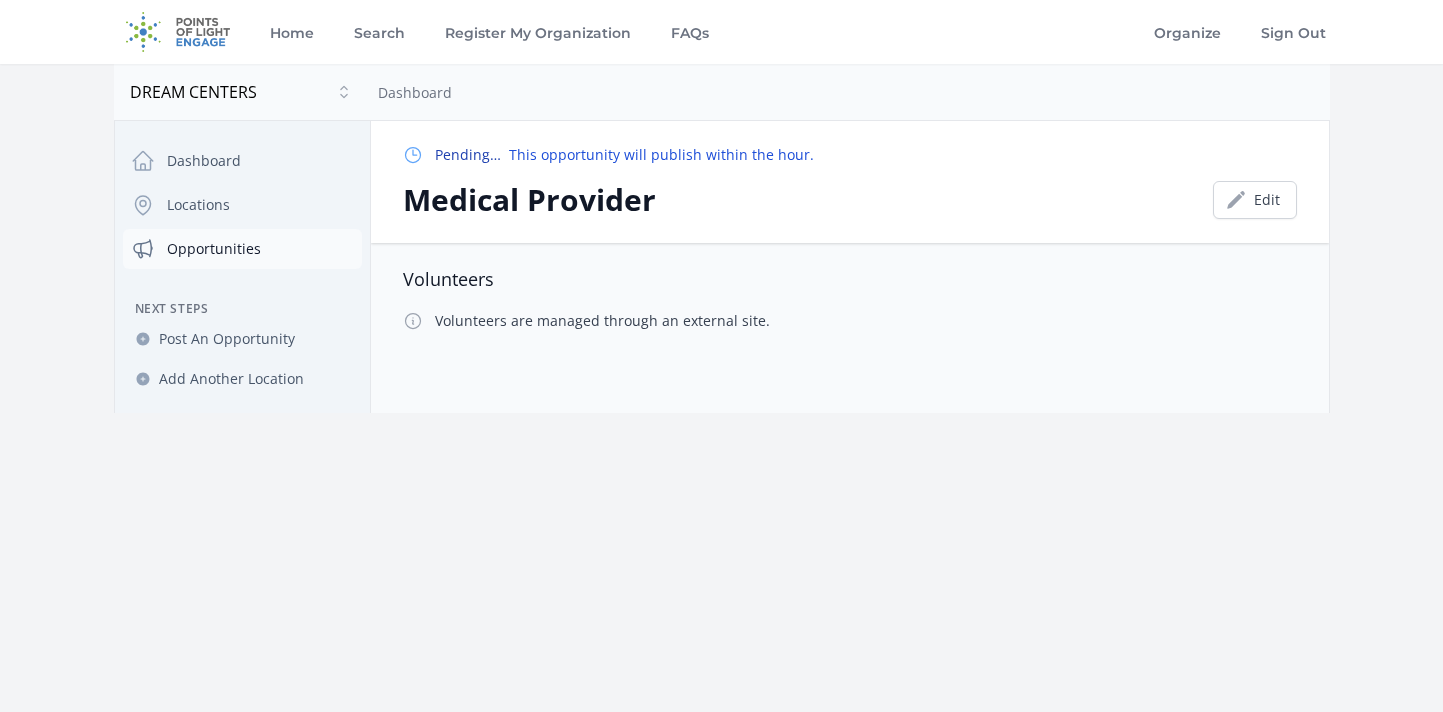 click on "Opportunities" at bounding box center (242, 249) 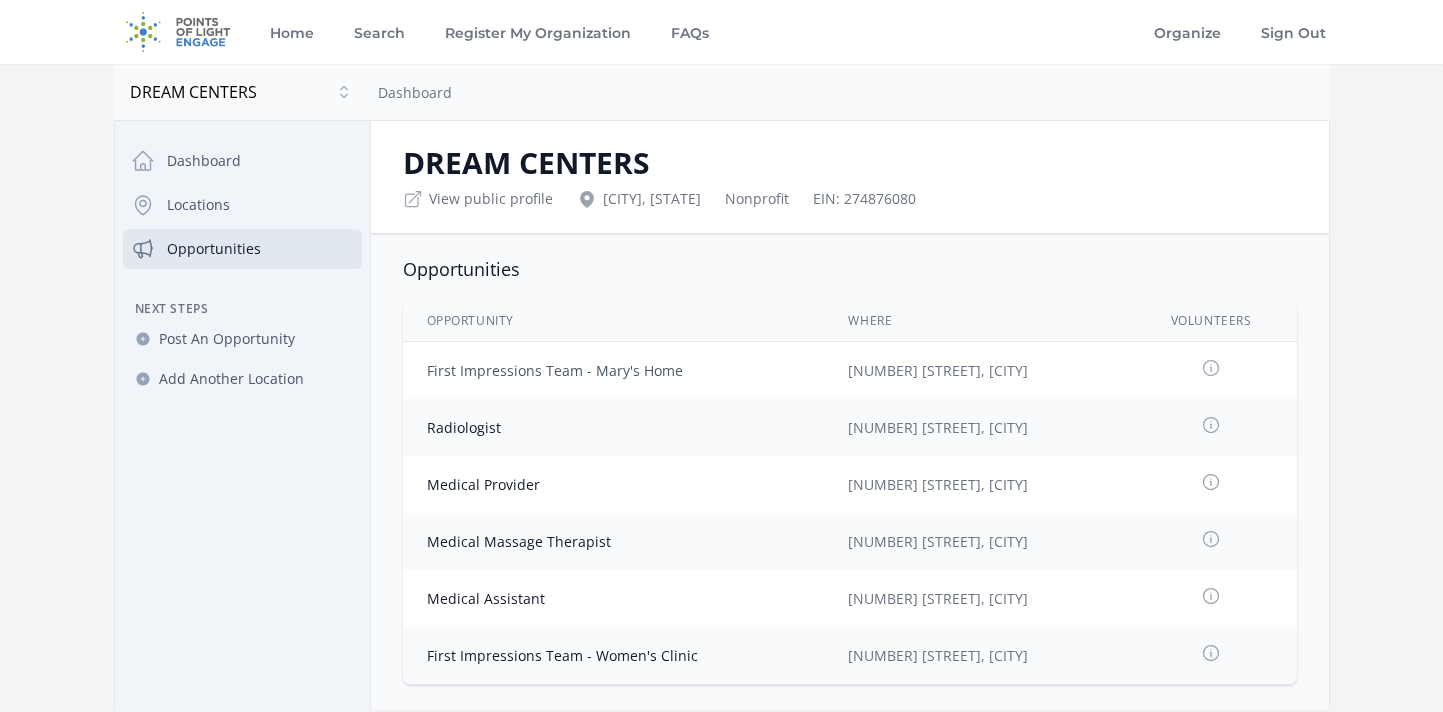 scroll, scrollTop: 128, scrollLeft: 0, axis: vertical 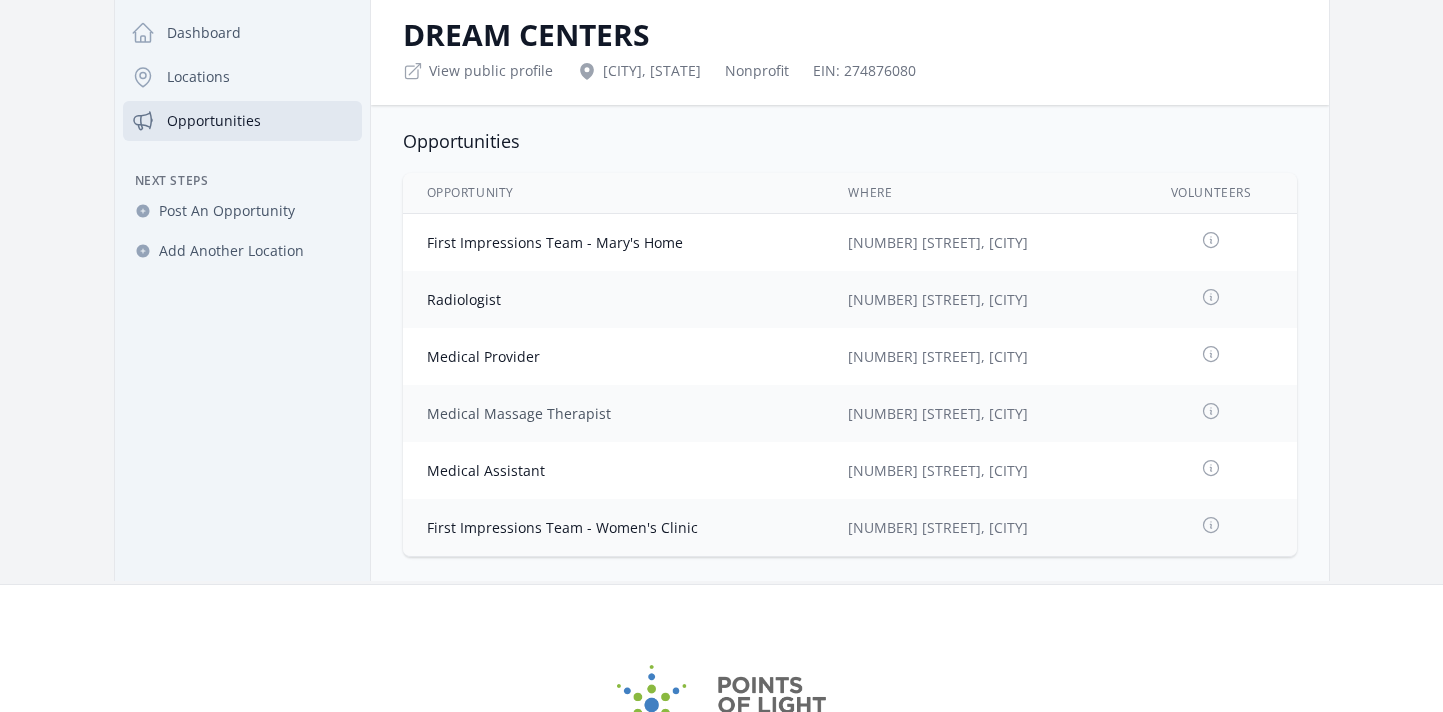 click on "Medical Massage Therapist" at bounding box center [519, 413] 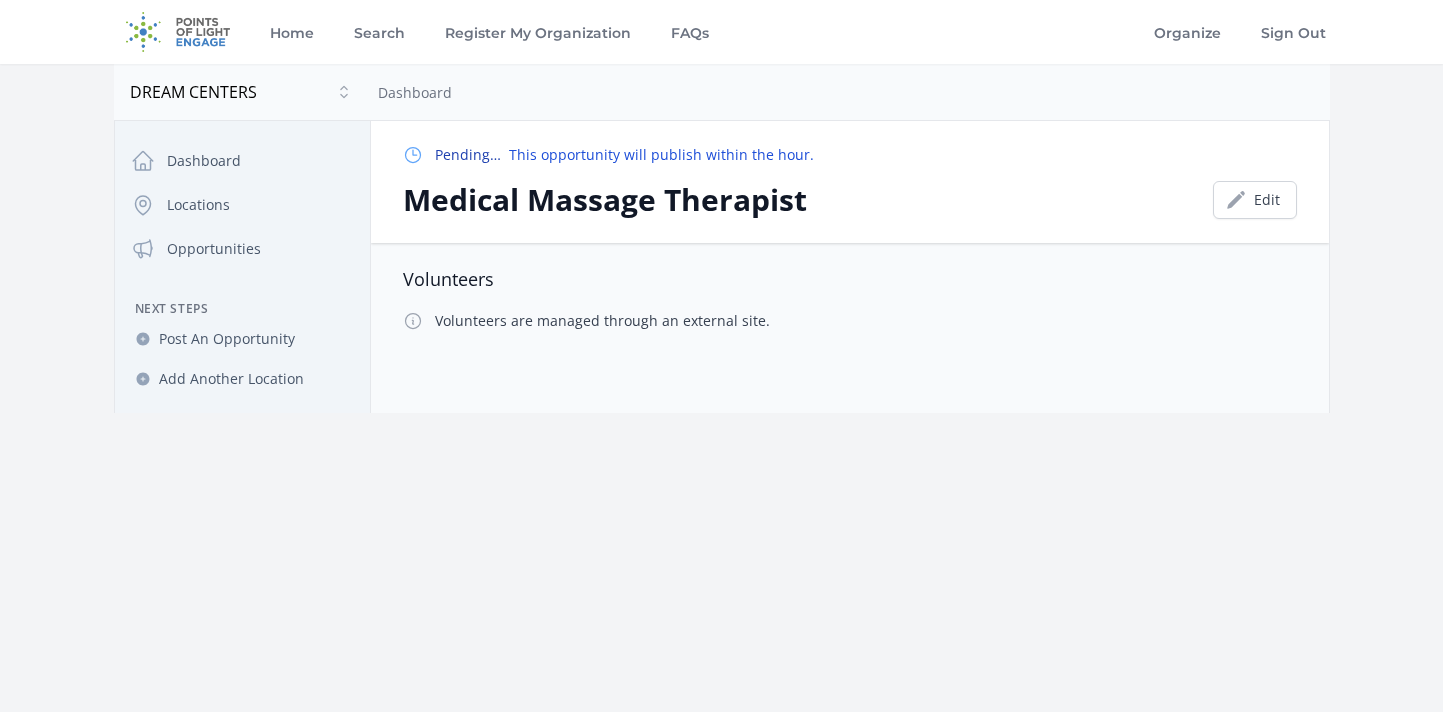scroll, scrollTop: 0, scrollLeft: 0, axis: both 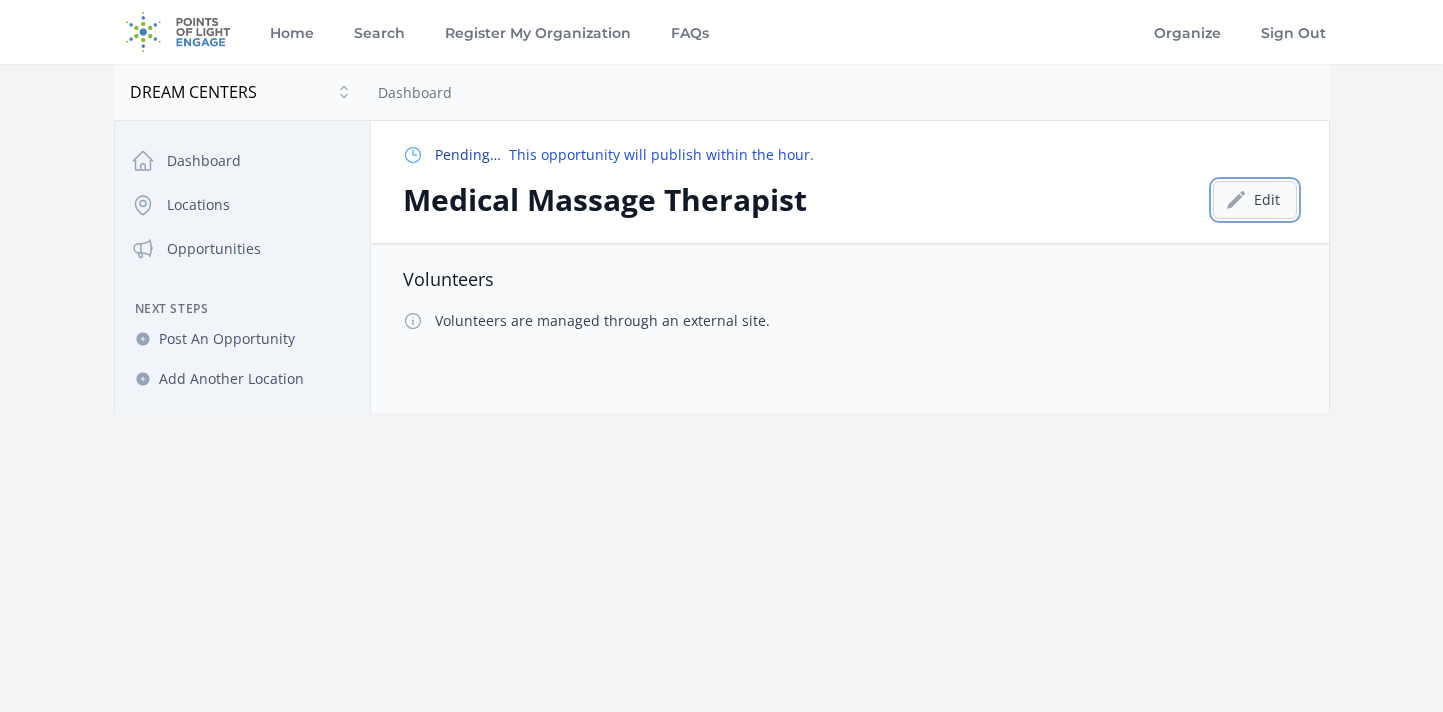 click on "Edit" at bounding box center [1255, 200] 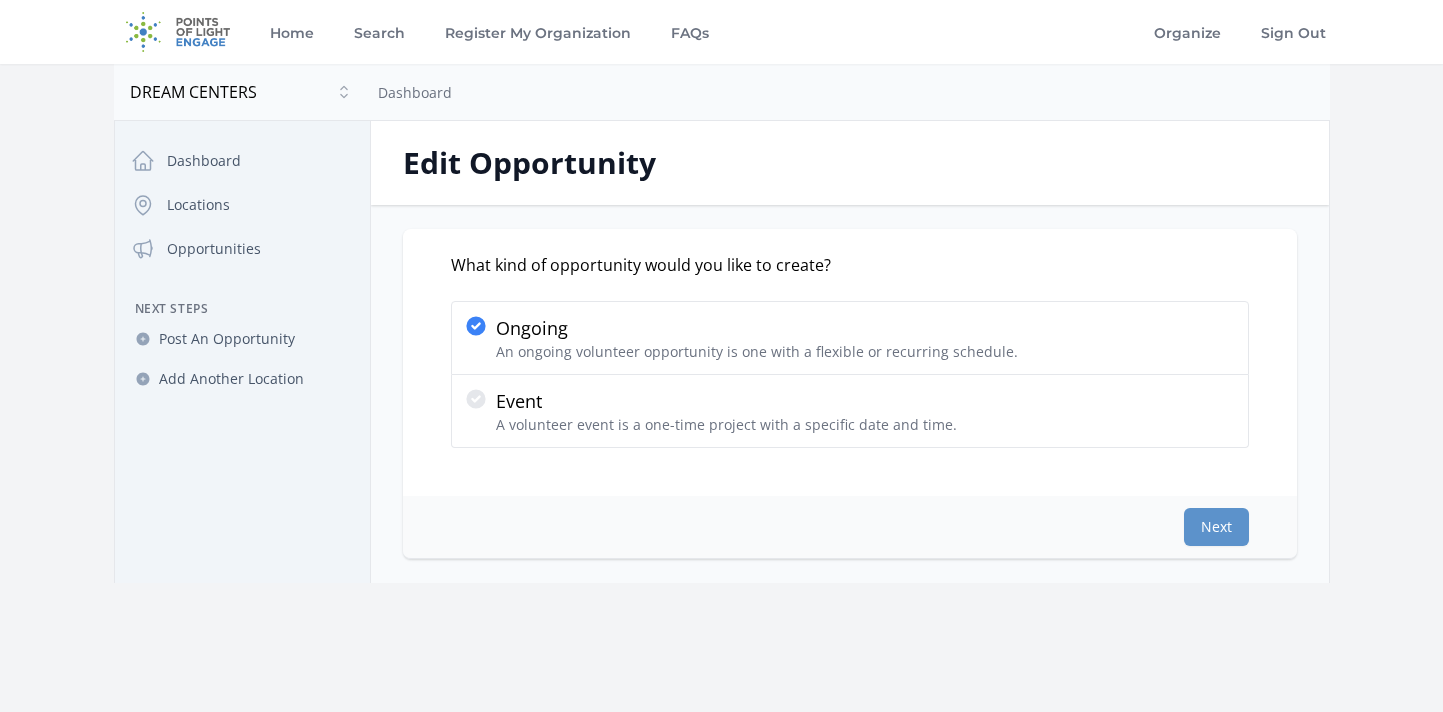 scroll, scrollTop: 0, scrollLeft: 0, axis: both 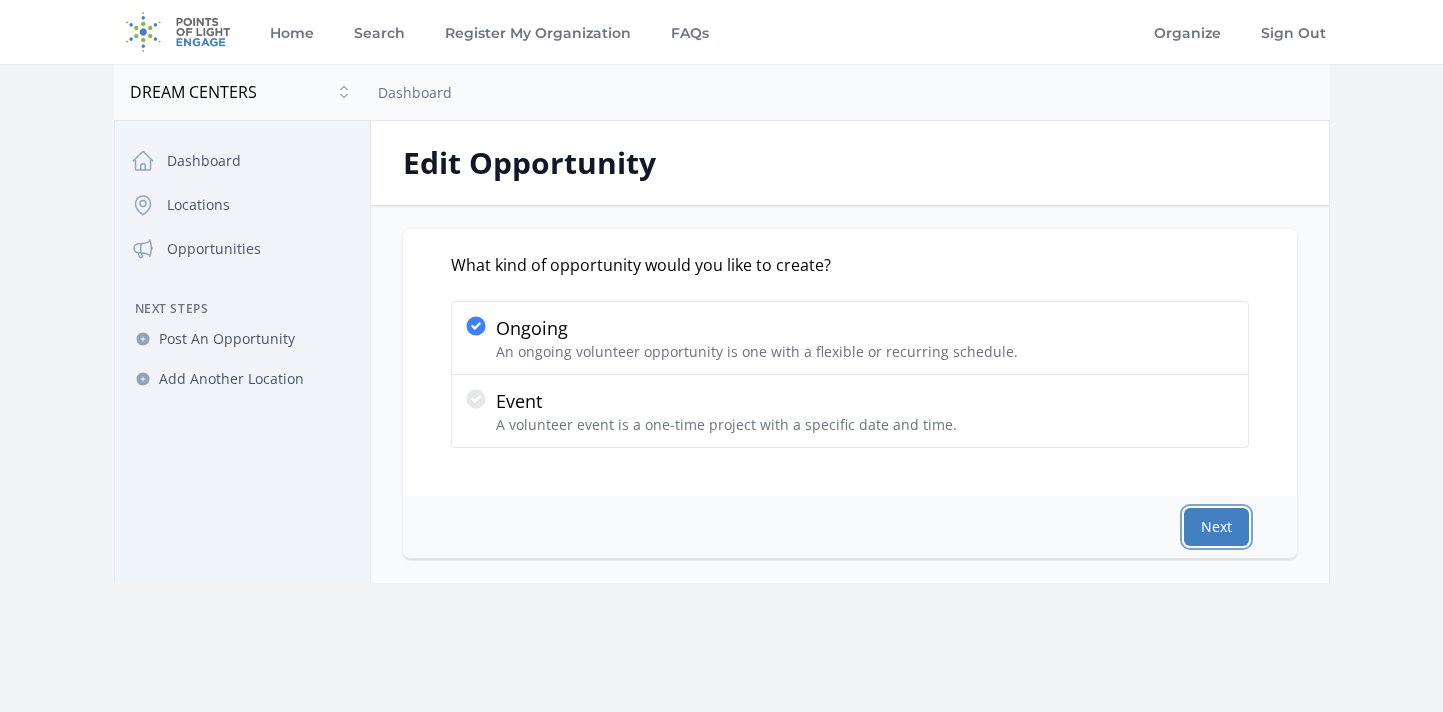click on "Next" at bounding box center [1216, 527] 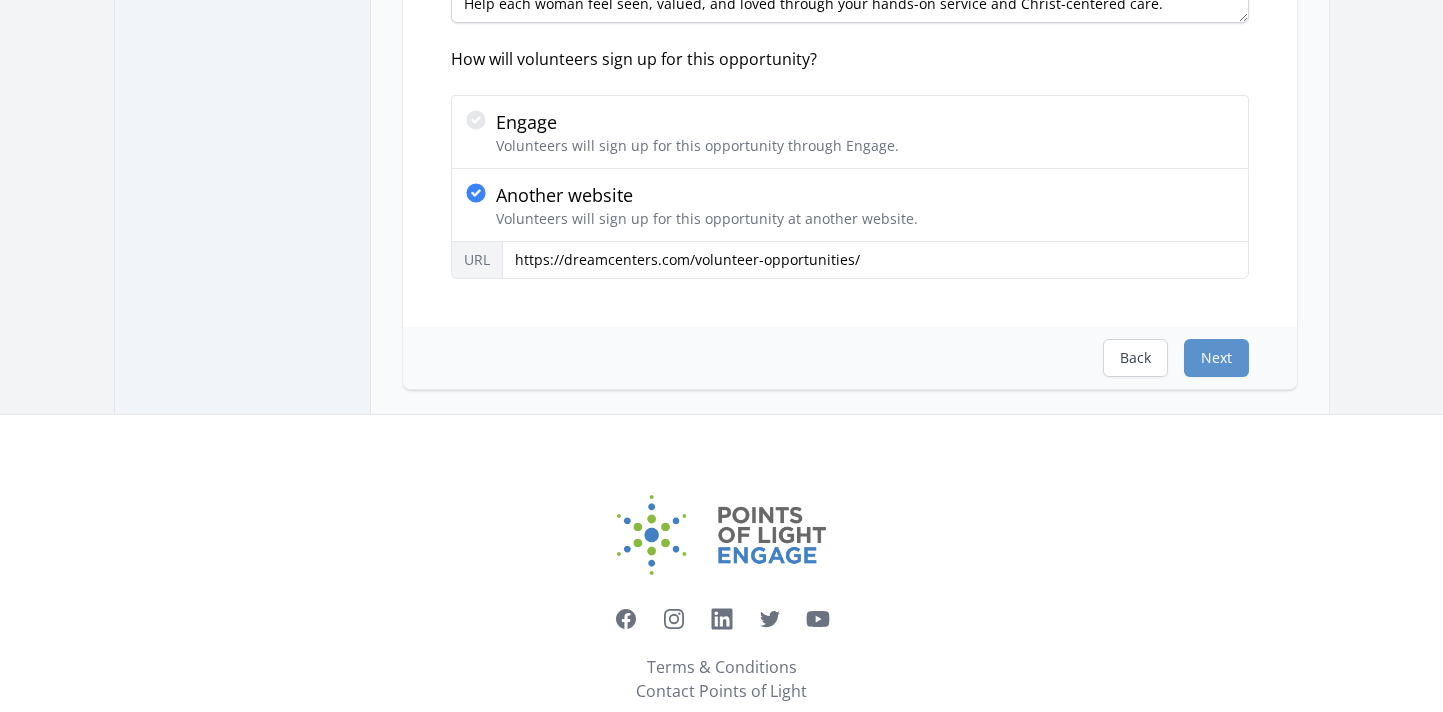 scroll, scrollTop: 473, scrollLeft: 0, axis: vertical 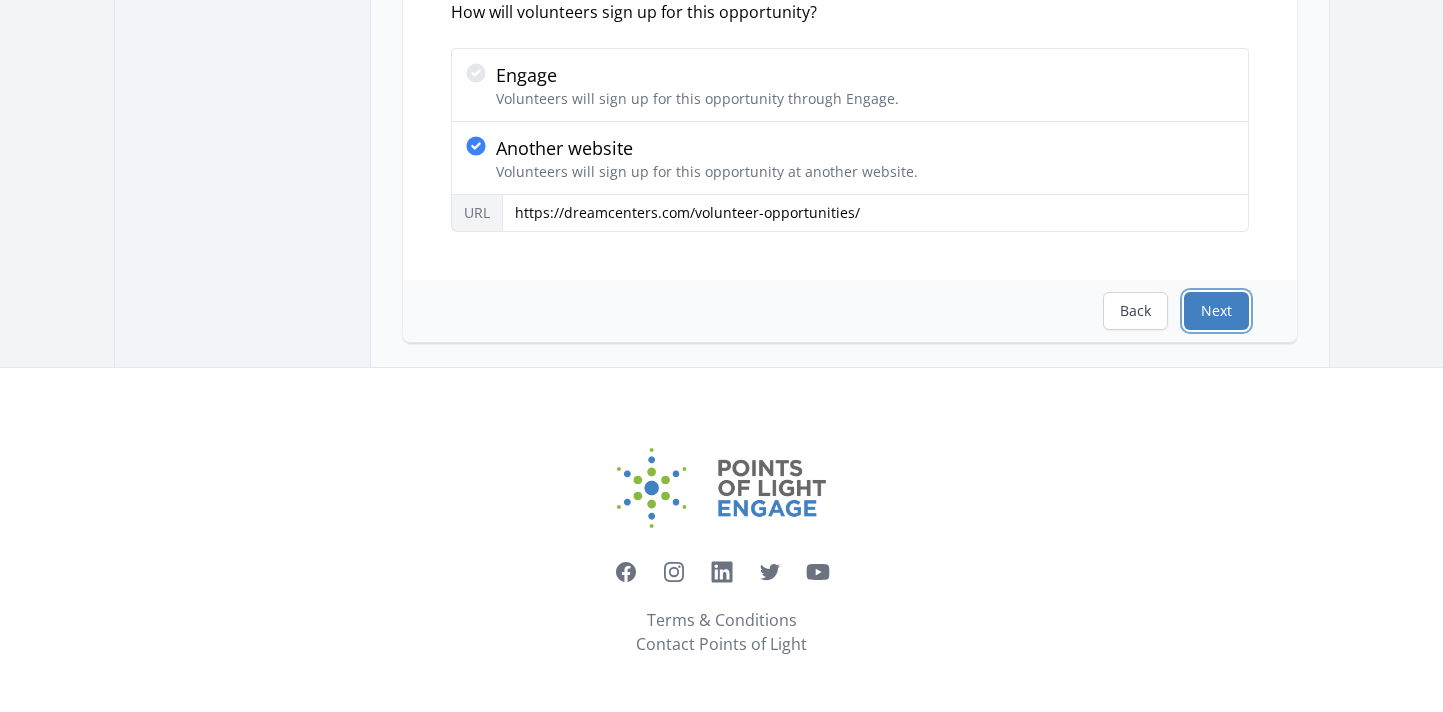 click on "Next" at bounding box center (1216, 311) 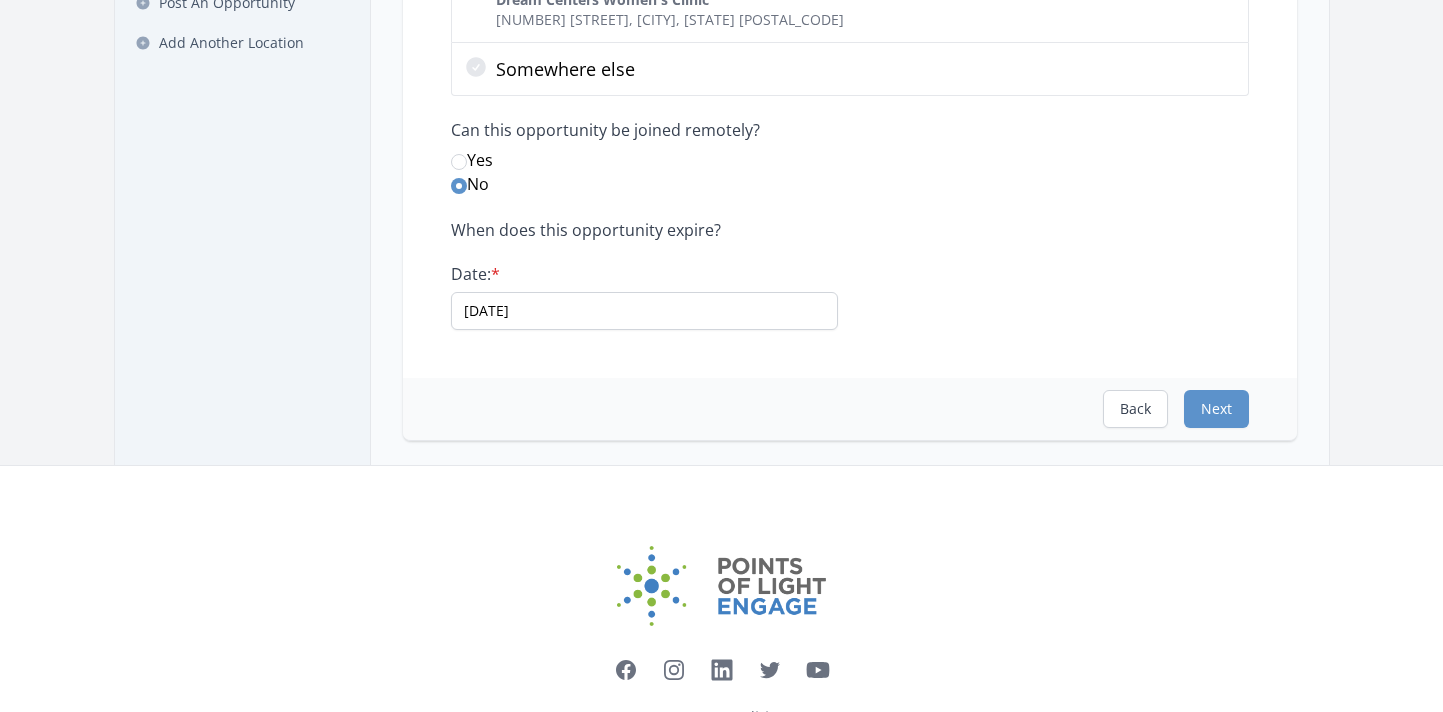 scroll, scrollTop: 434, scrollLeft: 0, axis: vertical 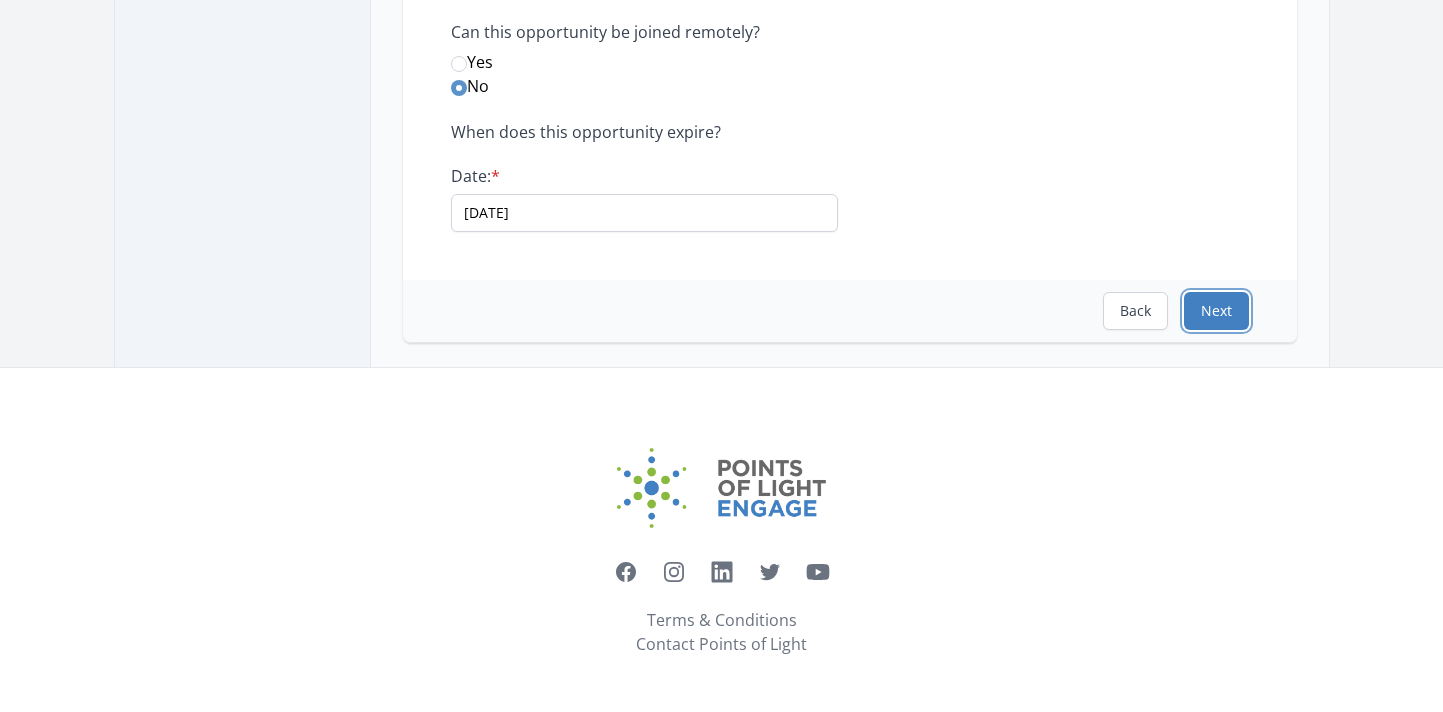 click on "Next" at bounding box center (1216, 311) 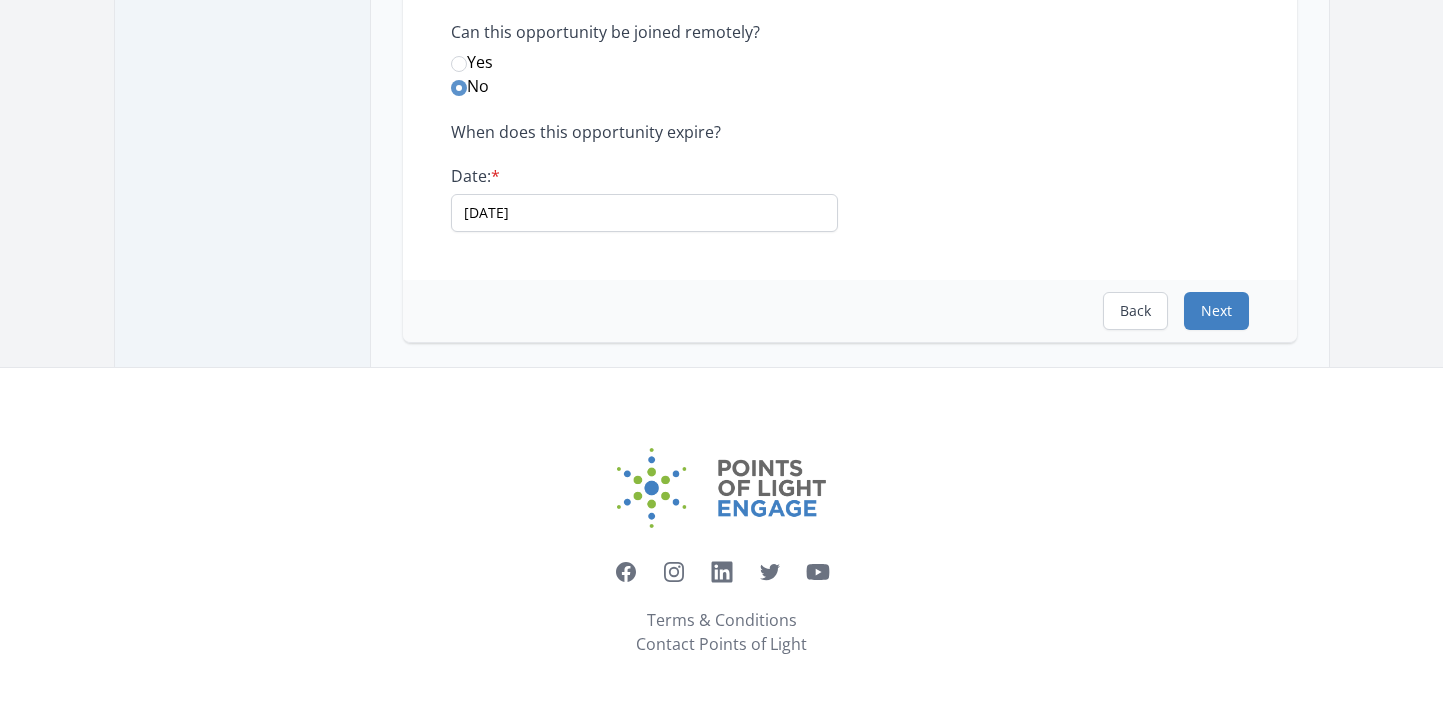 scroll, scrollTop: 0, scrollLeft: 0, axis: both 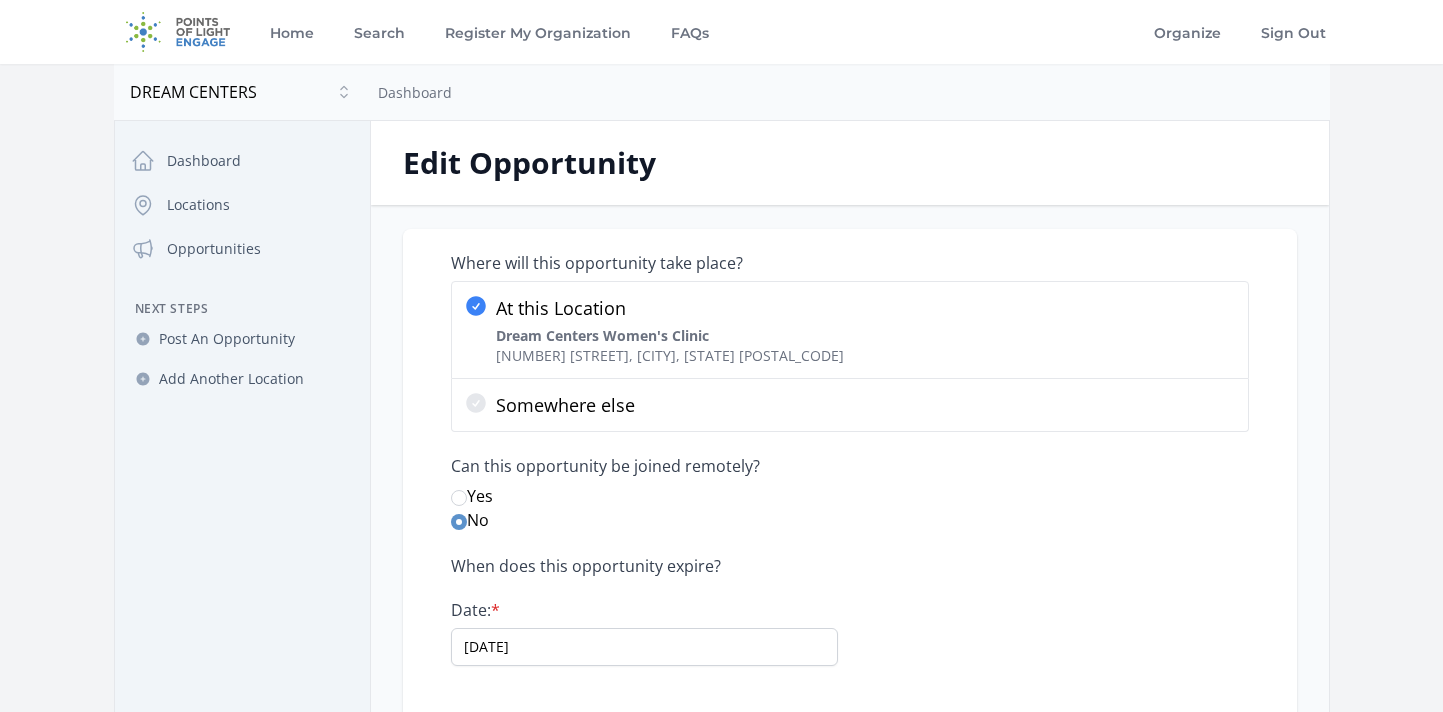 select on "Minimum Age 21" 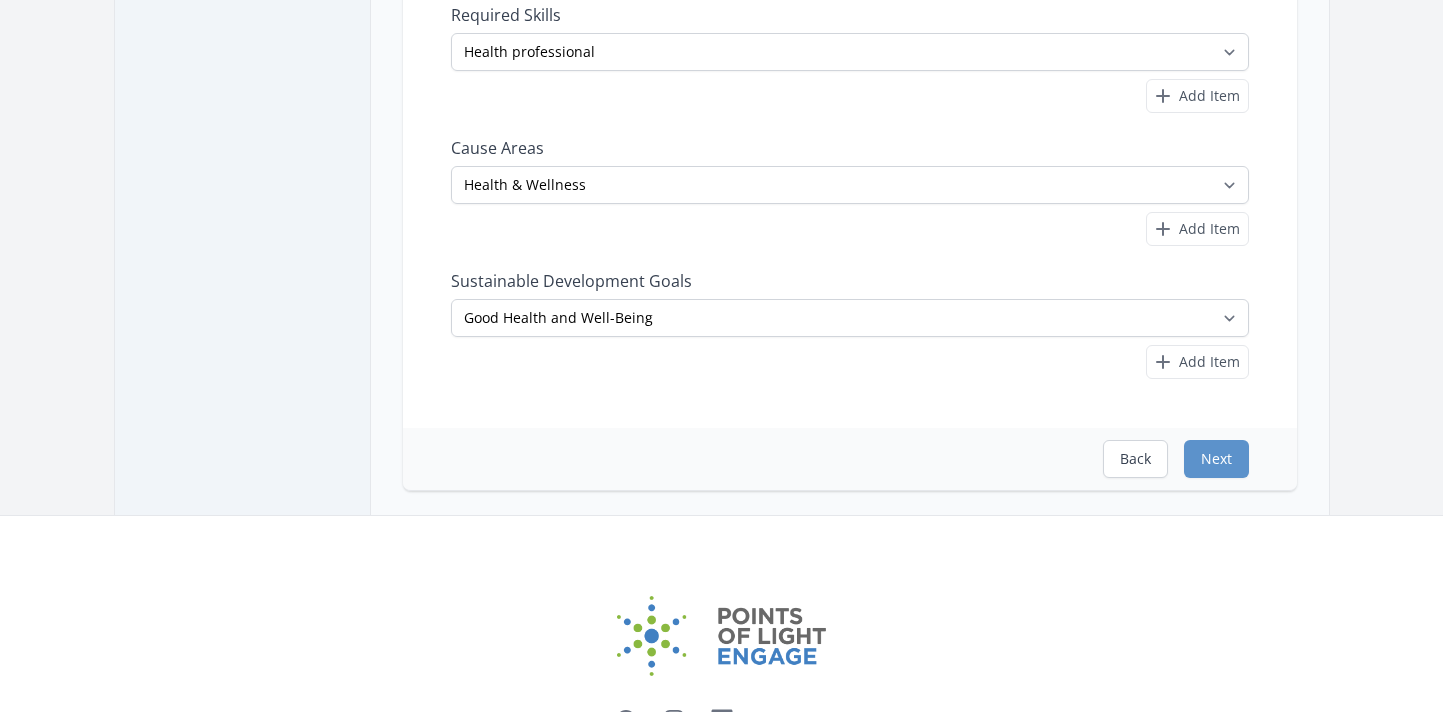 scroll, scrollTop: 498, scrollLeft: 0, axis: vertical 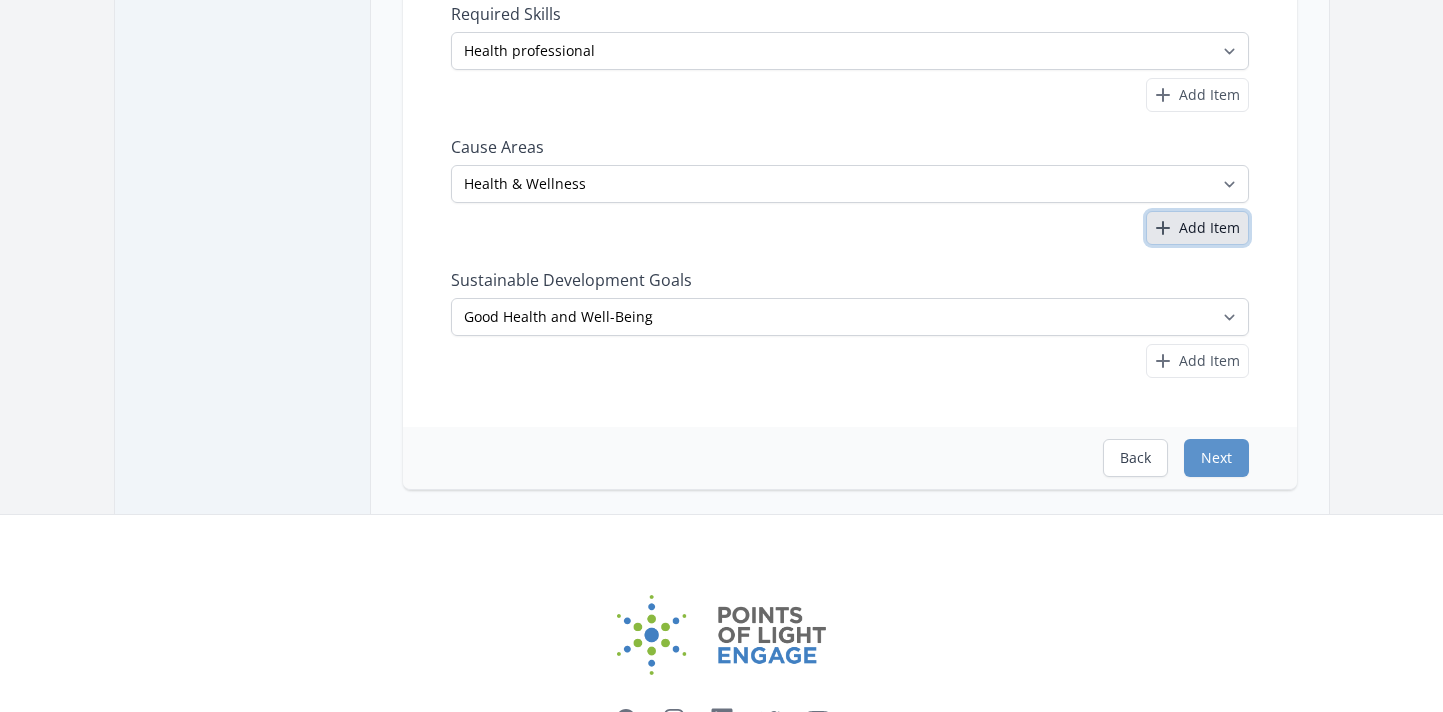click on "Add Item" at bounding box center (1209, 228) 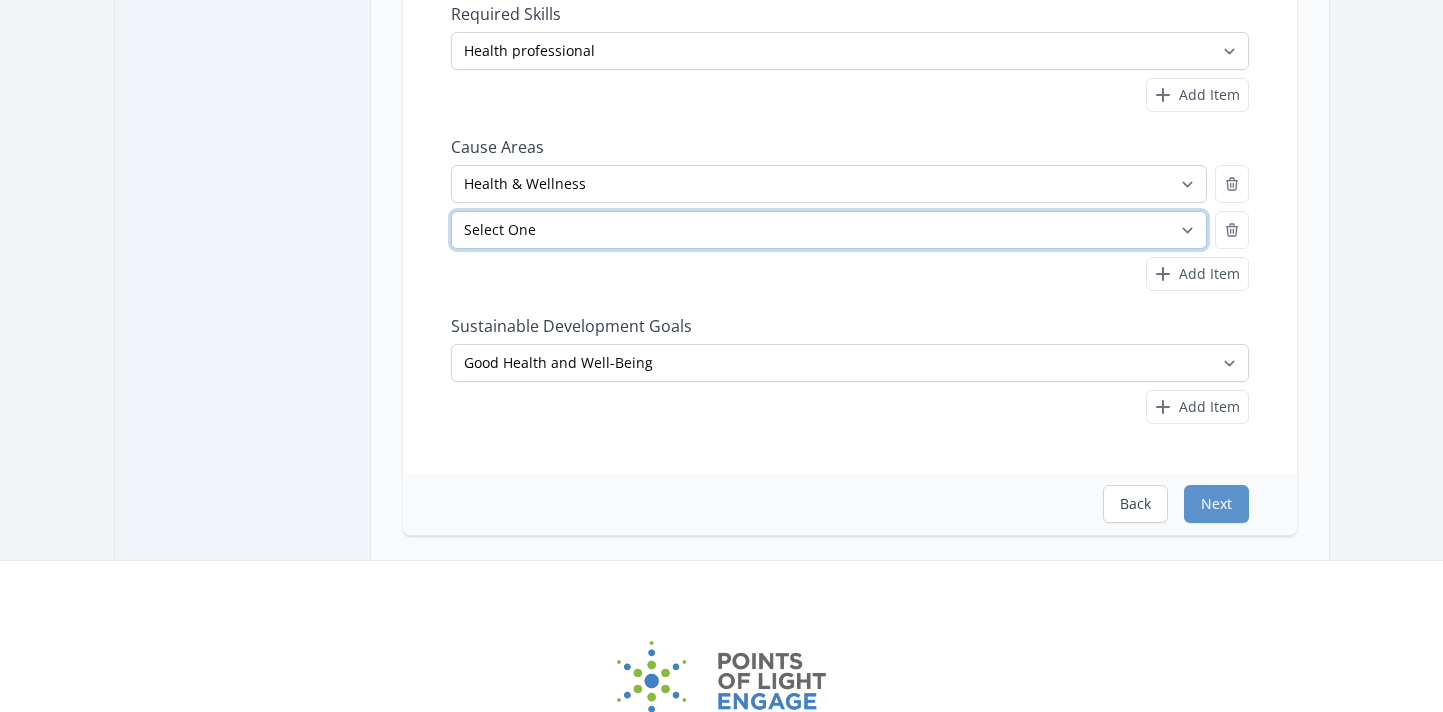 click on "Select One
Adult Education
Animals
Arts & Culture
Children & Youth
Civil Rights
Community Strengthening
COVID-19
Digital Divide
Disabilities
Disaster Response & Recovery
Education
Environment
Family Services
Food Insecurity
Health & Wellness
Homelessness Hunger STEM" at bounding box center (829, 230) 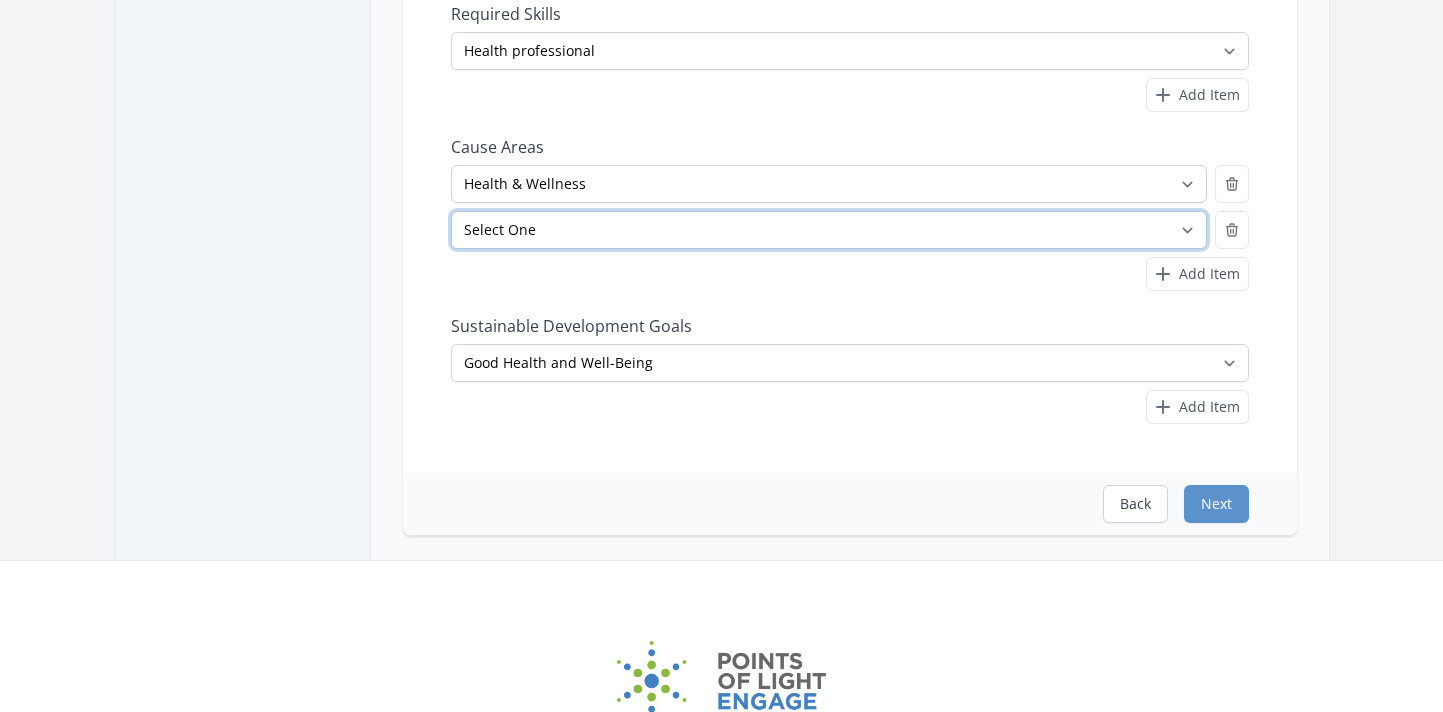 select on "Women's Issues" 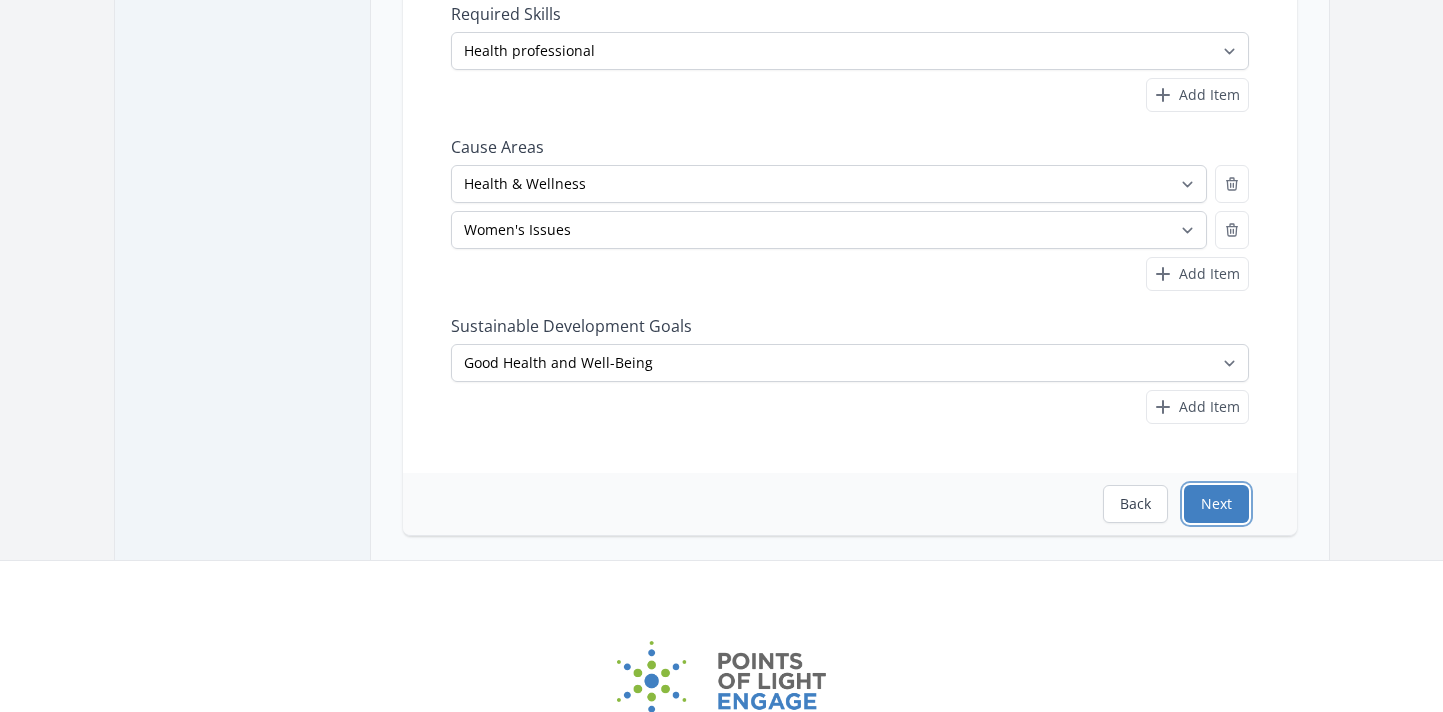 click on "Next" at bounding box center (1216, 504) 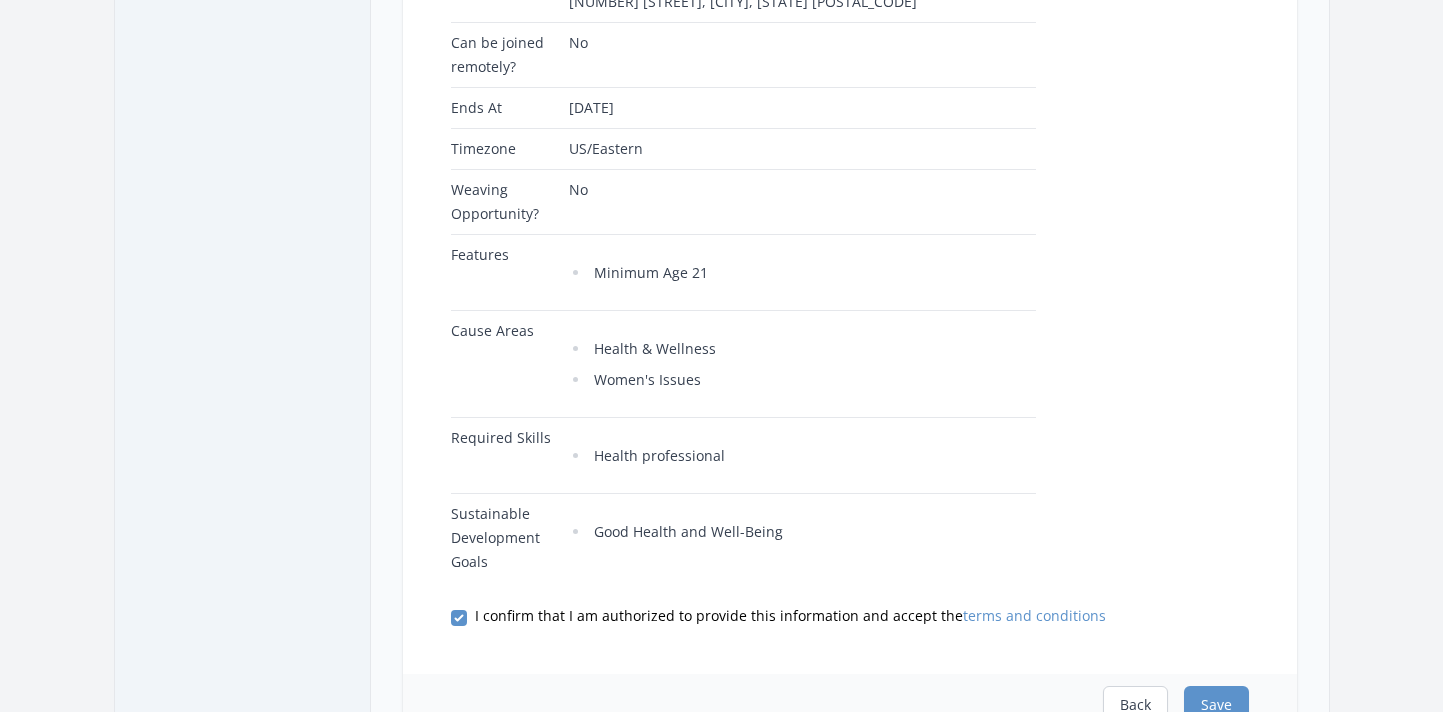 scroll, scrollTop: 1005, scrollLeft: 0, axis: vertical 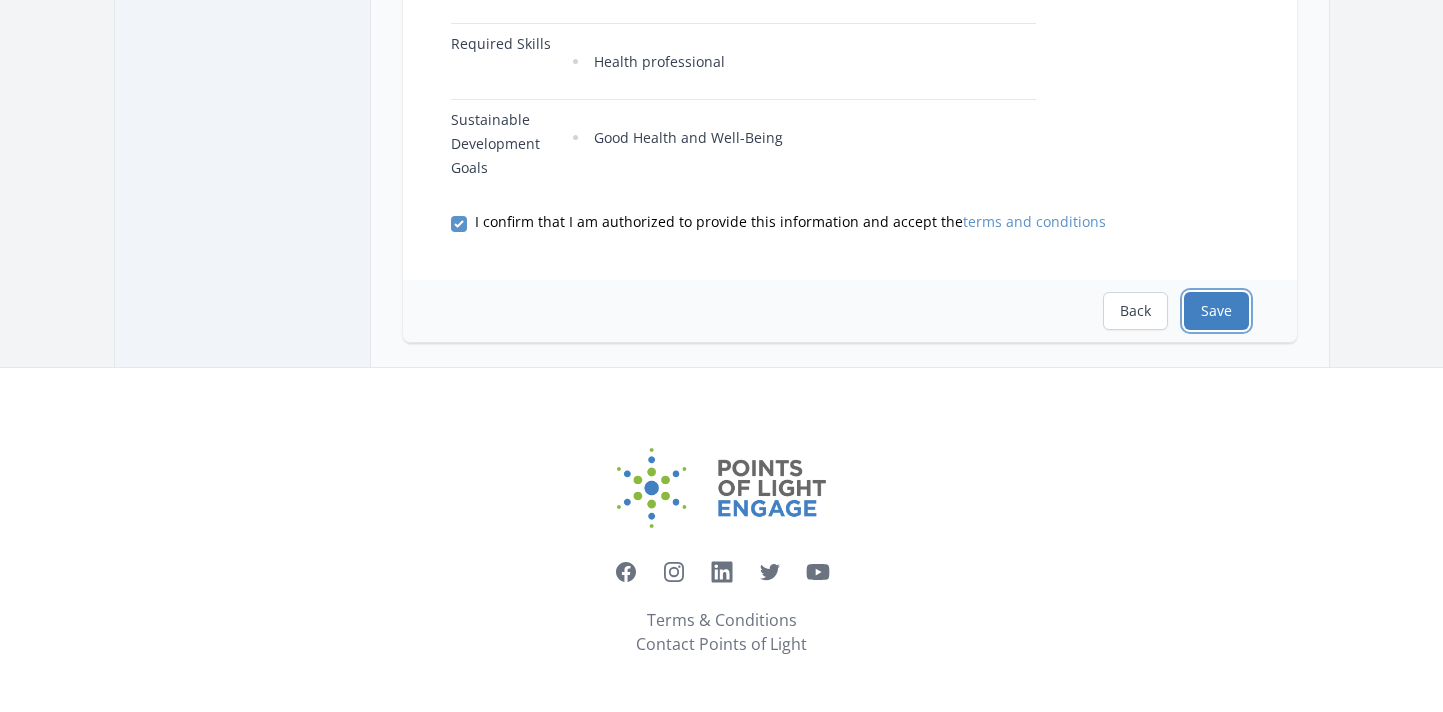 click on "Save" at bounding box center (1216, 311) 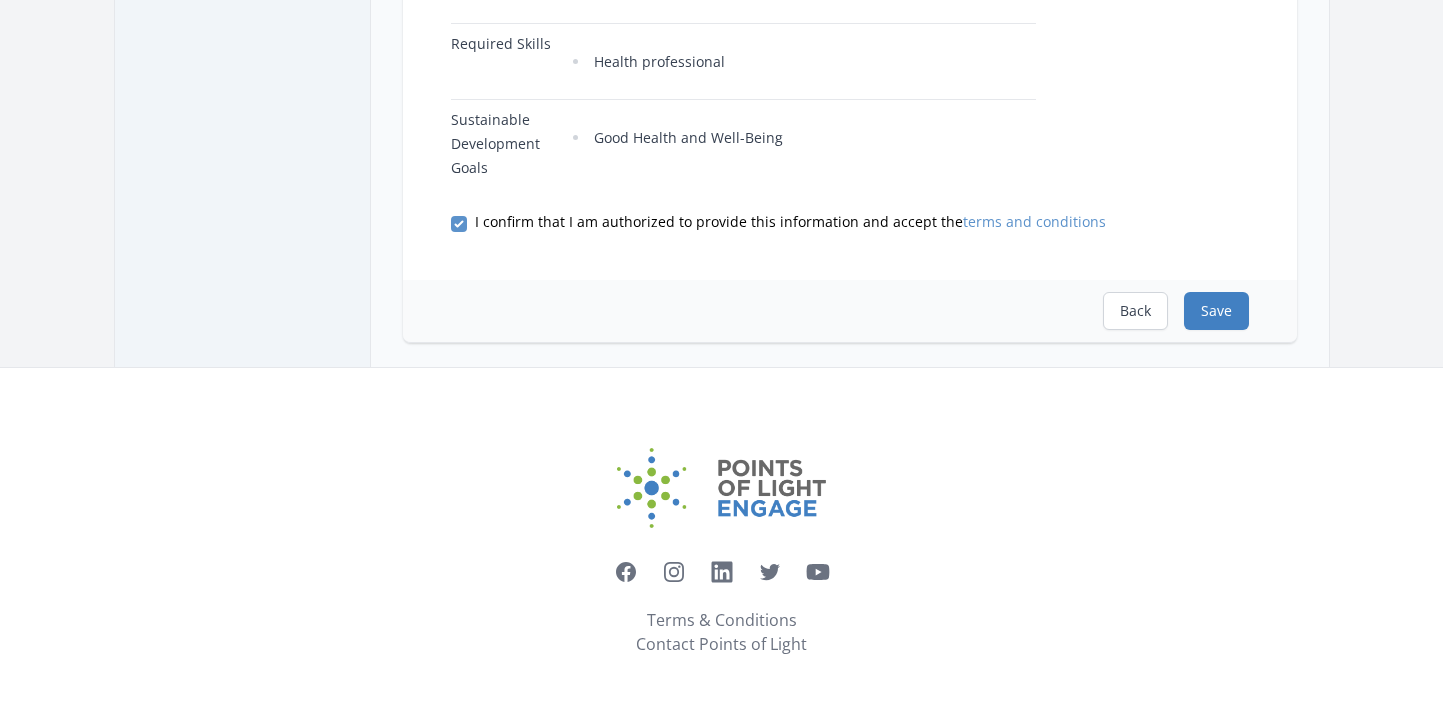 scroll, scrollTop: 0, scrollLeft: 0, axis: both 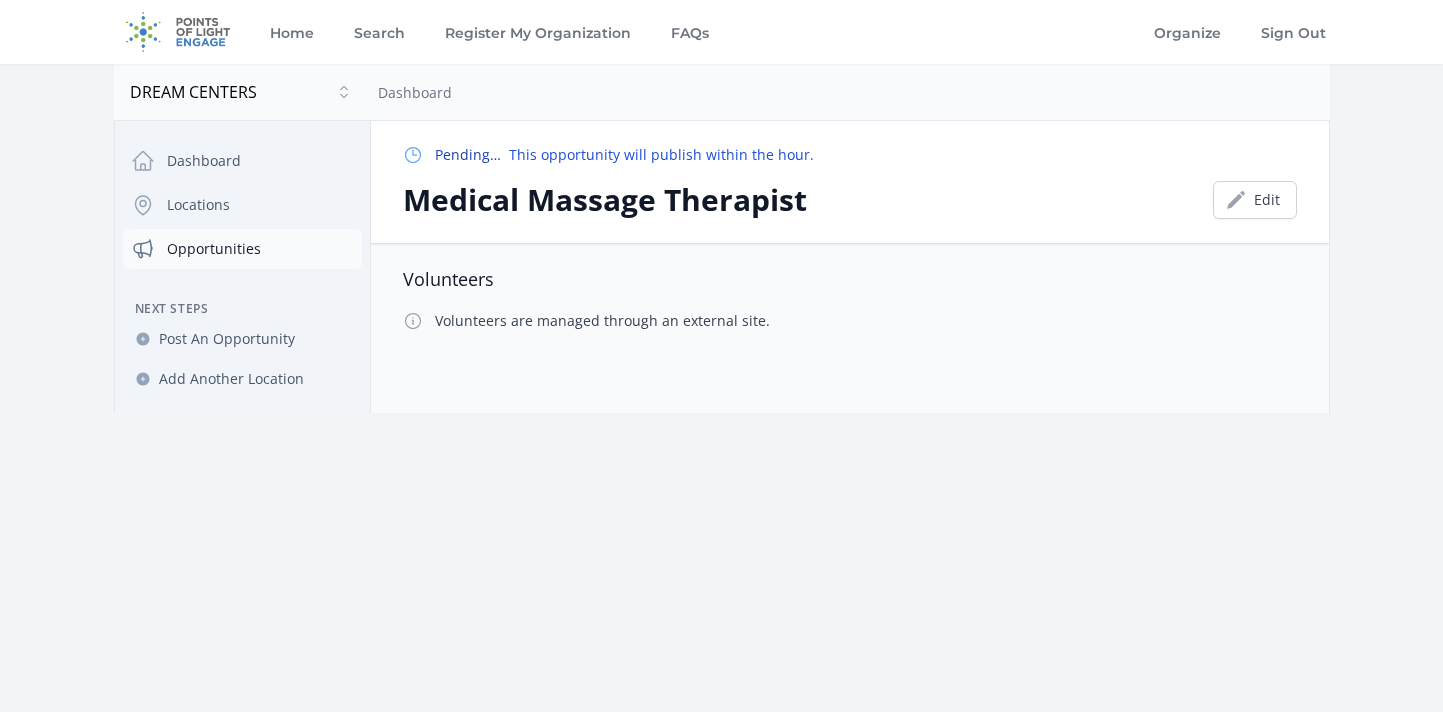 click on "Opportunities" at bounding box center (242, 249) 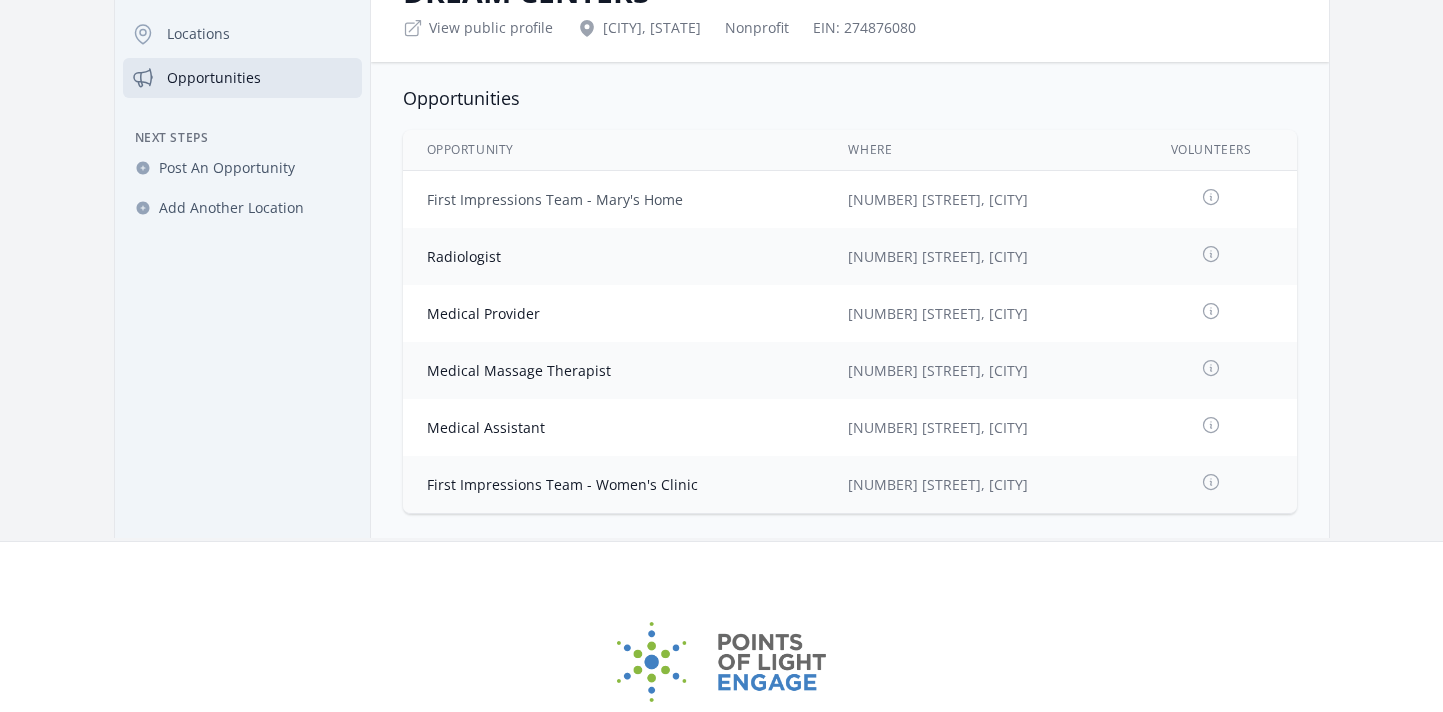 scroll, scrollTop: 345, scrollLeft: 0, axis: vertical 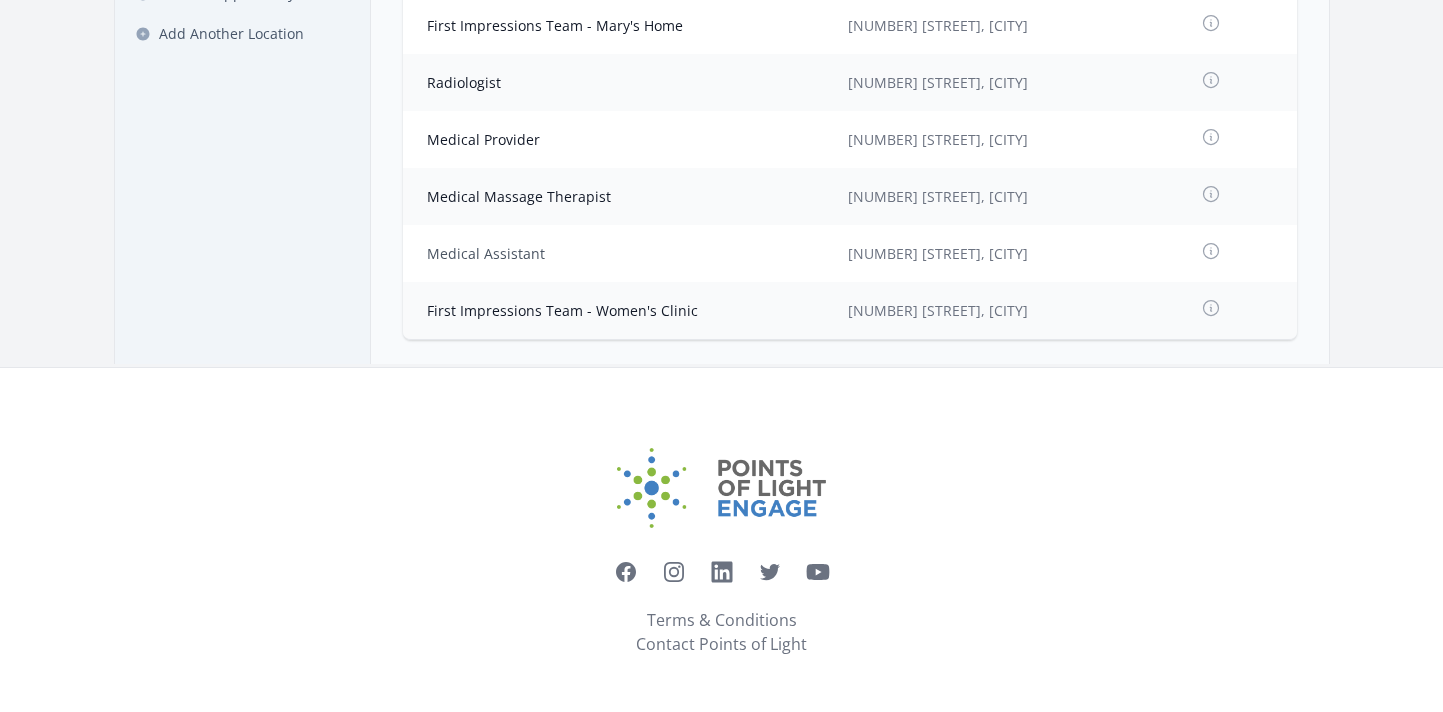 click on "Medical Assistant" at bounding box center (486, 253) 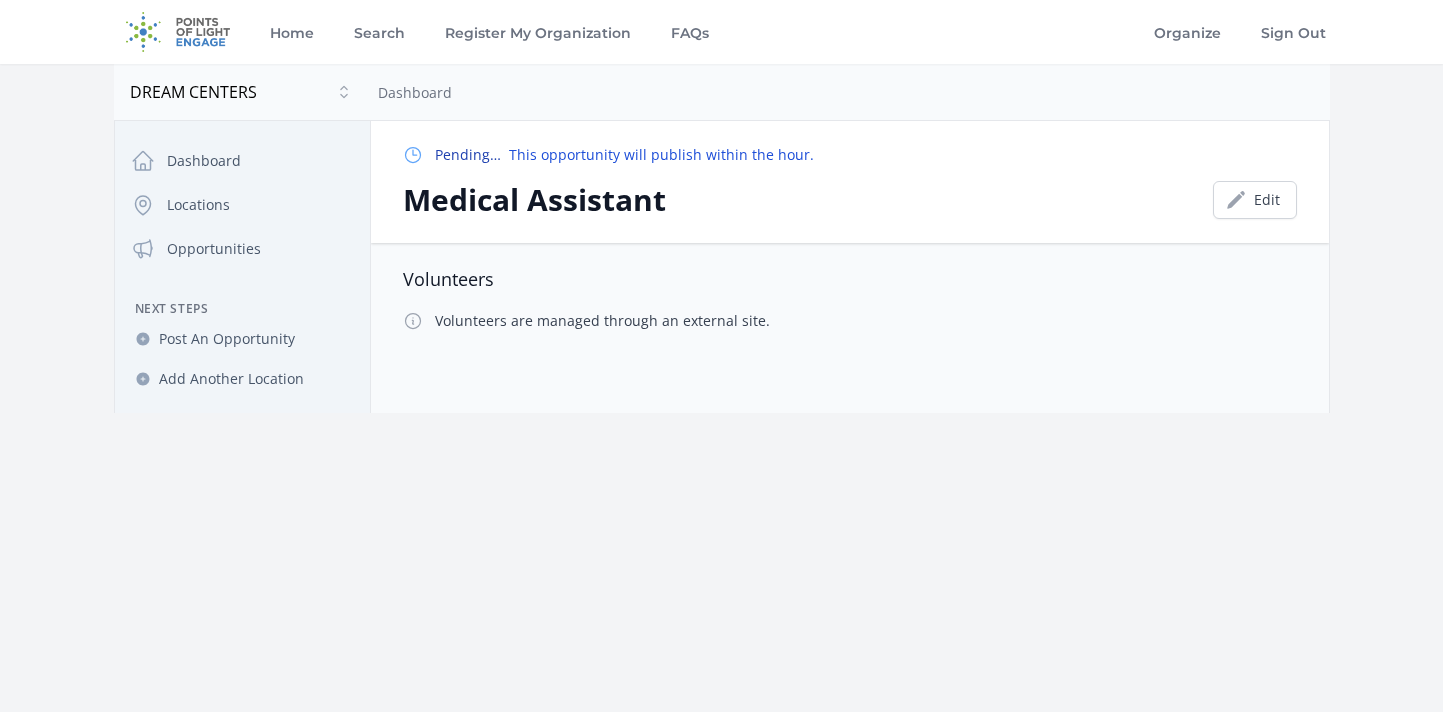 scroll, scrollTop: 0, scrollLeft: 0, axis: both 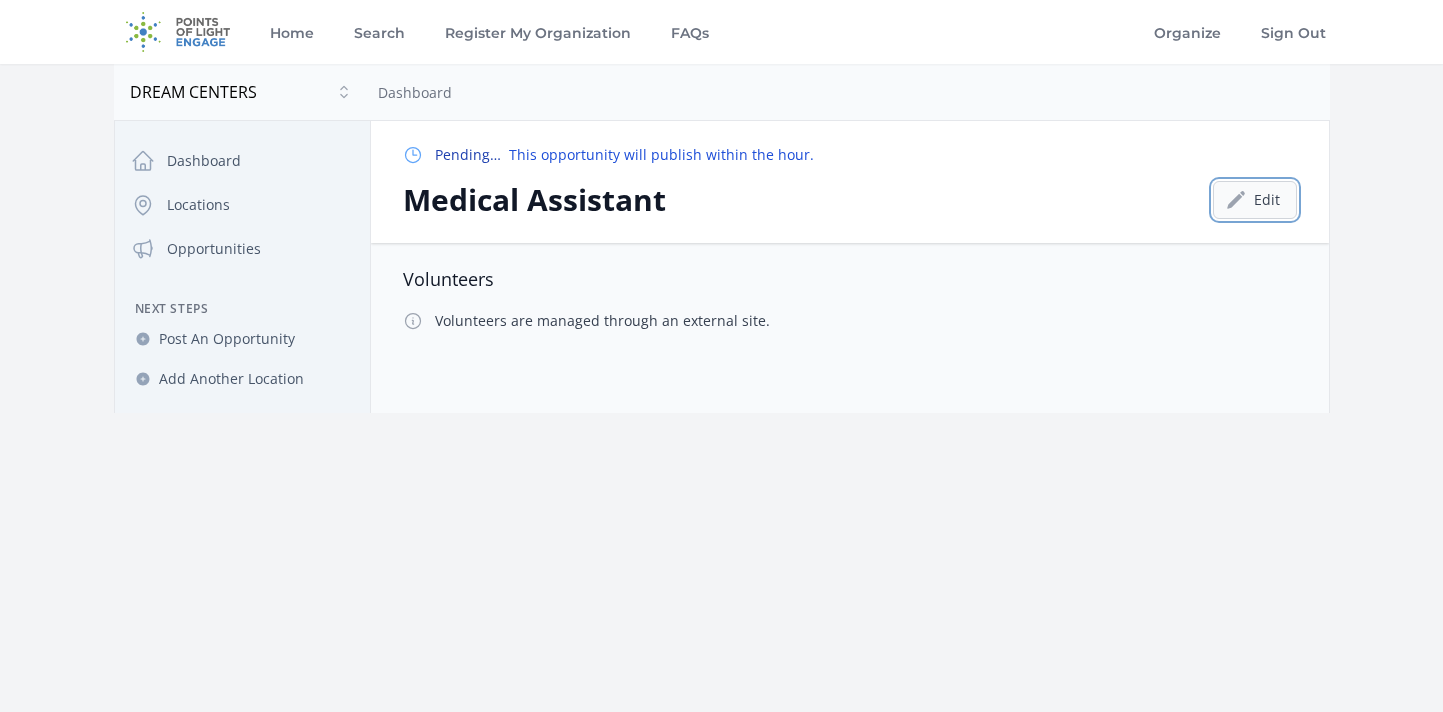 click 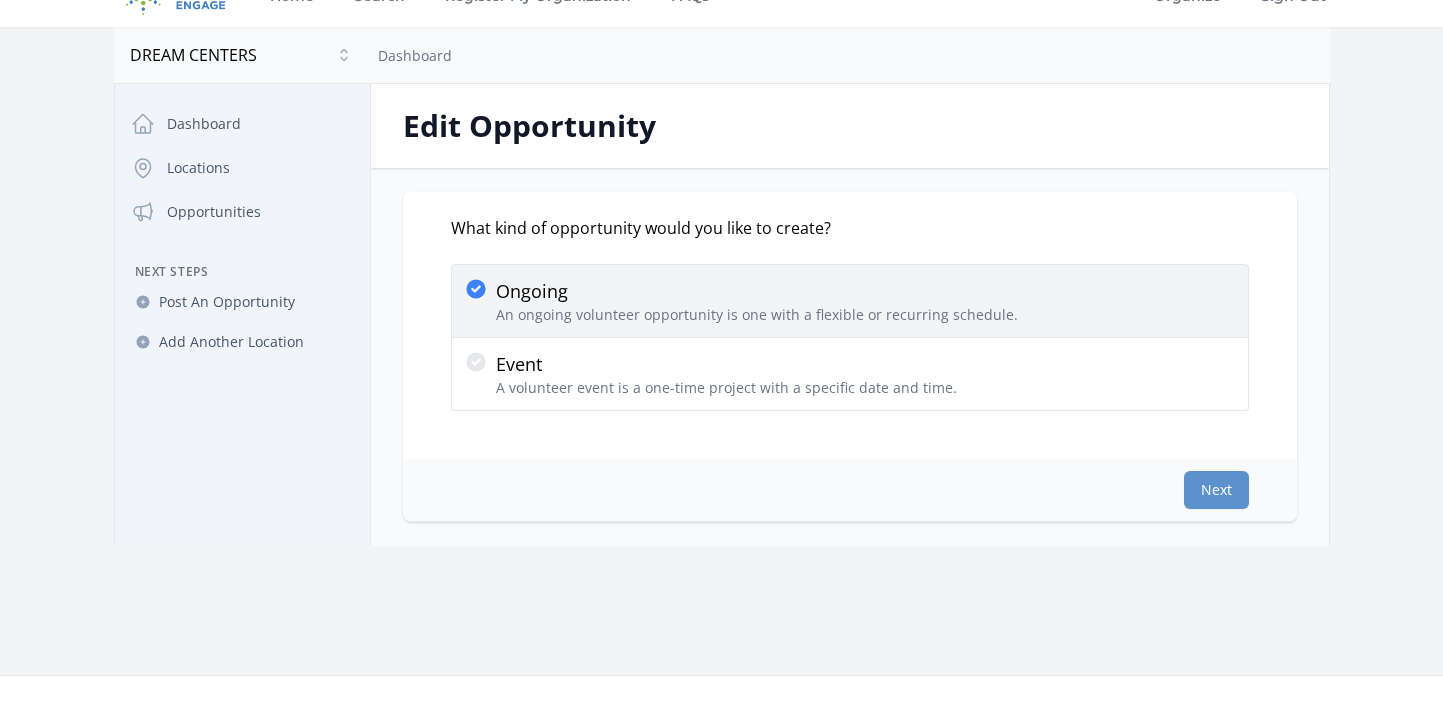 scroll, scrollTop: 40, scrollLeft: 0, axis: vertical 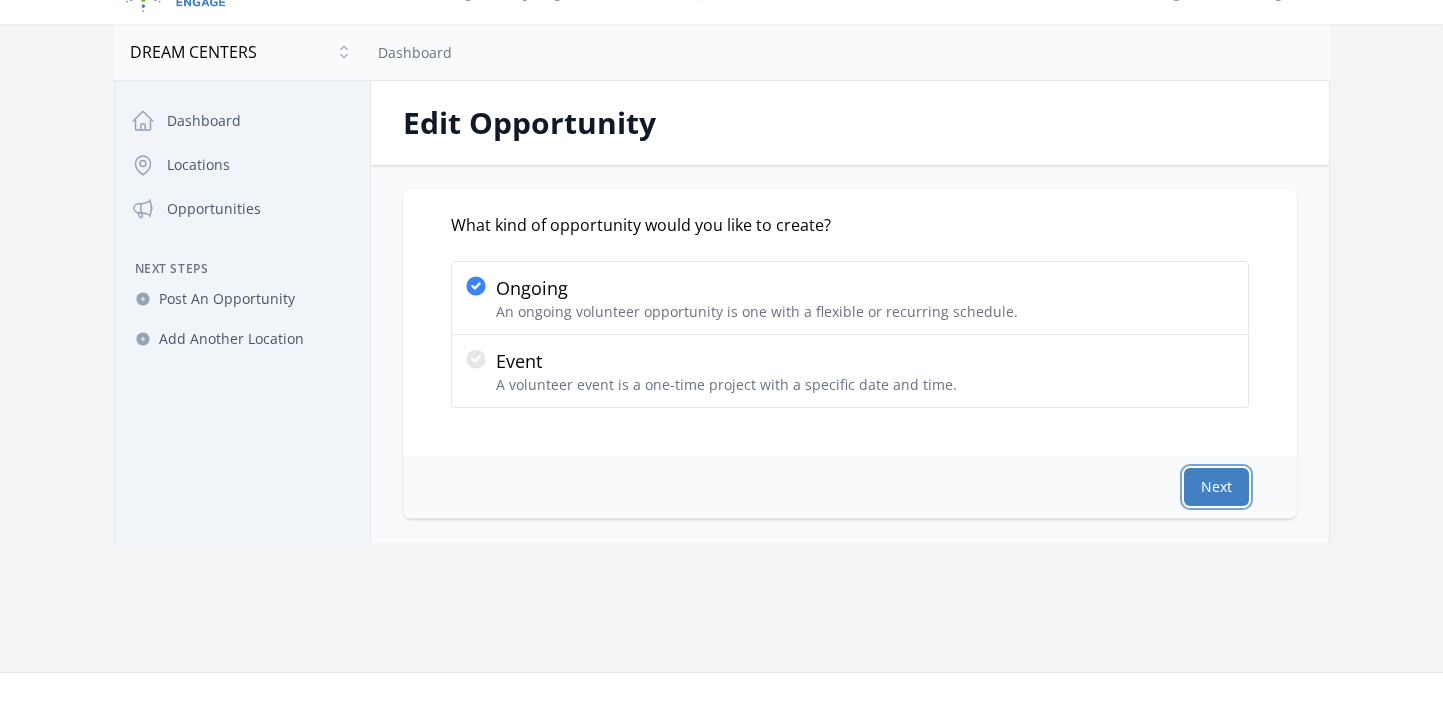 click on "Next" at bounding box center [1216, 487] 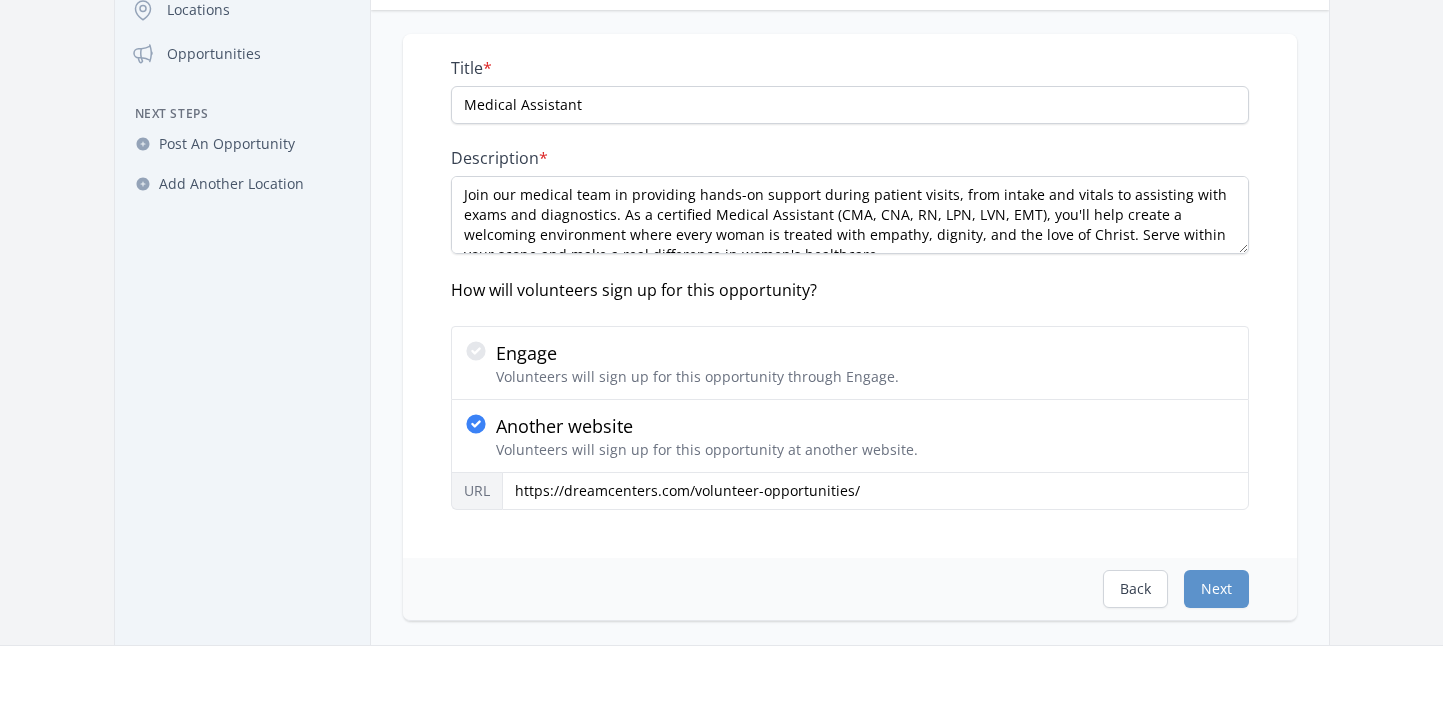 scroll, scrollTop: 473, scrollLeft: 0, axis: vertical 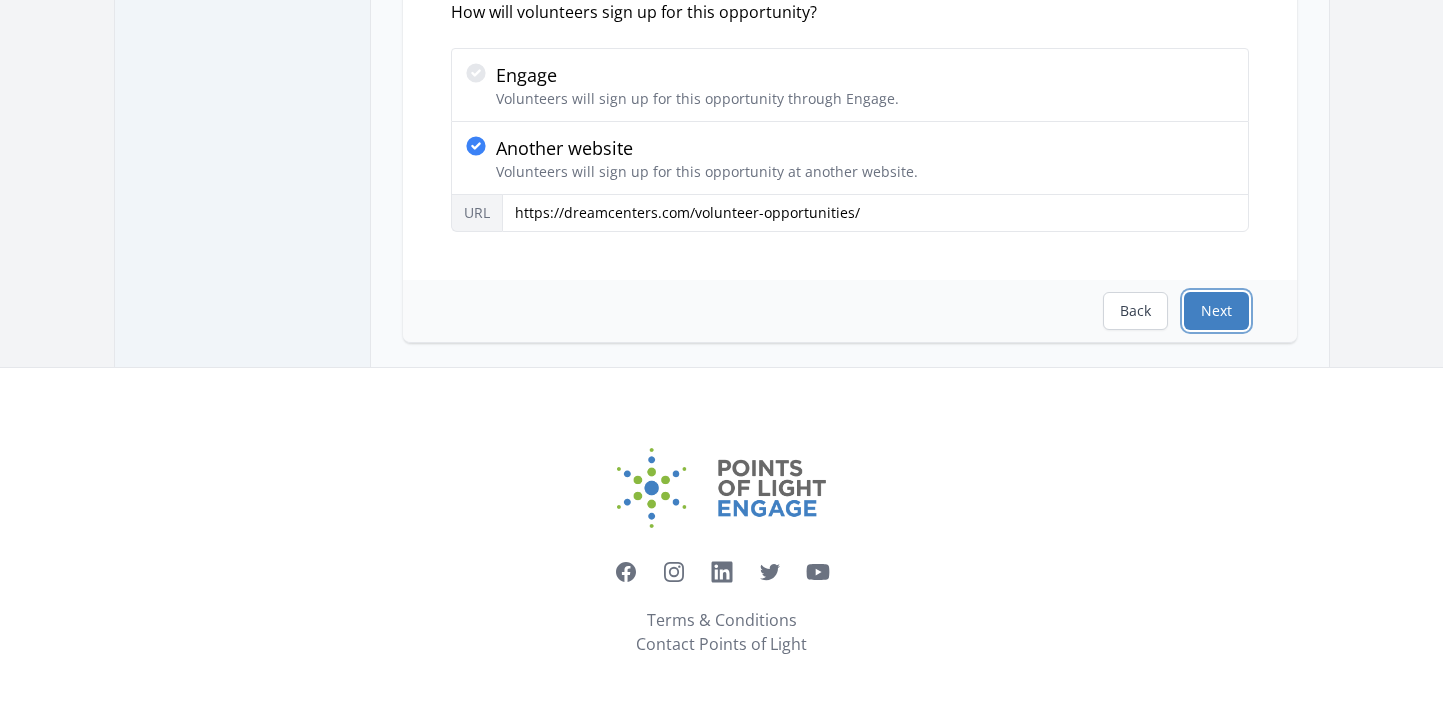 click on "Next" at bounding box center [1216, 311] 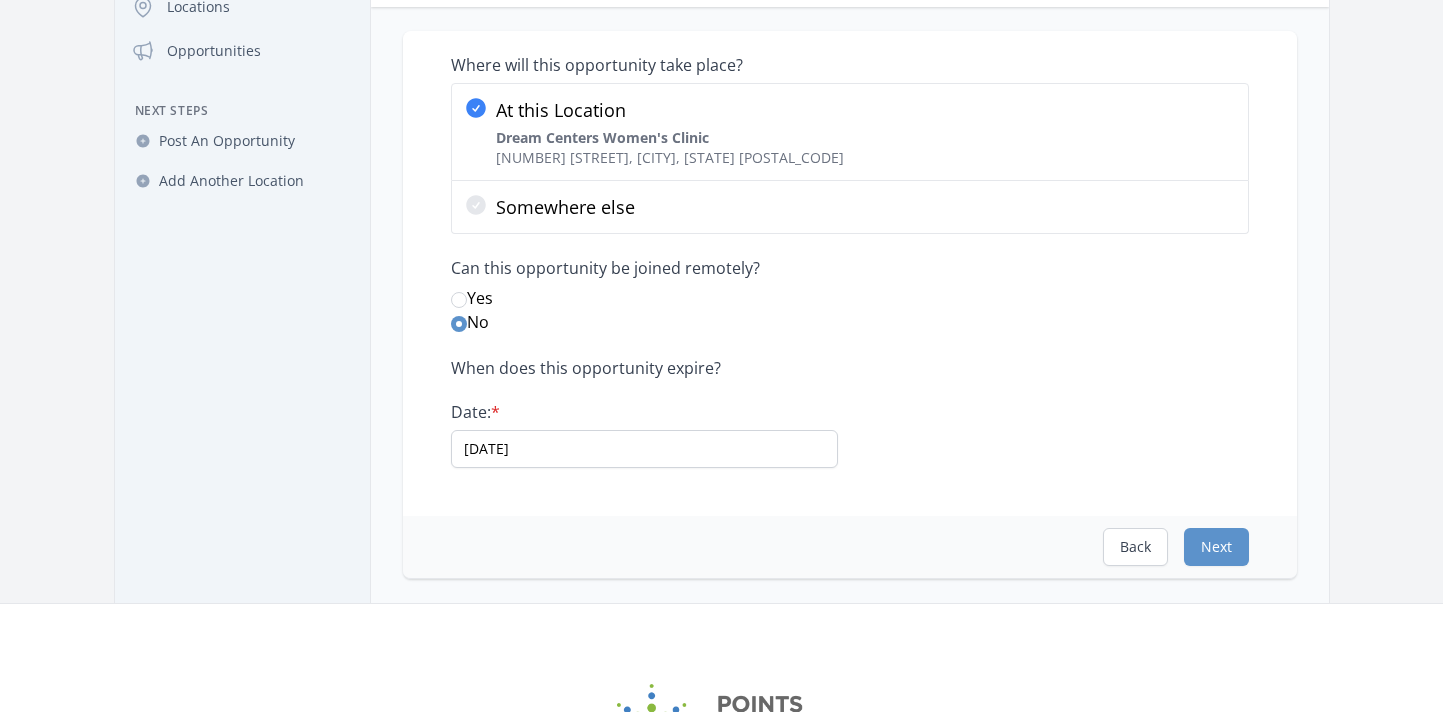 scroll, scrollTop: 434, scrollLeft: 0, axis: vertical 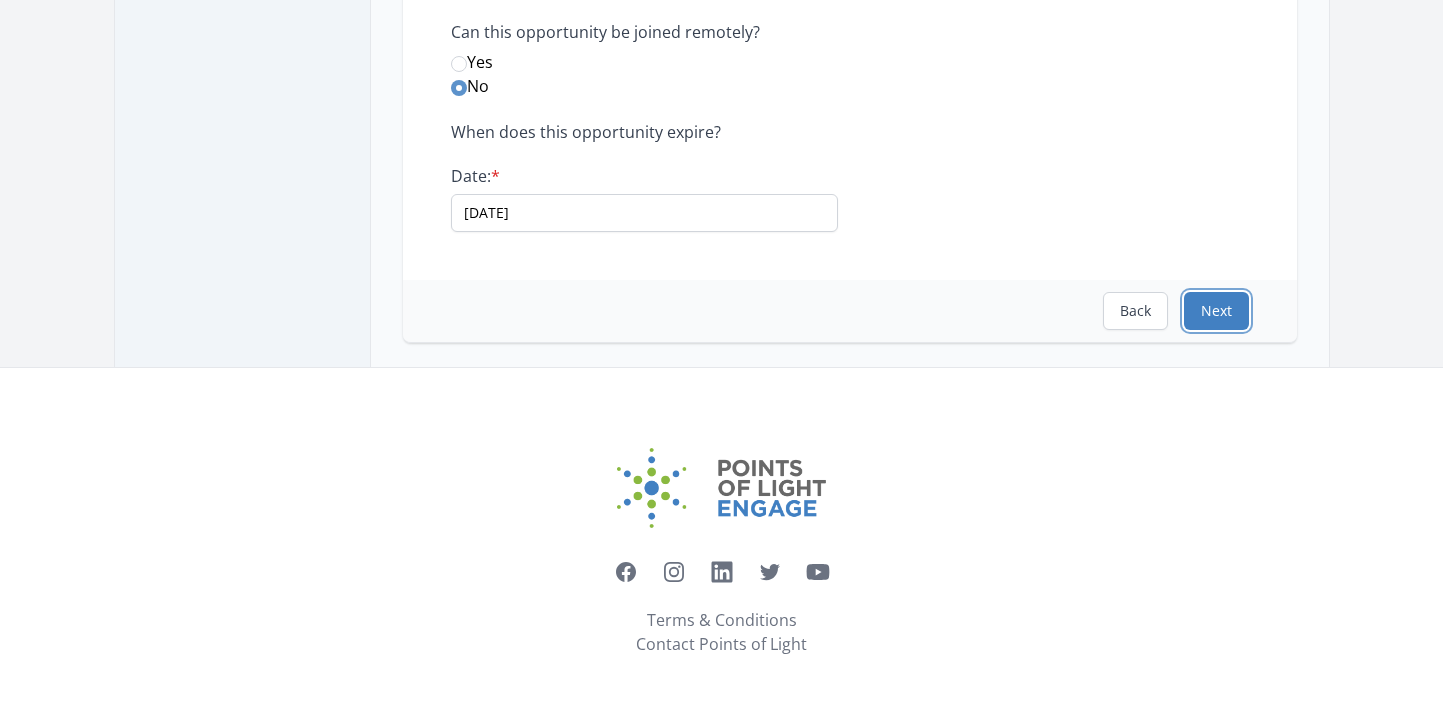 click on "Next" at bounding box center (1216, 311) 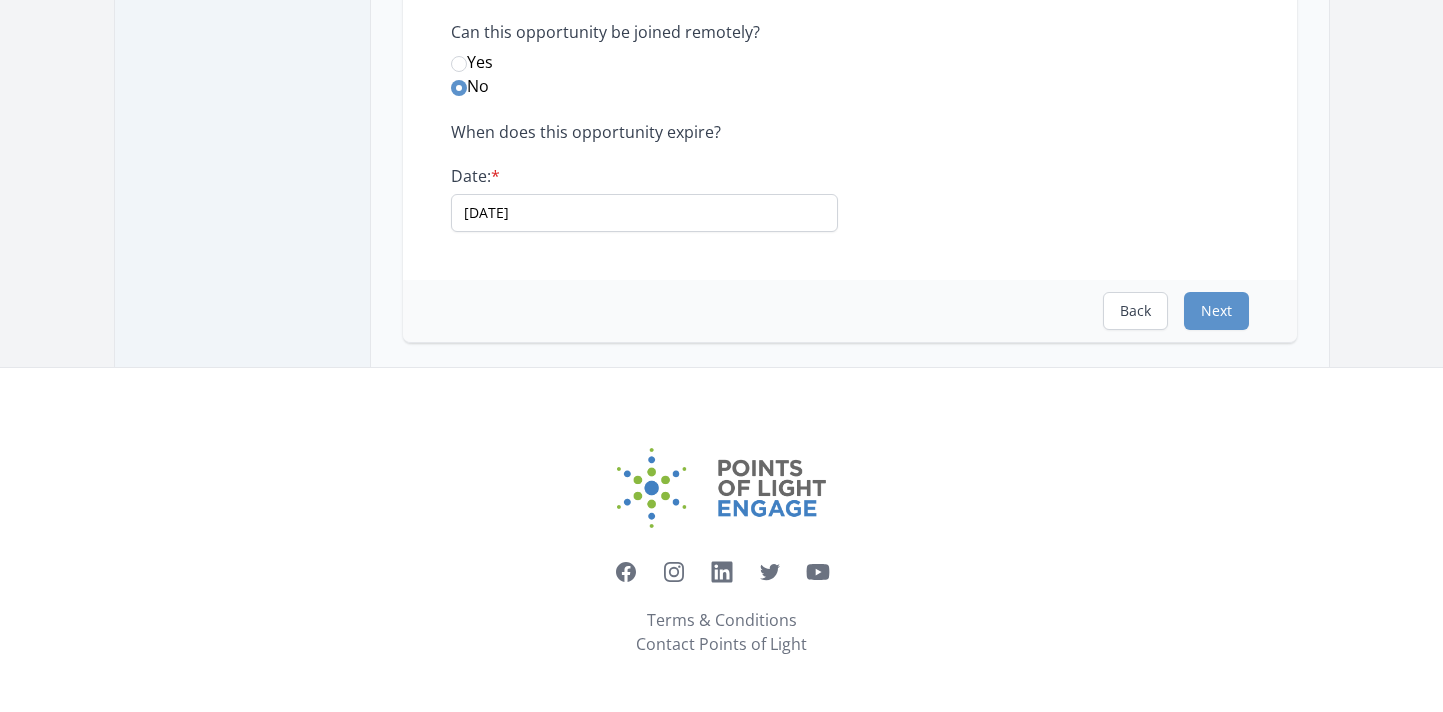scroll, scrollTop: 0, scrollLeft: 0, axis: both 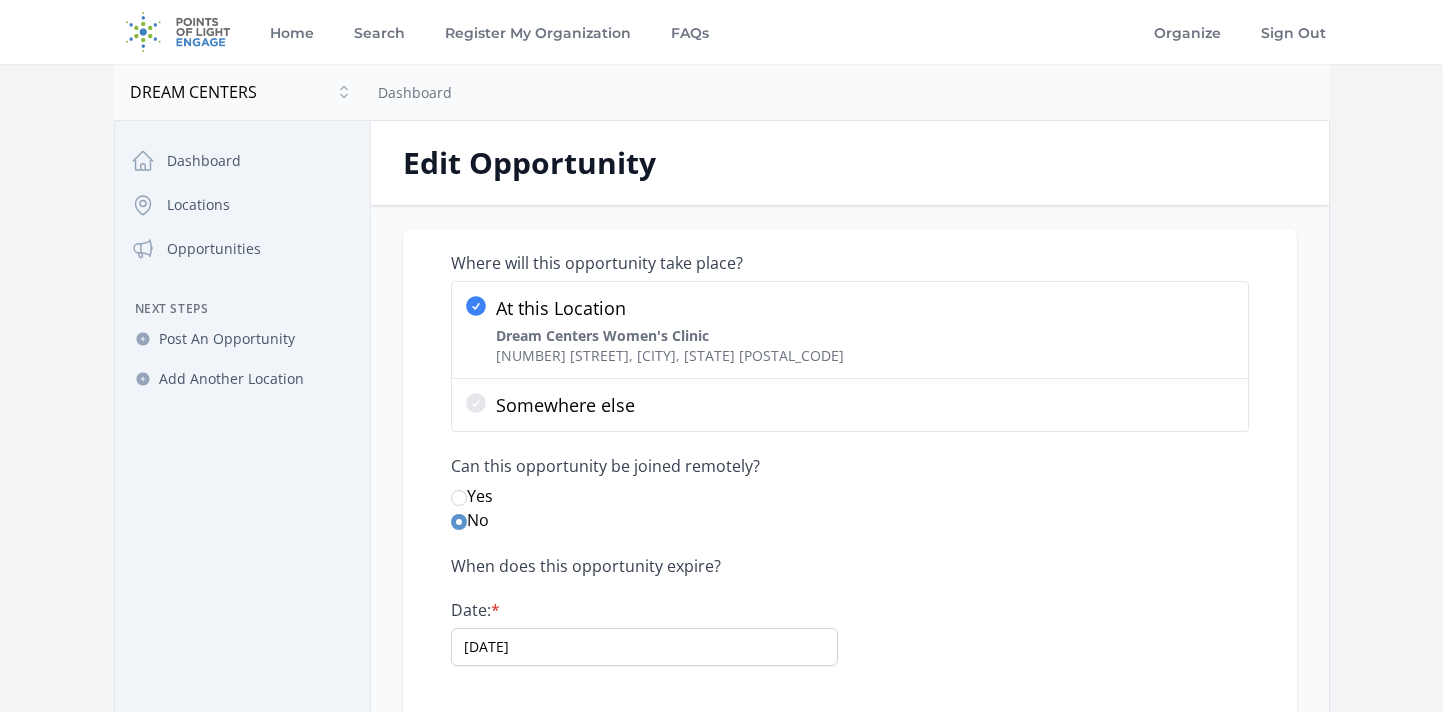 select on "Minimum Age 21" 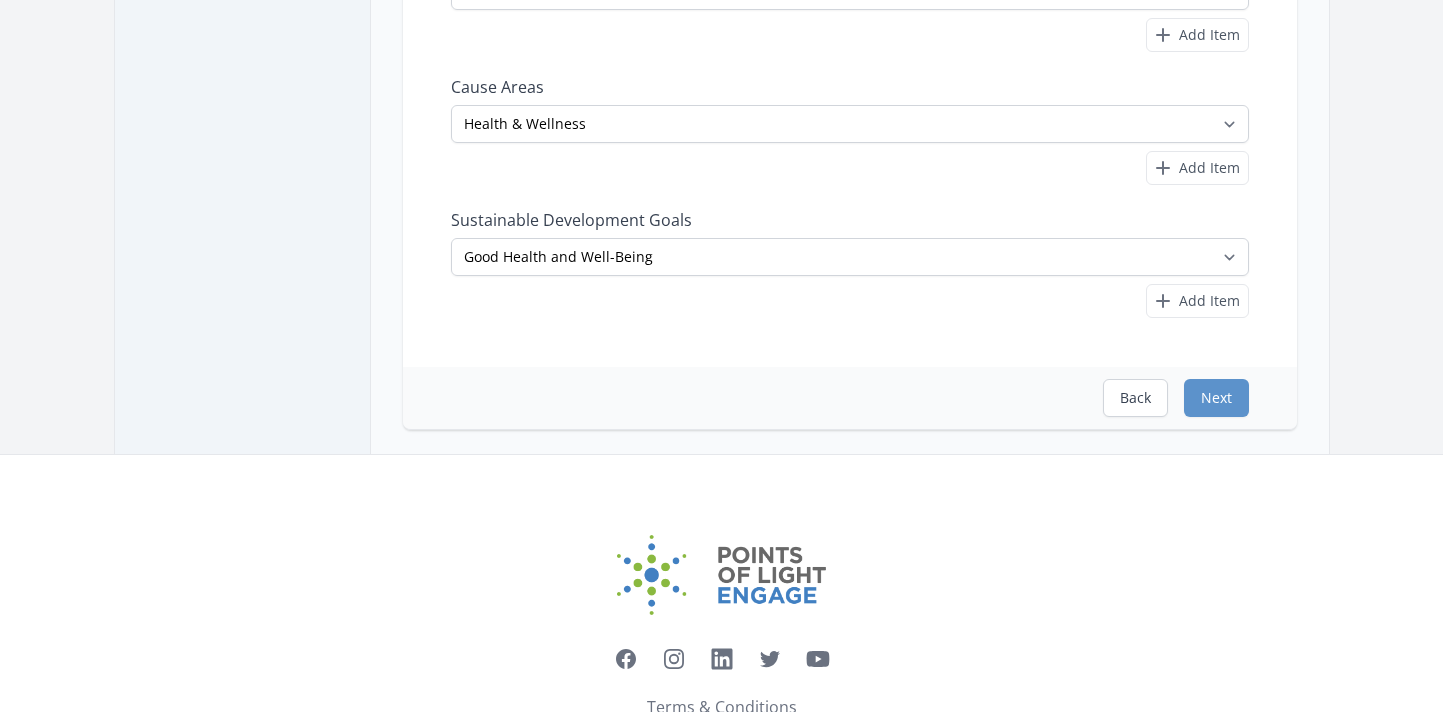 scroll, scrollTop: 539, scrollLeft: 0, axis: vertical 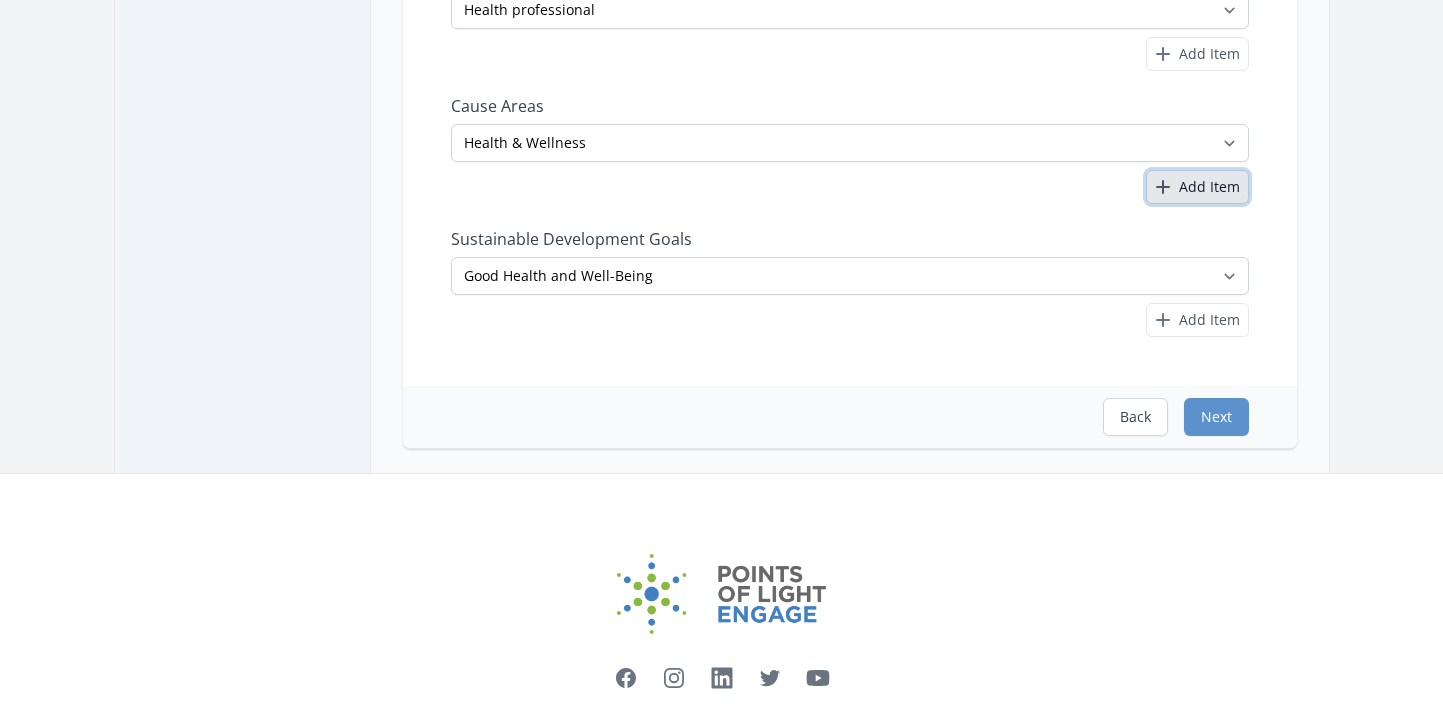 click on "Add Item" at bounding box center [1209, 187] 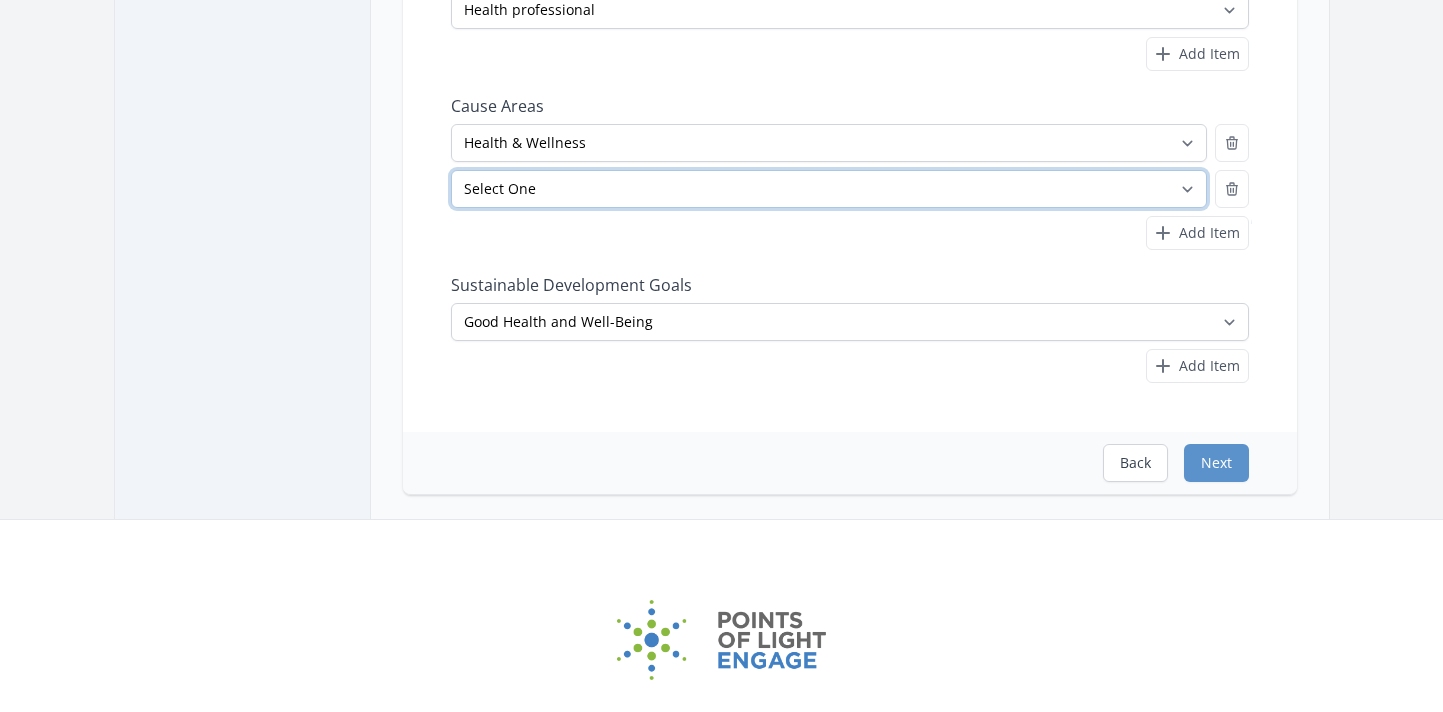 click on "Select One
Adult Education
Animals
Arts & Culture
Children & Youth
Civil Rights
Community Strengthening
COVID-19
Digital Divide
Disabilities
Disaster Response & Recovery
Education
Environment
Family Services
Food Insecurity
Health & Wellness
Homelessness Hunger STEM" at bounding box center [829, 189] 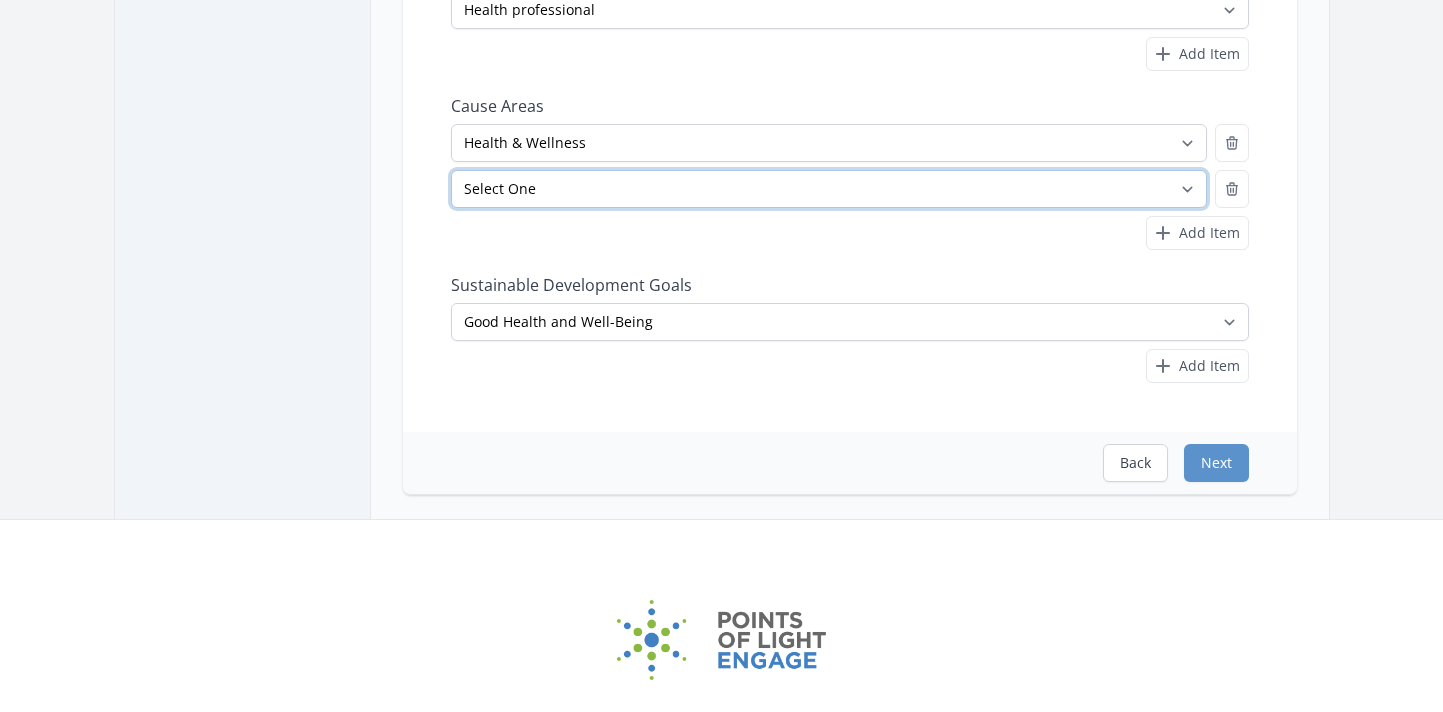 select on "Women's Issues" 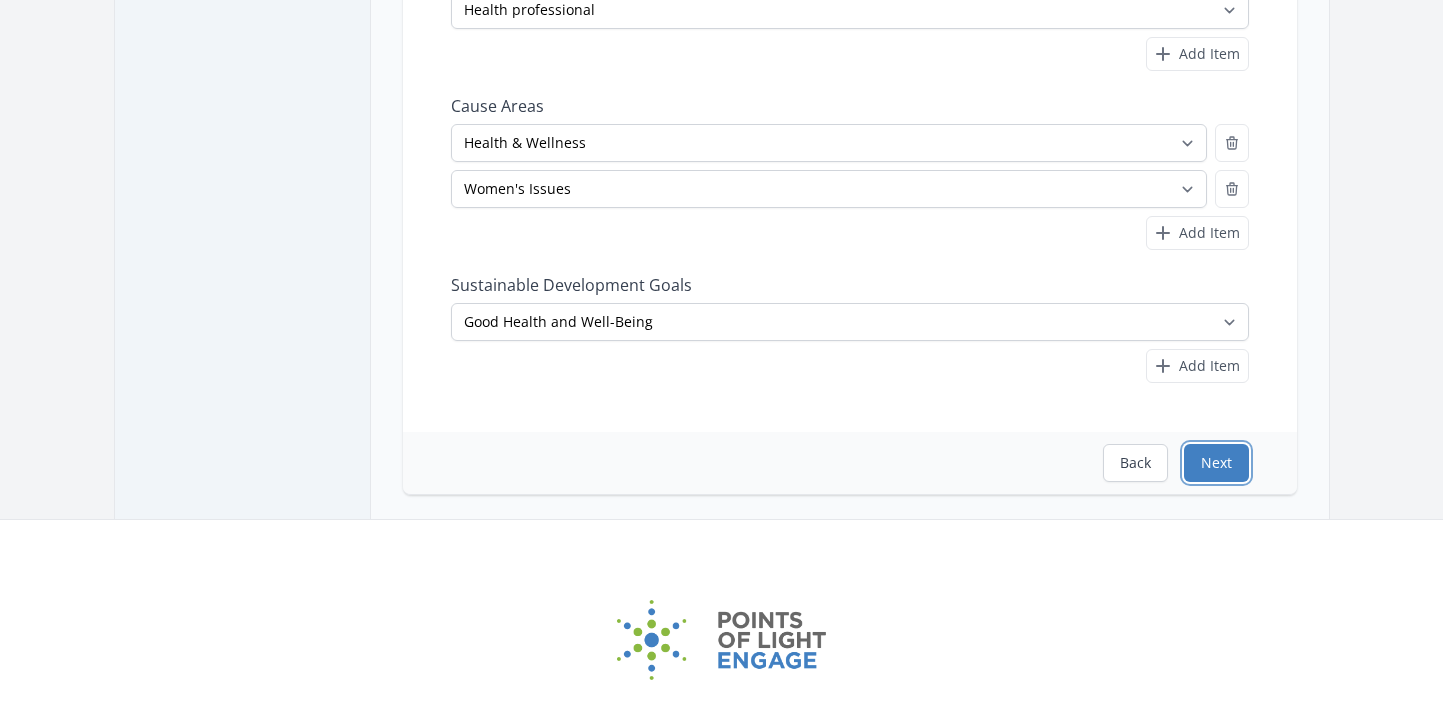 click on "Next" at bounding box center [1216, 463] 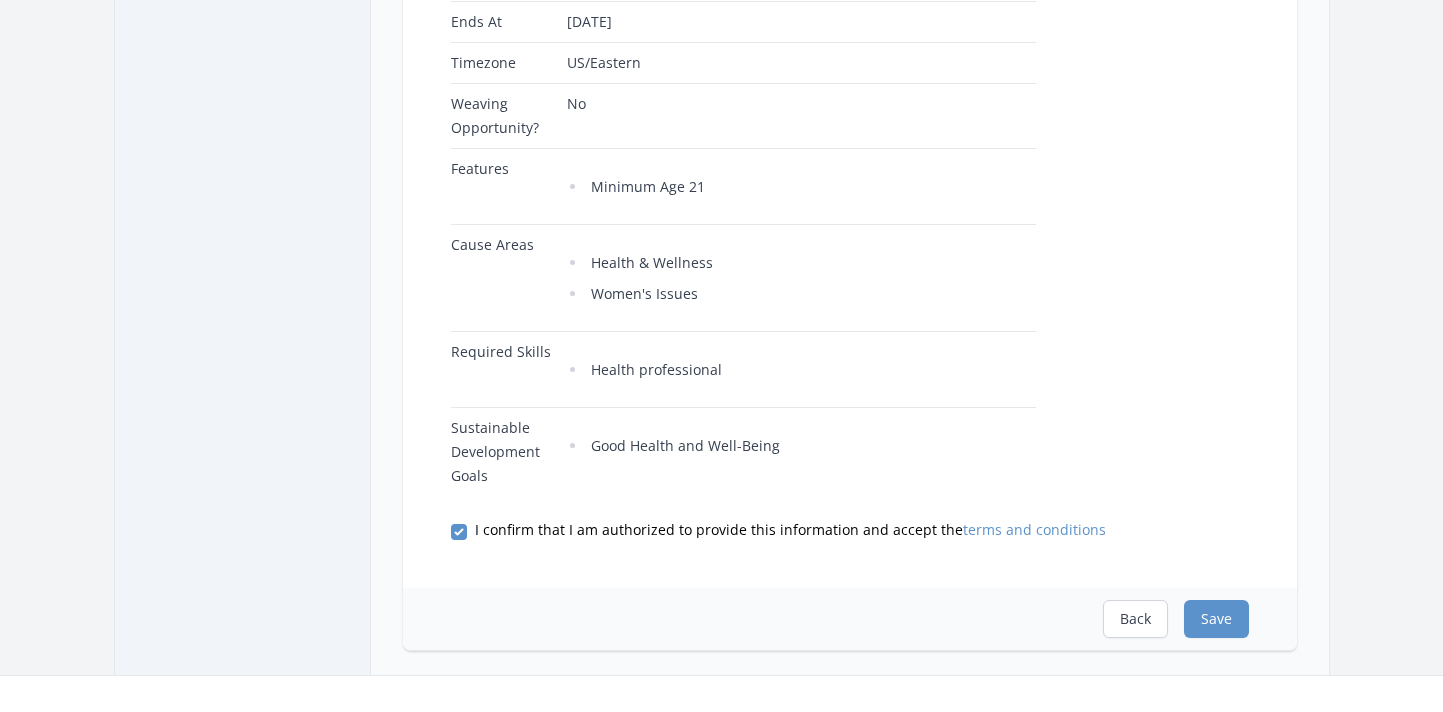 scroll, scrollTop: 1029, scrollLeft: 0, axis: vertical 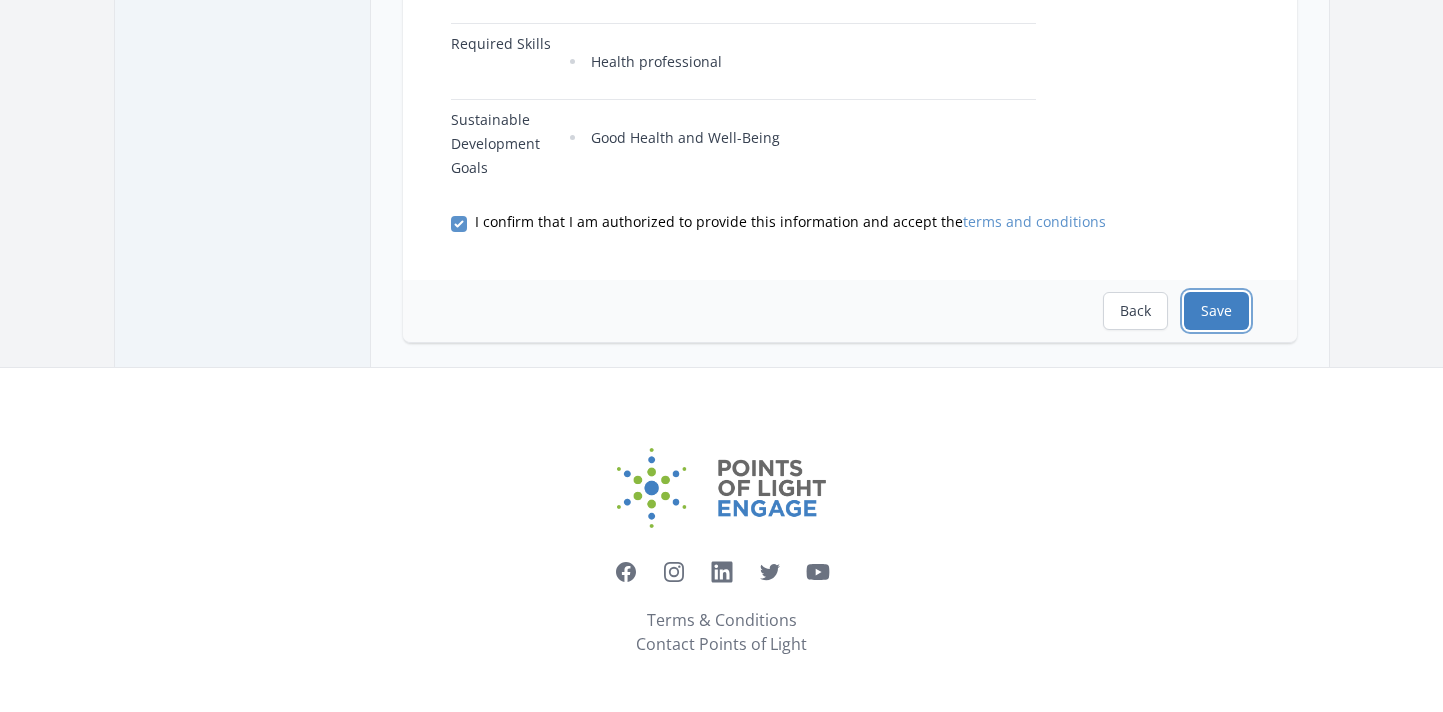 click on "Save" at bounding box center (1216, 311) 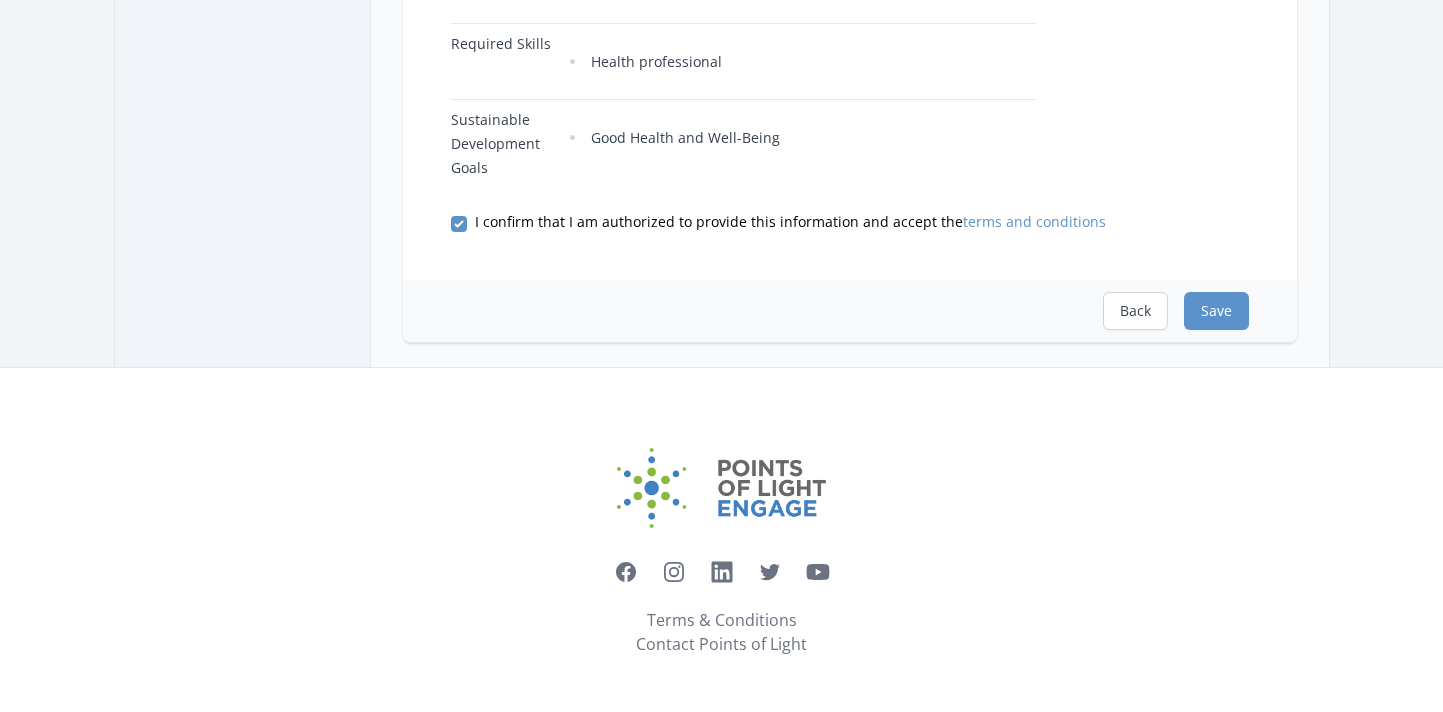 scroll, scrollTop: 0, scrollLeft: 0, axis: both 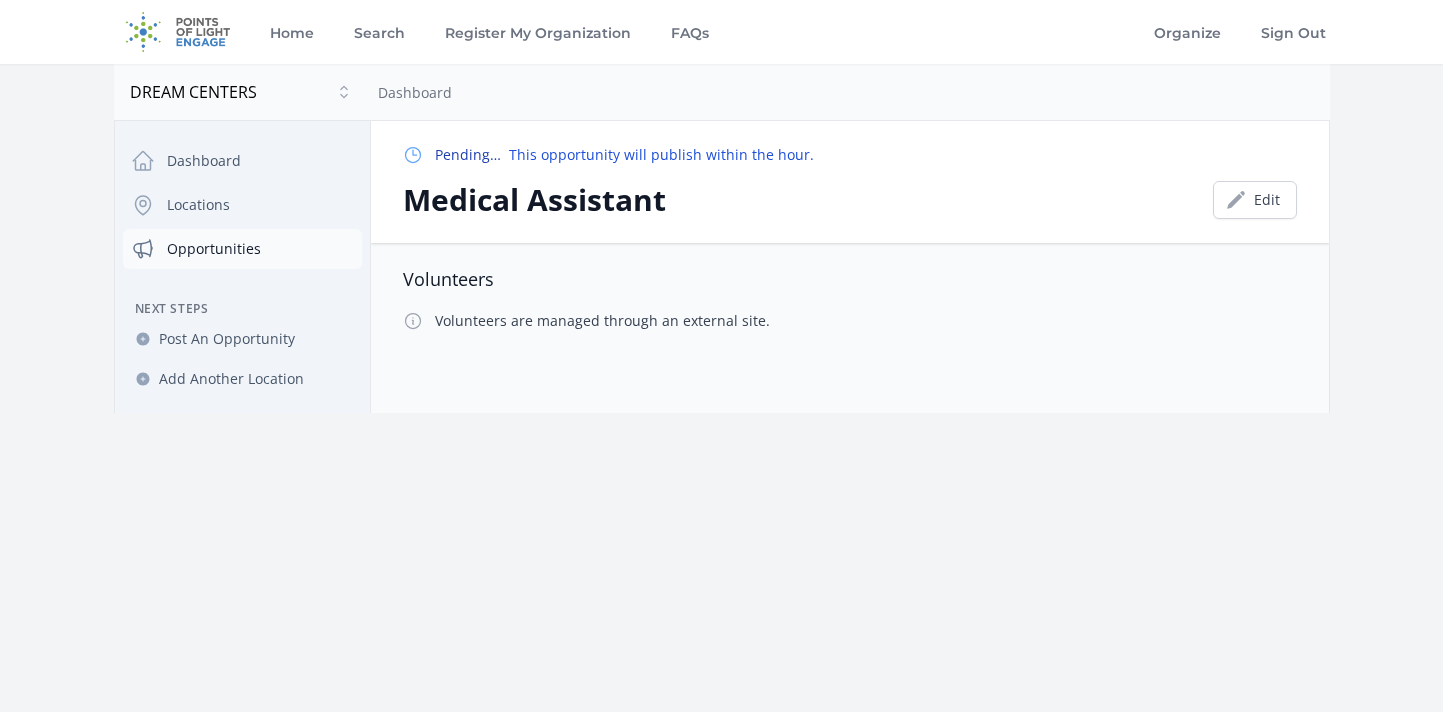 click on "Opportunities" at bounding box center (242, 249) 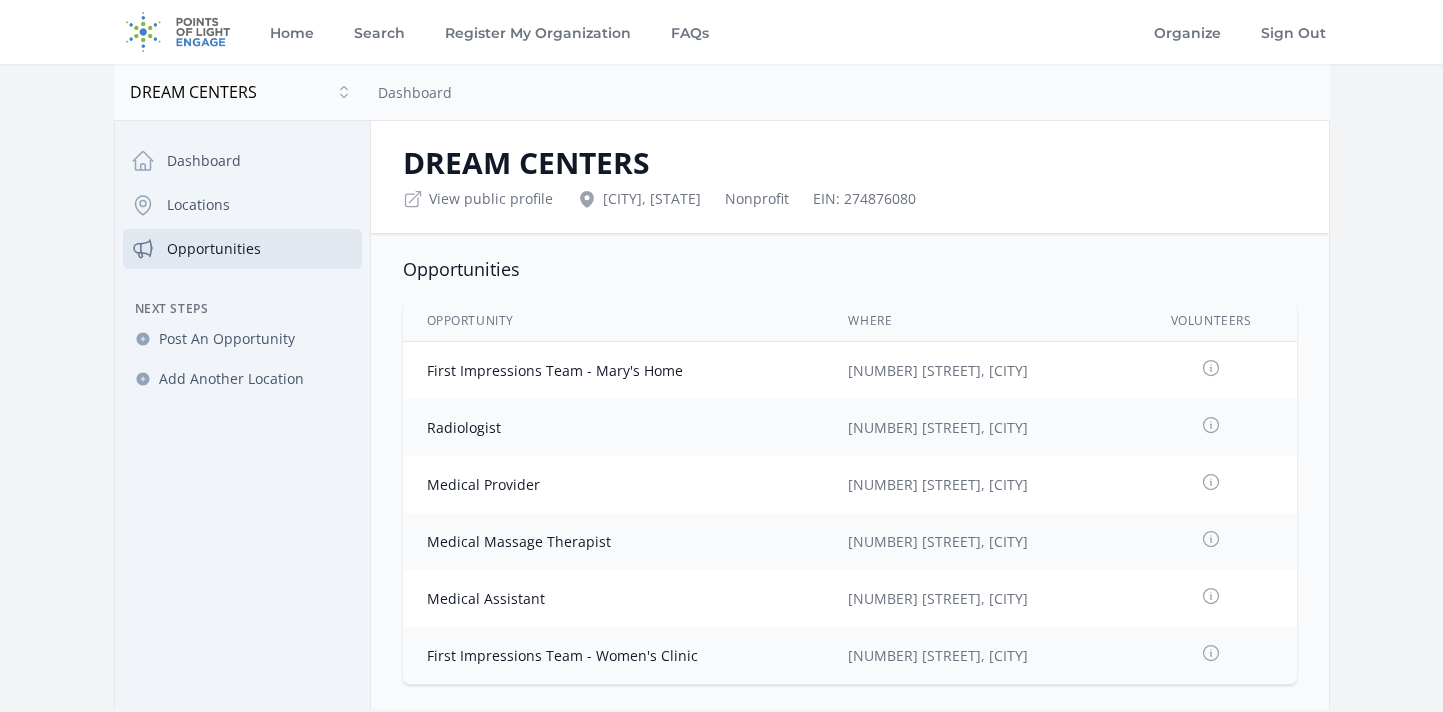 scroll, scrollTop: 0, scrollLeft: 0, axis: both 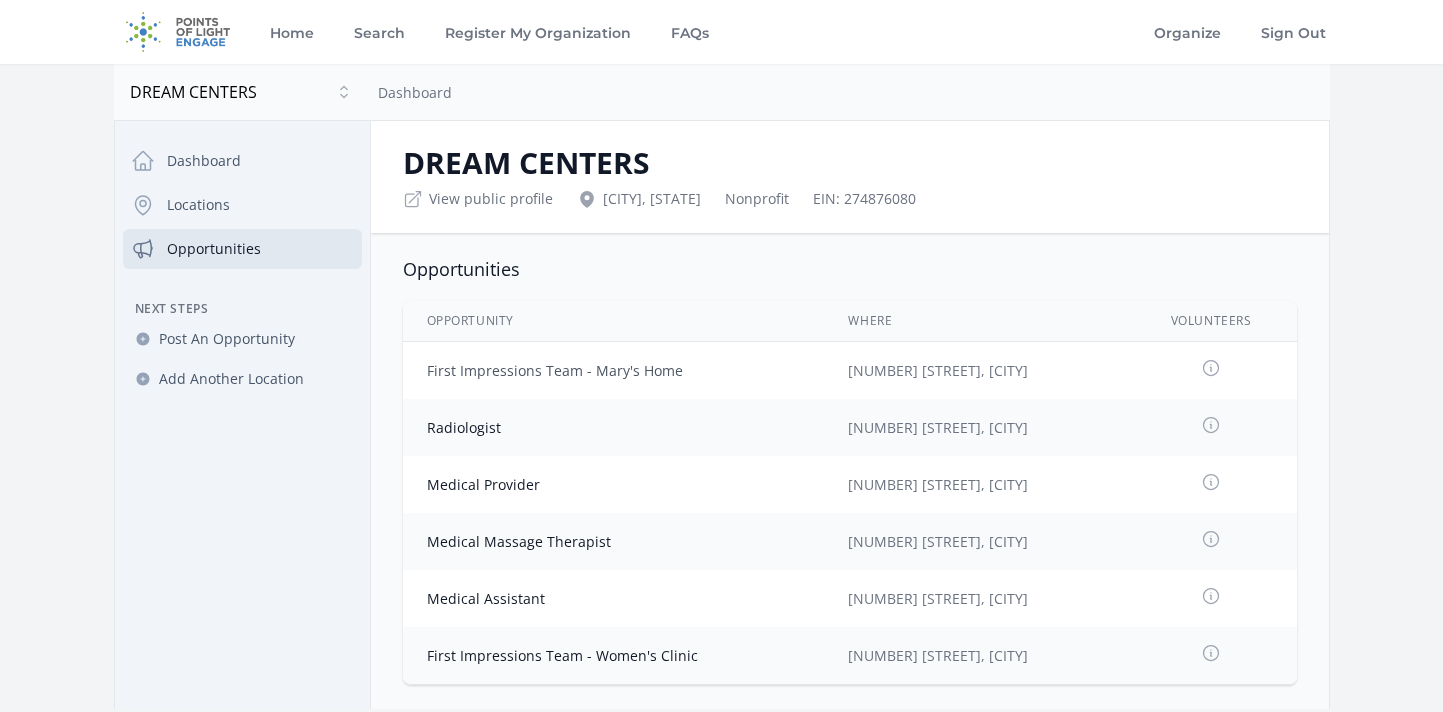 click on "First Impressions Team - Mary's Home" at bounding box center [555, 370] 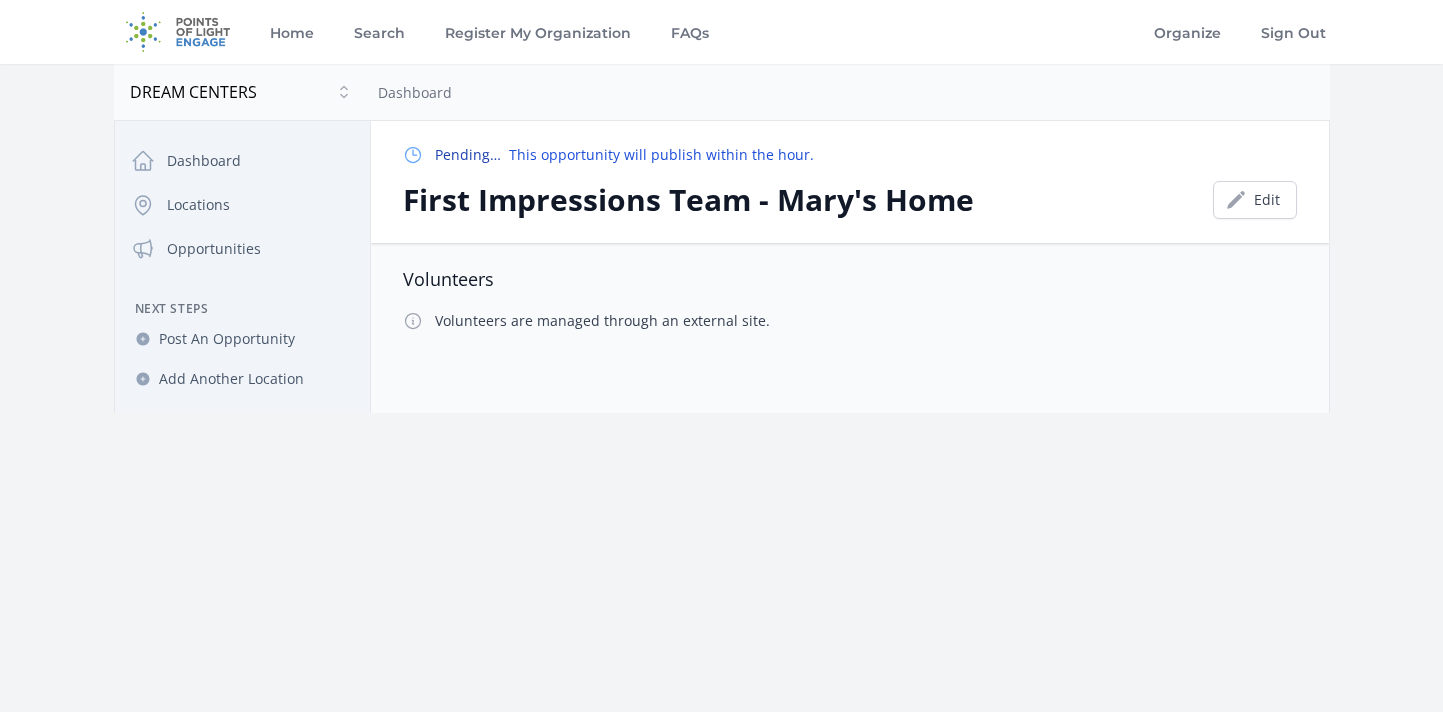 scroll, scrollTop: 0, scrollLeft: 0, axis: both 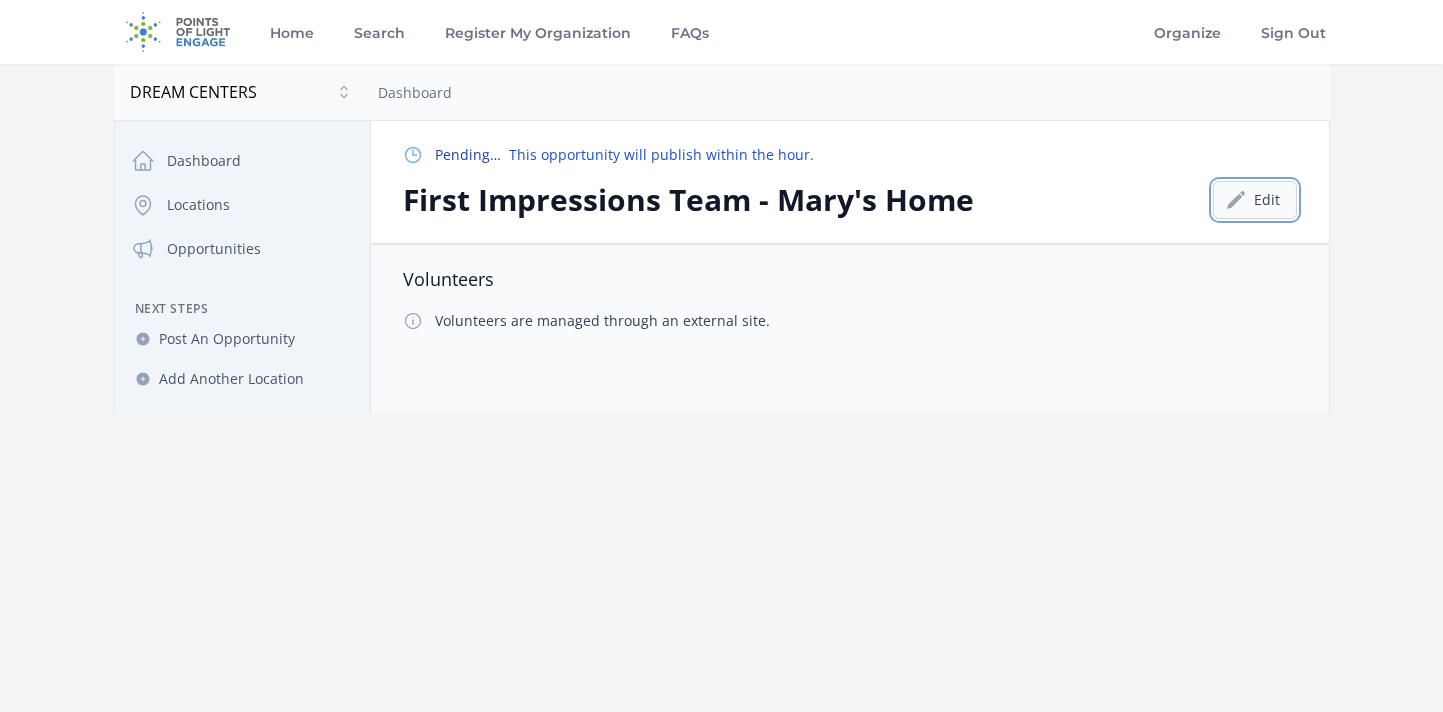 click on "Edit" at bounding box center [1255, 200] 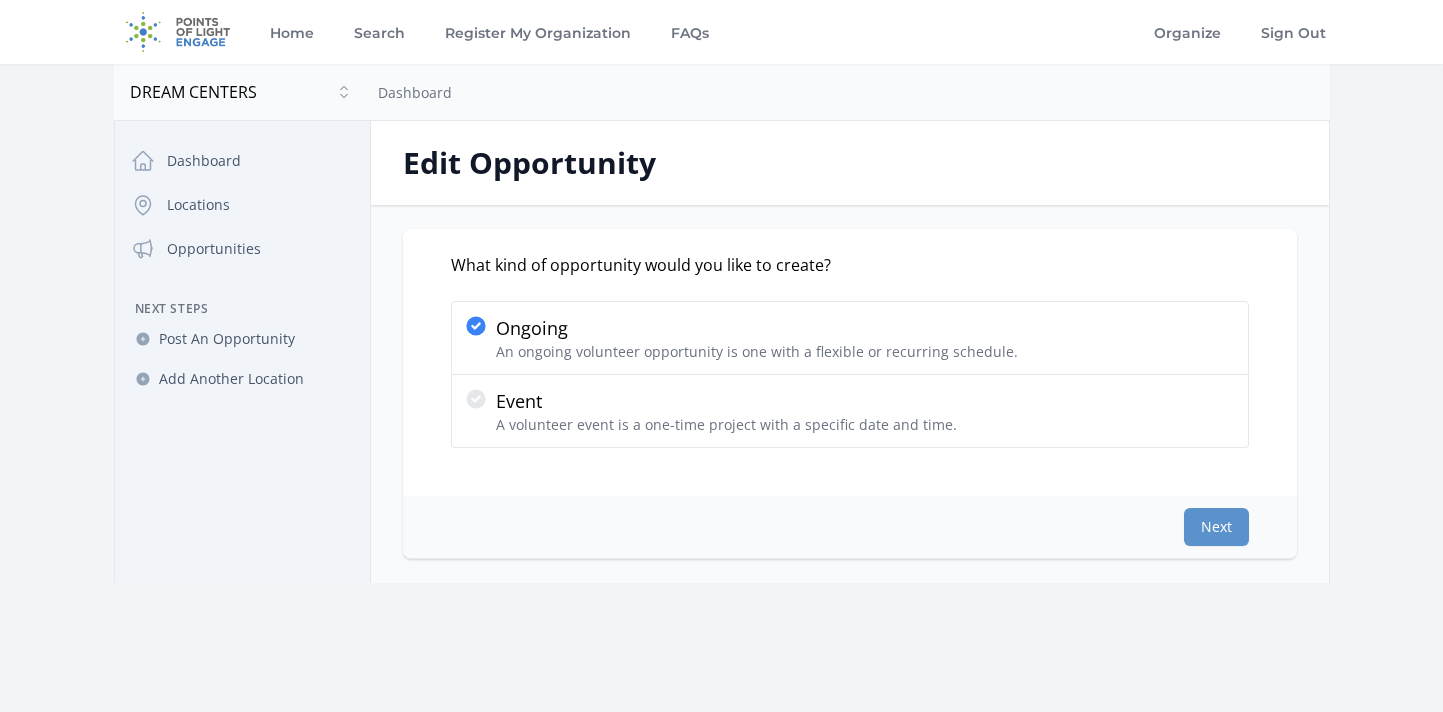 scroll, scrollTop: 0, scrollLeft: 0, axis: both 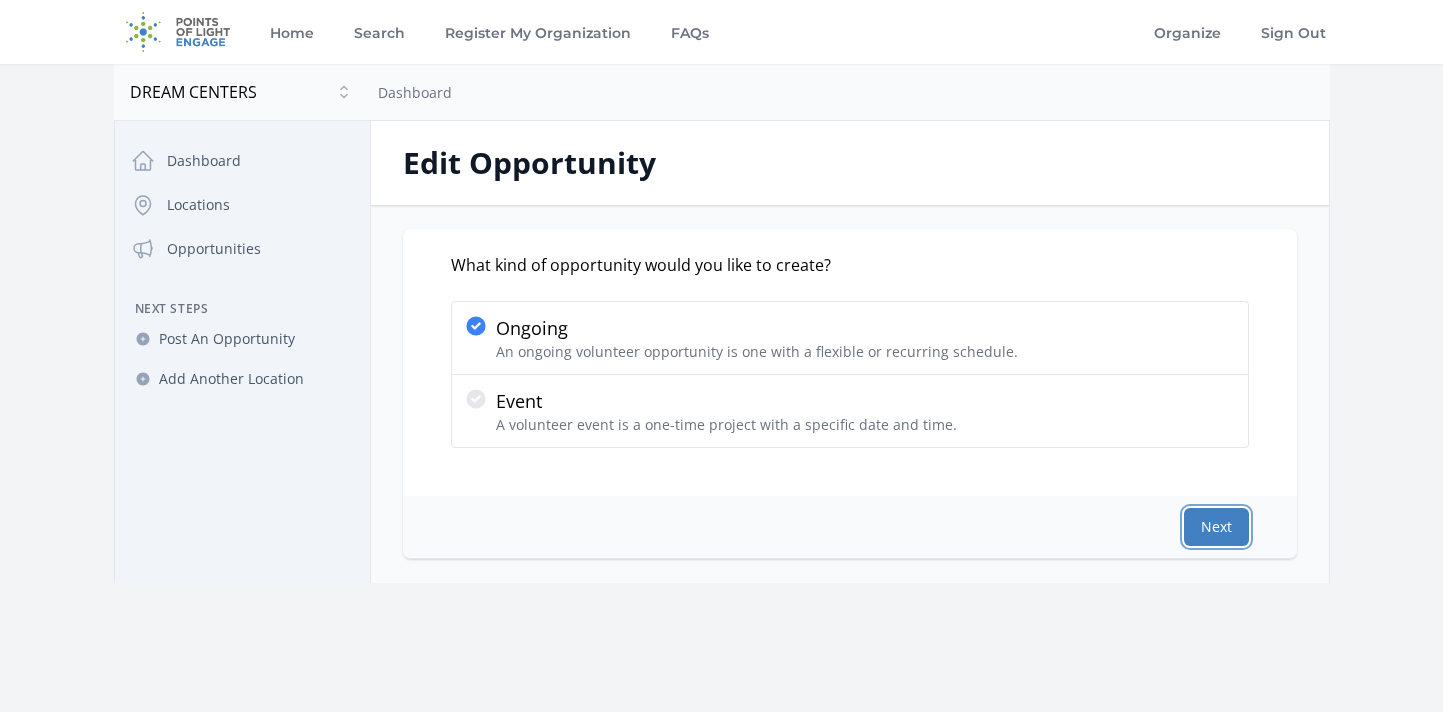 click on "Next" at bounding box center (1216, 527) 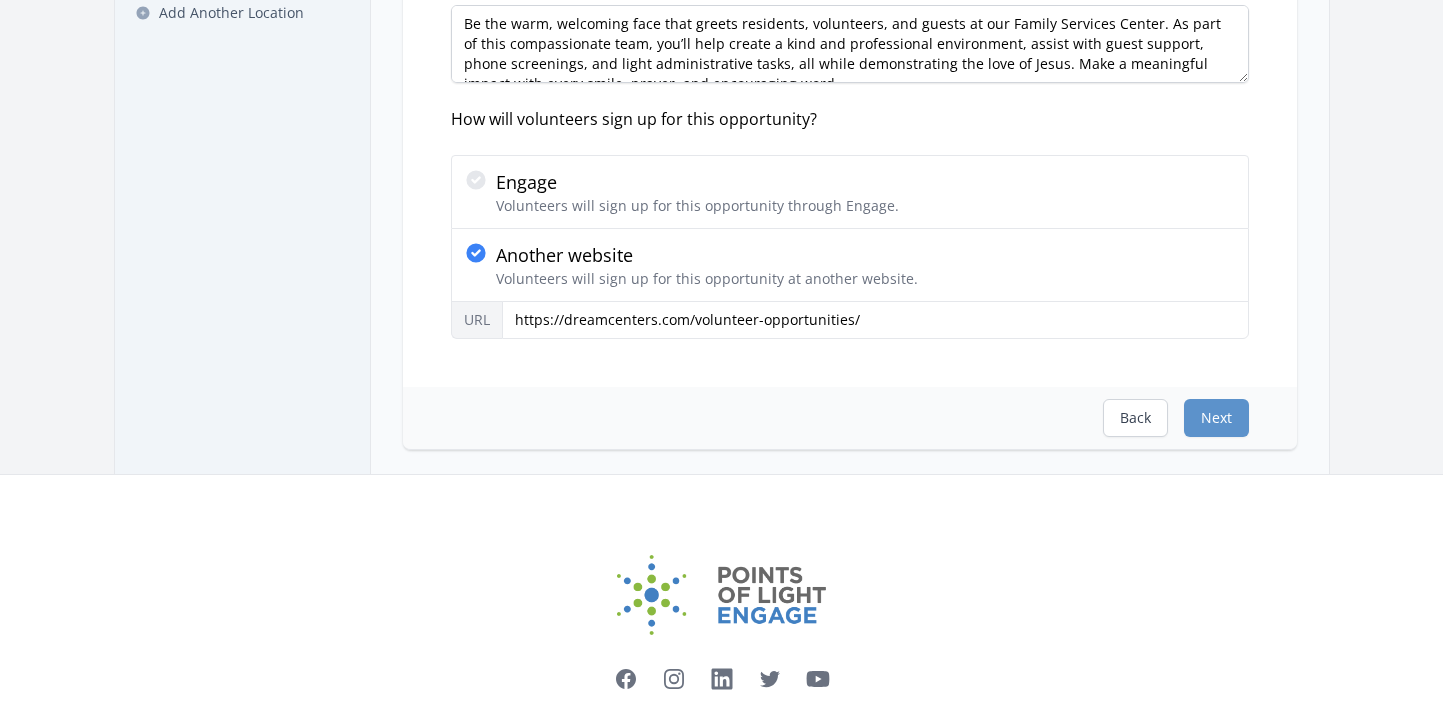scroll, scrollTop: 473, scrollLeft: 0, axis: vertical 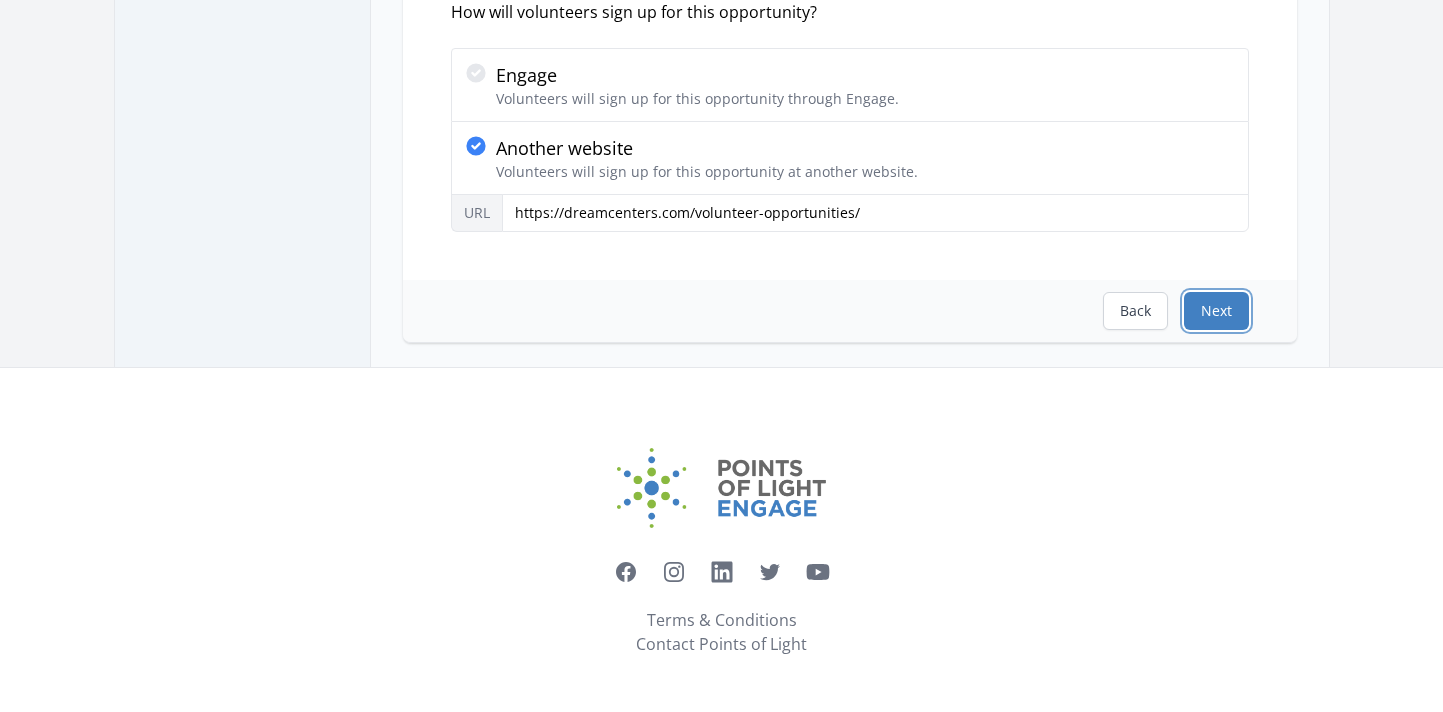 click on "Next" at bounding box center [1216, 311] 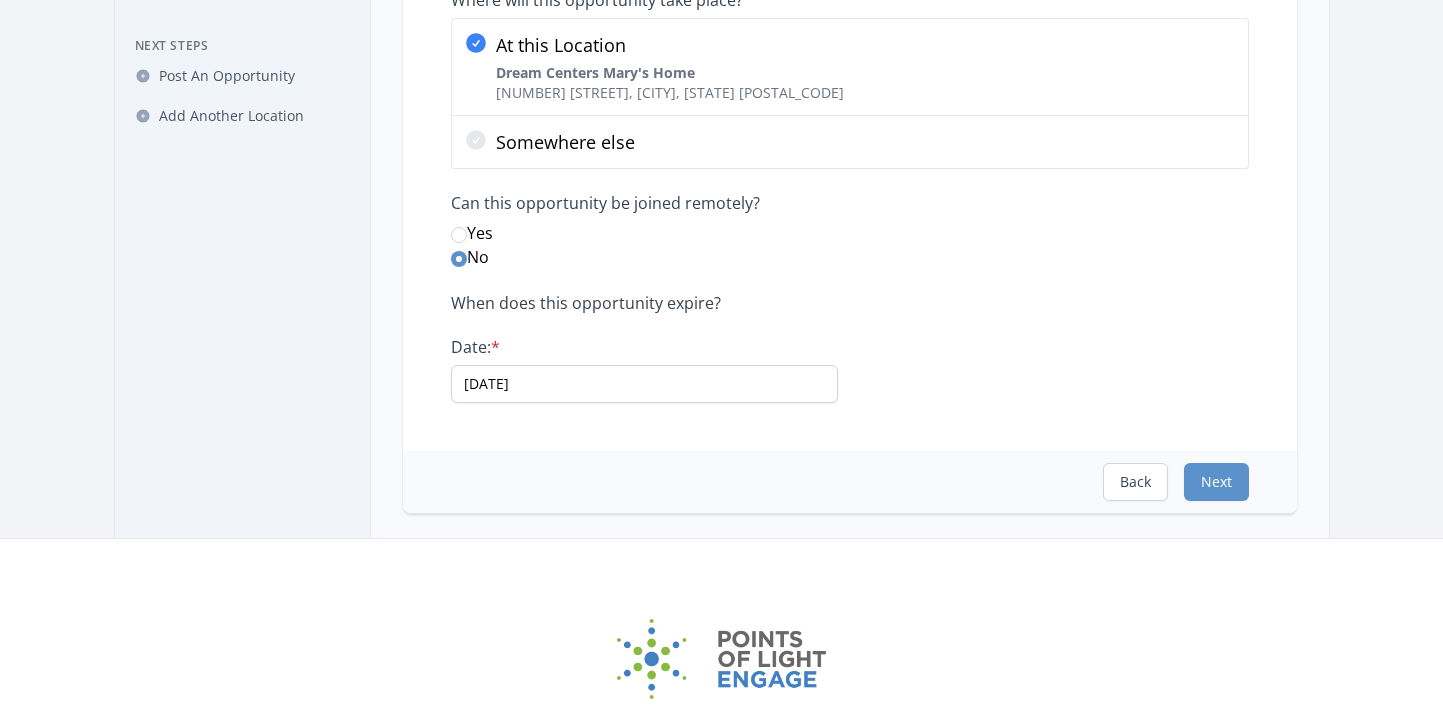 scroll, scrollTop: 434, scrollLeft: 0, axis: vertical 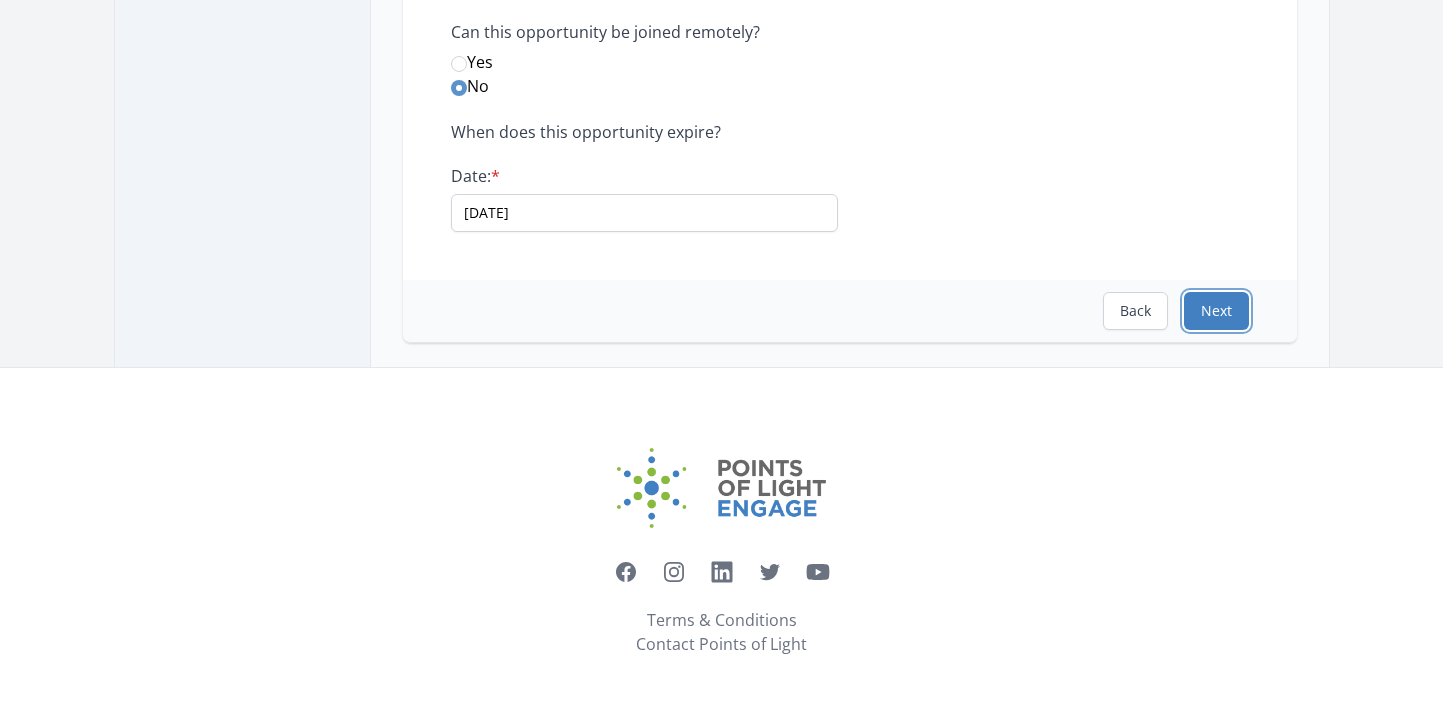 click on "Next" at bounding box center (1216, 311) 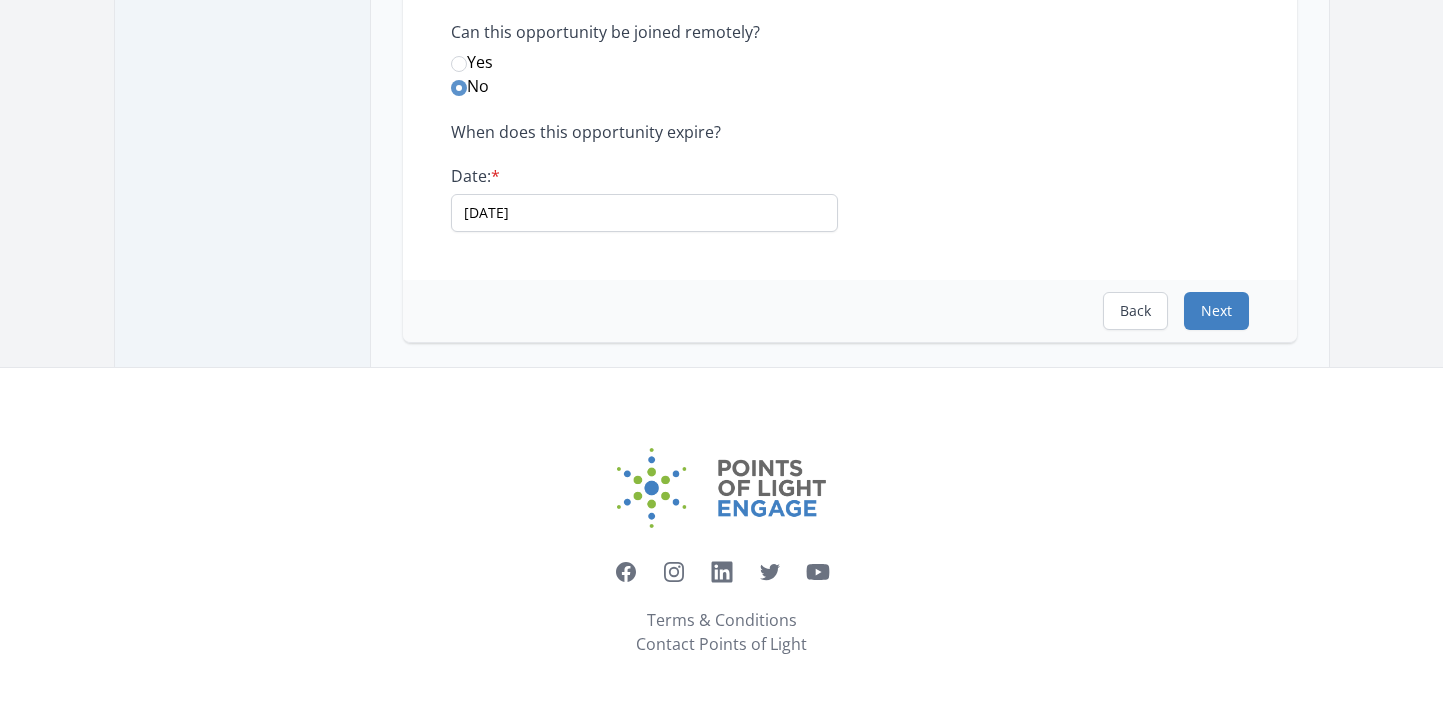 scroll, scrollTop: 0, scrollLeft: 0, axis: both 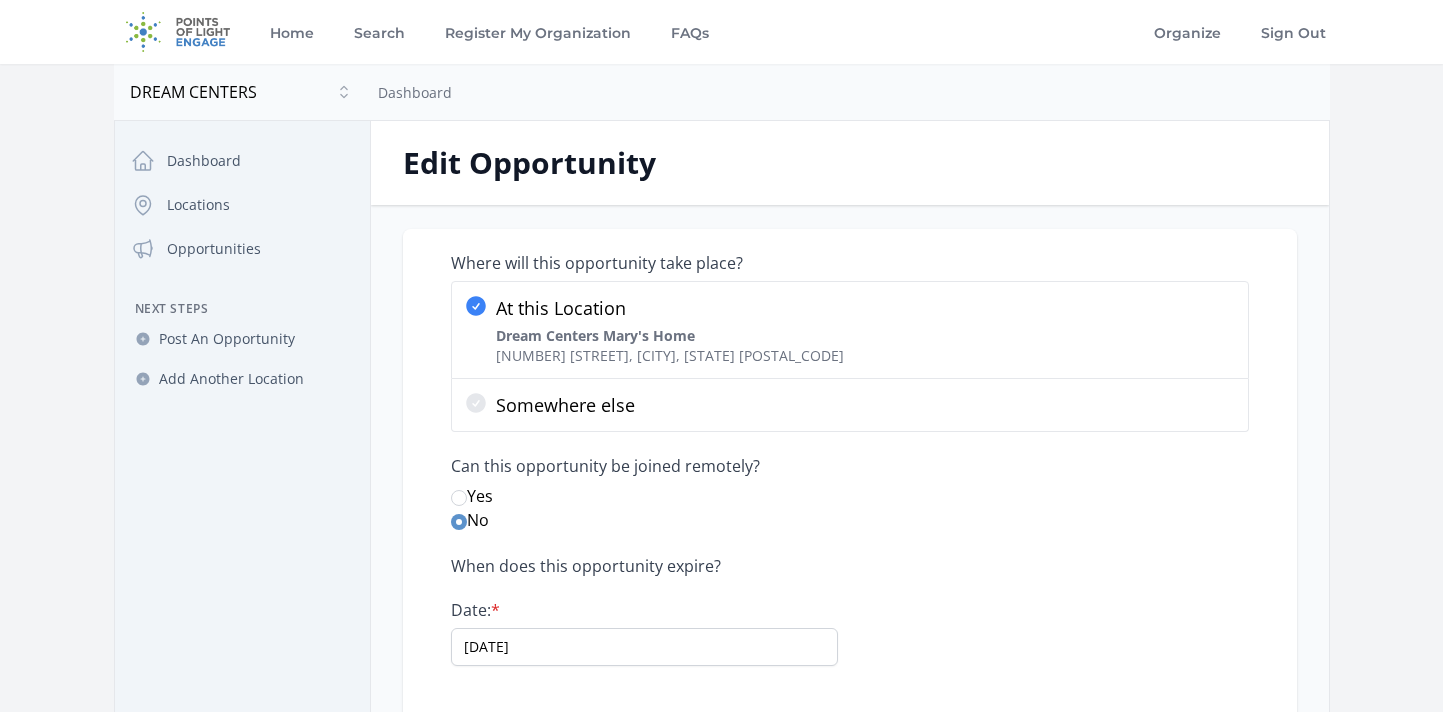 select on "Minimum Age 21" 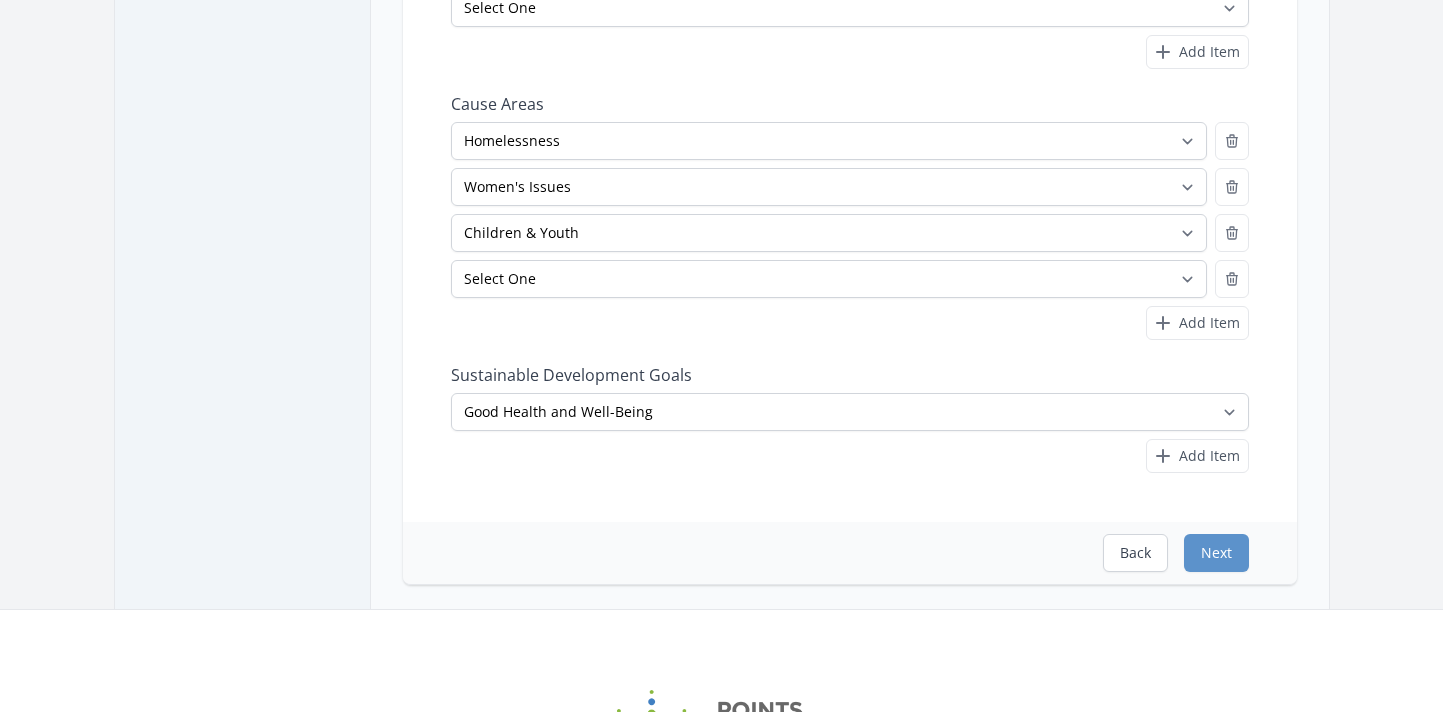 scroll, scrollTop: 540, scrollLeft: 0, axis: vertical 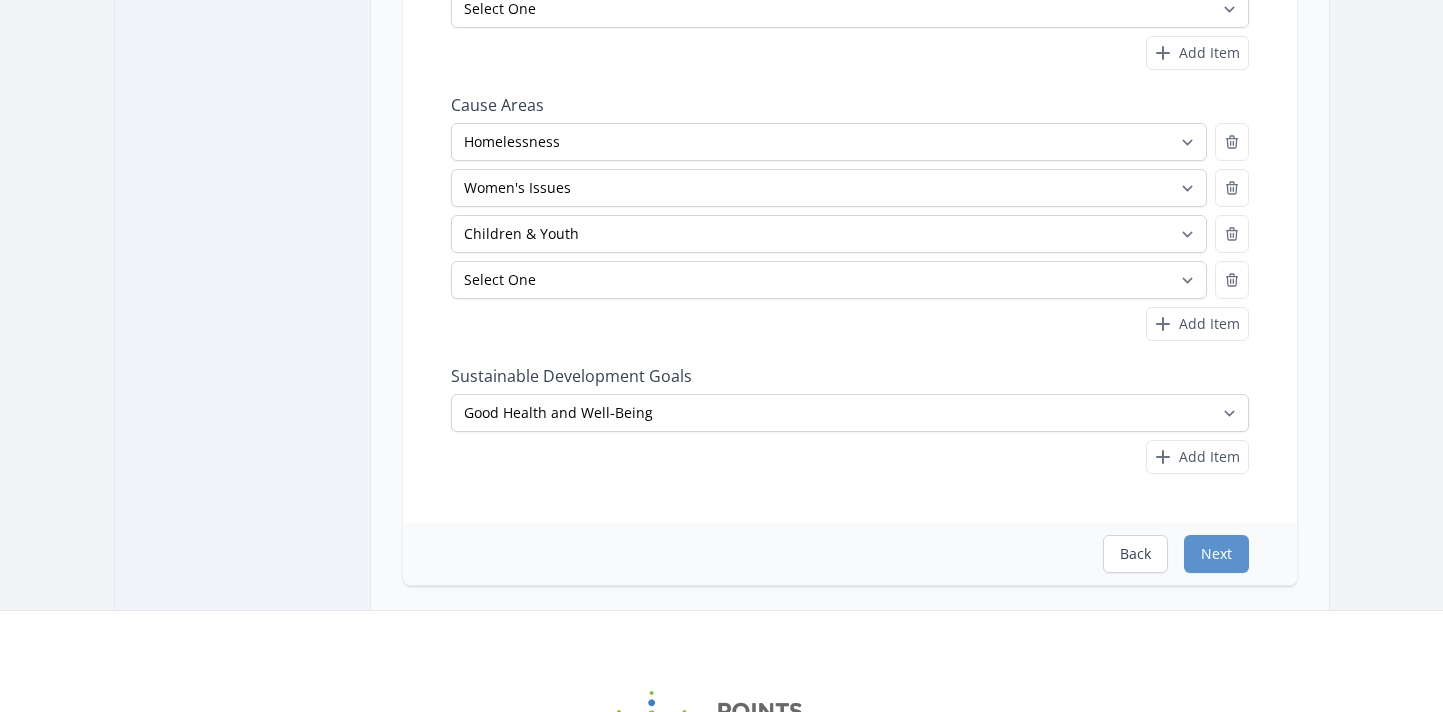 click on "Back
Next" at bounding box center (850, 554) 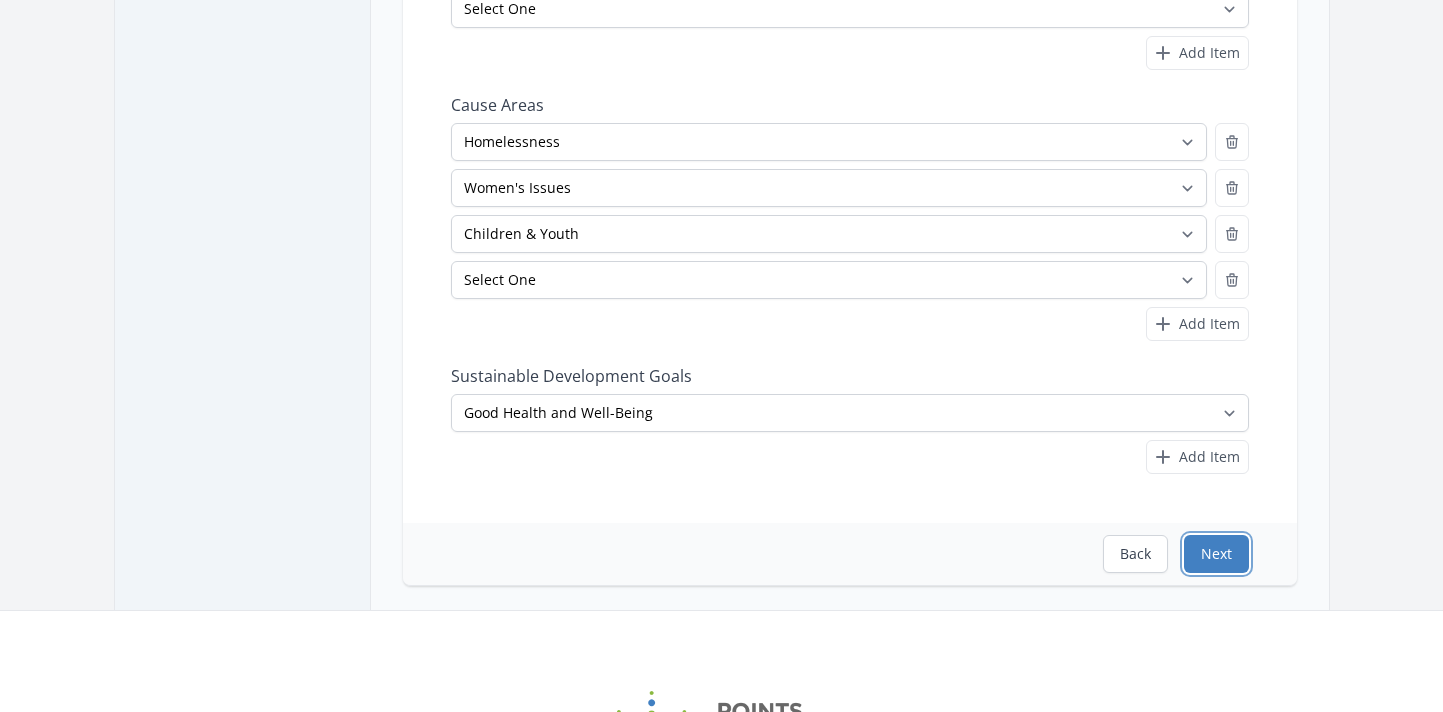 click on "Next" at bounding box center (1216, 554) 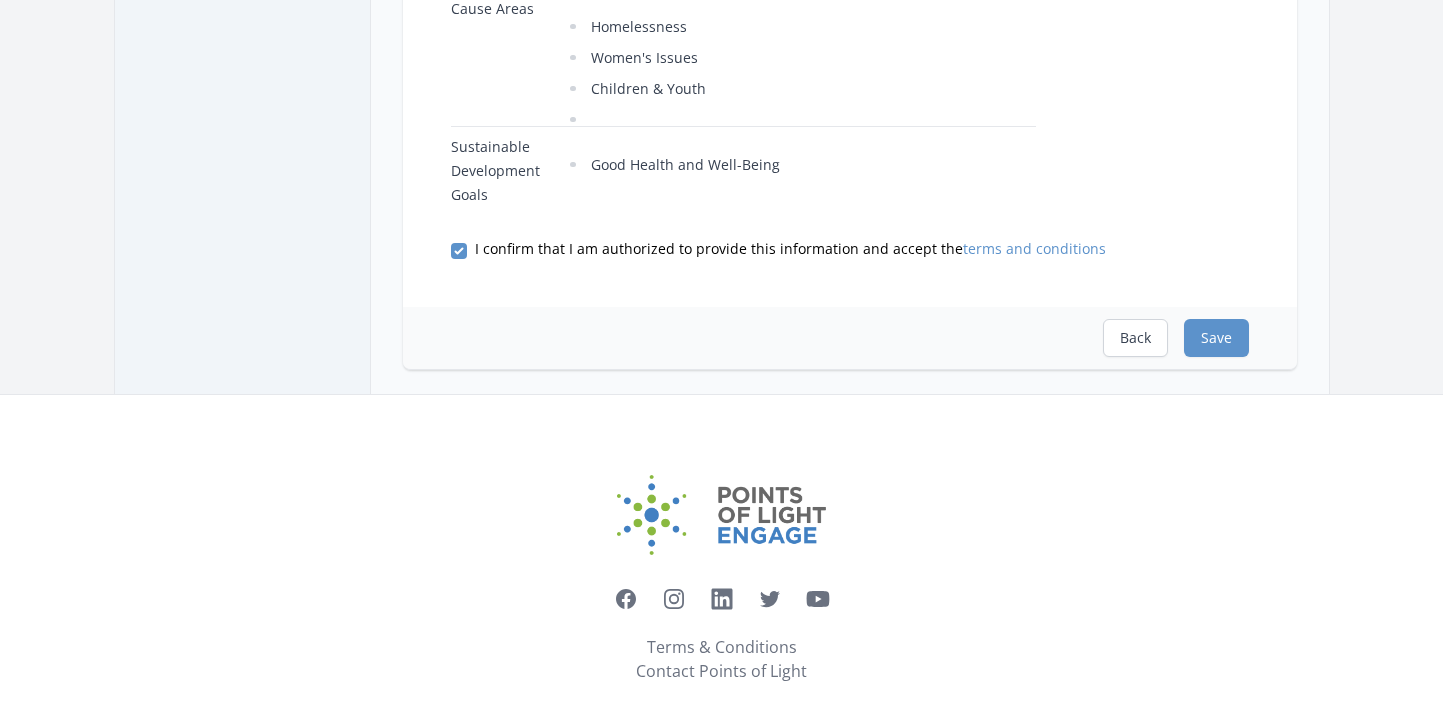 scroll, scrollTop: 984, scrollLeft: 0, axis: vertical 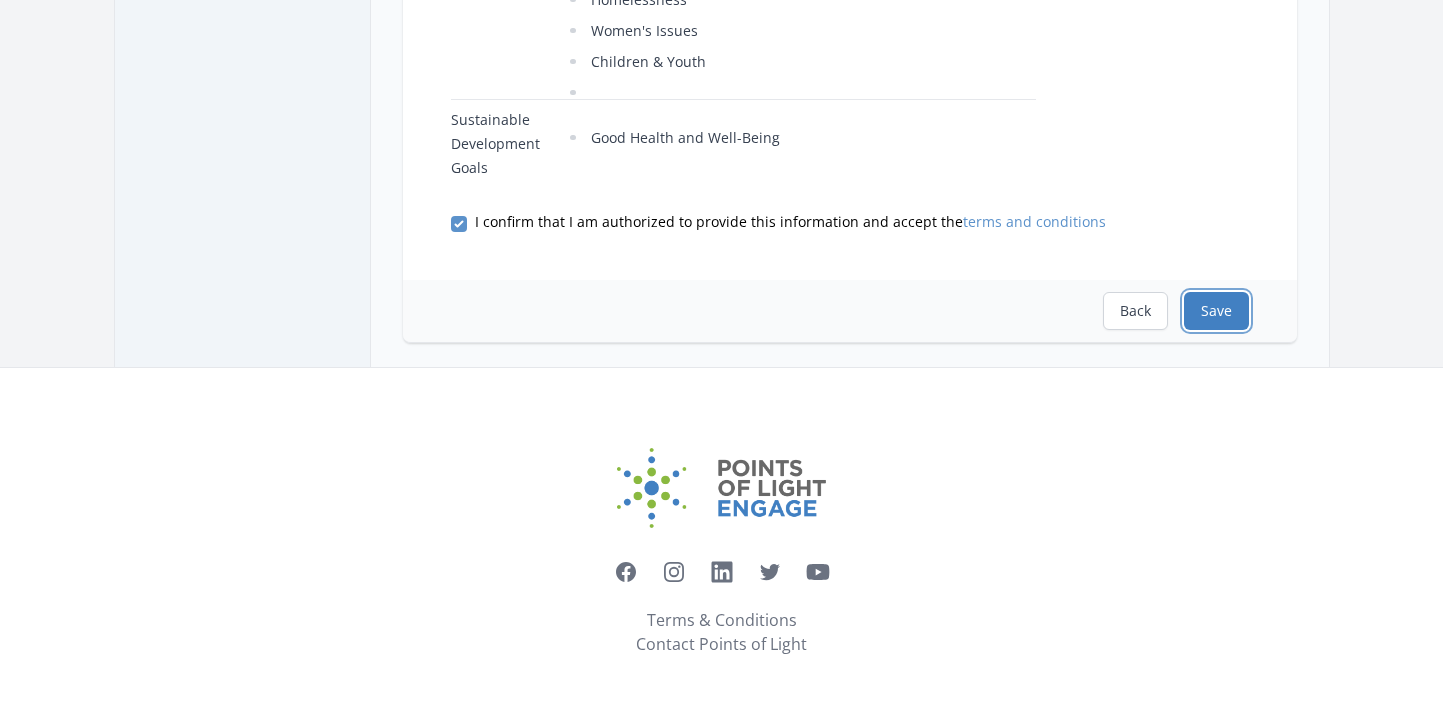 click on "Save" at bounding box center (1216, 311) 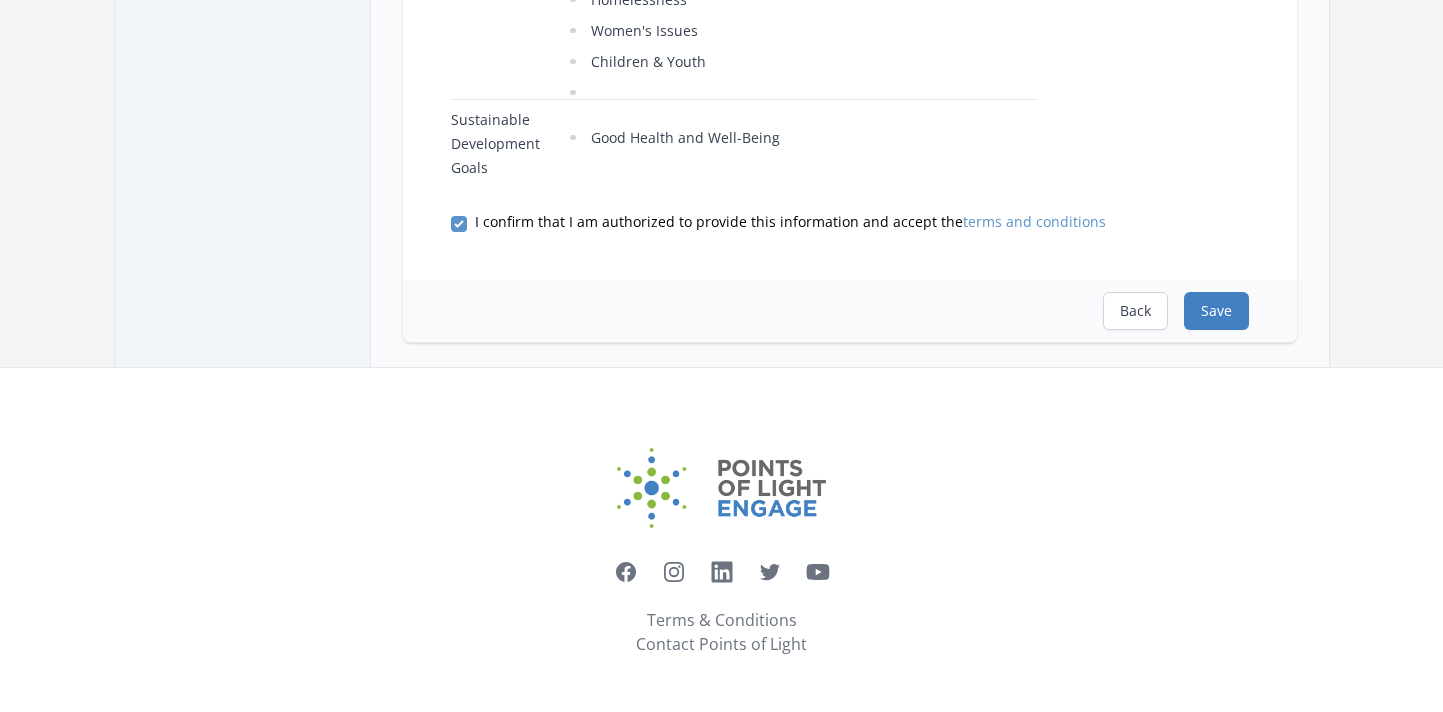 scroll, scrollTop: 0, scrollLeft: 0, axis: both 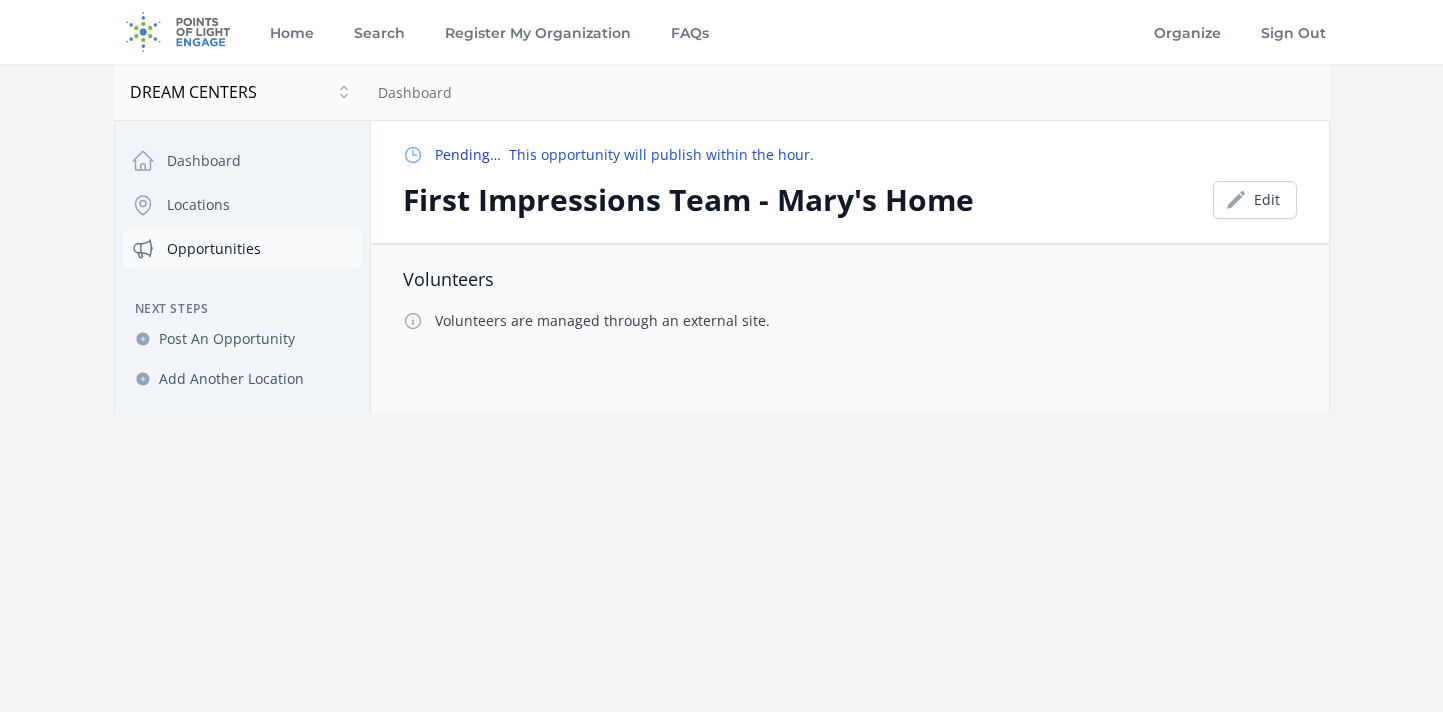 click on "Opportunities" at bounding box center [242, 249] 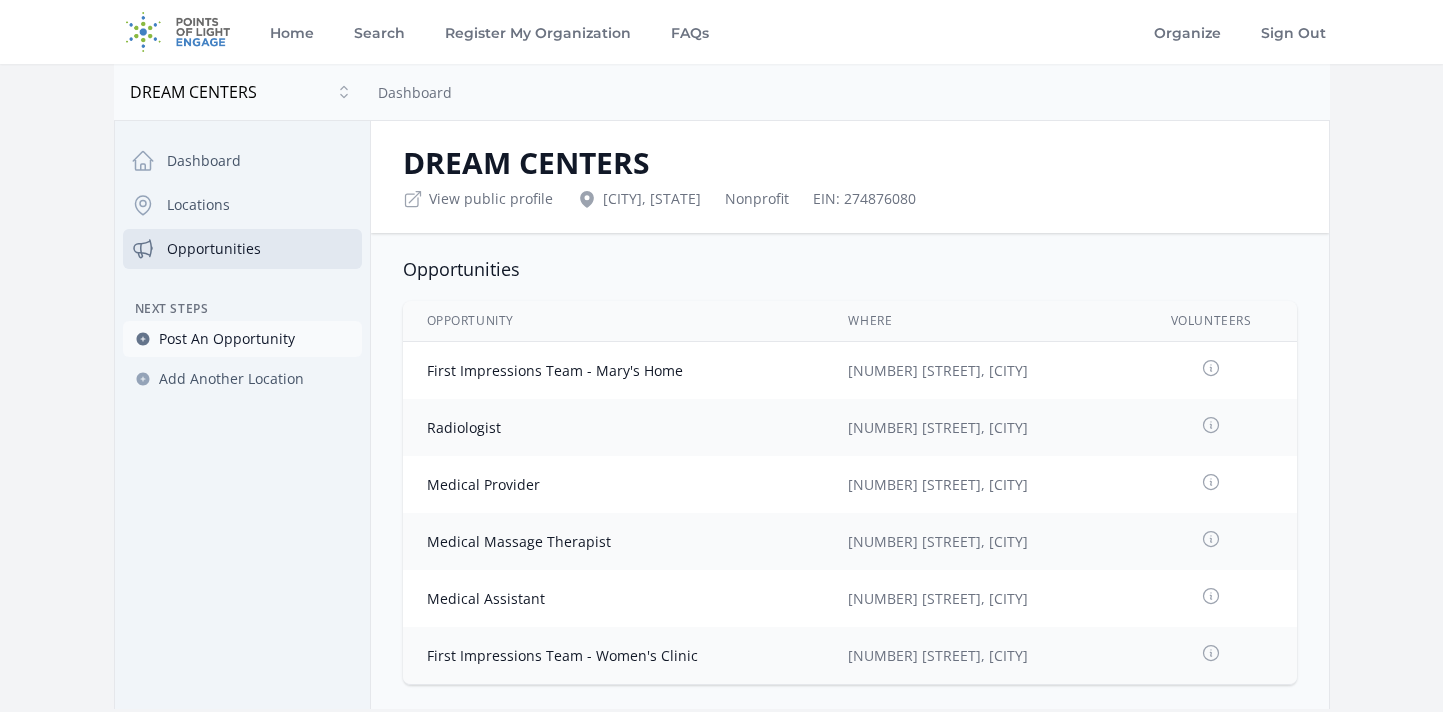 scroll, scrollTop: 0, scrollLeft: 0, axis: both 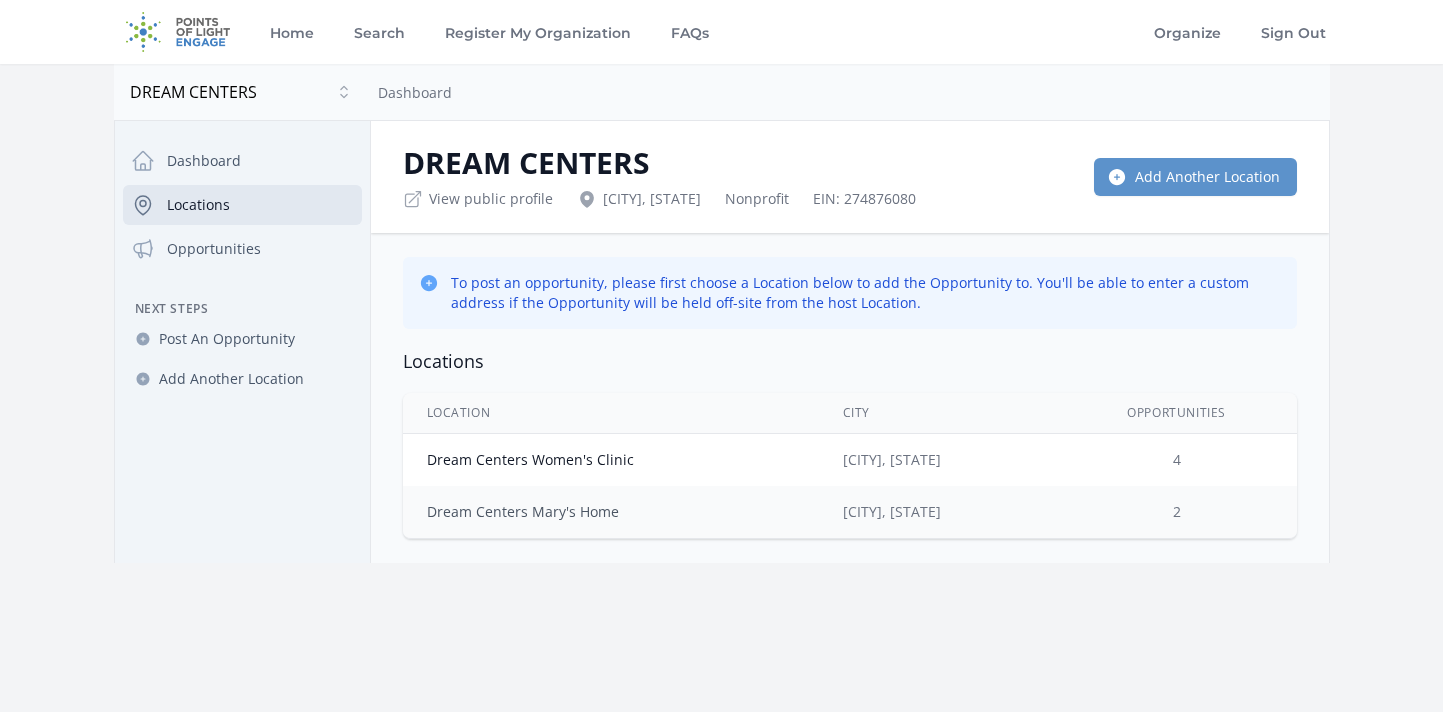 click on "Dream Centers Mary's Home" at bounding box center (523, 511) 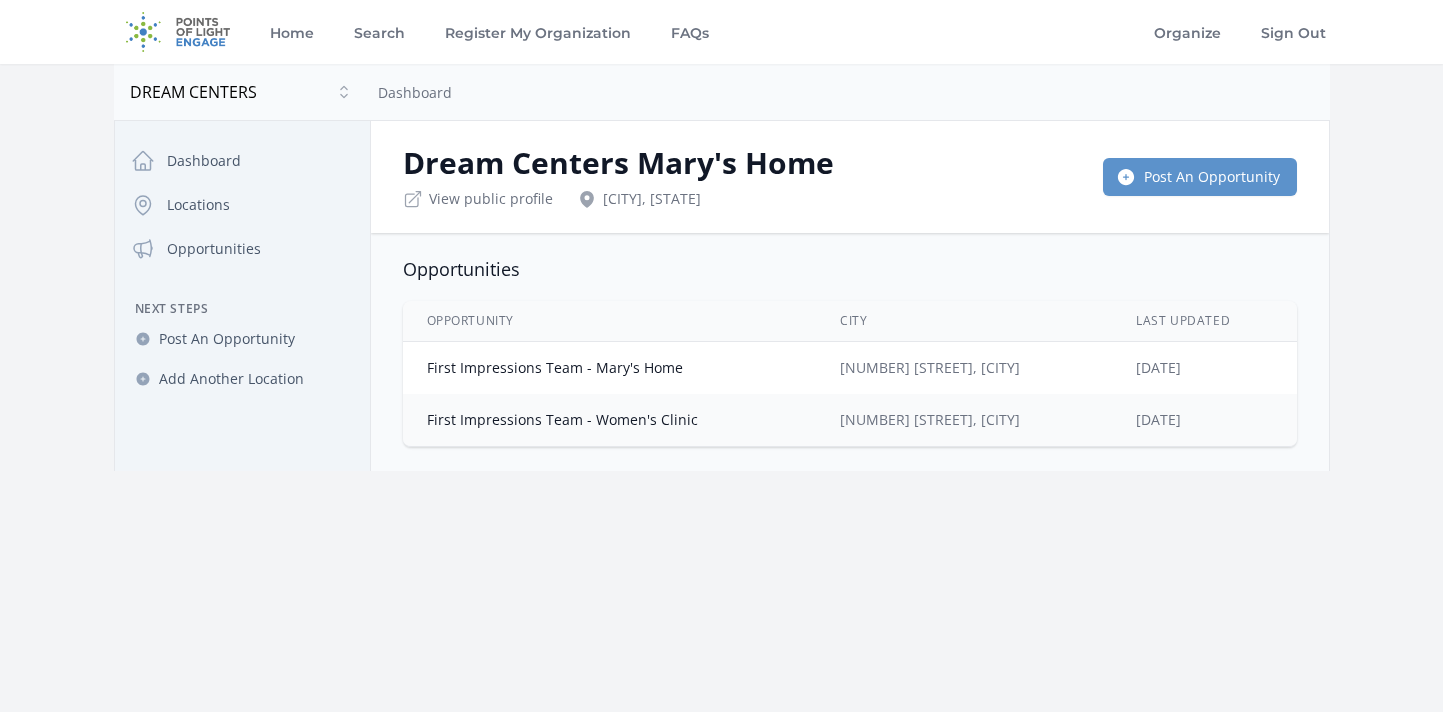 scroll, scrollTop: 0, scrollLeft: 0, axis: both 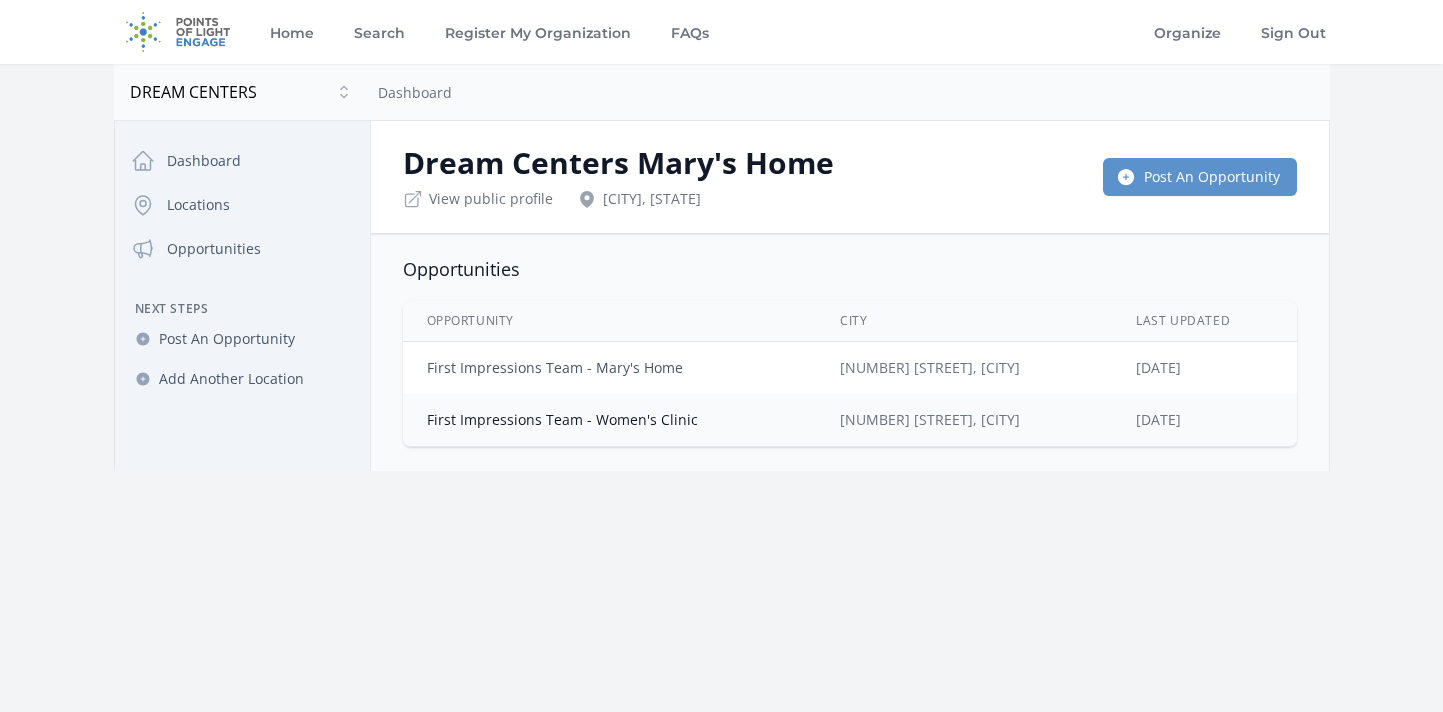 click on "First Impressions Team - Mary's Home" at bounding box center (555, 367) 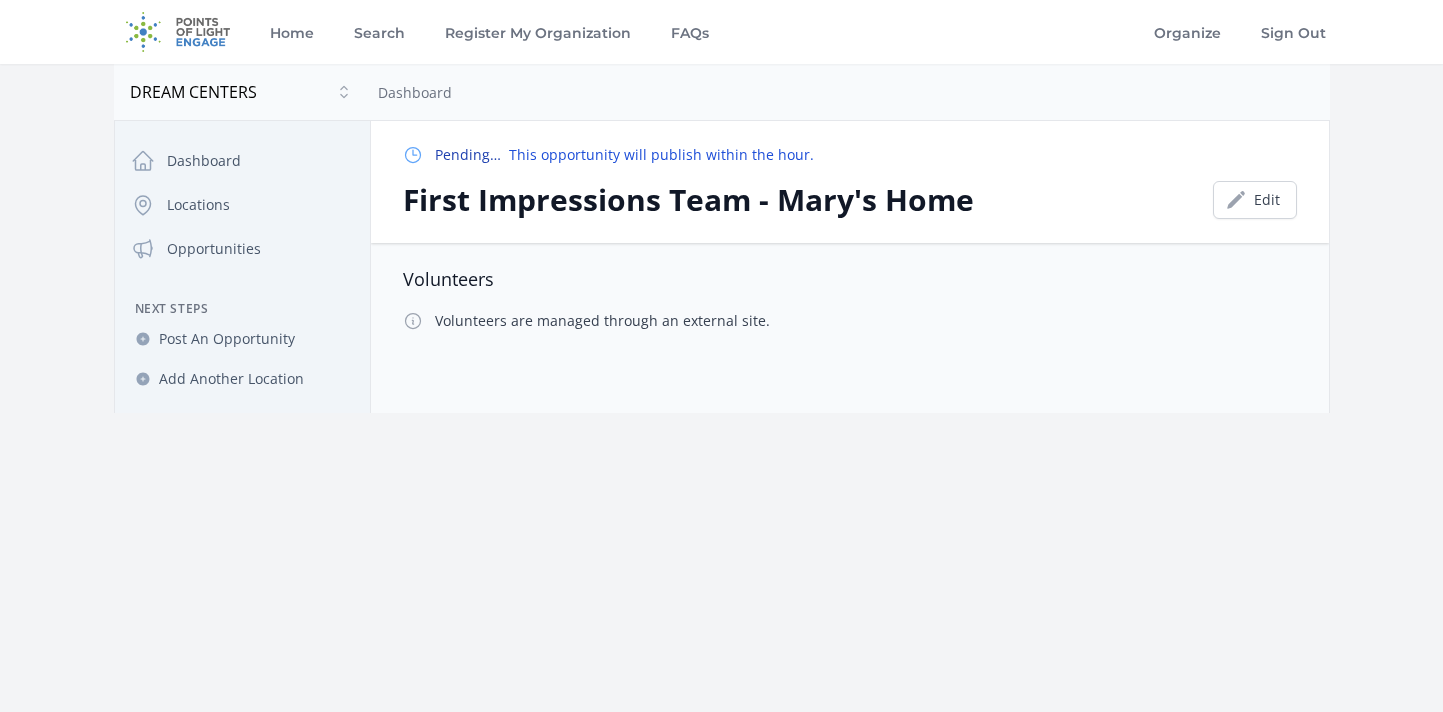 scroll, scrollTop: 0, scrollLeft: 0, axis: both 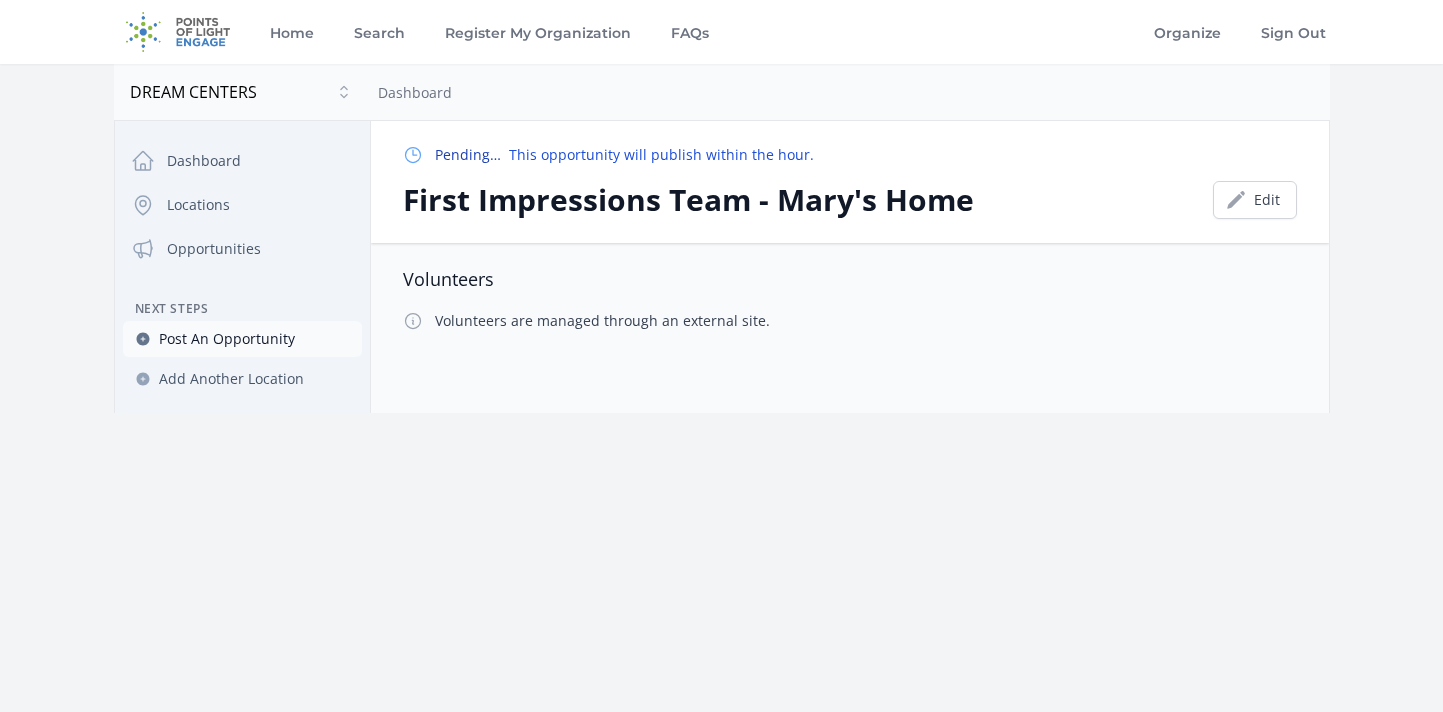 click on "Post An Opportunity" at bounding box center (227, 339) 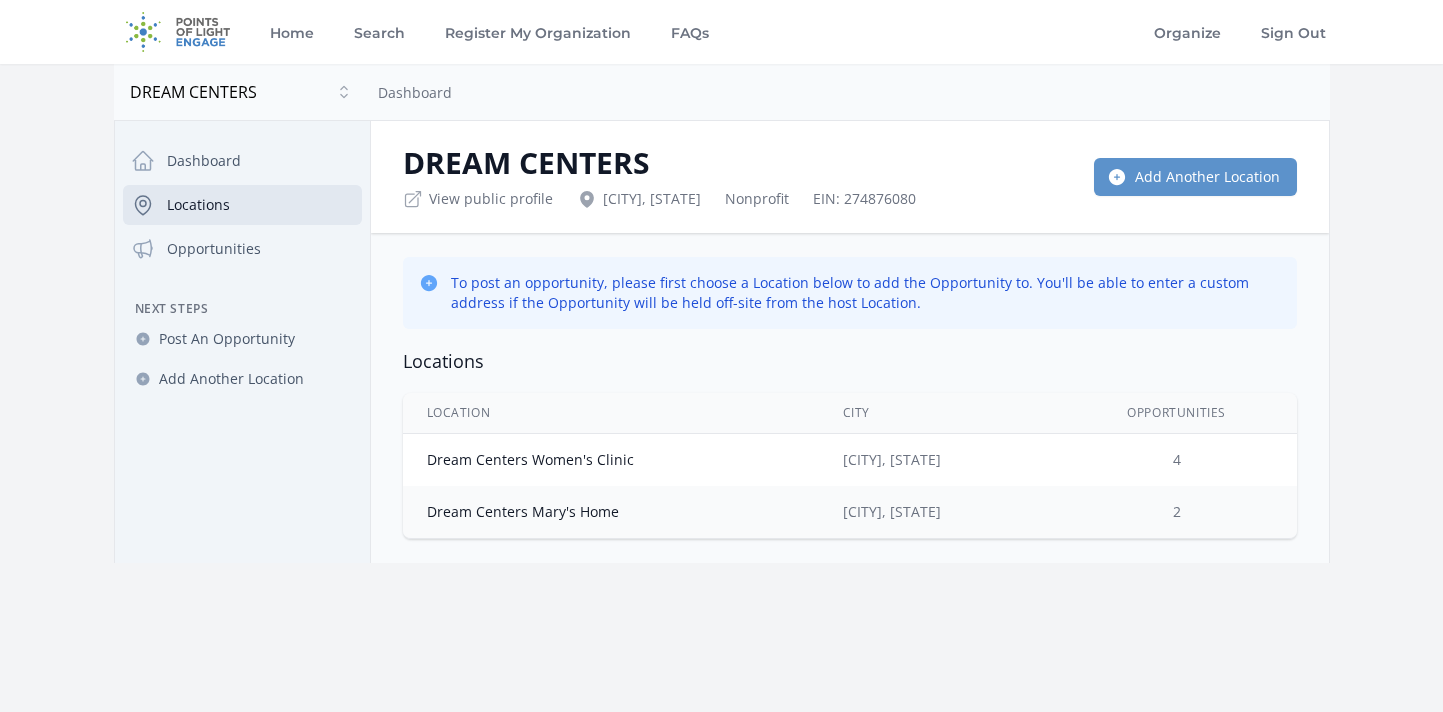 scroll, scrollTop: 0, scrollLeft: 0, axis: both 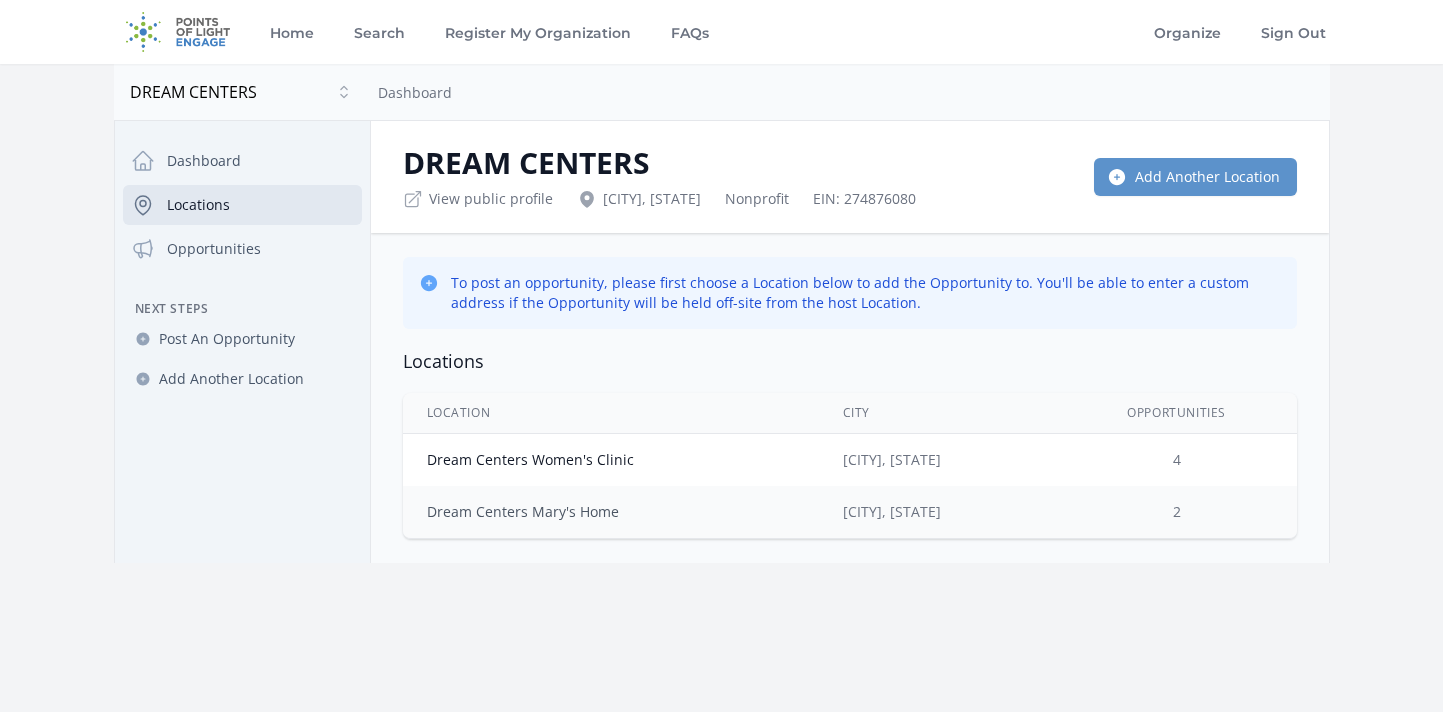 click on "Dream Centers Mary's Home" at bounding box center [523, 511] 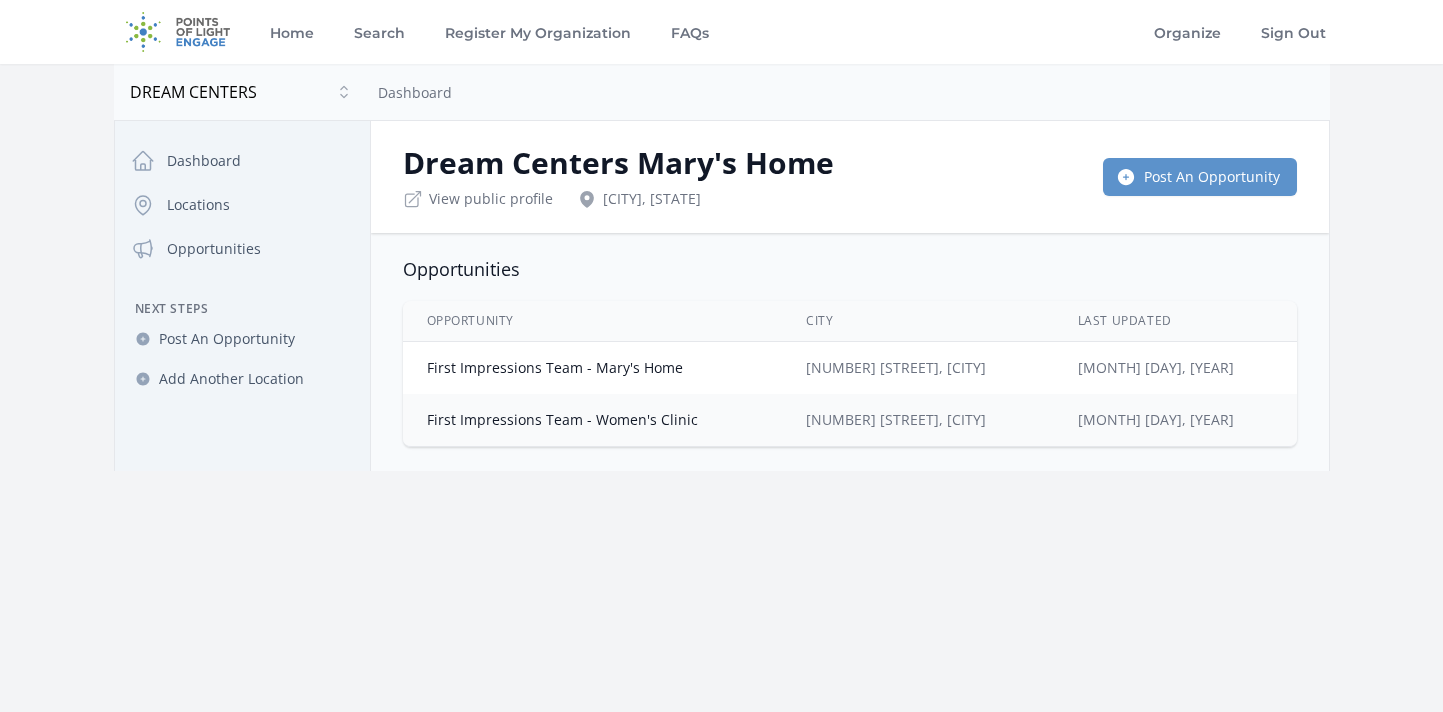 scroll, scrollTop: 0, scrollLeft: 0, axis: both 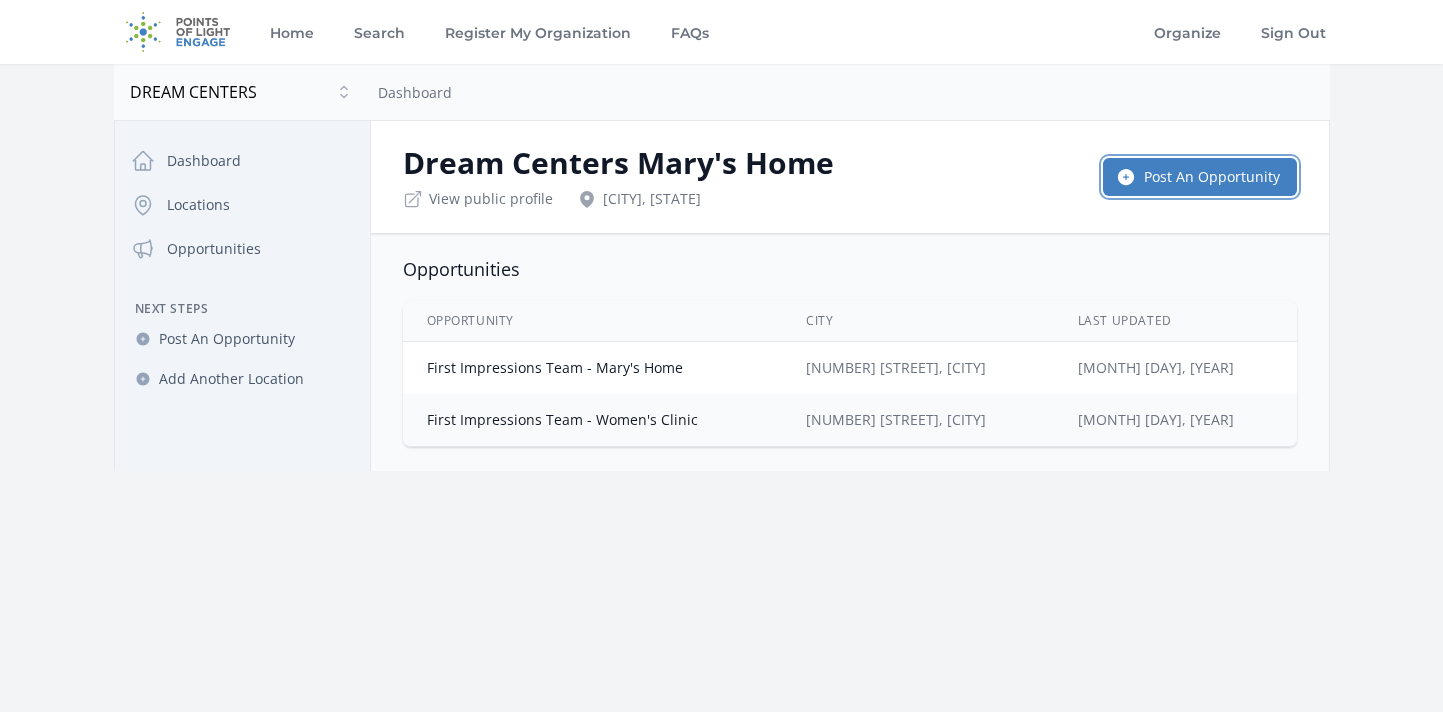 click on "Post An Opportunity" at bounding box center [1200, 177] 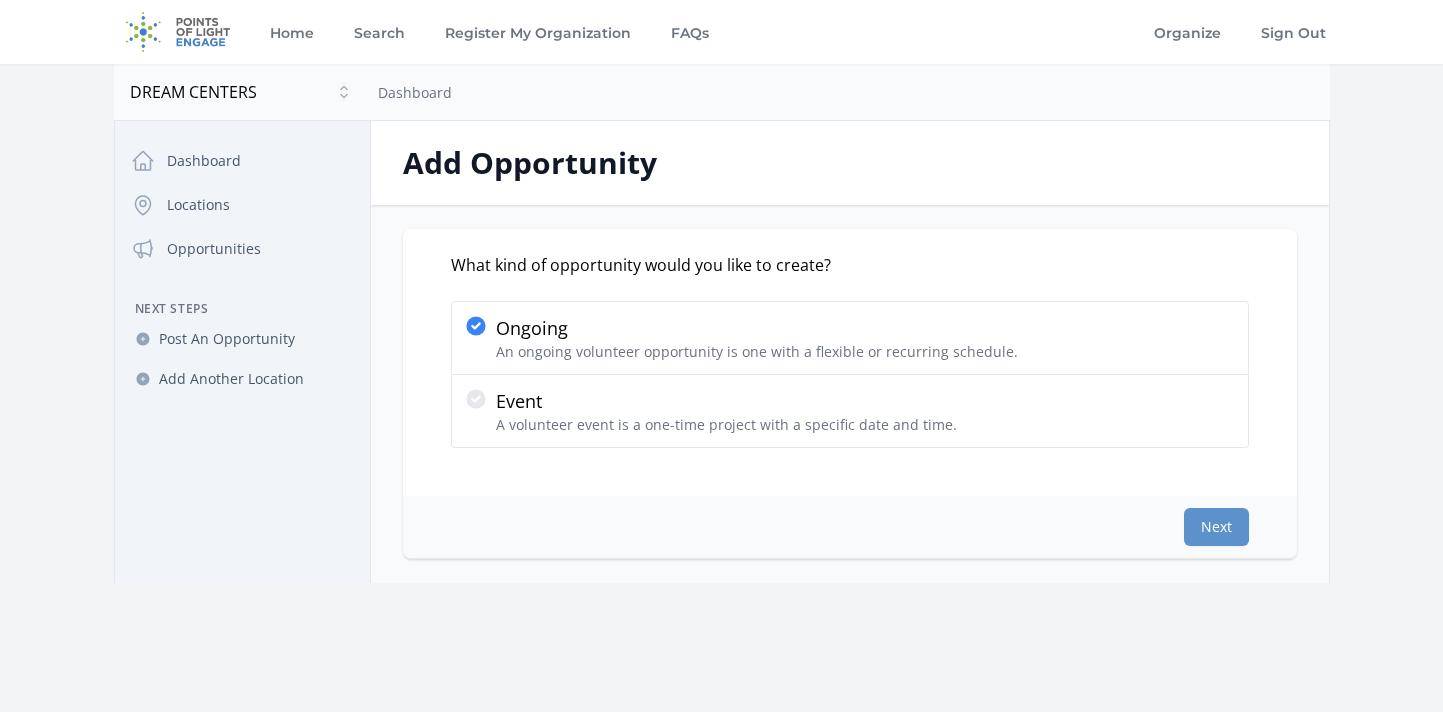 scroll, scrollTop: 0, scrollLeft: 0, axis: both 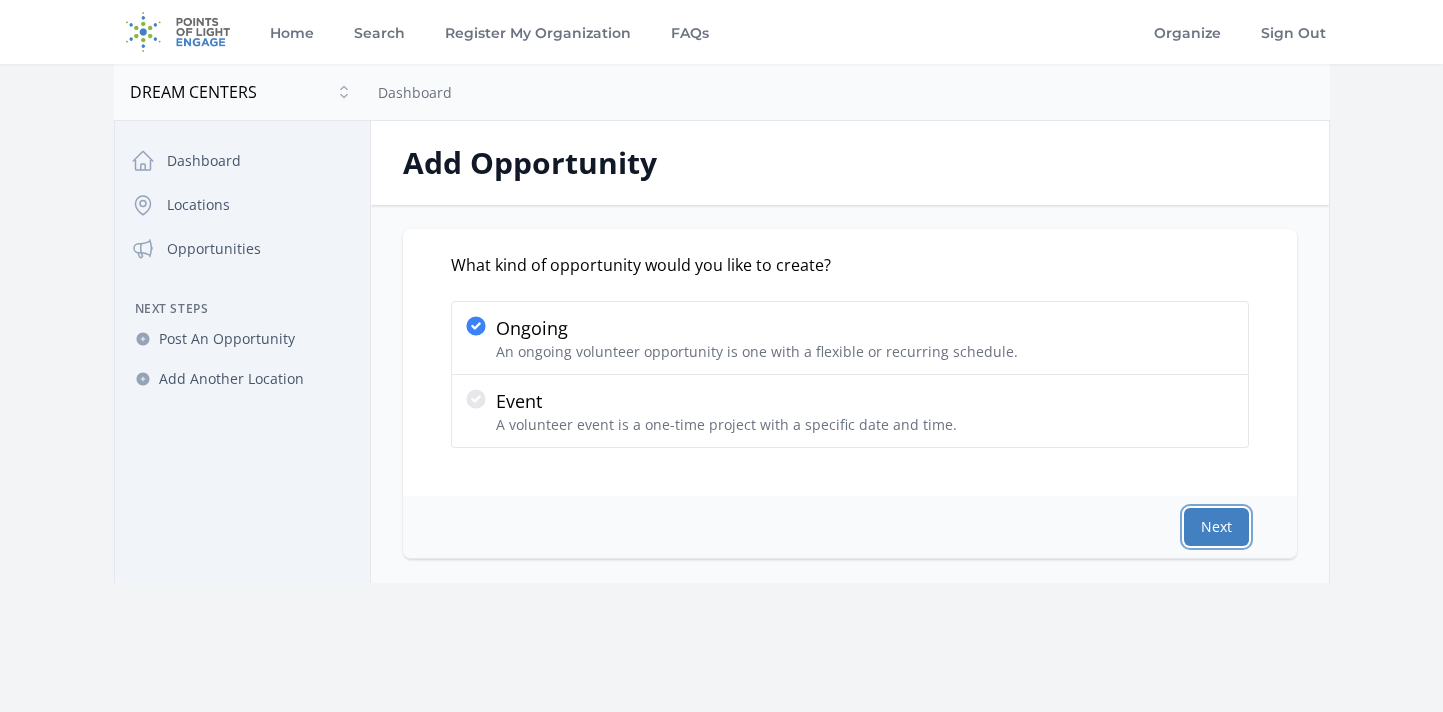 click on "Next" at bounding box center [1216, 527] 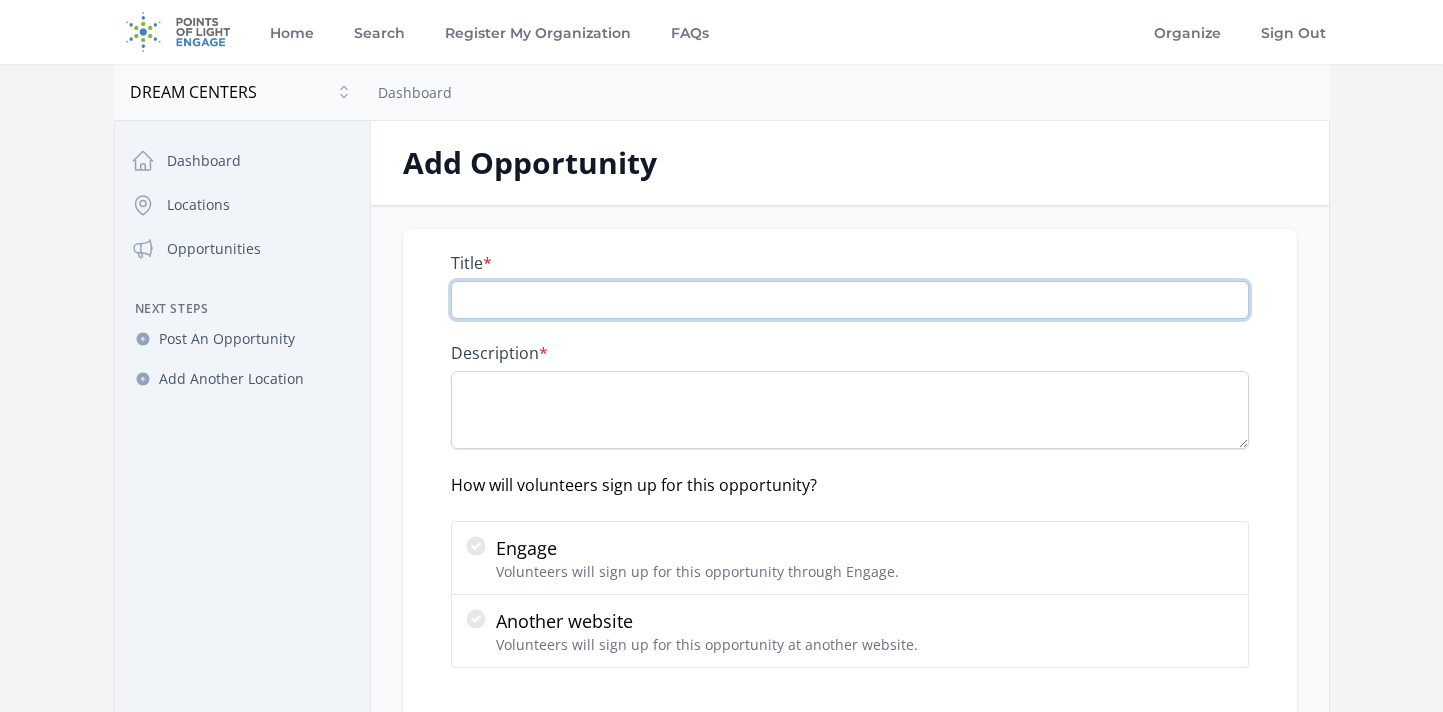 click on "Title  *" at bounding box center (850, 300) 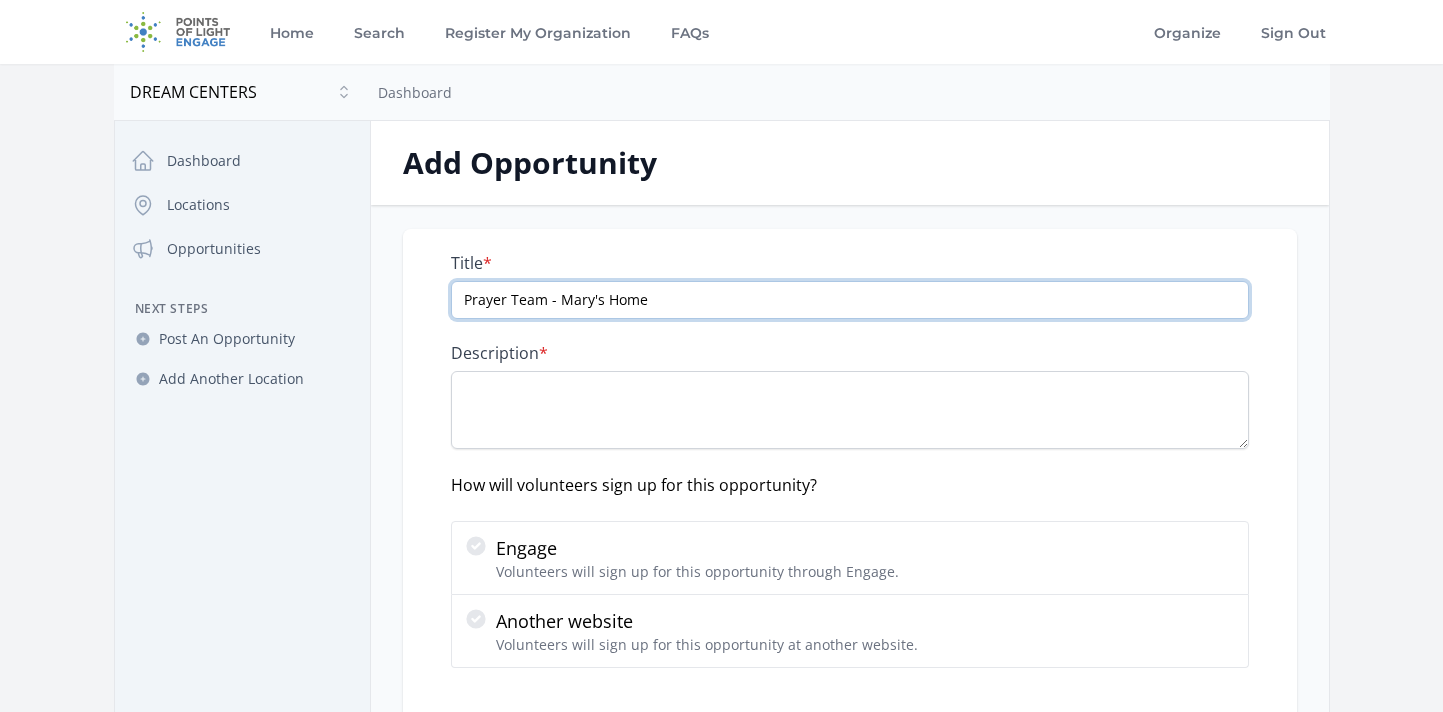 type on "Prayer Team - Mary's Home" 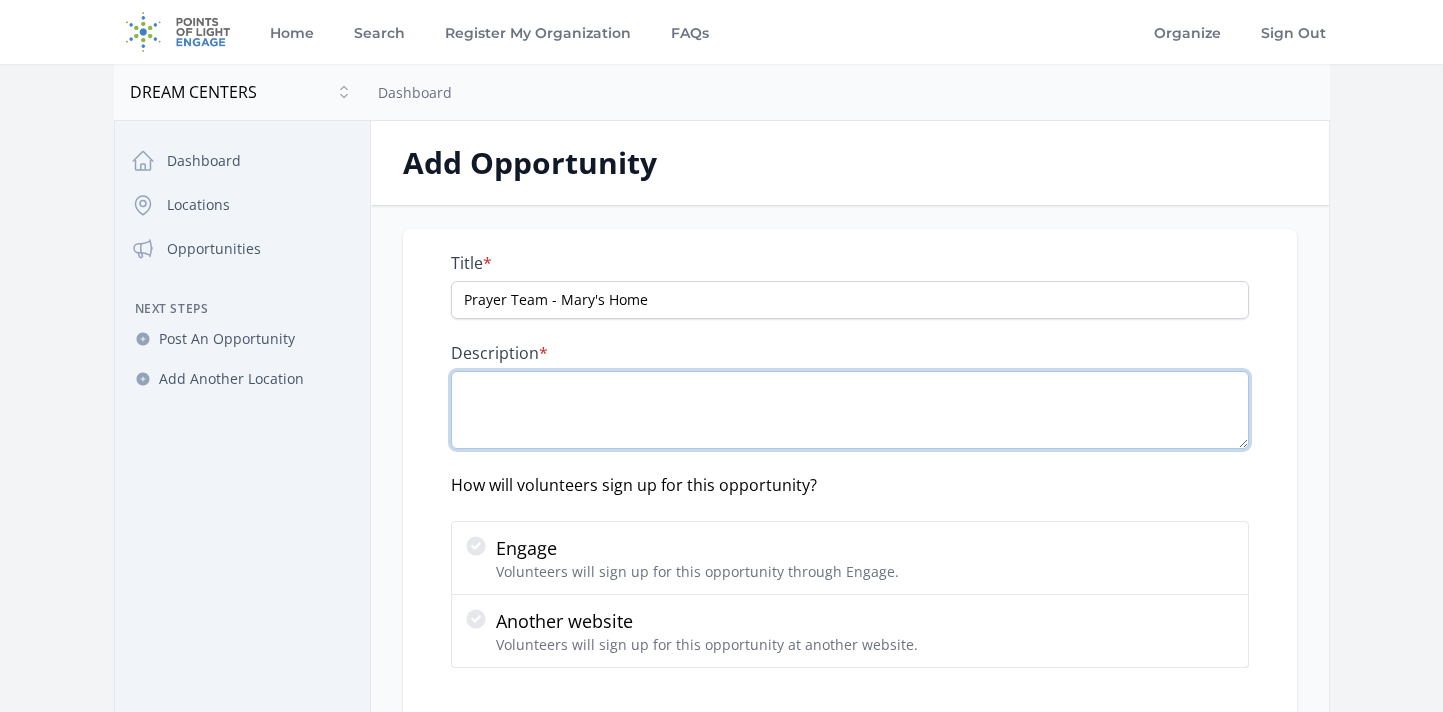 click on "Description  *" at bounding box center [850, 410] 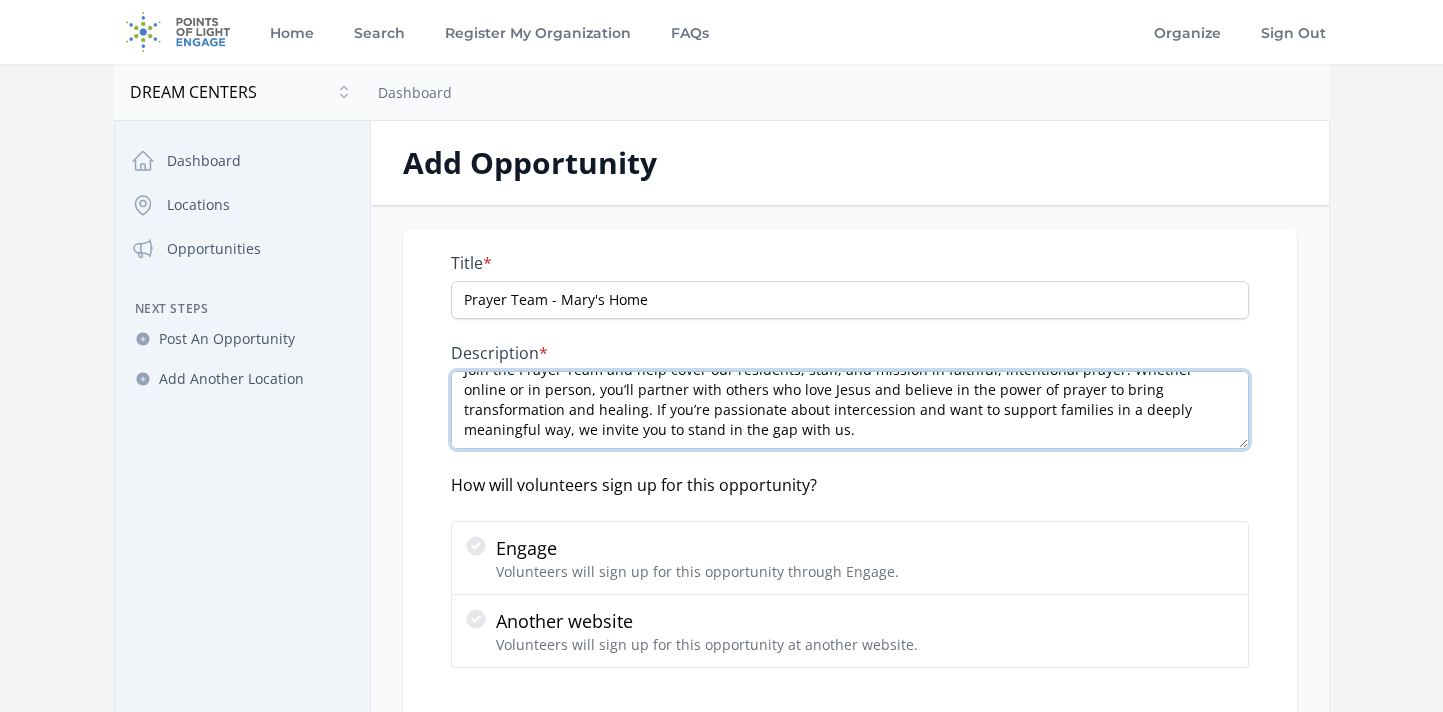 scroll, scrollTop: 19, scrollLeft: 0, axis: vertical 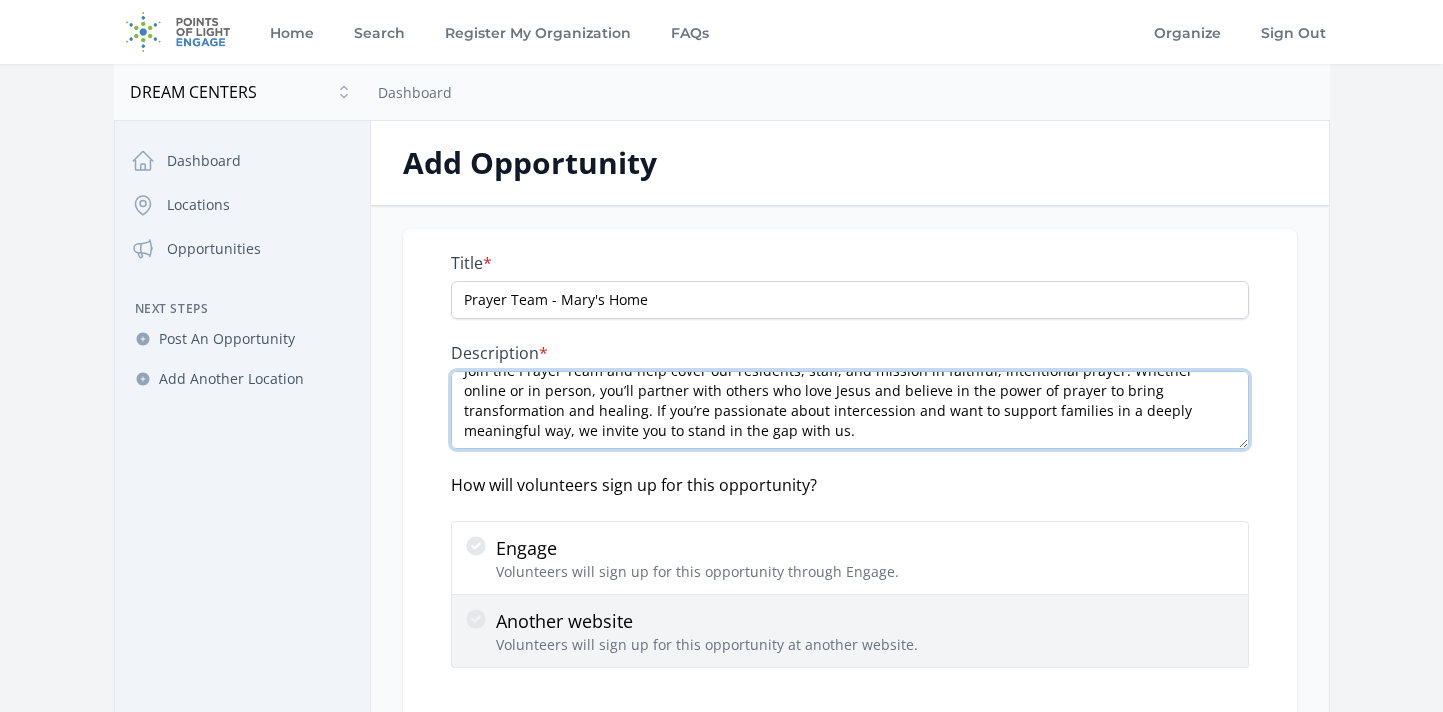 type on "Join the Prayer Team and help cover our residents, staff, and mission in faithful, intentional prayer. Whether online or in person, you’ll partner with others who love Jesus and believe in the power of prayer to bring transformation and healing. If you’re passionate about intercession and want to support families in a deeply meaningful way, we invite you to stand in the gap with us." 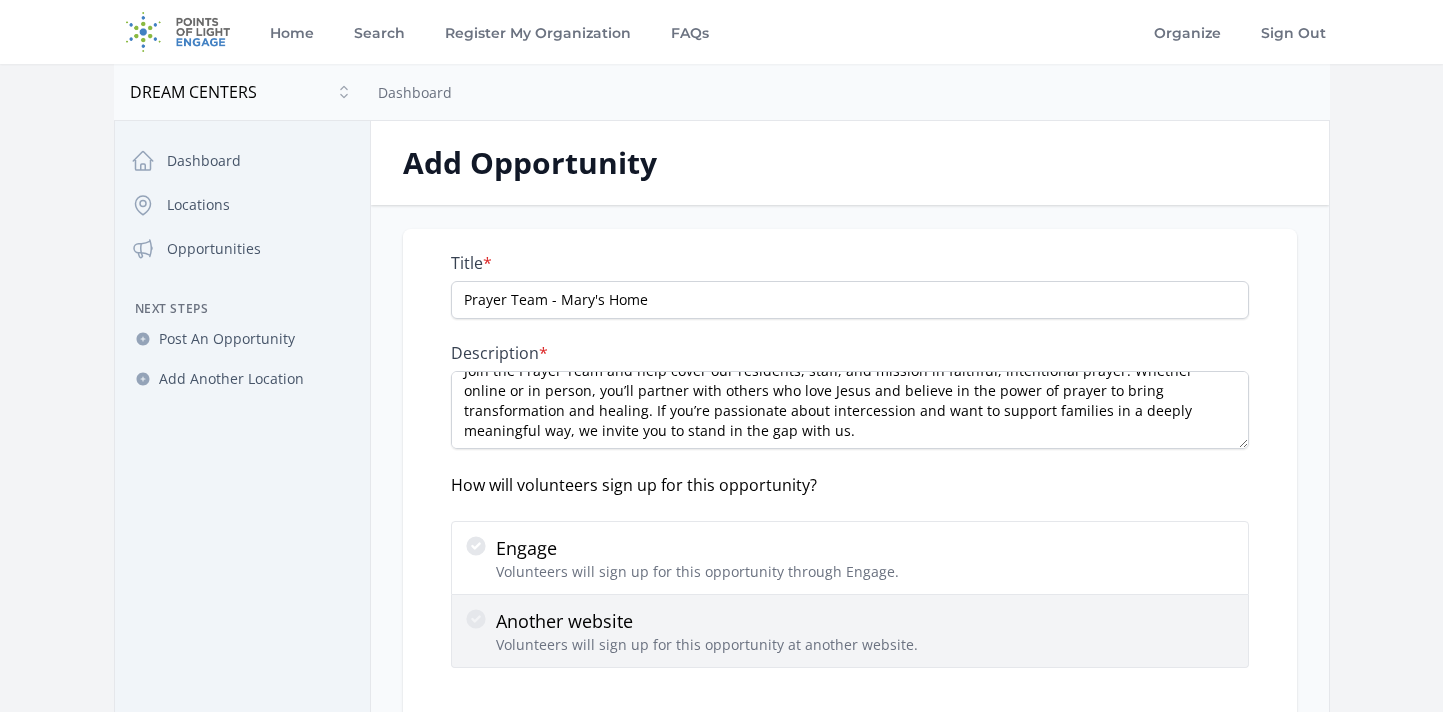 click on "Volunteers will sign up for this opportunity at another website." at bounding box center [707, 645] 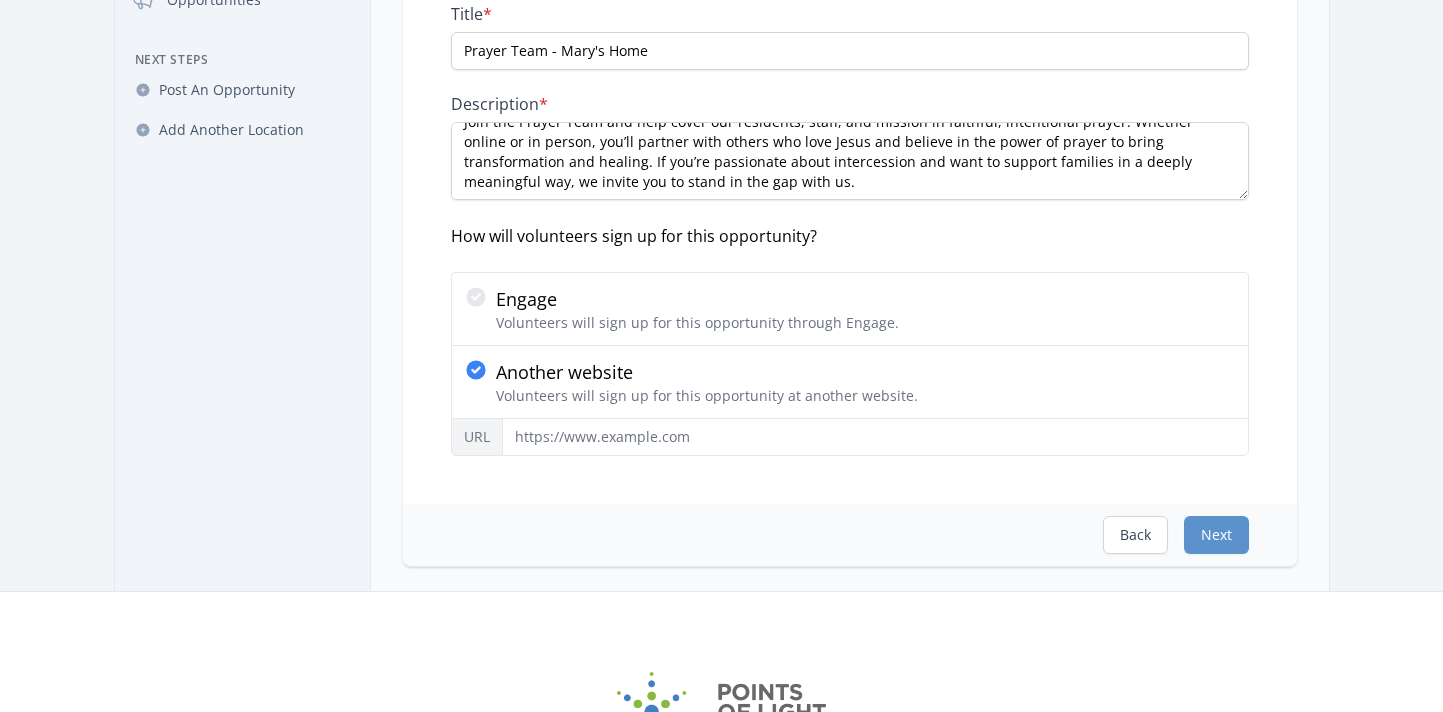 scroll, scrollTop: 296, scrollLeft: 0, axis: vertical 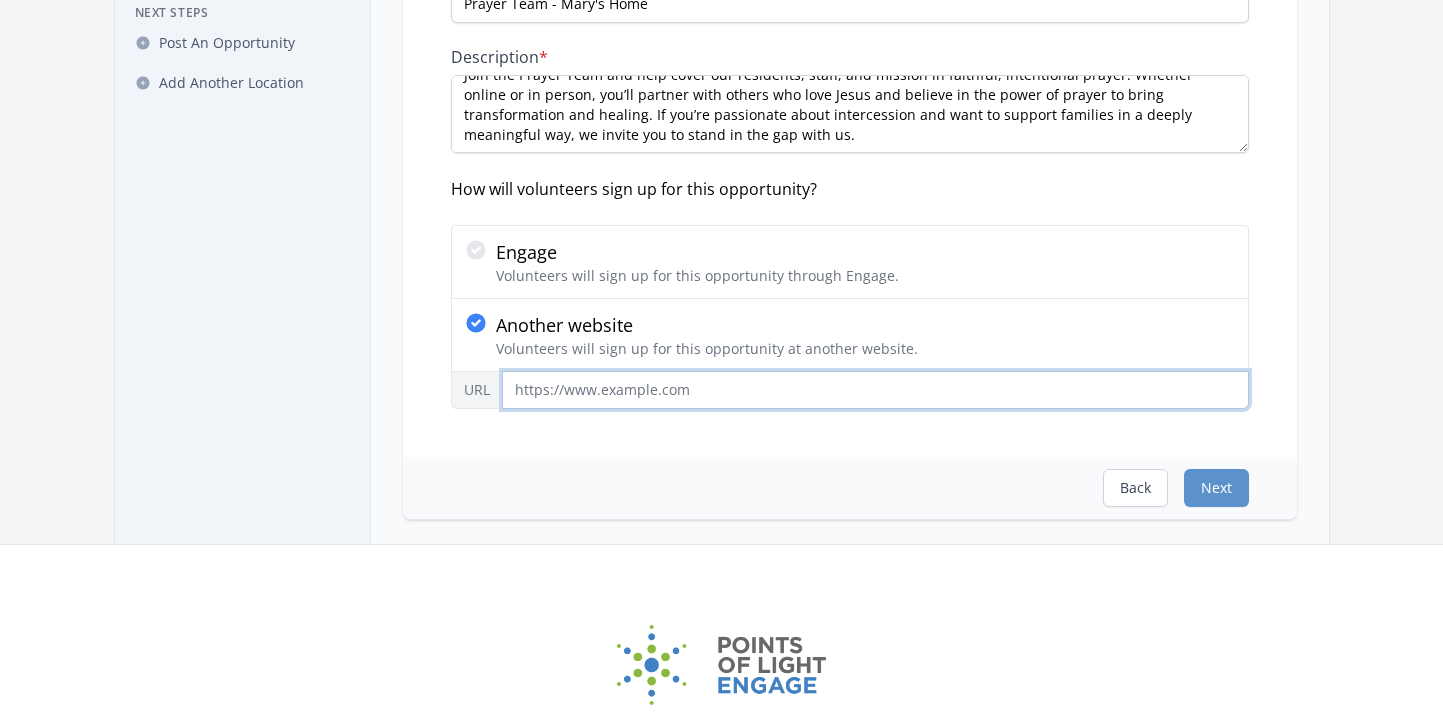 click on "URL" at bounding box center [875, 390] 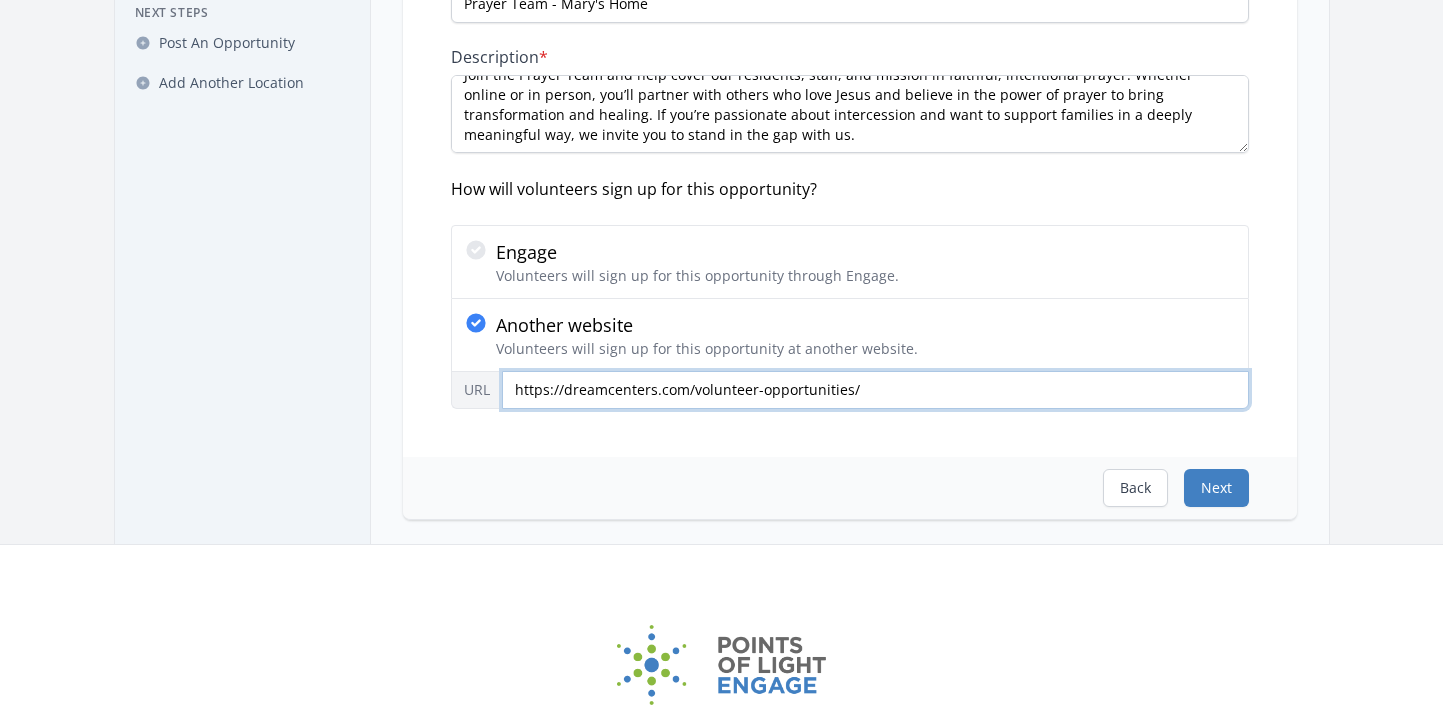 type on "https://dreamcenters.com/volunteer-opportunities/" 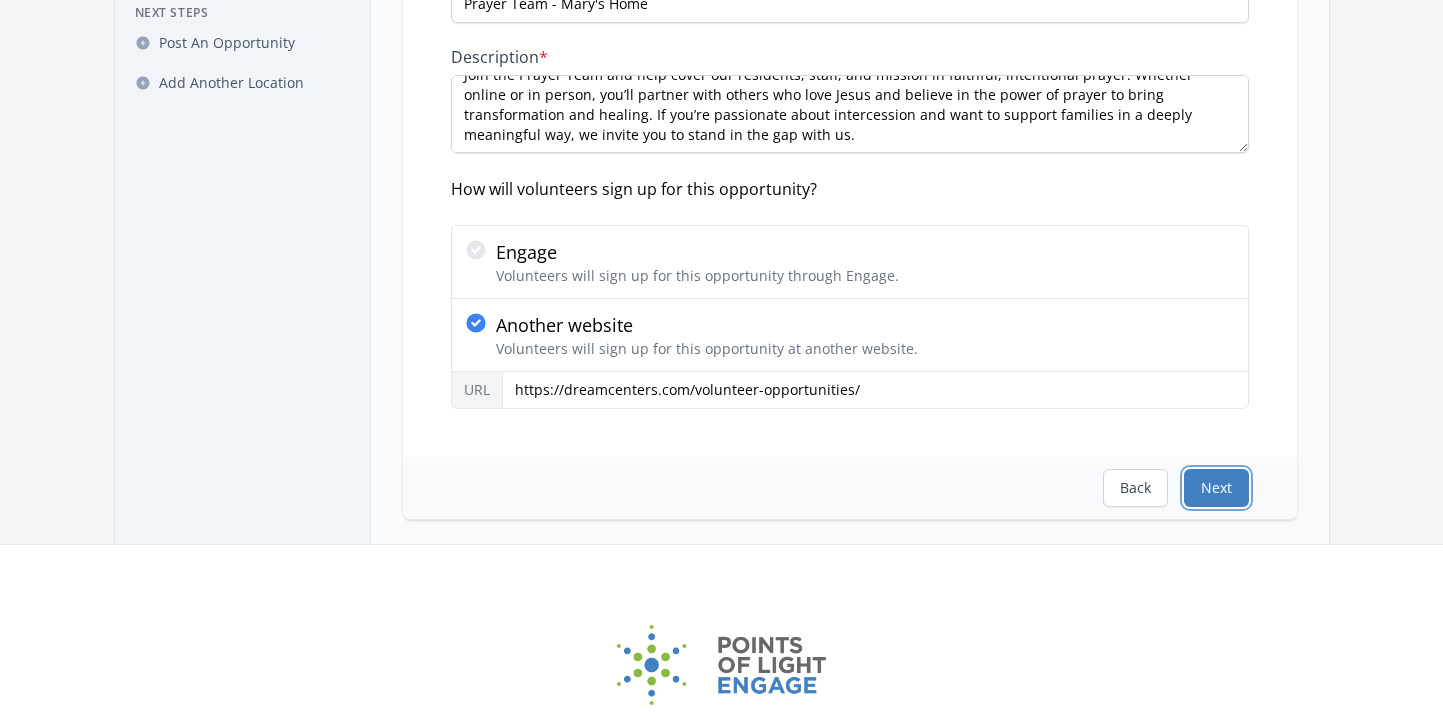 click on "Next" at bounding box center (1216, 488) 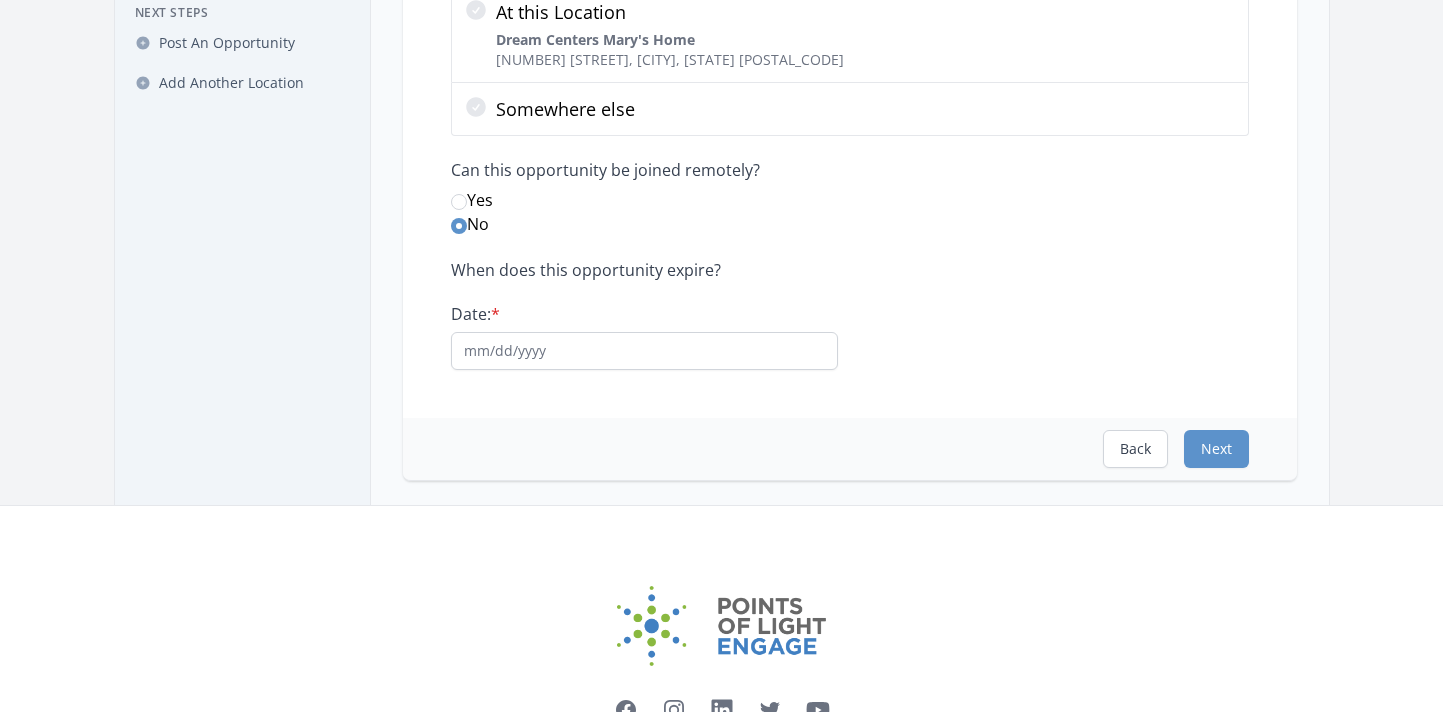 scroll, scrollTop: 0, scrollLeft: 0, axis: both 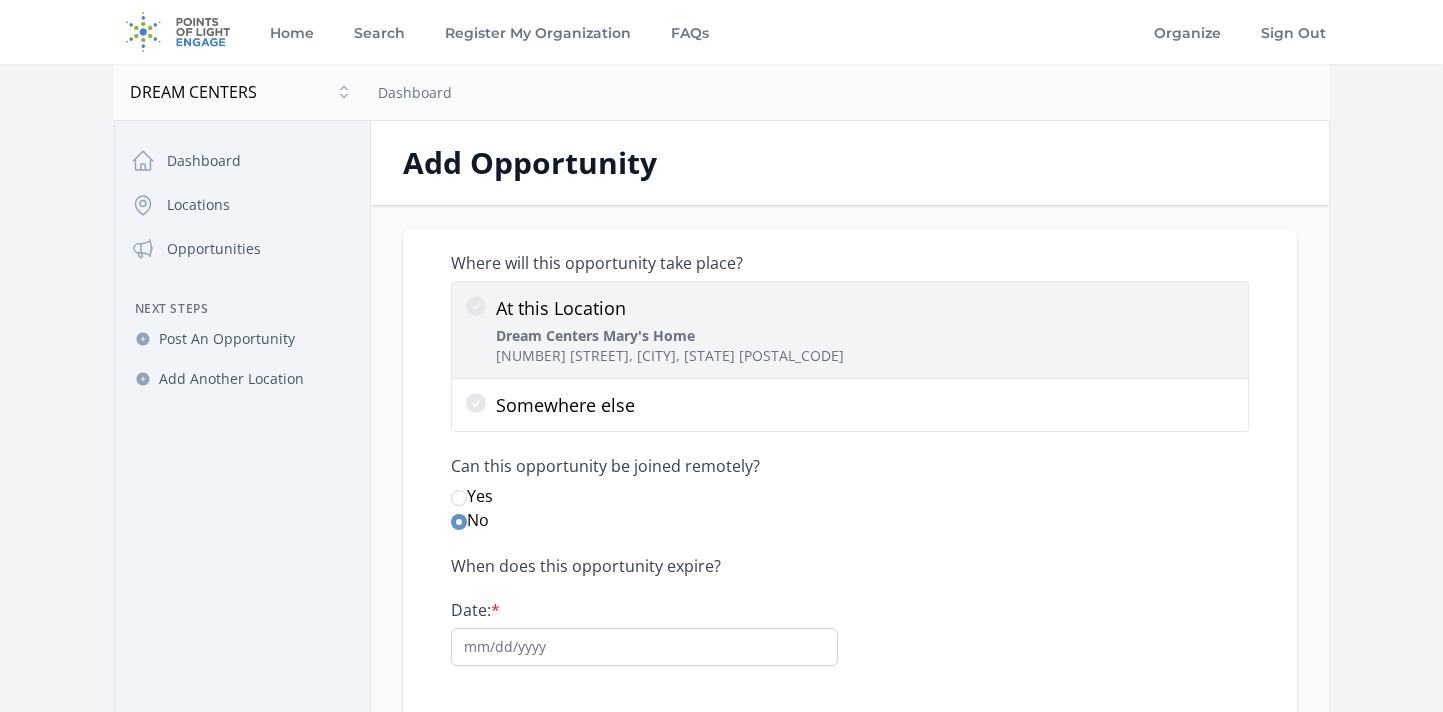 click on "At this Location" at bounding box center (670, 308) 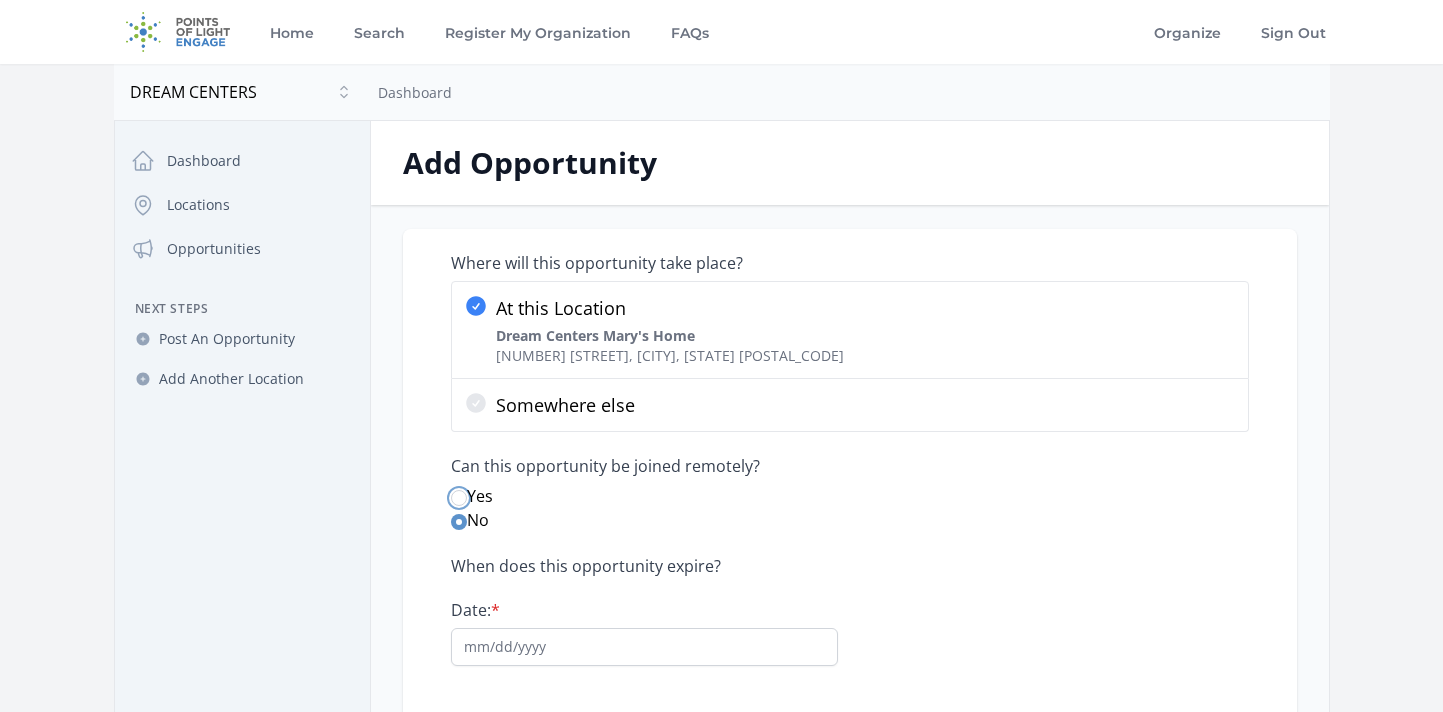 click on "Yes" at bounding box center [459, 498] 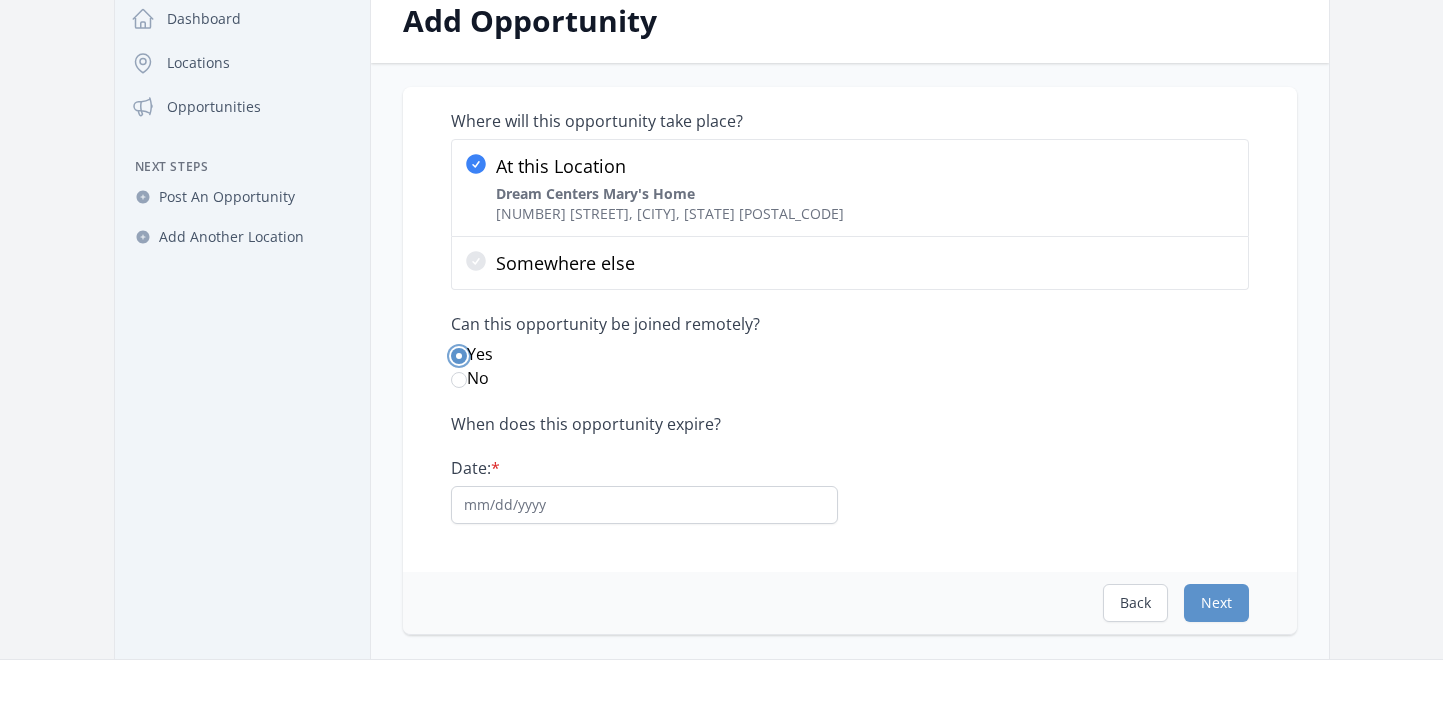 scroll, scrollTop: 146, scrollLeft: 0, axis: vertical 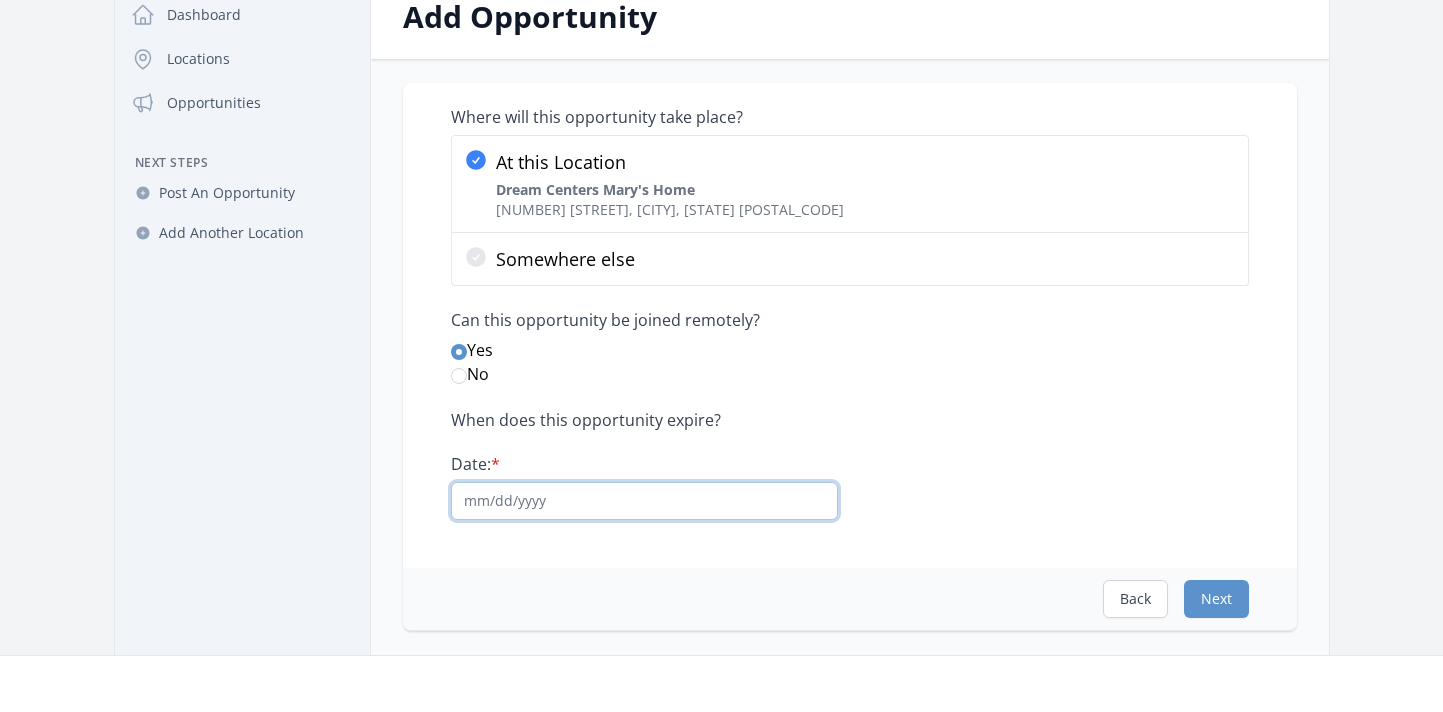 click on "Date:  *" at bounding box center (644, 501) 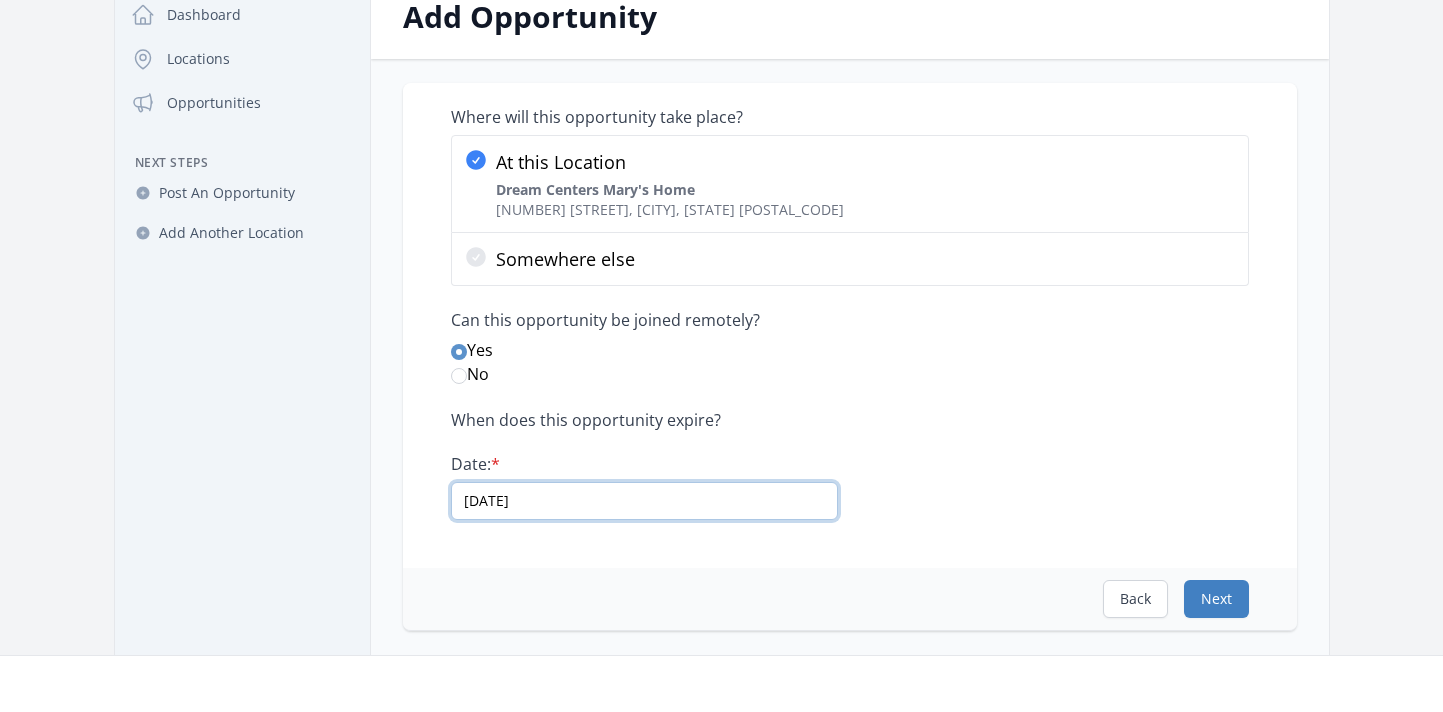 type on "01/01/2030" 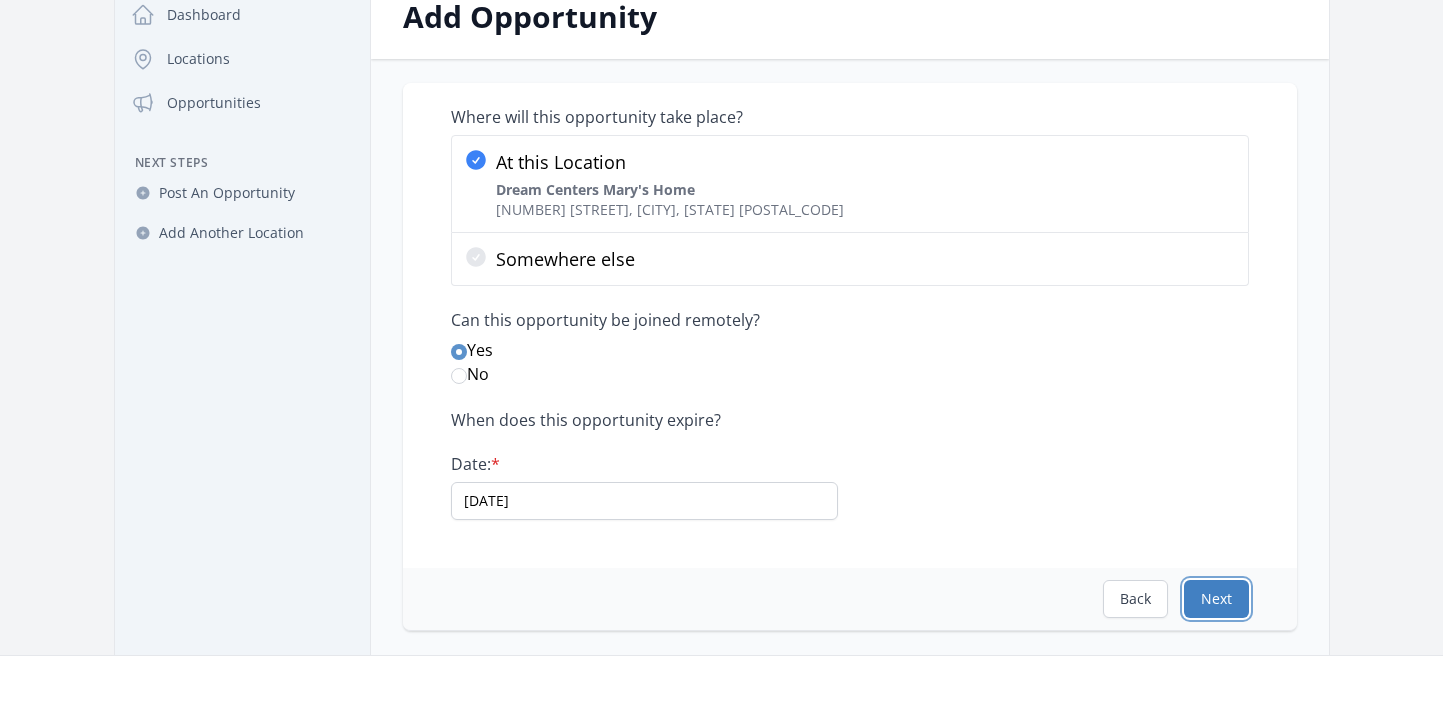 click on "Next" at bounding box center (1216, 599) 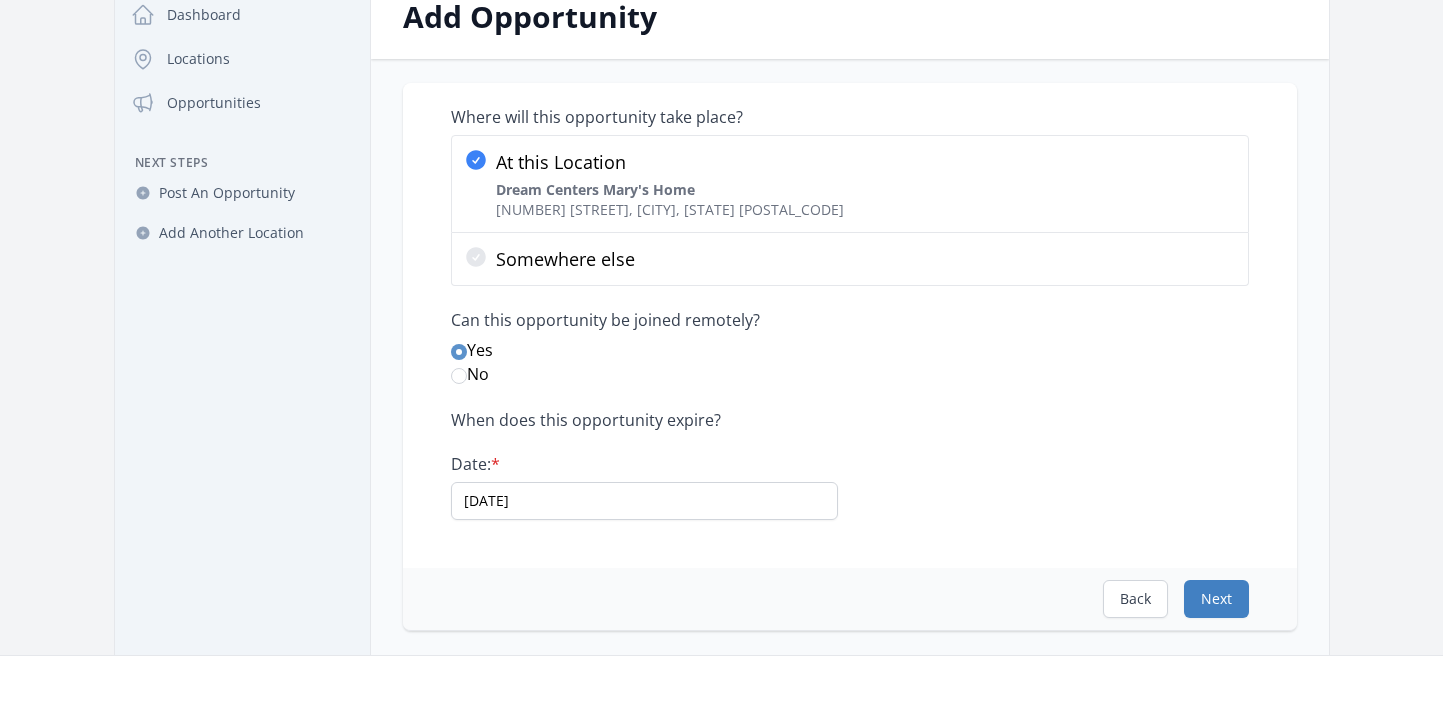 scroll, scrollTop: 0, scrollLeft: 0, axis: both 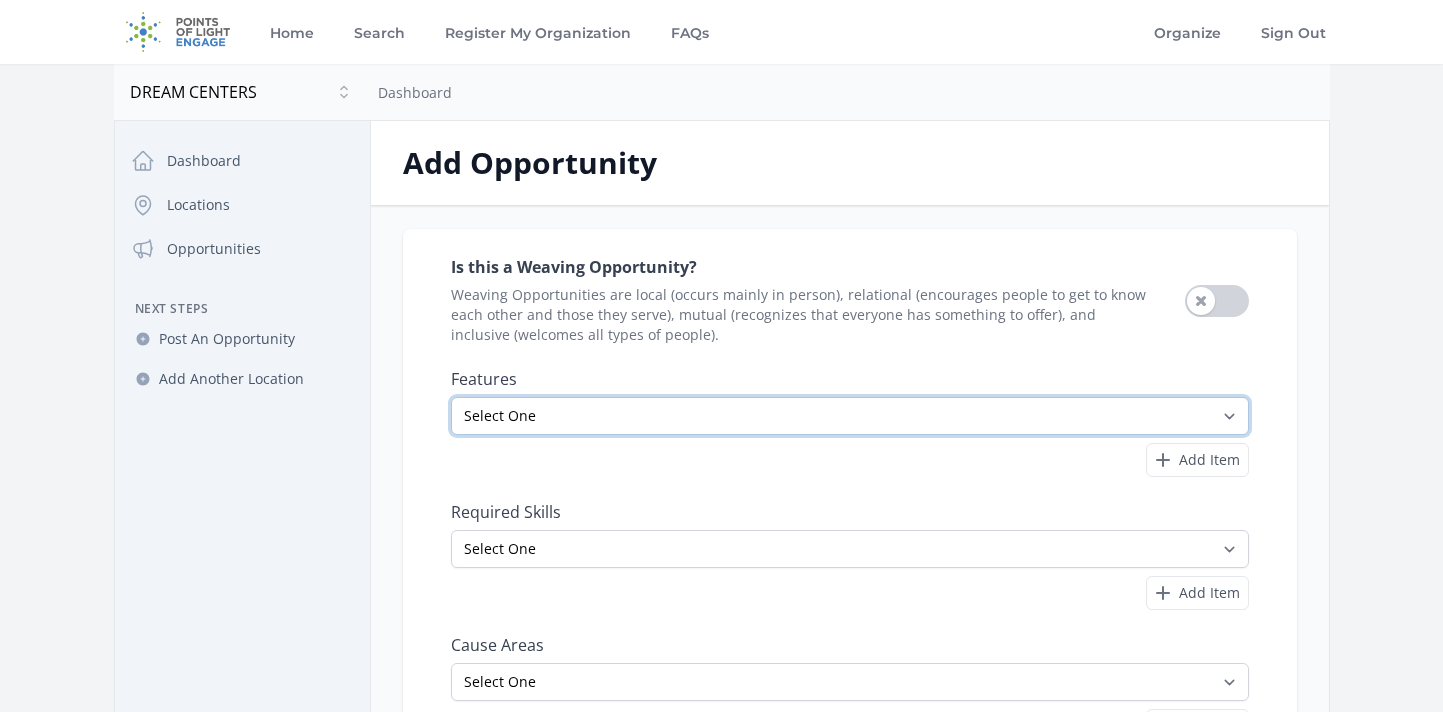 click on "Select One
All Ages
Court-Ordered Eligible
Good for Families
Good for Groups
Good for Kids
Good for Seniors
Good for Teens
Handicap Accessible
Indoor Activity
Involves Physical Labor
Minimum Age 18
Minimum Age 21
Outdoor Activity
Volunteer Abroad" at bounding box center [850, 416] 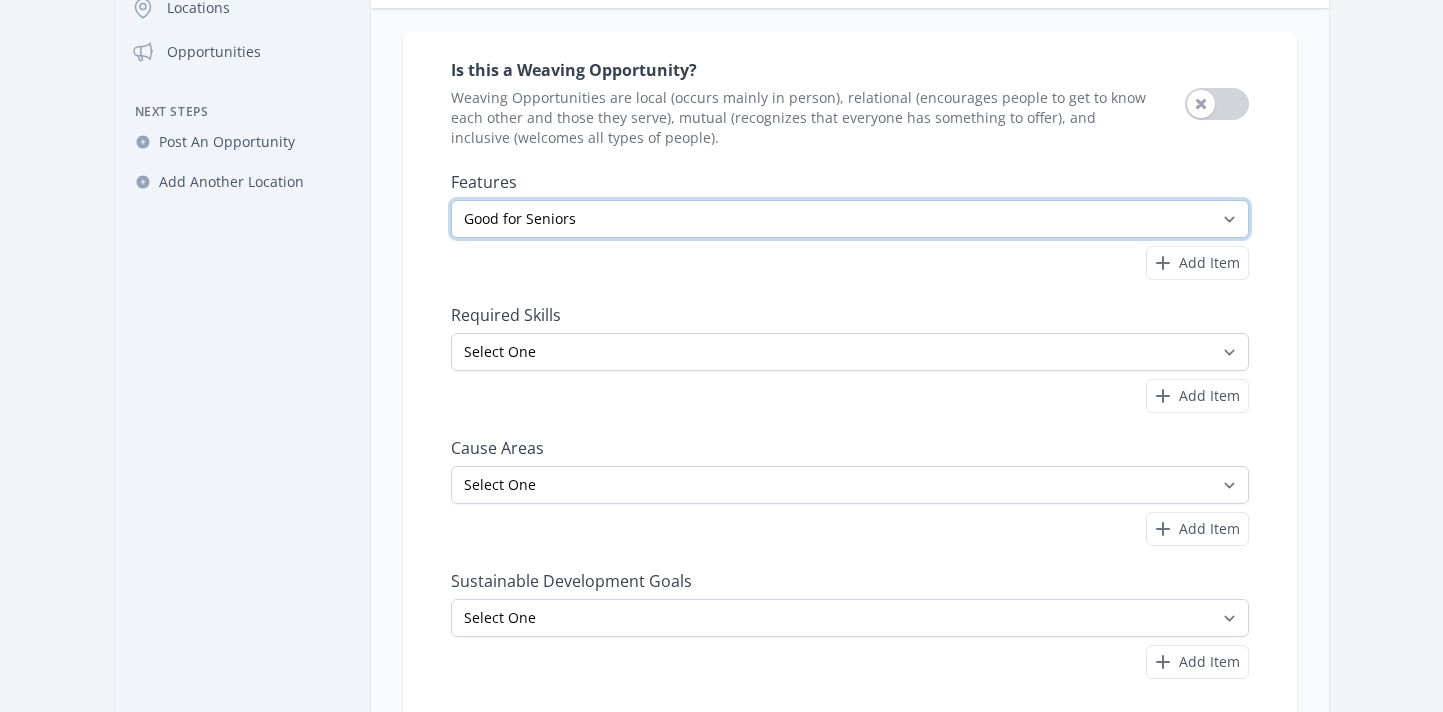 scroll, scrollTop: 230, scrollLeft: 0, axis: vertical 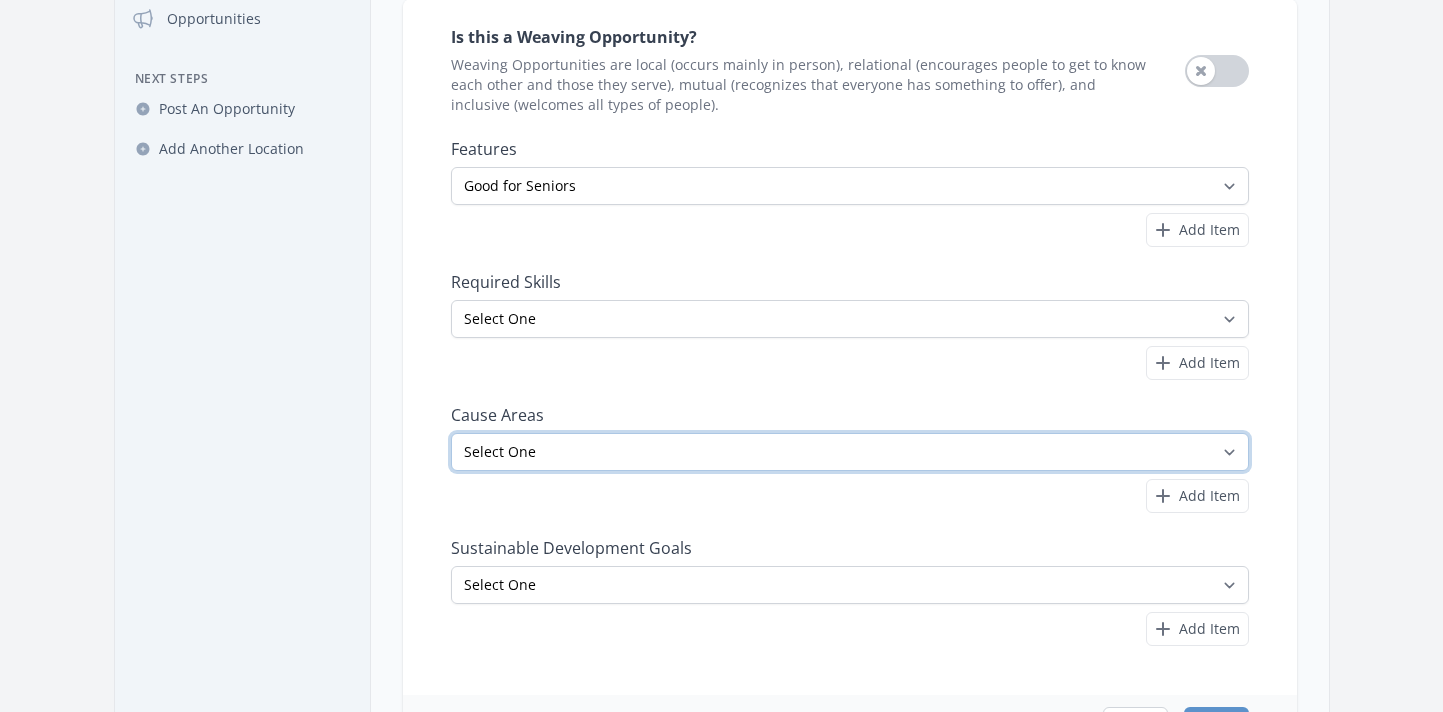 click on "Select One
Adult Education
Animals
Arts & Culture
Children & Youth
Civil Rights
Community Strengthening
COVID-19
Digital Divide
Disabilities
Disaster Response & Recovery
Education
Environment
Family Services
Food Insecurity
Health & Wellness
Homelessness Hunger STEM" at bounding box center (850, 452) 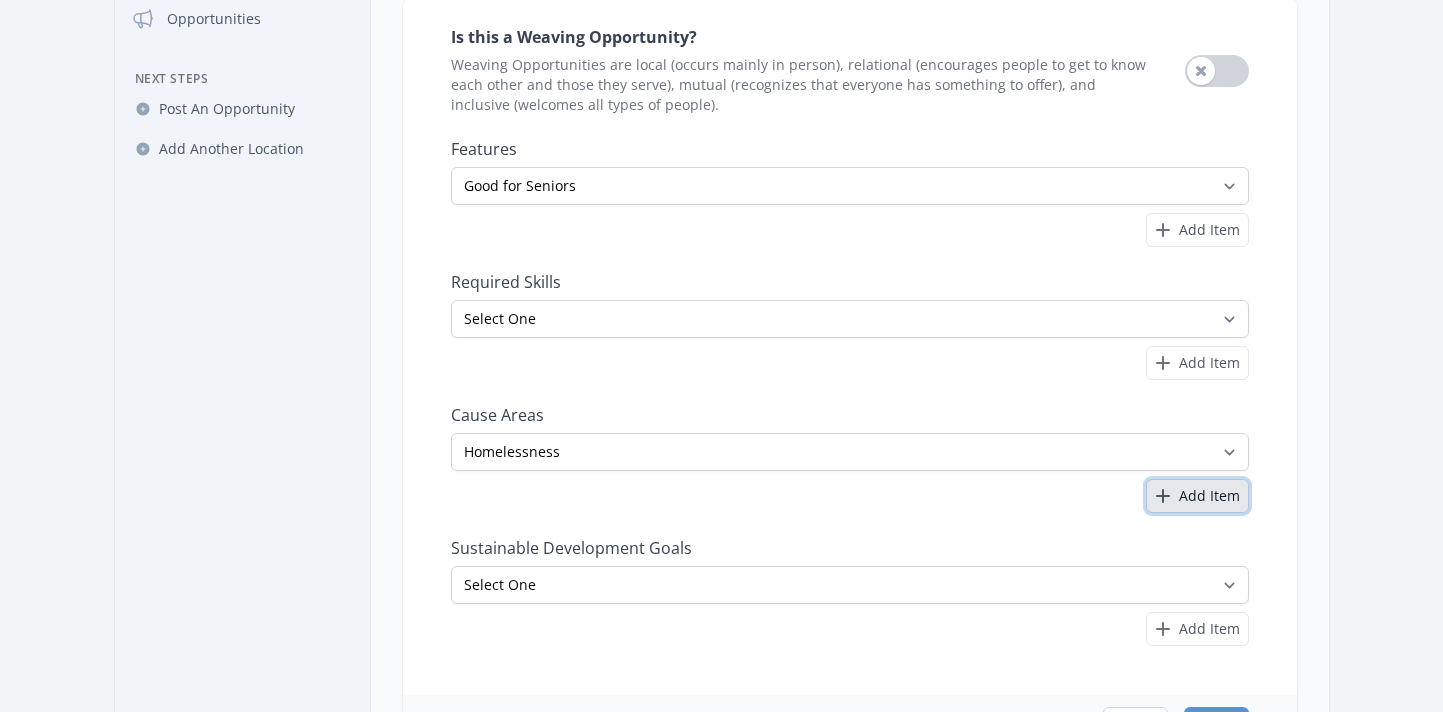 click 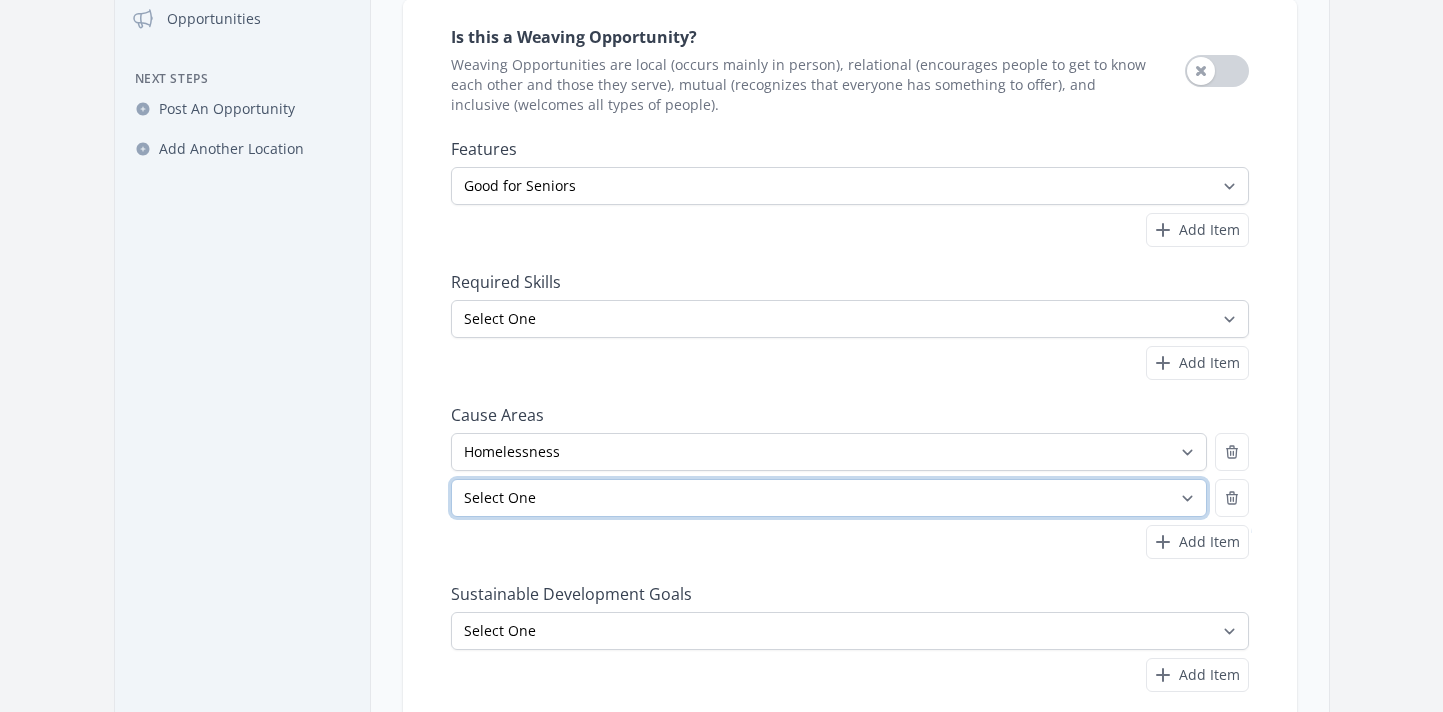 click on "Select One
Adult Education
Animals
Arts & Culture
Children & Youth
Civil Rights
Community Strengthening
COVID-19
Digital Divide
Disabilities
Disaster Response & Recovery
Education
Environment
Family Services
Food Insecurity
Health & Wellness
Homelessness Hunger STEM" at bounding box center [829, 498] 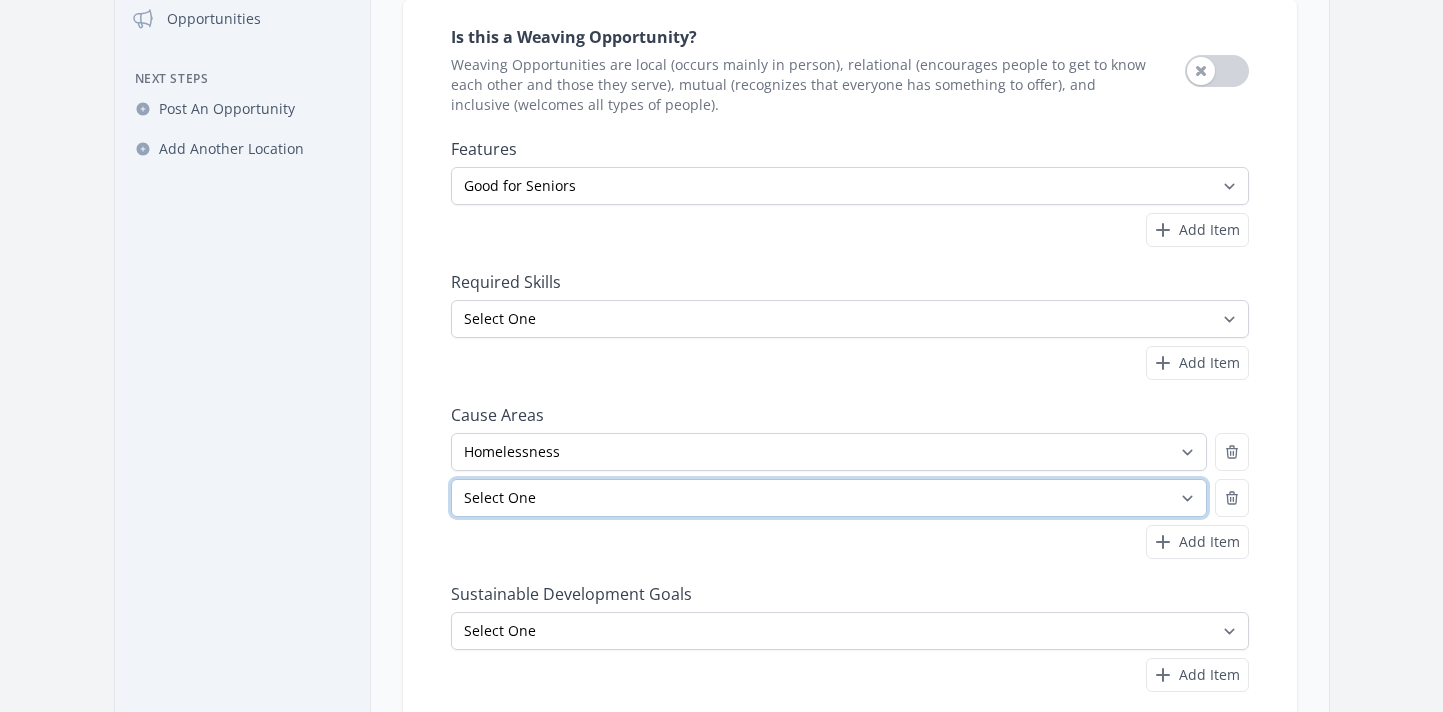 select on "Women's Issues" 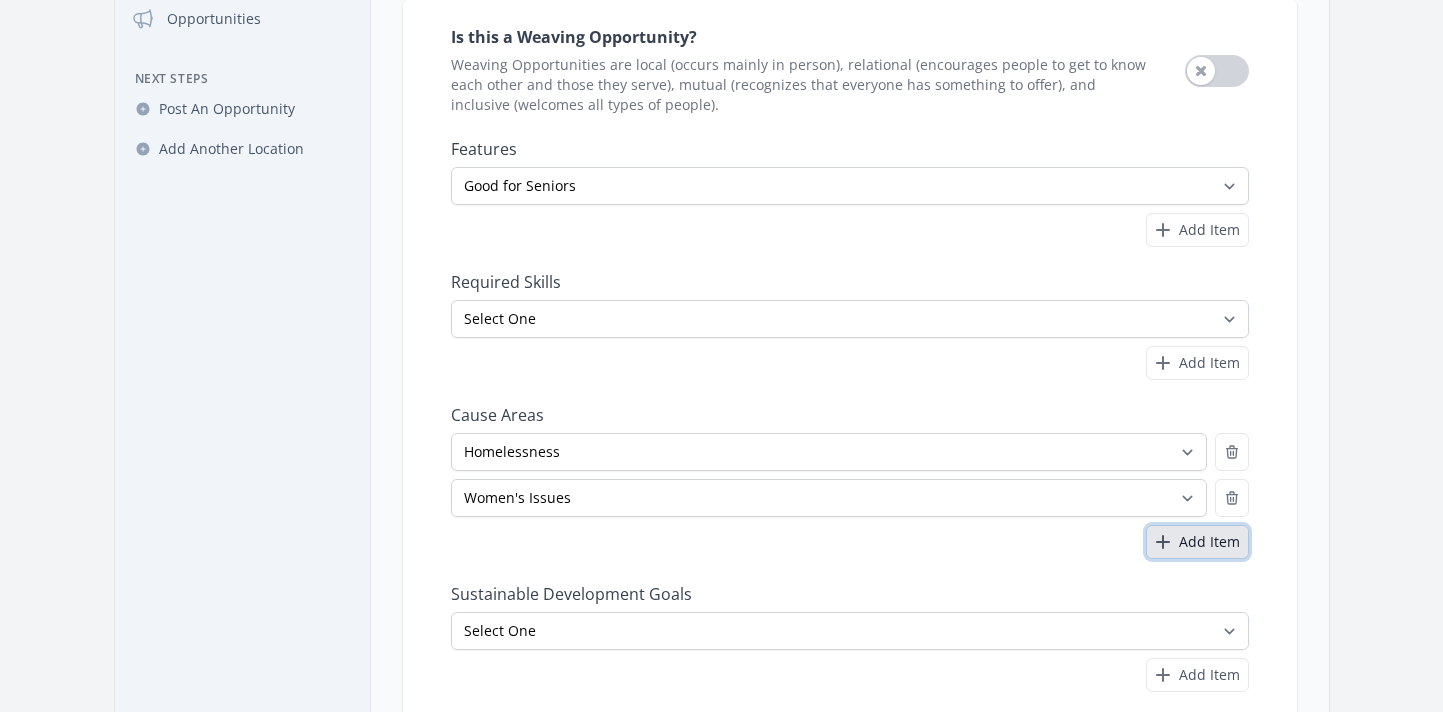 click 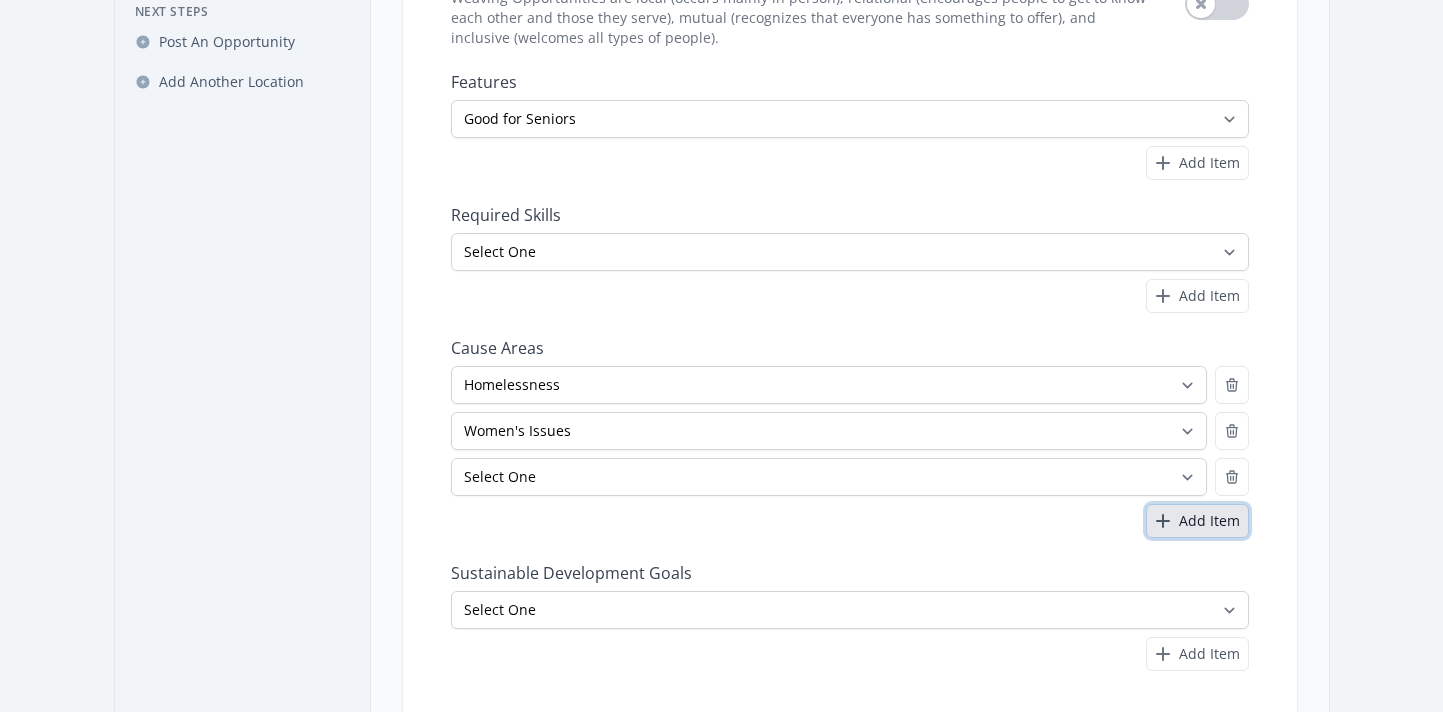 scroll, scrollTop: 317, scrollLeft: 0, axis: vertical 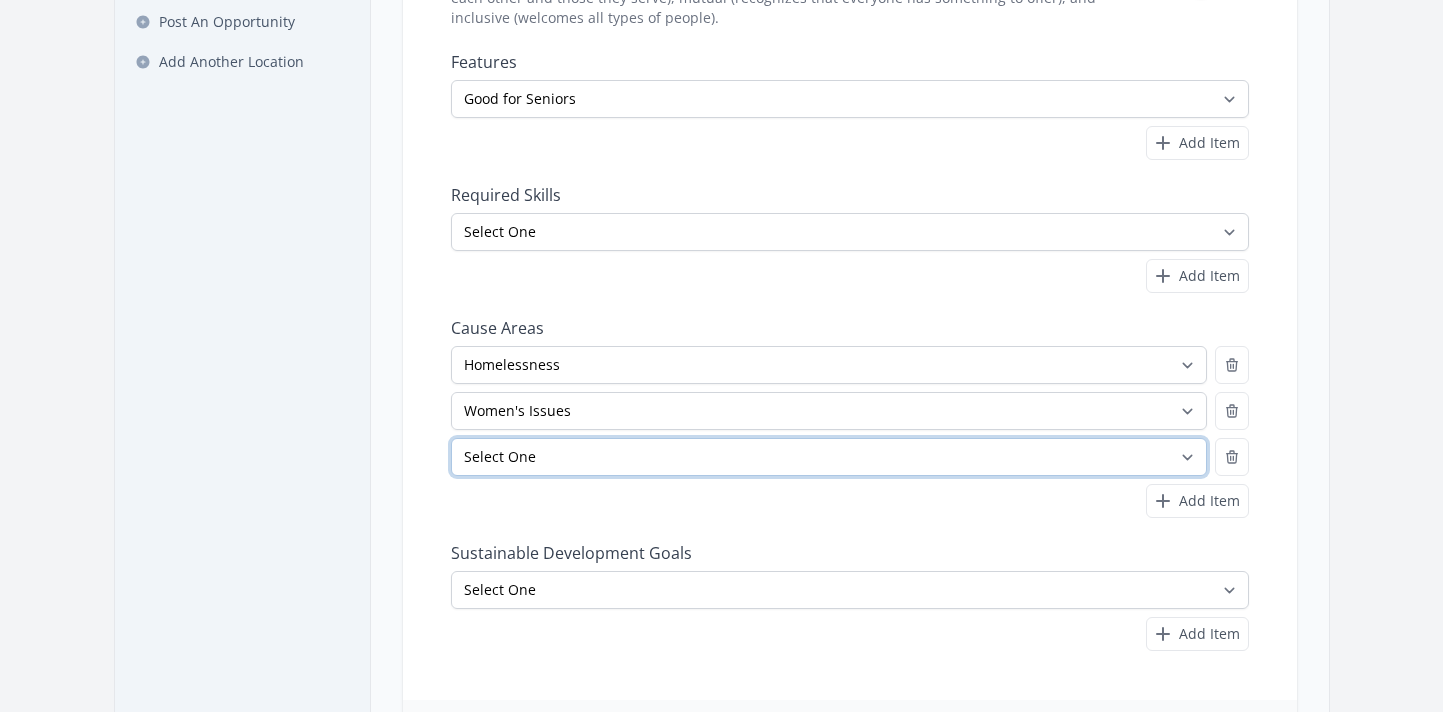 click on "Select One
Adult Education
Animals
Arts & Culture
Children & Youth
Civil Rights
Community Strengthening
COVID-19
Digital Divide
Disabilities
Disaster Response & Recovery
Education
Environment
Family Services
Food Insecurity
Health & Wellness
Homelessness Hunger STEM" at bounding box center [829, 457] 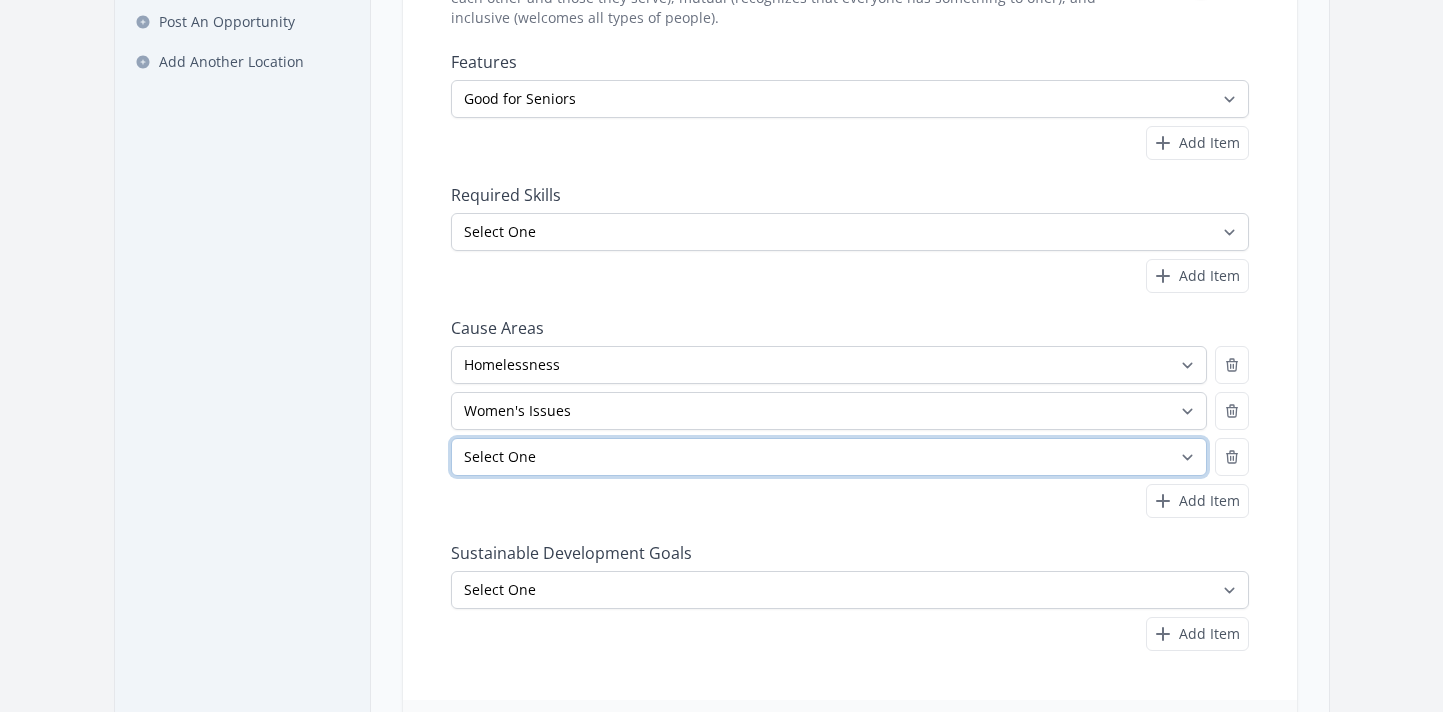select on "Children & Youth" 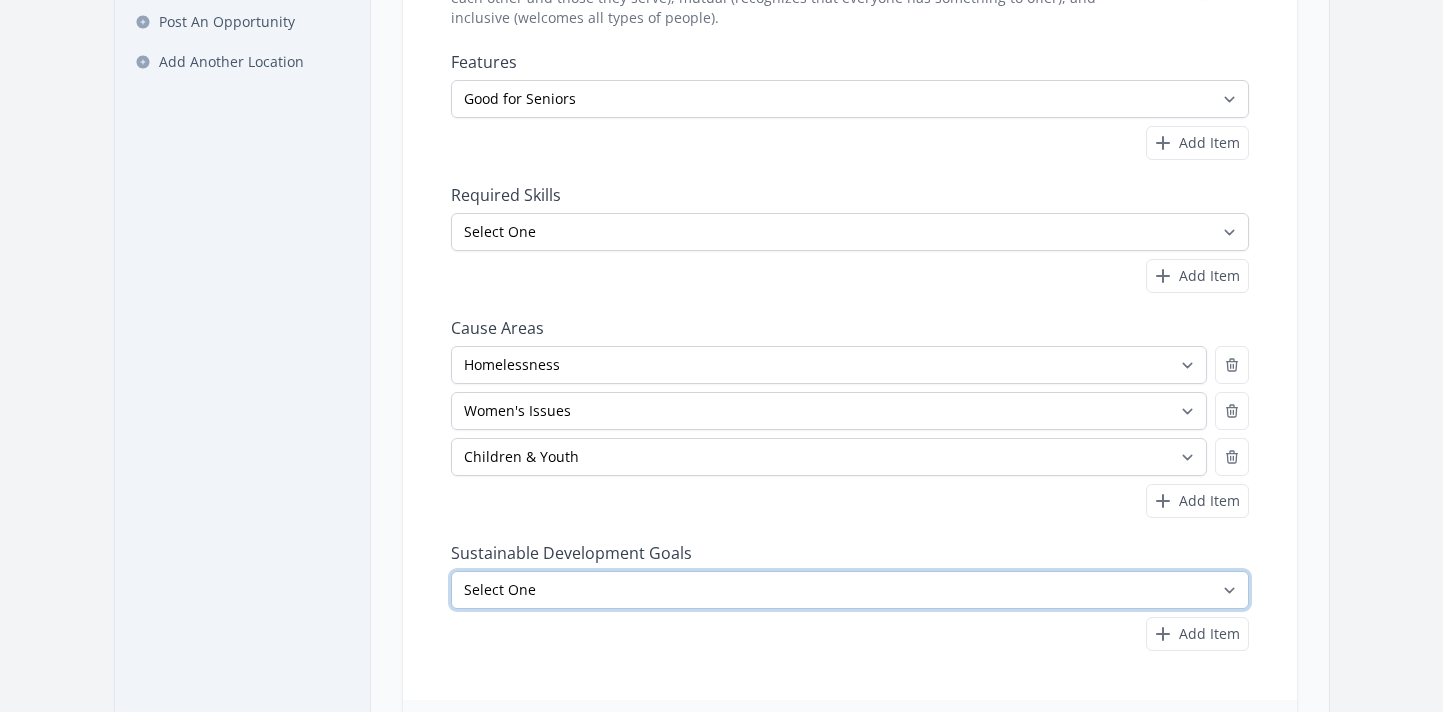 click on "Select One
No Poverty
Zero Hunger
Good Health and Well-Being
Quality Education
Gender Equality
Clean Water and Sanitation
Affordable and Clean Energy
Decent Work and Economic Growth
Industry, Innovation and Infrastructure
Reduced Inequalities
Sustainable Cities and Communities
Responsible Consumption and Production
Climate Action
Life Below Water" at bounding box center (850, 590) 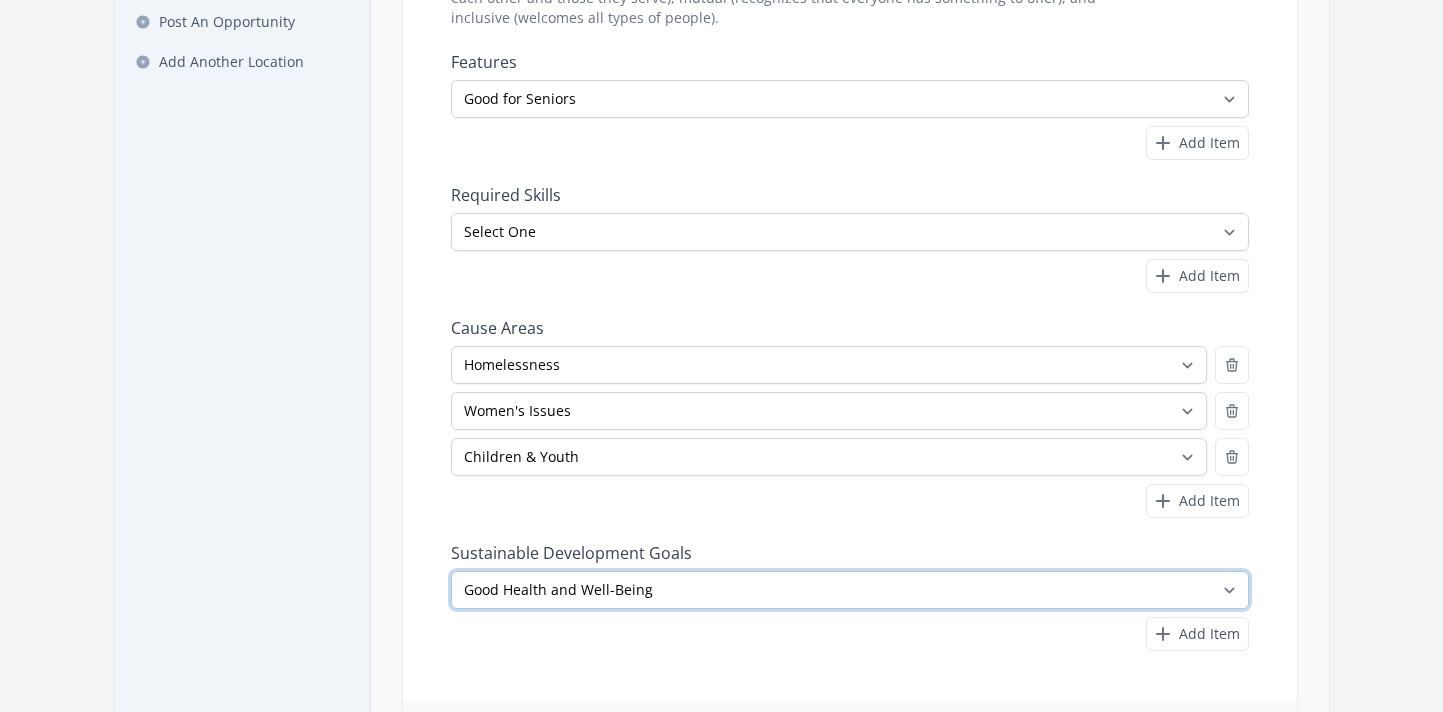 scroll, scrollTop: 705, scrollLeft: 0, axis: vertical 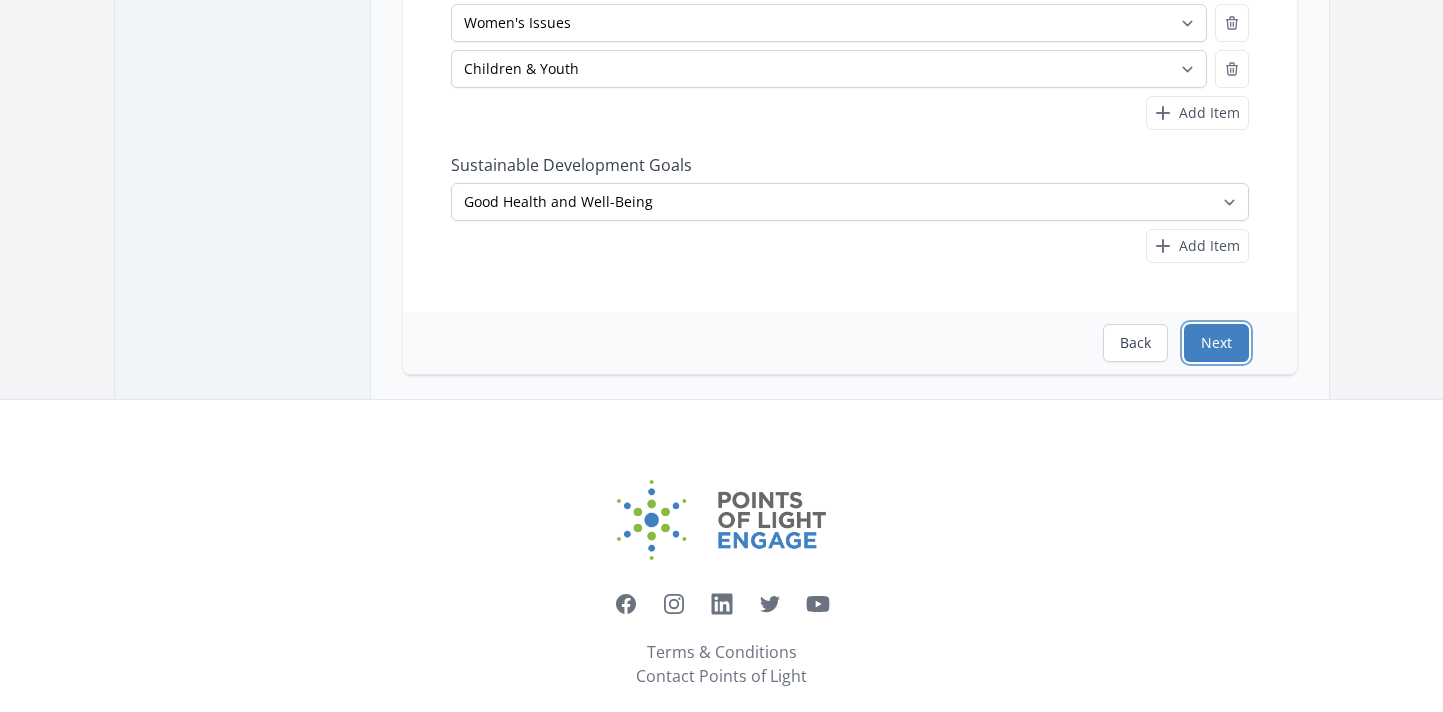 click on "Next" at bounding box center (1216, 343) 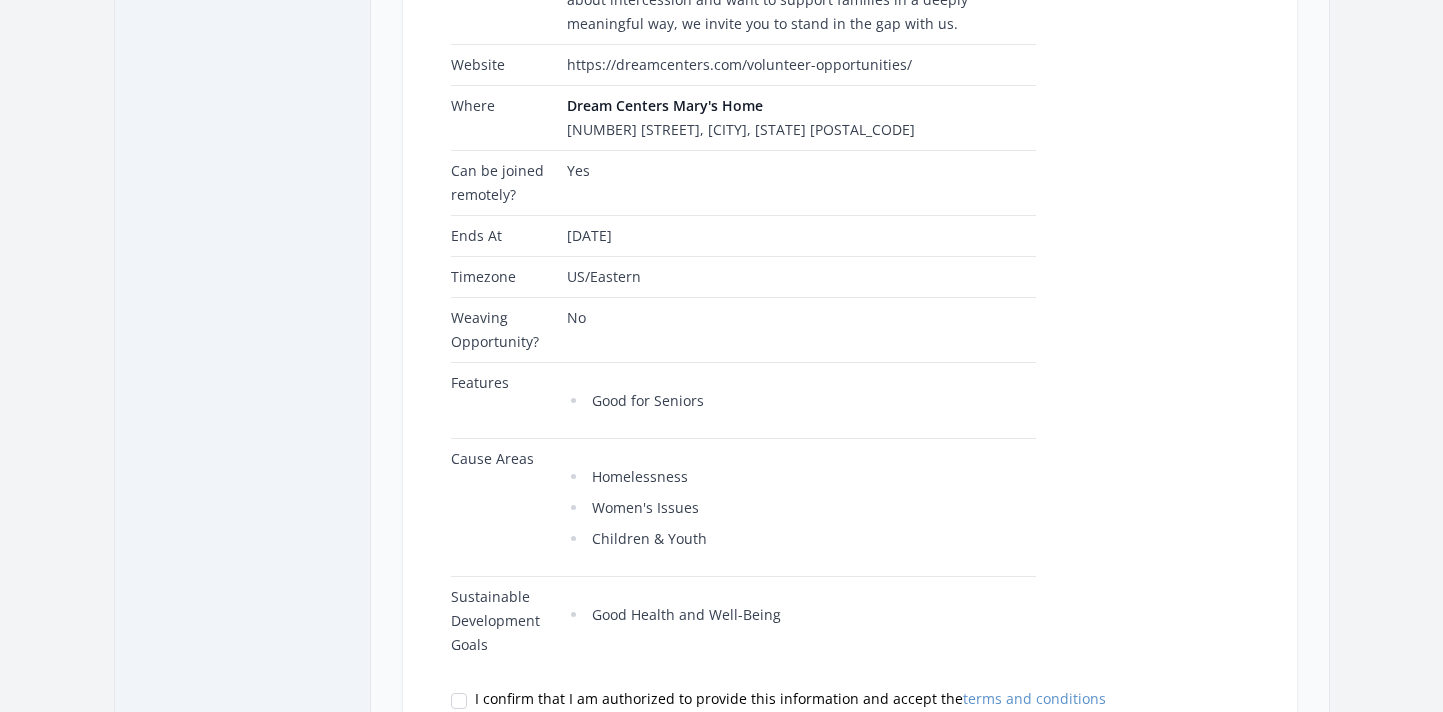 scroll, scrollTop: 759, scrollLeft: 0, axis: vertical 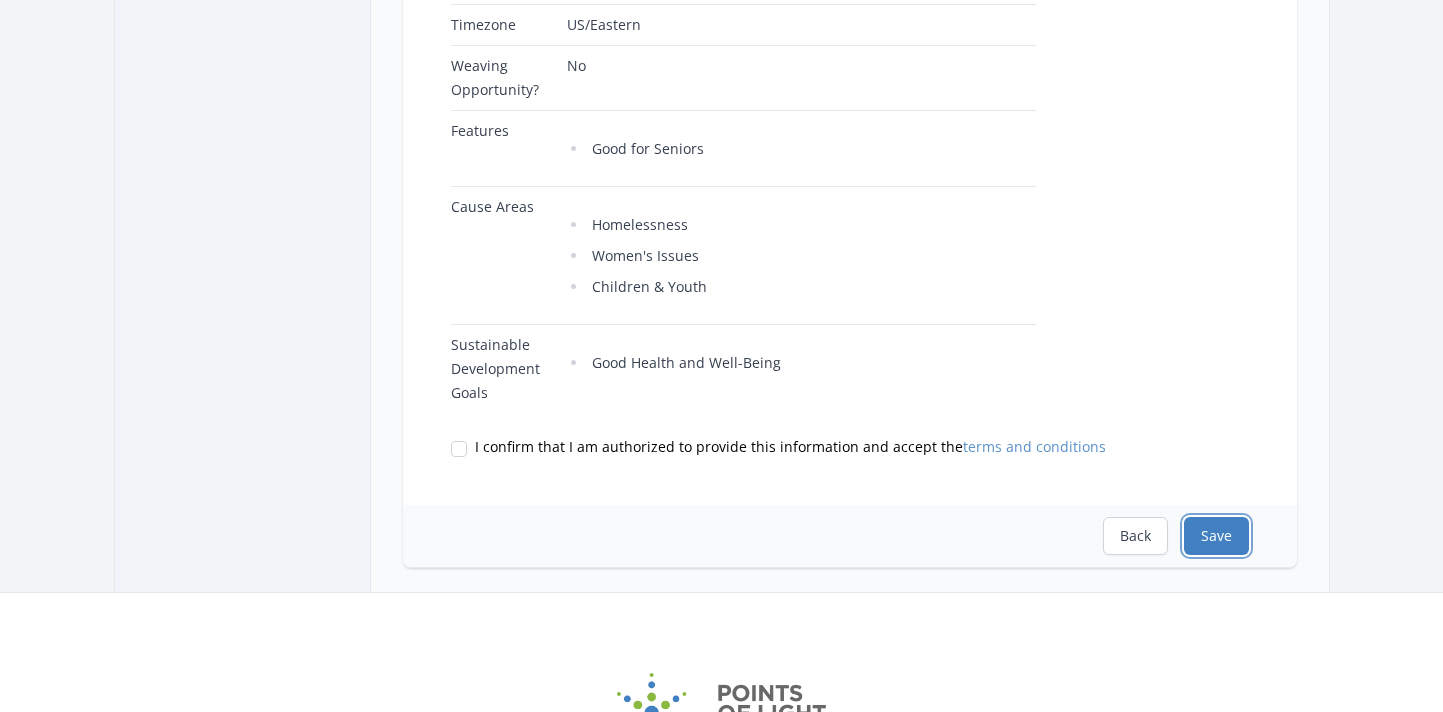 click on "Save" at bounding box center [1216, 536] 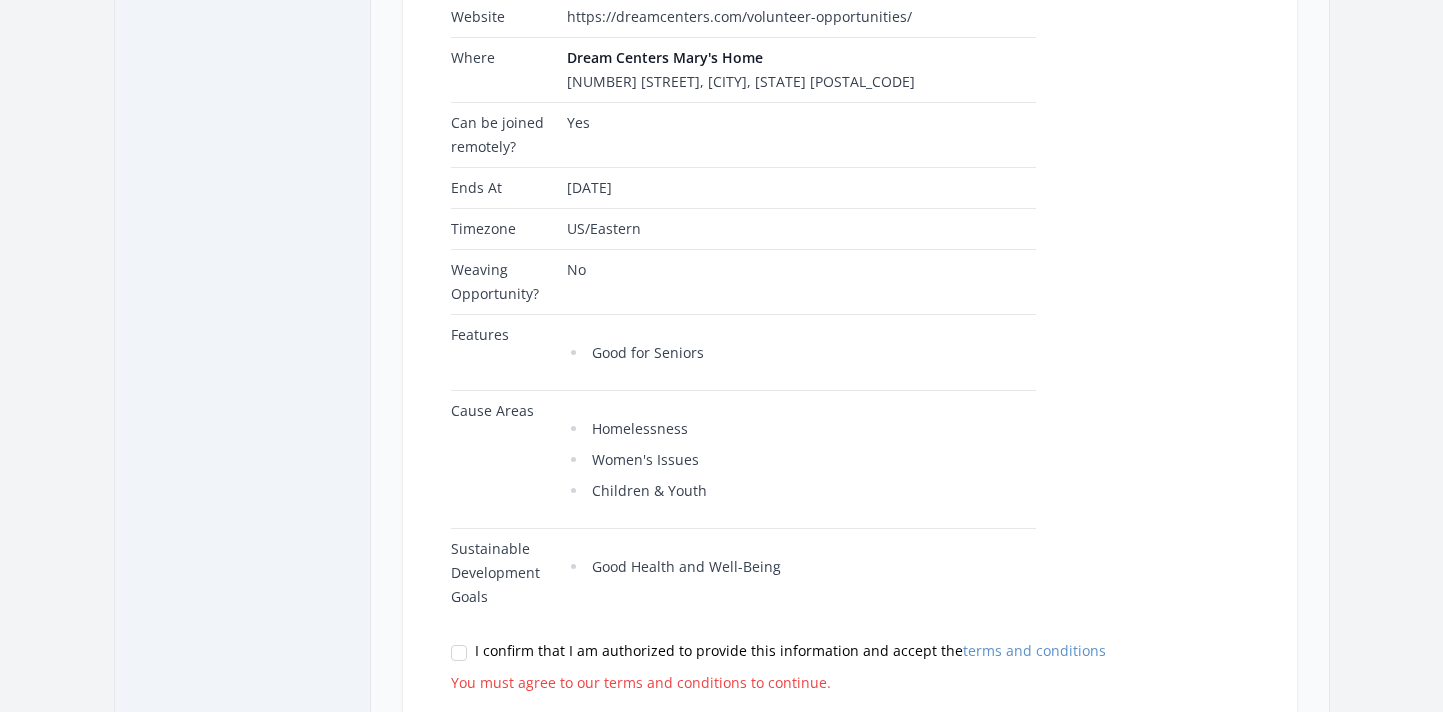 scroll, scrollTop: 709, scrollLeft: 0, axis: vertical 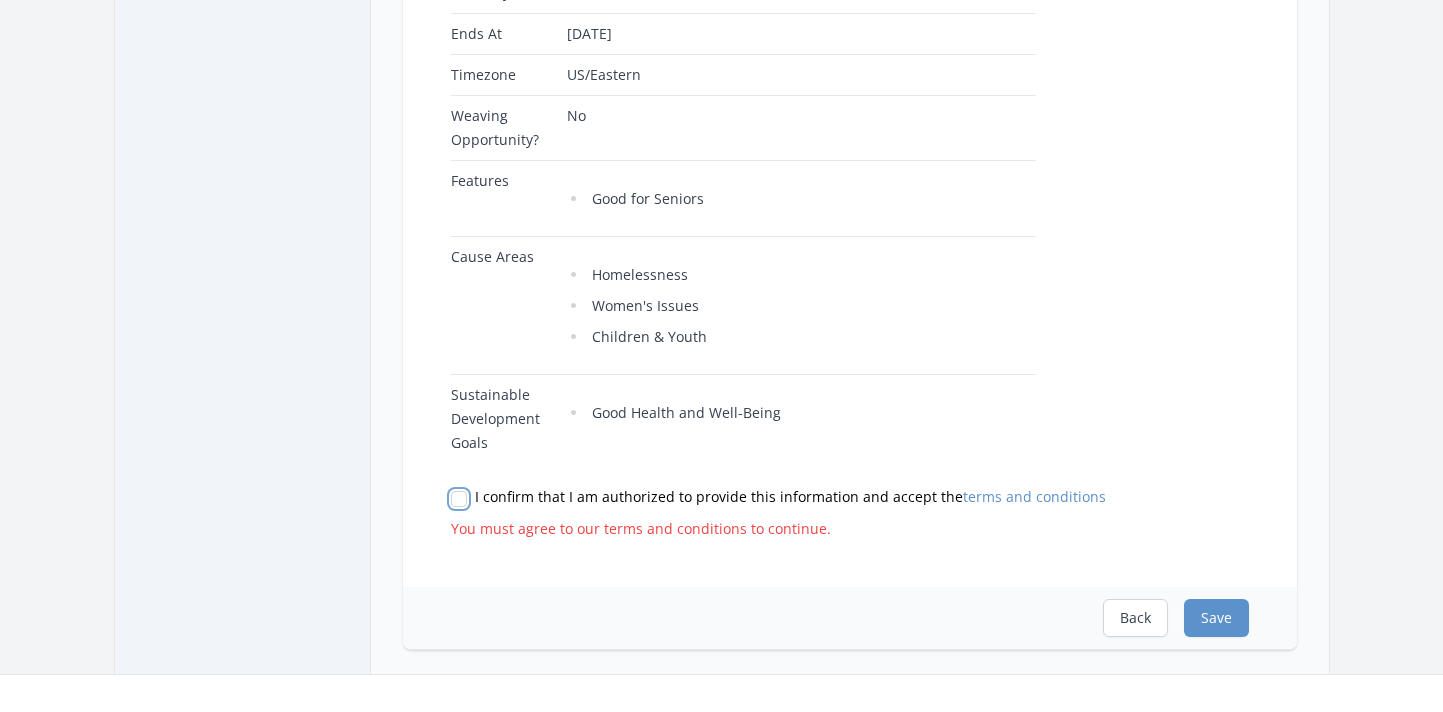 click on "I confirm that I am authorized to provide this information and accept the  terms and conditions" at bounding box center (459, 499) 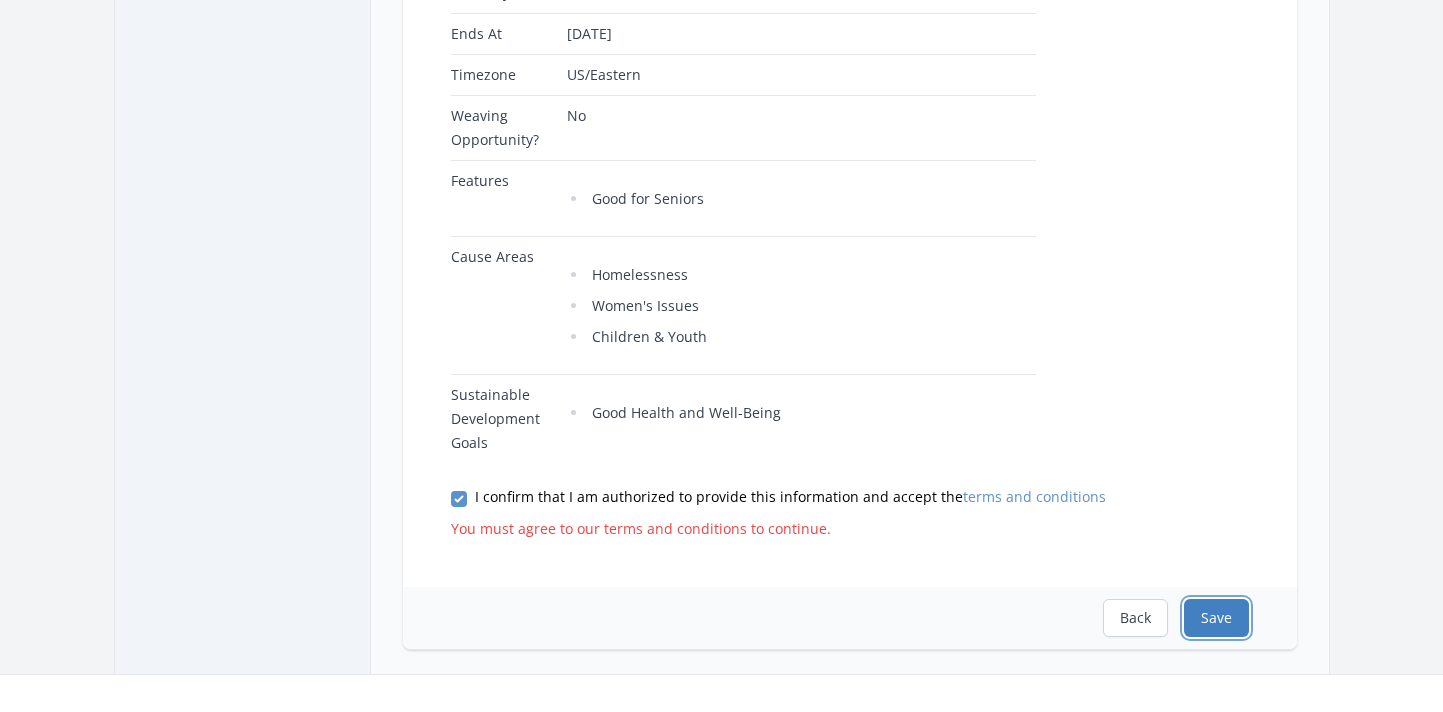 click on "Save" at bounding box center (1216, 618) 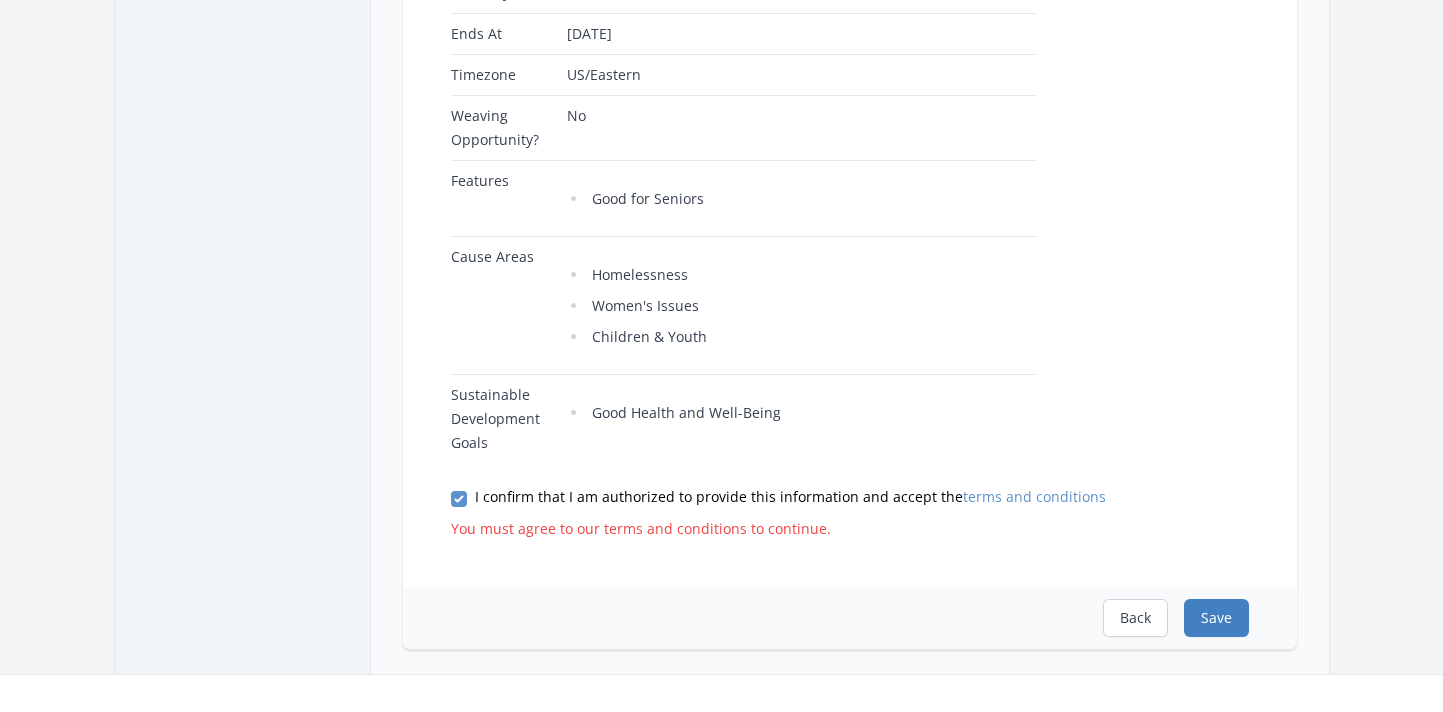 scroll, scrollTop: 0, scrollLeft: 0, axis: both 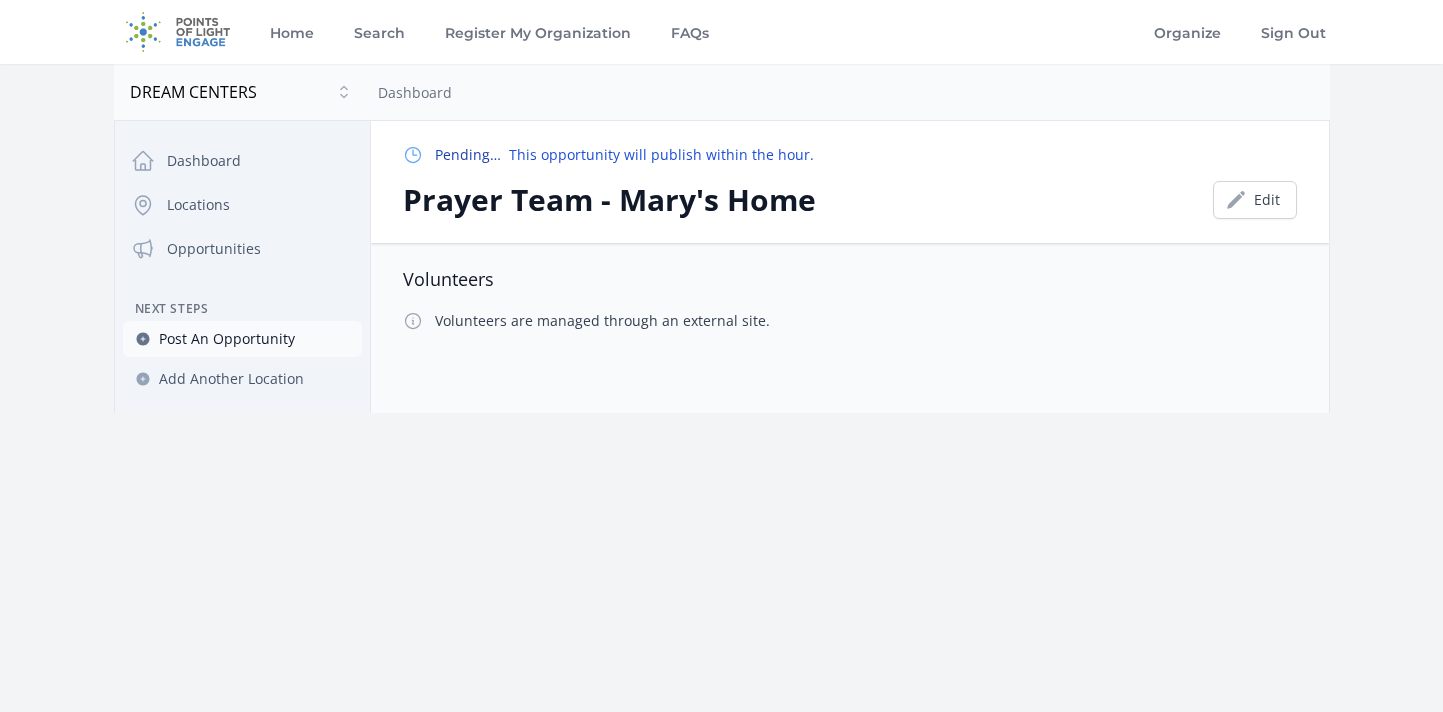 click on "Post An Opportunity" at bounding box center (227, 339) 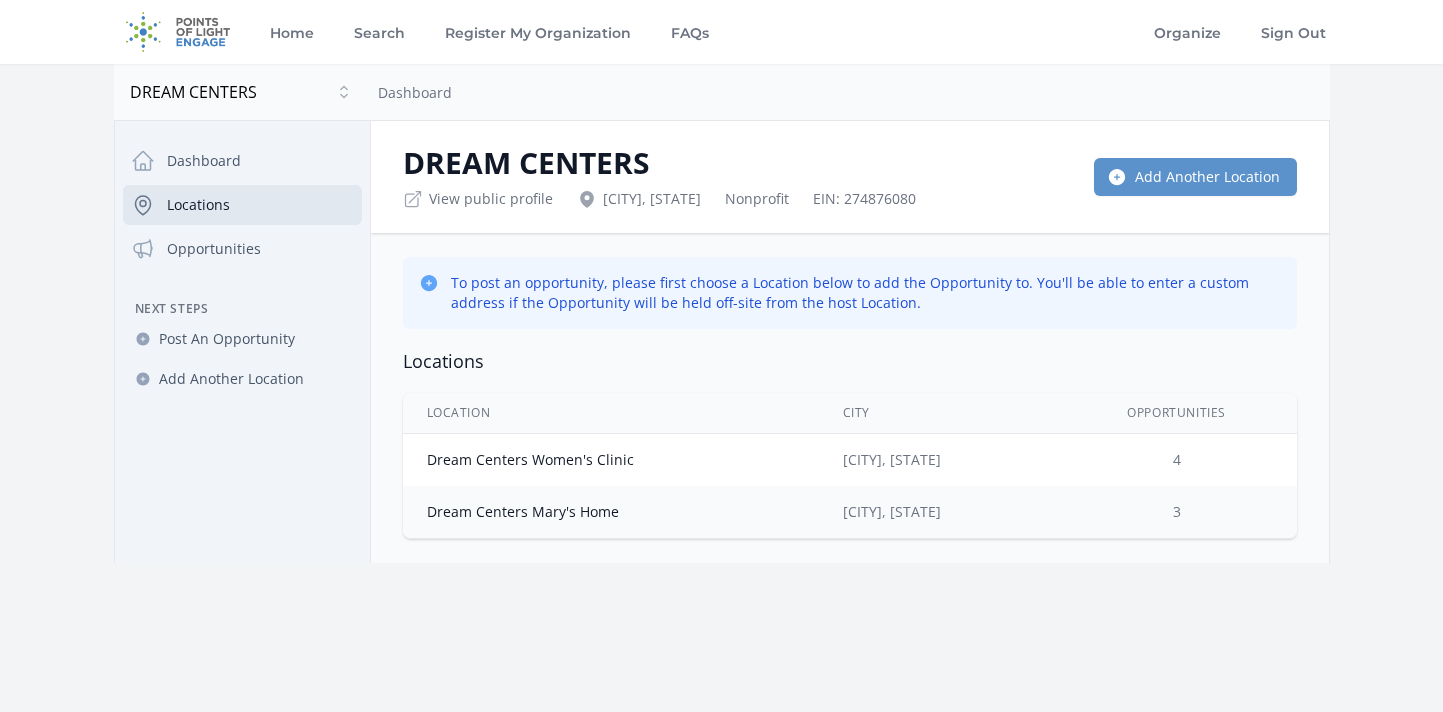 scroll, scrollTop: 0, scrollLeft: 0, axis: both 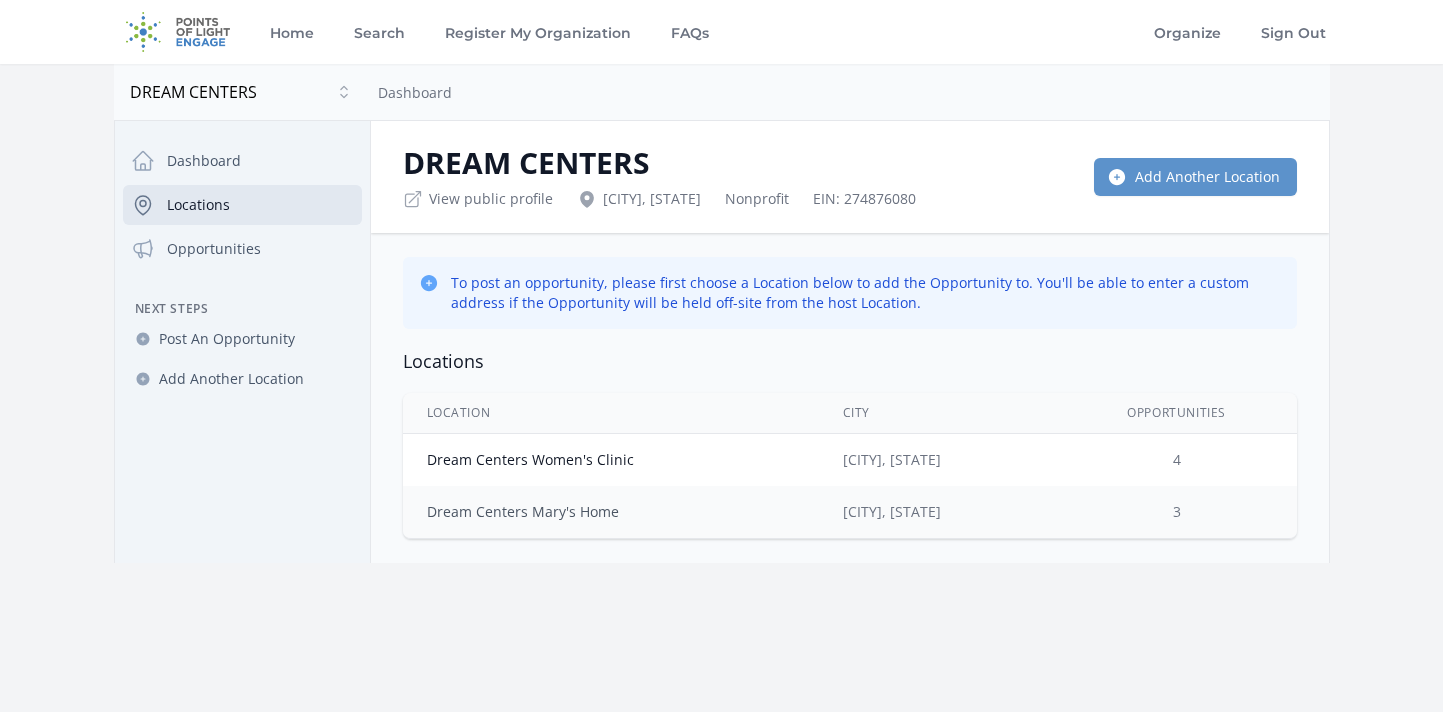 click on "Dream Centers Mary's Home" at bounding box center (523, 511) 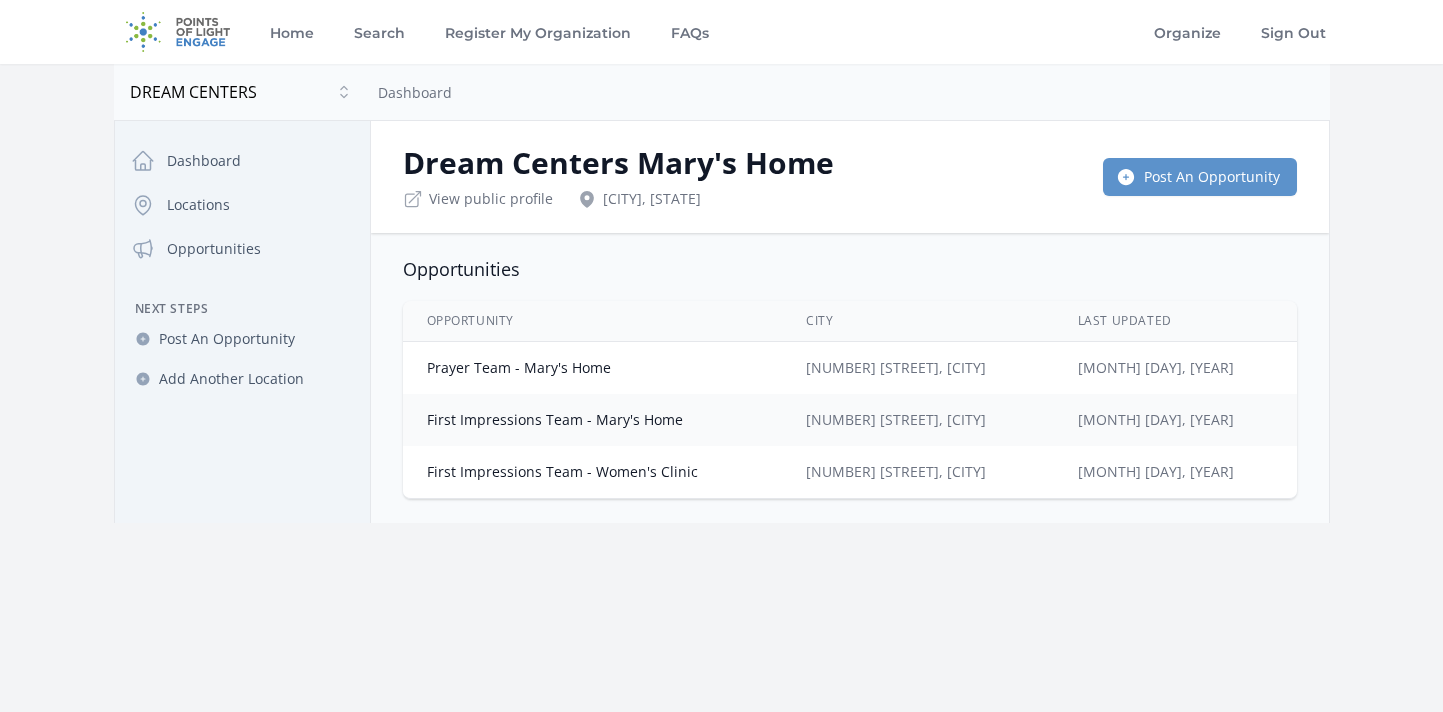 scroll, scrollTop: 0, scrollLeft: 0, axis: both 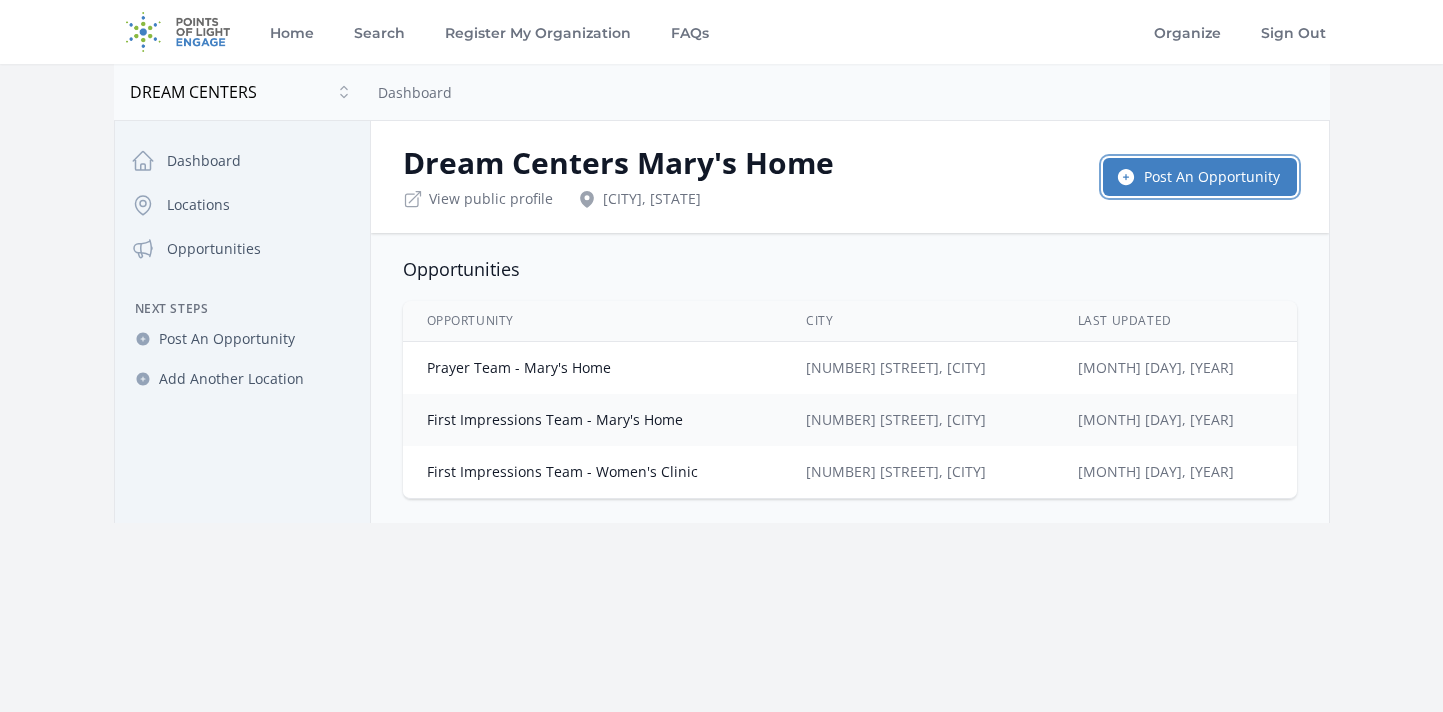 click on "Post An Opportunity" at bounding box center [1200, 177] 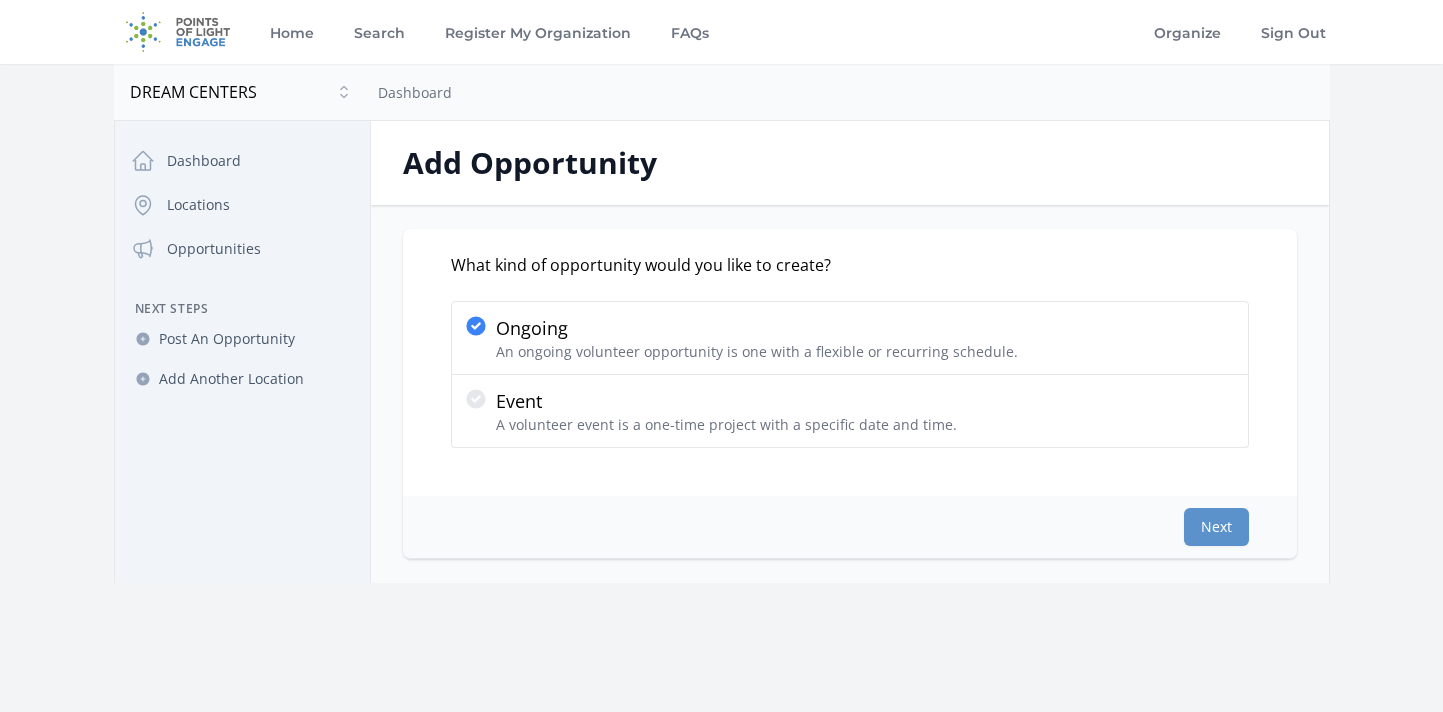 scroll, scrollTop: 0, scrollLeft: 0, axis: both 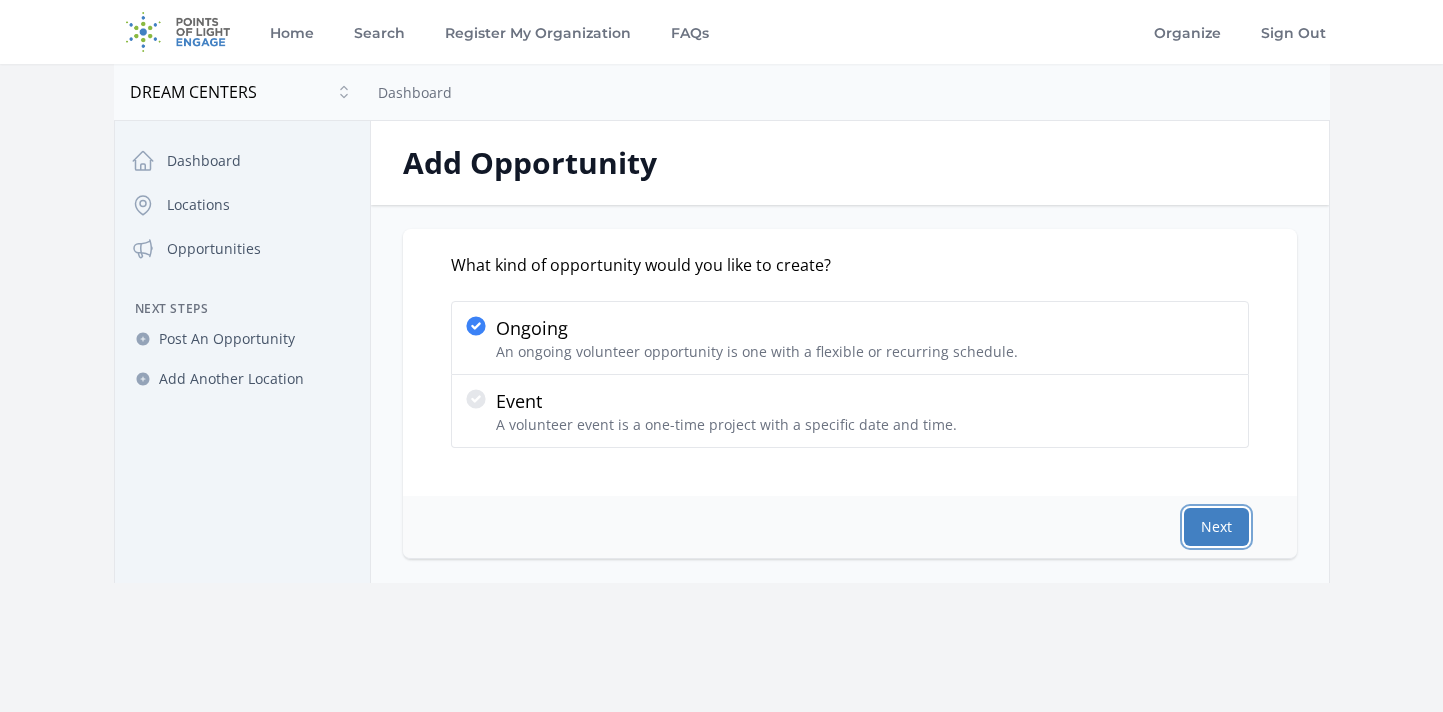 click on "Next" at bounding box center [1216, 527] 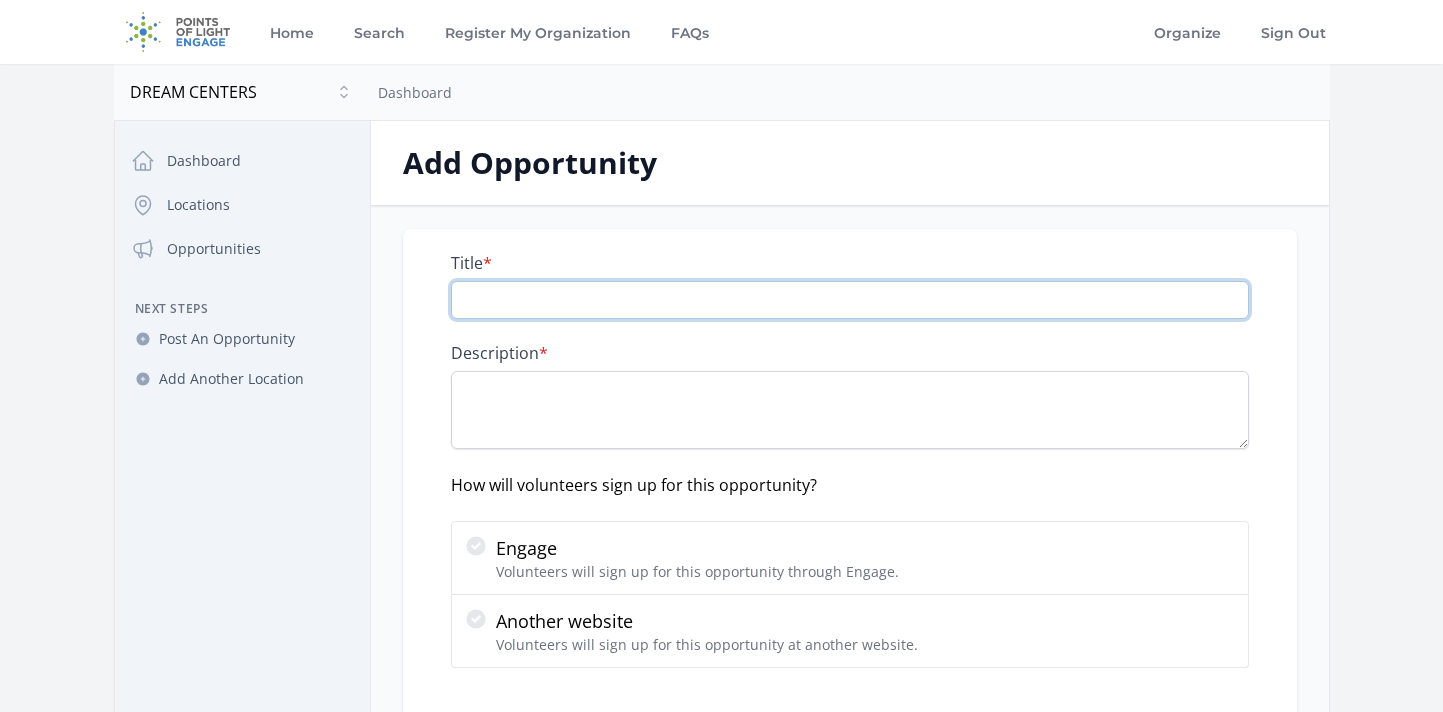 click on "Title  *" at bounding box center [850, 300] 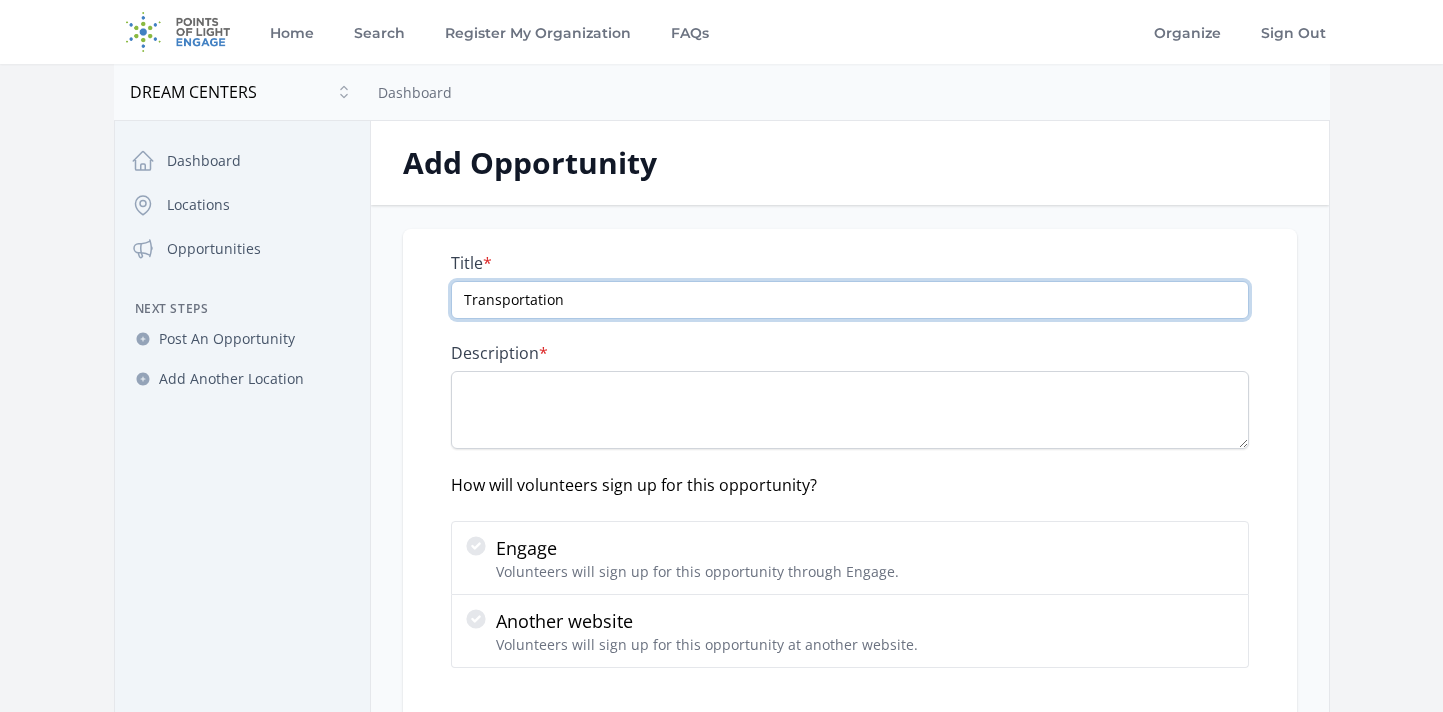 type on "Transportation" 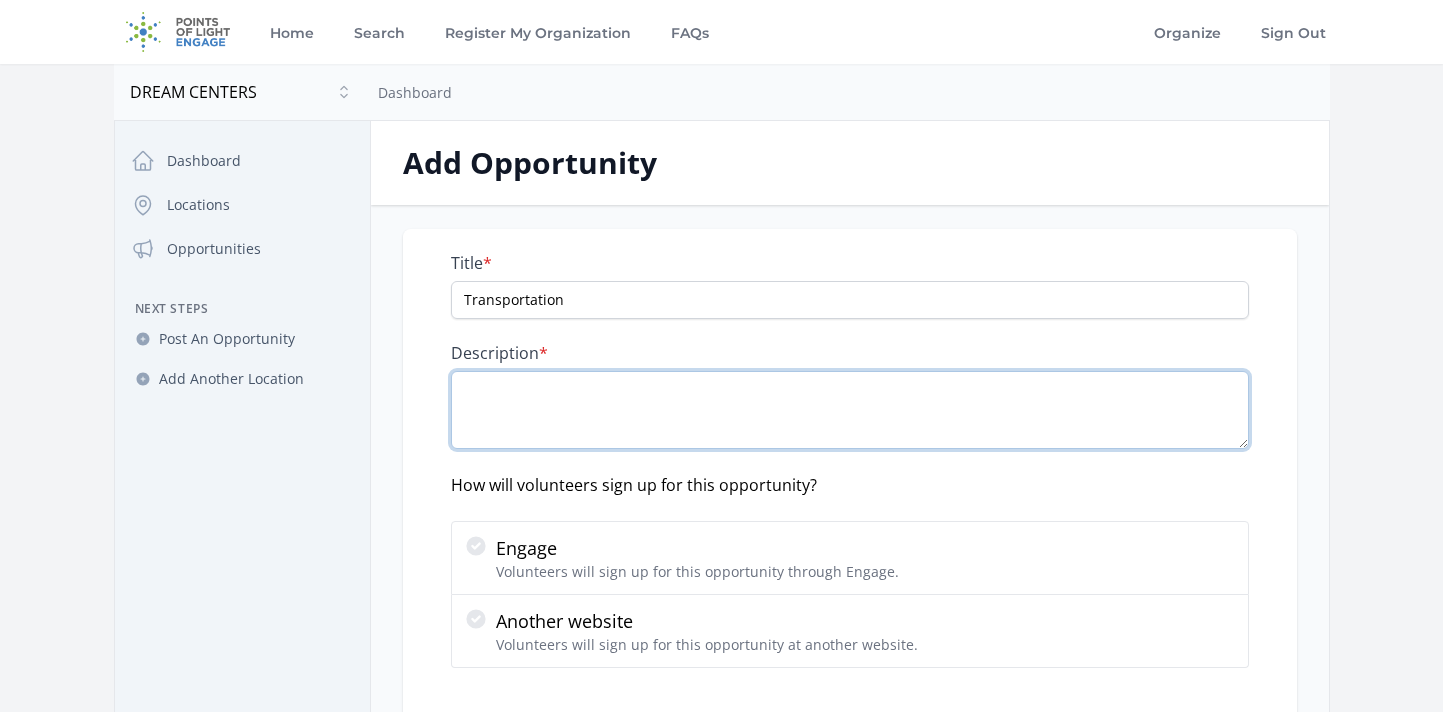 paste on "Support single moms at Dream Centers Mary’s Home by providing dependable transportation for their children to and from daycare. This vital role ensures kids arrive safely and on time while offering a welcoming, encouraging presence. Morning or afternoon shifts available, drive with purpose and help families thrive!" 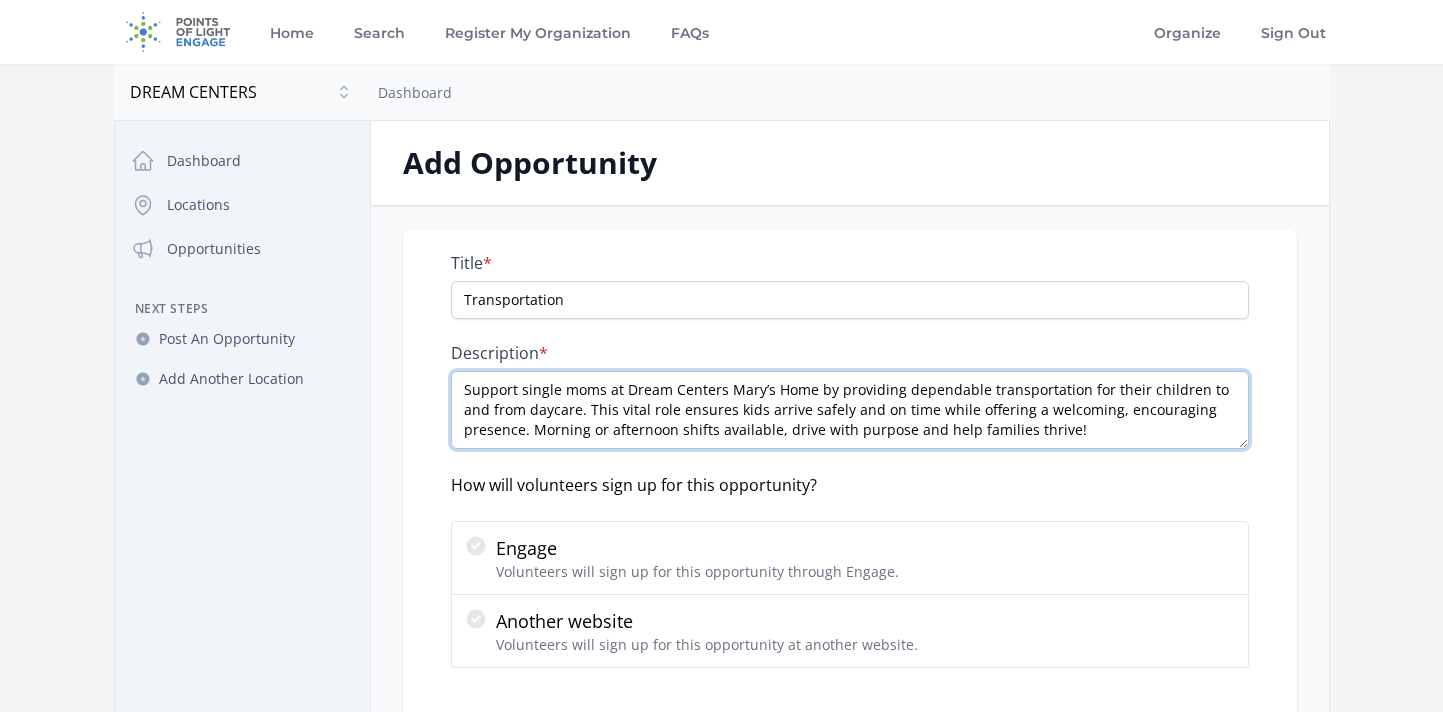 type on "Support single moms at Dream Centers Mary’s Home by providing dependable transportation for their children to and from daycare. This vital role ensures kids arrive safely and on time while offering a welcoming, encouraging presence. Morning or afternoon shifts available, drive with purpose and help families thrive!" 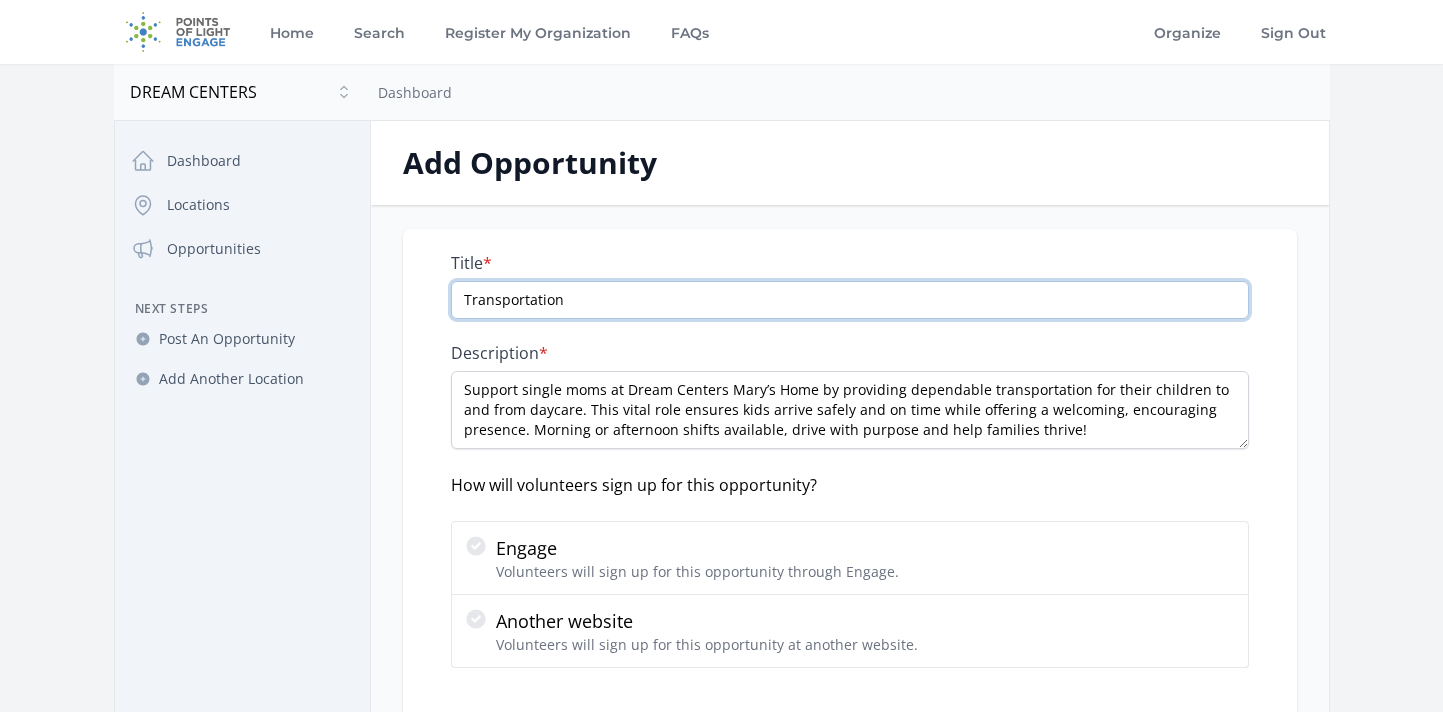 click on "Transportation" at bounding box center [850, 300] 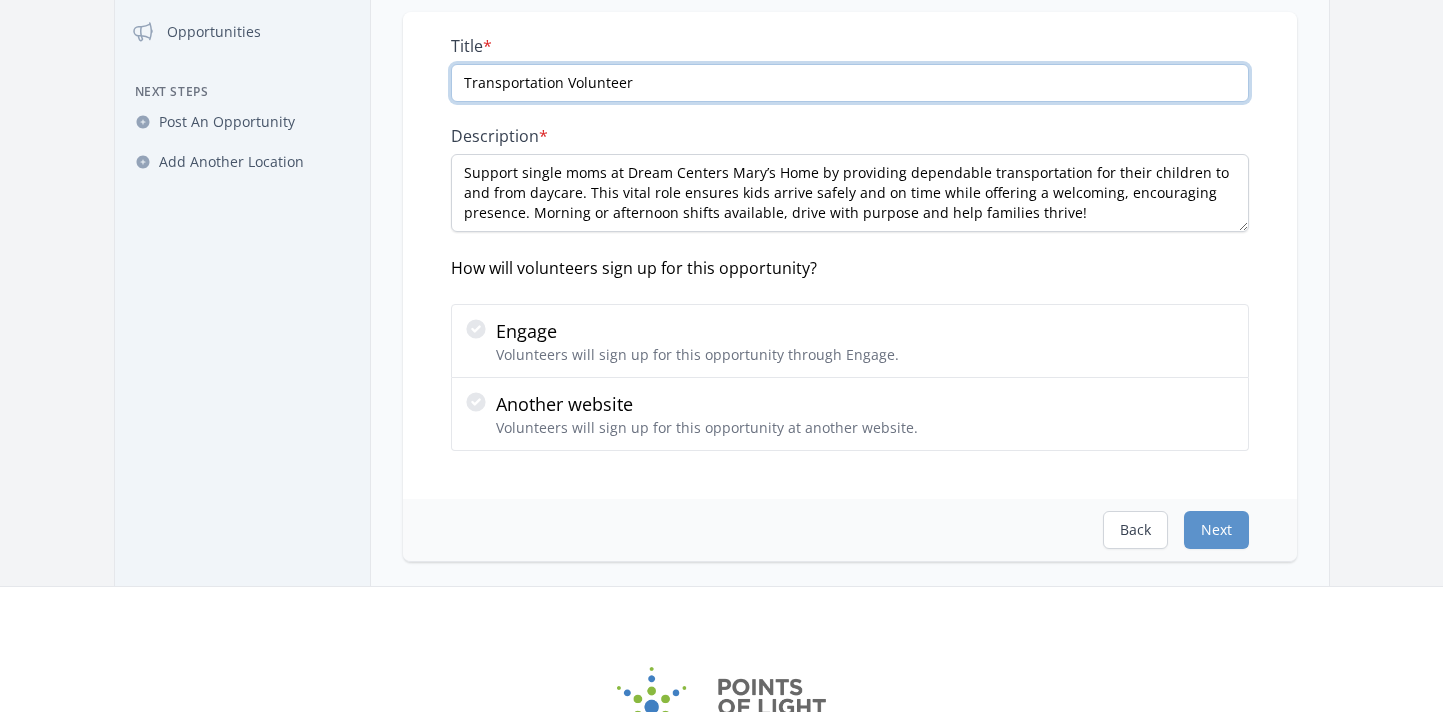 scroll, scrollTop: 266, scrollLeft: 0, axis: vertical 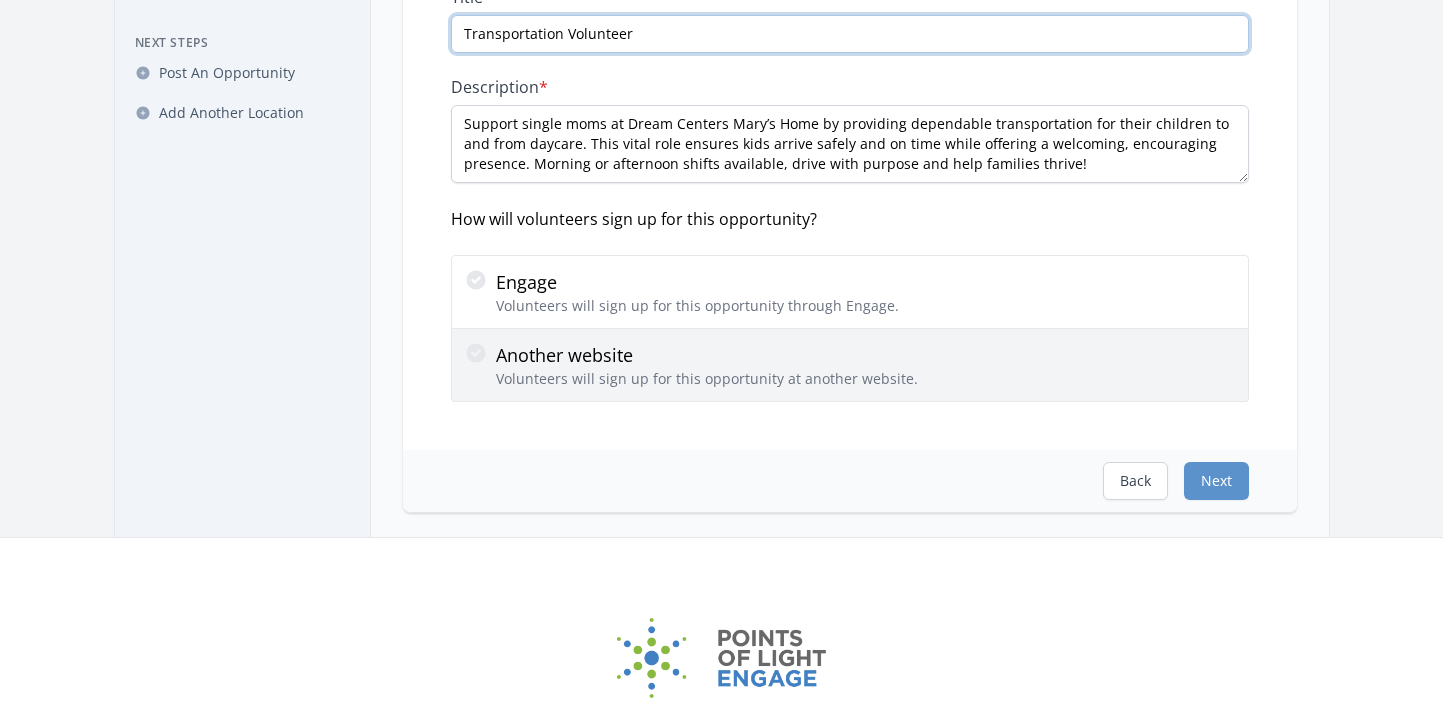 type on "Transportation Volunteer" 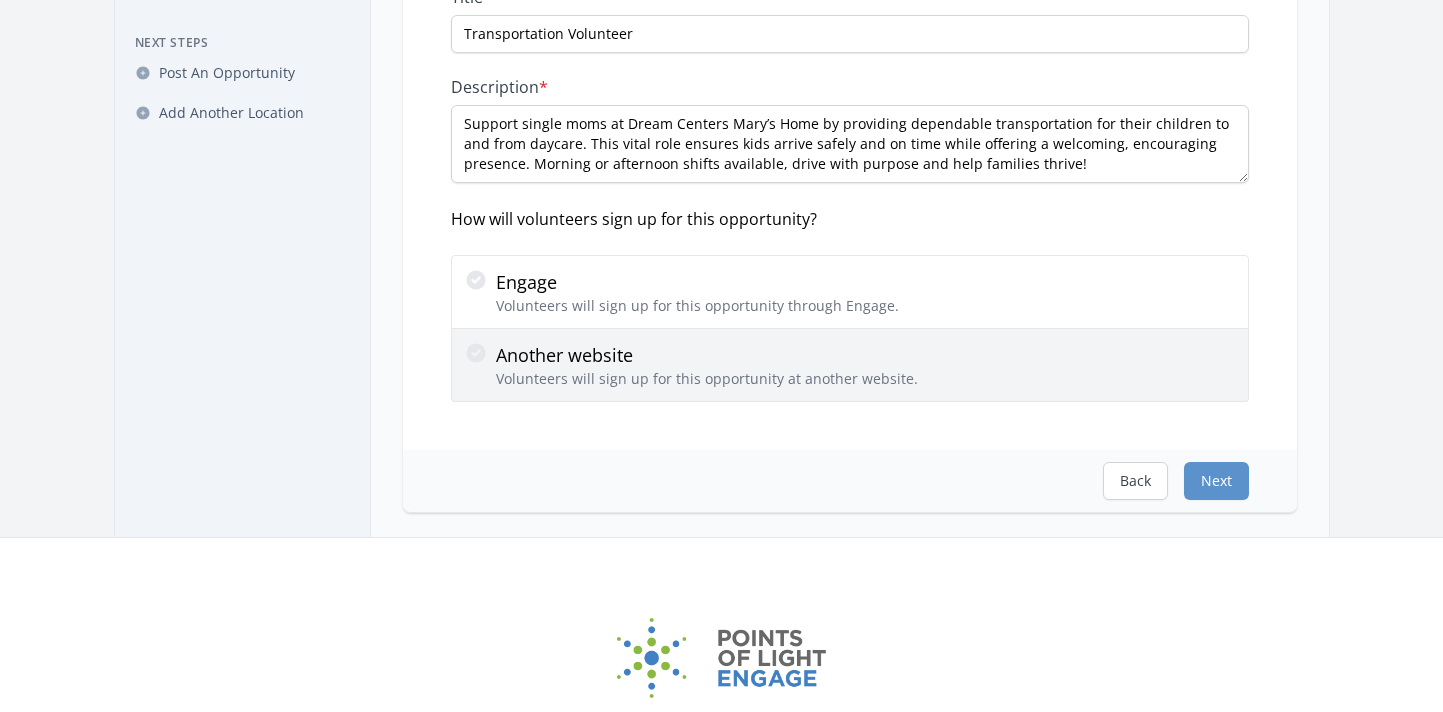 click on "Volunteers will sign up for this opportunity at another website." at bounding box center [707, 379] 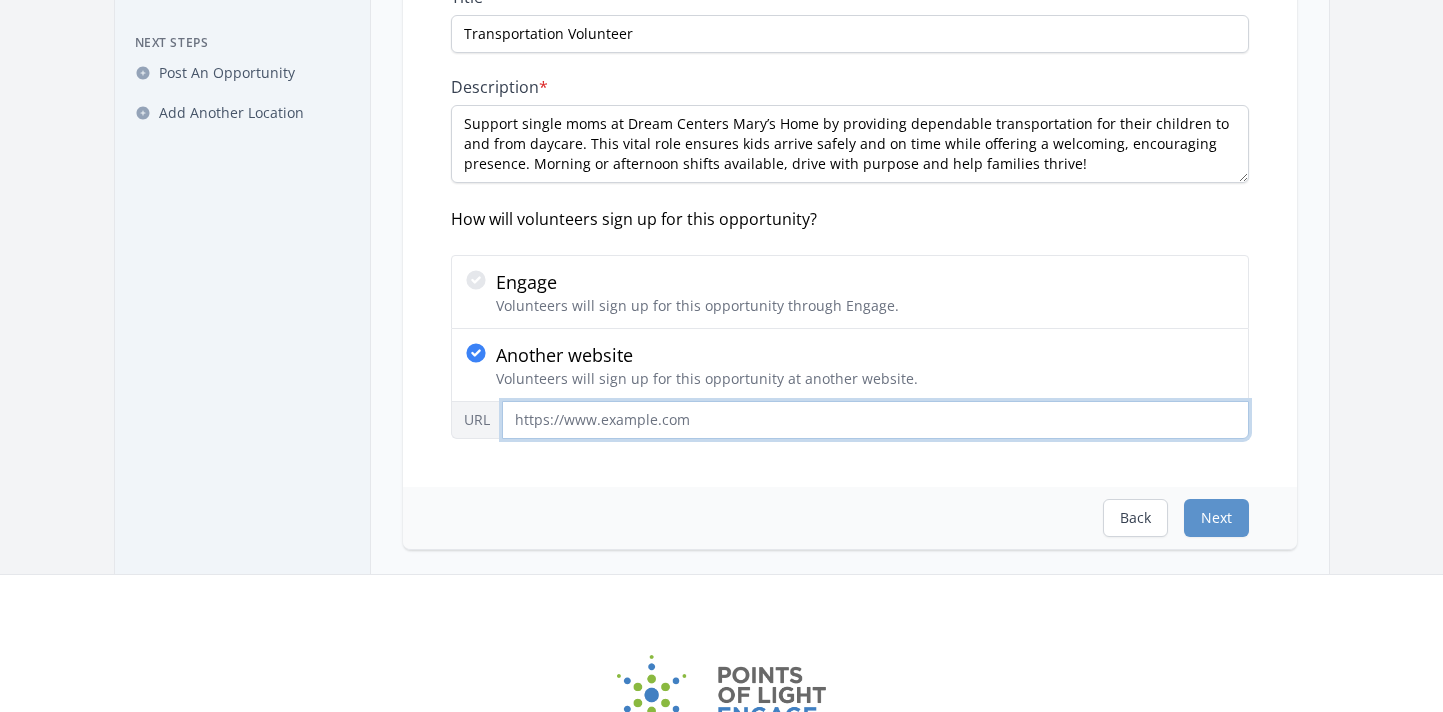 click on "URL" at bounding box center (875, 420) 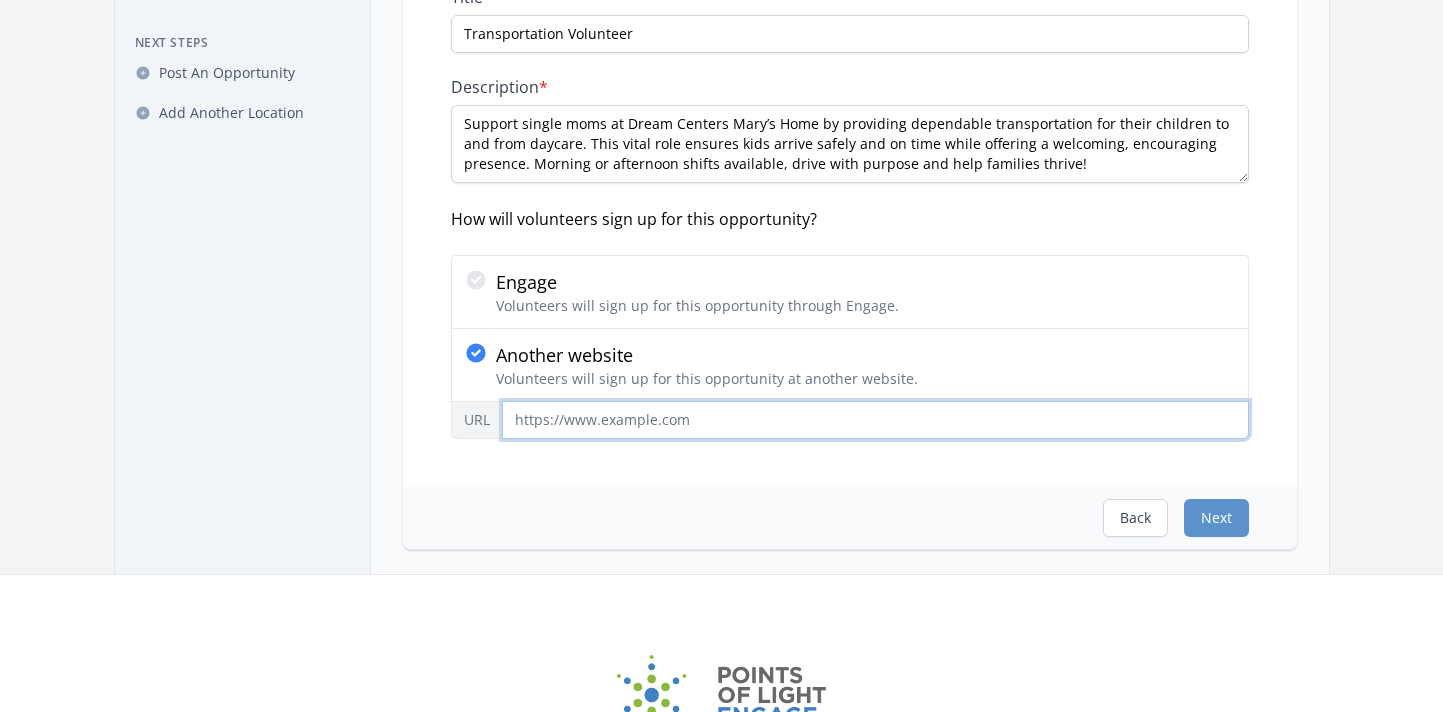 paste on "https://dreamcenters.com/volunteer-opportunities/" 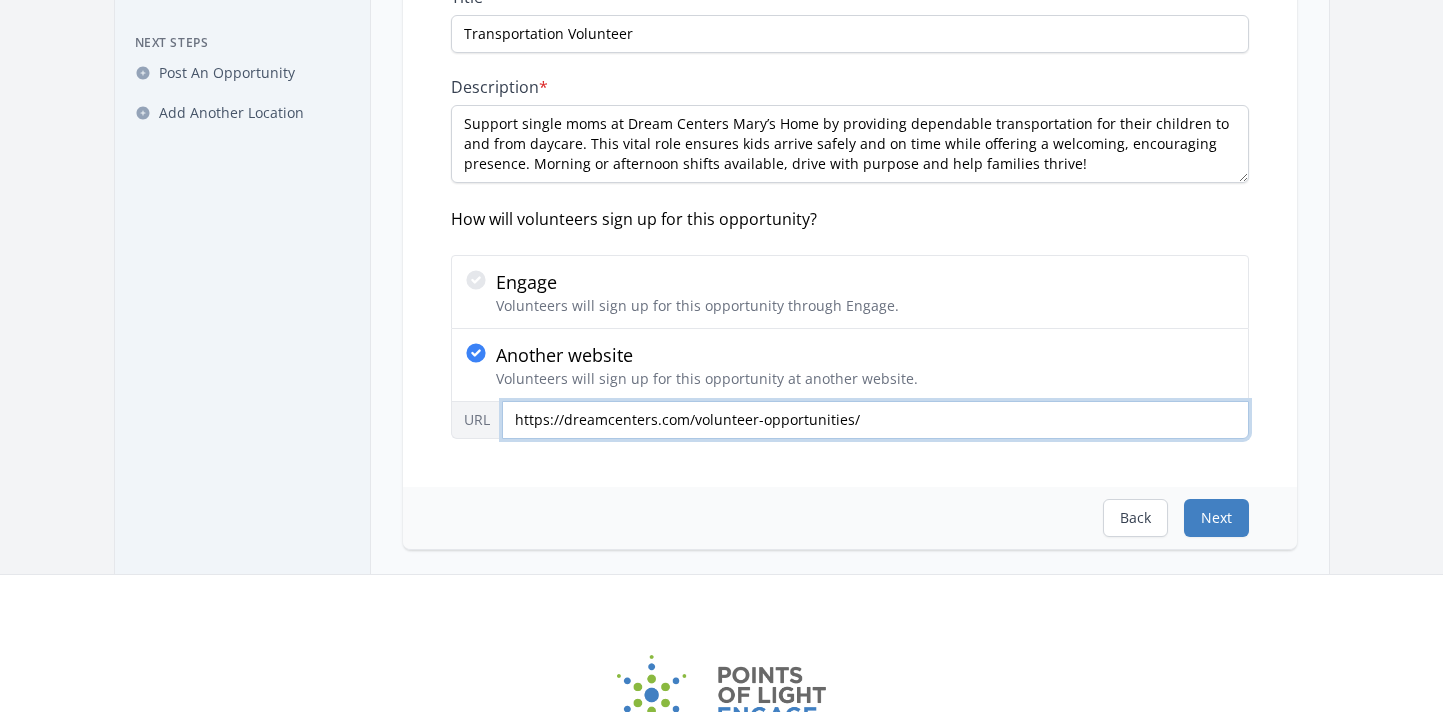 type on "https://dreamcenters.com/volunteer-opportunities/" 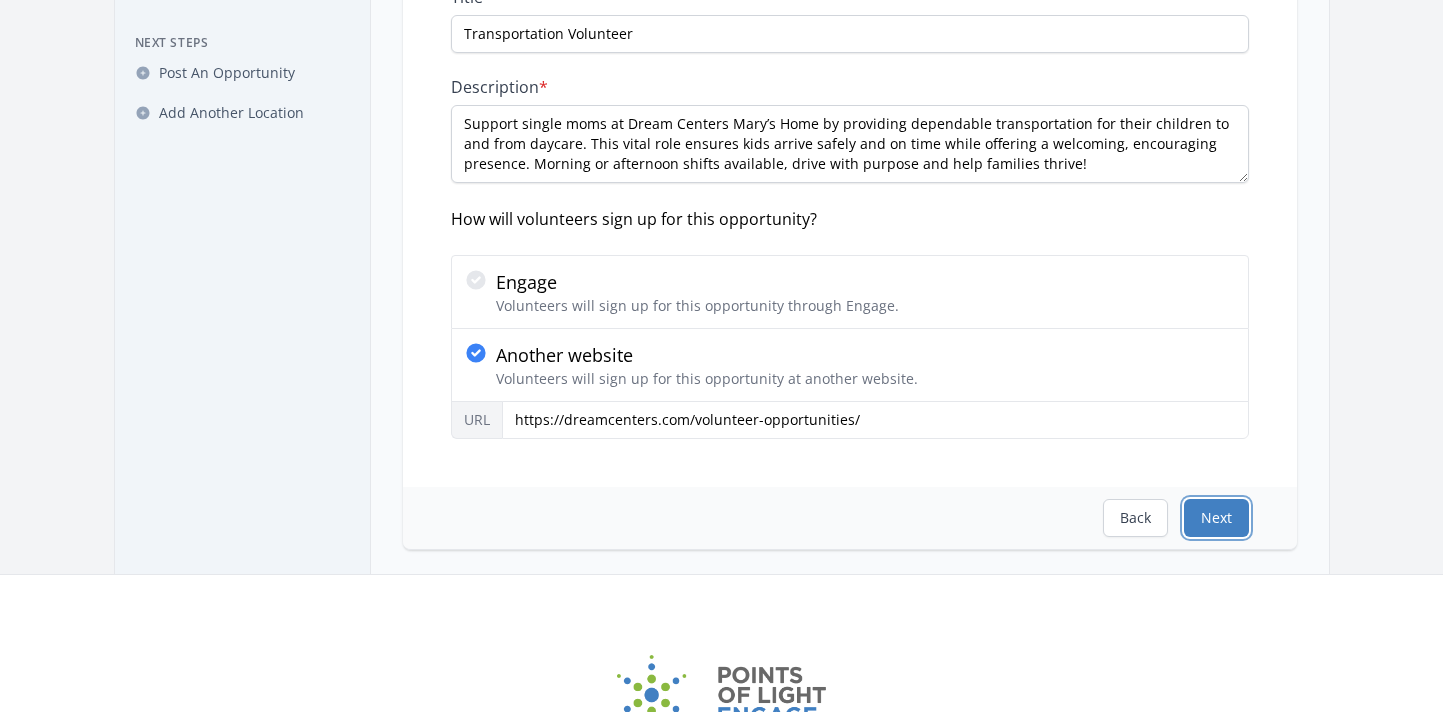 click on "Next" at bounding box center [1216, 518] 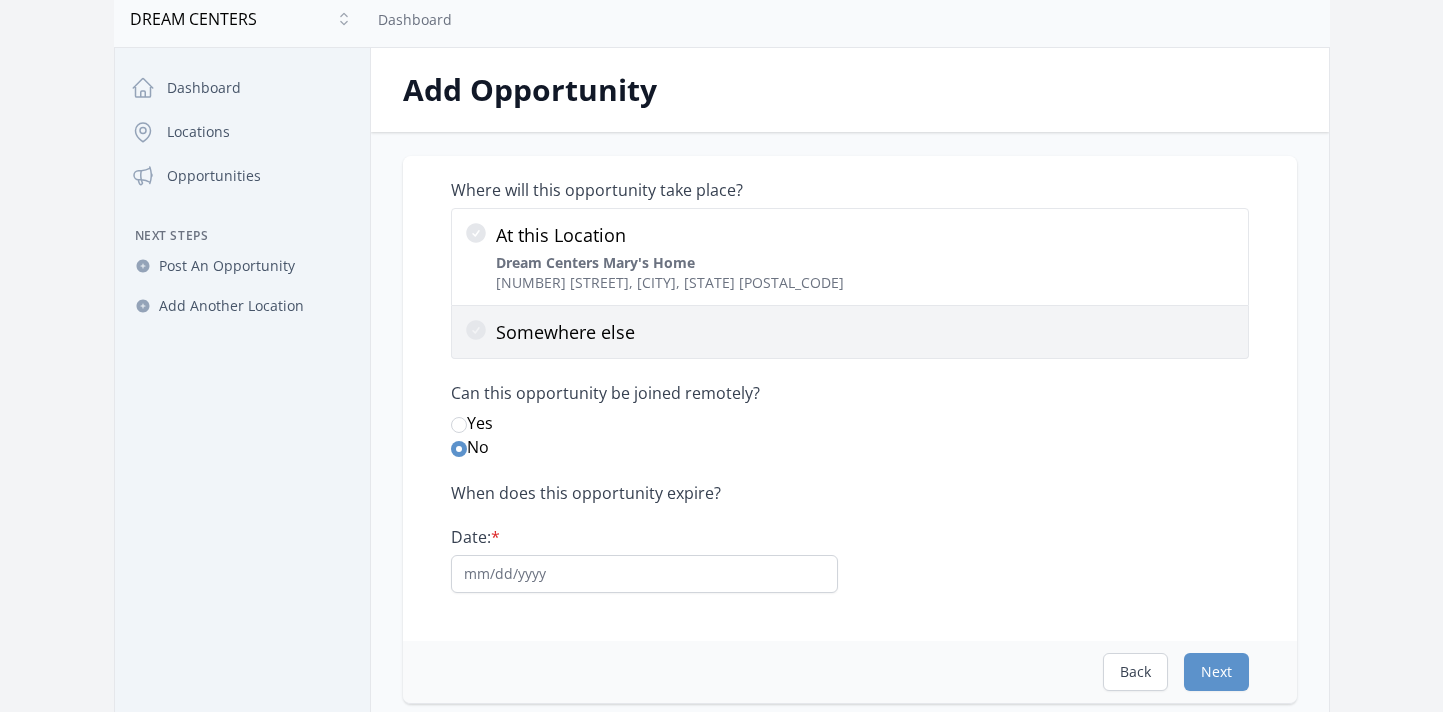 scroll, scrollTop: 132, scrollLeft: 0, axis: vertical 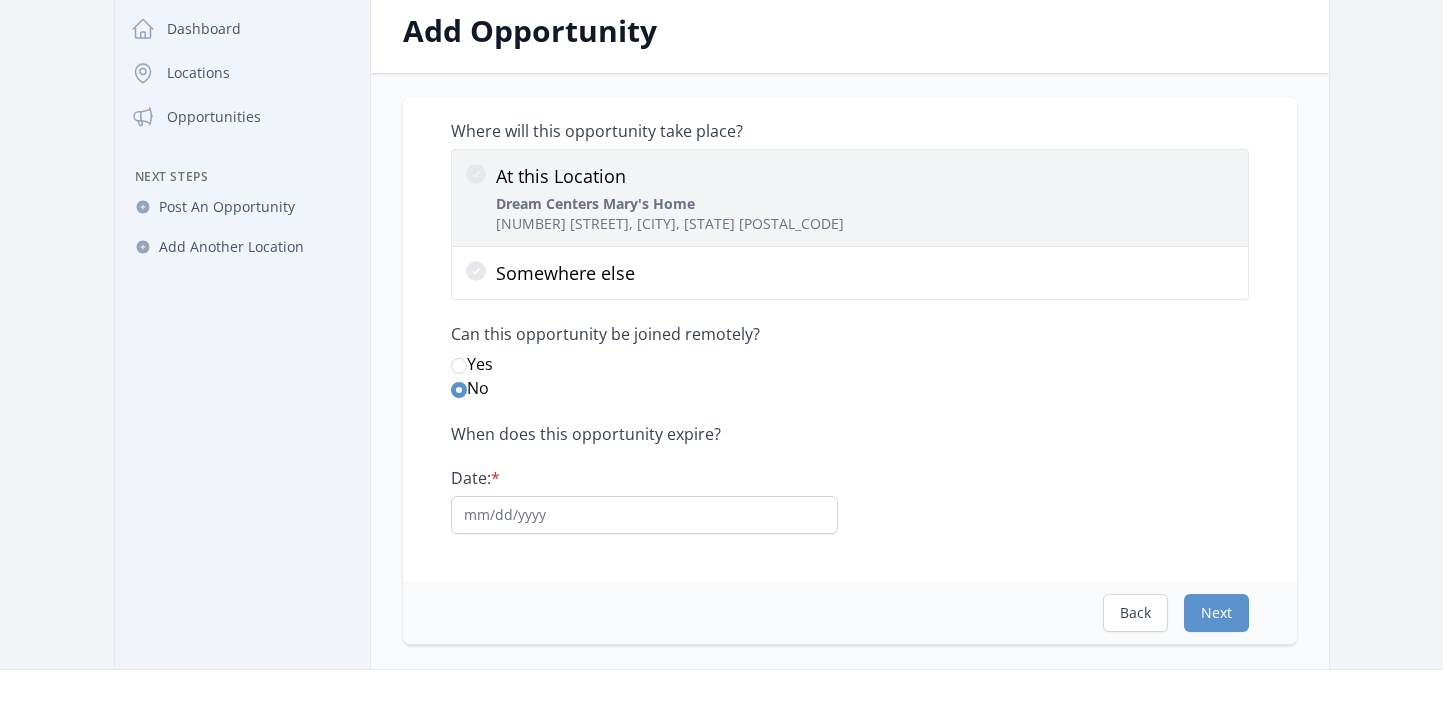 click on "Dream Centers Mary's Home" at bounding box center [595, 203] 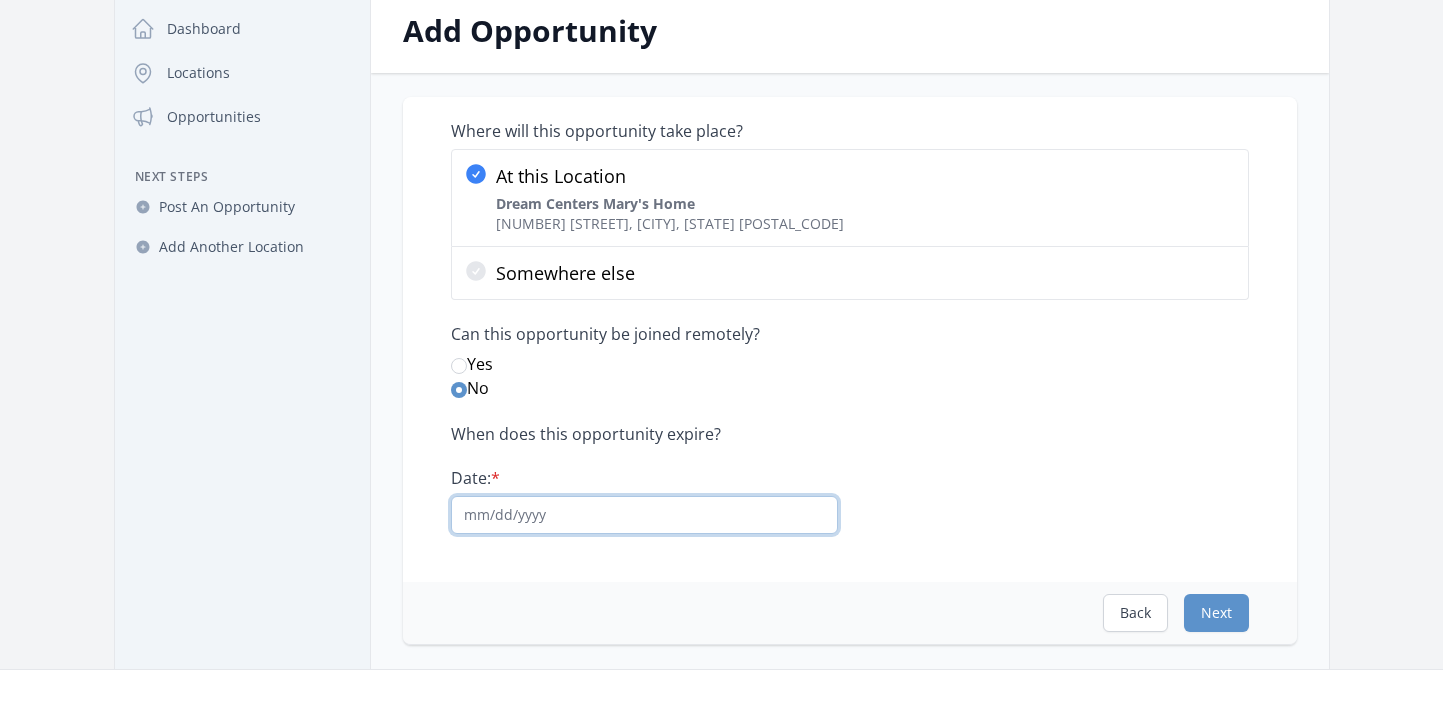 click on "Date:  *" at bounding box center [644, 515] 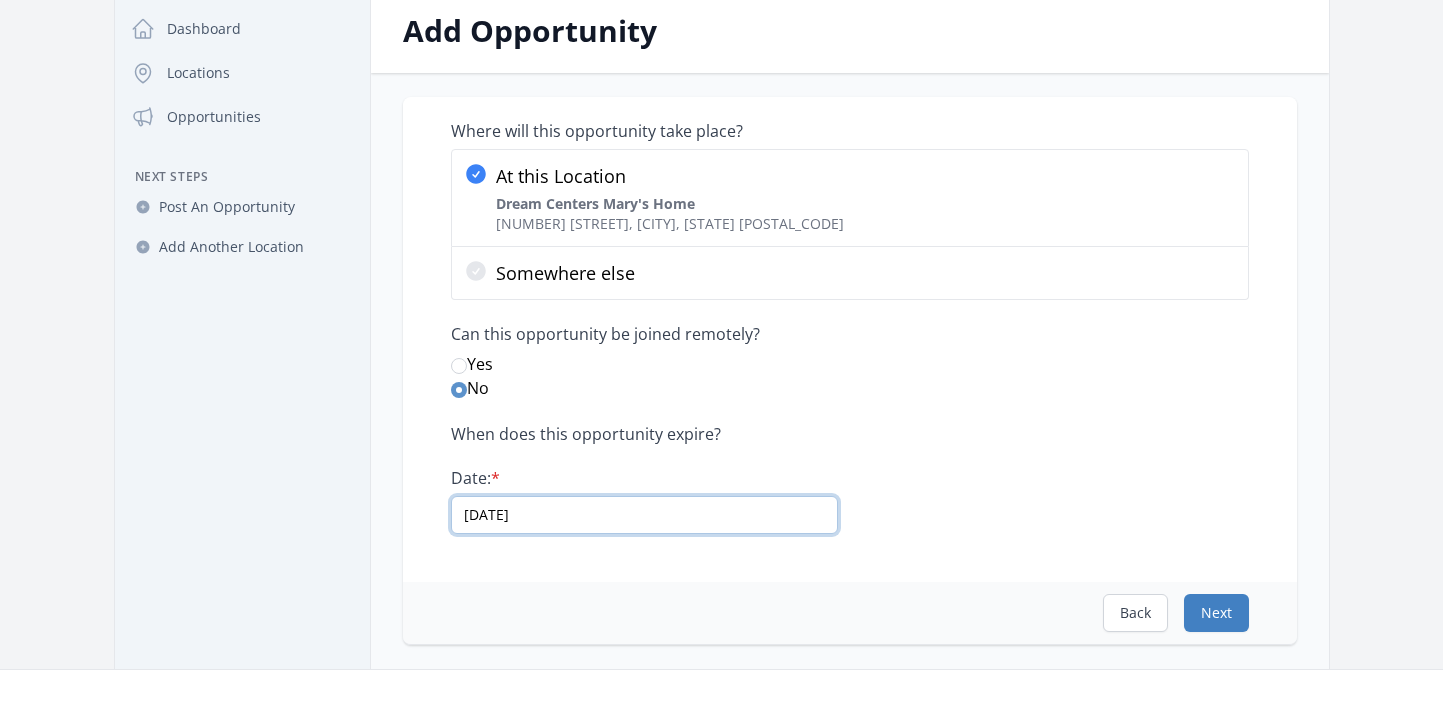 type on "01/01/2030" 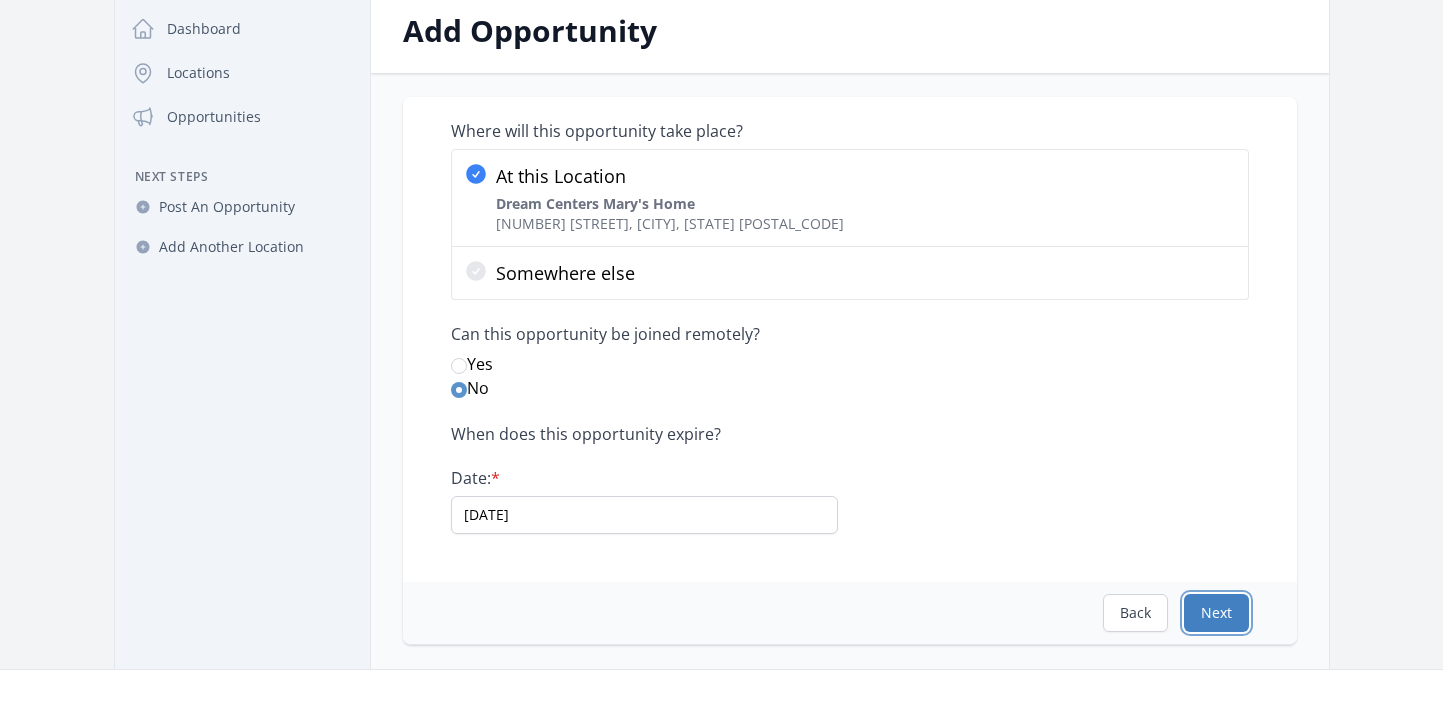 click on "Next" at bounding box center (1216, 613) 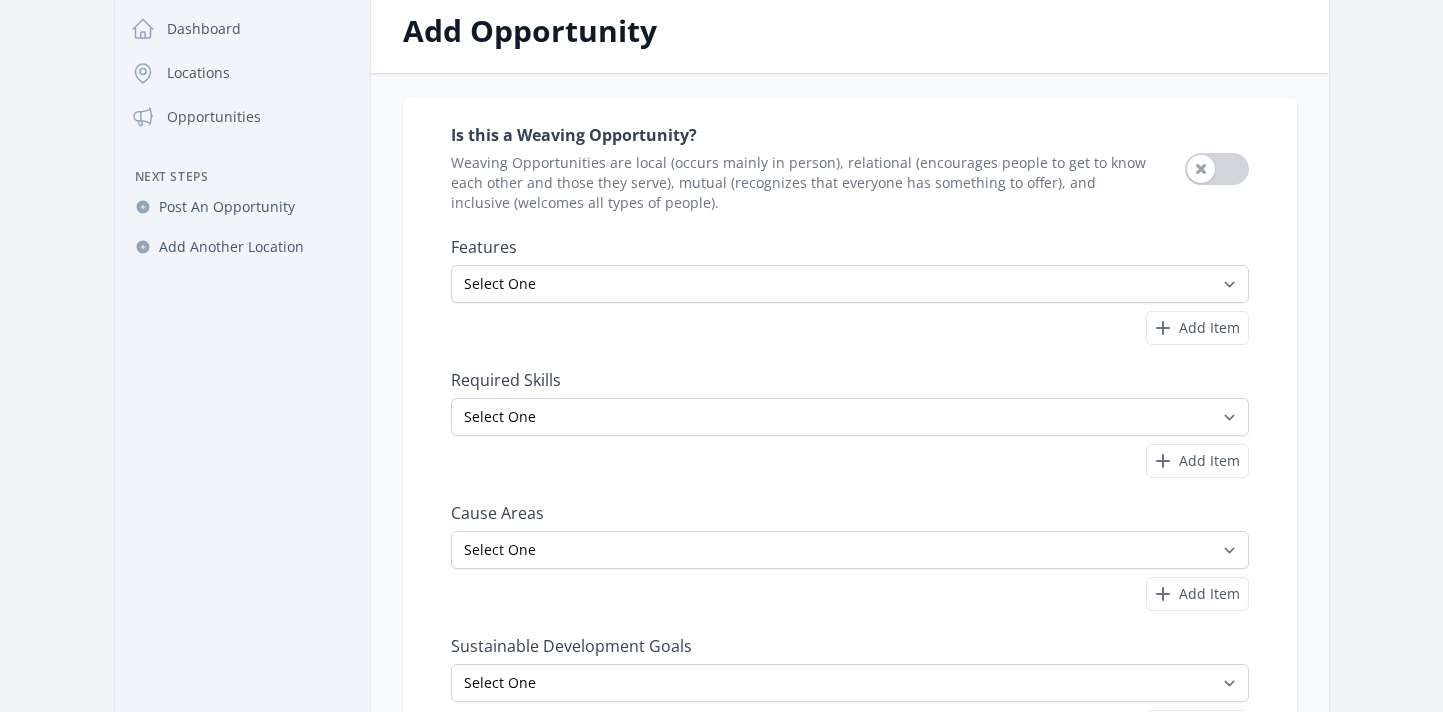 scroll, scrollTop: 0, scrollLeft: 0, axis: both 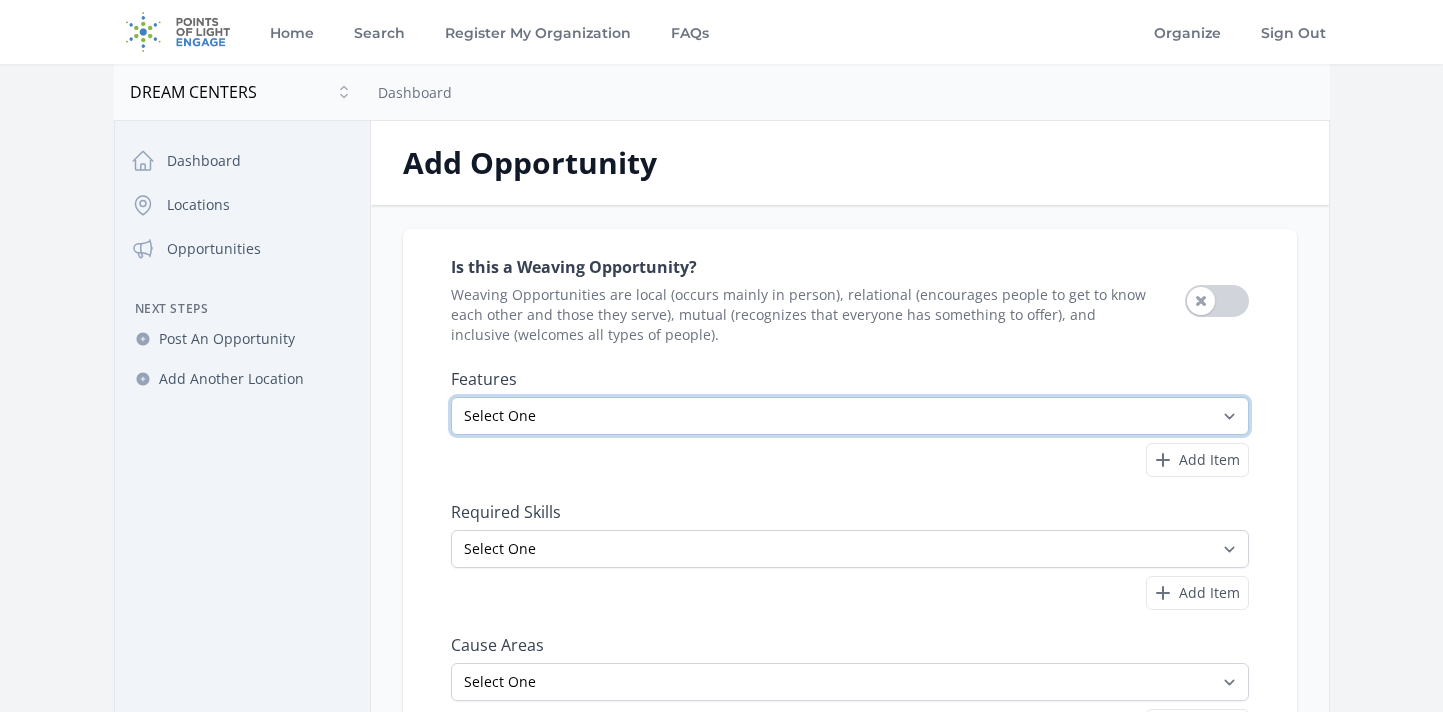 click on "Select One
All Ages
Court-Ordered Eligible
Good for Families
Good for Groups
Good for Kids
Good for Seniors
Good for Teens
Handicap Accessible
Indoor Activity
Involves Physical Labor
Minimum Age 18
Minimum Age 21
Outdoor Activity
Volunteer Abroad" at bounding box center (850, 416) 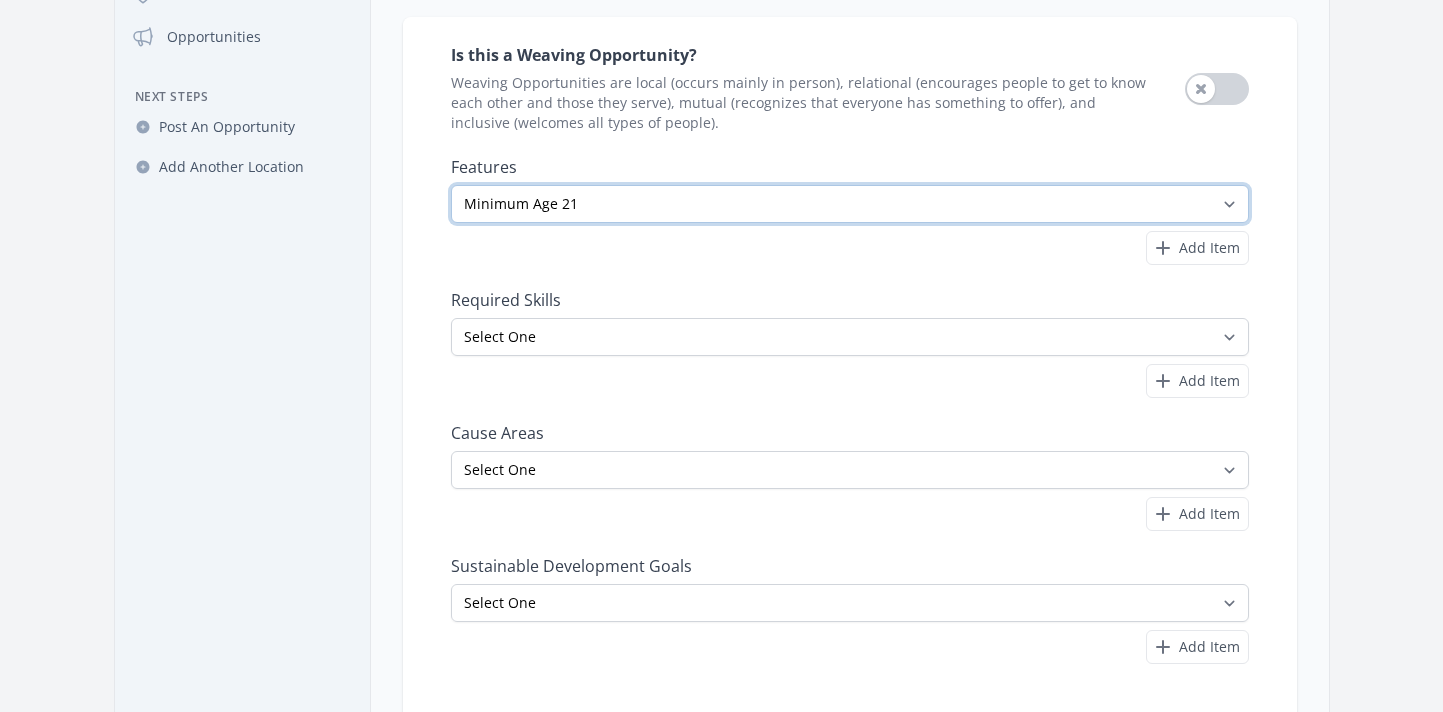 scroll, scrollTop: 214, scrollLeft: 0, axis: vertical 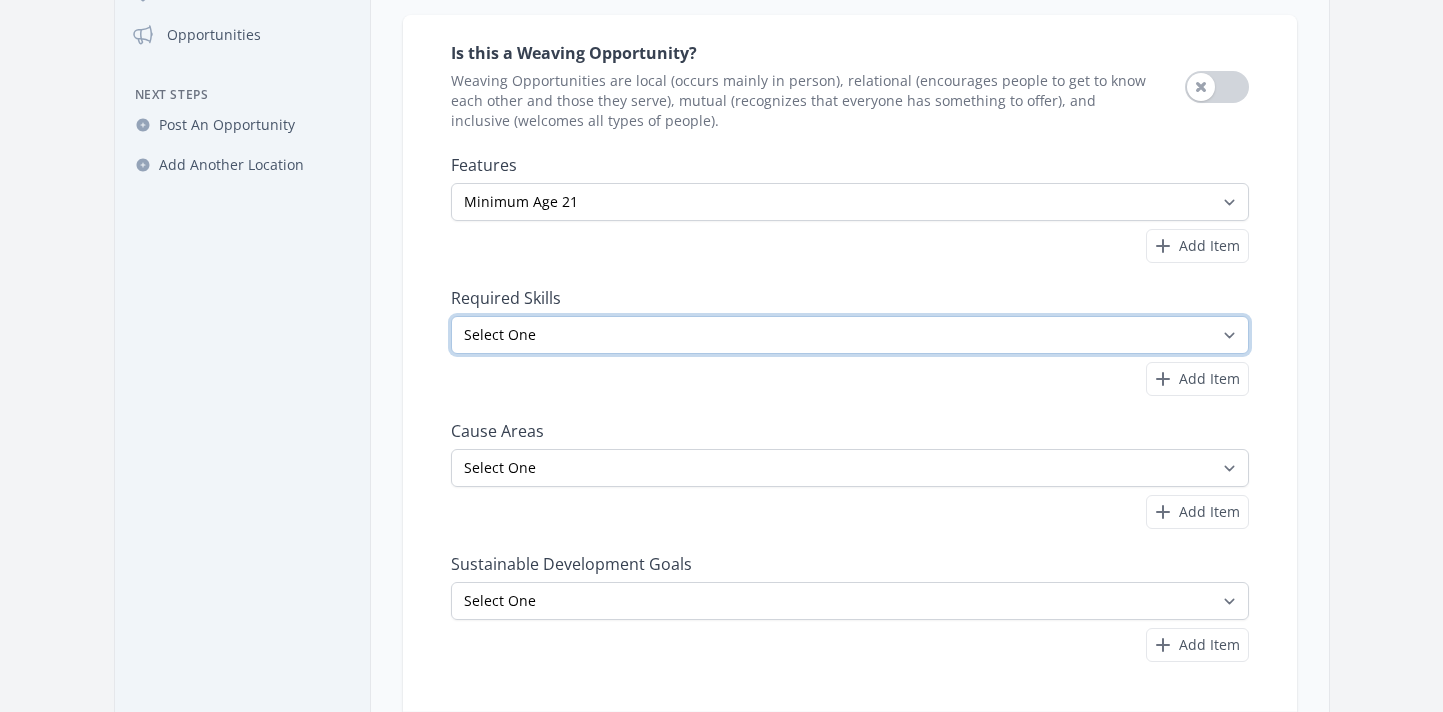 click on "Select One
Accounting
Advocacy
Administrative
Arts
Board Service
Business Skills
Caregiving
Coaching
Communications
Community Outreach
Data Science
Design
Driving
EMT
Event Support
Facilitation
Finance Firefighter Legal" at bounding box center (850, 335) 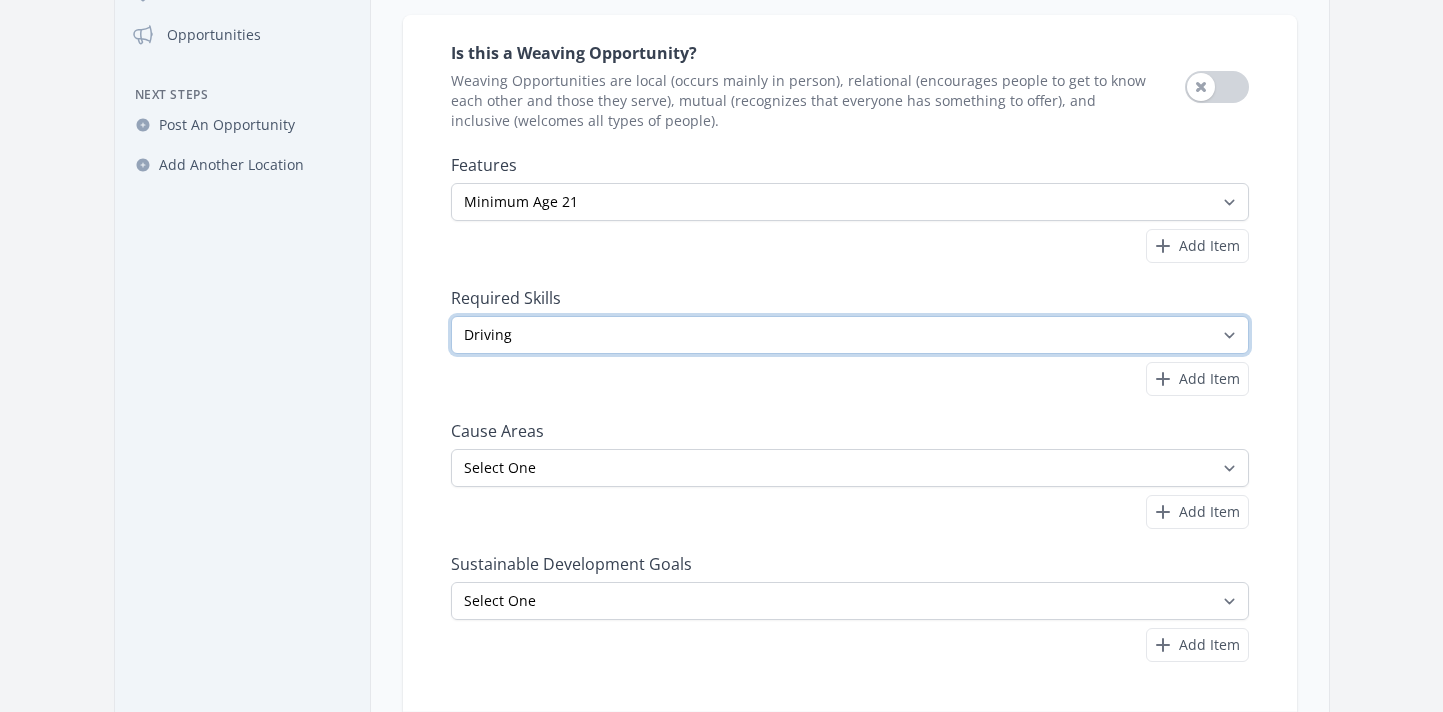 scroll, scrollTop: 372, scrollLeft: 0, axis: vertical 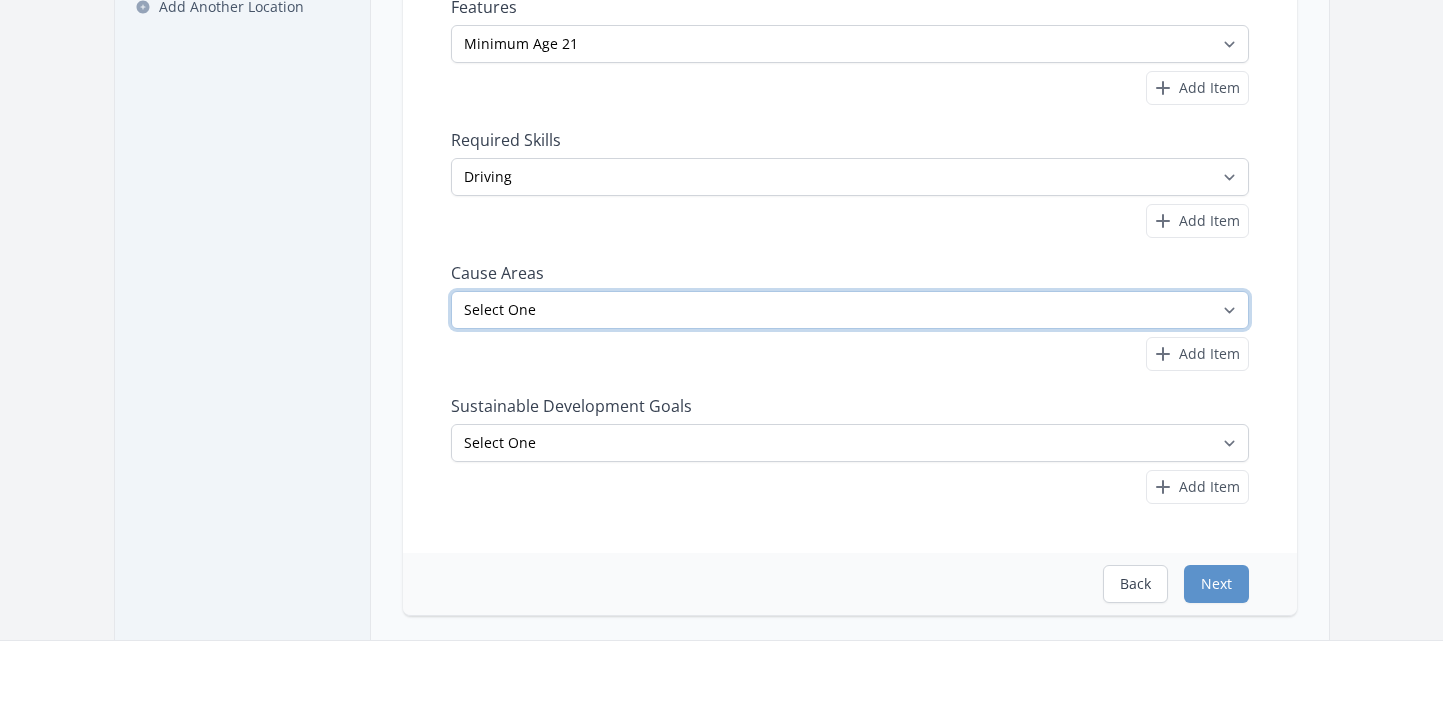 click on "Select One
Adult Education
Animals
Arts & Culture
Children & Youth
Civil Rights
Community Strengthening
COVID-19
Digital Divide
Disabilities
Disaster Response & Recovery
Education
Environment
Family Services
Food Insecurity
Health & Wellness
Homelessness Hunger STEM" at bounding box center [850, 310] 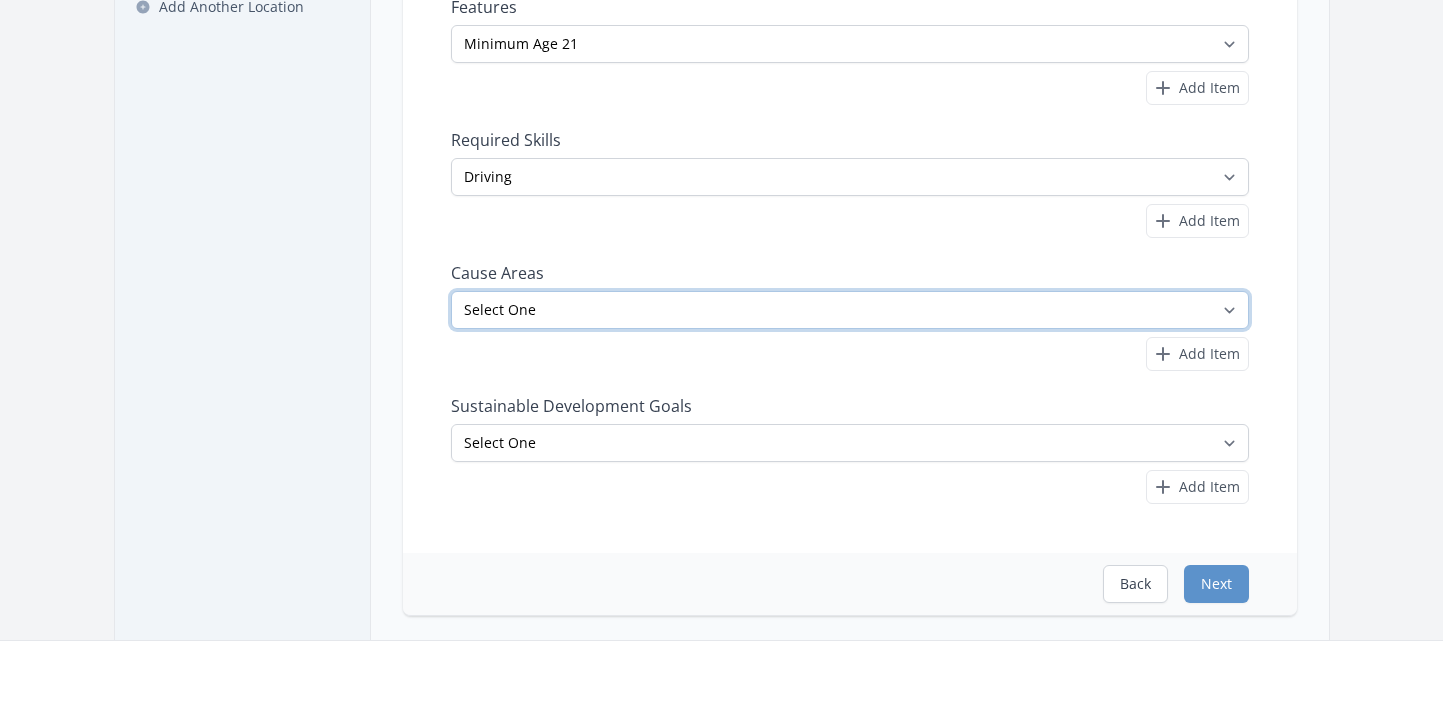 select on "Homelessness" 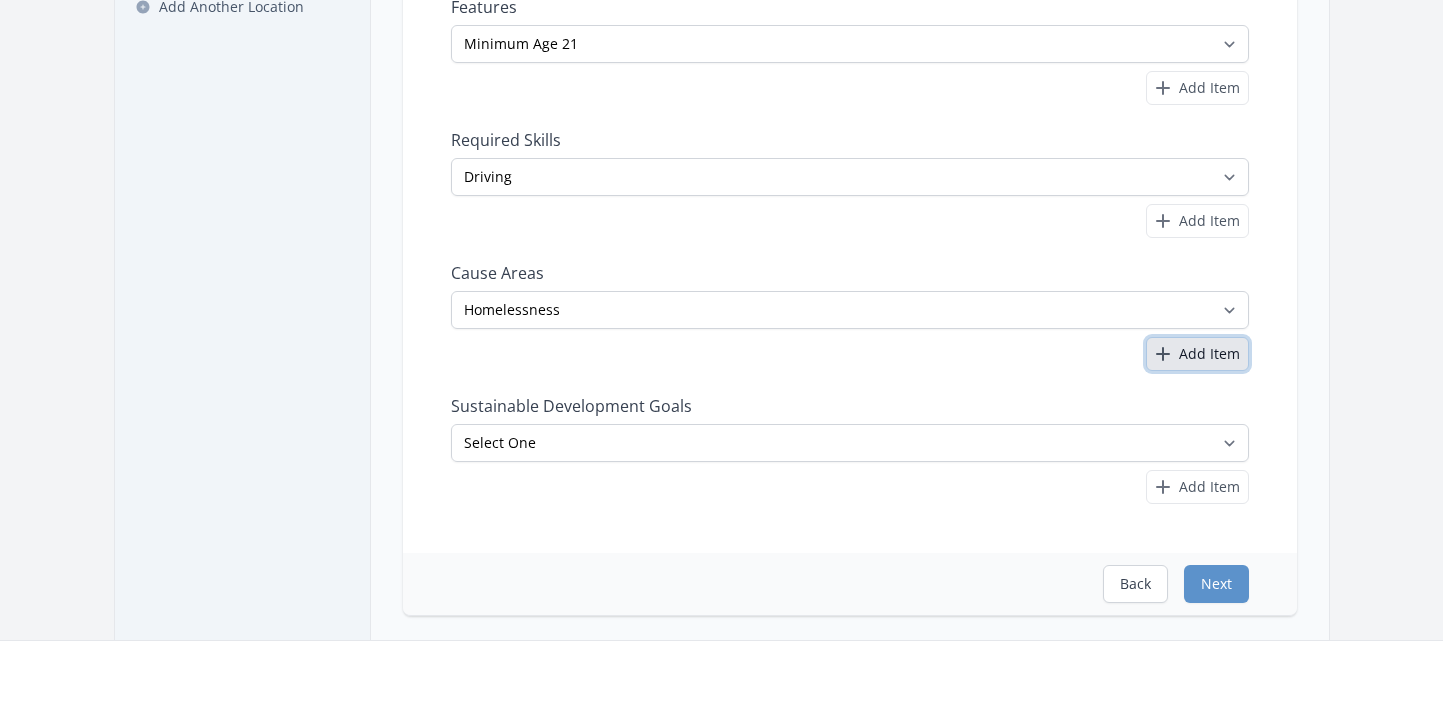 click on "Add Item" at bounding box center (1197, 354) 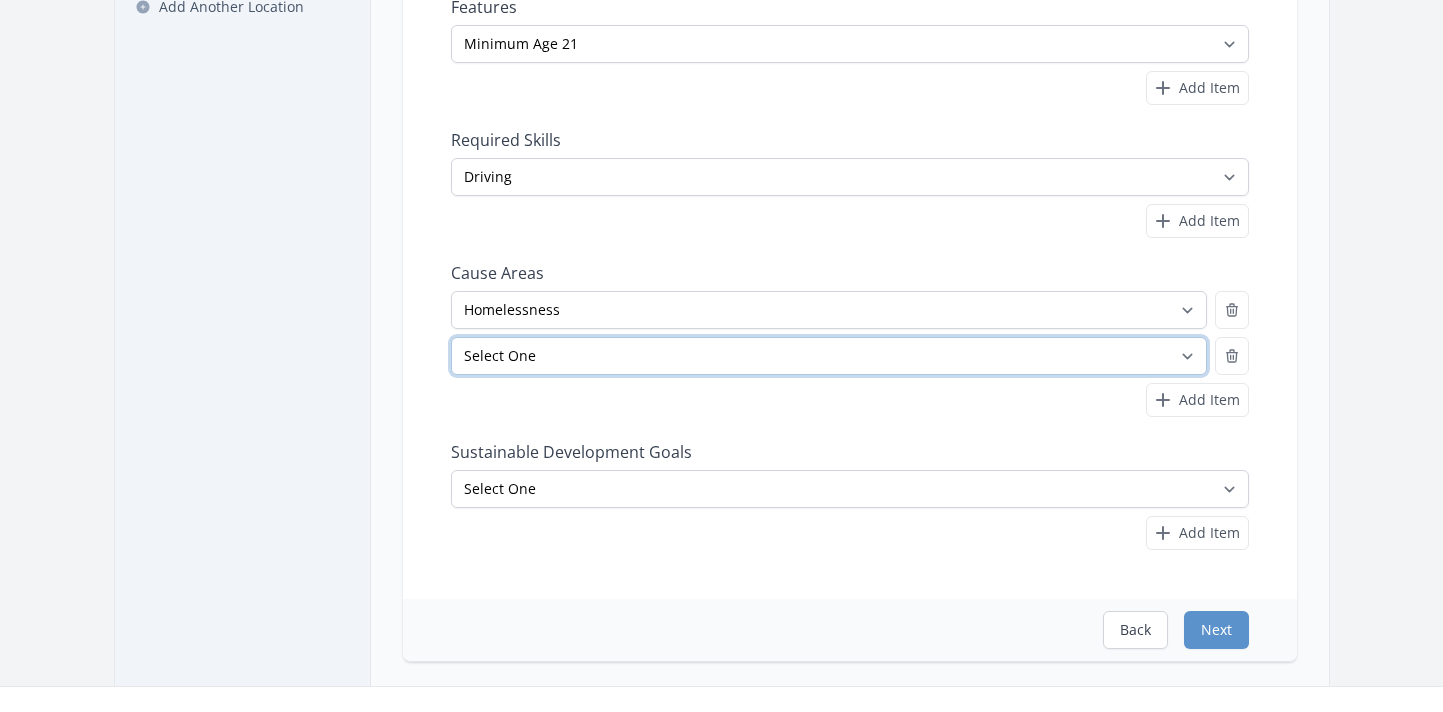 click on "Select One
Adult Education
Animals
Arts & Culture
Children & Youth
Civil Rights
Community Strengthening
COVID-19
Digital Divide
Disabilities
Disaster Response & Recovery
Education
Environment
Family Services
Food Insecurity
Health & Wellness
Homelessness Hunger STEM" at bounding box center [829, 356] 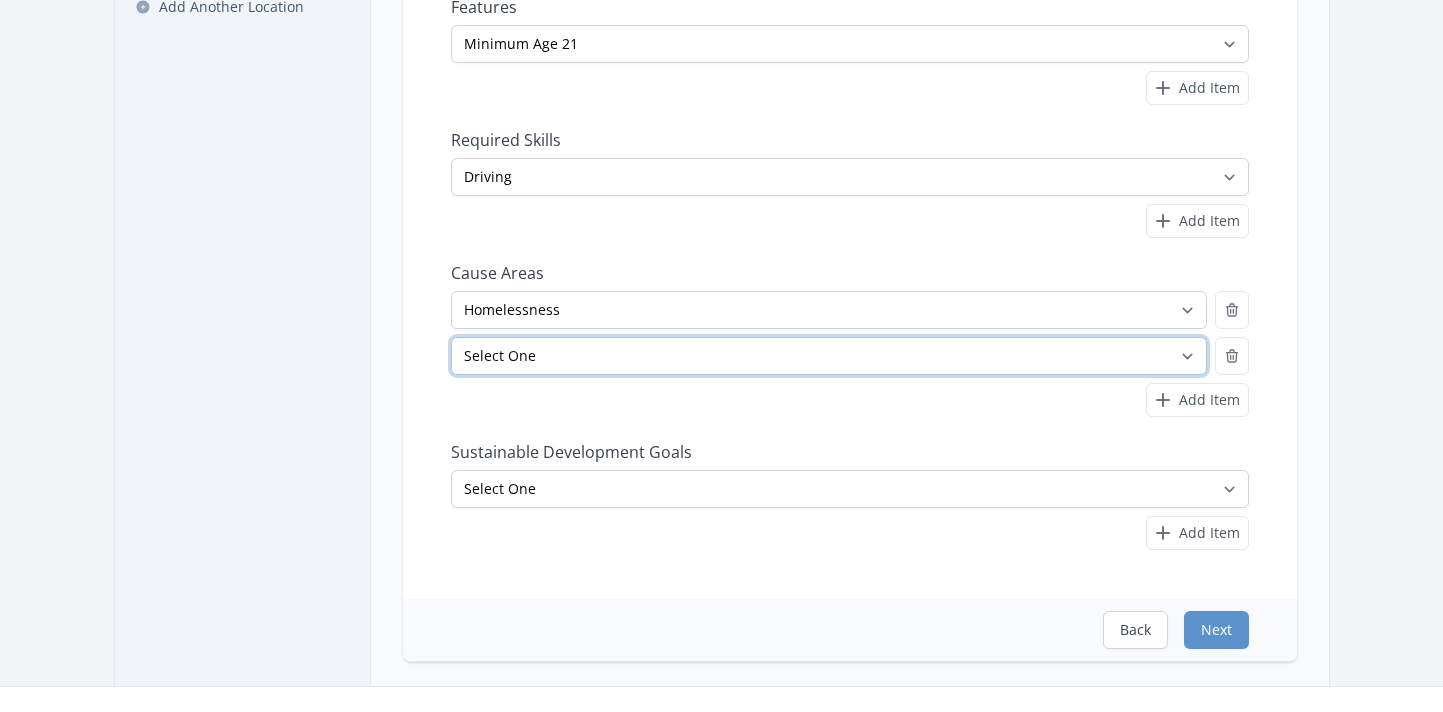 select on "Women's Issues" 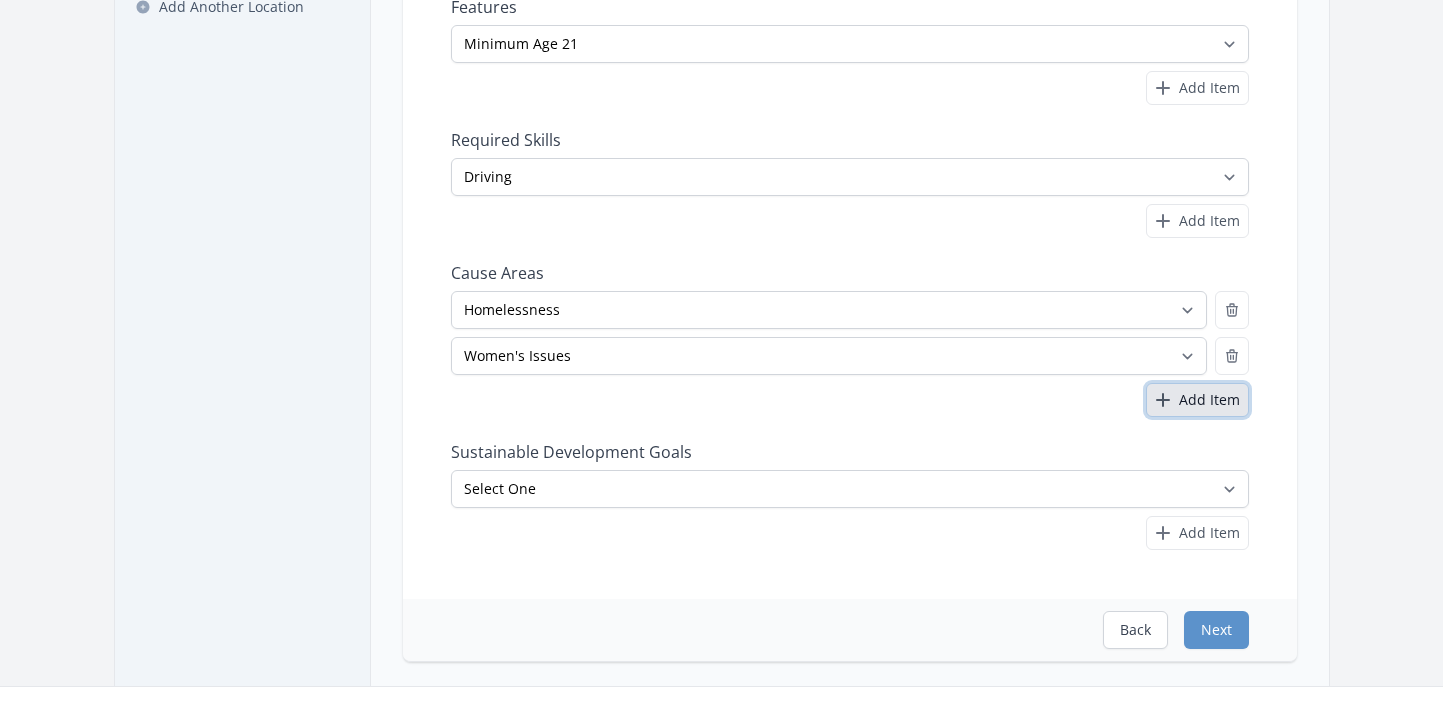 click on "Add Item" at bounding box center [1209, 400] 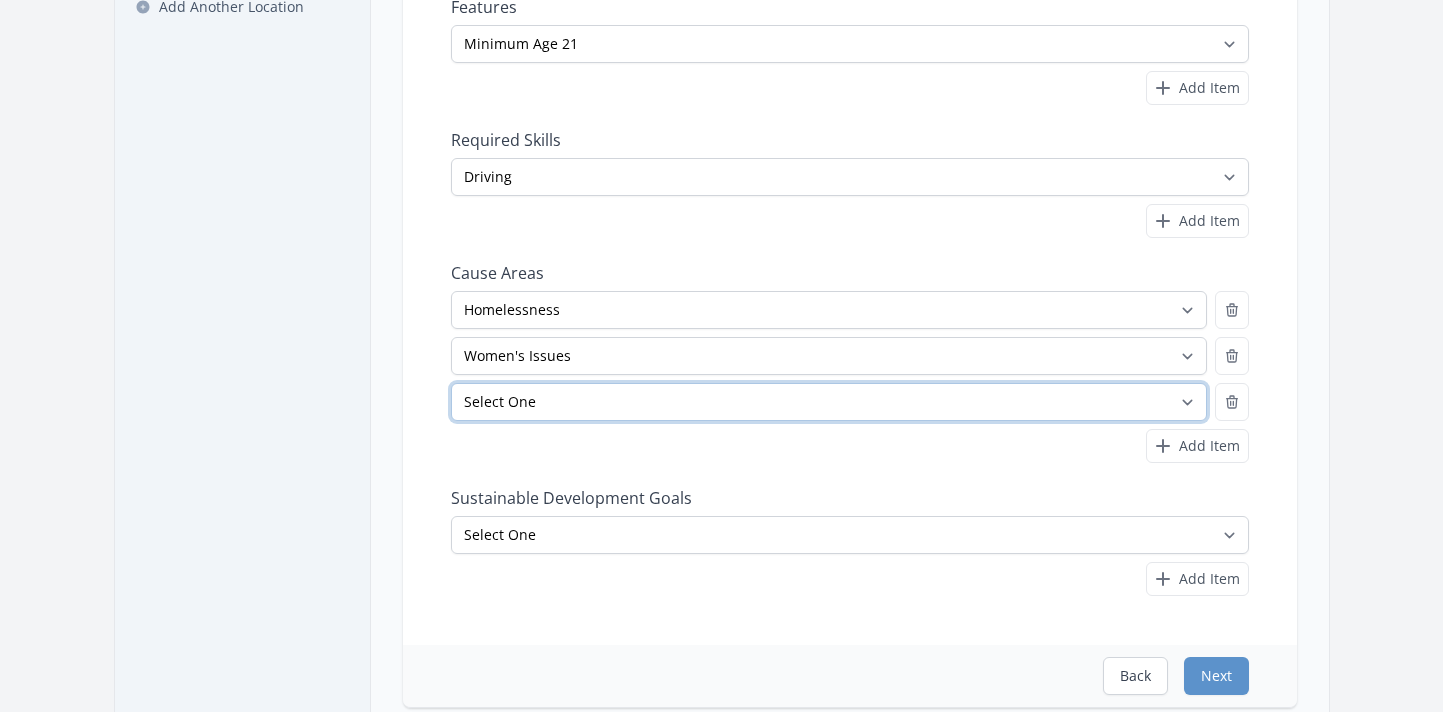 click on "Select One
Adult Education
Animals
Arts & Culture
Children & Youth
Civil Rights
Community Strengthening
COVID-19
Digital Divide
Disabilities
Disaster Response & Recovery
Education
Environment
Family Services
Food Insecurity
Health & Wellness
Homelessness Hunger STEM" at bounding box center (829, 402) 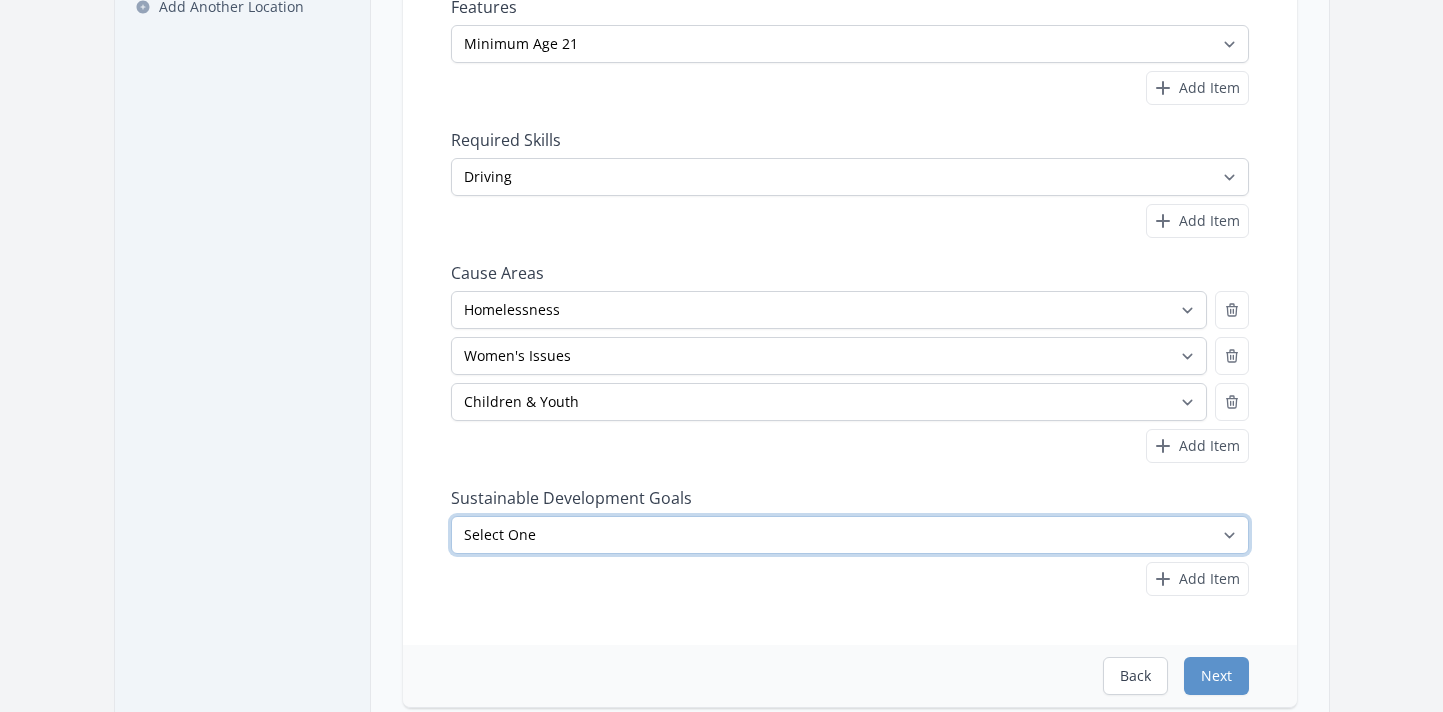 click on "Select One
No Poverty
Zero Hunger
Good Health and Well-Being
Quality Education
Gender Equality
Clean Water and Sanitation
Affordable and Clean Energy
Decent Work and Economic Growth
Industry, Innovation and Infrastructure
Reduced Inequalities
Sustainable Cities and Communities
Responsible Consumption and Production
Climate Action
Life Below Water" at bounding box center (850, 535) 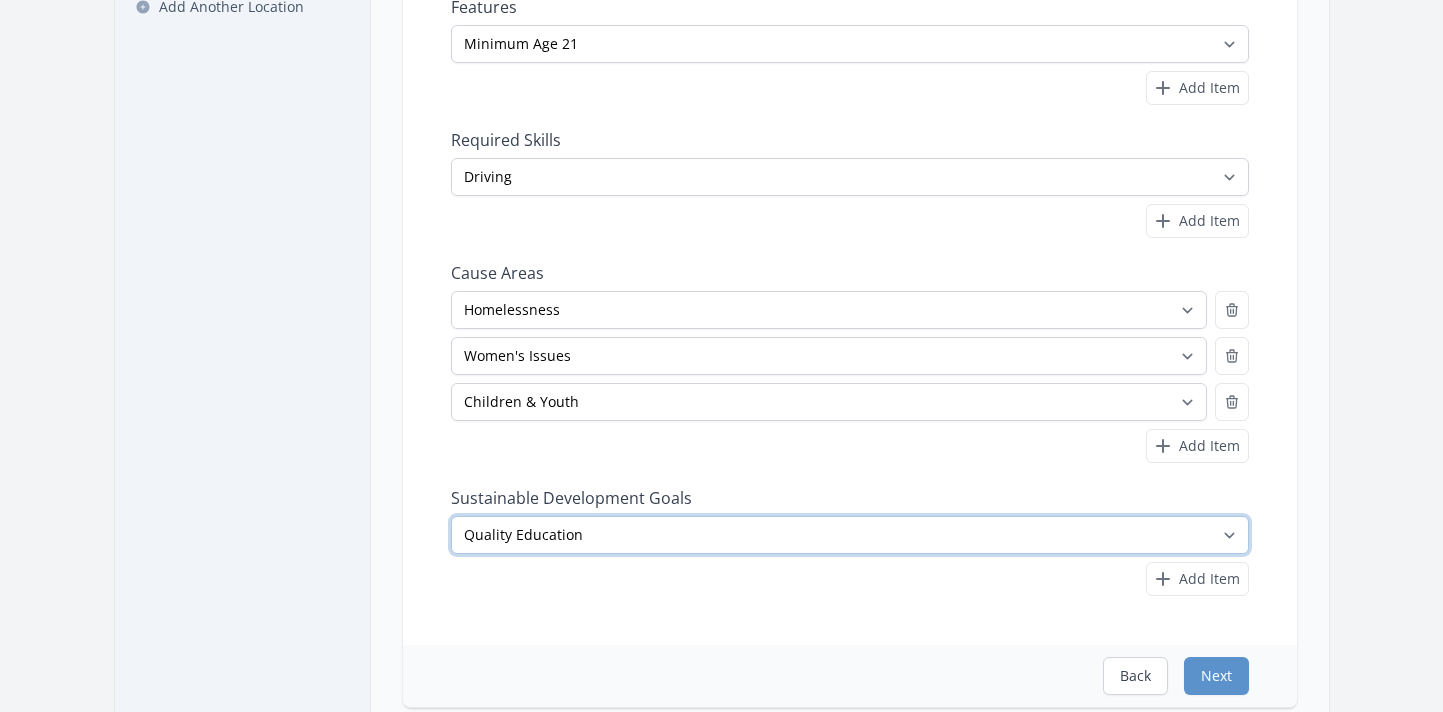 click on "Select One
No Poverty
Zero Hunger
Good Health and Well-Being
Quality Education
Gender Equality
Clean Water and Sanitation
Affordable and Clean Energy
Decent Work and Economic Growth
Industry, Innovation and Infrastructure
Reduced Inequalities
Sustainable Cities and Communities
Responsible Consumption and Production
Climate Action
Life Below Water" at bounding box center [850, 535] 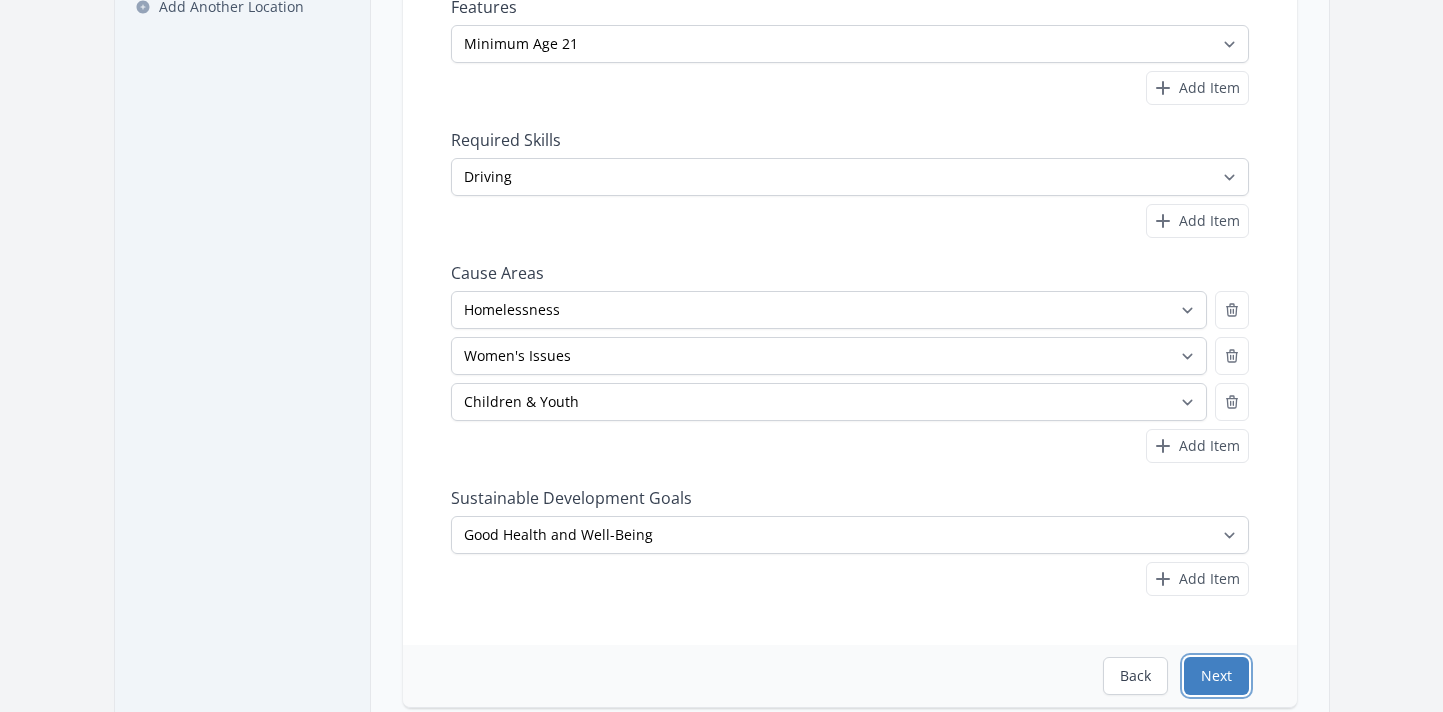 click on "Next" at bounding box center (1216, 676) 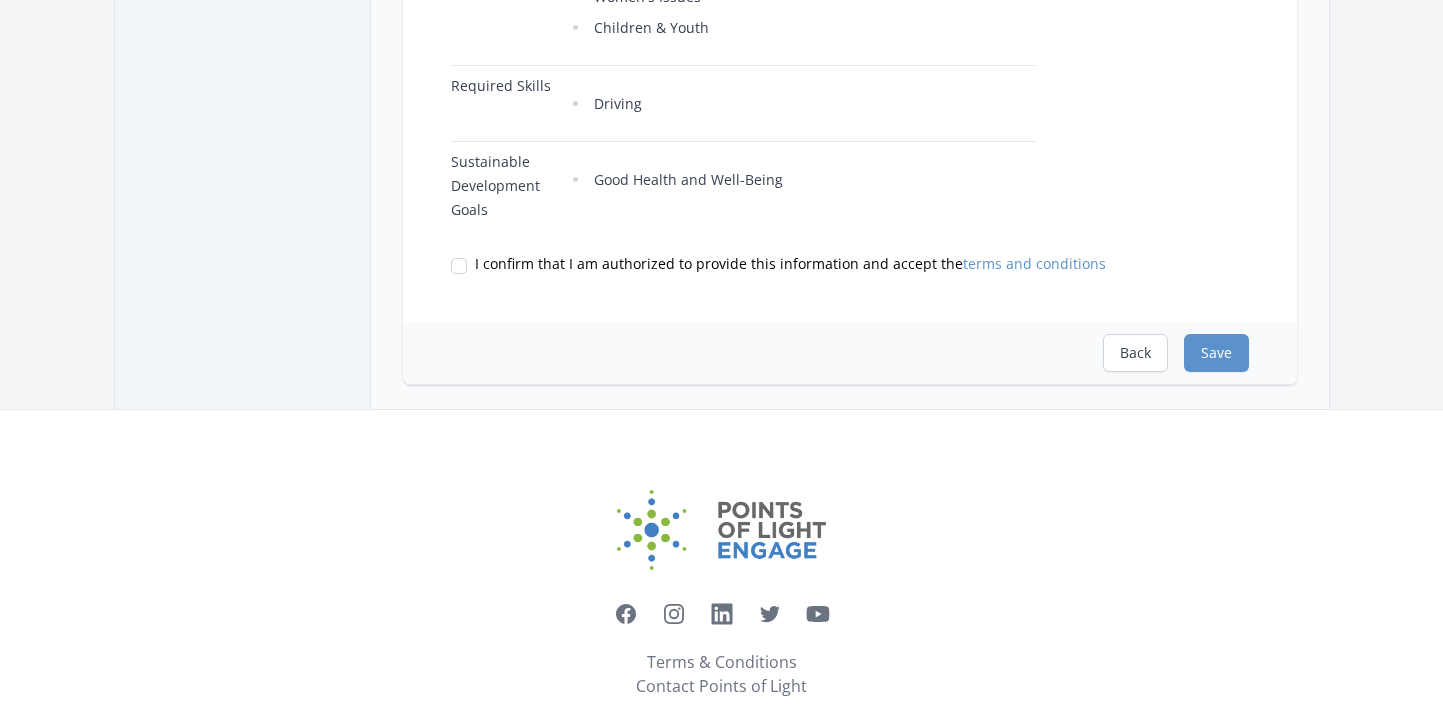 scroll, scrollTop: 1036, scrollLeft: 0, axis: vertical 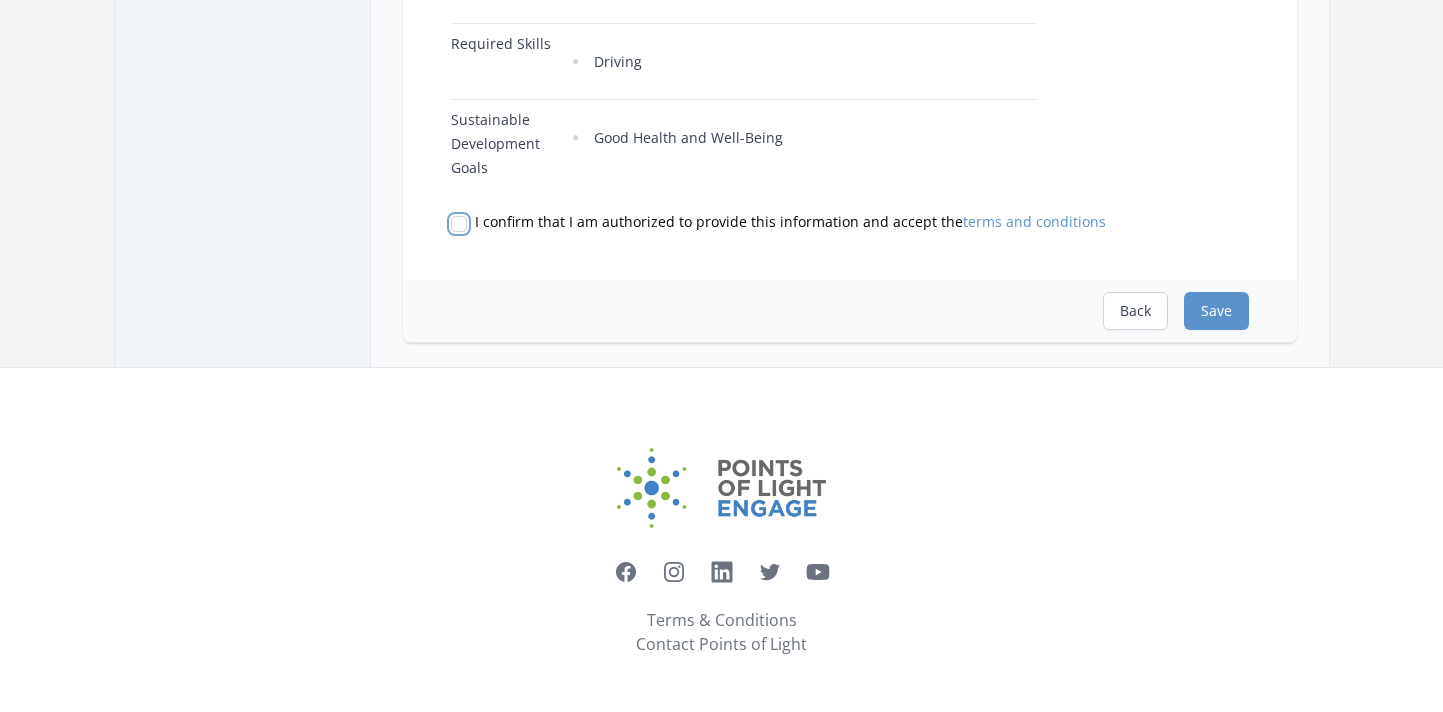 click on "I confirm that I am authorized to provide this information and accept the  terms and conditions" at bounding box center [459, 224] 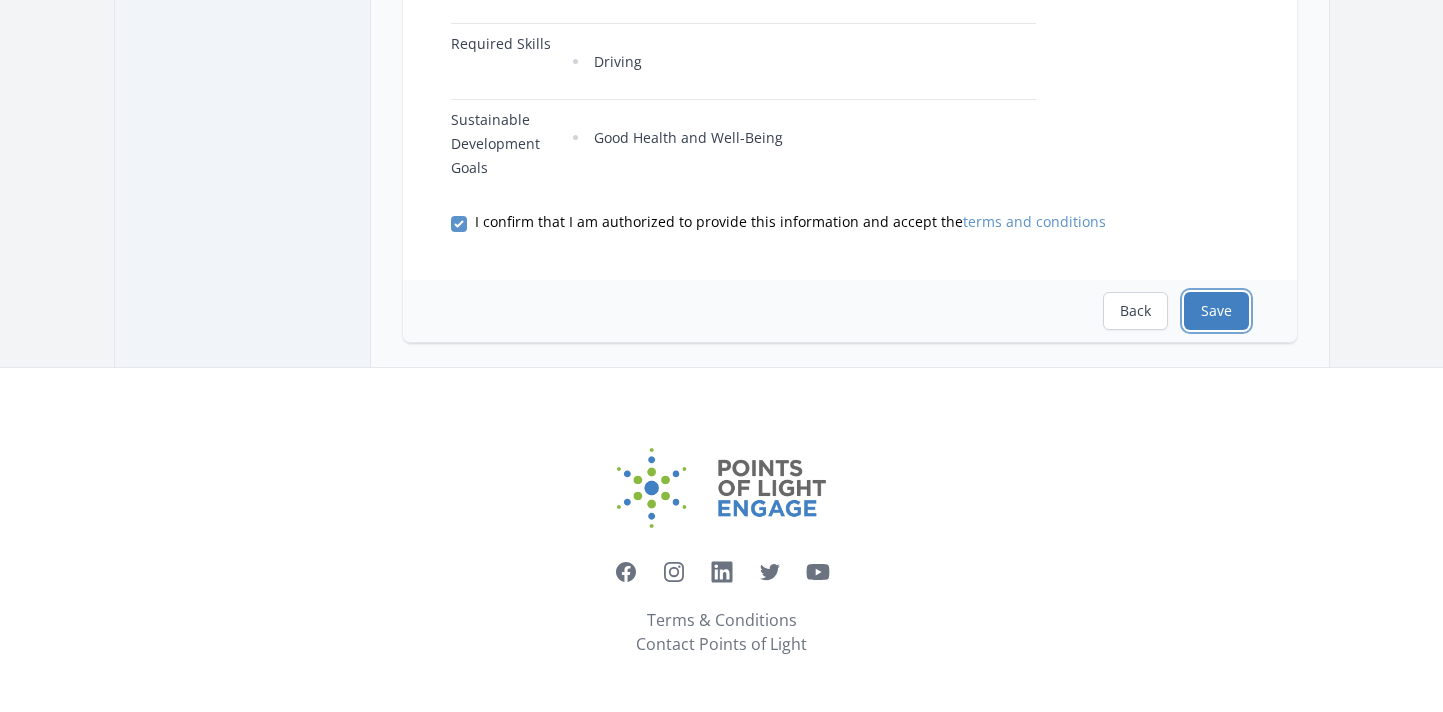 click on "Save" at bounding box center [1216, 311] 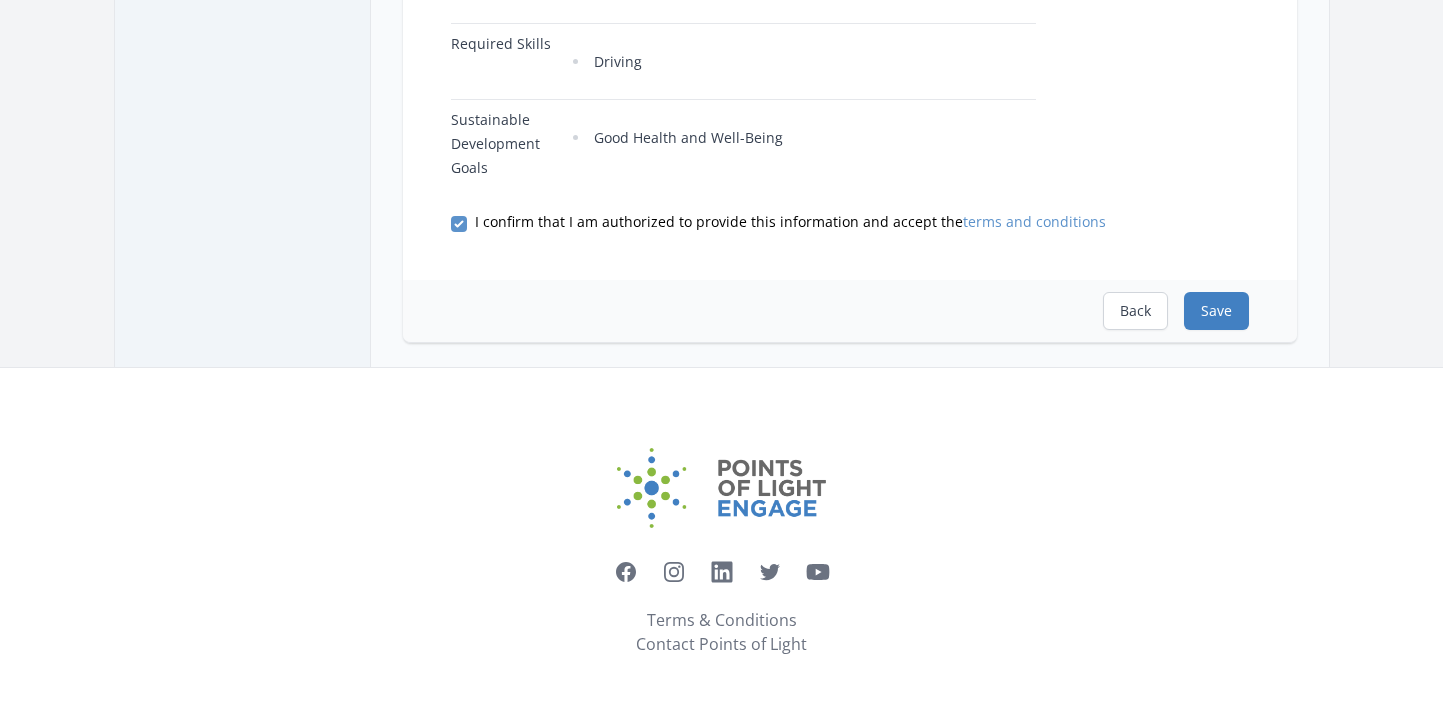 scroll, scrollTop: 0, scrollLeft: 0, axis: both 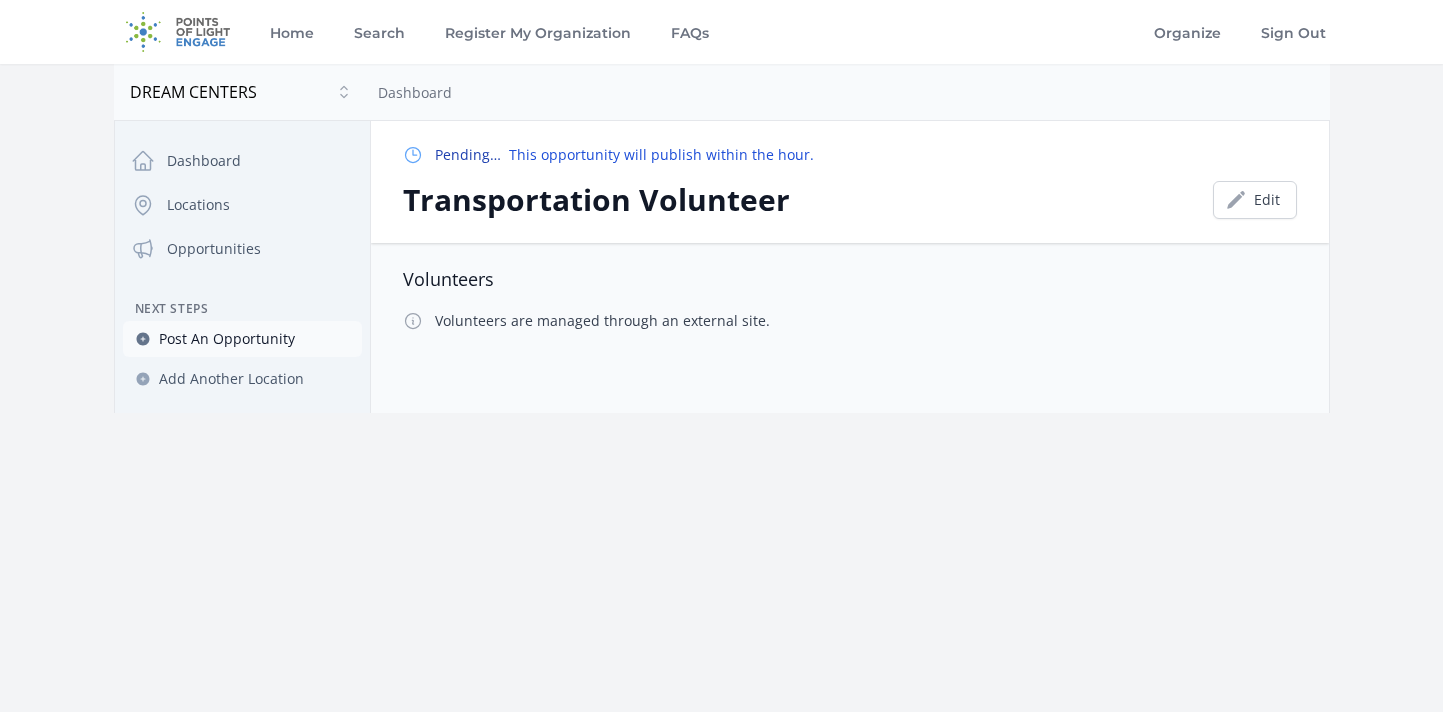 click on "Post An Opportunity" at bounding box center (242, 339) 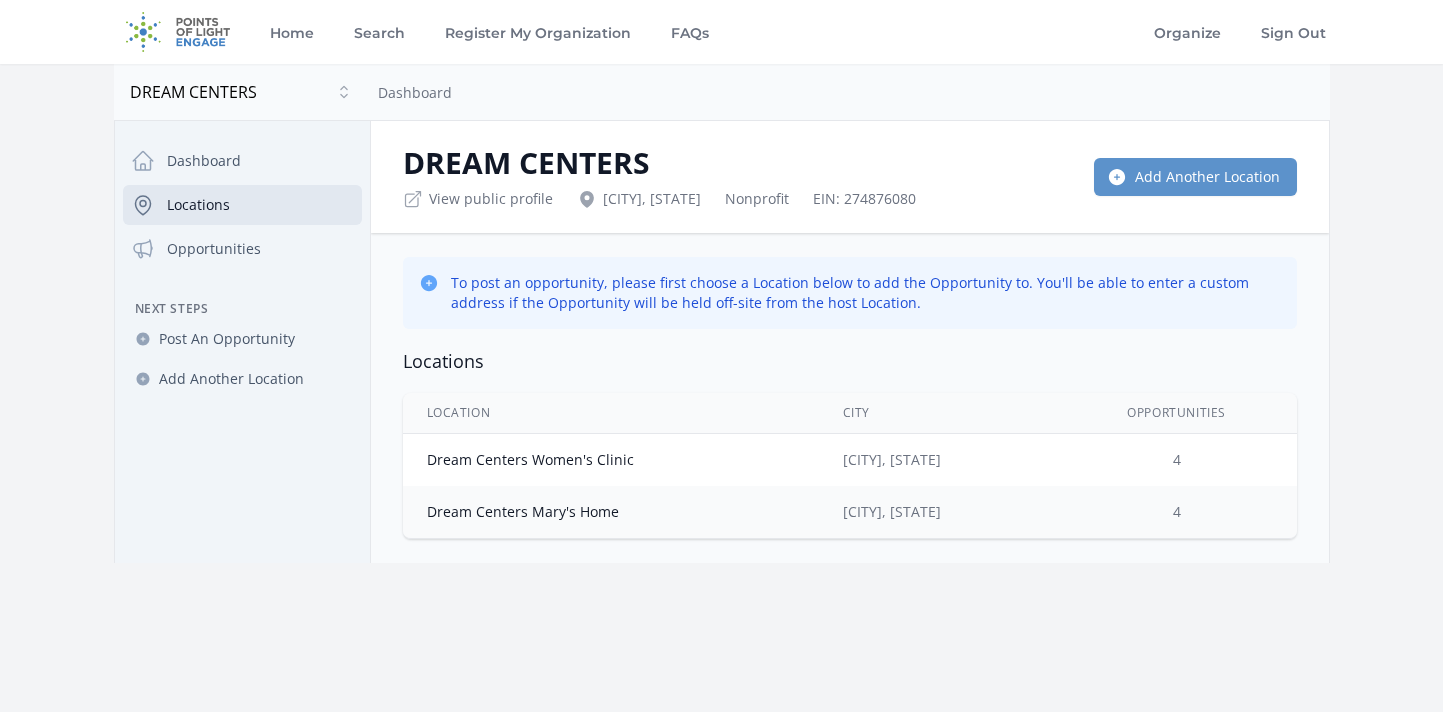 scroll, scrollTop: 0, scrollLeft: 0, axis: both 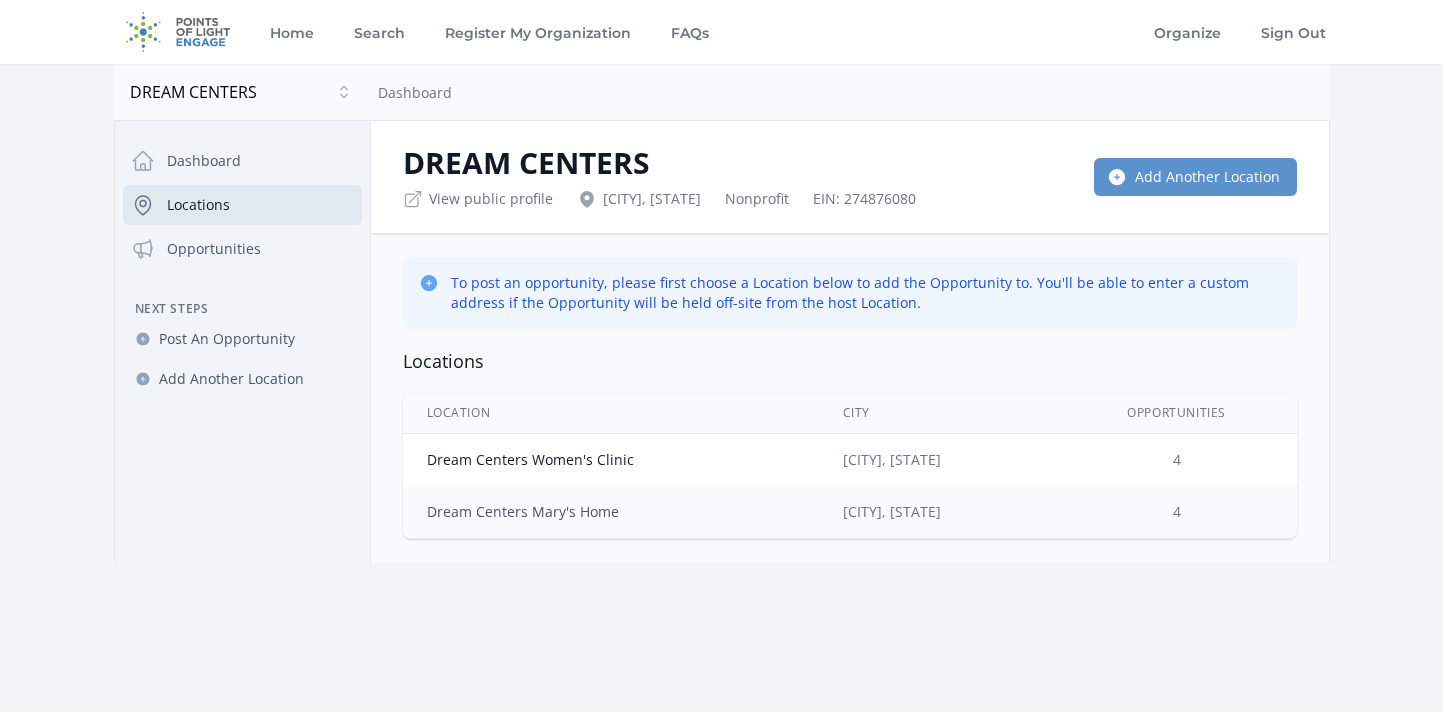 click on "Dream Centers Mary's Home" at bounding box center [523, 511] 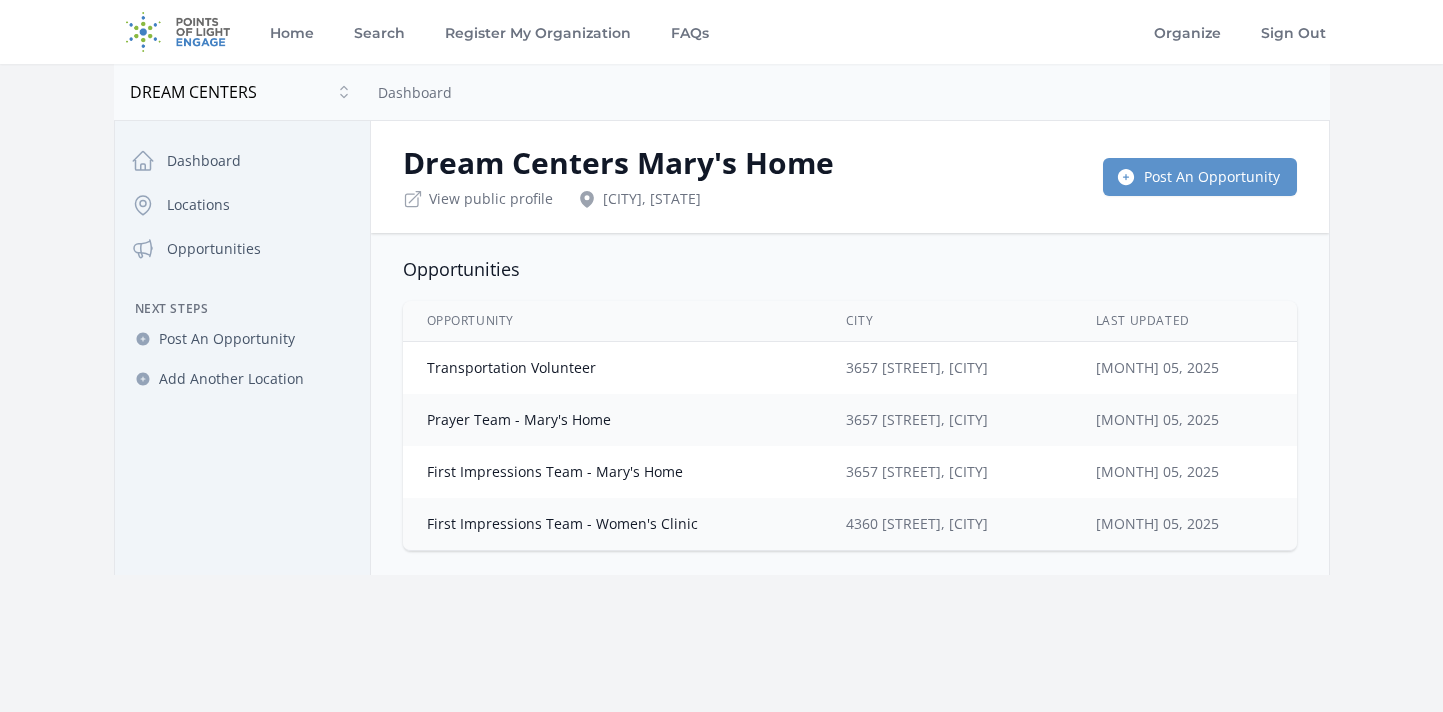 scroll, scrollTop: 0, scrollLeft: 0, axis: both 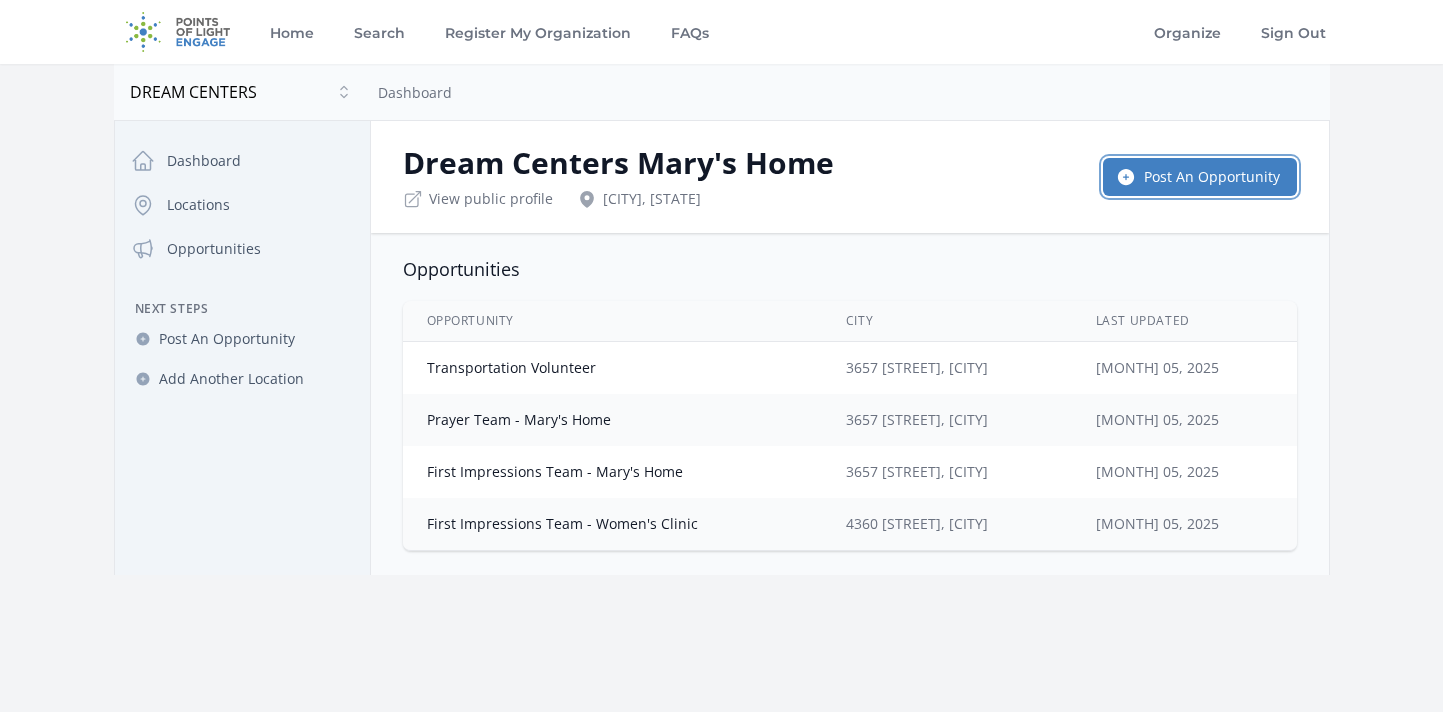 click on "Post An Opportunity" at bounding box center (1200, 177) 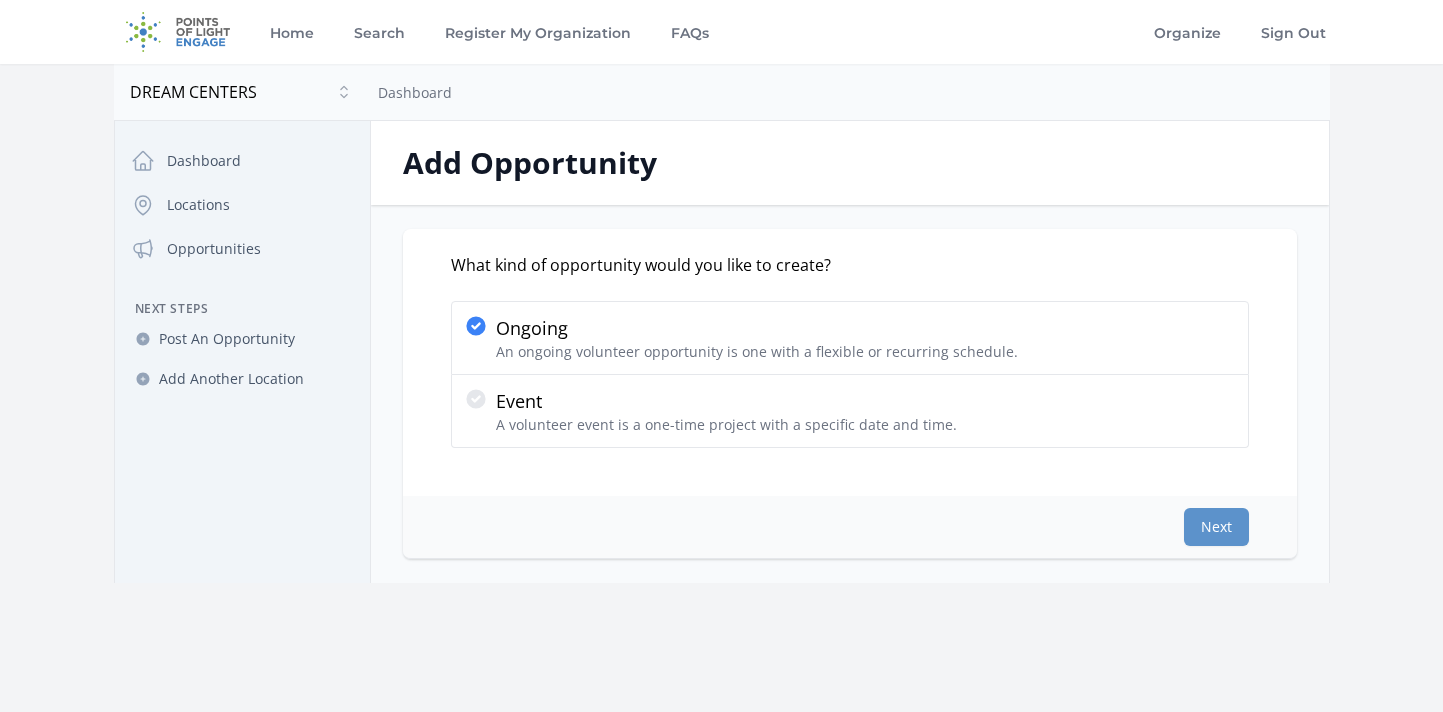 scroll, scrollTop: 0, scrollLeft: 0, axis: both 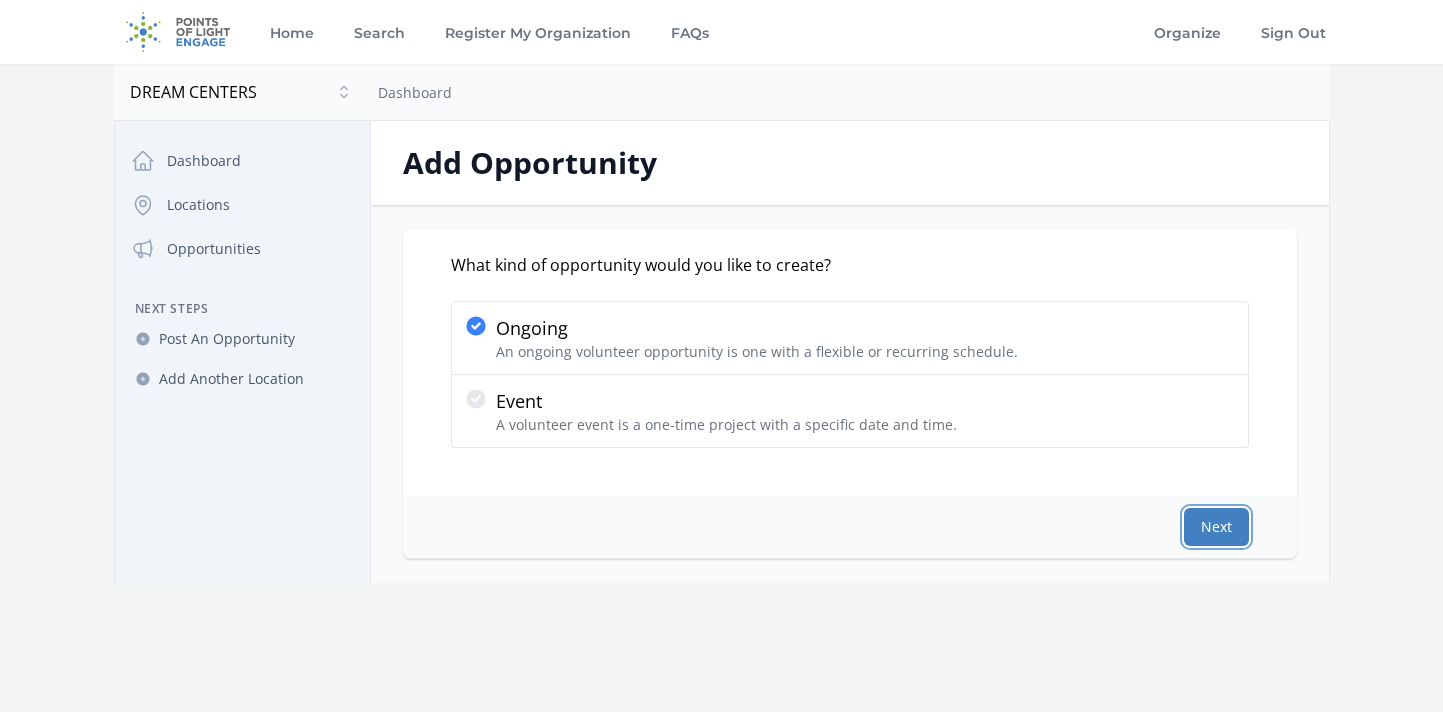 click on "Next" at bounding box center [1216, 527] 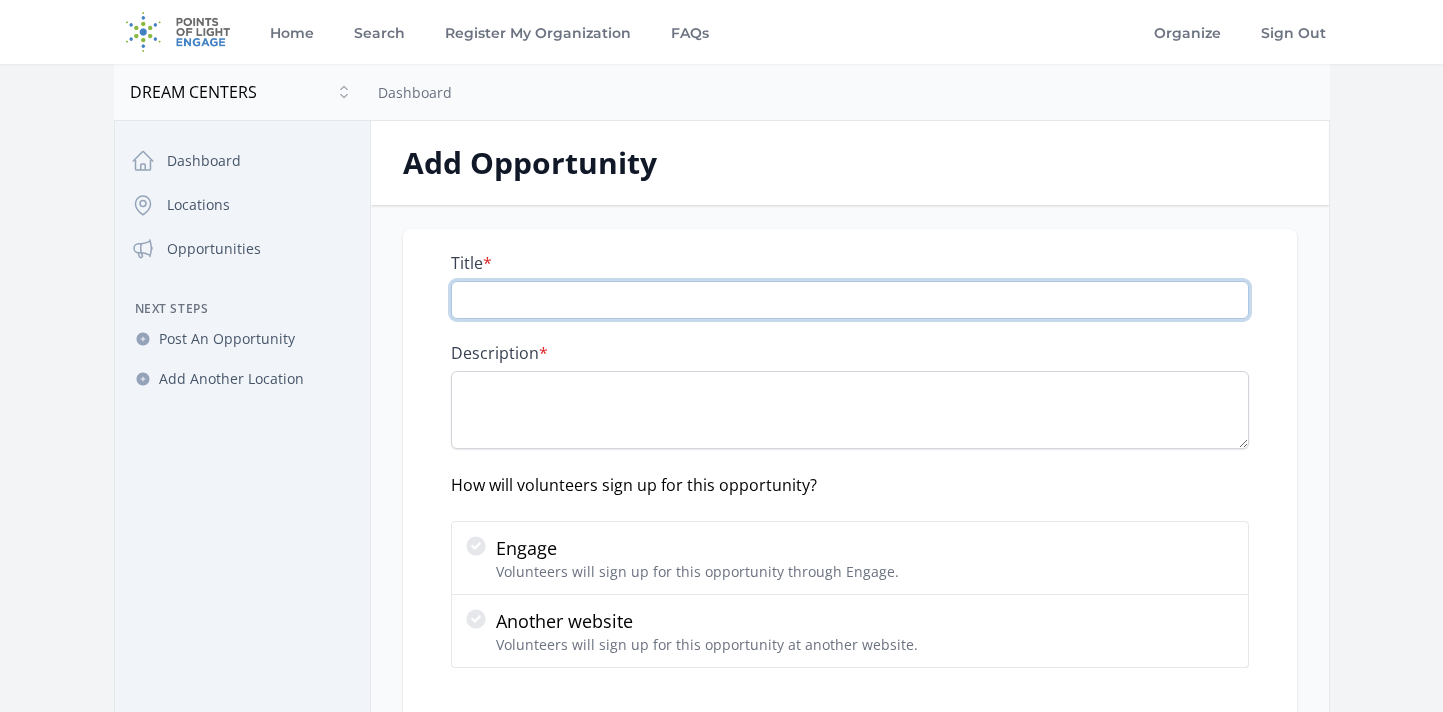 click on "Title  *" at bounding box center (850, 300) 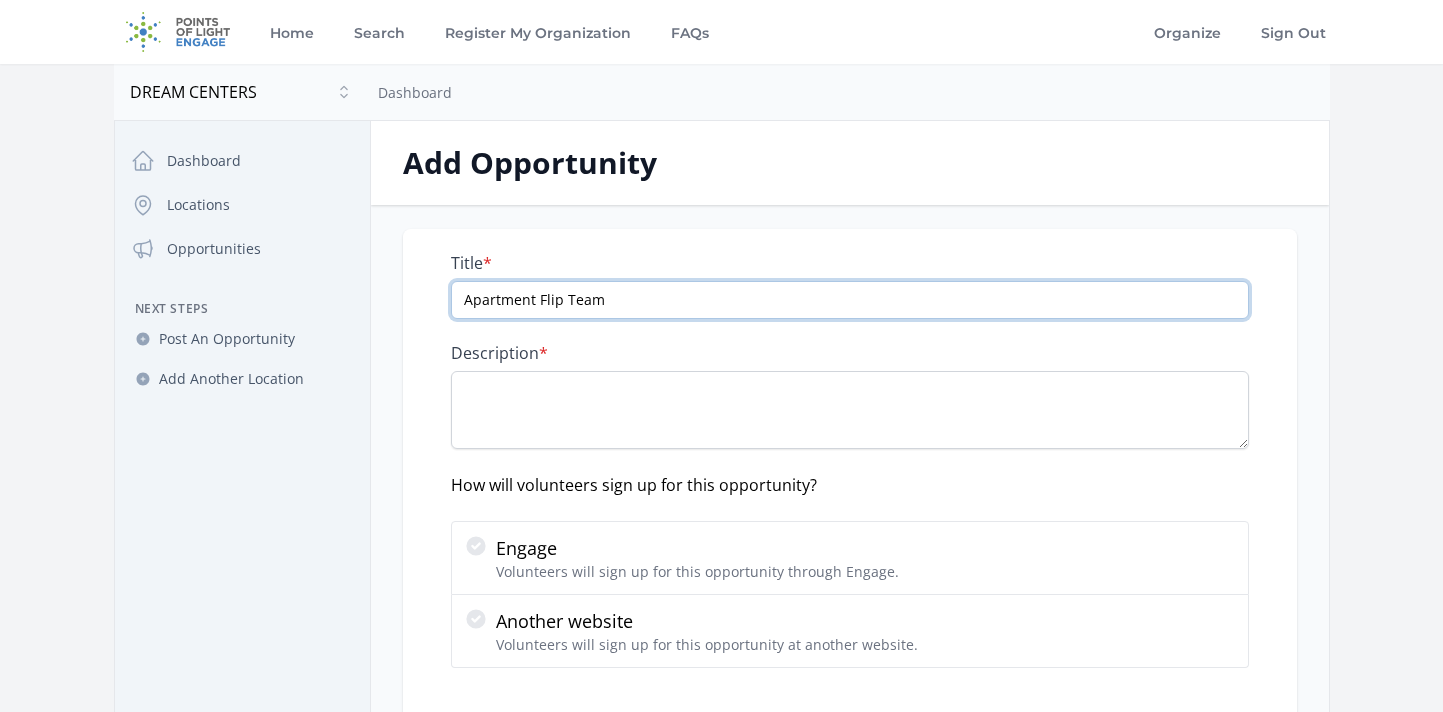 type on "Apartment Flip Team" 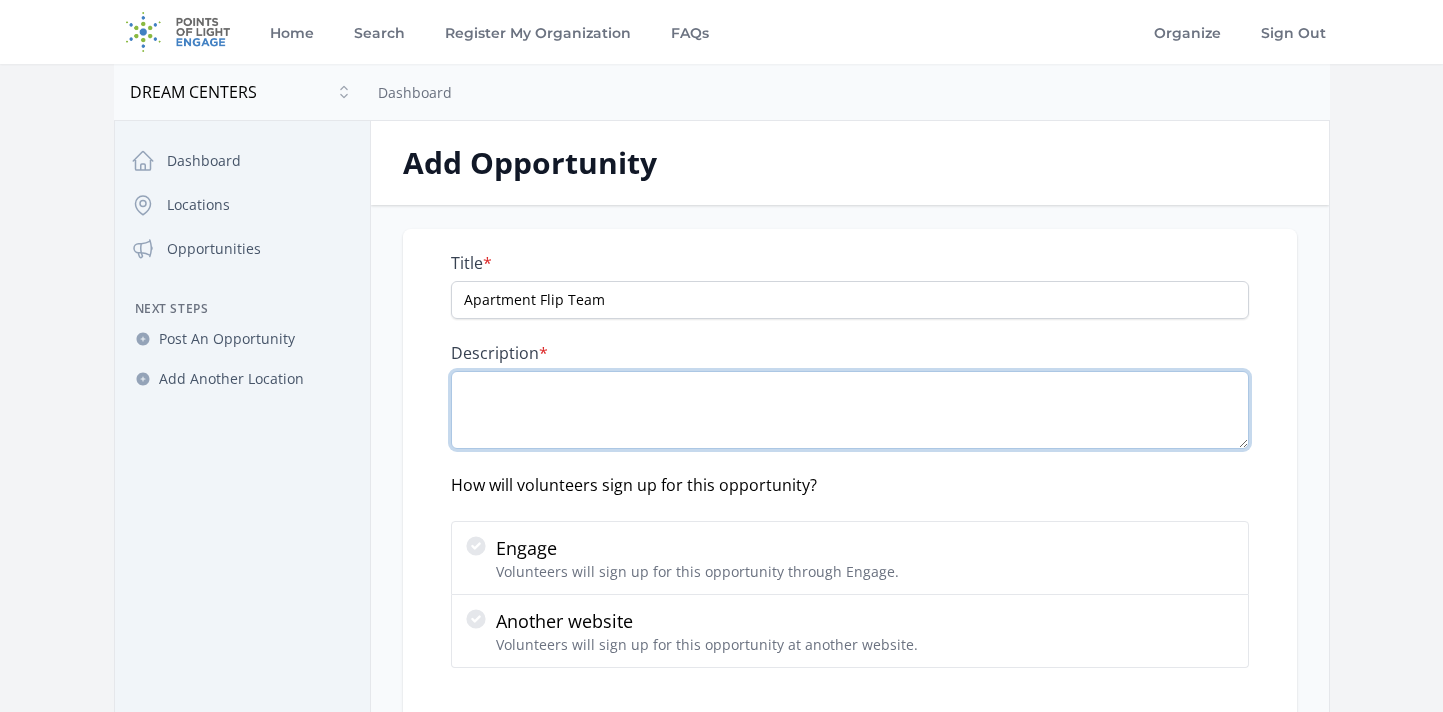 paste on "Join the Apartment Flip Team at Mary’s Home and help transform empty spaces into beautiful, welcoming homes for incoming residents. Volunteers work with the Property Manager to shop for furnishings and decor, set up apartments, and ensure everything is ready for a fresh start. If you love creating cozy, intentional spaces and want to serve families in a meaningful way, this is the perfect role for you!" 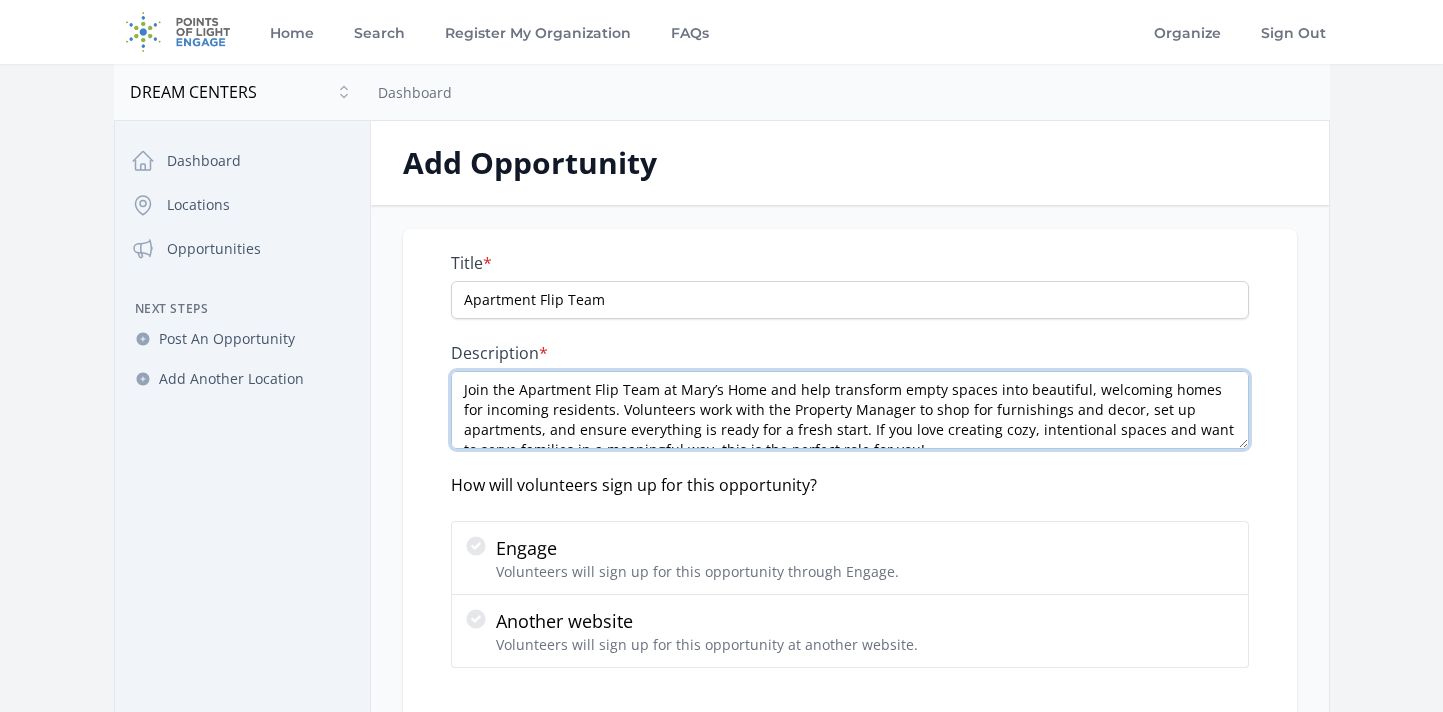 scroll, scrollTop: 11, scrollLeft: 0, axis: vertical 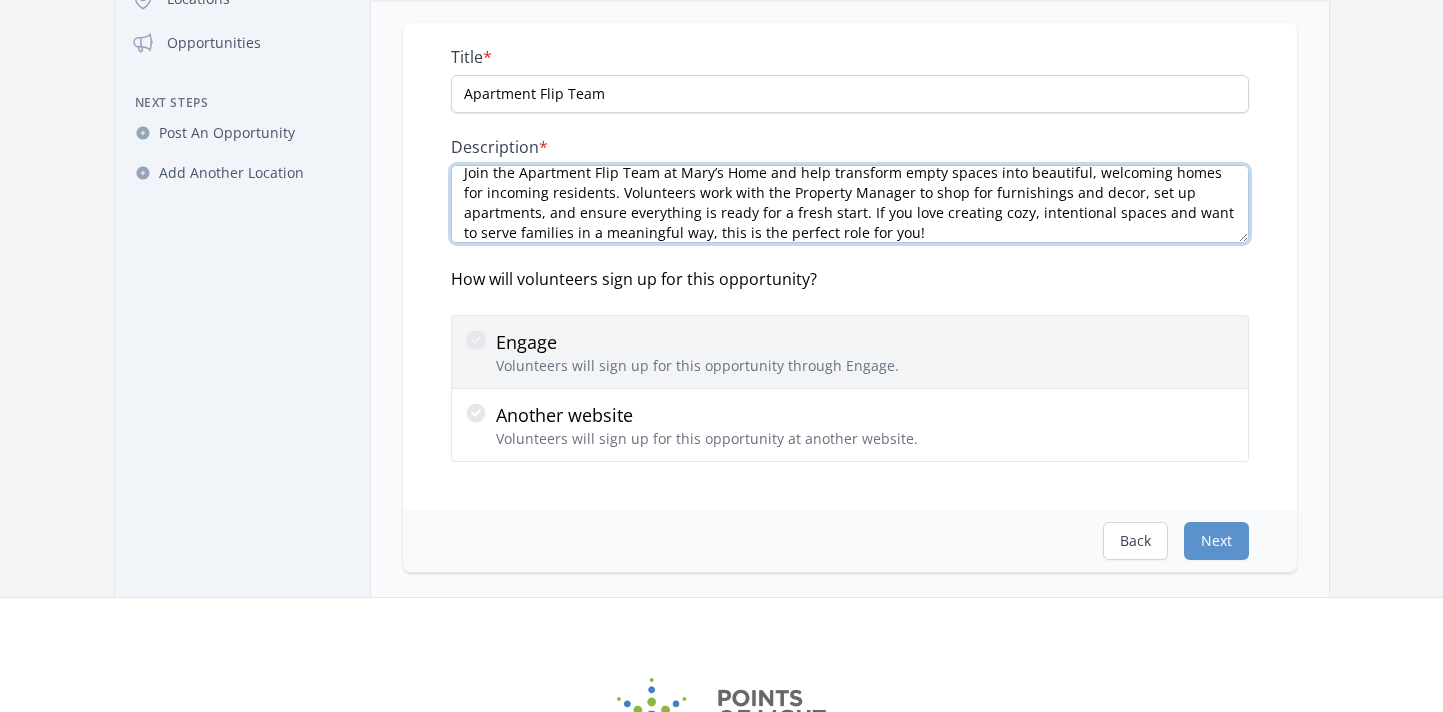 type on "Join the Apartment Flip Team at Mary’s Home and help transform empty spaces into beautiful, welcoming homes for incoming residents. Volunteers work with the Property Manager to shop for furnishings and decor, set up apartments, and ensure everything is ready for a fresh start. If you love creating cozy, intentional spaces and want to serve families in a meaningful way, this is the perfect role for you!" 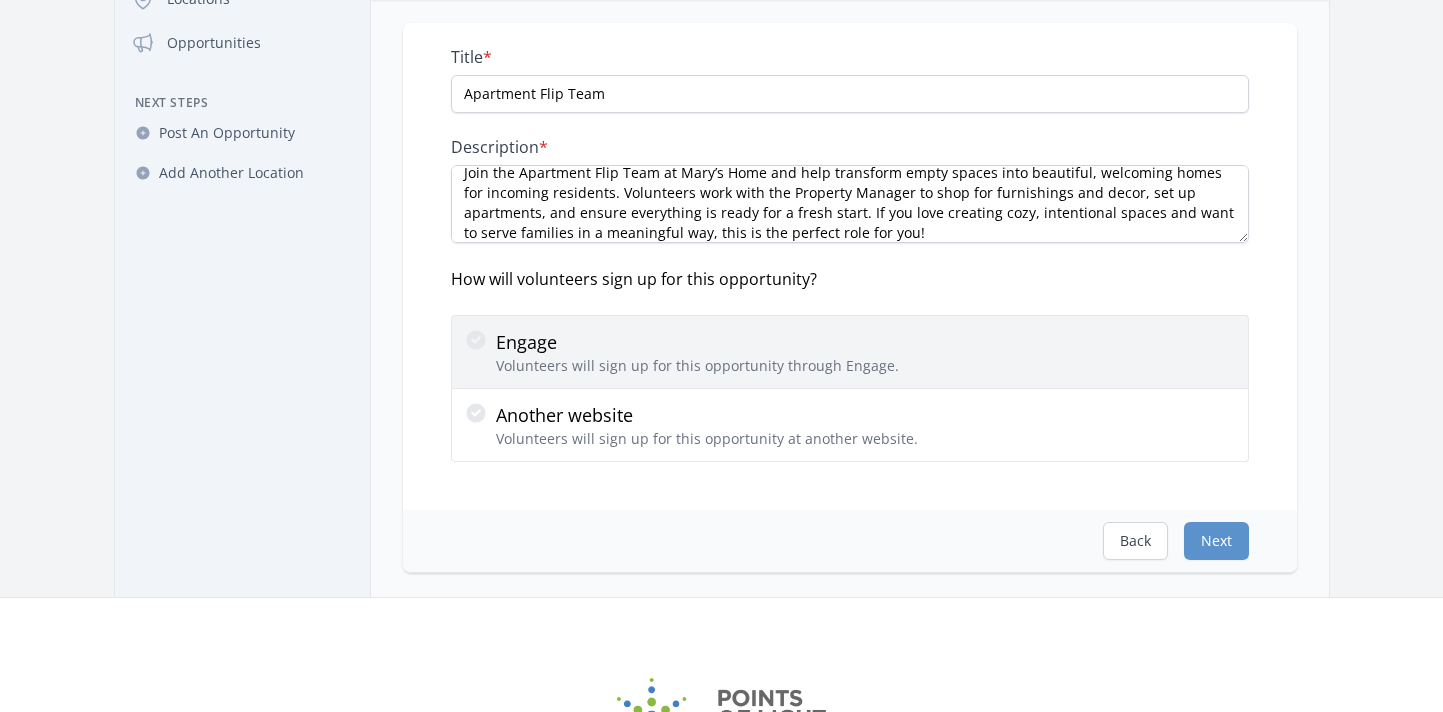 click on "Engage" at bounding box center [697, 342] 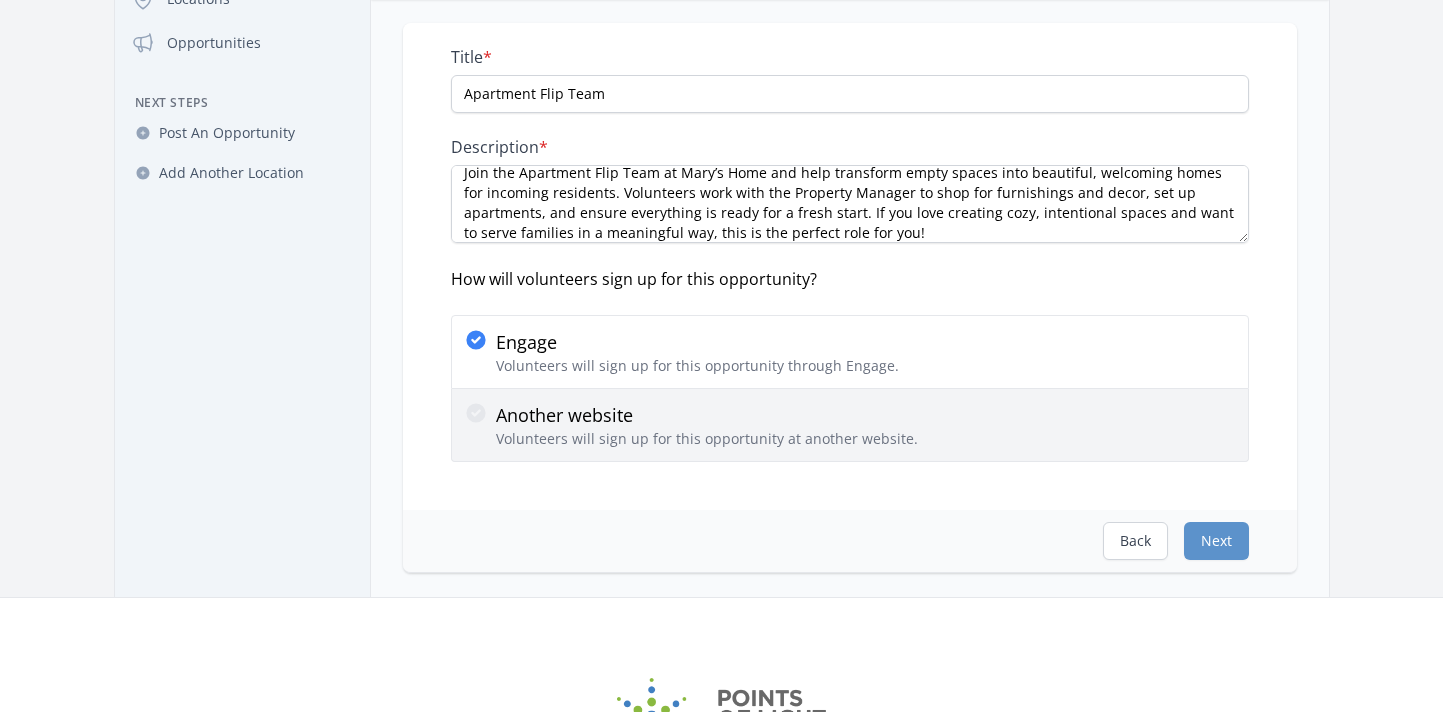 click on "Volunteers will sign up for this opportunity at another website." at bounding box center [707, 439] 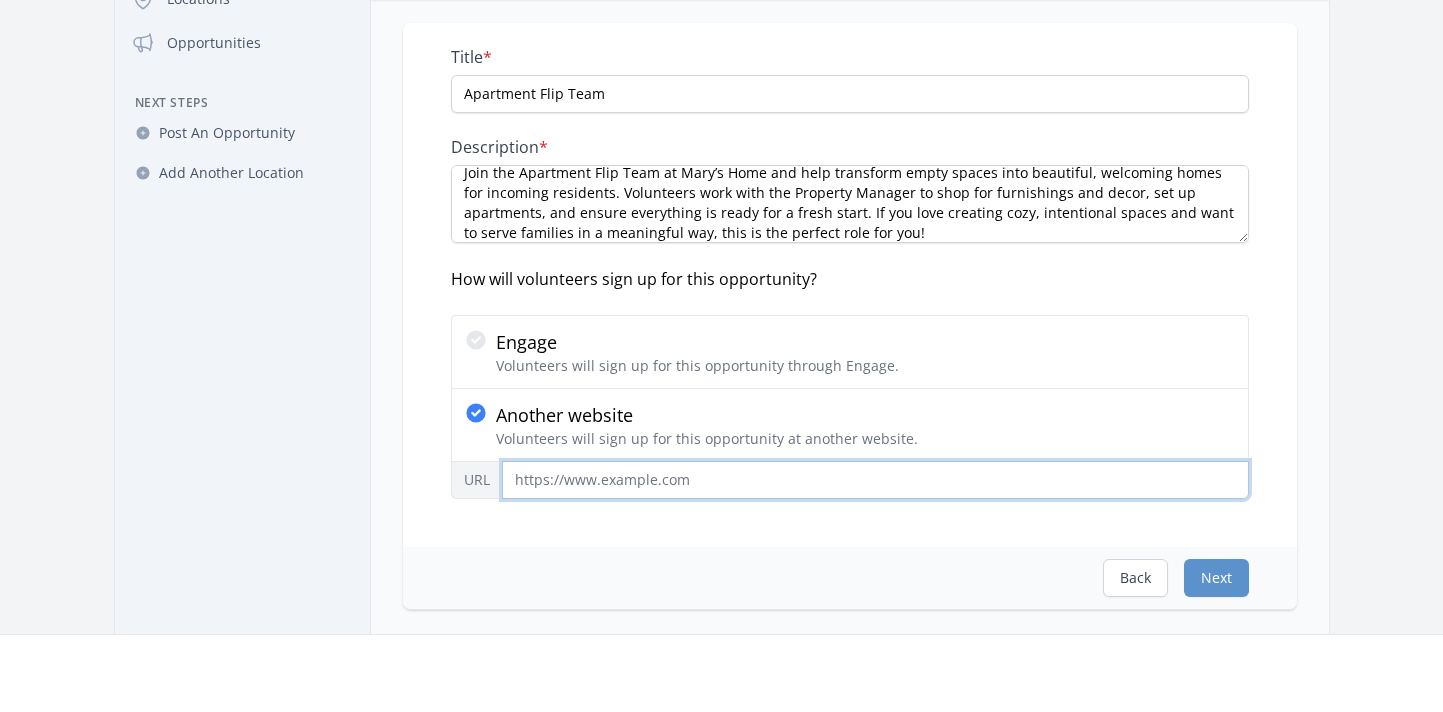 click on "URL" at bounding box center [875, 480] 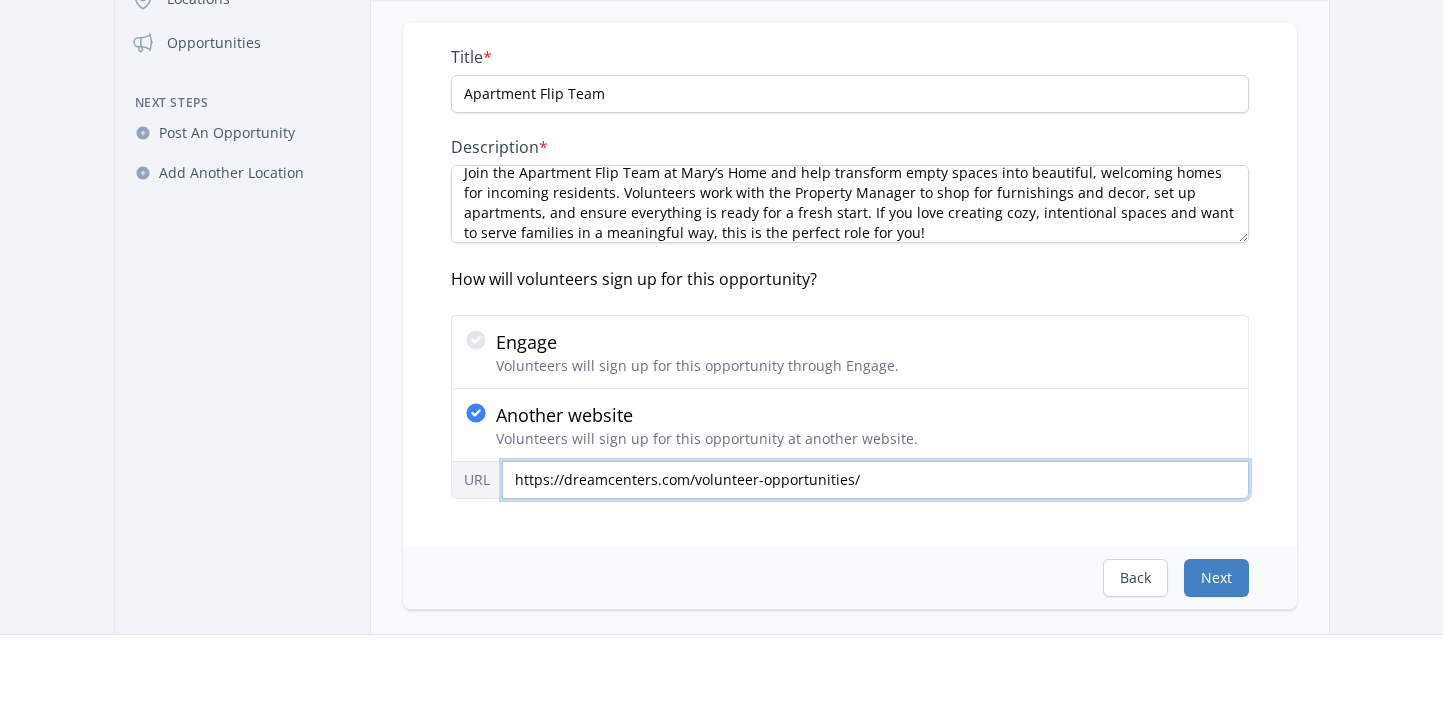 type on "https://dreamcenters.com/volunteer-opportunities/" 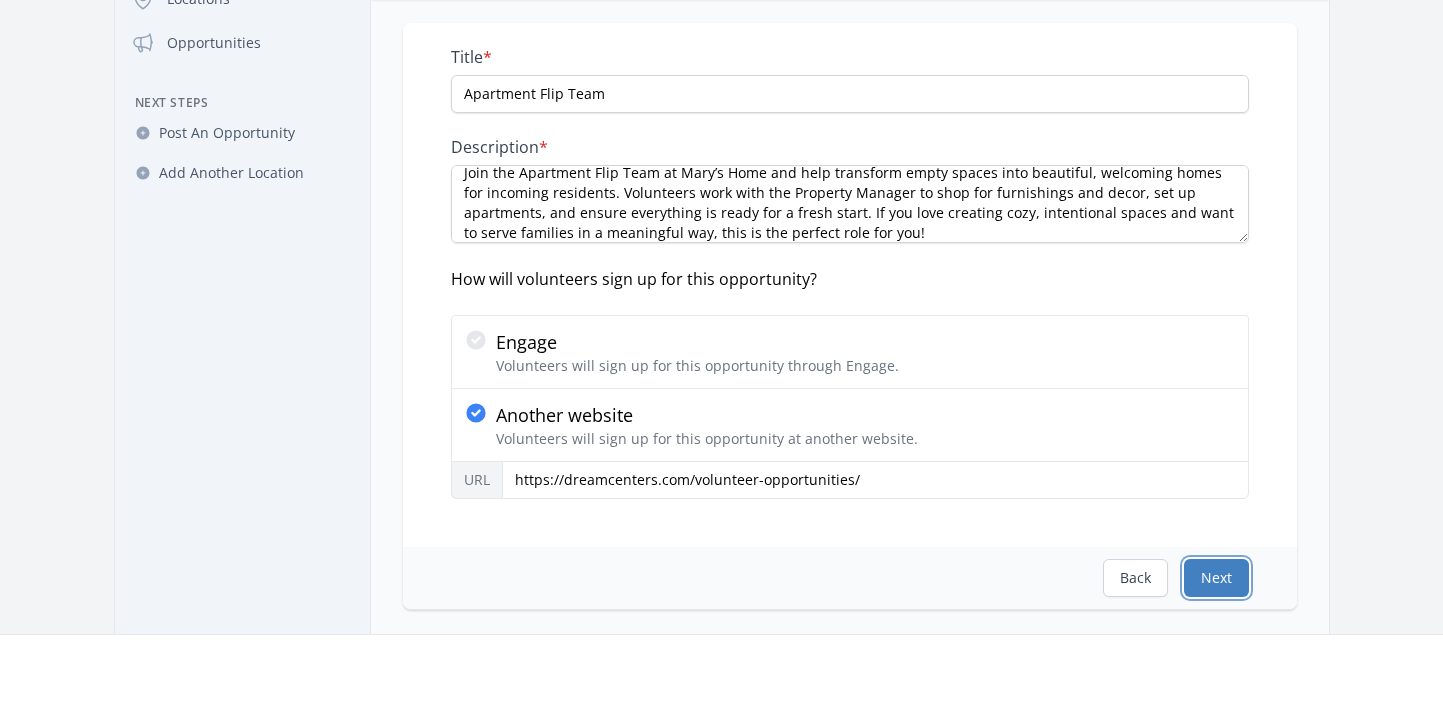 click on "Next" at bounding box center [1216, 578] 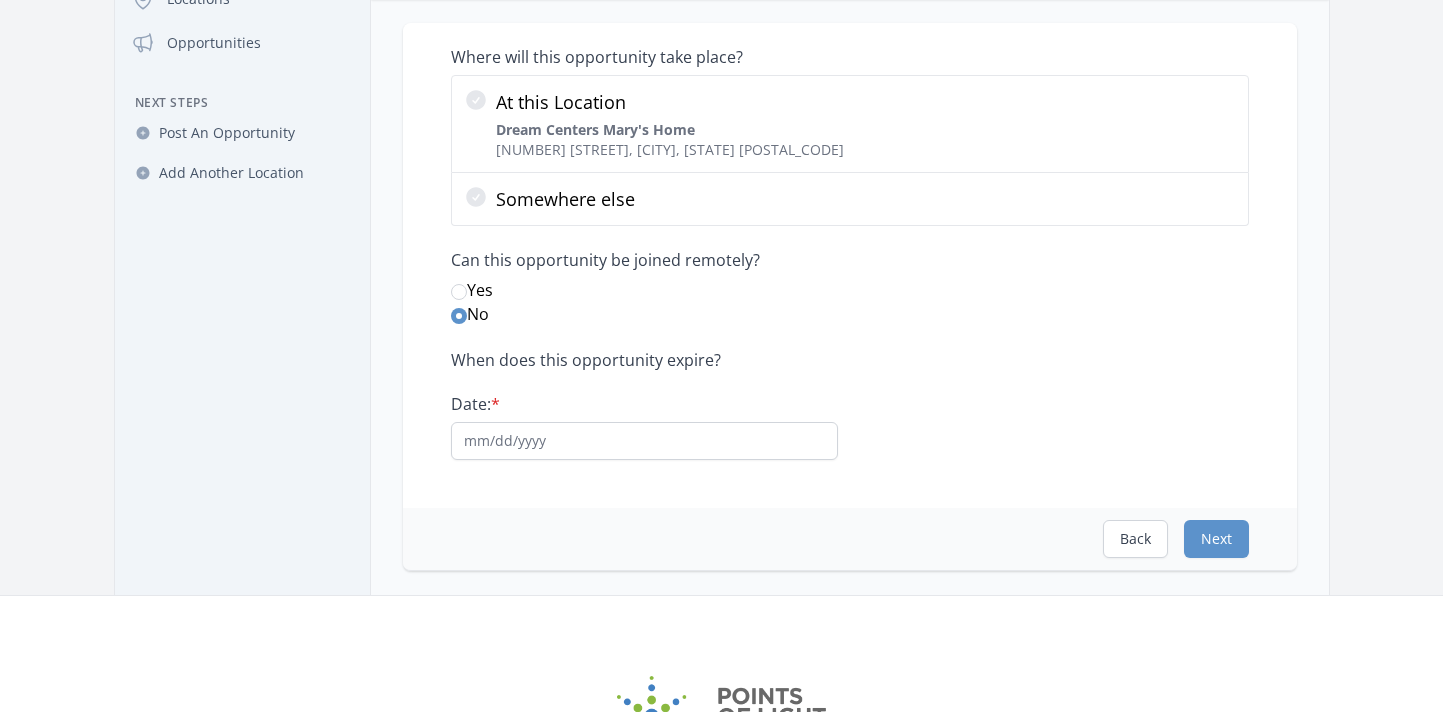 scroll, scrollTop: 0, scrollLeft: 0, axis: both 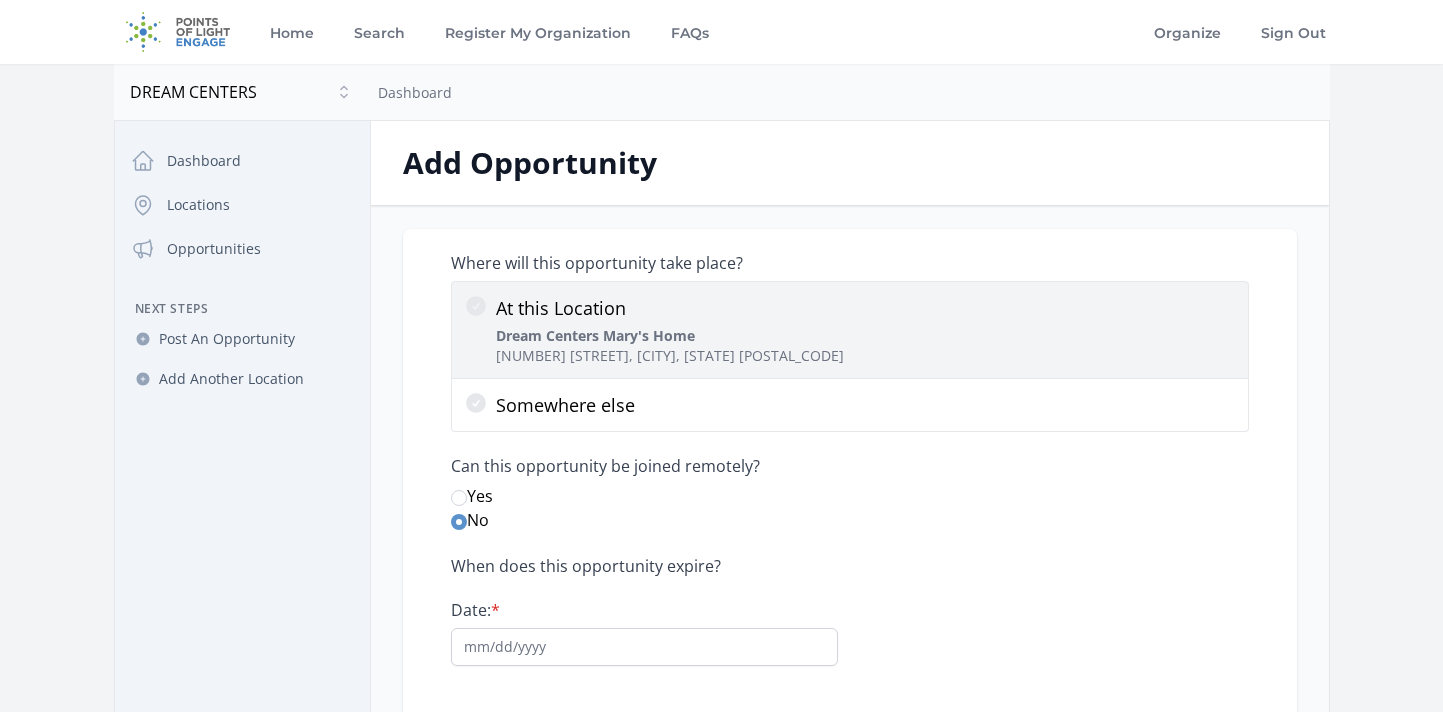 click on "[ORGANIZATION] [ORGANIZATION]
[NUMBER] [STREET], [CITY], [STATE] [POSTAL_CODE]" at bounding box center [670, 346] 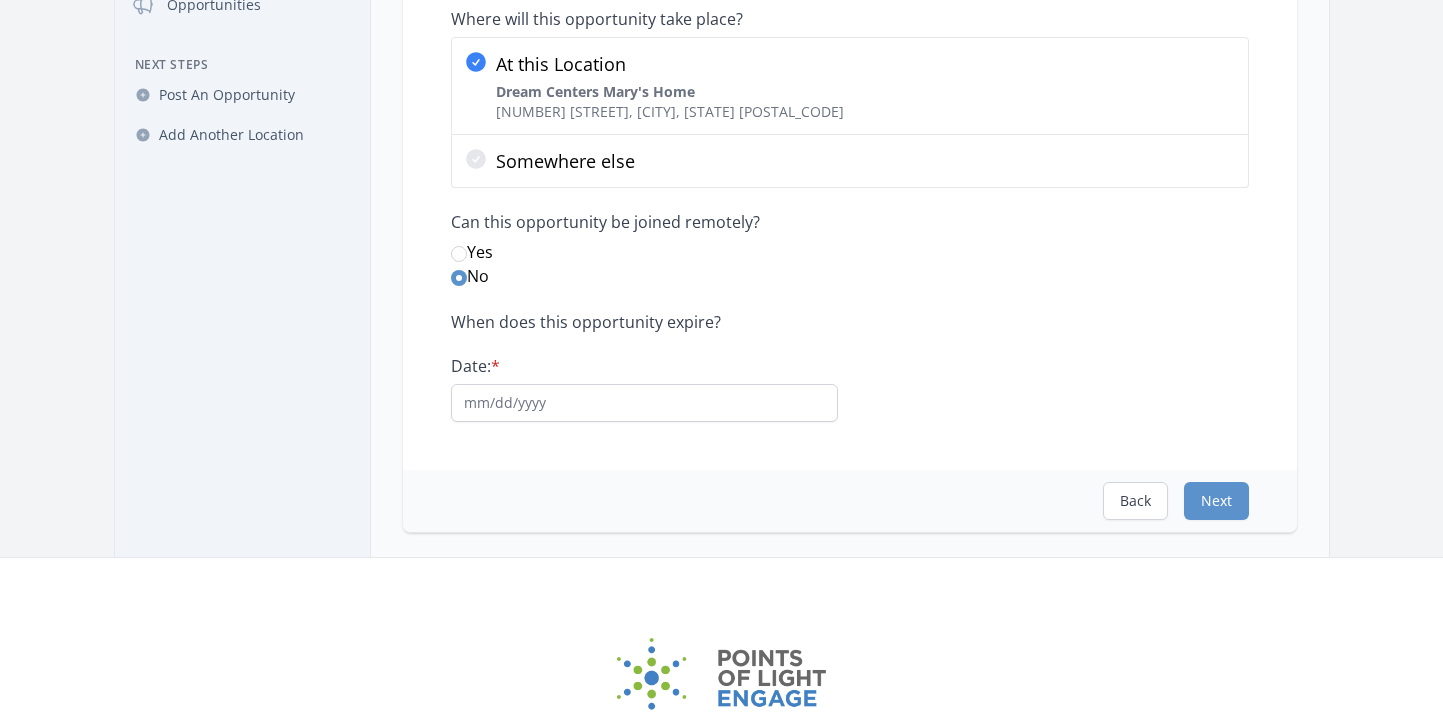 scroll, scrollTop: 320, scrollLeft: 0, axis: vertical 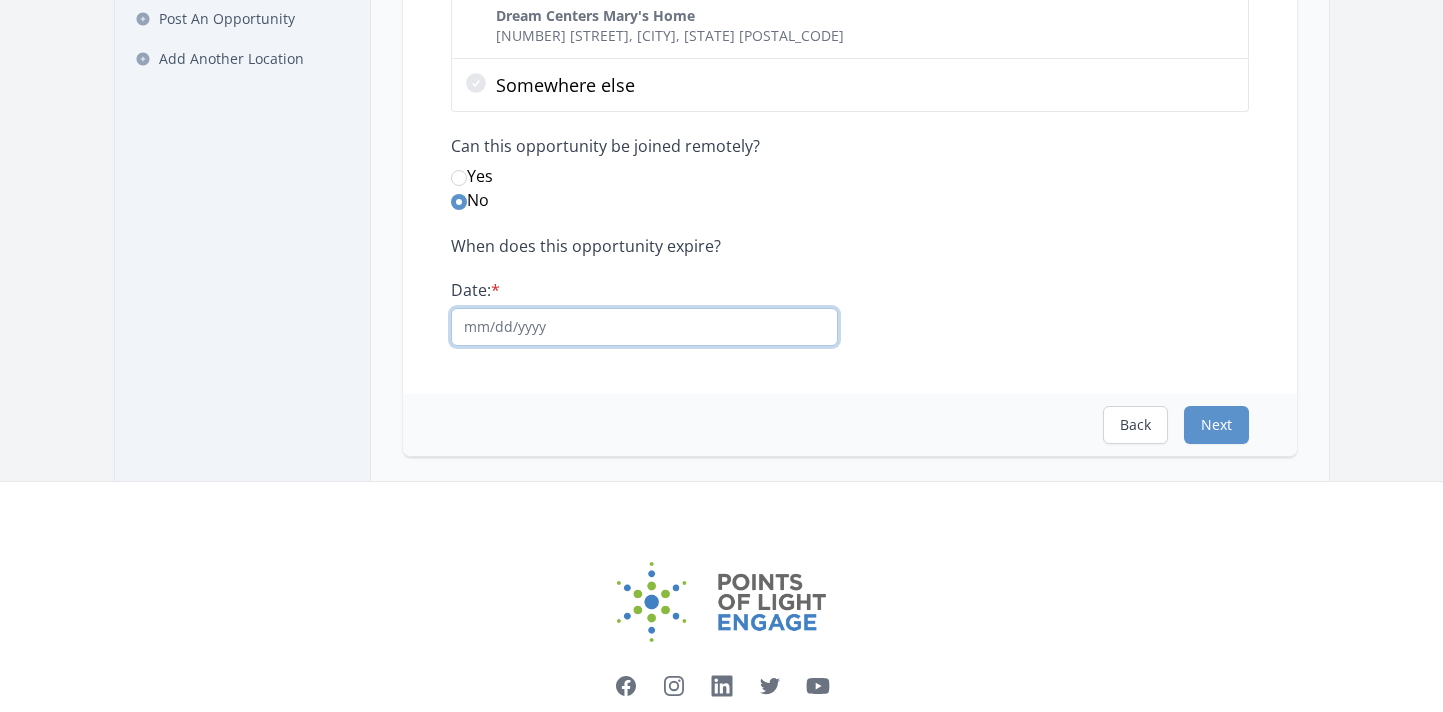 click on "Date:  *" at bounding box center (644, 327) 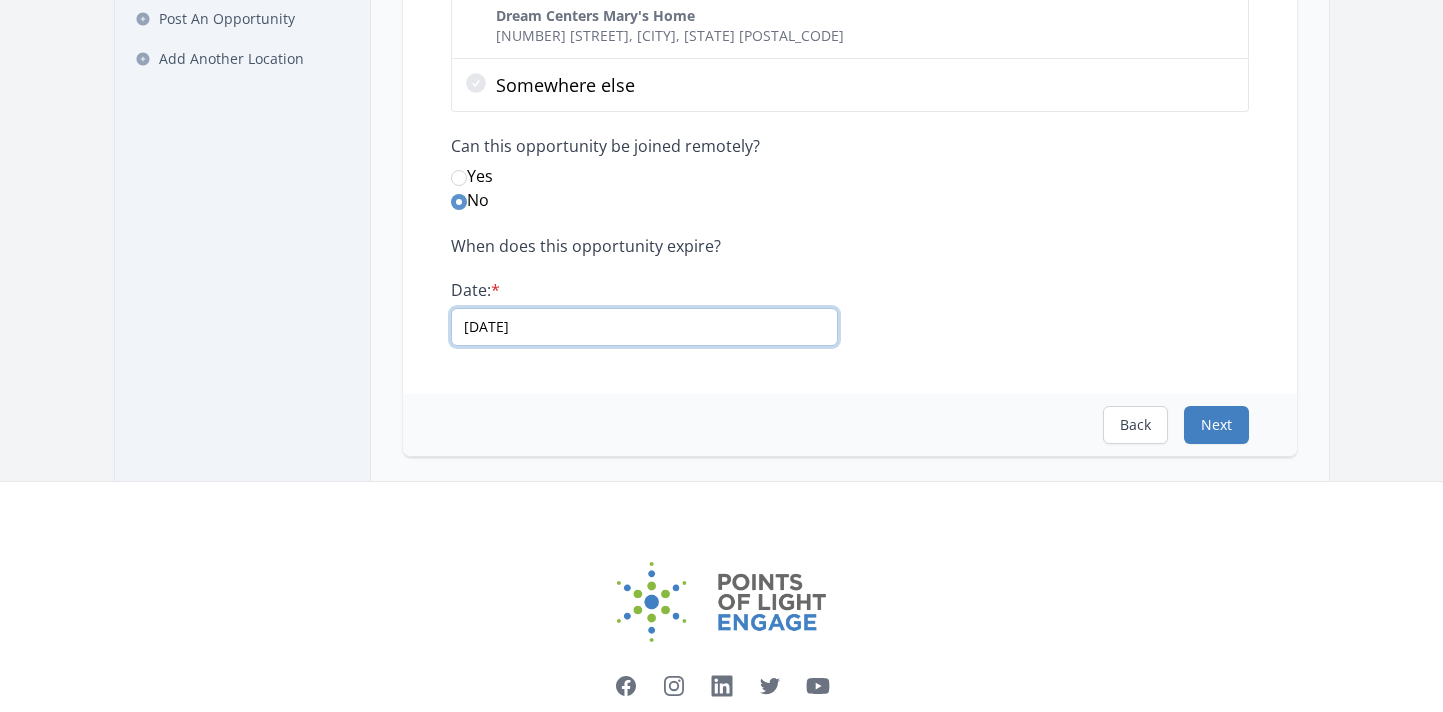 type on "[DATE]" 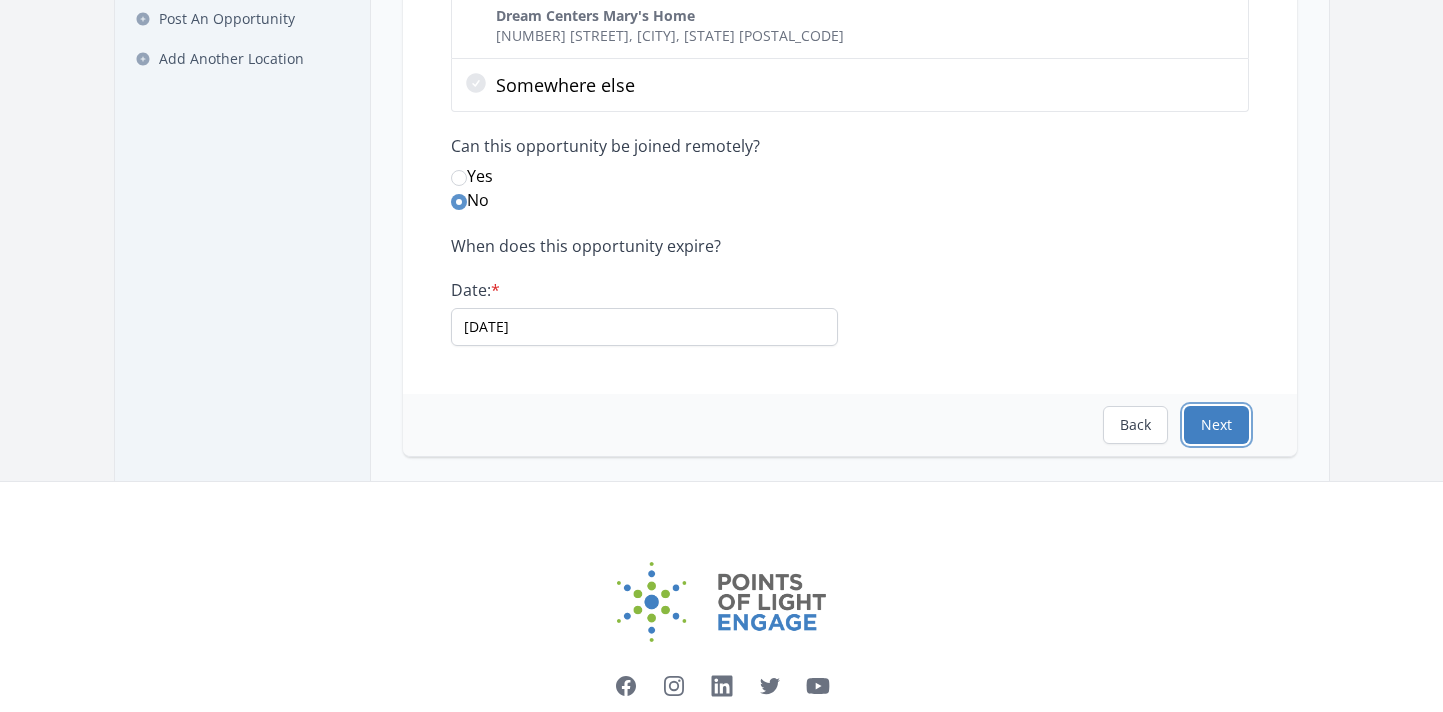 click on "Next" at bounding box center (1216, 425) 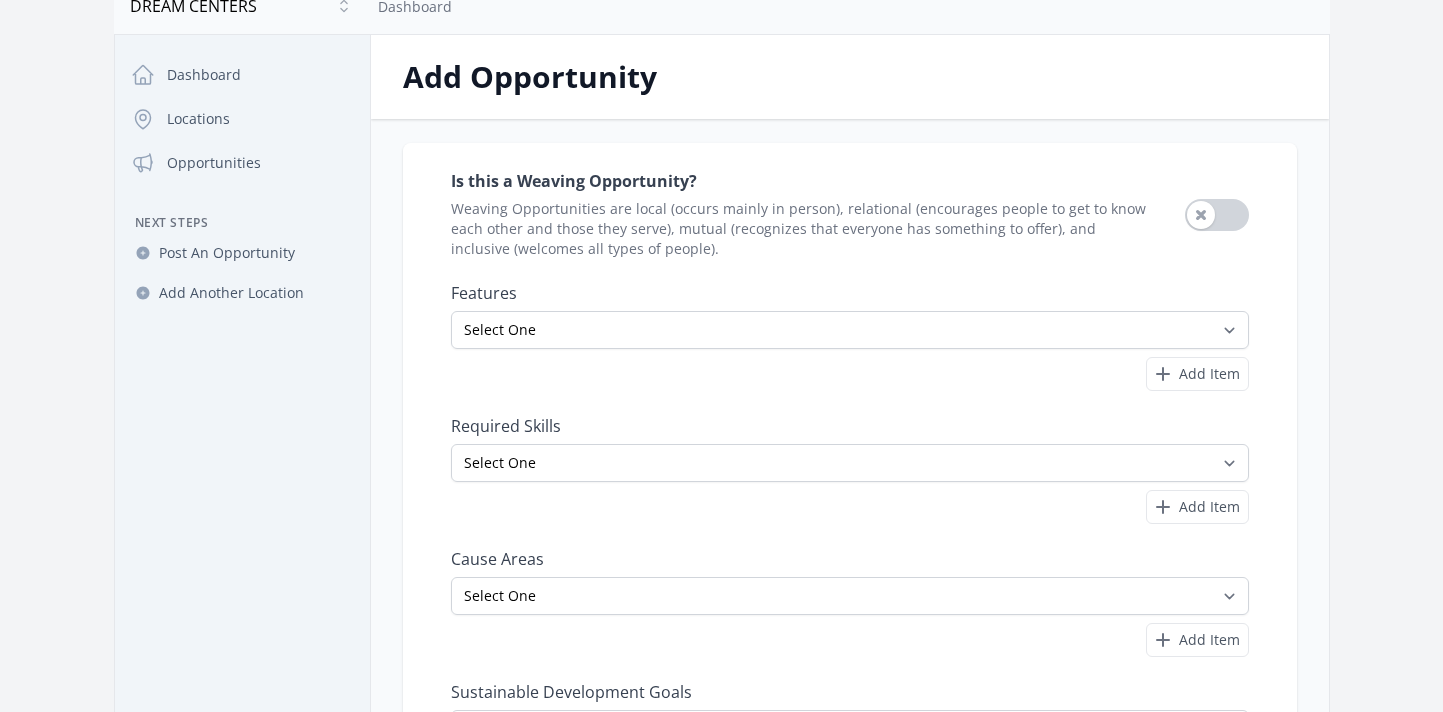 scroll, scrollTop: 87, scrollLeft: 0, axis: vertical 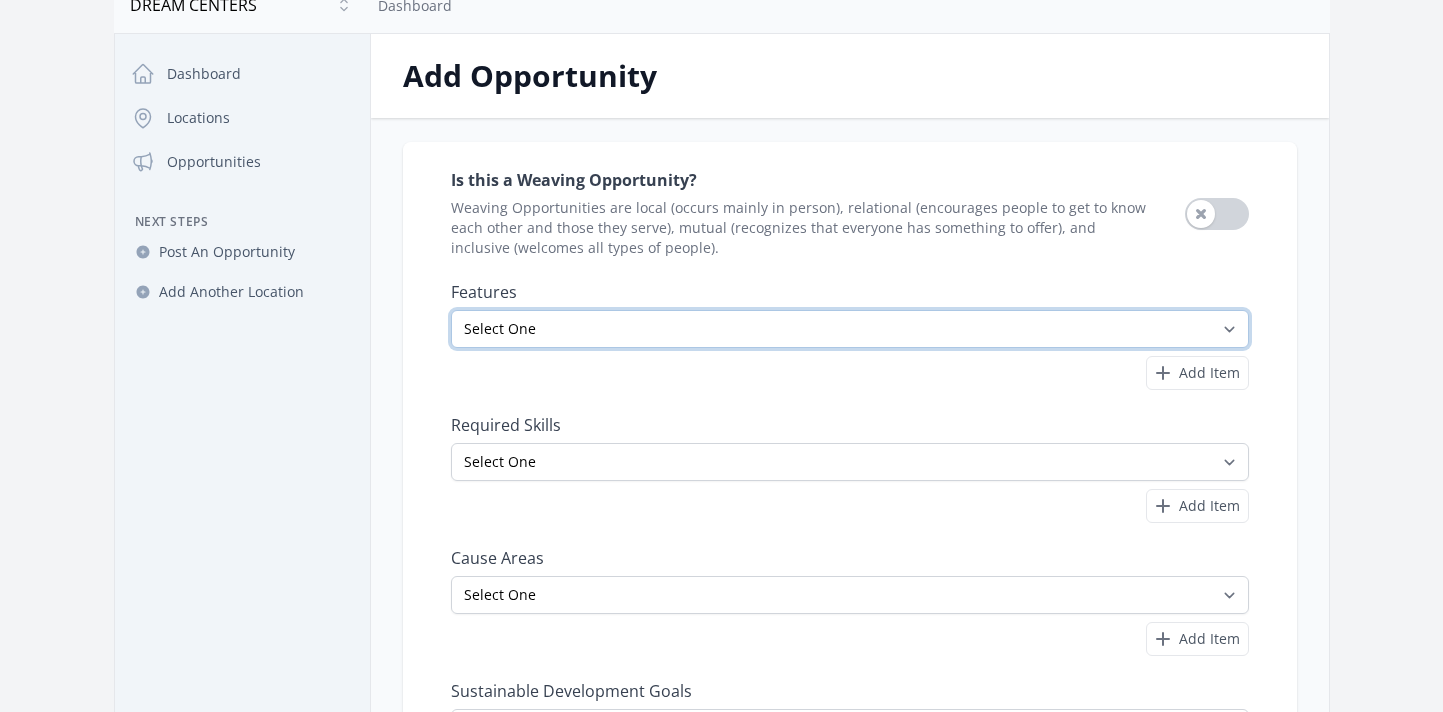 click on "Select One
All Ages
Court-Ordered Eligible
Good for Families
Good for Groups
Good for Kids
Good for Seniors
Good for Teens
Handicap Accessible
Indoor Activity
Involves Physical Labor
Minimum Age 18
Minimum Age 21
Outdoor Activity
Volunteer Abroad" at bounding box center [850, 329] 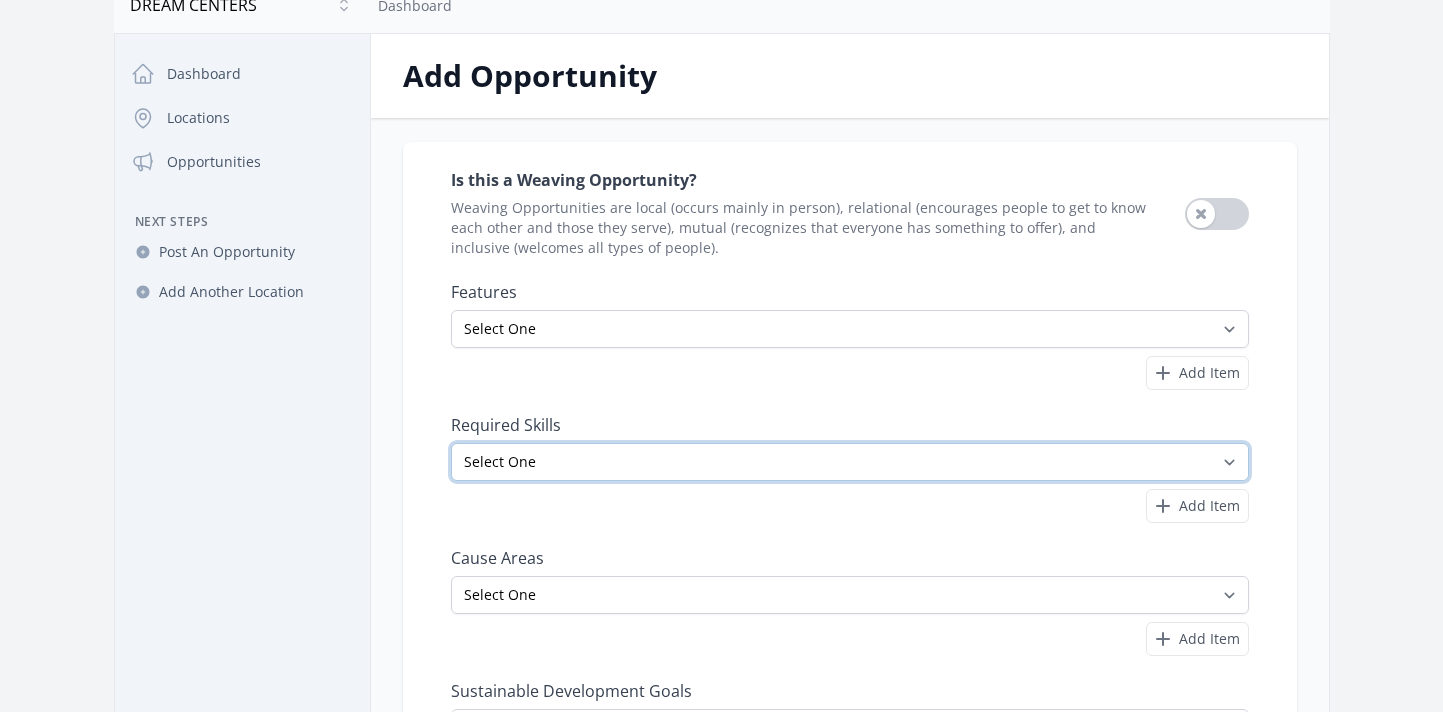 click on "Select One
Accounting
Advocacy
Administrative
Arts
Board Service
Business Skills
Caregiving
Coaching
Communications
Community Outreach
Data Science
Design
Driving
EMT
Event Support
Facilitation
Finance Firefighter Legal" at bounding box center (850, 462) 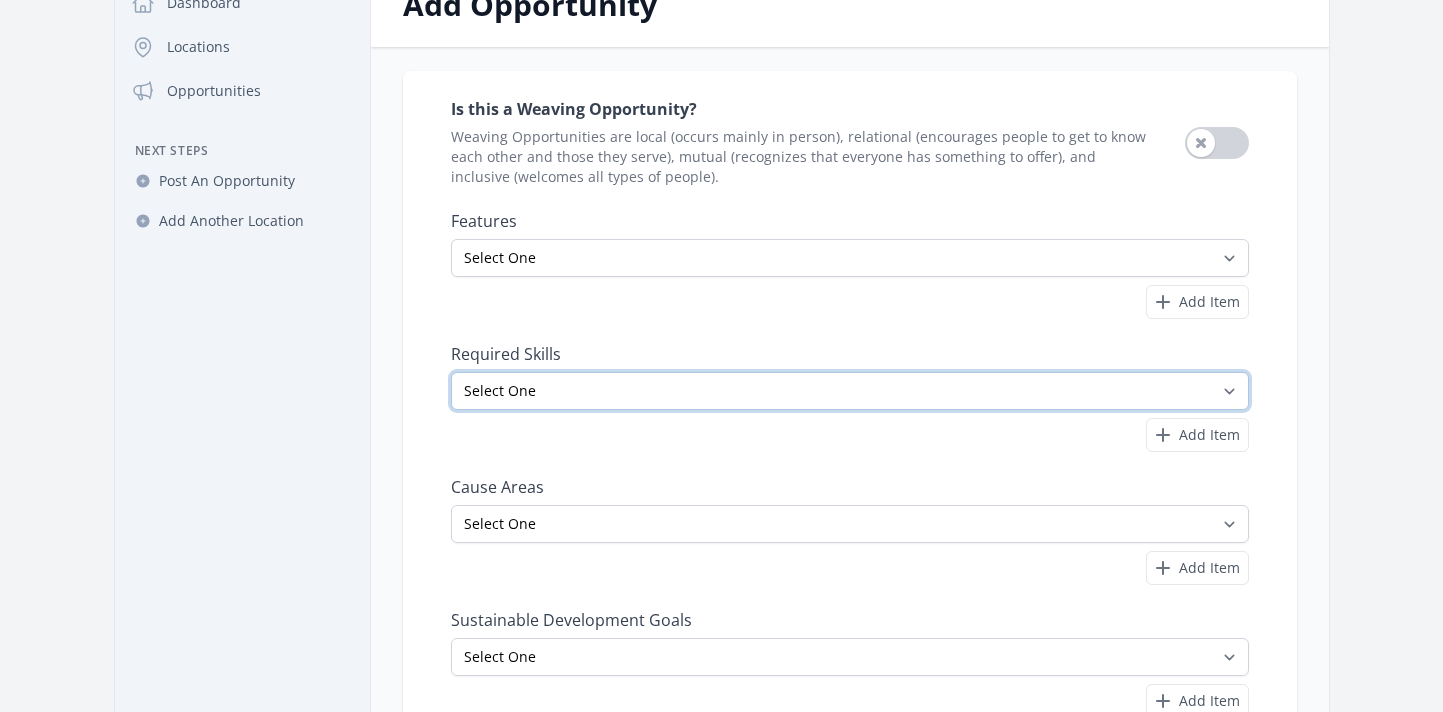 scroll, scrollTop: 168, scrollLeft: 0, axis: vertical 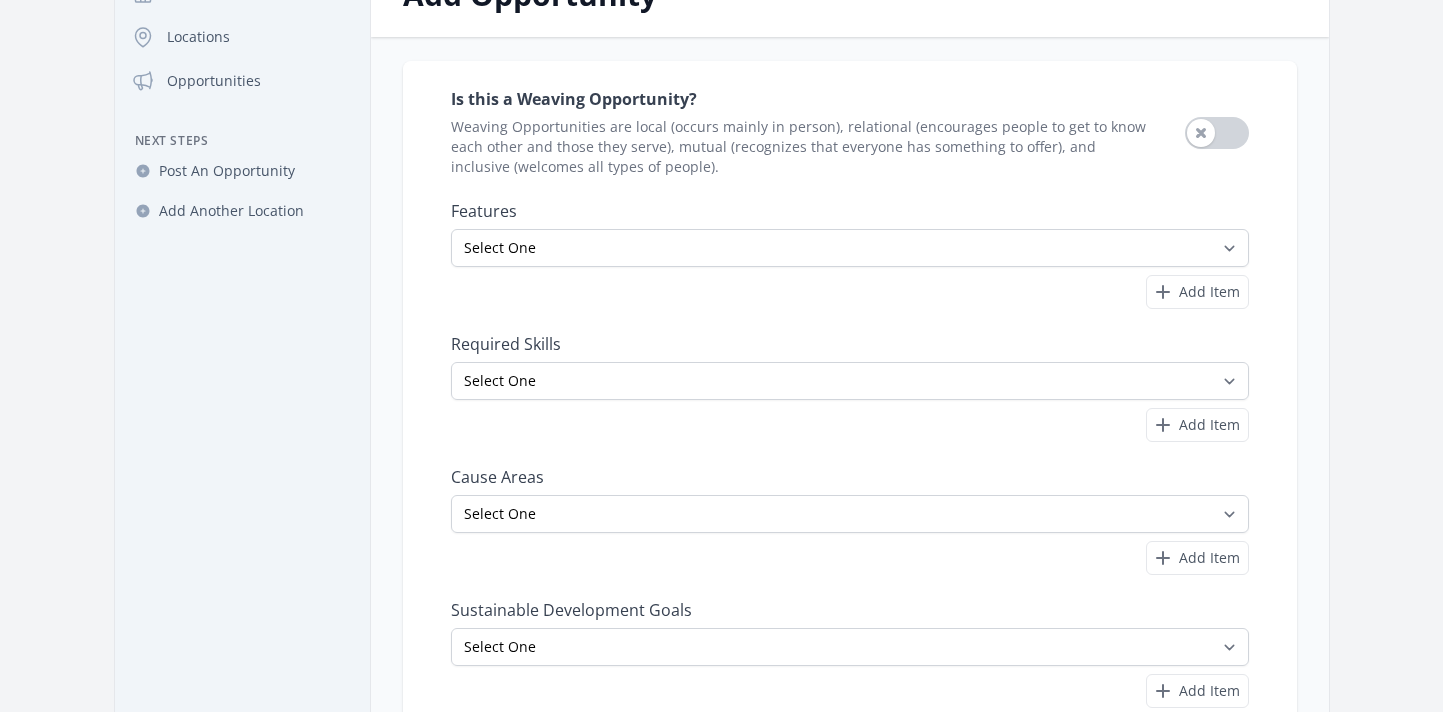 click on "Cause Areas
Select One
Adult Education
Animals
Arts & Culture
Children & Youth
Civil Rights
Community Strengthening
COVID-19
Digital Divide
Disabilities
Disaster Response & Recovery
Education
Environment
Family Services
Food Insecurity Health & Wellness" at bounding box center (850, 521) 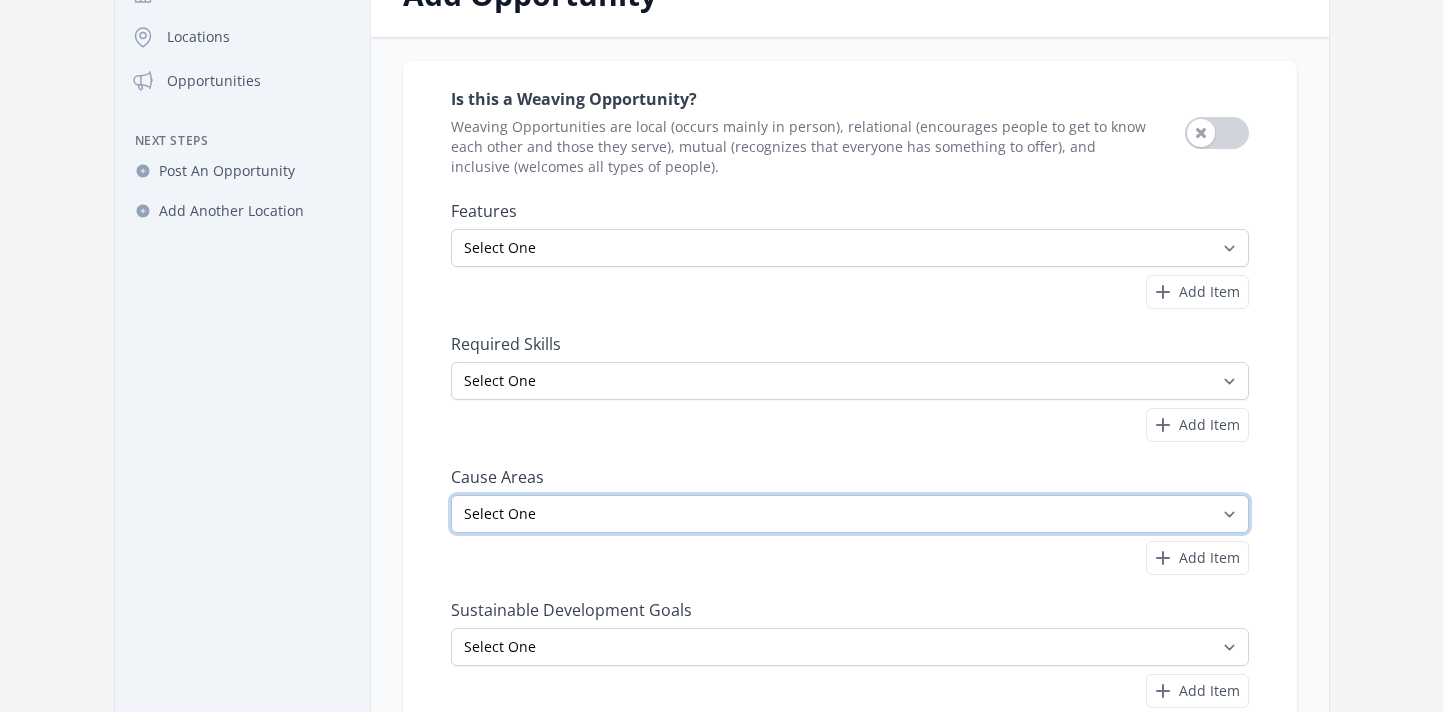 click on "Select One
Adult Education
Animals
Arts & Culture
Children & Youth
Civil Rights
Community Strengthening
COVID-19
Digital Divide
Disabilities
Disaster Response & Recovery
Education
Environment
Family Services
Food Insecurity
Health & Wellness
Homelessness Hunger STEM" at bounding box center (850, 514) 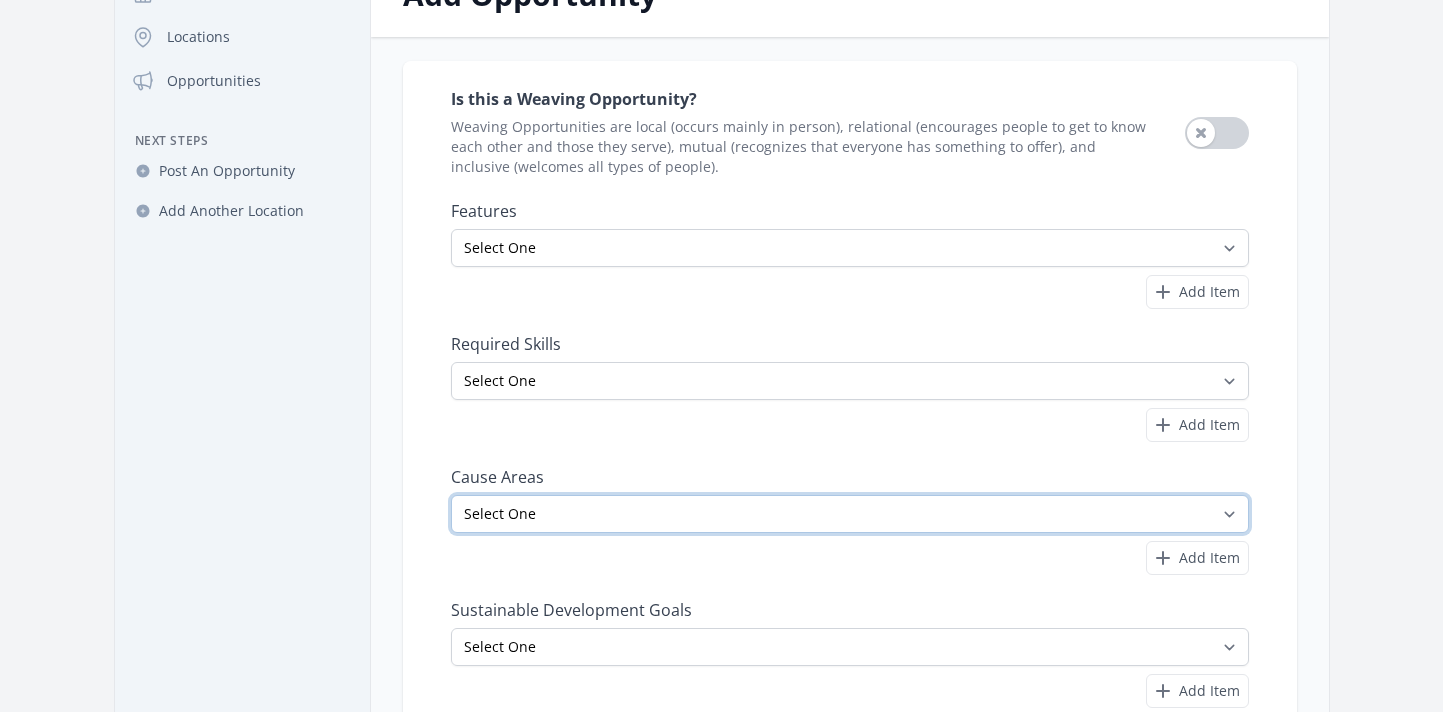 select on "Homelessness" 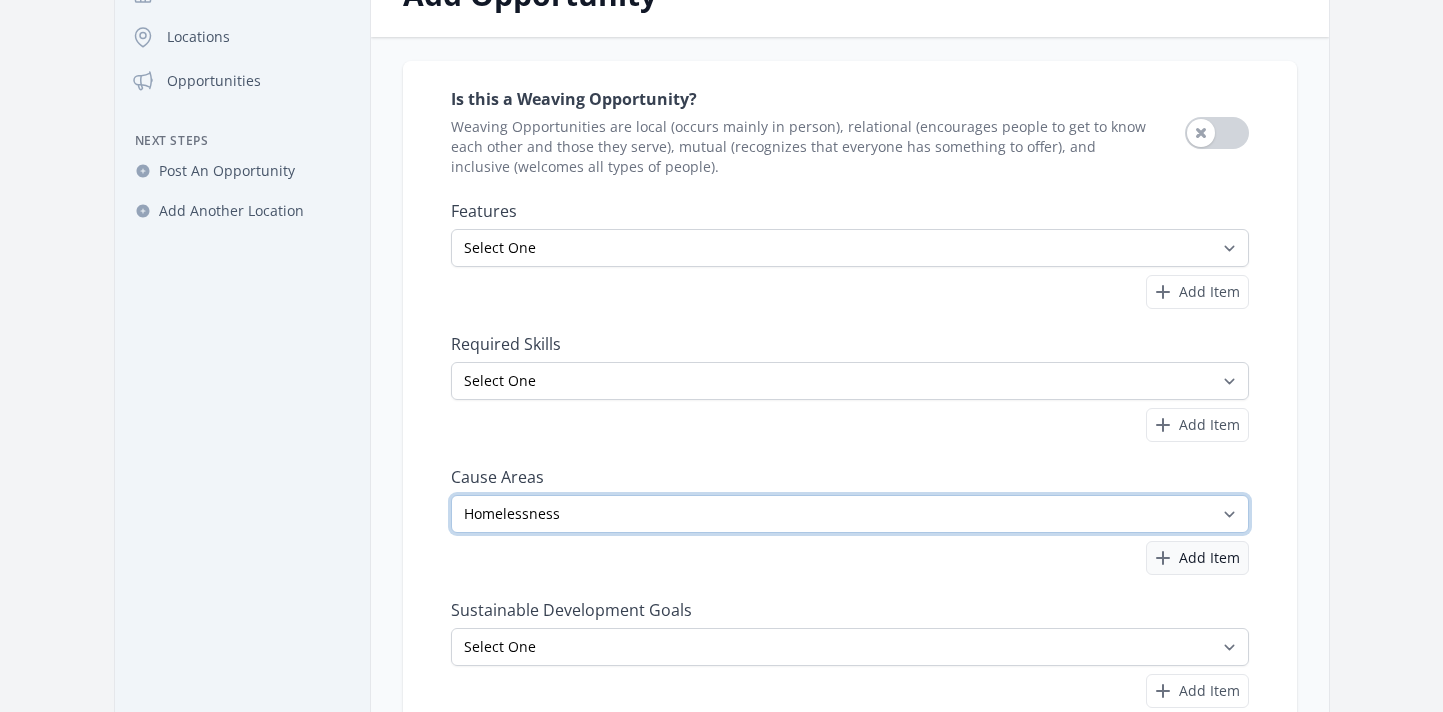 scroll, scrollTop: 234, scrollLeft: 0, axis: vertical 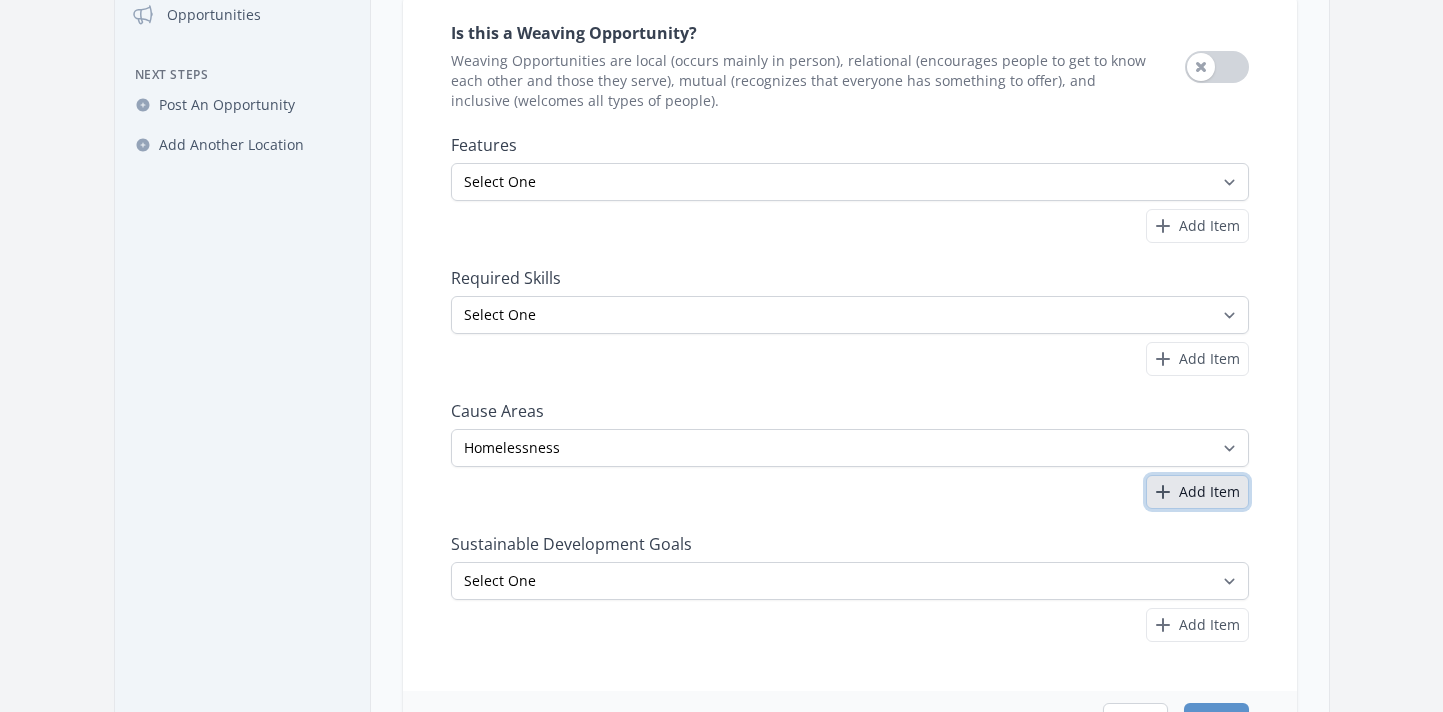 click on "Add Item" at bounding box center (1209, 492) 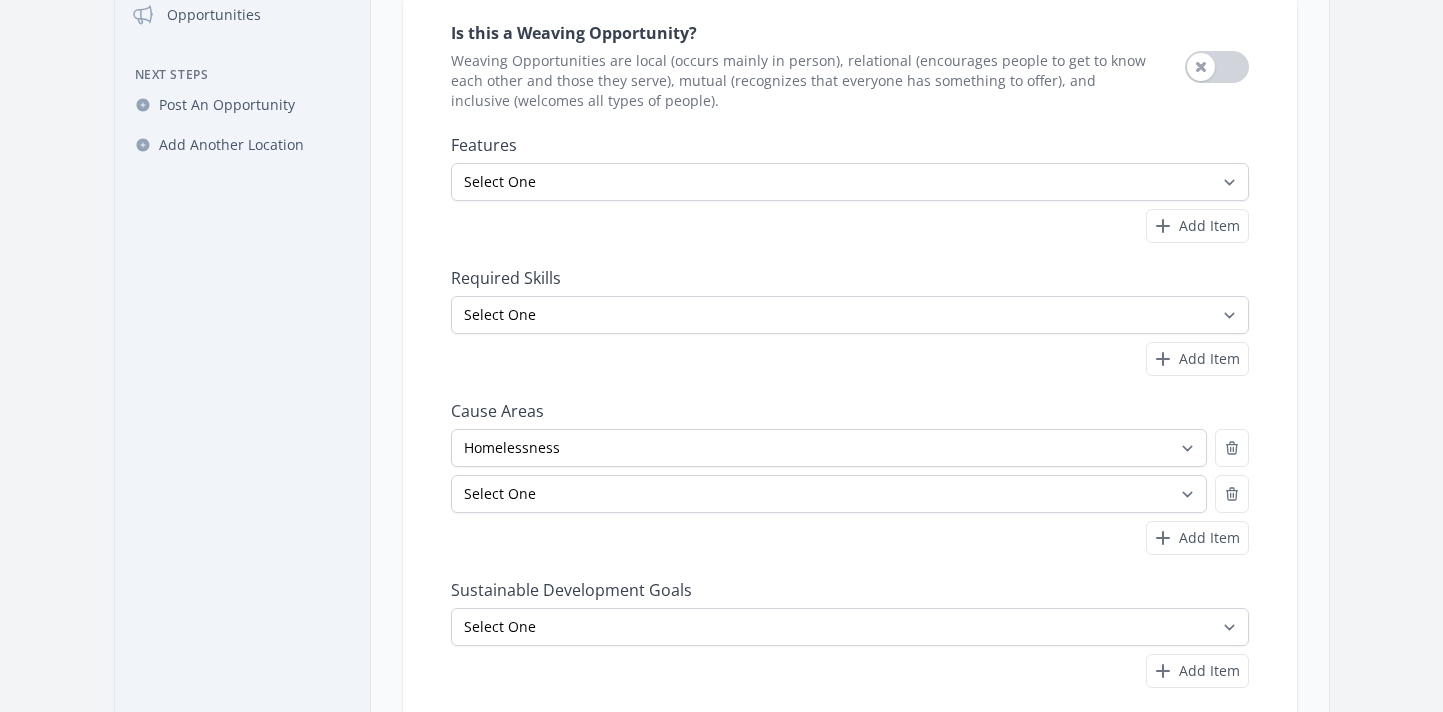 click on "Select One
Adult Education
Animals
Arts & Culture
Children & Youth
Civil Rights
Community Strengthening
COVID-19
Digital Divide
Disabilities
Disaster Response & Recovery
Education
Environment
Family Services
Food Insecurity
Health & Wellness Homelessness Hunger STEM" at bounding box center (850, 492) 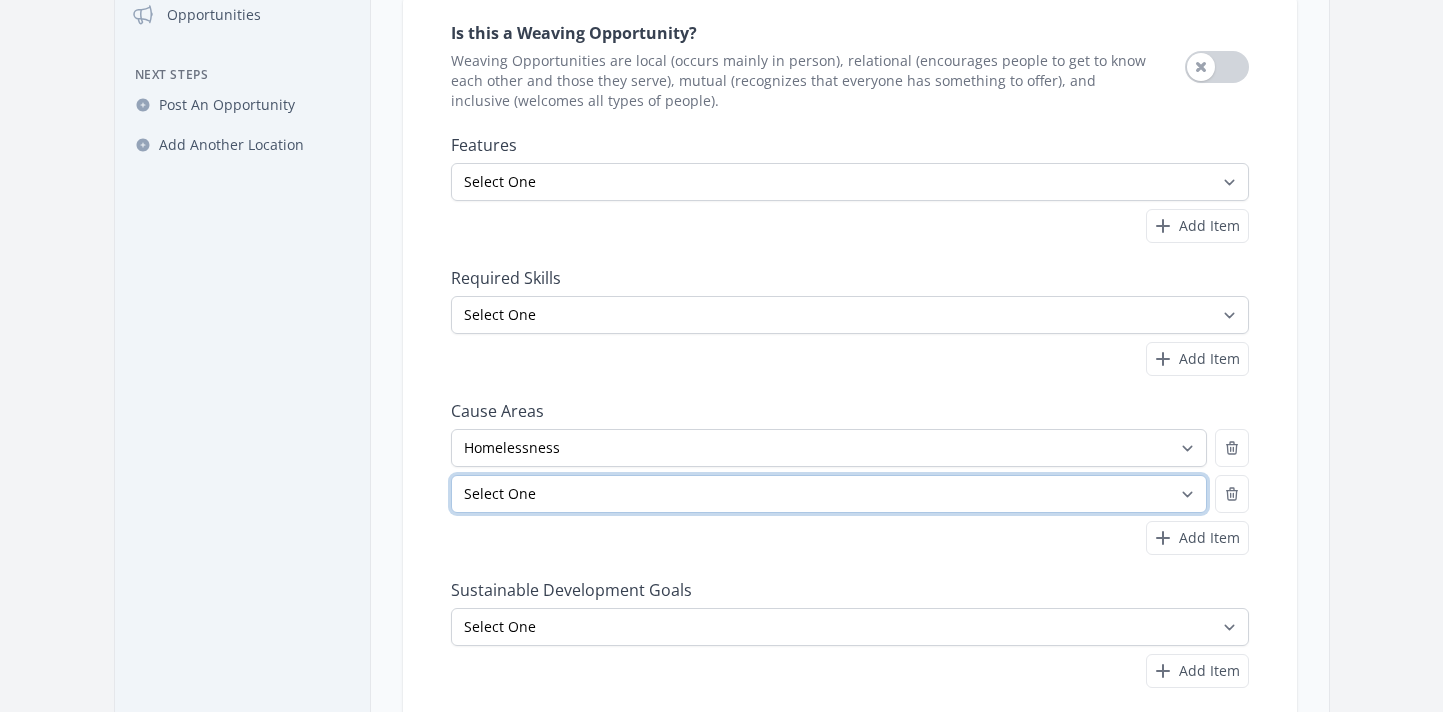 click on "Select One
Adult Education
Animals
Arts & Culture
Children & Youth
Civil Rights
Community Strengthening
COVID-19
Digital Divide
Disabilities
Disaster Response & Recovery
Education
Environment
Family Services
Food Insecurity
Health & Wellness
Homelessness Hunger STEM" at bounding box center [829, 494] 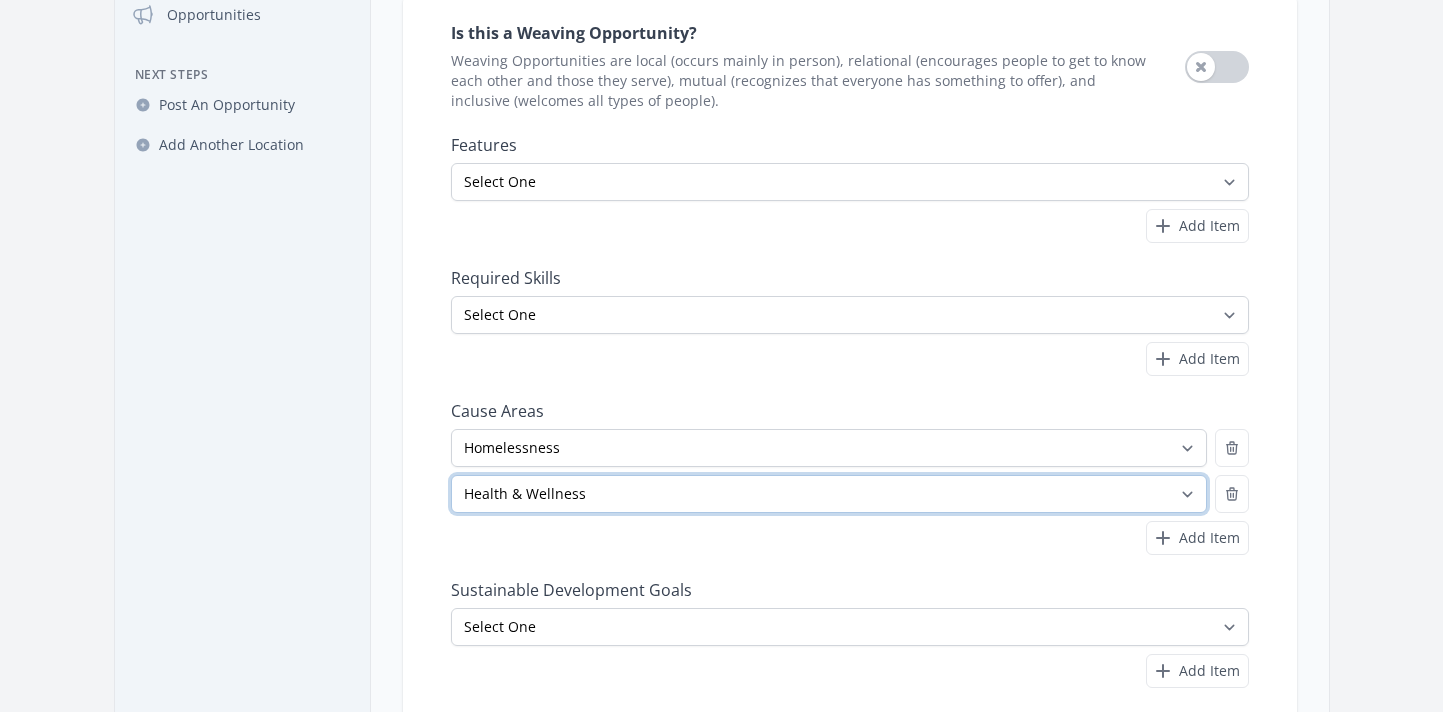 click on "Select One
Adult Education
Animals
Arts & Culture
Children & Youth
Civil Rights
Community Strengthening
COVID-19
Digital Divide
Disabilities
Disaster Response & Recovery
Education
Environment
Family Services
Food Insecurity
Health & Wellness
Homelessness Hunger STEM" at bounding box center (829, 494) 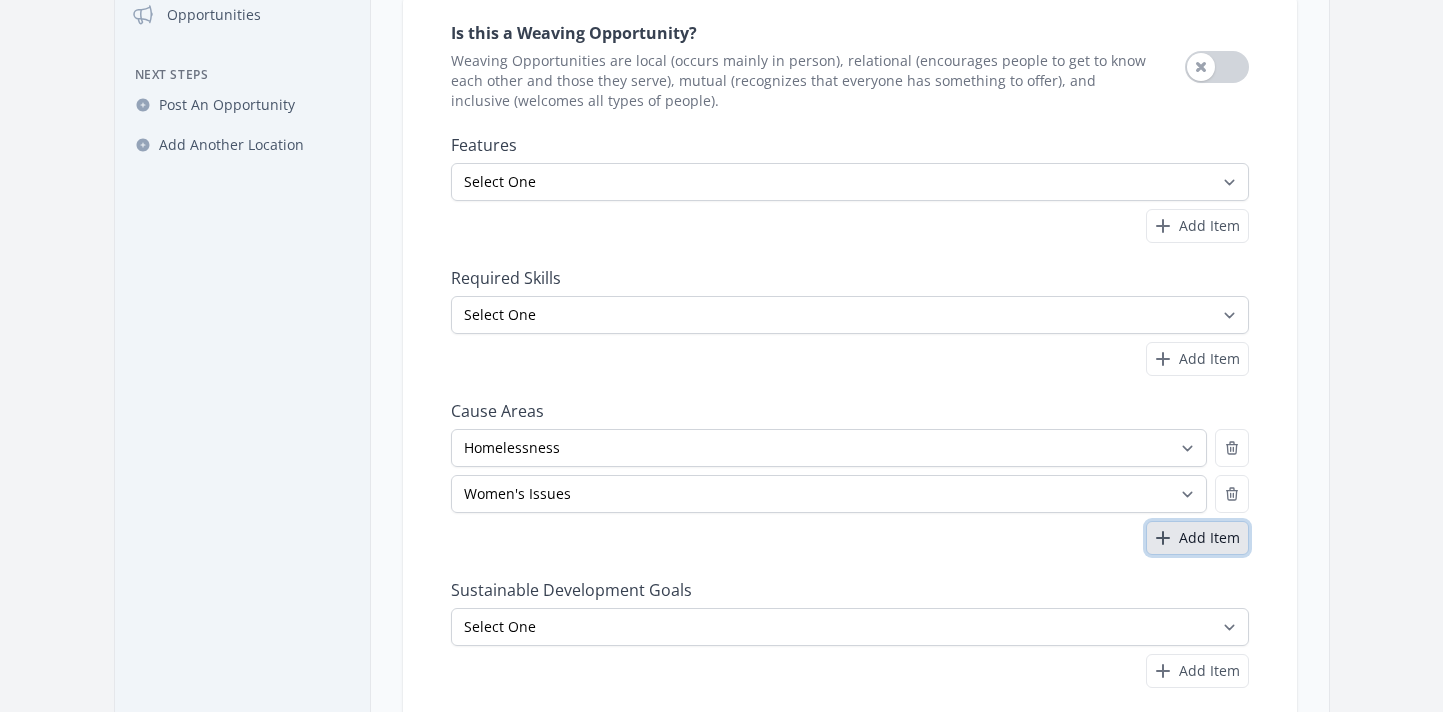 click 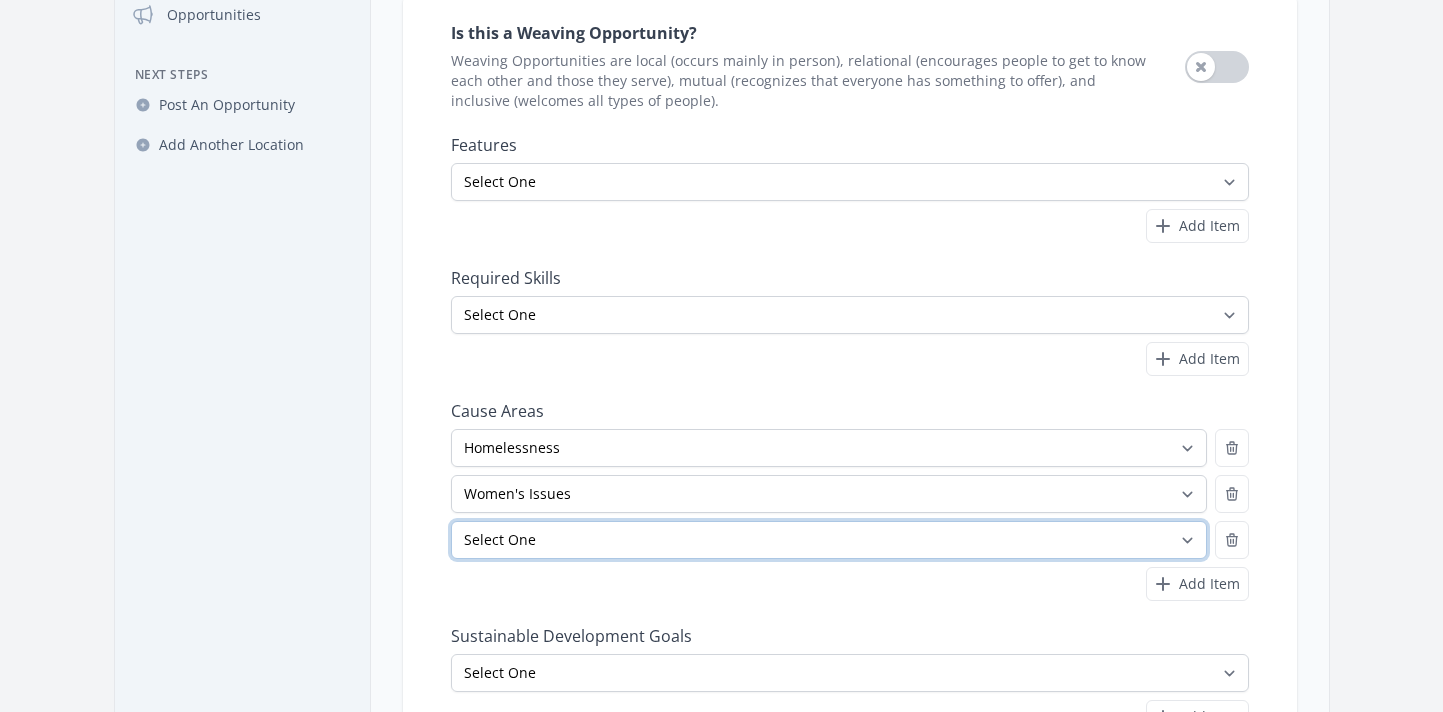 click on "Select One
Adult Education
Animals
Arts & Culture
Children & Youth
Civil Rights
Community Strengthening
COVID-19
Digital Divide
Disabilities
Disaster Response & Recovery
Education
Environment
Family Services
Food Insecurity
Health & Wellness
Homelessness Hunger STEM" at bounding box center [829, 540] 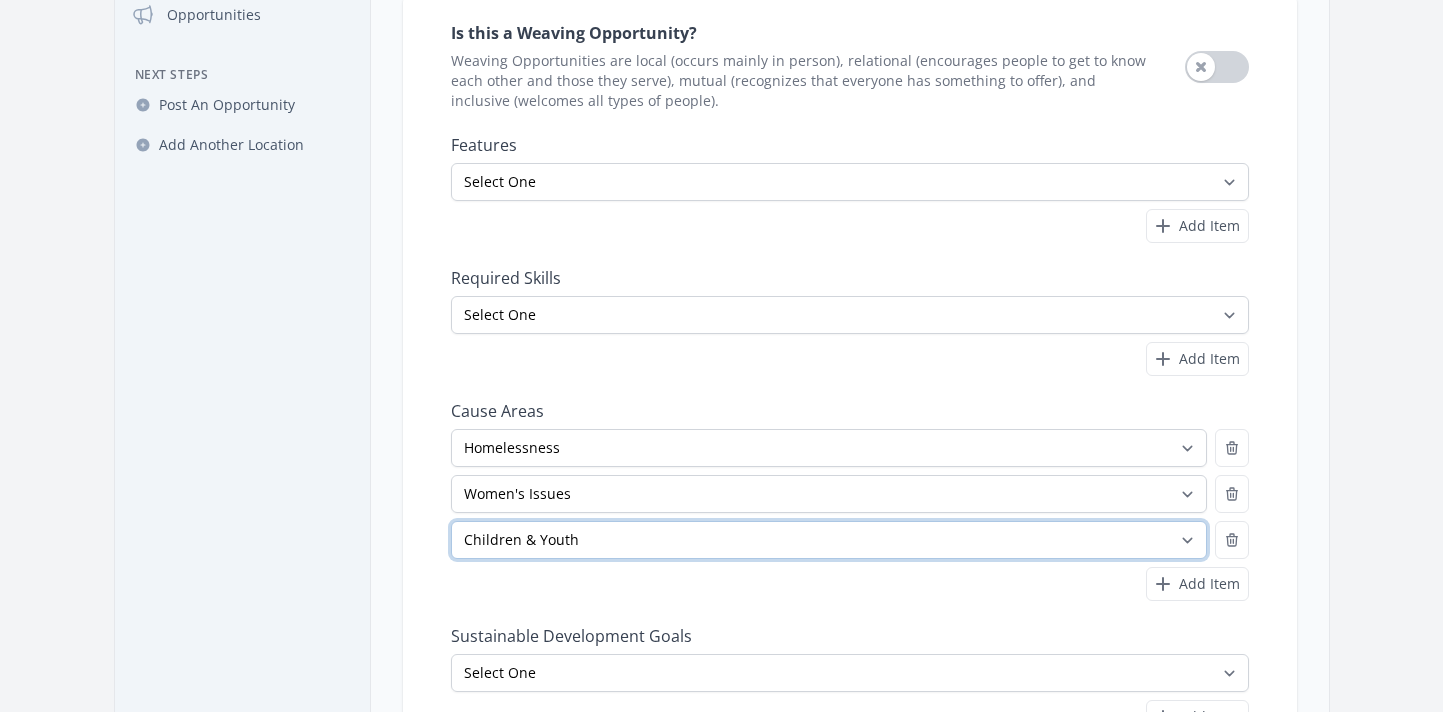 scroll, scrollTop: 331, scrollLeft: 0, axis: vertical 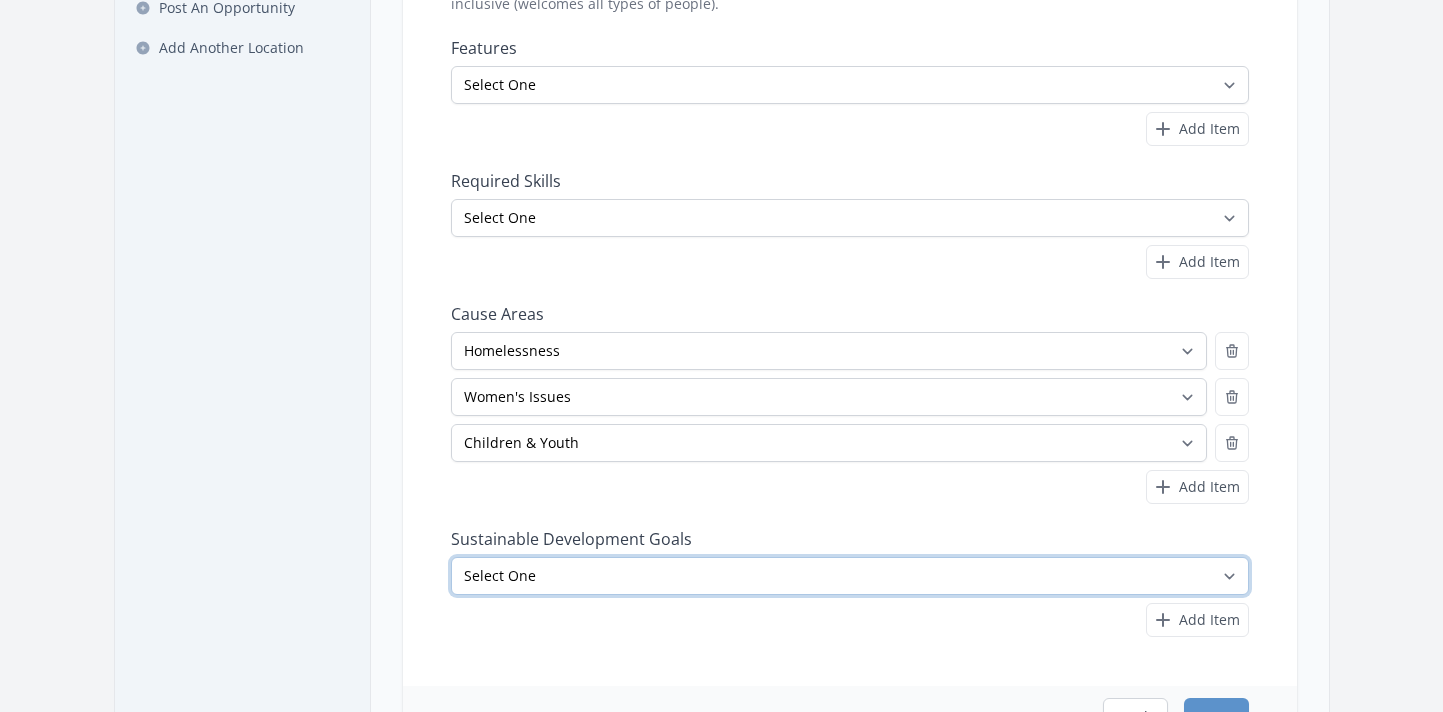 click on "Select One
No Poverty
Zero Hunger
Good Health and Well-Being
Quality Education
Gender Equality
Clean Water and Sanitation
Affordable and Clean Energy
Decent Work and Economic Growth
Industry, Innovation and Infrastructure
Reduced Inequalities
Sustainable Cities and Communities
Responsible Consumption and Production
Climate Action
Life Below Water" at bounding box center [850, 576] 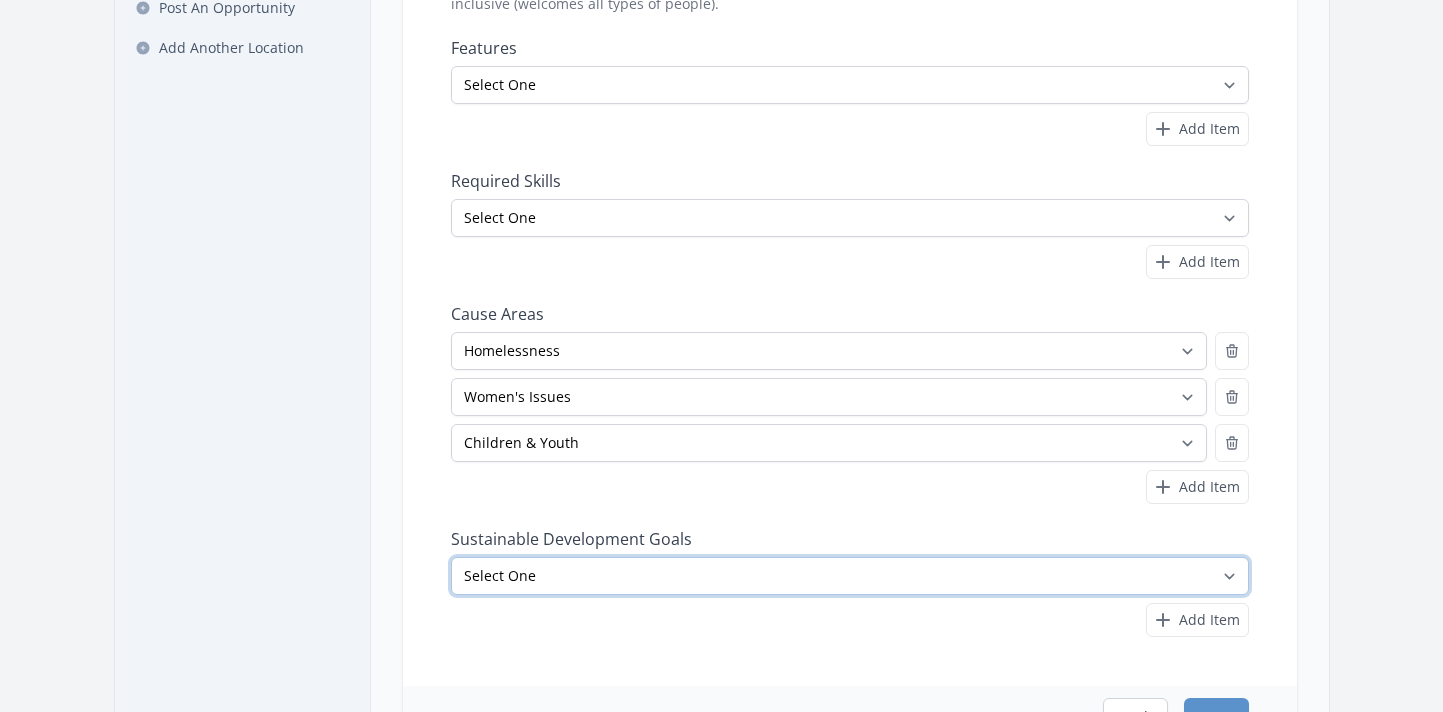 select on "Good Health and Well-Being" 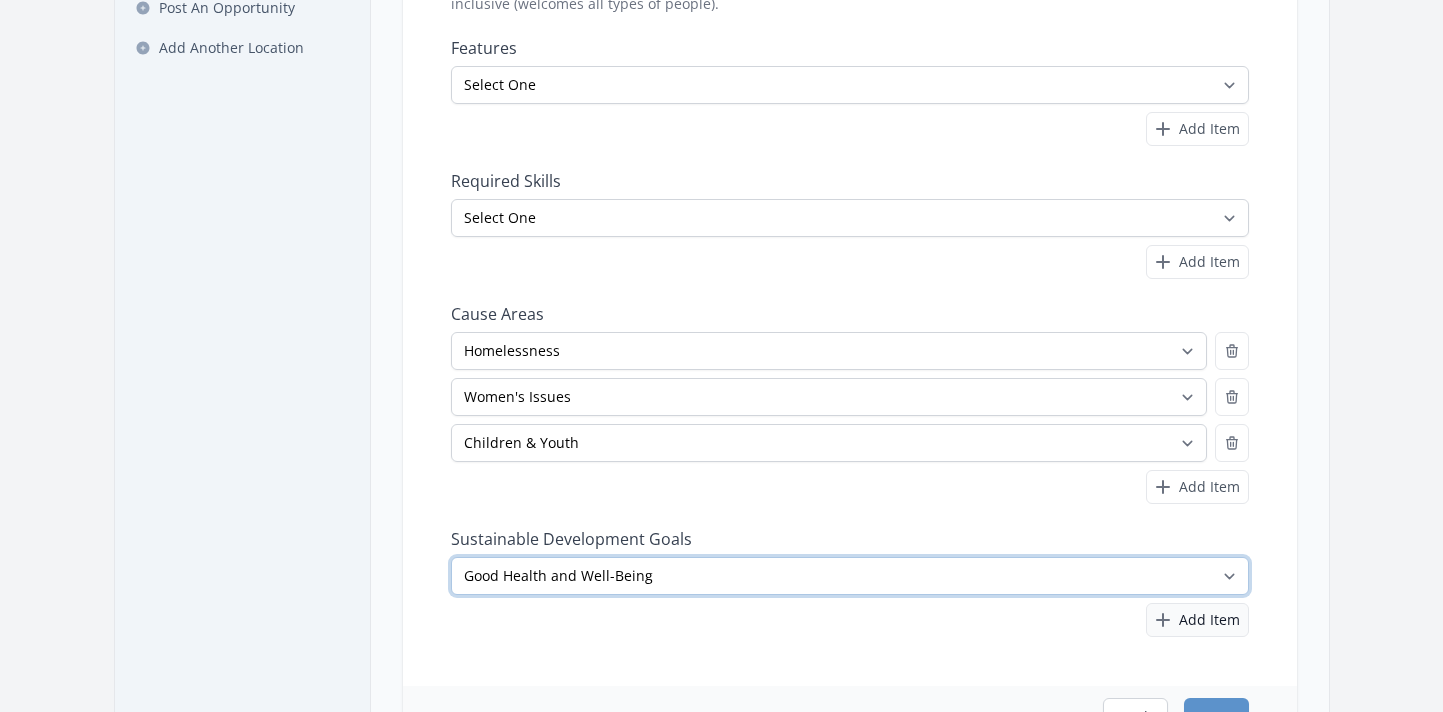 scroll, scrollTop: 345, scrollLeft: 0, axis: vertical 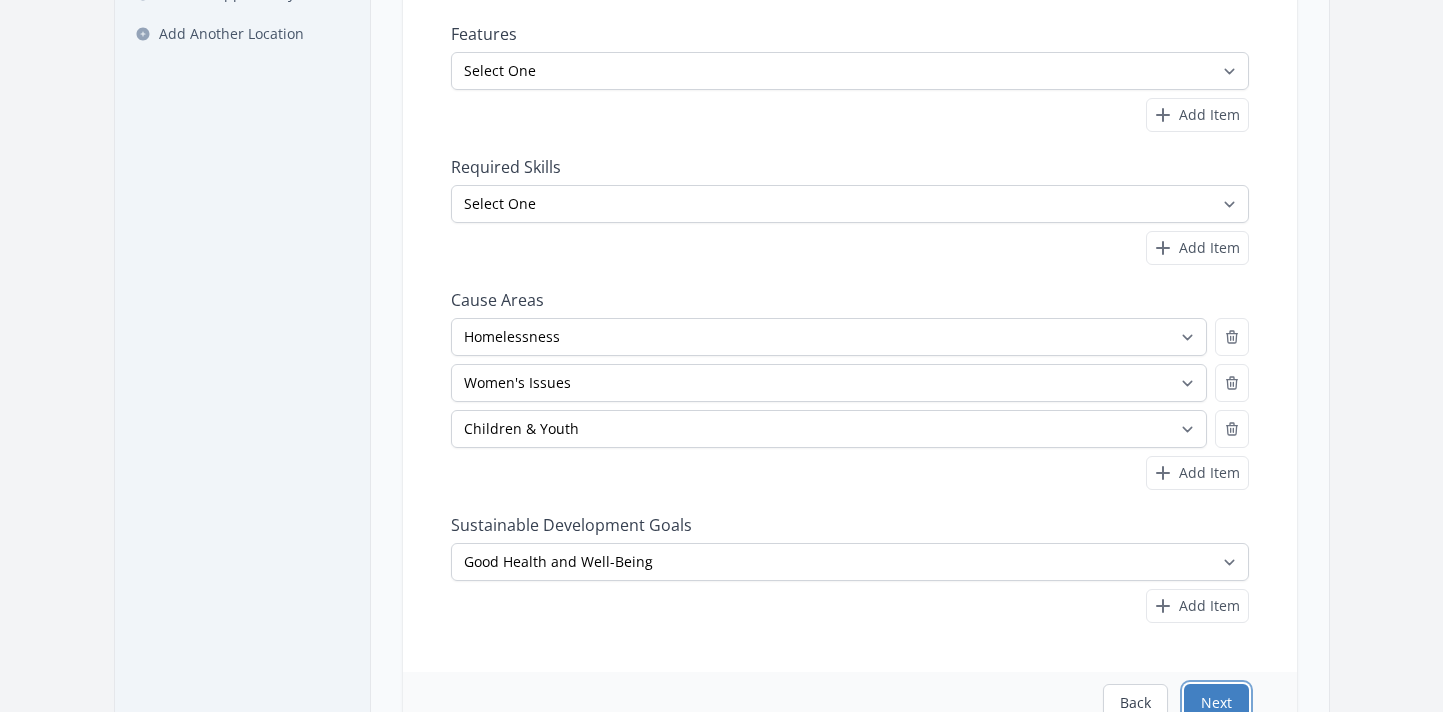 click on "Next" at bounding box center (1216, 703) 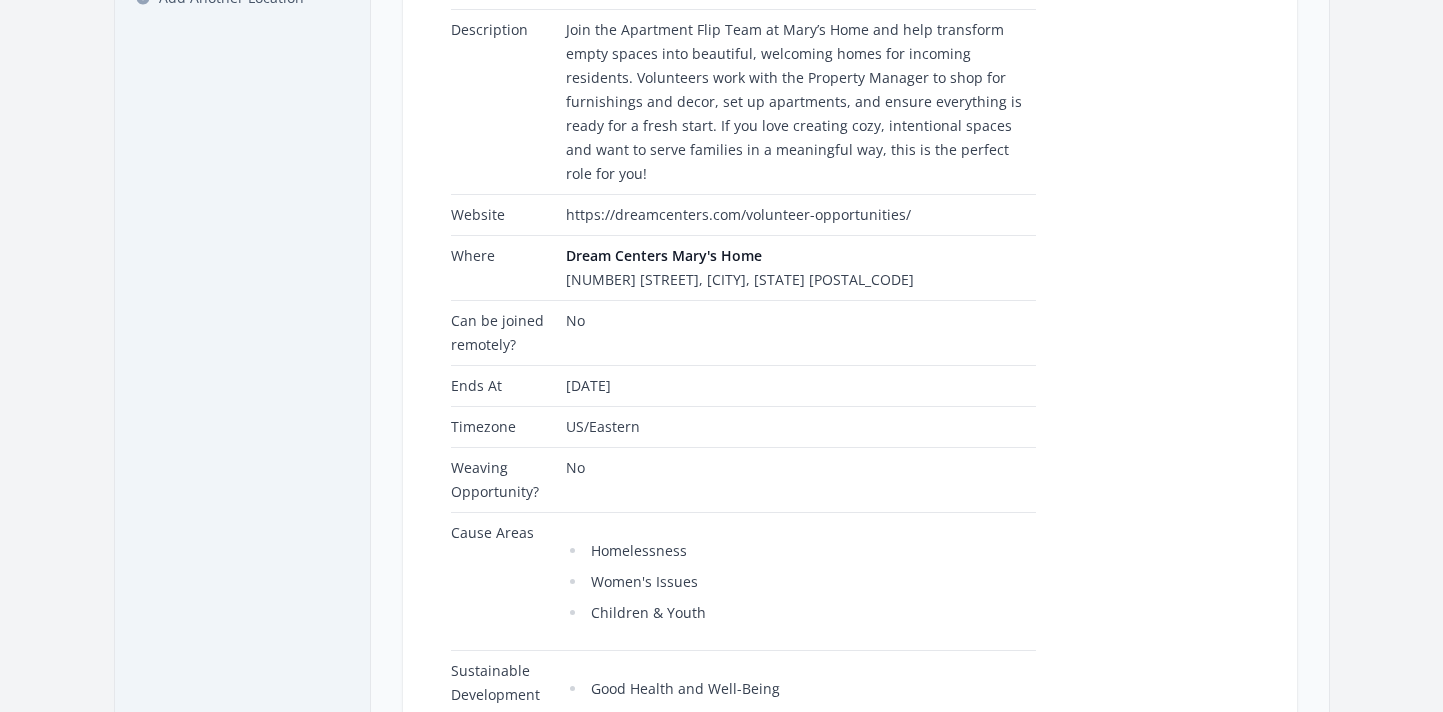 scroll, scrollTop: 908, scrollLeft: 0, axis: vertical 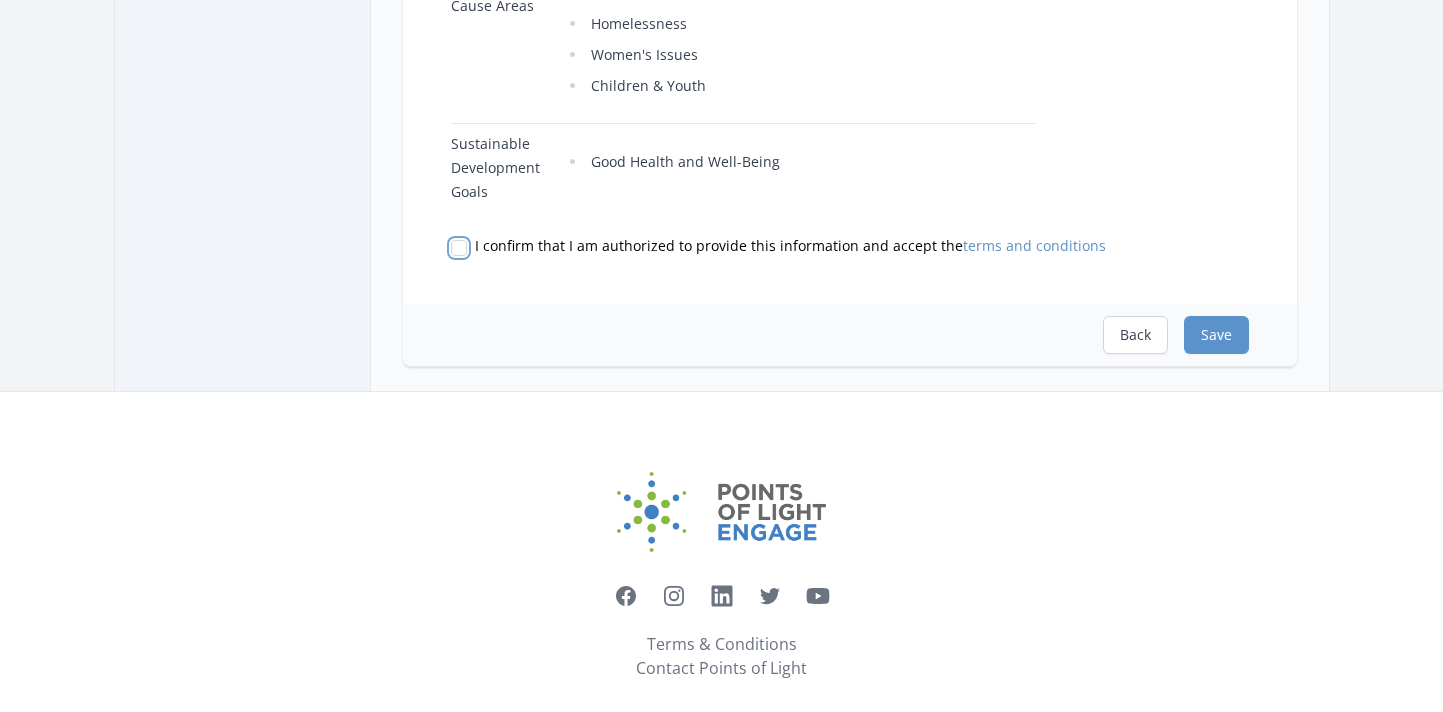 click on "I confirm that I am authorized to provide this information and accept the  terms and conditions" at bounding box center (459, 248) 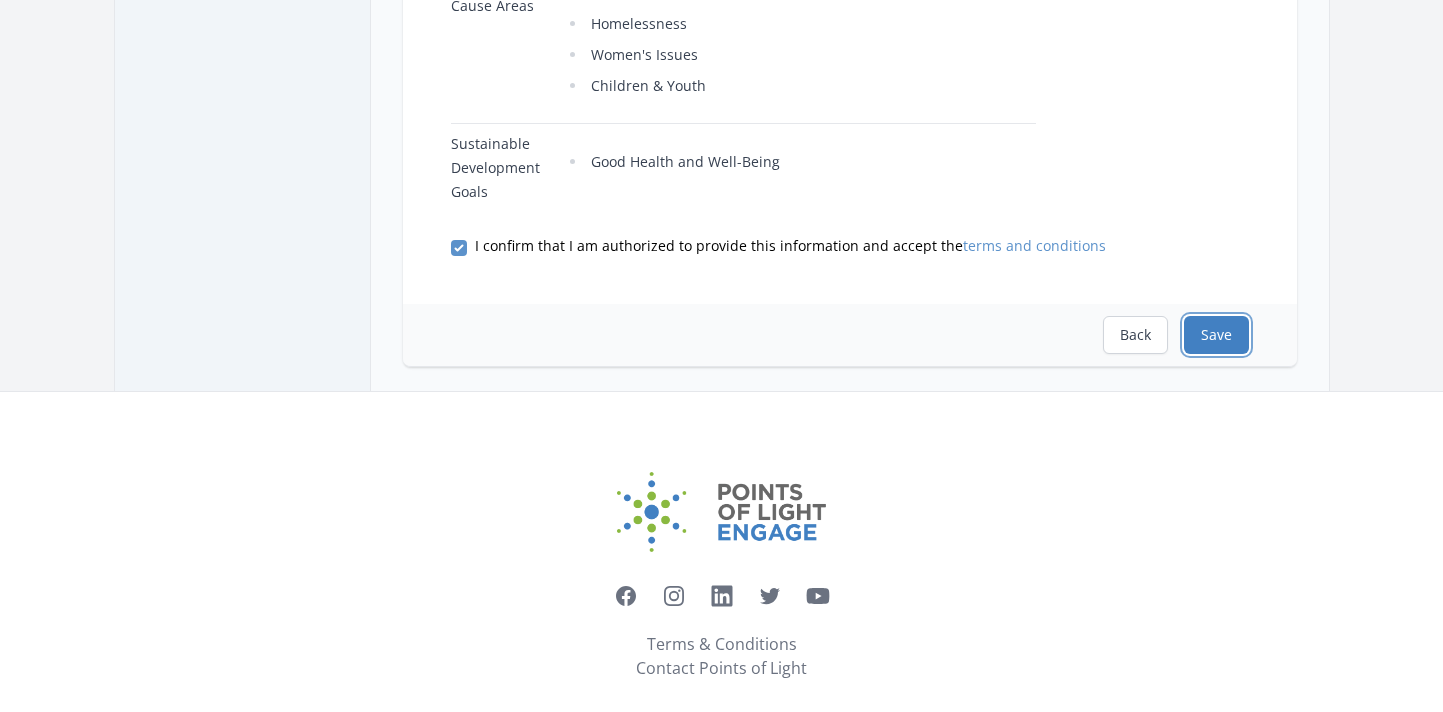 click on "Save" at bounding box center [1216, 335] 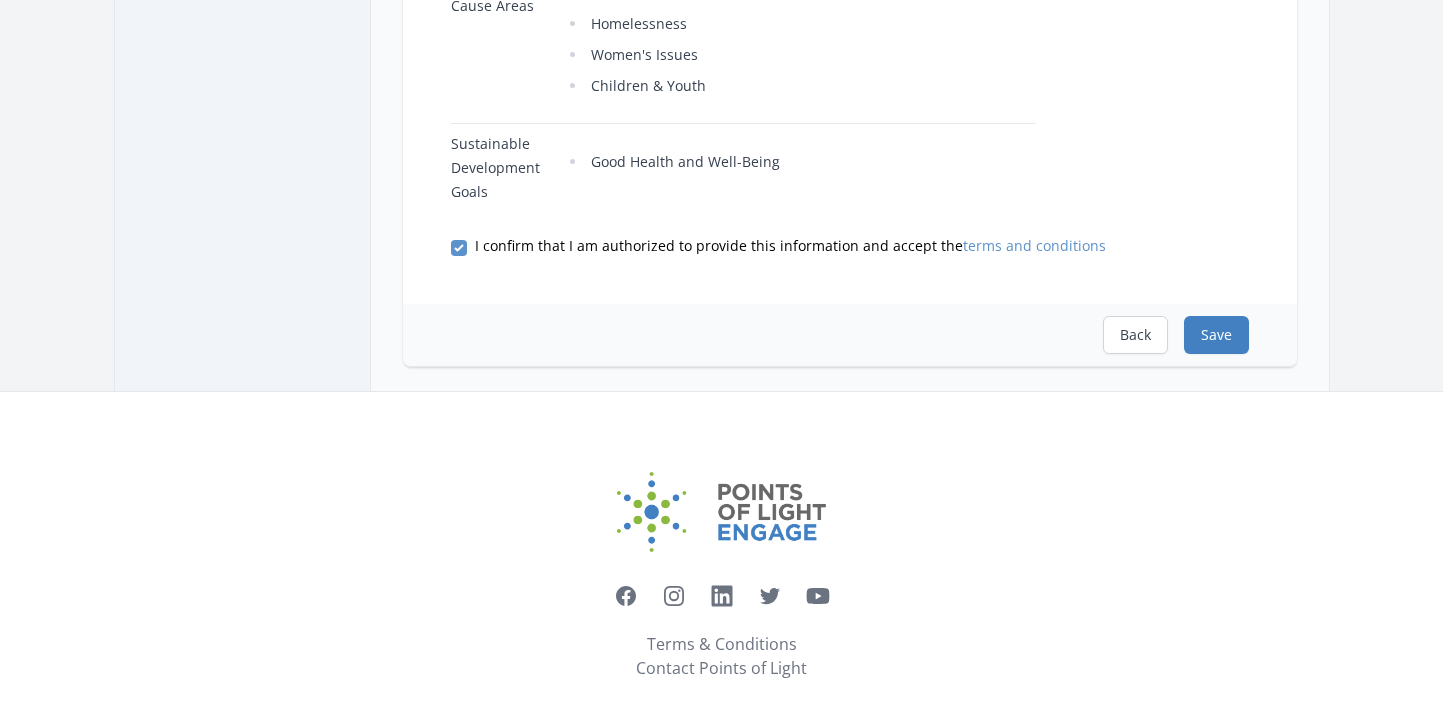 scroll, scrollTop: 0, scrollLeft: 0, axis: both 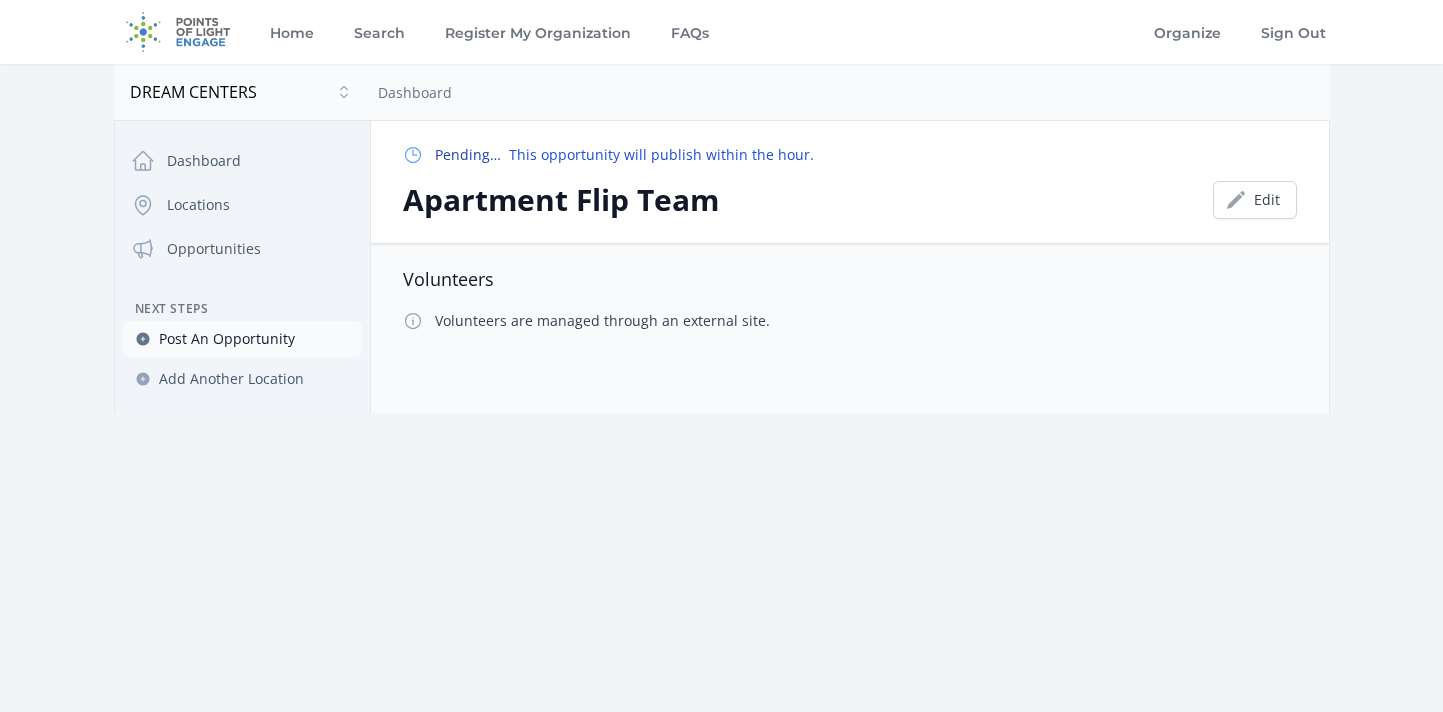 click on "Post An Opportunity" at bounding box center [227, 339] 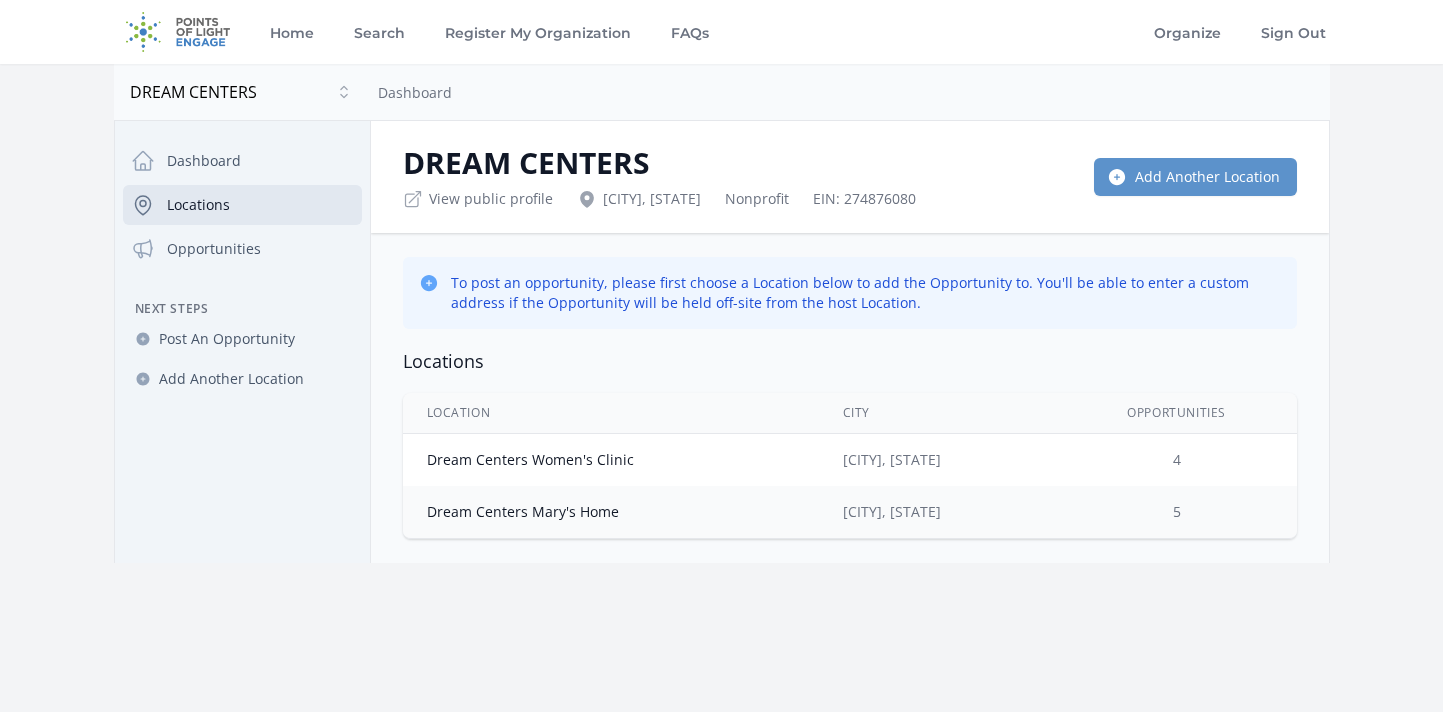 scroll, scrollTop: 0, scrollLeft: 0, axis: both 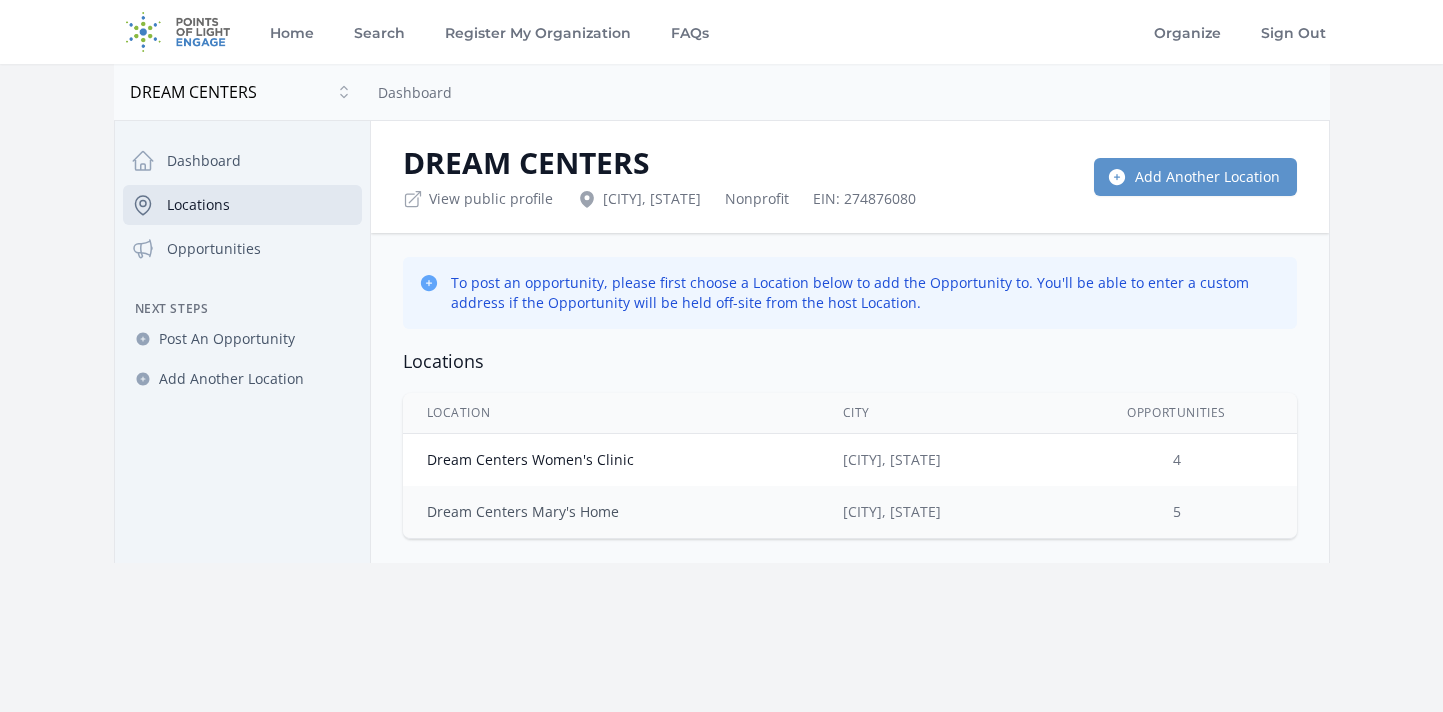 click on "Dream Centers Mary's Home" at bounding box center [523, 511] 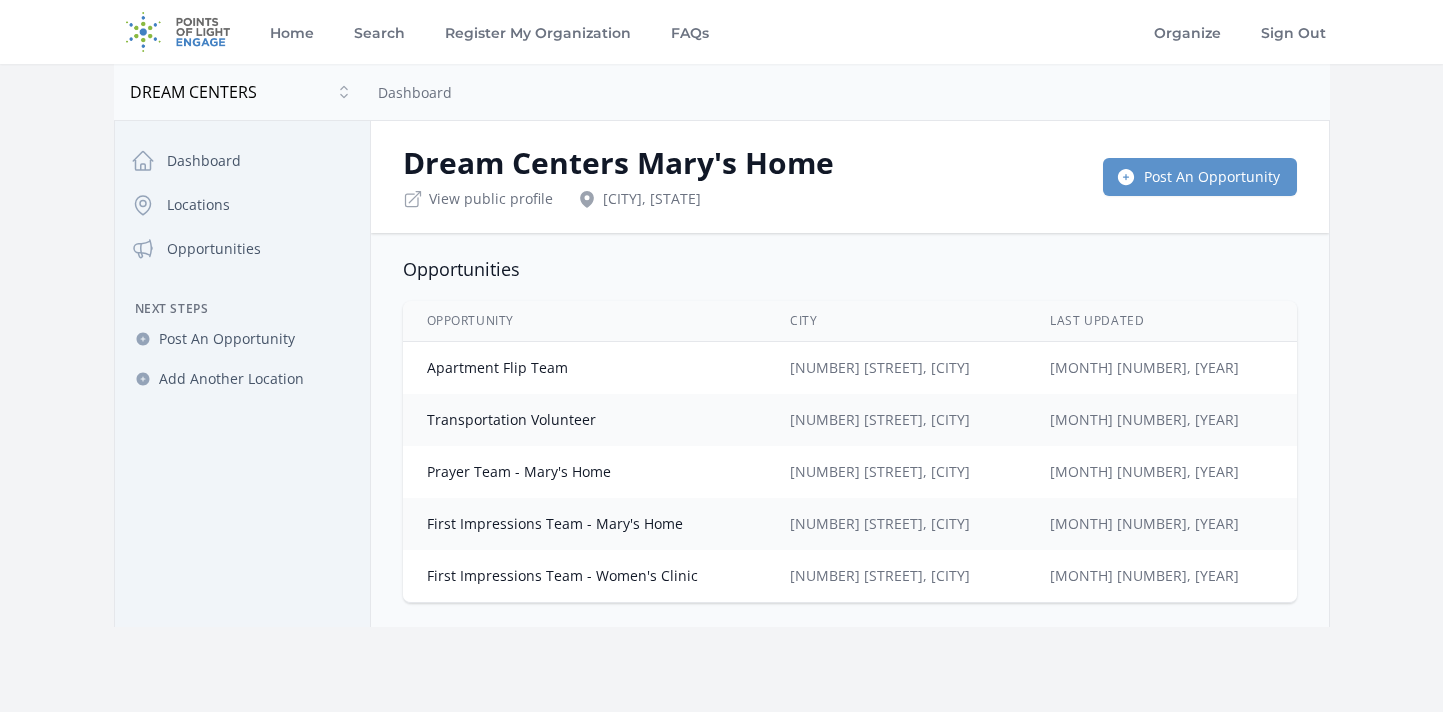 scroll, scrollTop: 0, scrollLeft: 0, axis: both 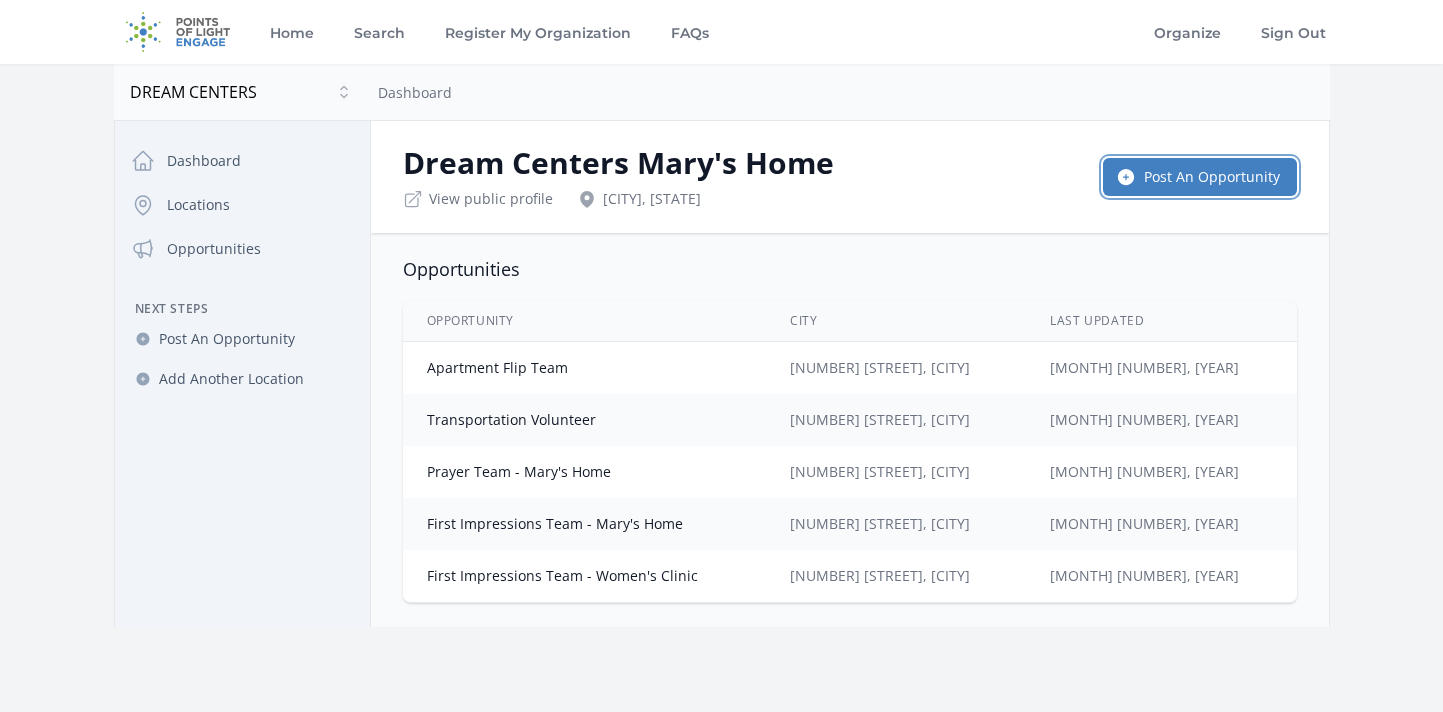 click on "Post An Opportunity" at bounding box center (1200, 177) 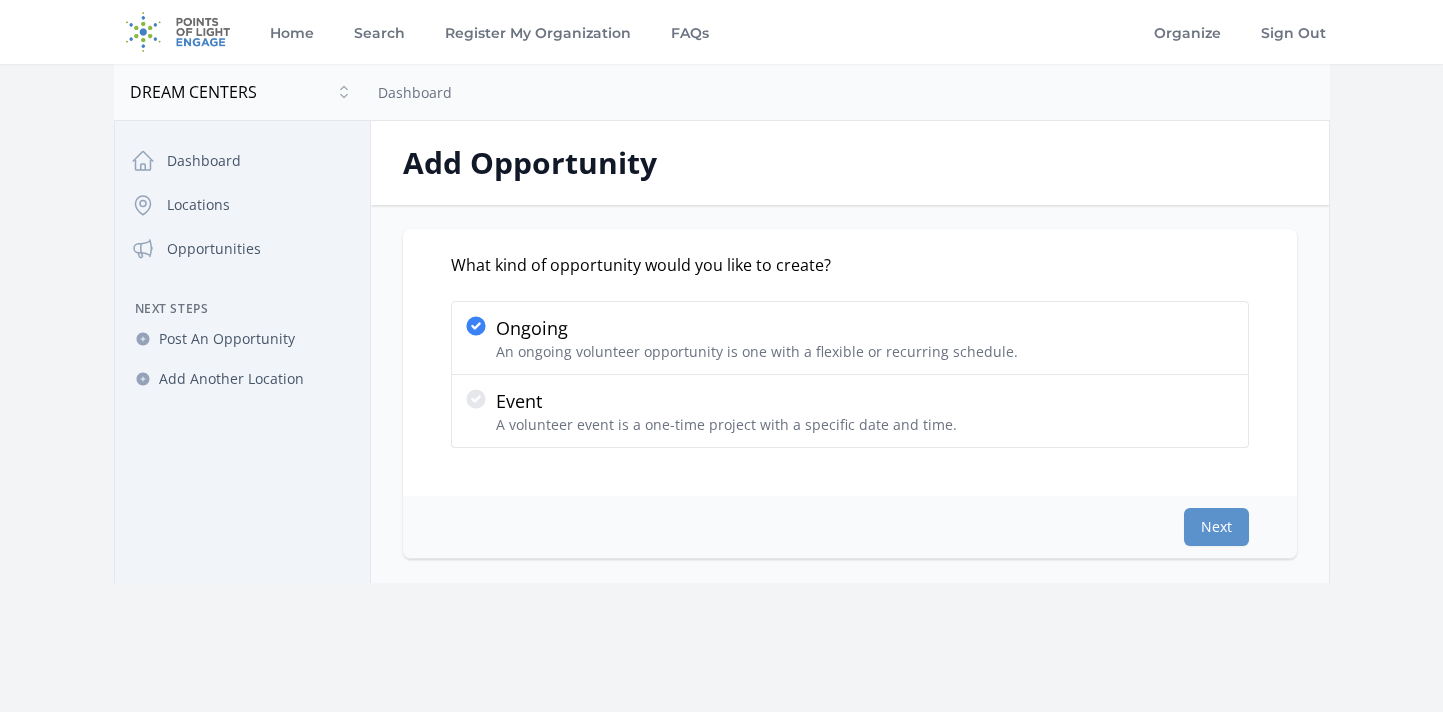 scroll, scrollTop: 0, scrollLeft: 0, axis: both 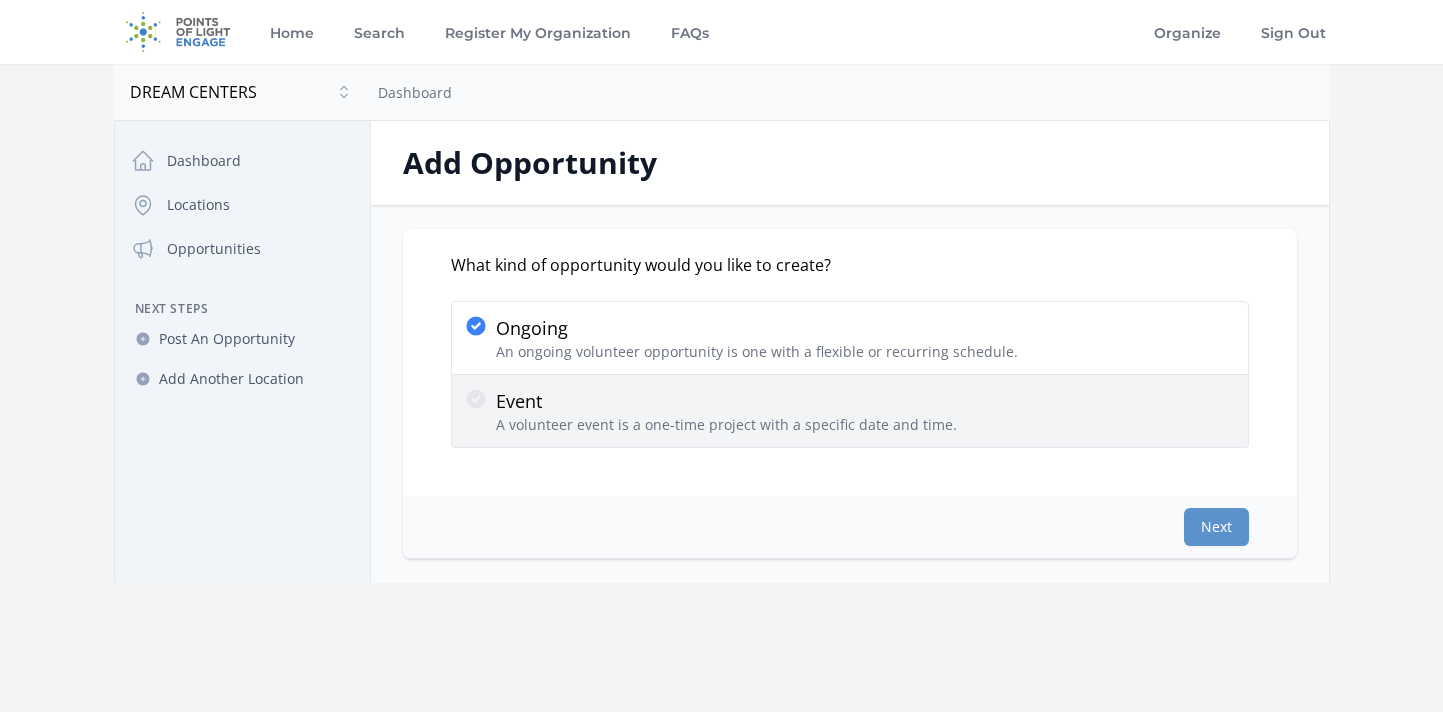 click on "A volunteer event is a one-time project with a specific date and time." at bounding box center (726, 425) 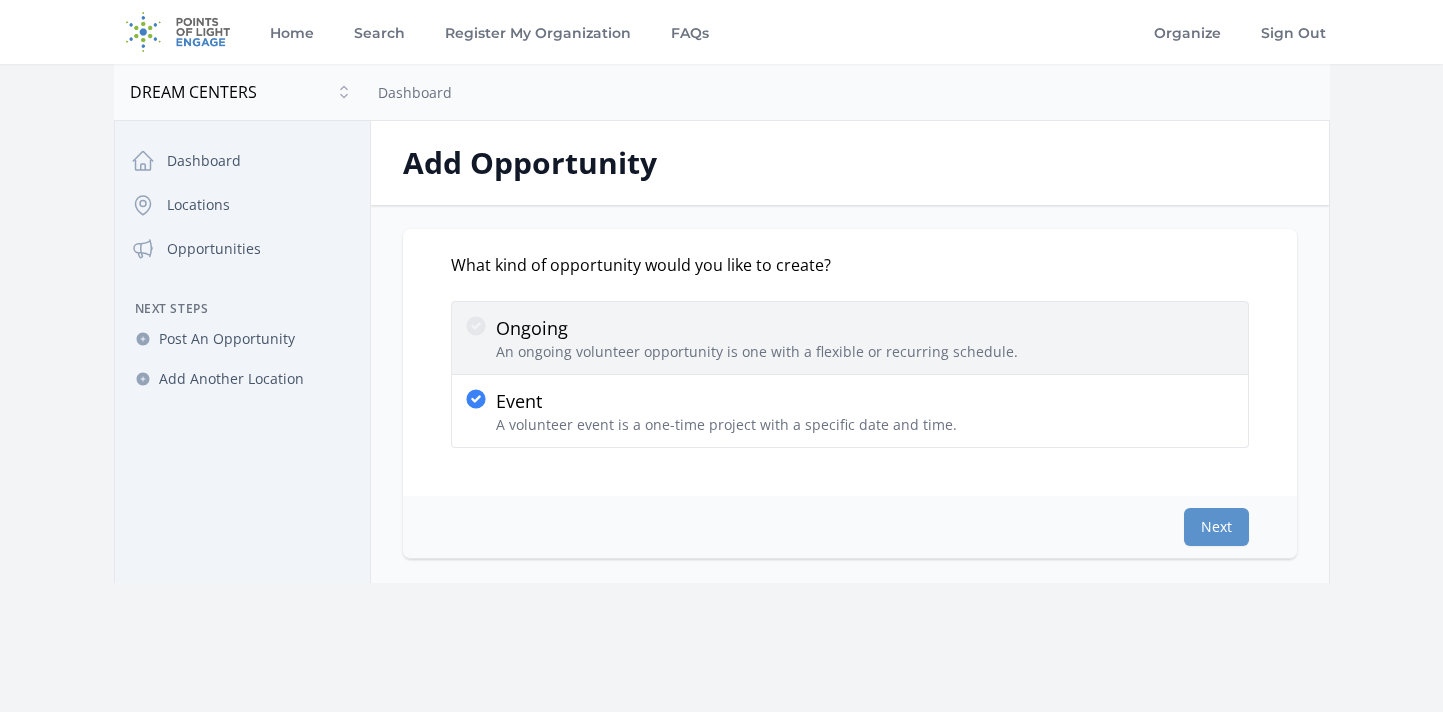 click on "An ongoing volunteer opportunity is one with a flexible or recurring schedule." at bounding box center (757, 352) 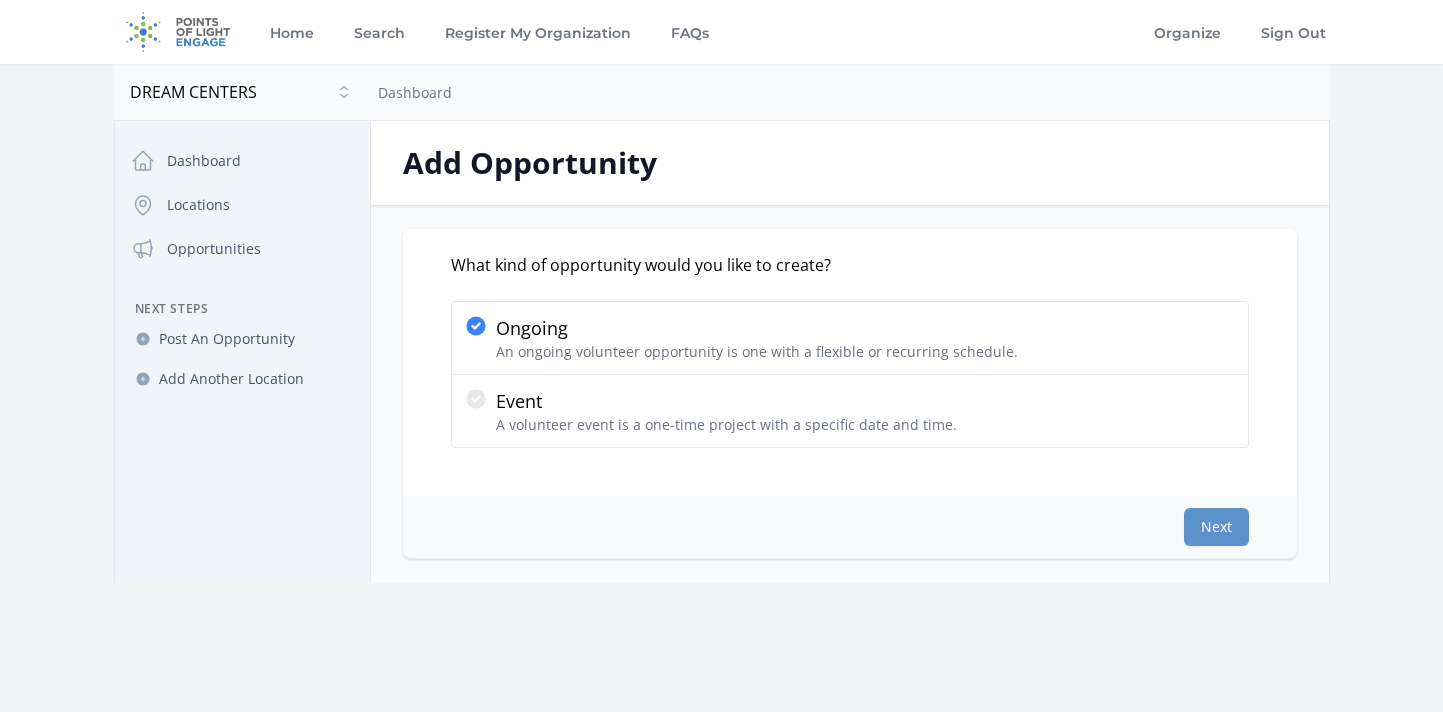 click on "Next" at bounding box center [850, 527] 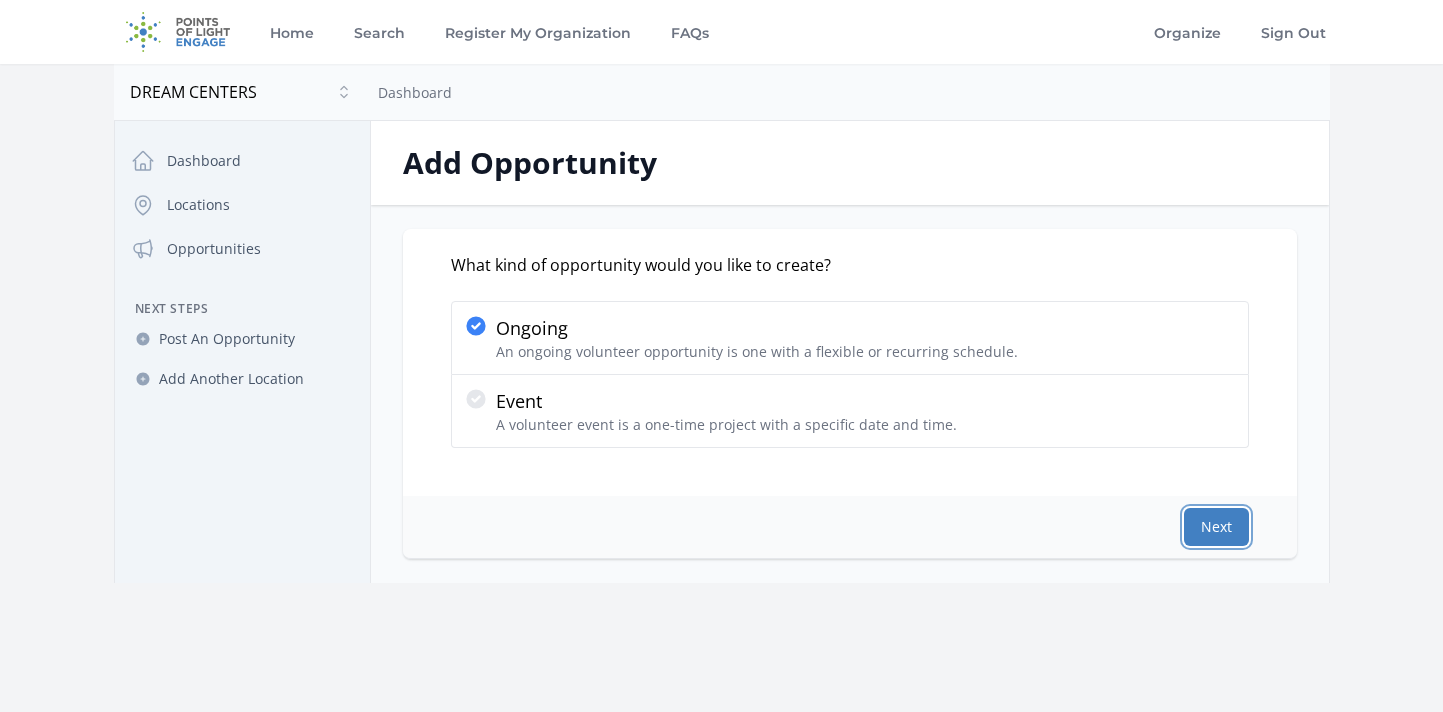 click on "Next" at bounding box center (1216, 527) 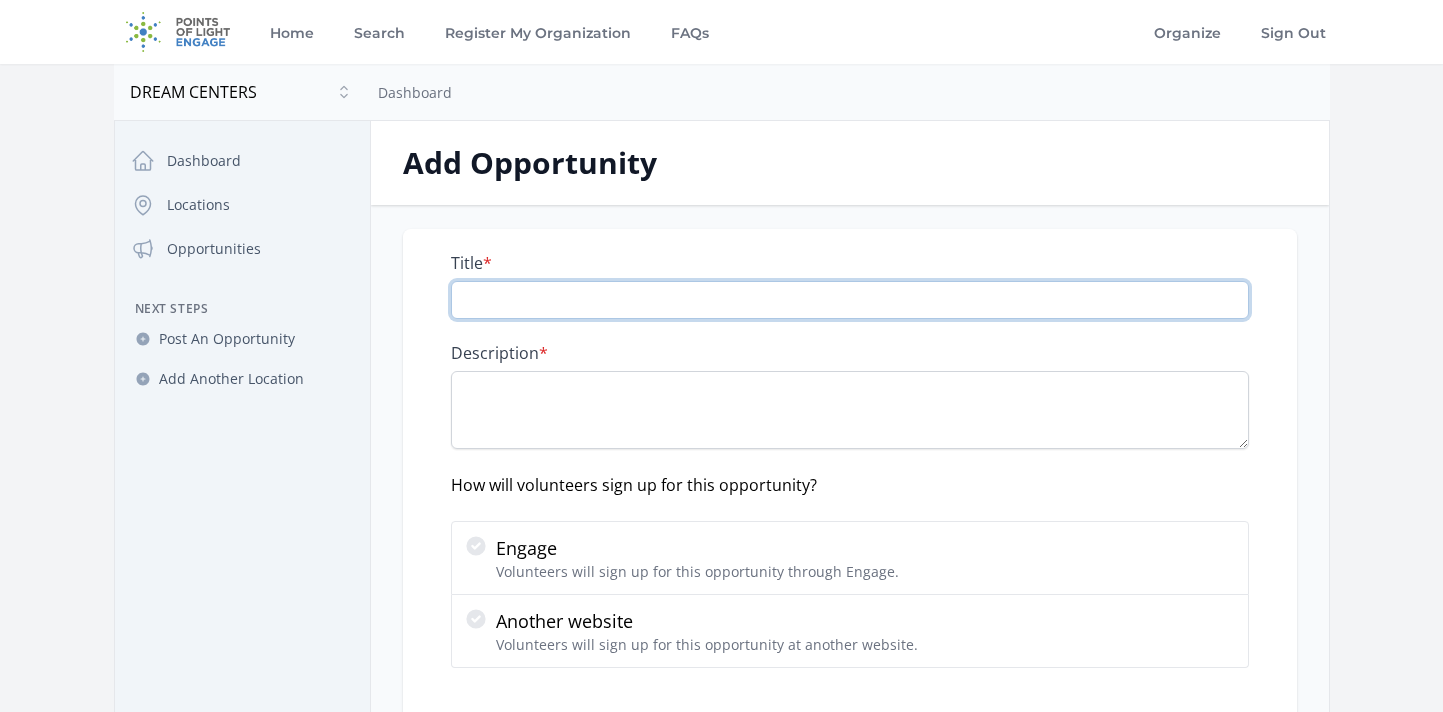 click on "Title  *" at bounding box center (850, 300) 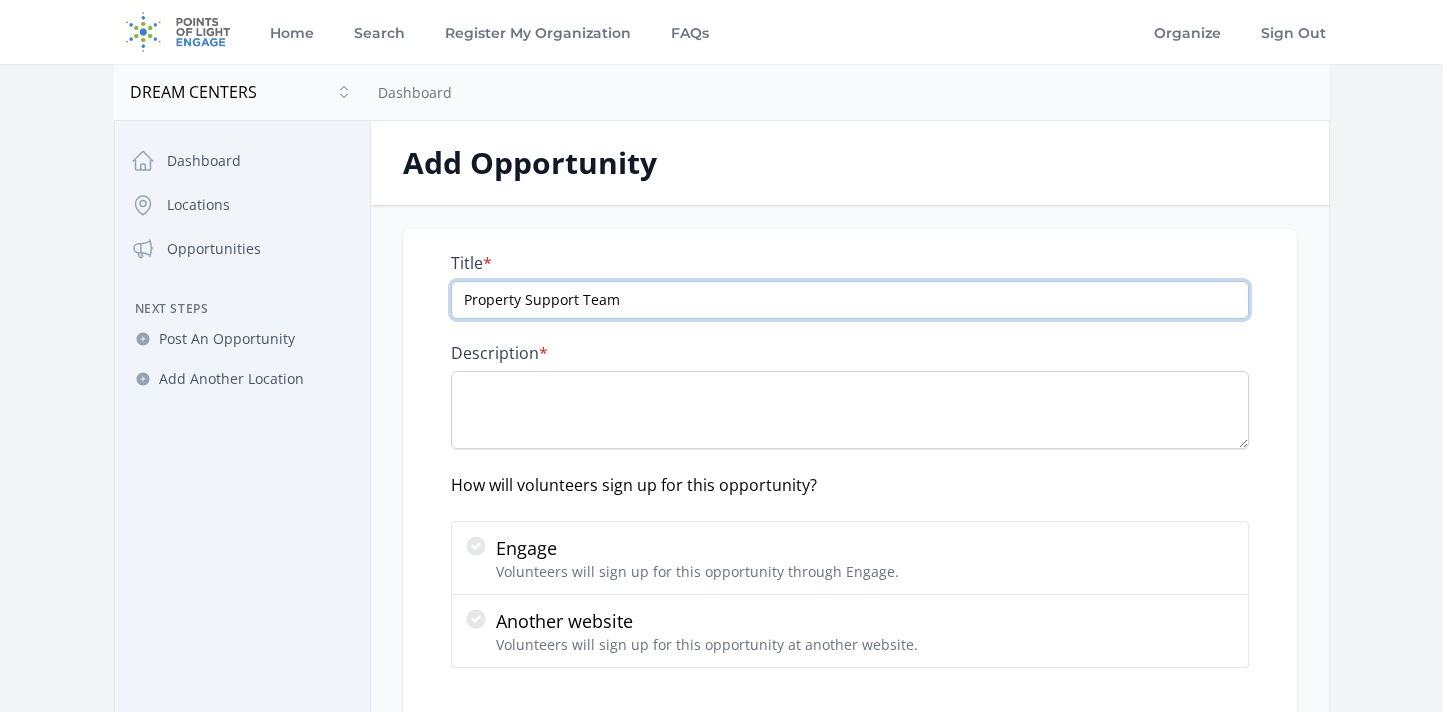 type on "Property Support Team" 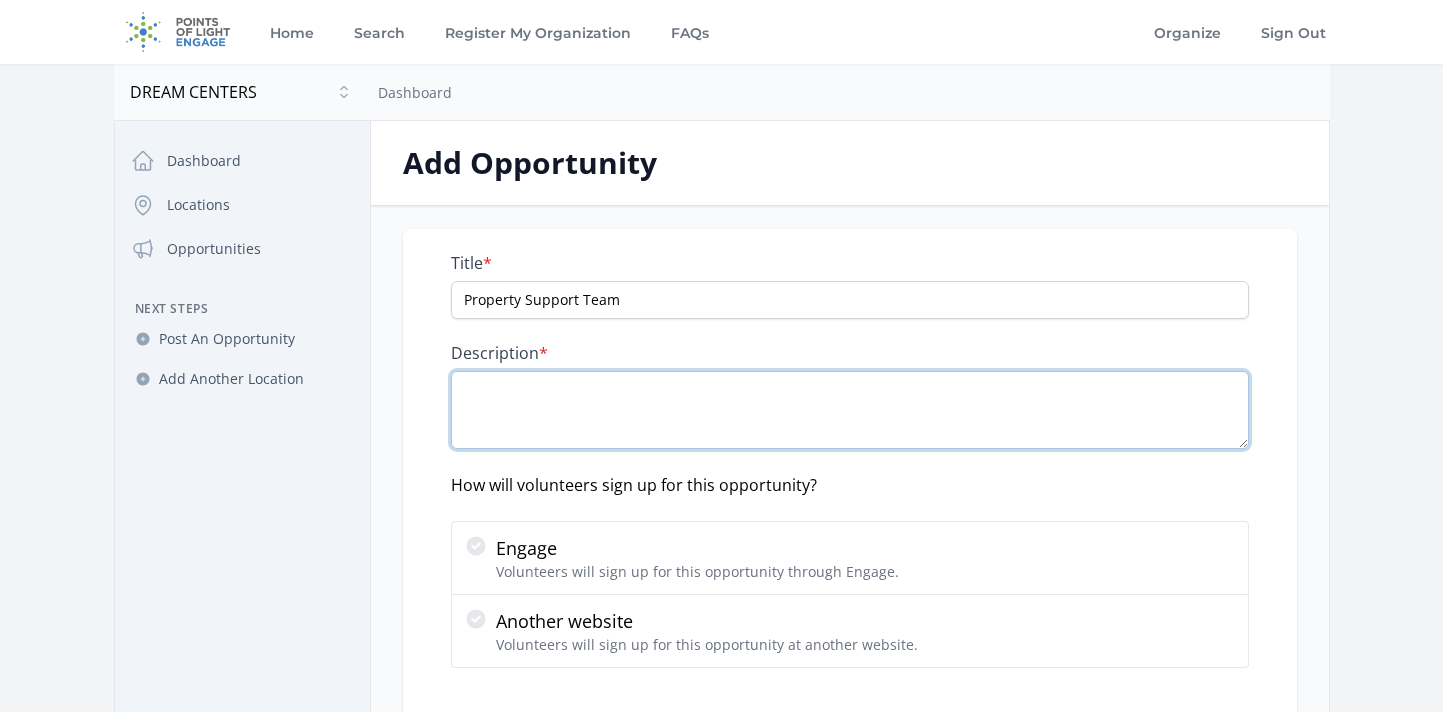 paste on "Join the Property Support Team and make a hands-on impact by maintaining a safe, orderly, and caring environment for families. Volunteers work alongside the Property Manager to complete light maintenance tasks like simple repairs, vehicle upkeep, and grounds care. If you’re trustworthy, practical, and love serving behind the scenes, this is the role for you!" 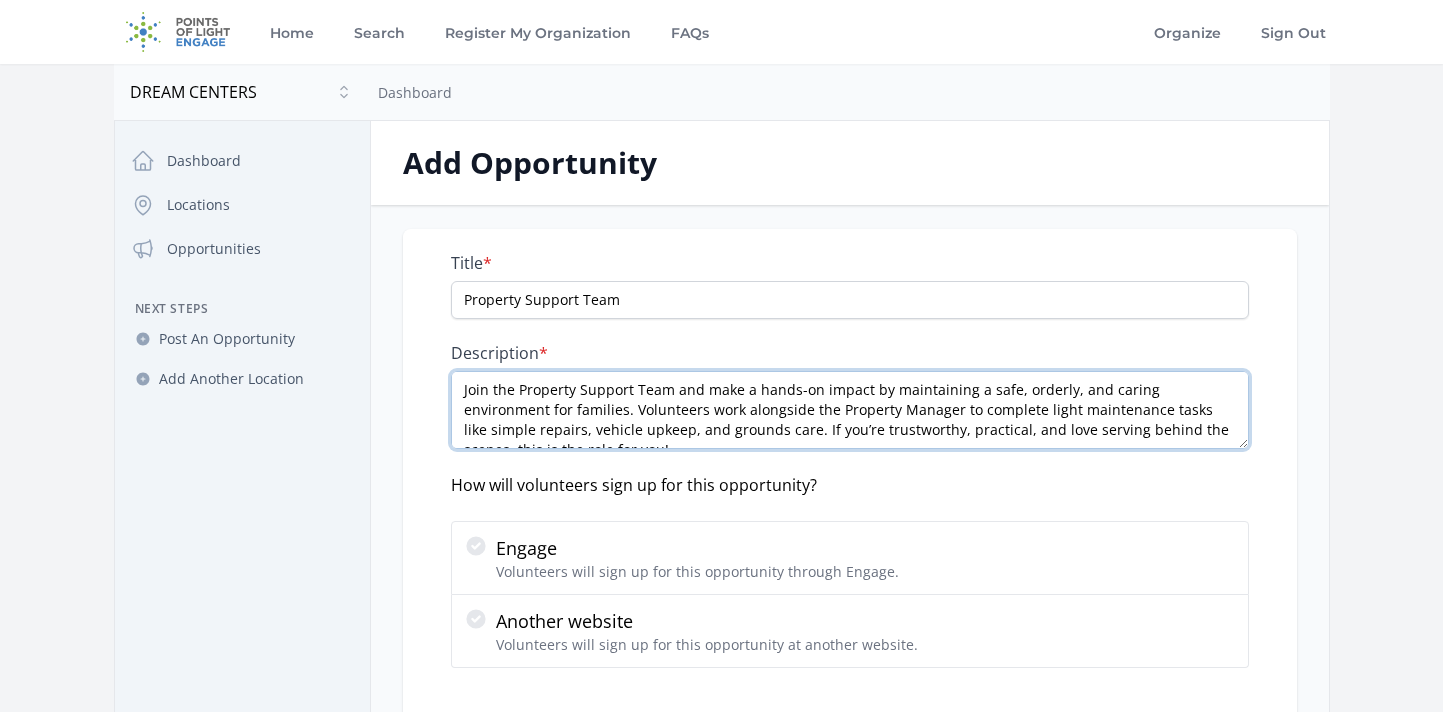 scroll, scrollTop: 11, scrollLeft: 0, axis: vertical 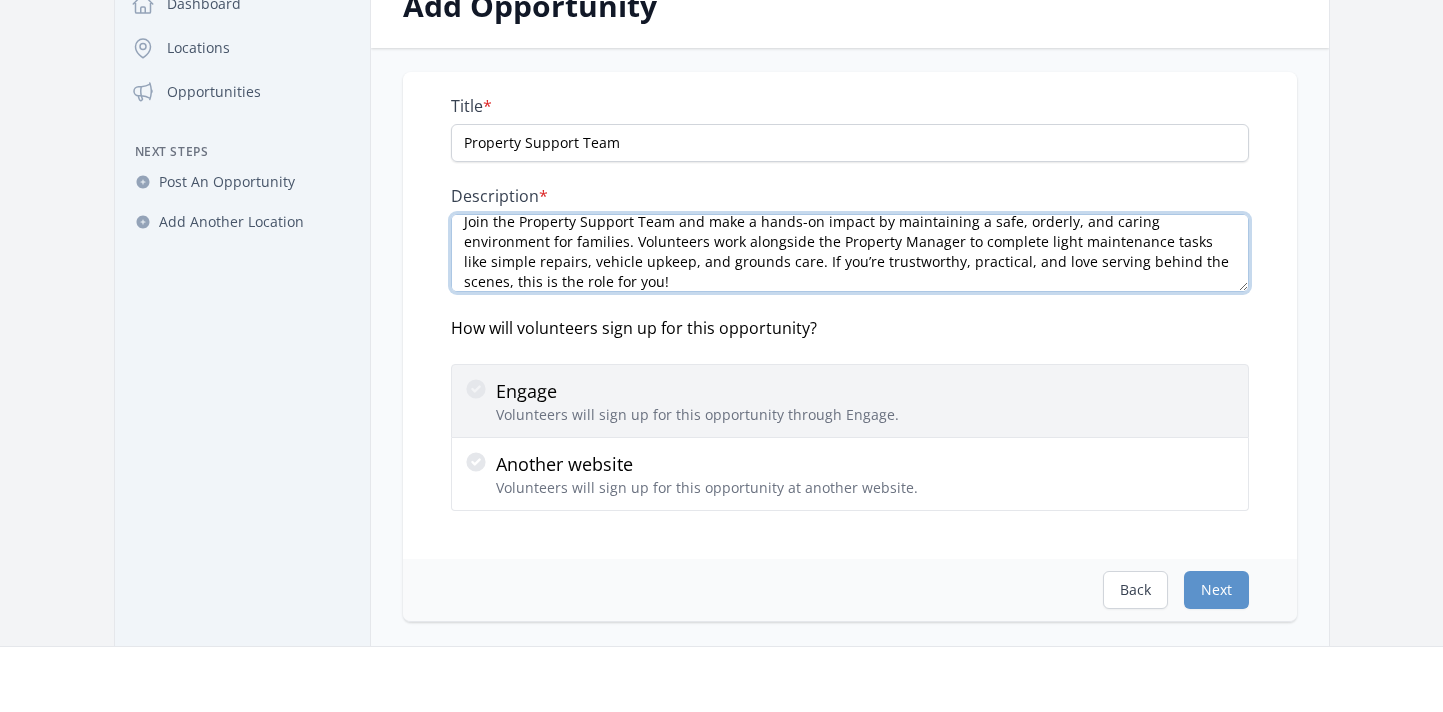 type on "Join the Property Support Team and make a hands-on impact by maintaining a safe, orderly, and caring environment for families. Volunteers work alongside the Property Manager to complete light maintenance tasks like simple repairs, vehicle upkeep, and grounds care. If you’re trustworthy, practical, and love serving behind the scenes, this is the role for you!" 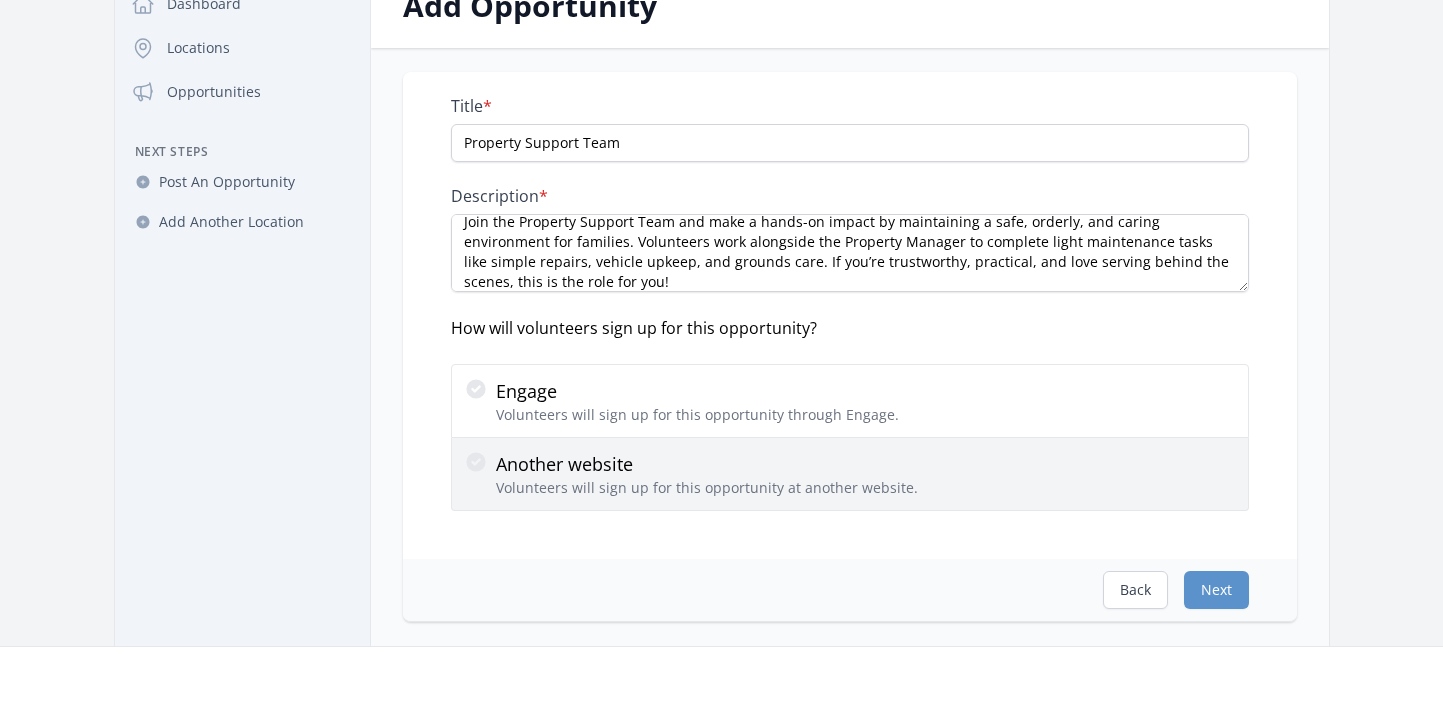 drag, startPoint x: 738, startPoint y: 411, endPoint x: 711, endPoint y: 481, distance: 75.026665 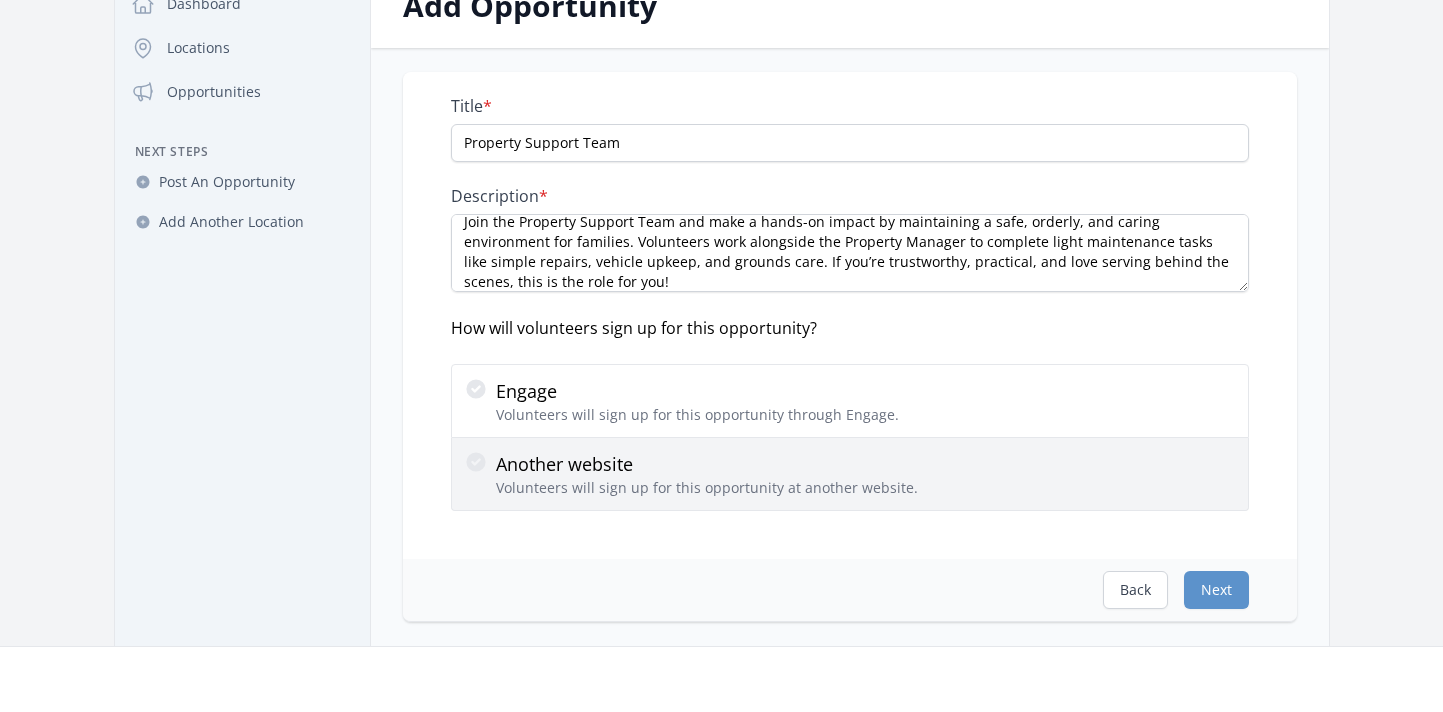 click on "Engage
Volunteers will sign up for this opportunity through Engage.
Another website
Volunteers will sign up for this opportunity at another website." at bounding box center [850, 437] 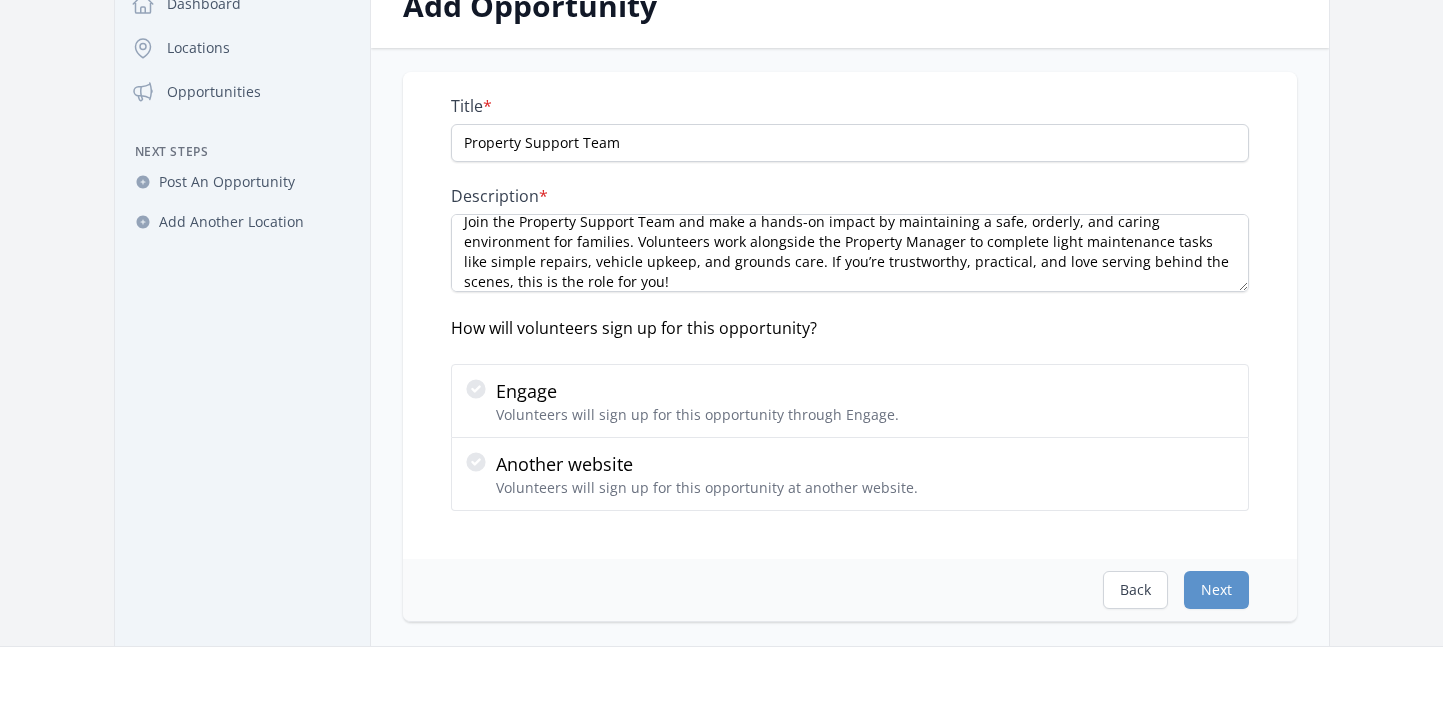 click on "Dashboard
Locations
Opportunities
Next Steps
Post An Opportunity
Add Another Location" at bounding box center (242, 307) 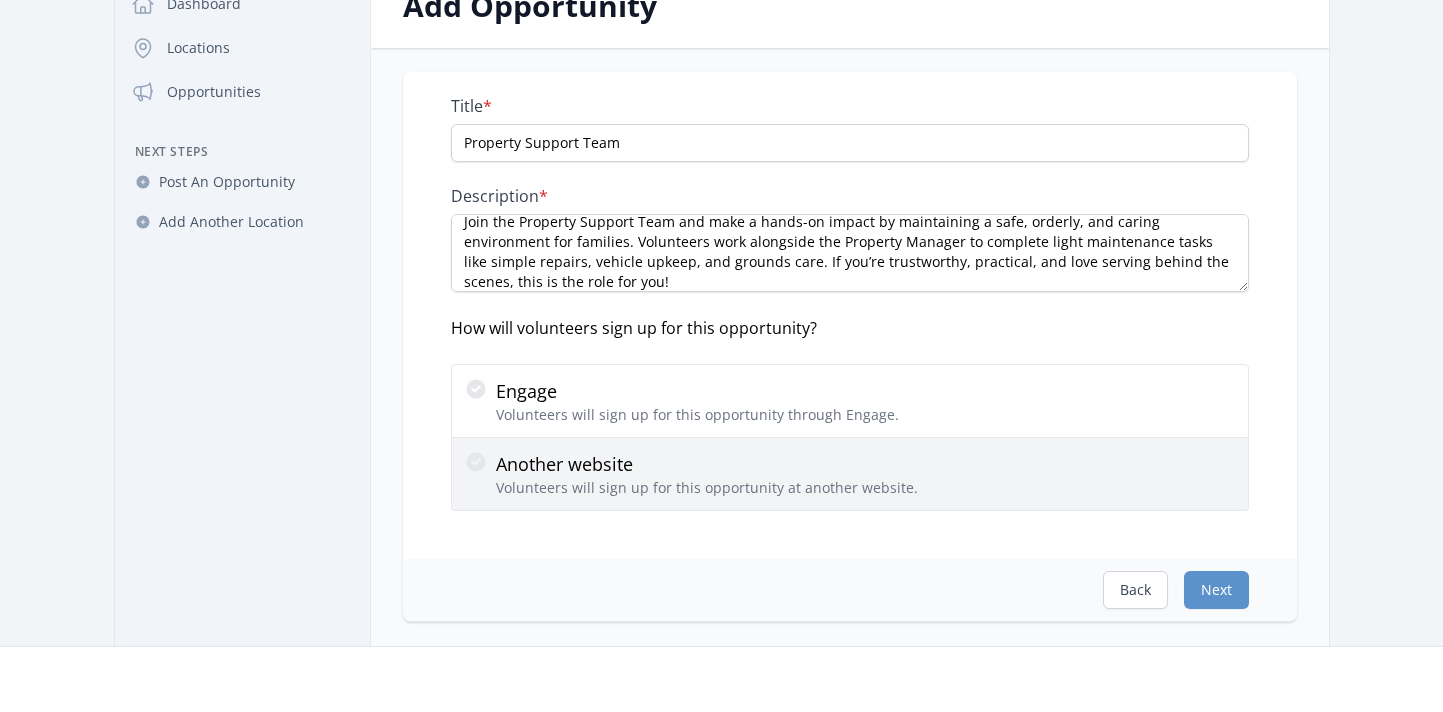 click on "Volunteers will sign up for this opportunity at another website." at bounding box center [707, 488] 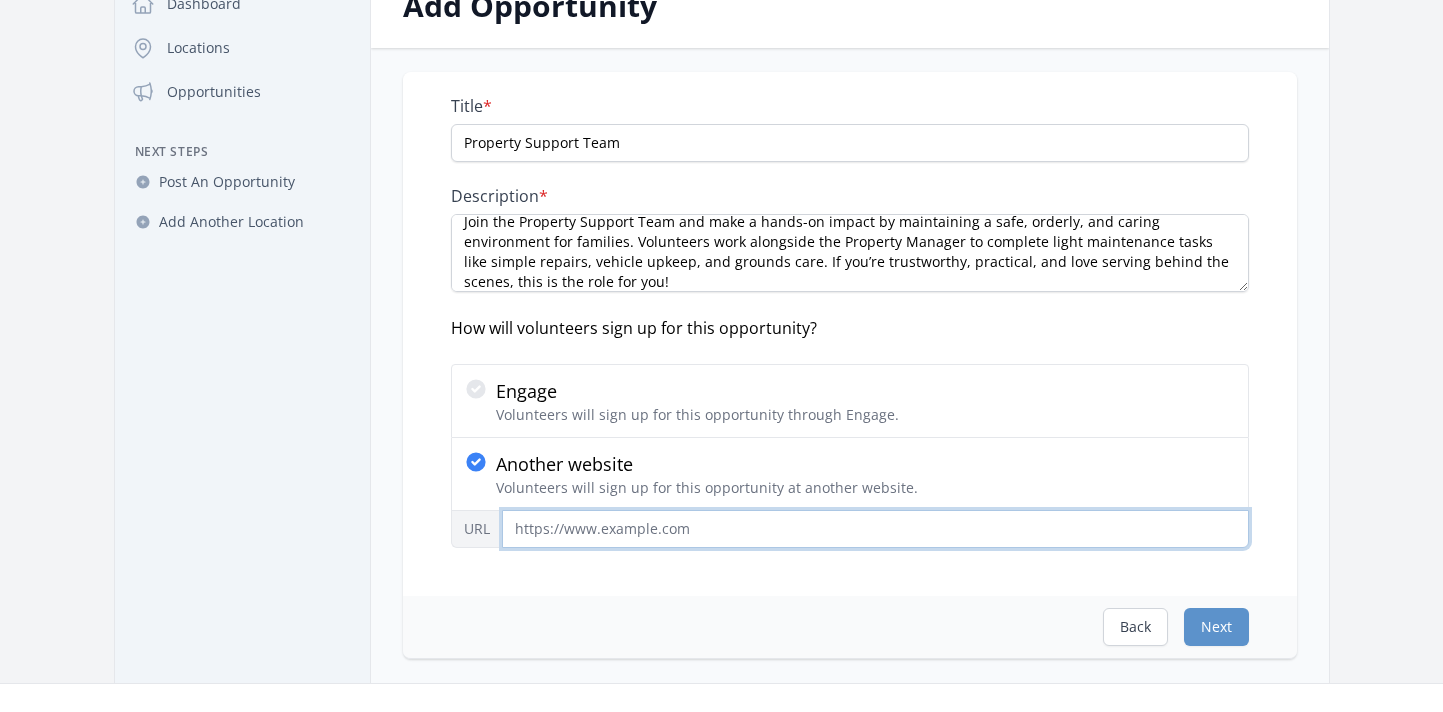 click on "URL" at bounding box center (875, 529) 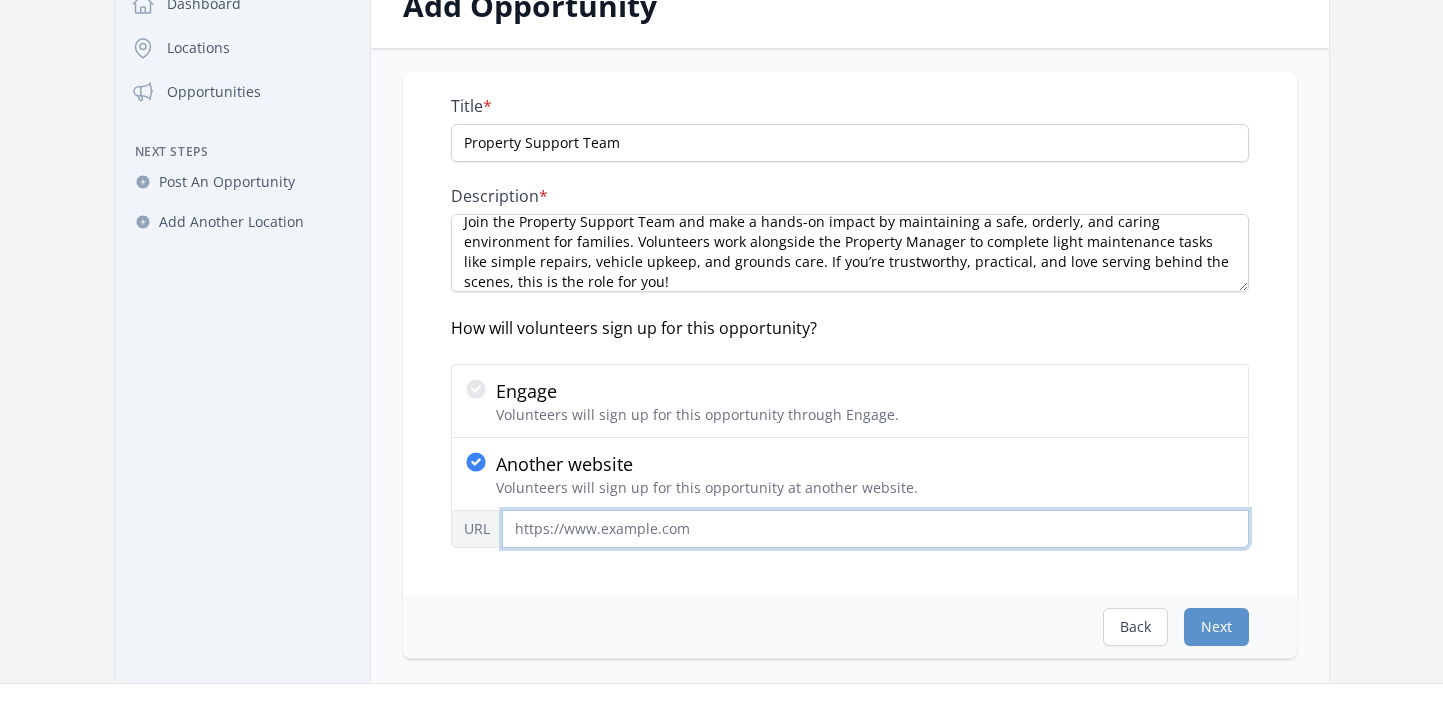 paste on "https://dreamcenters.com/volunteer-opportunities/" 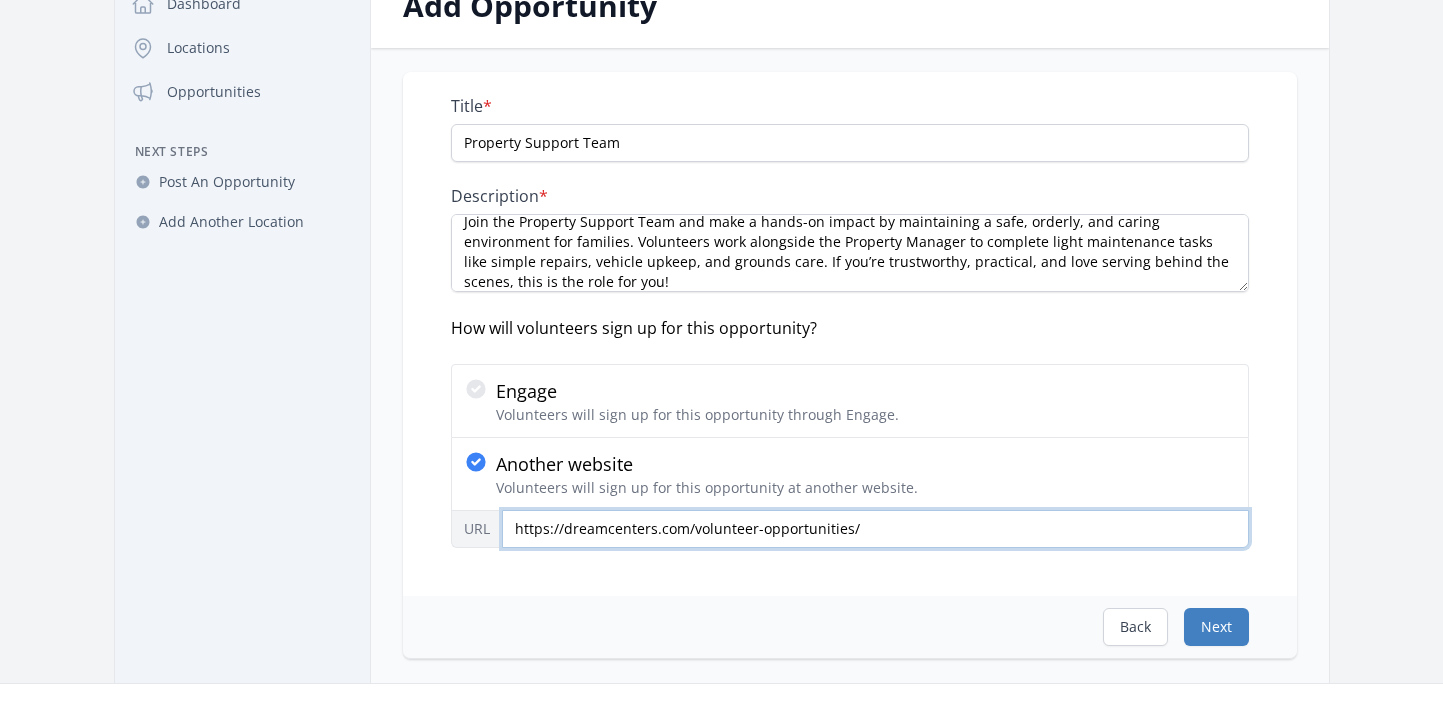 type on "https://dreamcenters.com/volunteer-opportunities/" 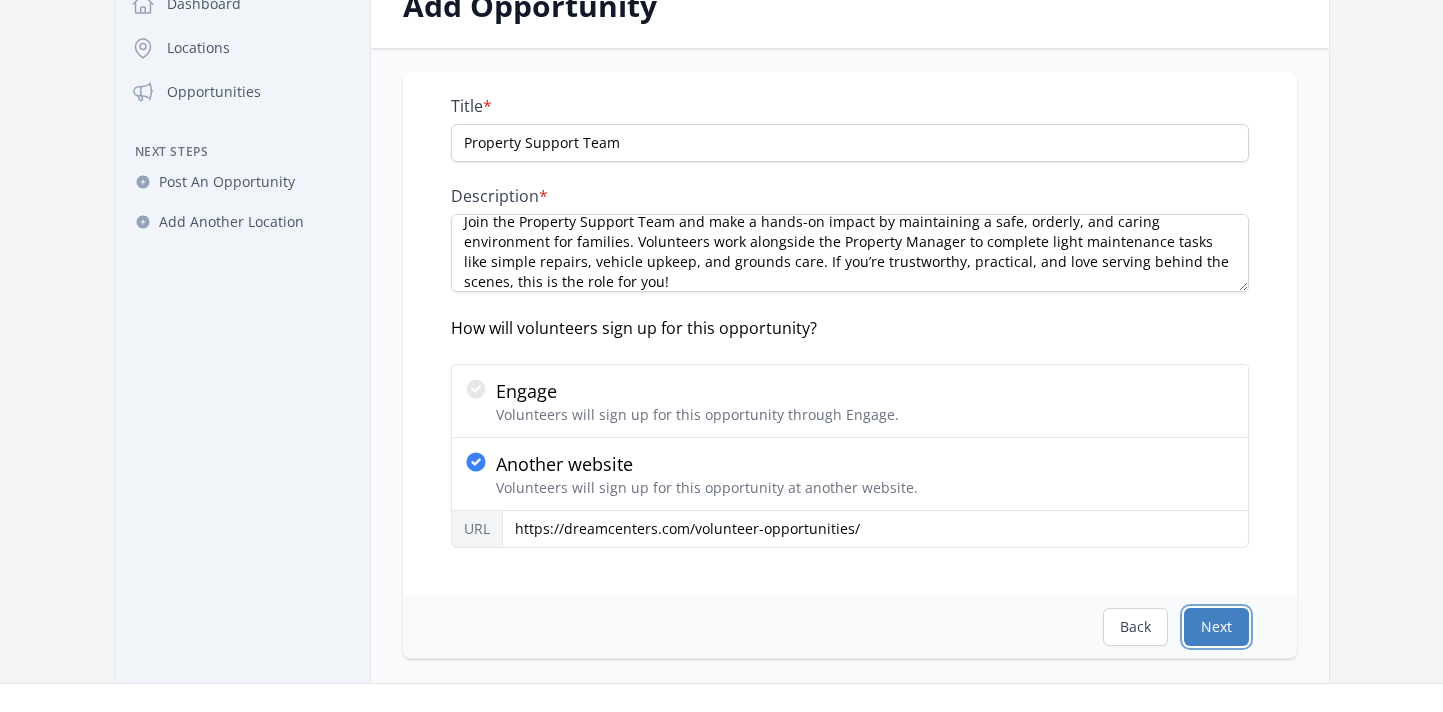 click on "Next" at bounding box center [1216, 627] 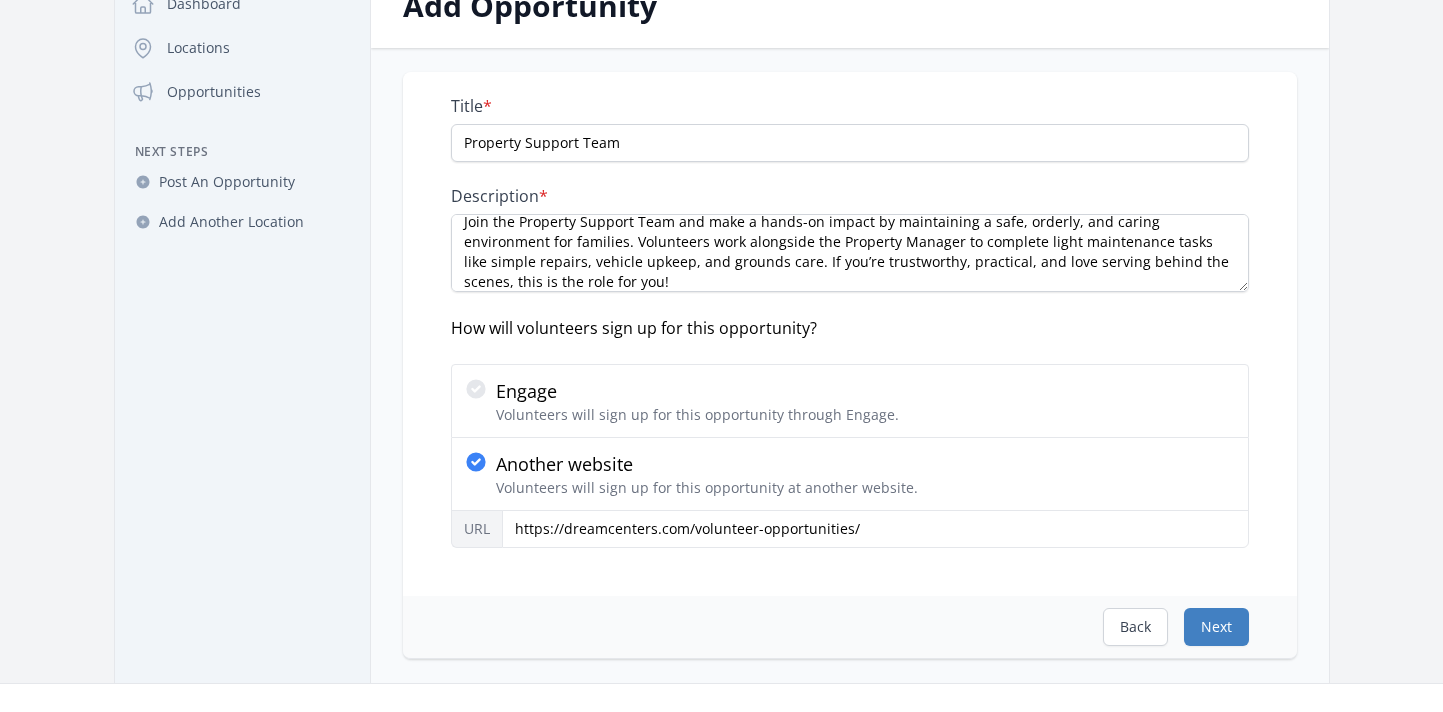 scroll, scrollTop: 0, scrollLeft: 0, axis: both 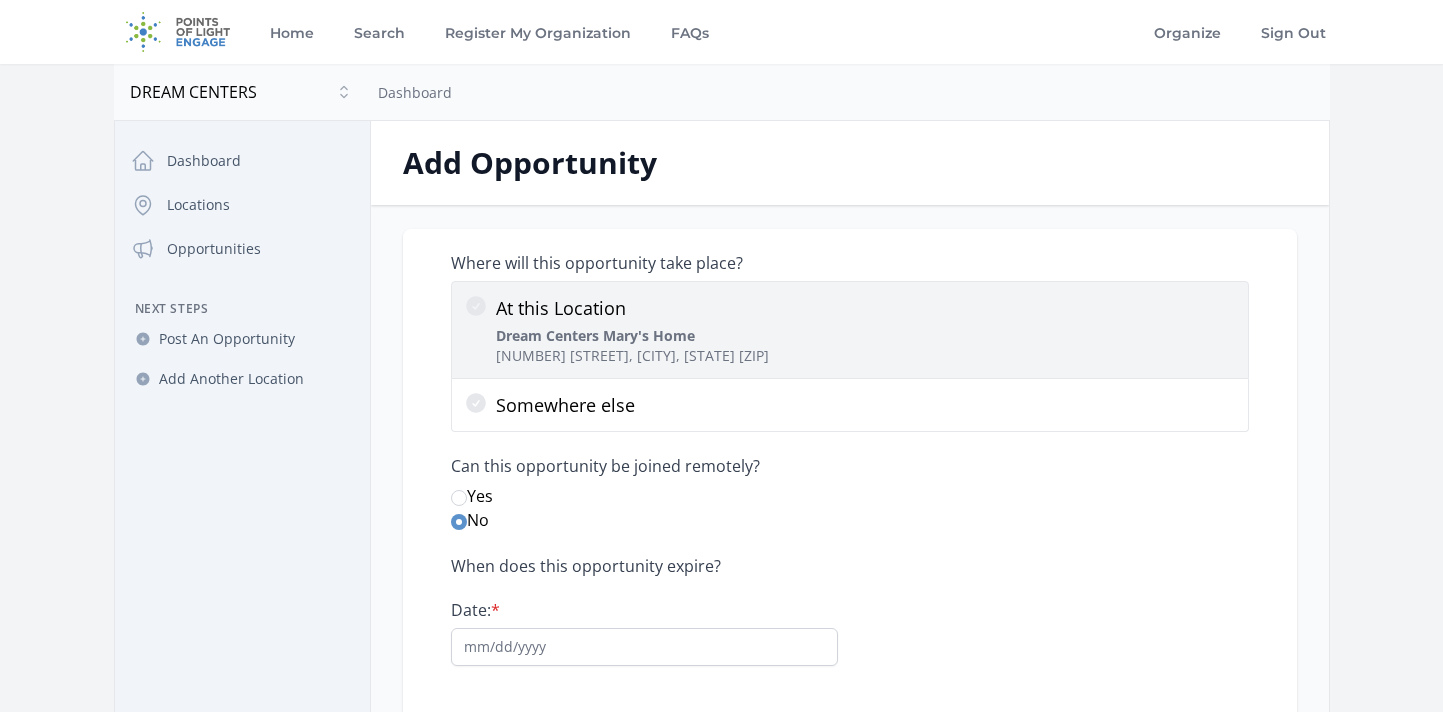 click on "Dream Centers Mary's Home
3657 Michigan Ave, Colorado Springs, CO 80910" at bounding box center (632, 346) 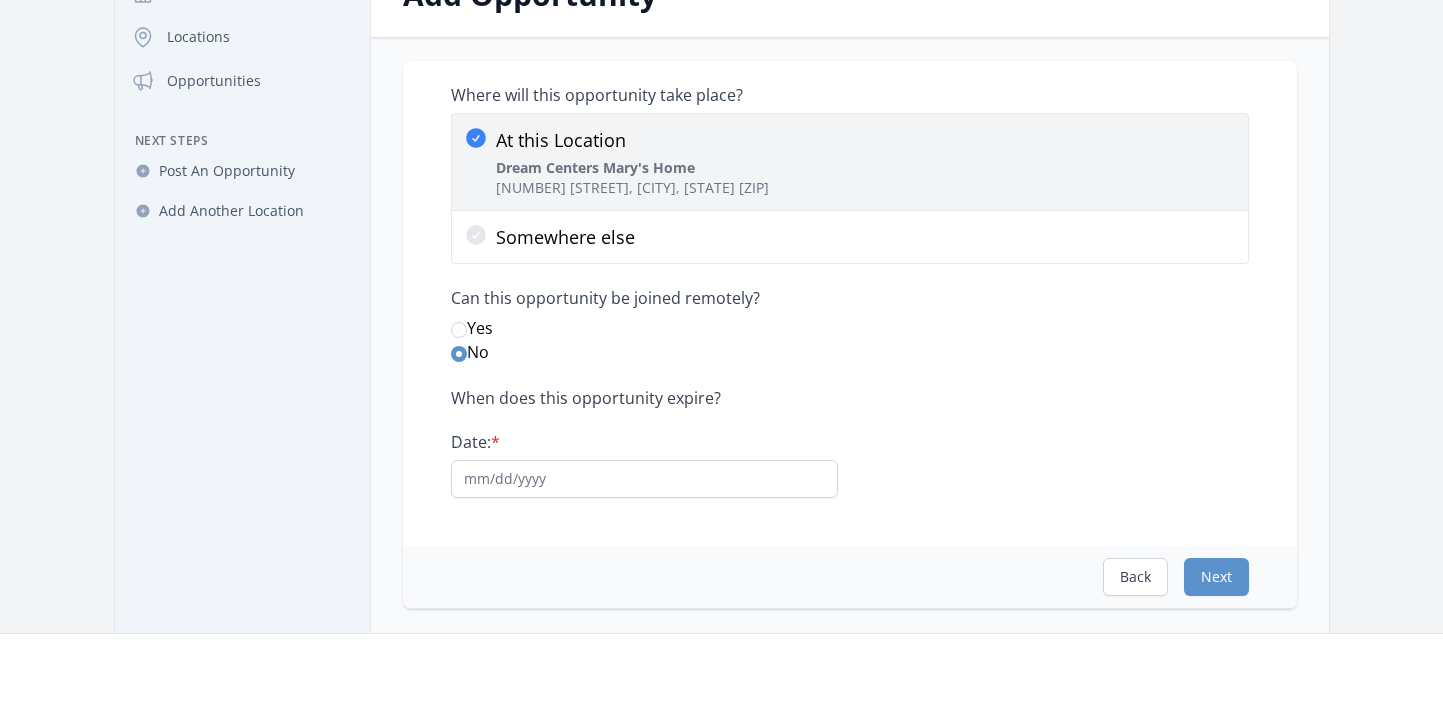 scroll, scrollTop: 175, scrollLeft: 0, axis: vertical 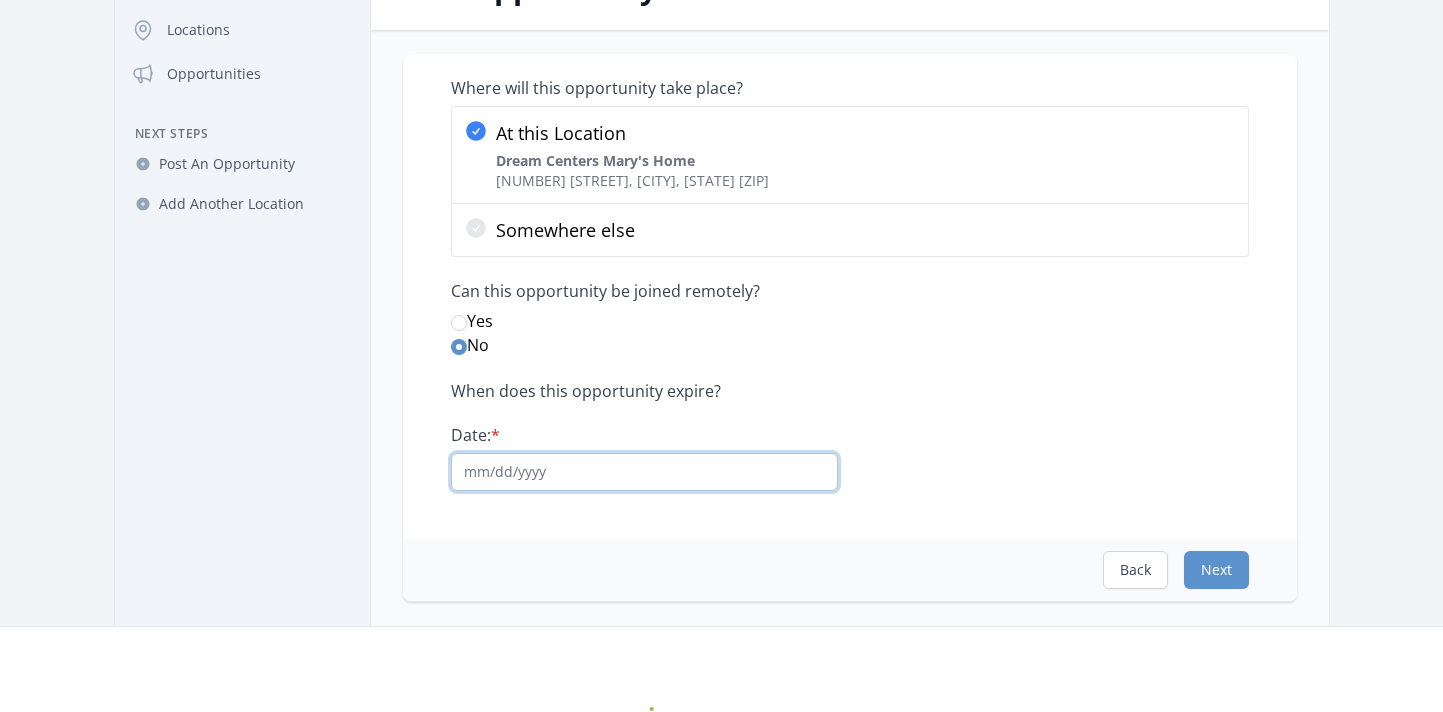 click on "Date:  *" at bounding box center [644, 472] 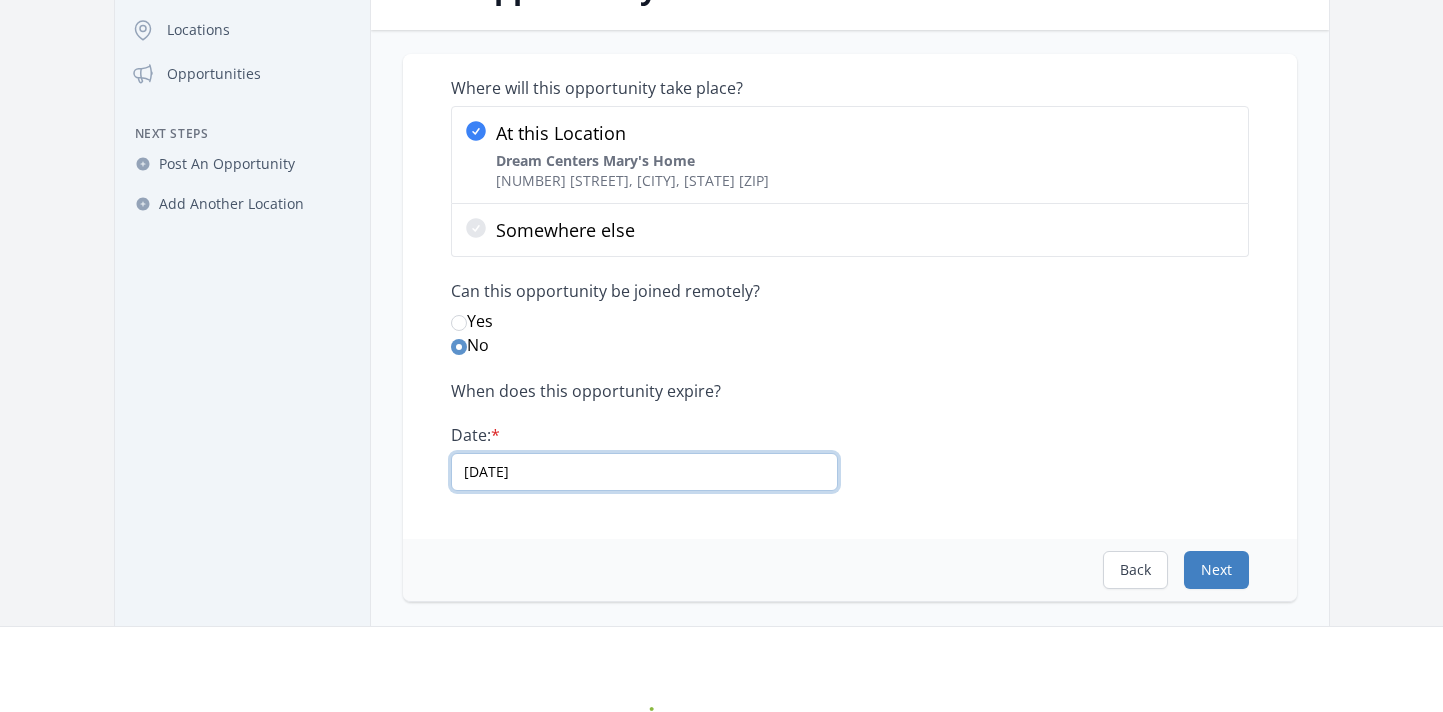 type on "01/01/2030" 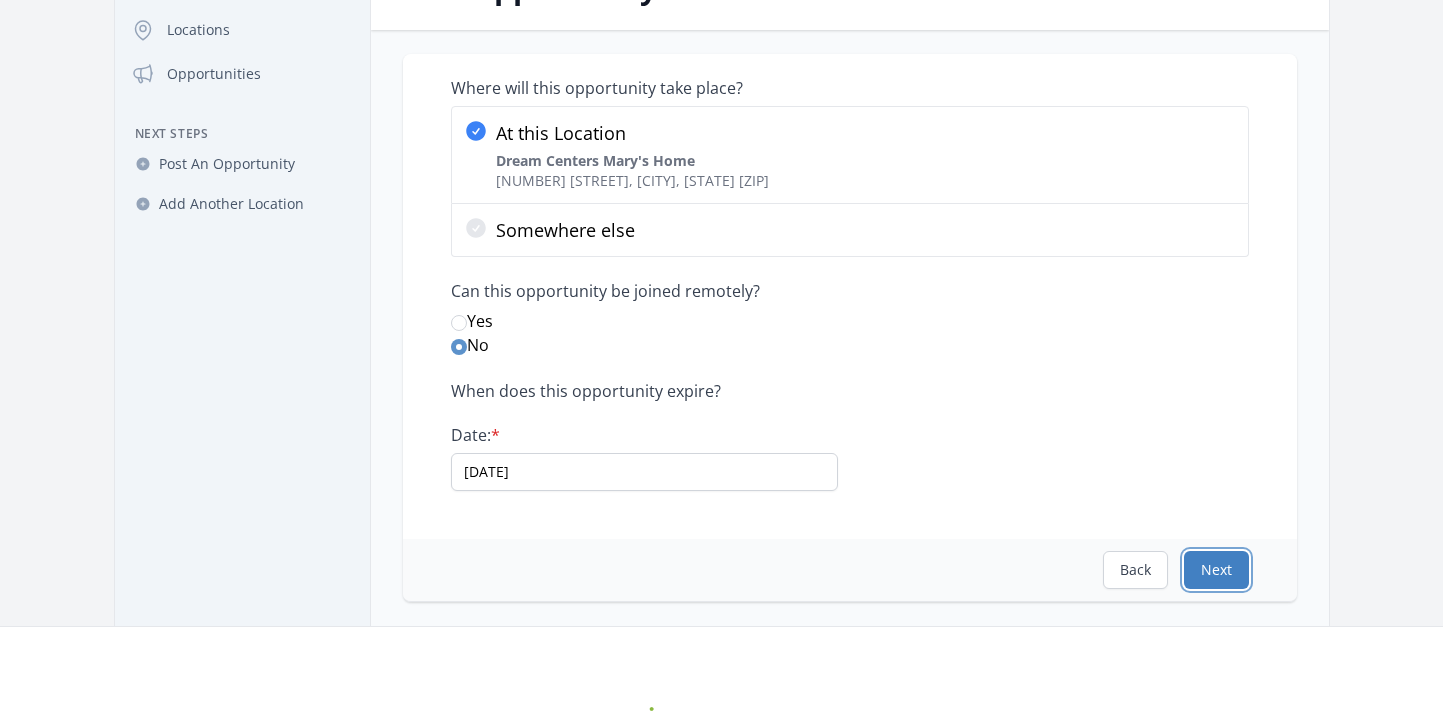 click on "Next" at bounding box center [1216, 570] 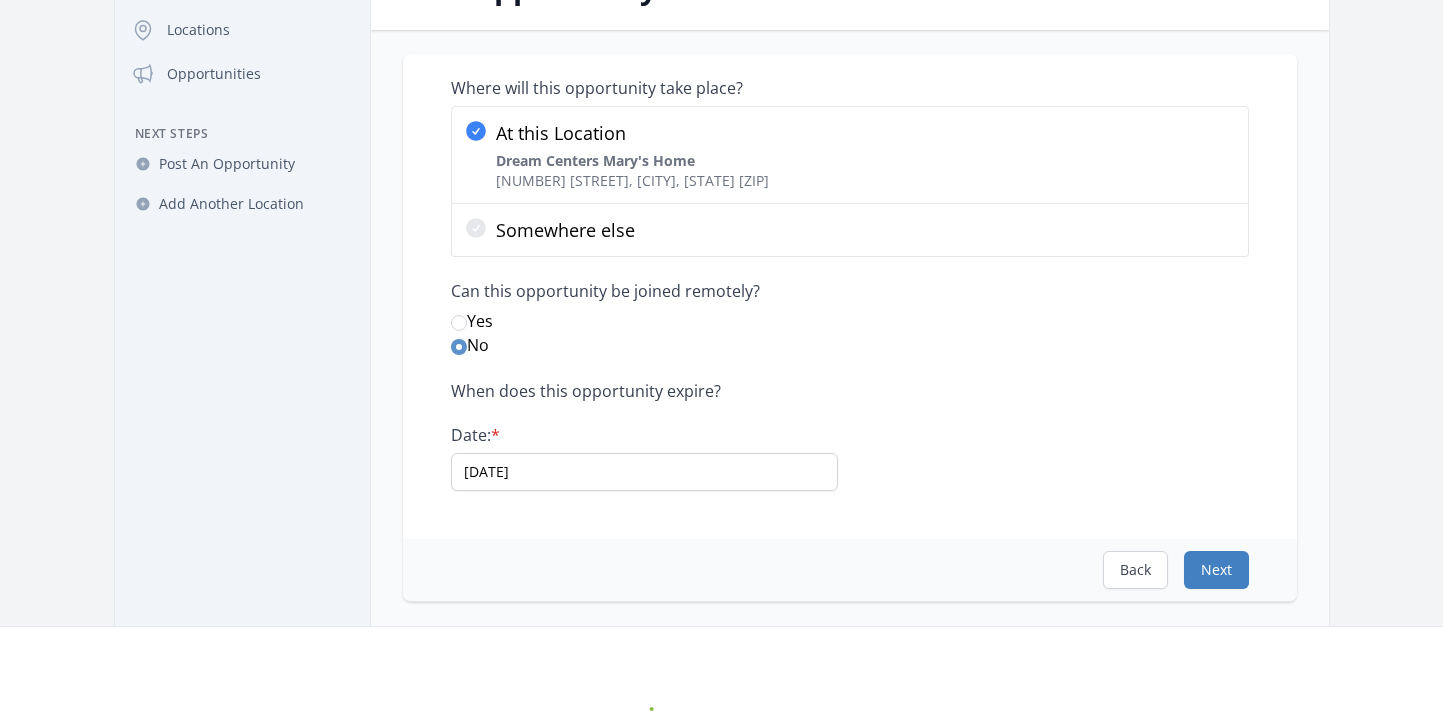 scroll, scrollTop: 0, scrollLeft: 0, axis: both 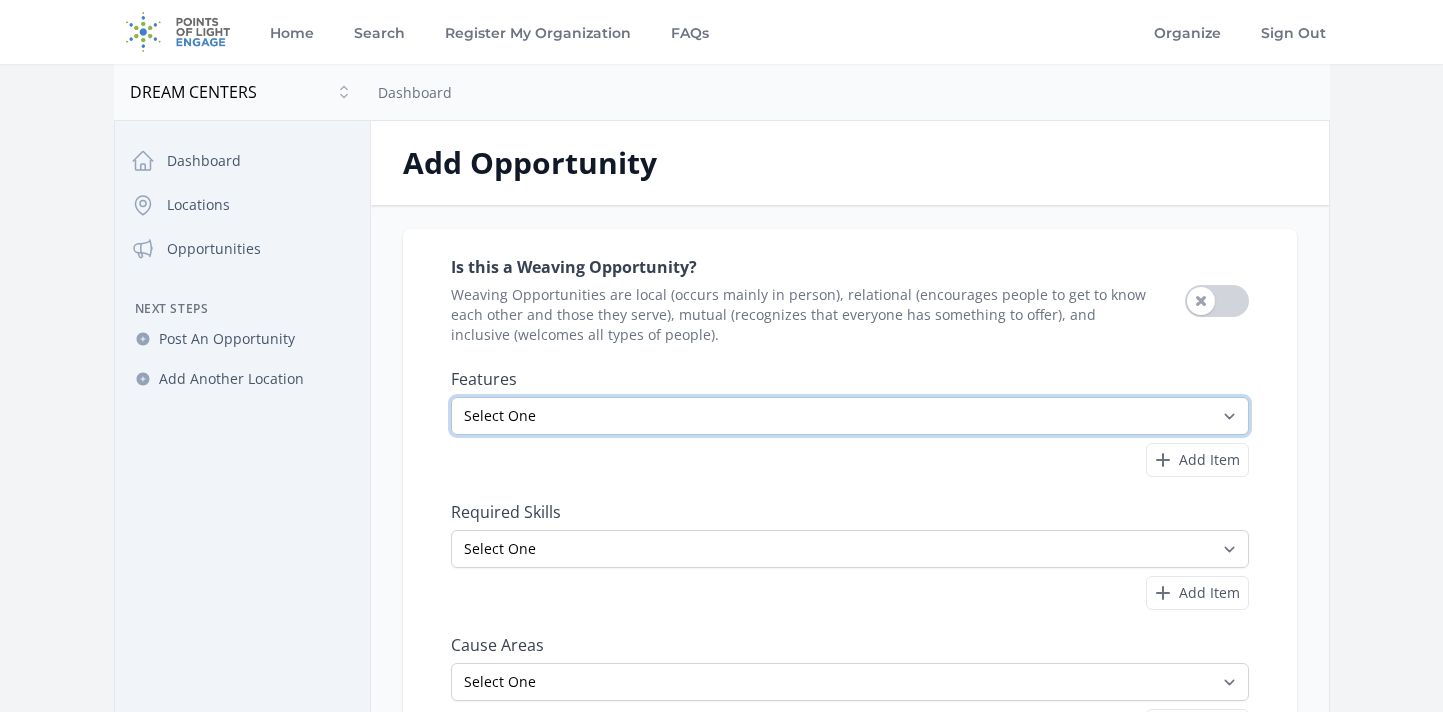 click on "Select One
All Ages
Court-Ordered Eligible
Good for Families
Good for Groups
Good for Kids
Good for Seniors
Good for Teens
Handicap Accessible
Indoor Activity
Involves Physical Labor
Minimum Age 18
Minimum Age 21
Outdoor Activity
Volunteer Abroad" at bounding box center [850, 416] 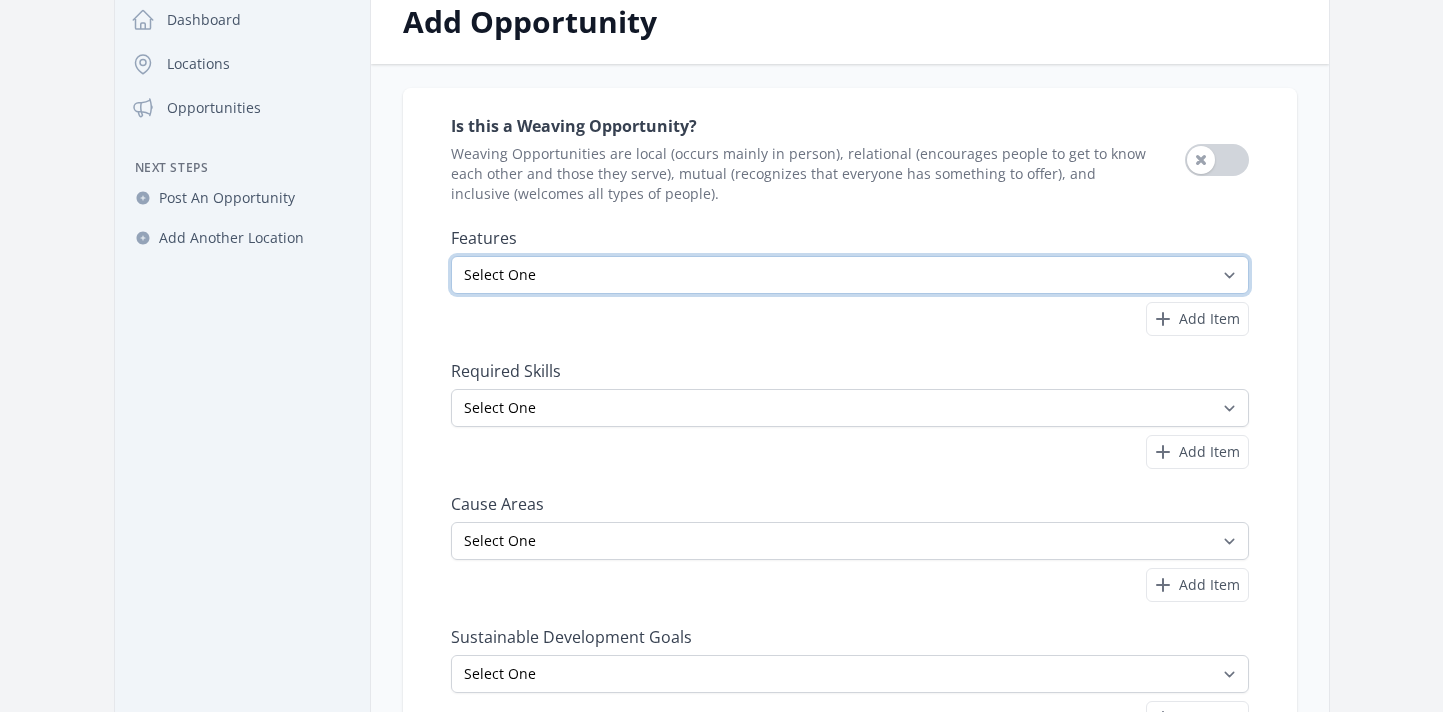 scroll, scrollTop: 151, scrollLeft: 0, axis: vertical 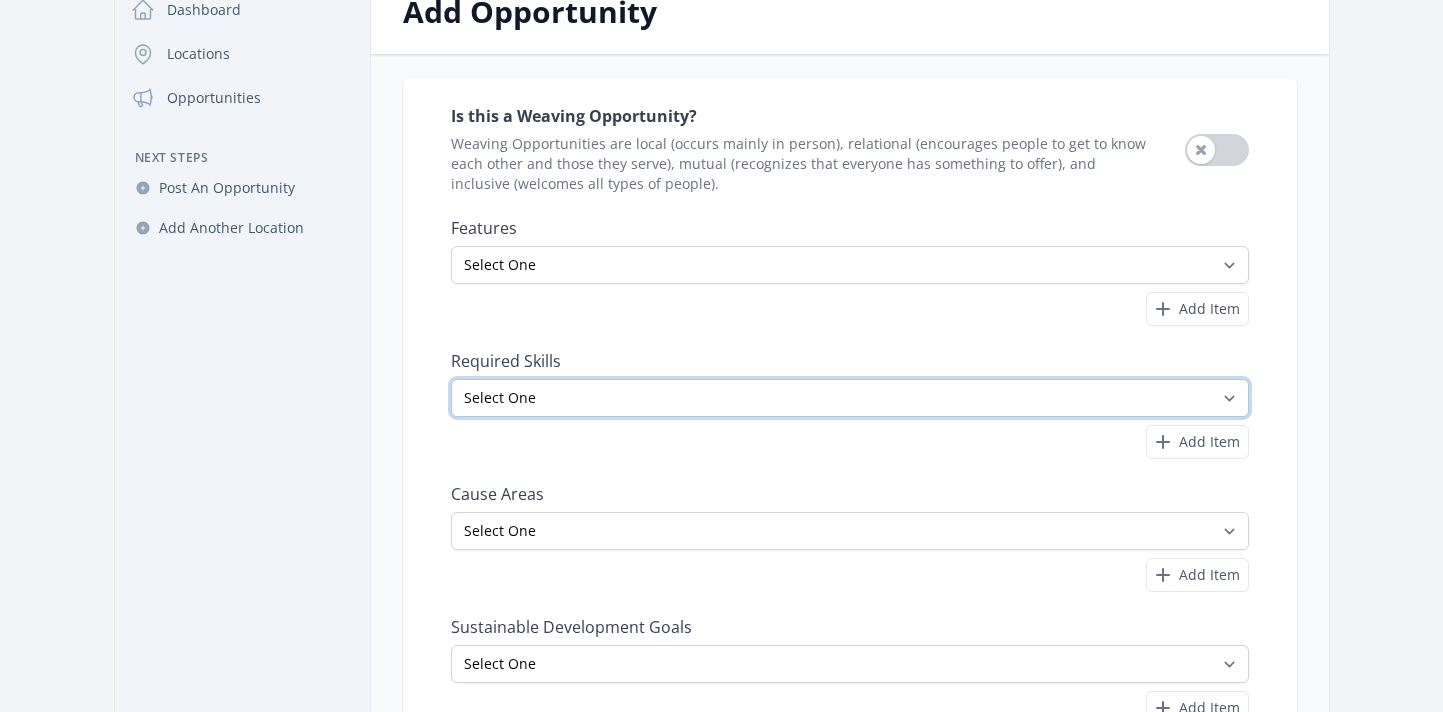 click on "Select One
Accounting
Advocacy
Administrative
Arts
Board Service
Business Skills
Caregiving
Coaching
Communications
Community Outreach
Data Science
Design
Driving
EMT
Event Support
Facilitation
Finance Firefighter Legal" at bounding box center (850, 398) 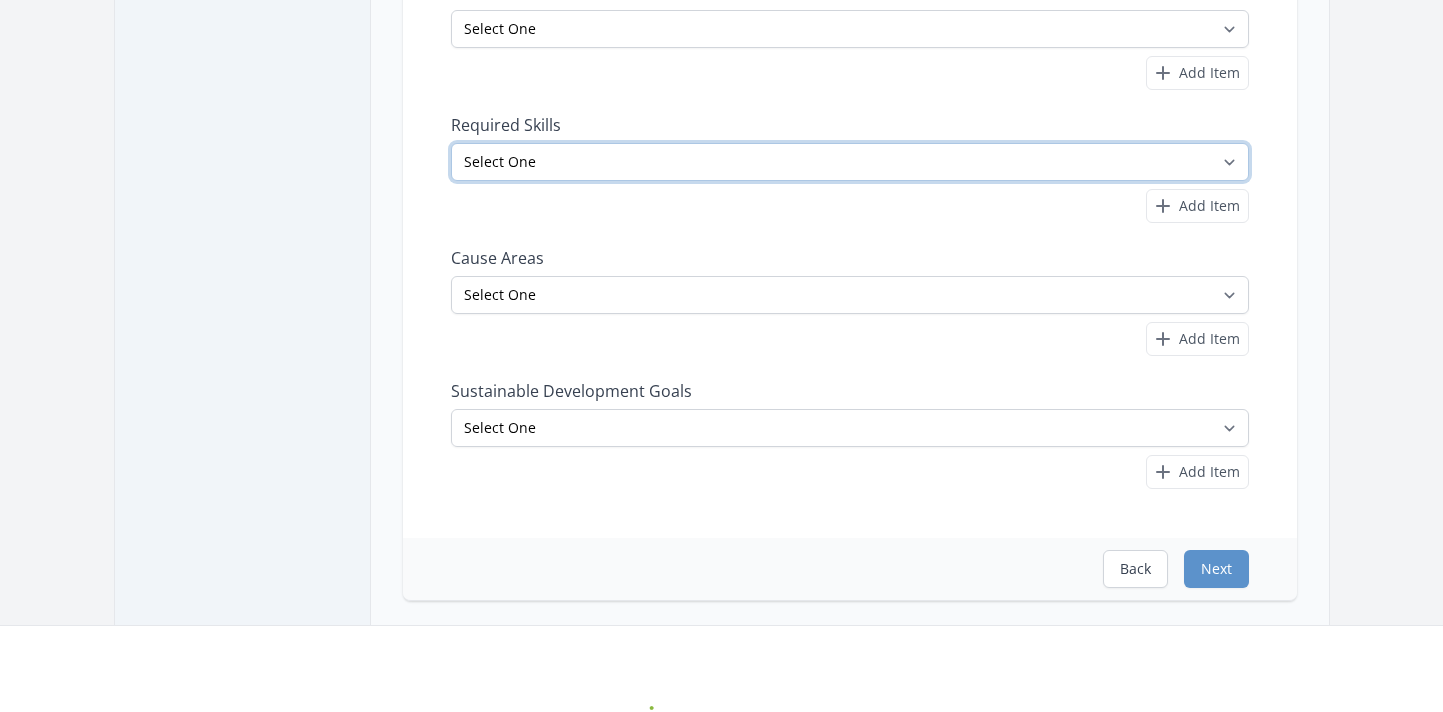 scroll, scrollTop: 390, scrollLeft: 0, axis: vertical 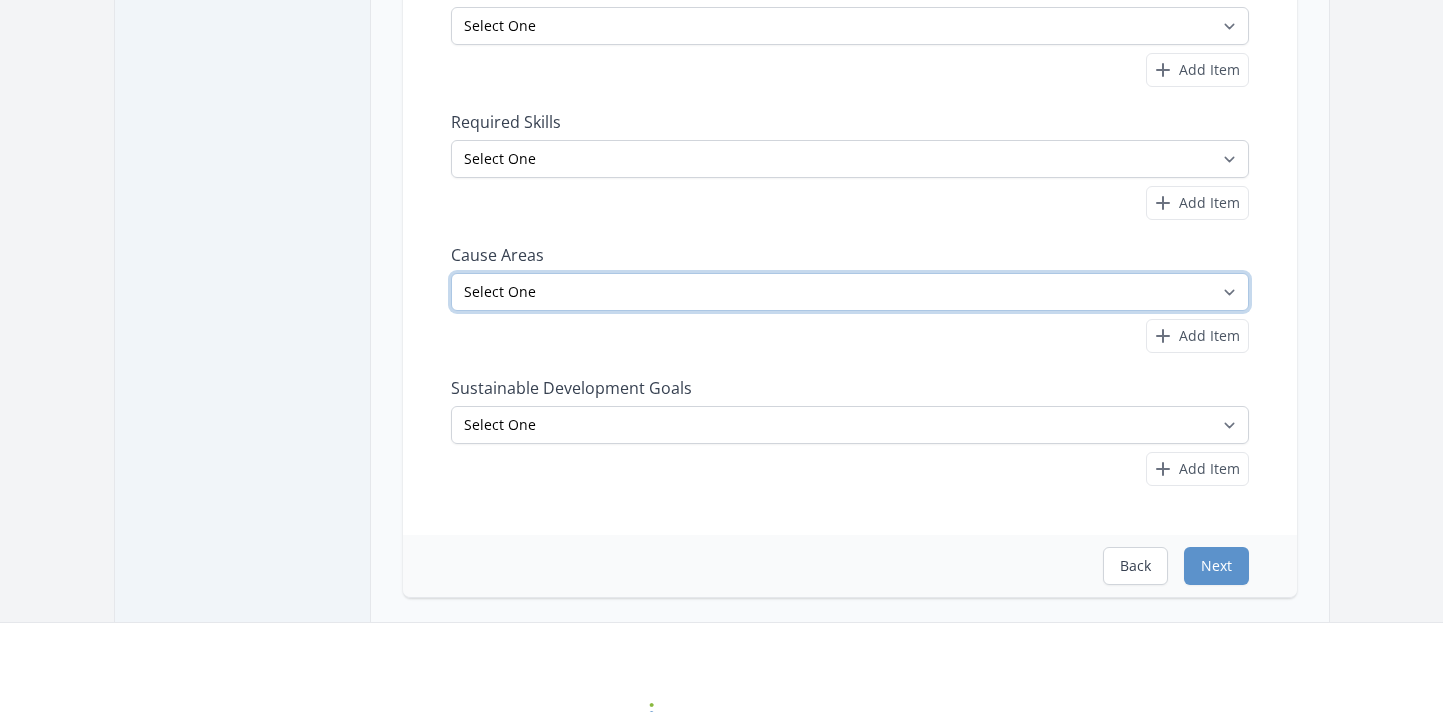click on "Select One
Adult Education
Animals
Arts & Culture
Children & Youth
Civil Rights
Community Strengthening
COVID-19
Digital Divide
Disabilities
Disaster Response & Recovery
Education
Environment
Family Services
Food Insecurity
Health & Wellness
Homelessness Hunger STEM" at bounding box center [850, 292] 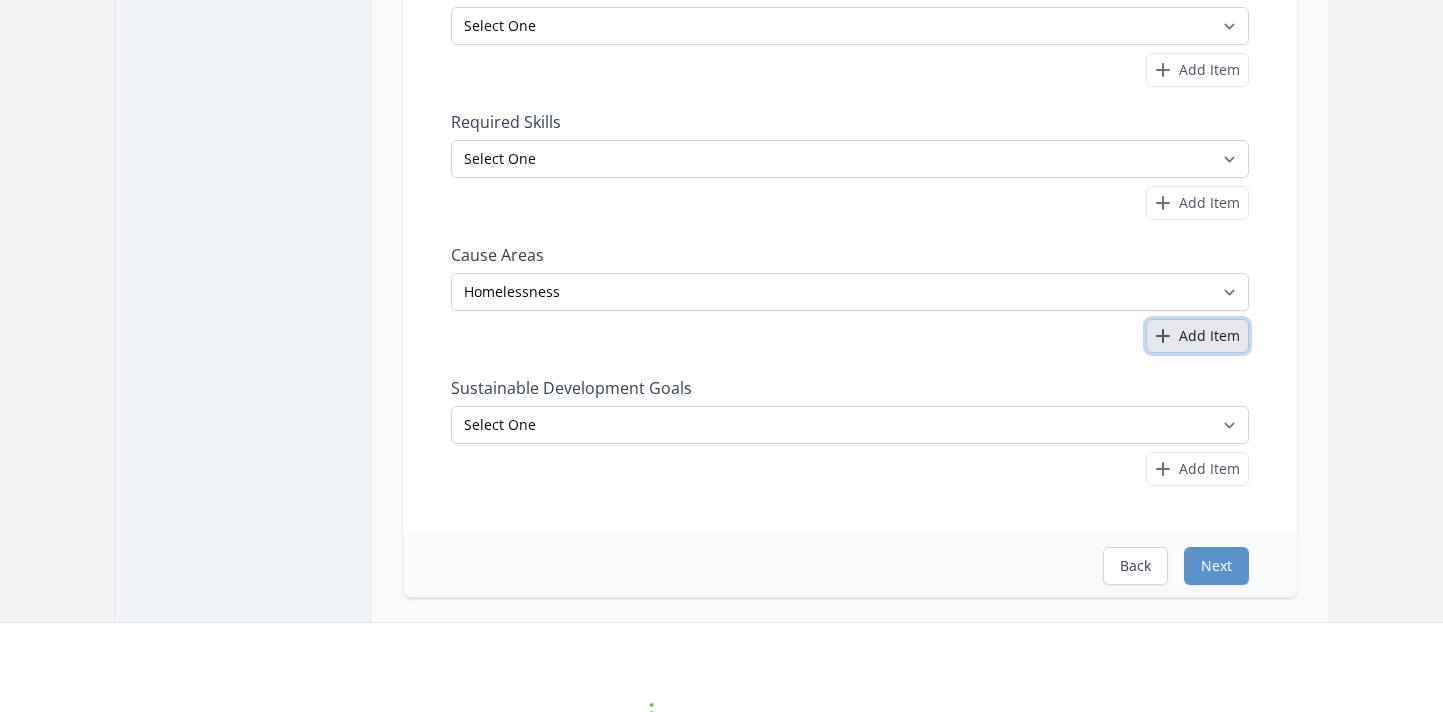 click on "Add Item" at bounding box center (1197, 336) 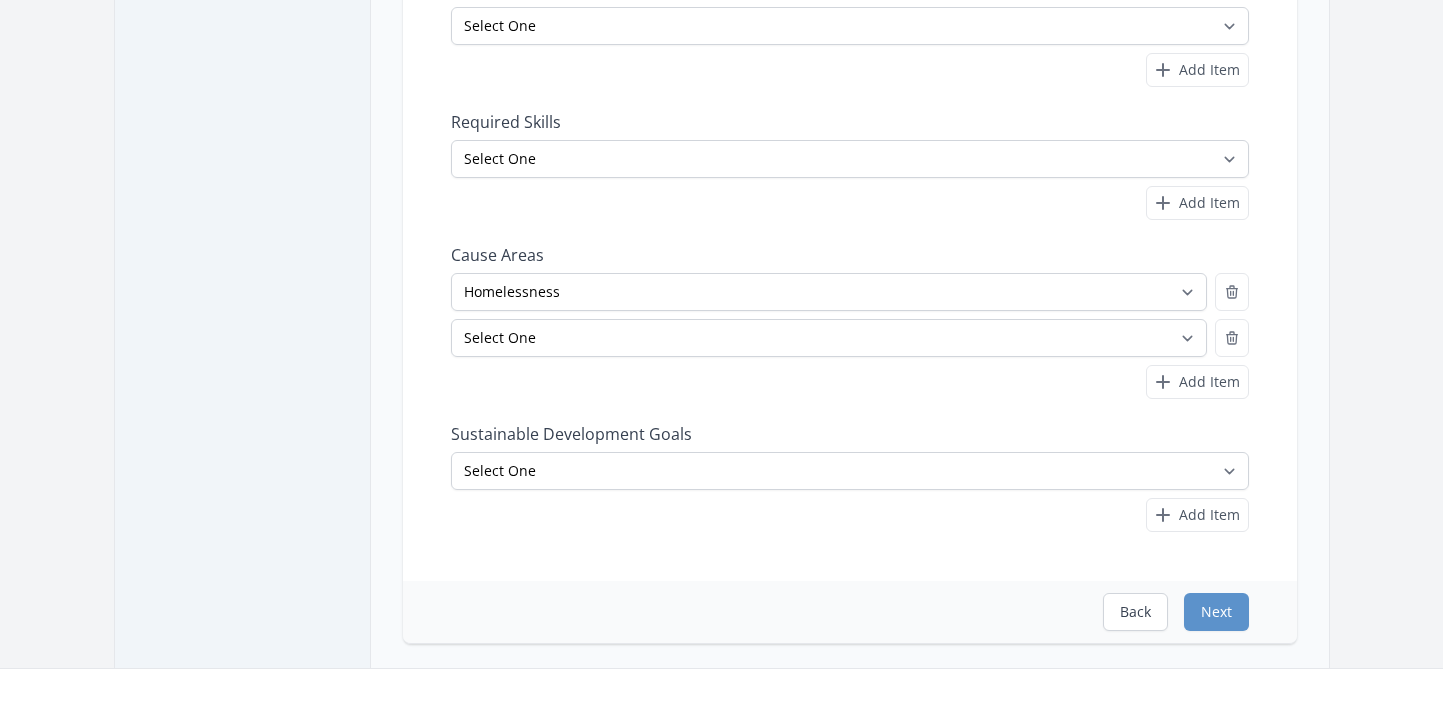 click on "Select One
Adult Education
Animals
Arts & Culture
Children & Youth
Civil Rights
Community Strengthening
COVID-19
Digital Divide
Disabilities
Disaster Response & Recovery
Education
Environment
Family Services
Food Insecurity
Health & Wellness Homelessness Hunger STEM" at bounding box center (850, 336) 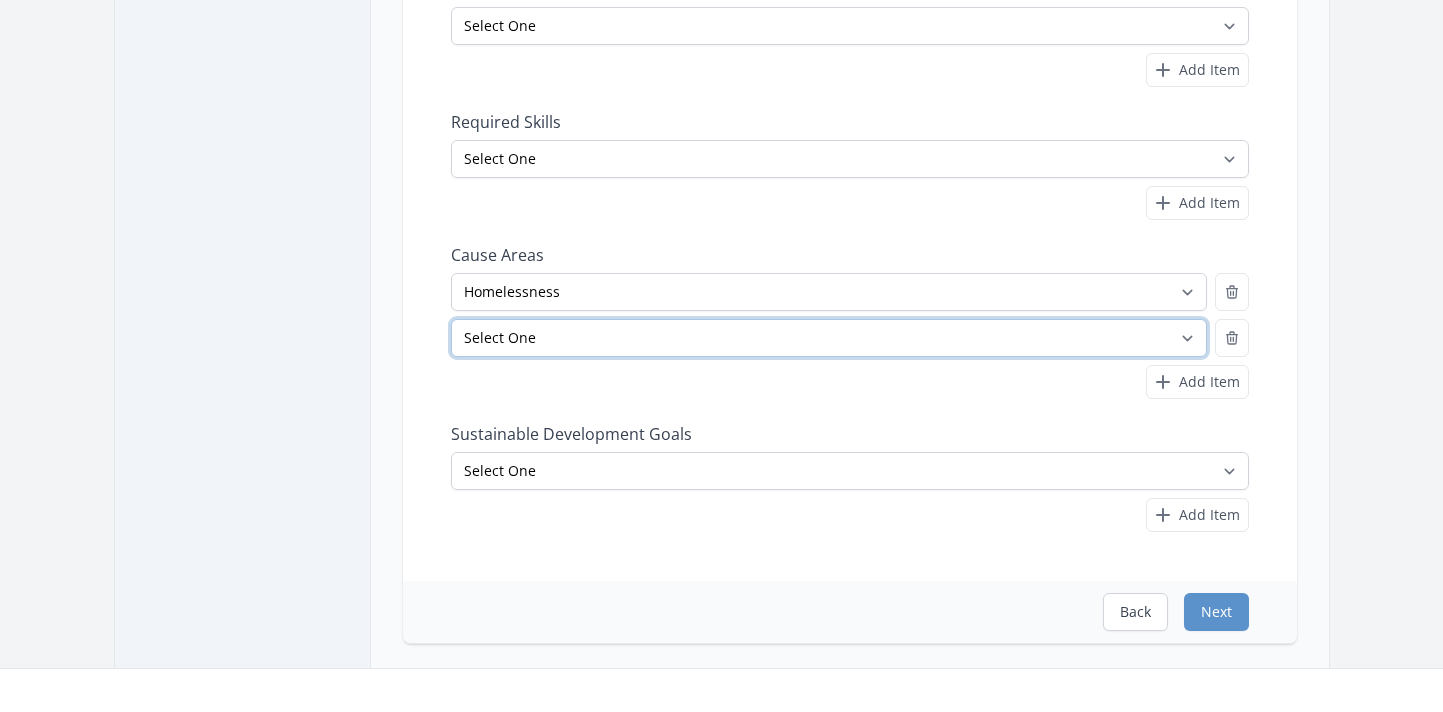 click on "Select One
Adult Education
Animals
Arts & Culture
Children & Youth
Civil Rights
Community Strengthening
COVID-19
Digital Divide
Disabilities
Disaster Response & Recovery
Education
Environment
Family Services
Food Insecurity
Health & Wellness
Homelessness Hunger STEM" at bounding box center (829, 338) 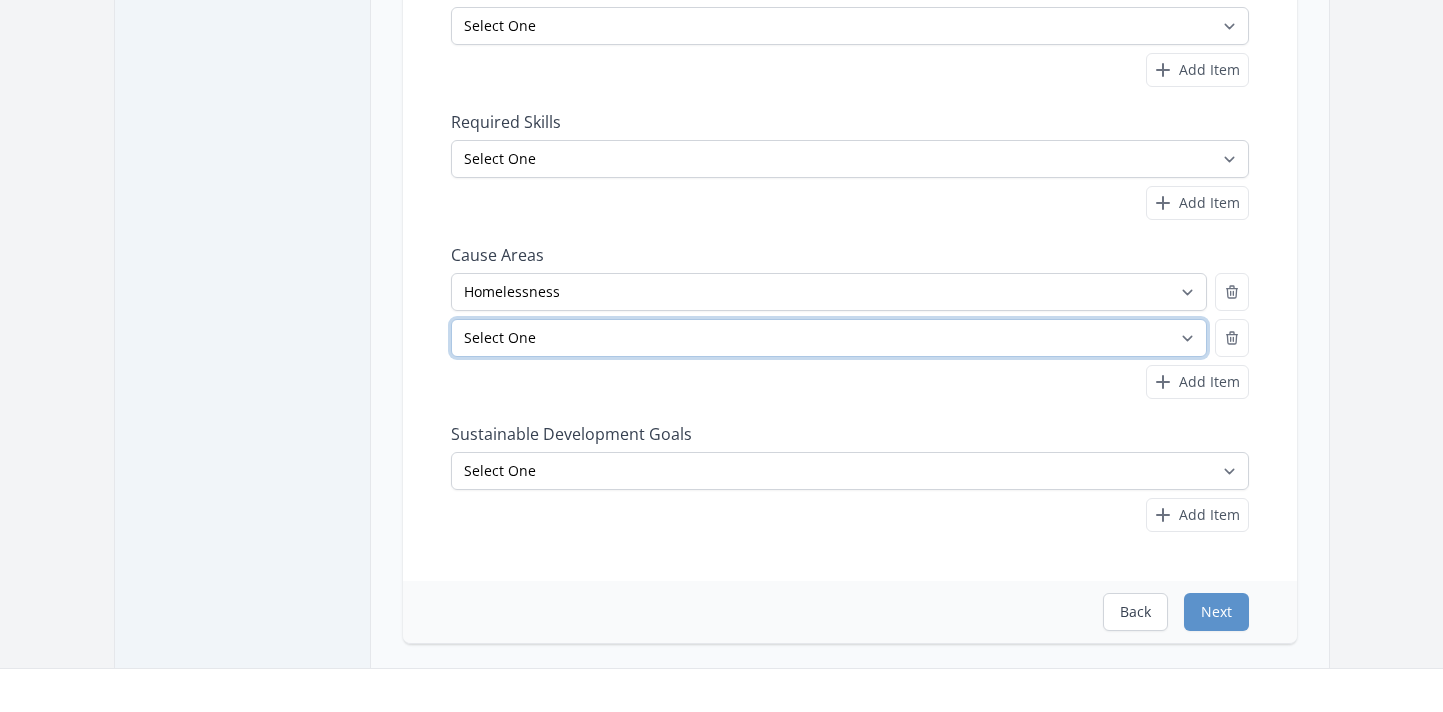 select on "Women's Issues" 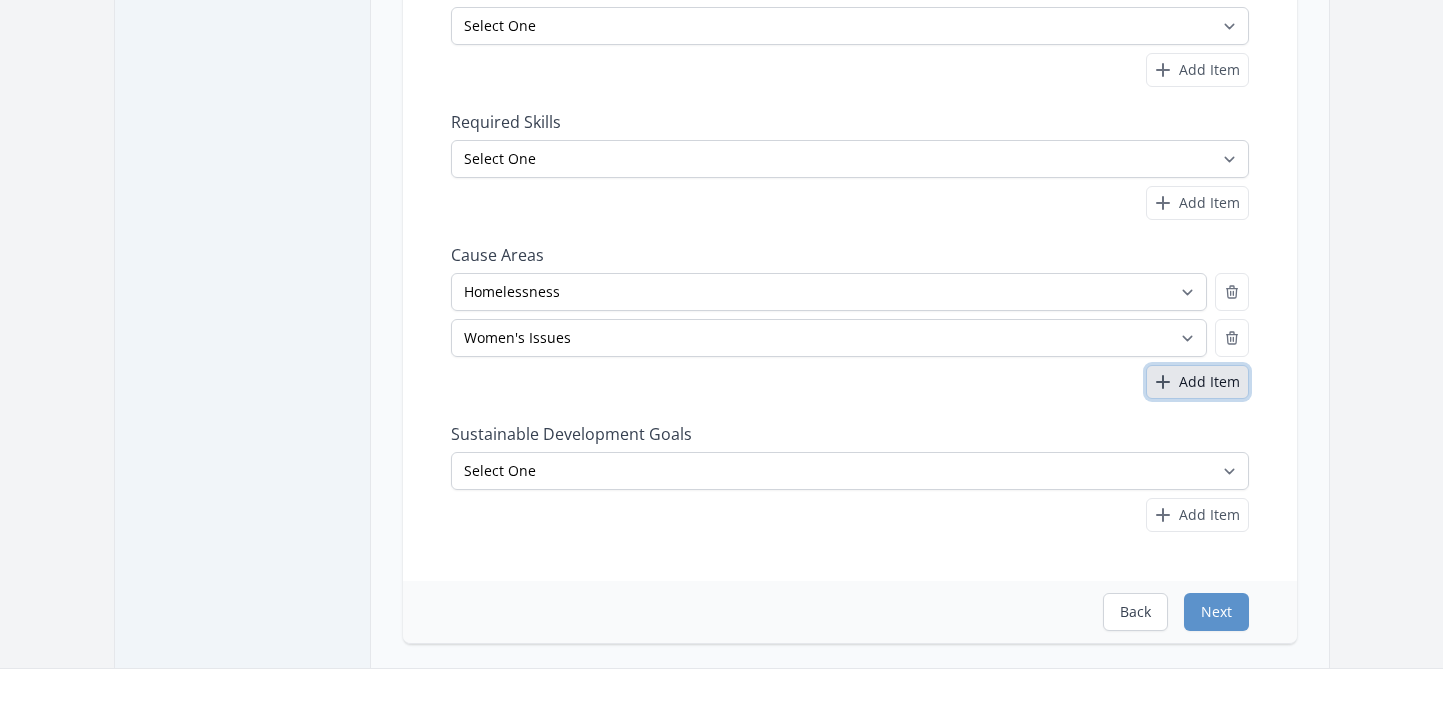 click on "Add Item" at bounding box center [1209, 382] 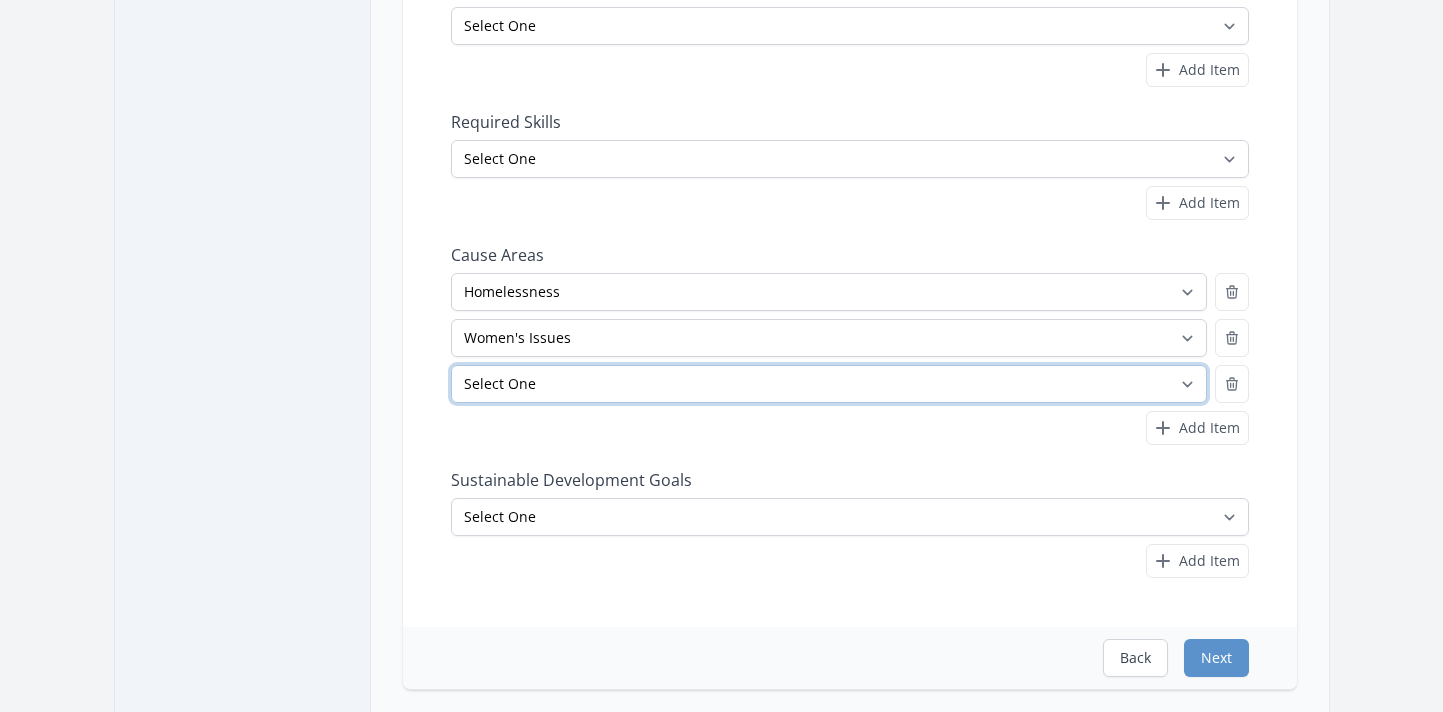click on "Select One
Adult Education
Animals
Arts & Culture
Children & Youth
Civil Rights
Community Strengthening
COVID-19
Digital Divide
Disabilities
Disaster Response & Recovery
Education
Environment
Family Services
Food Insecurity
Health & Wellness
Homelessness Hunger STEM" at bounding box center [829, 384] 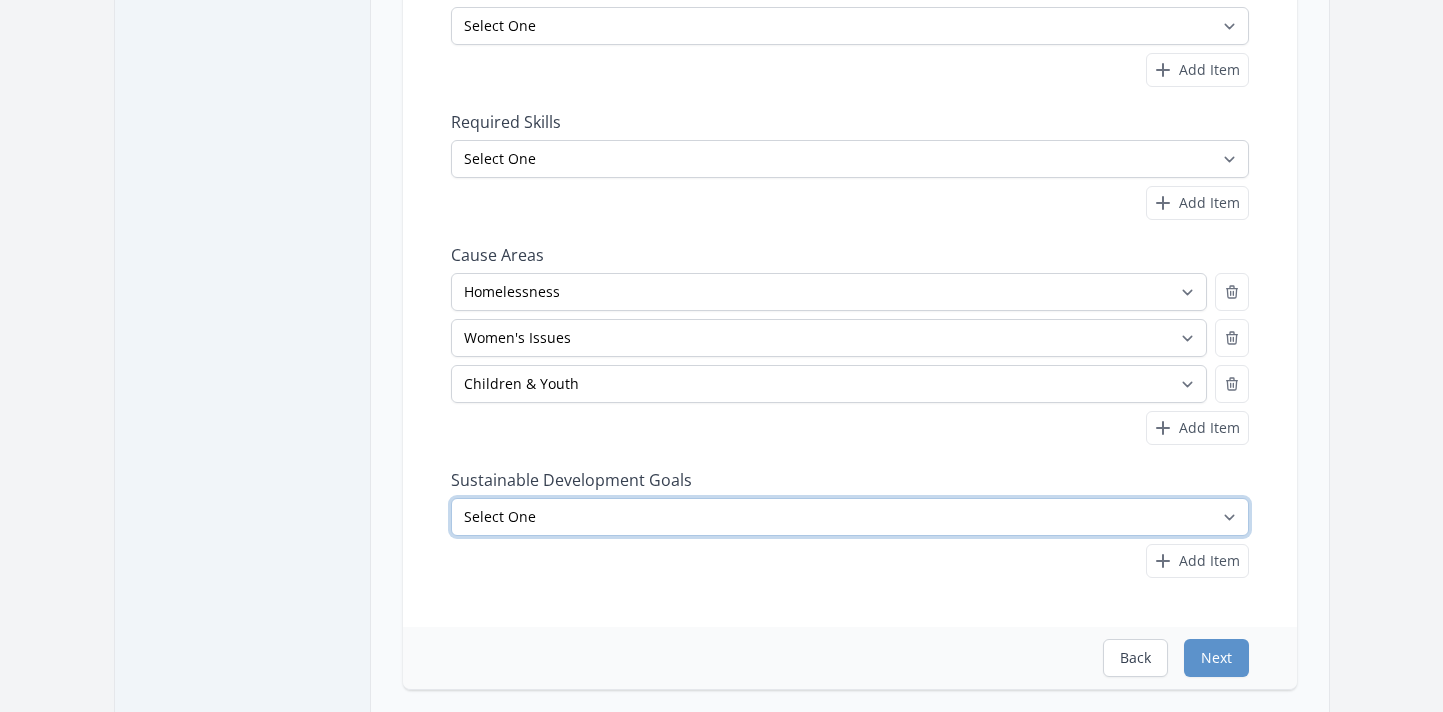 click on "Select One
No Poverty
Zero Hunger
Good Health and Well-Being
Quality Education
Gender Equality
Clean Water and Sanitation
Affordable and Clean Energy
Decent Work and Economic Growth
Industry, Innovation and Infrastructure
Reduced Inequalities
Sustainable Cities and Communities
Responsible Consumption and Production
Climate Action
Life Below Water" at bounding box center (850, 517) 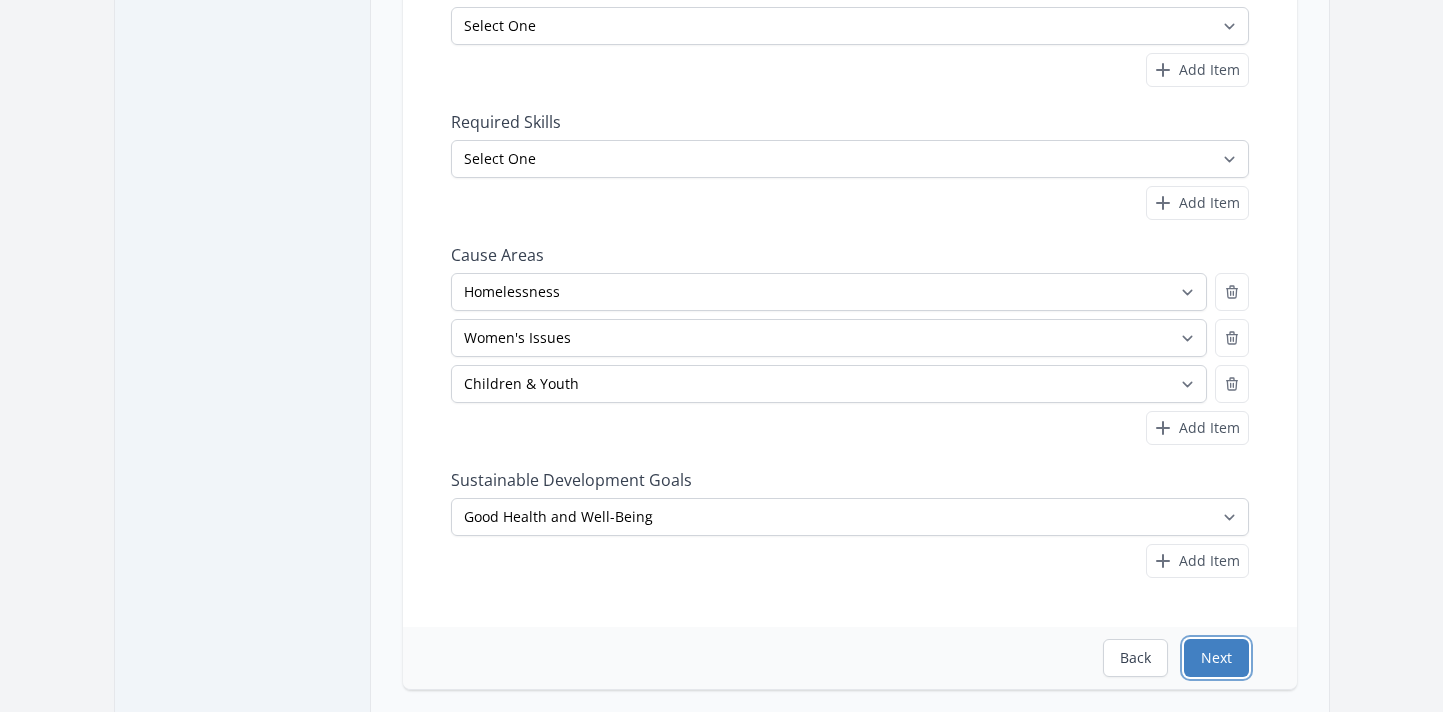 click on "Next" at bounding box center (1216, 658) 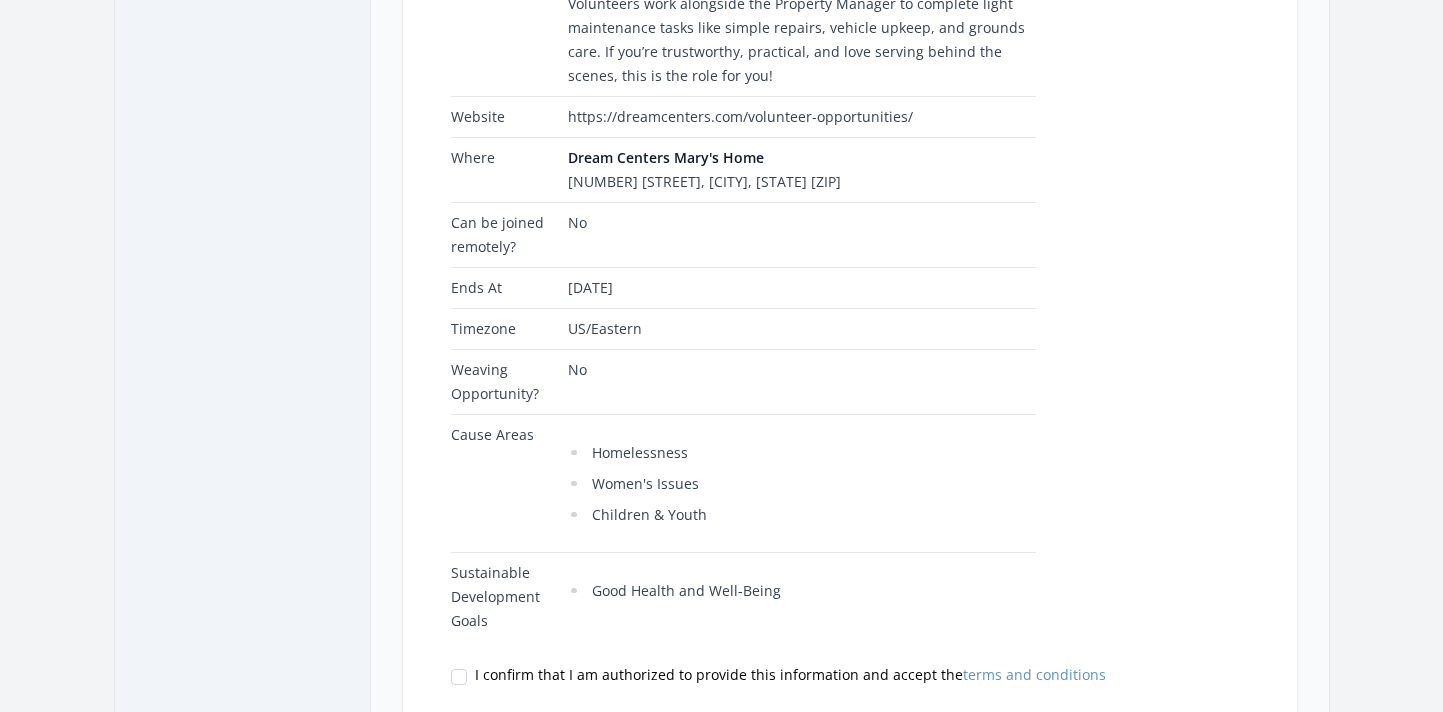 scroll, scrollTop: 908, scrollLeft: 0, axis: vertical 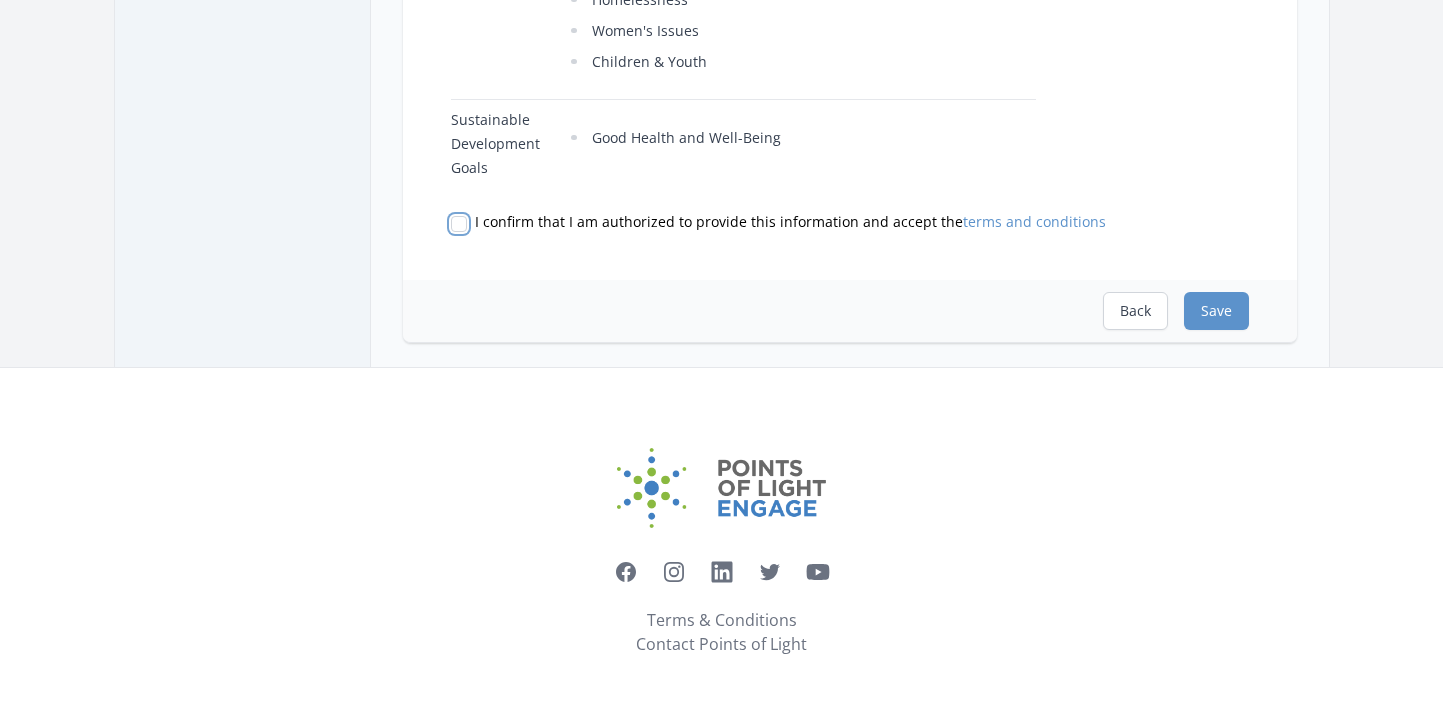 click on "I confirm that I am authorized to provide this information and accept the  terms and conditions" at bounding box center [459, 224] 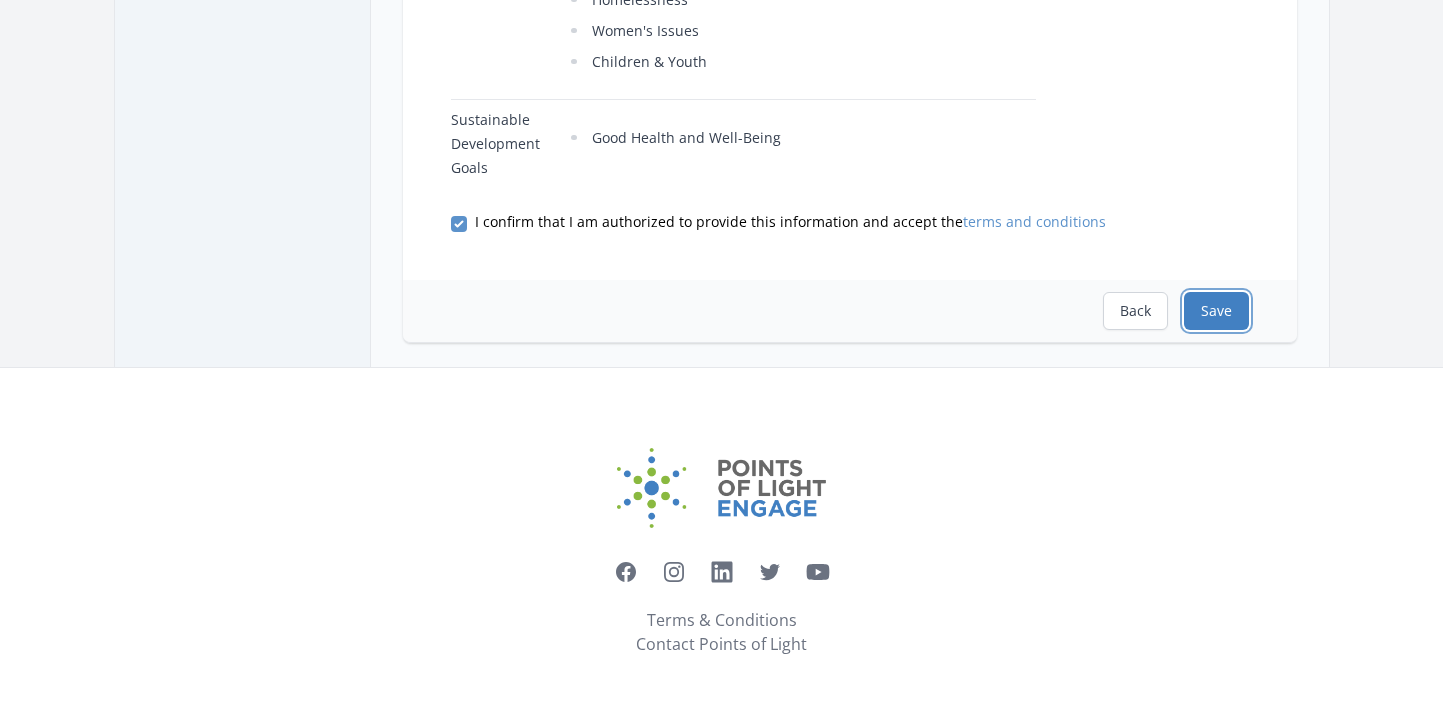click on "Save" at bounding box center (1216, 311) 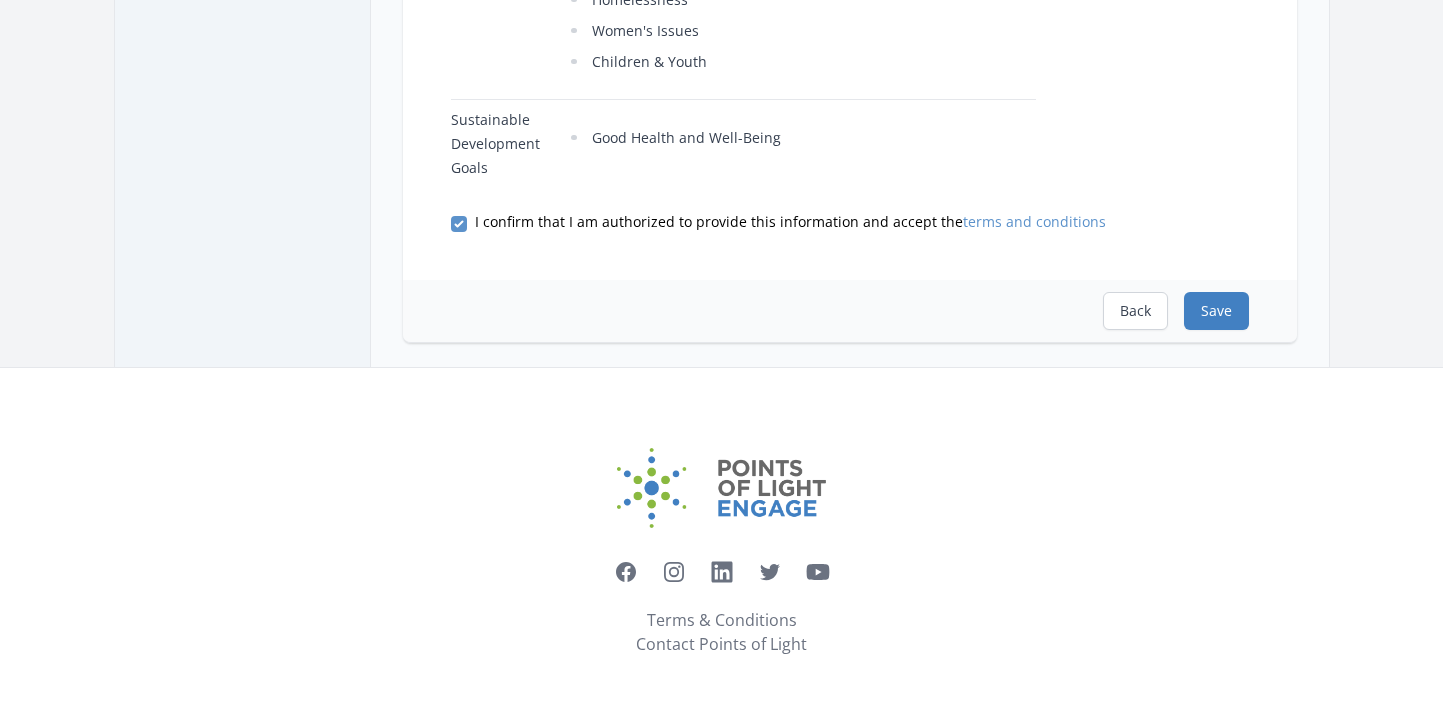 scroll, scrollTop: 0, scrollLeft: 0, axis: both 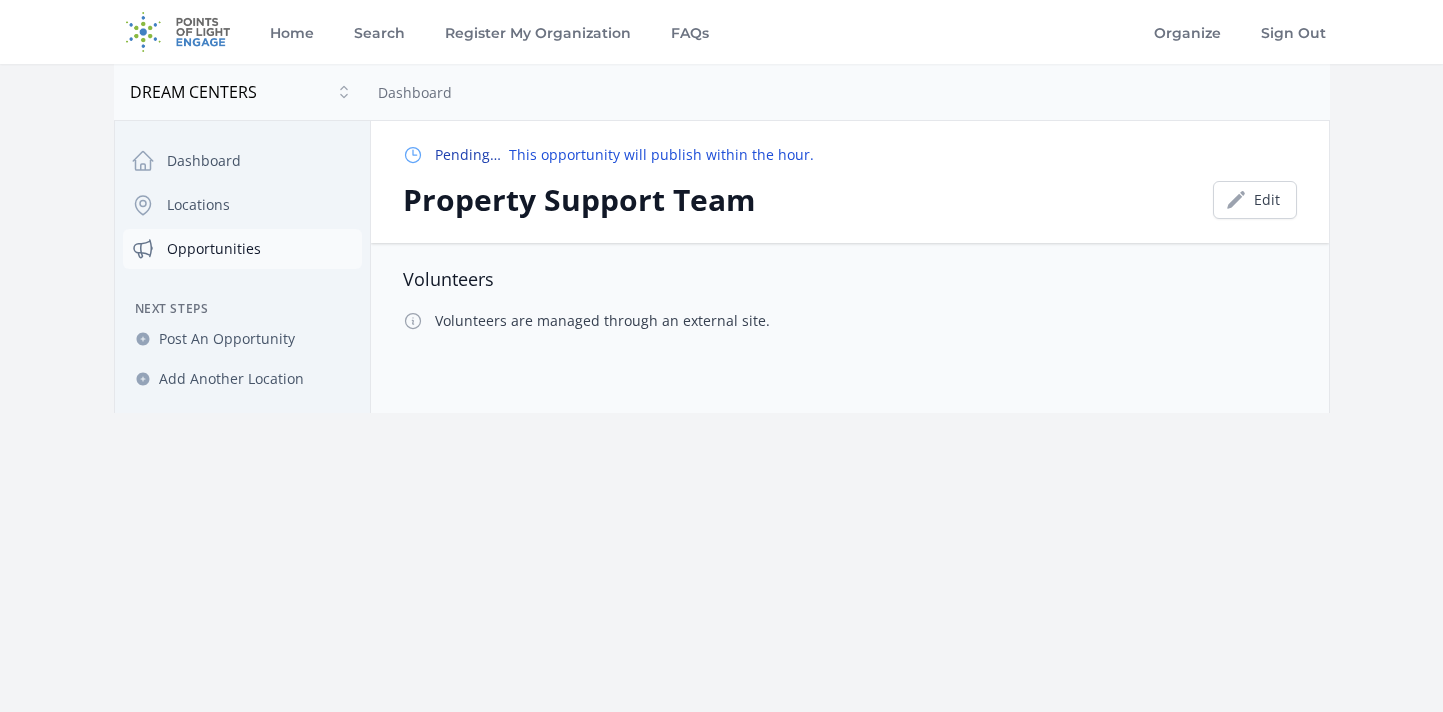 click on "Opportunities" at bounding box center (242, 249) 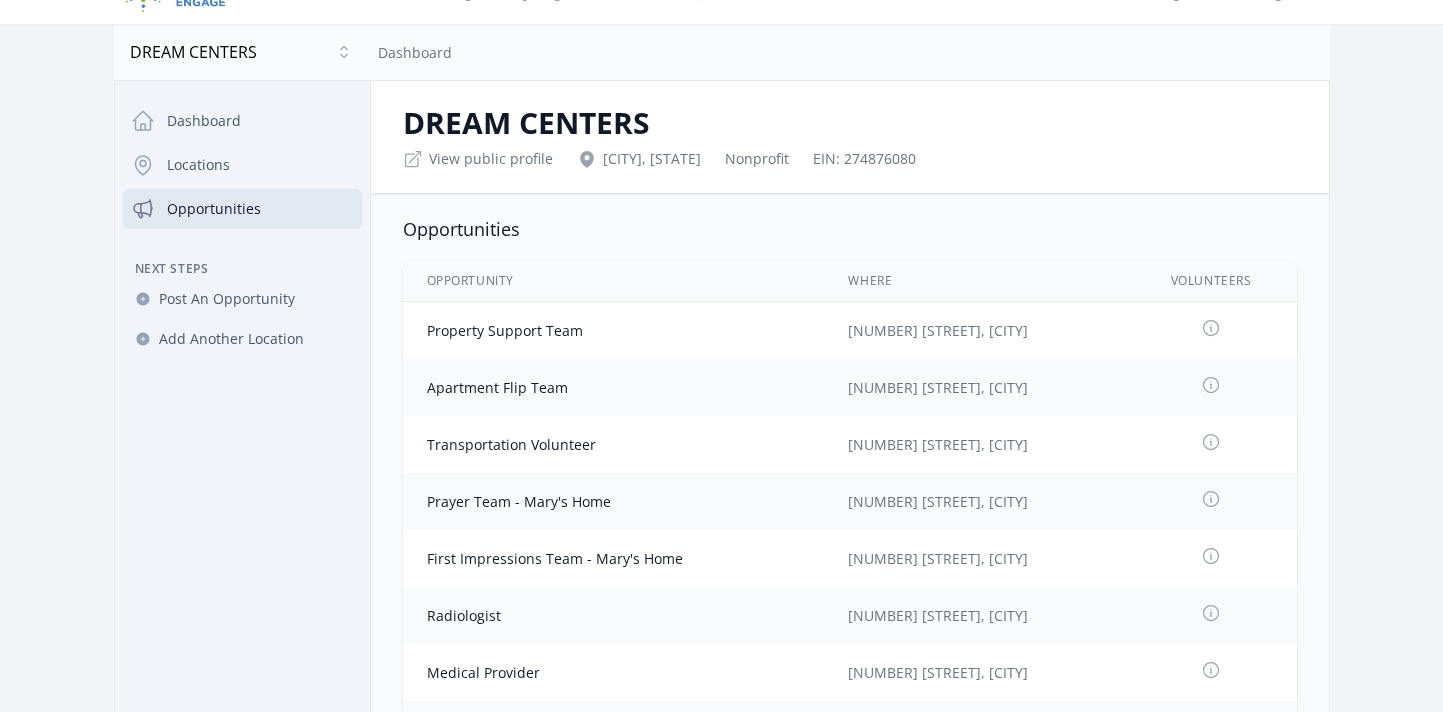 scroll, scrollTop: 0, scrollLeft: 0, axis: both 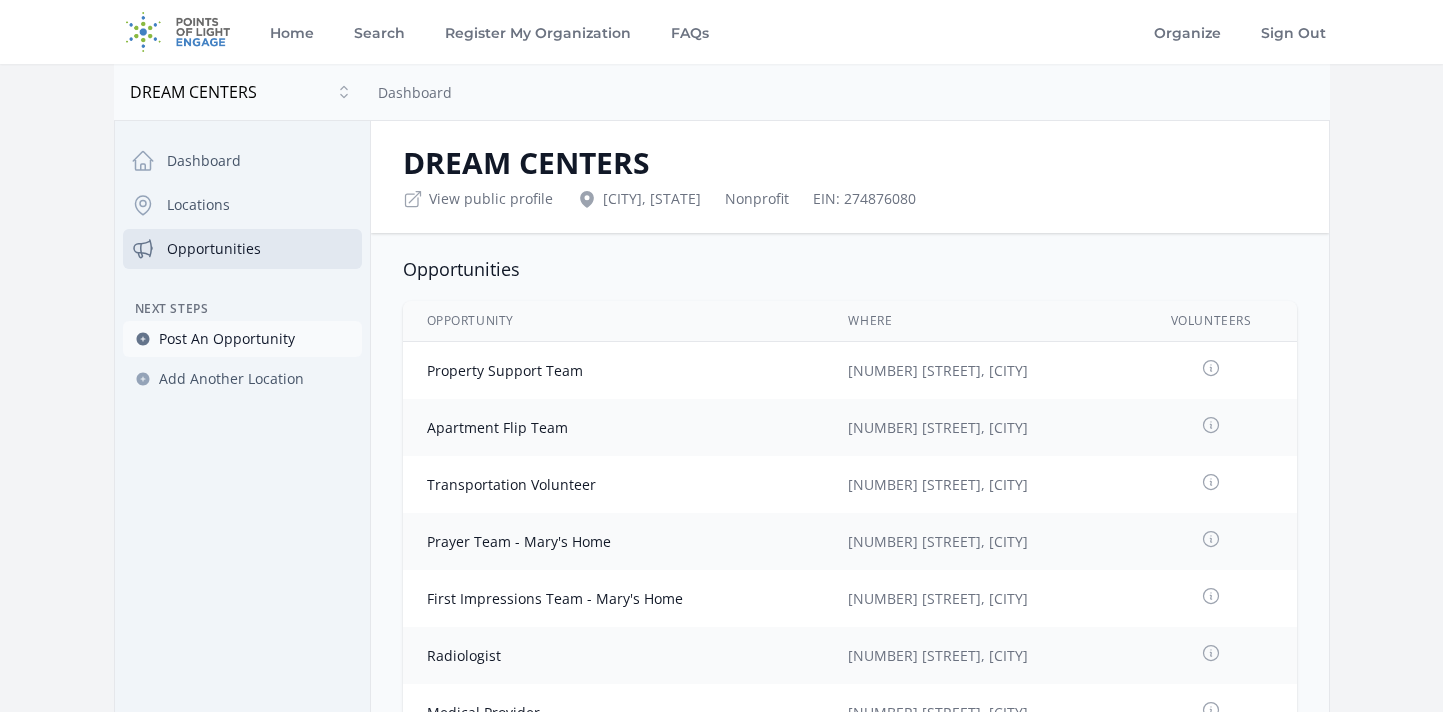 click on "Post An Opportunity" at bounding box center [227, 339] 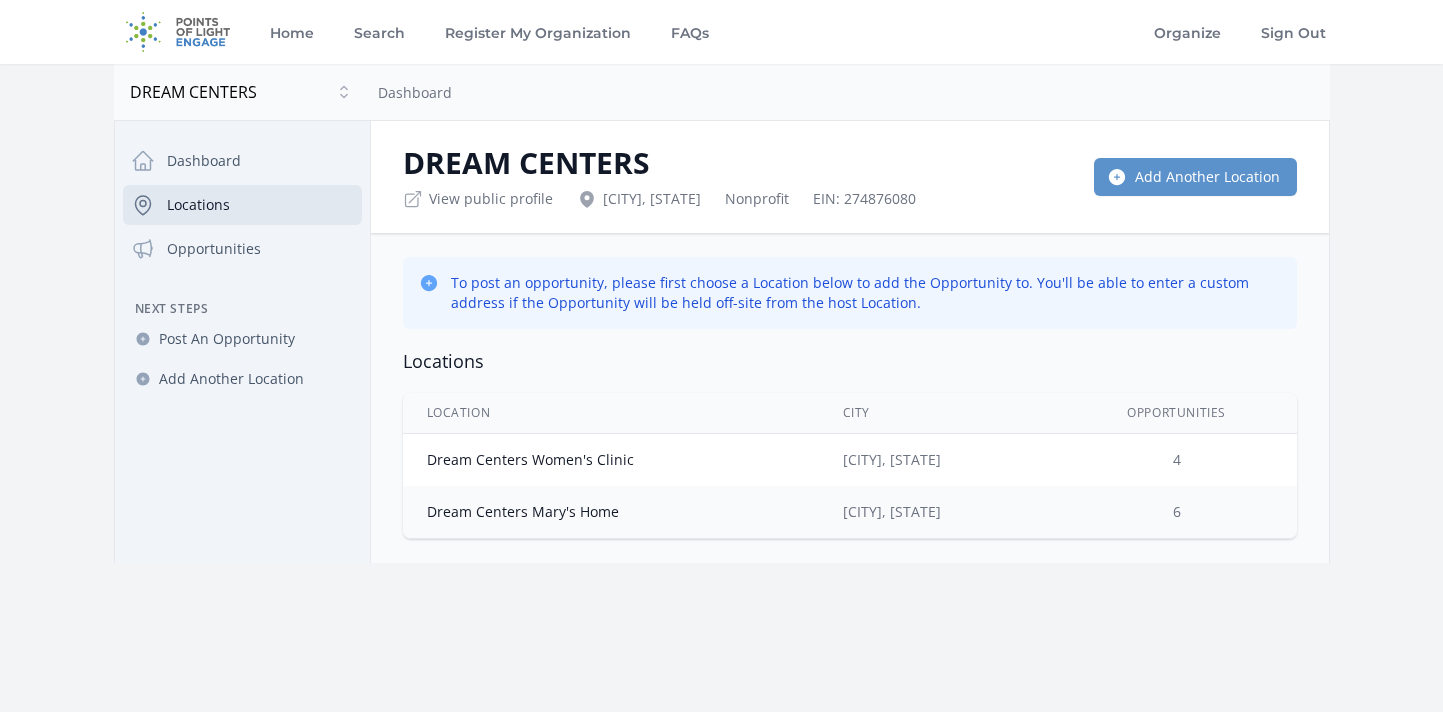 scroll, scrollTop: 0, scrollLeft: 0, axis: both 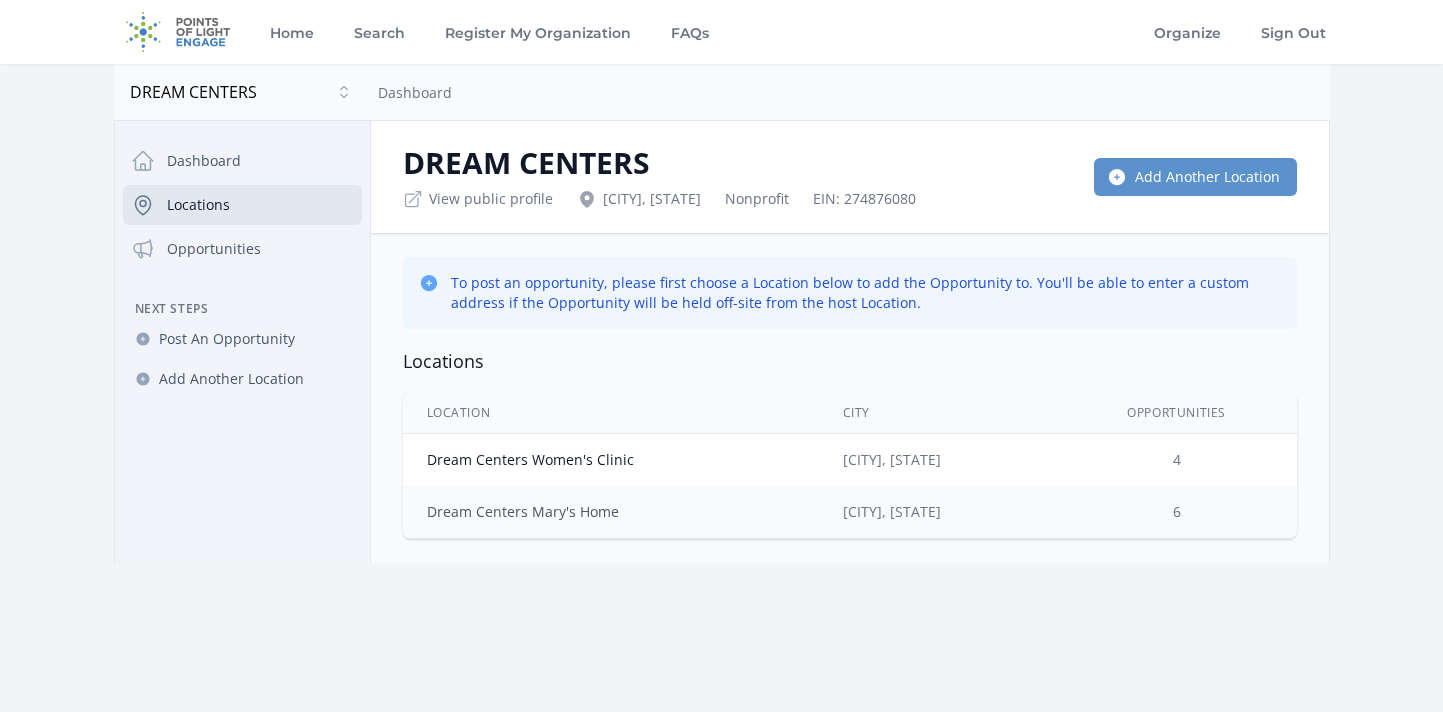 click on "Dream Centers Mary's Home" at bounding box center [523, 511] 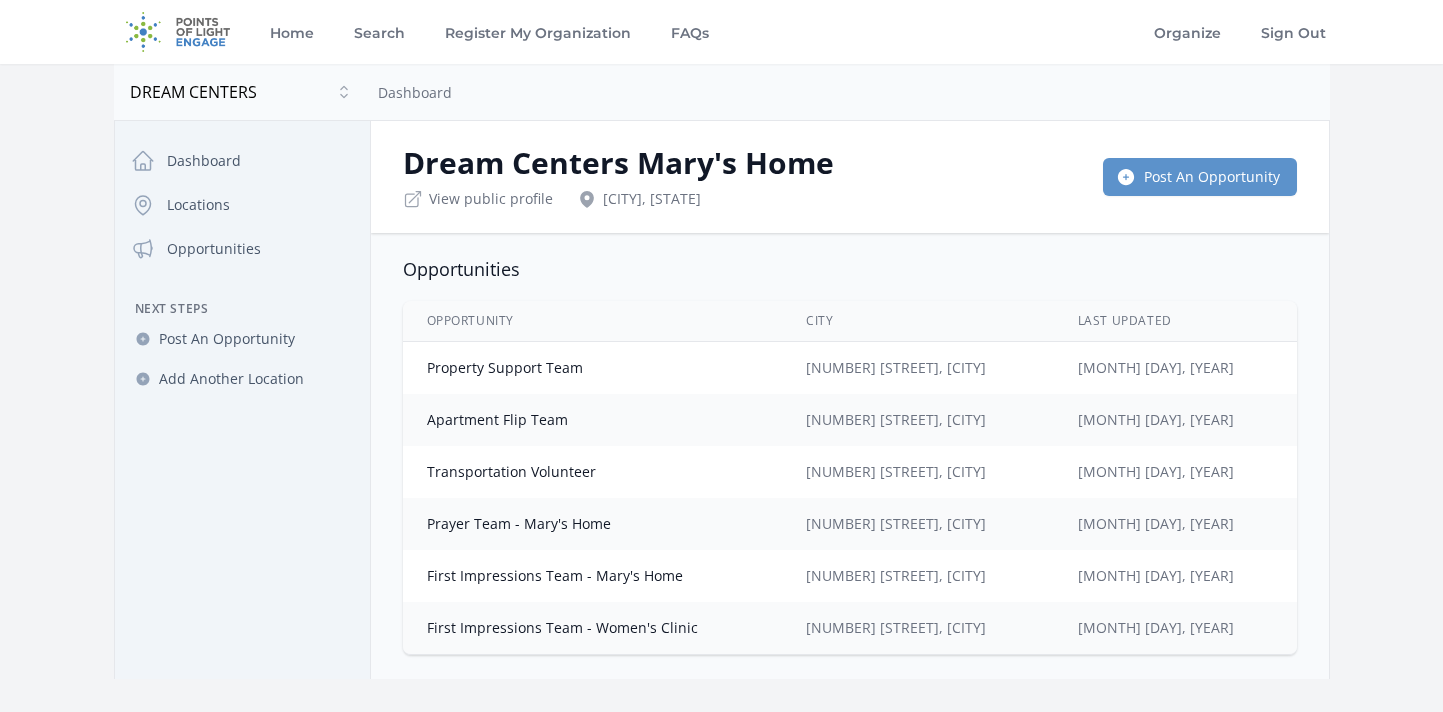 scroll, scrollTop: 0, scrollLeft: 0, axis: both 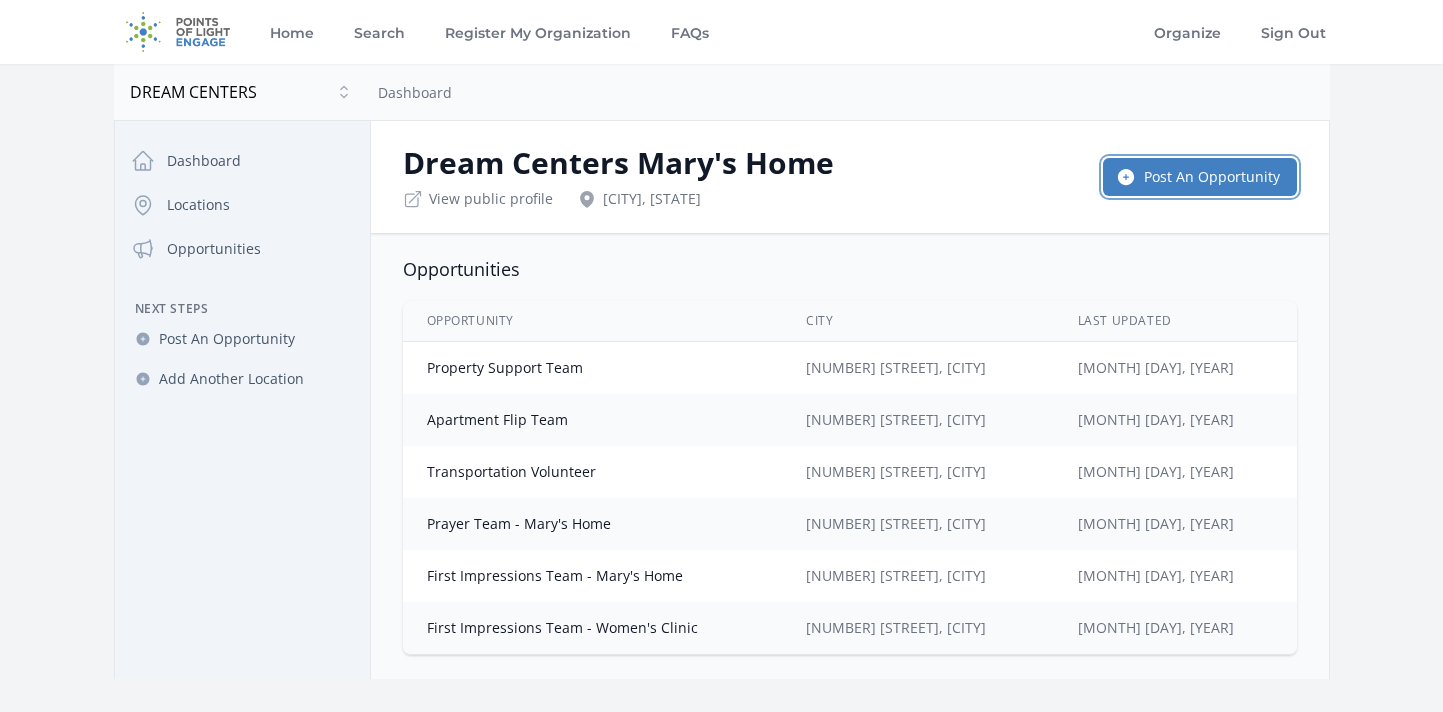 click on "Post An Opportunity" at bounding box center (1200, 177) 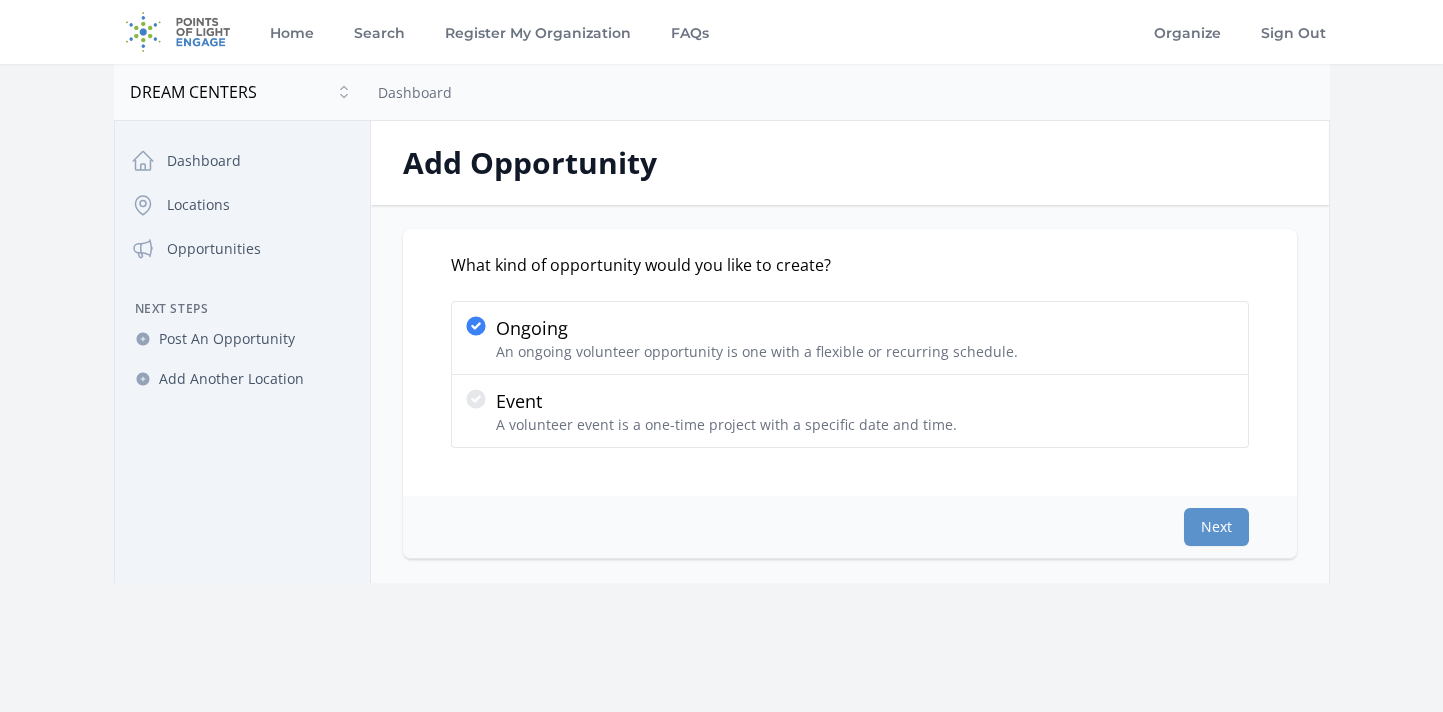 scroll, scrollTop: 0, scrollLeft: 0, axis: both 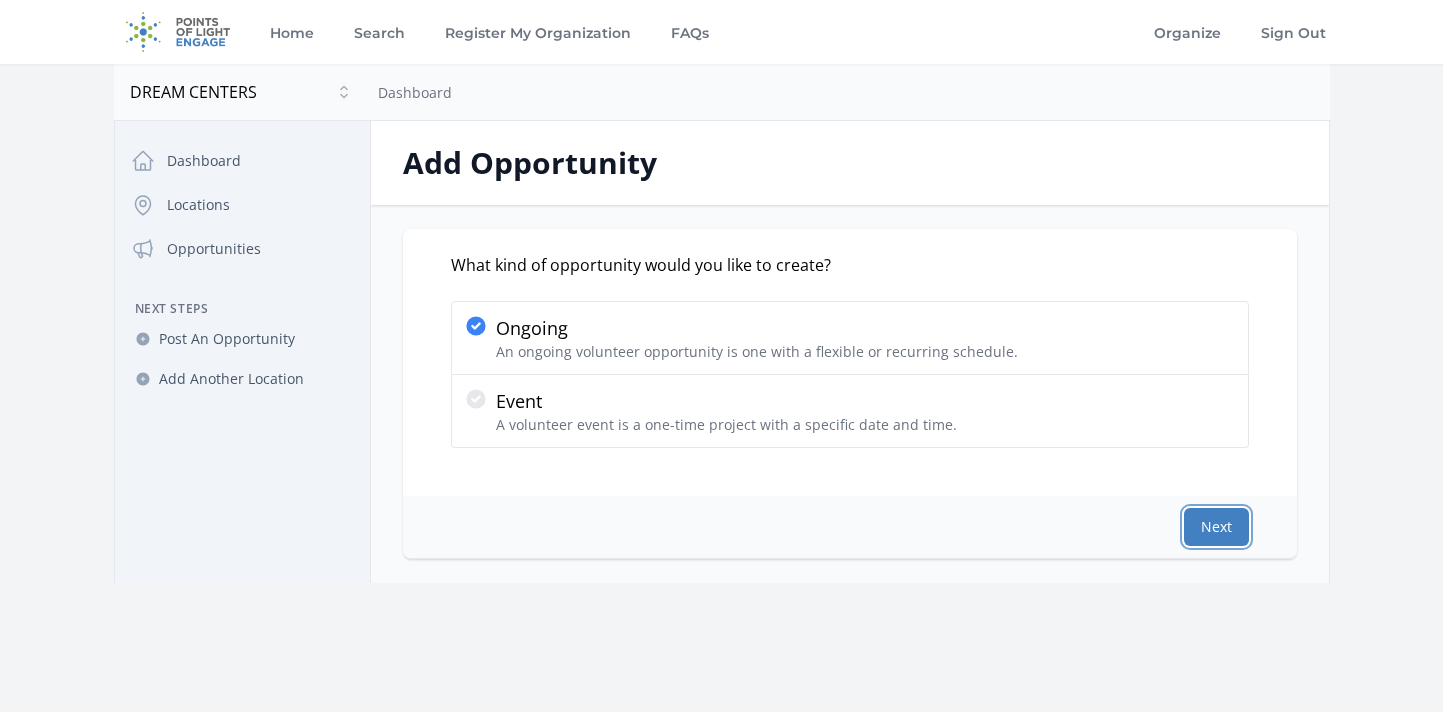 click on "Next" at bounding box center (1216, 527) 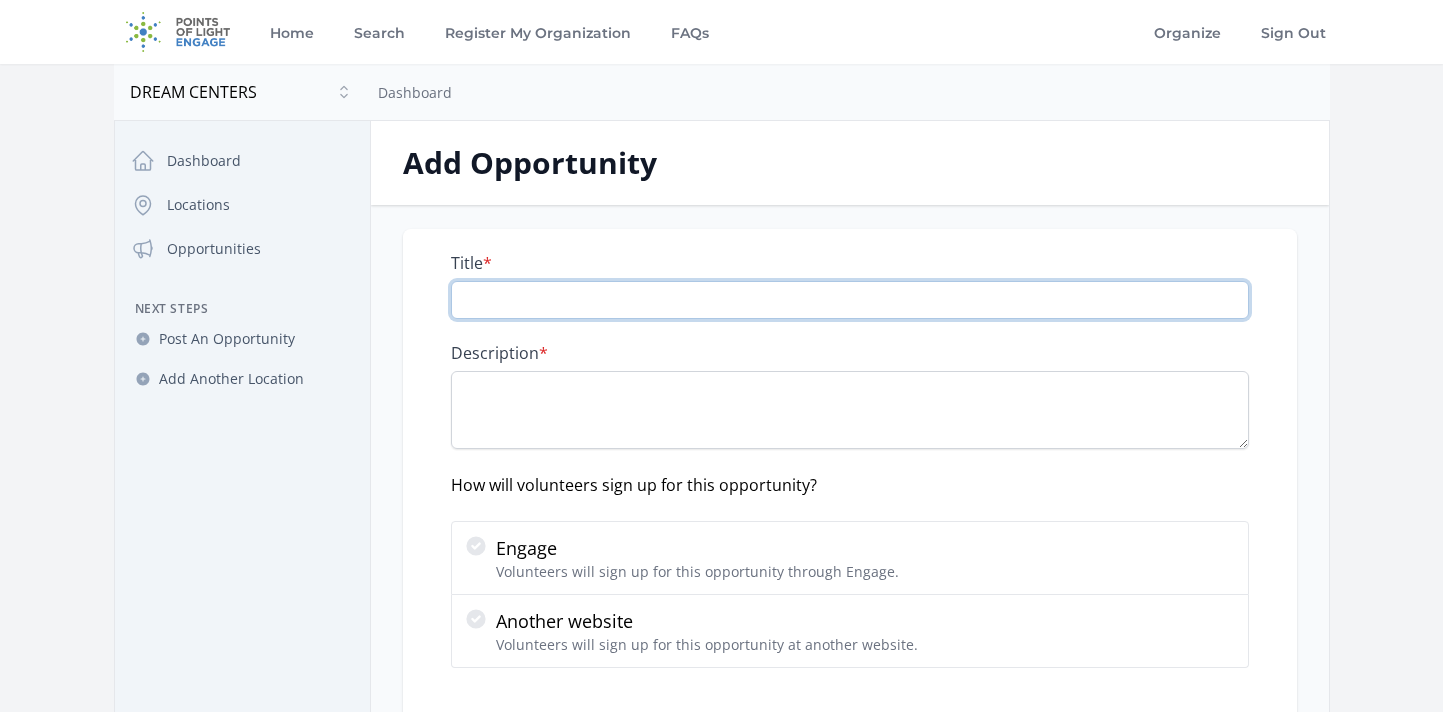 click on "Title  *" at bounding box center (850, 300) 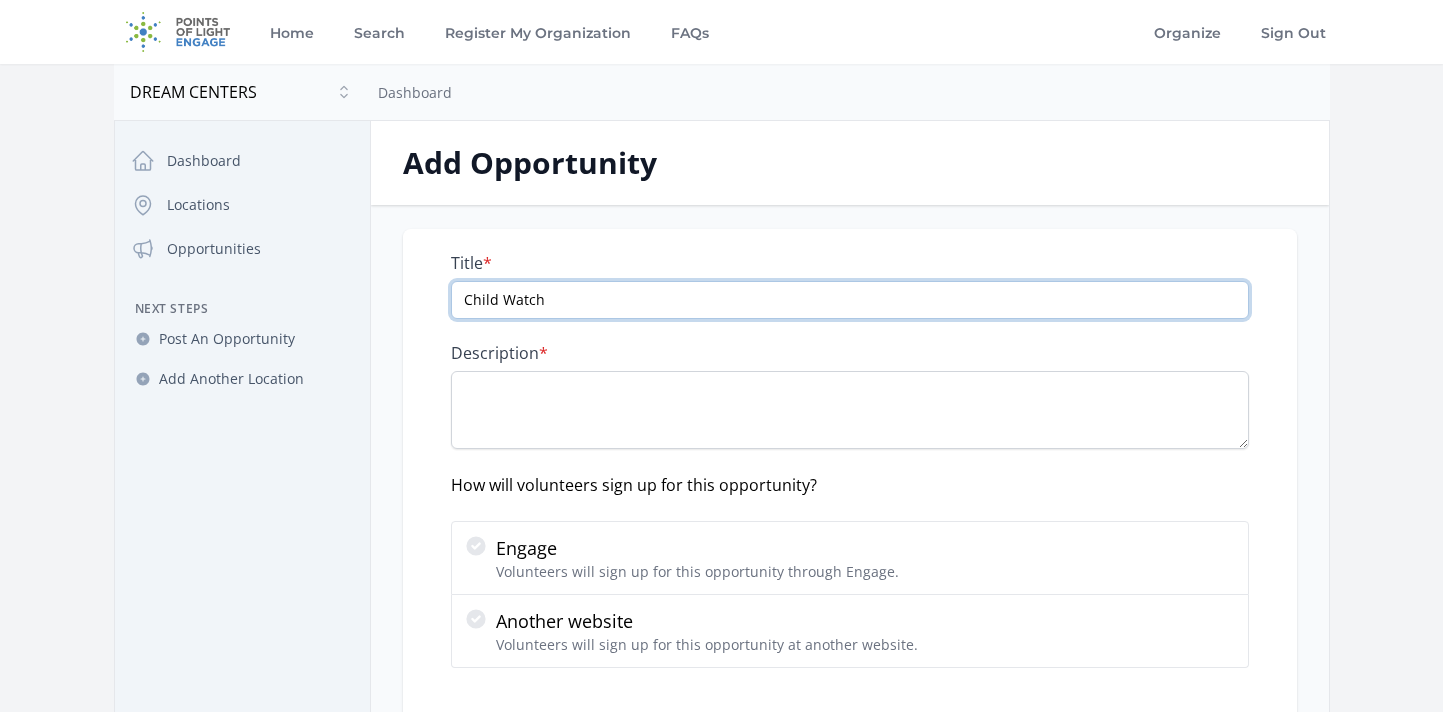 type on "Child Watch" 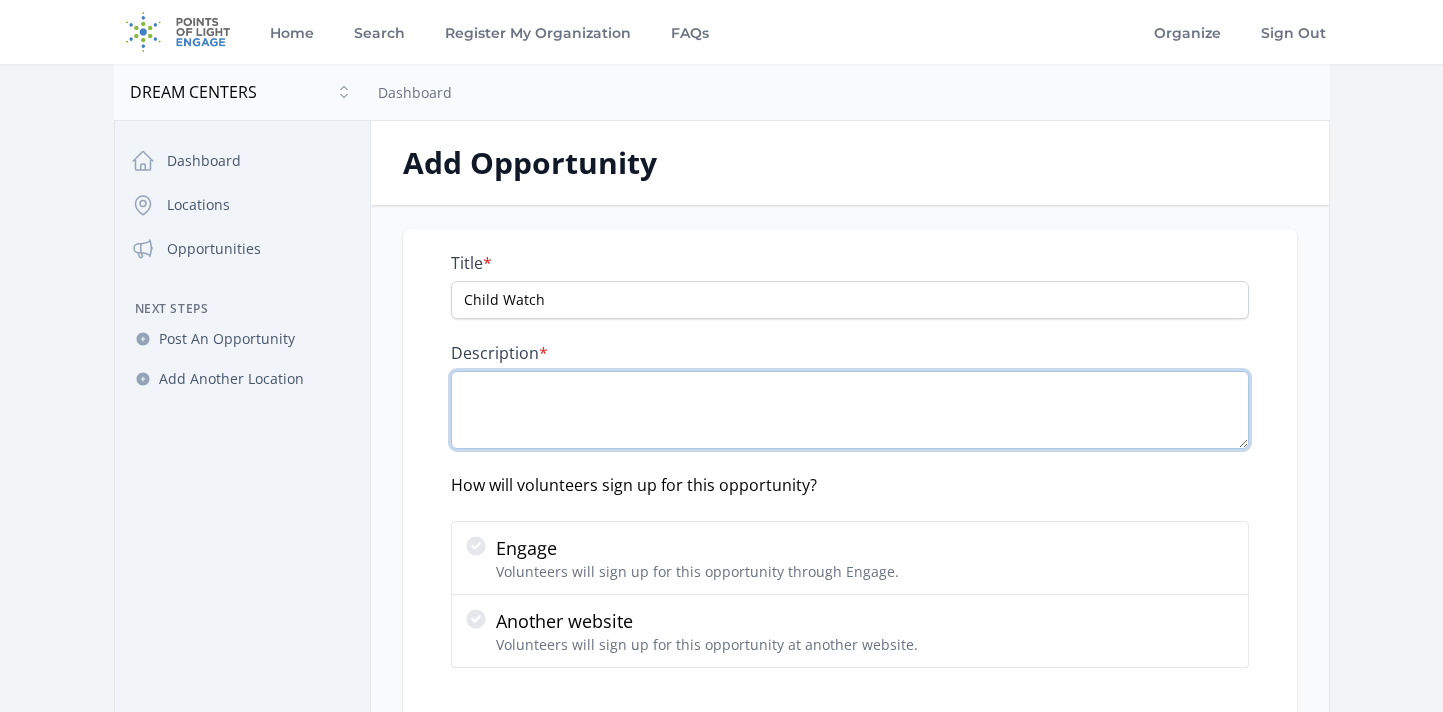 paste on "Support moms at Mary’s Home by providing safe, nurturing care for their children during evening and weekend events. Volunteers engage with kids through play, stories, and prayer while helping create a welcoming environment. Perfect for those who love working with children and want to make a meaningful impact in a family’s journey toward healing and growth" 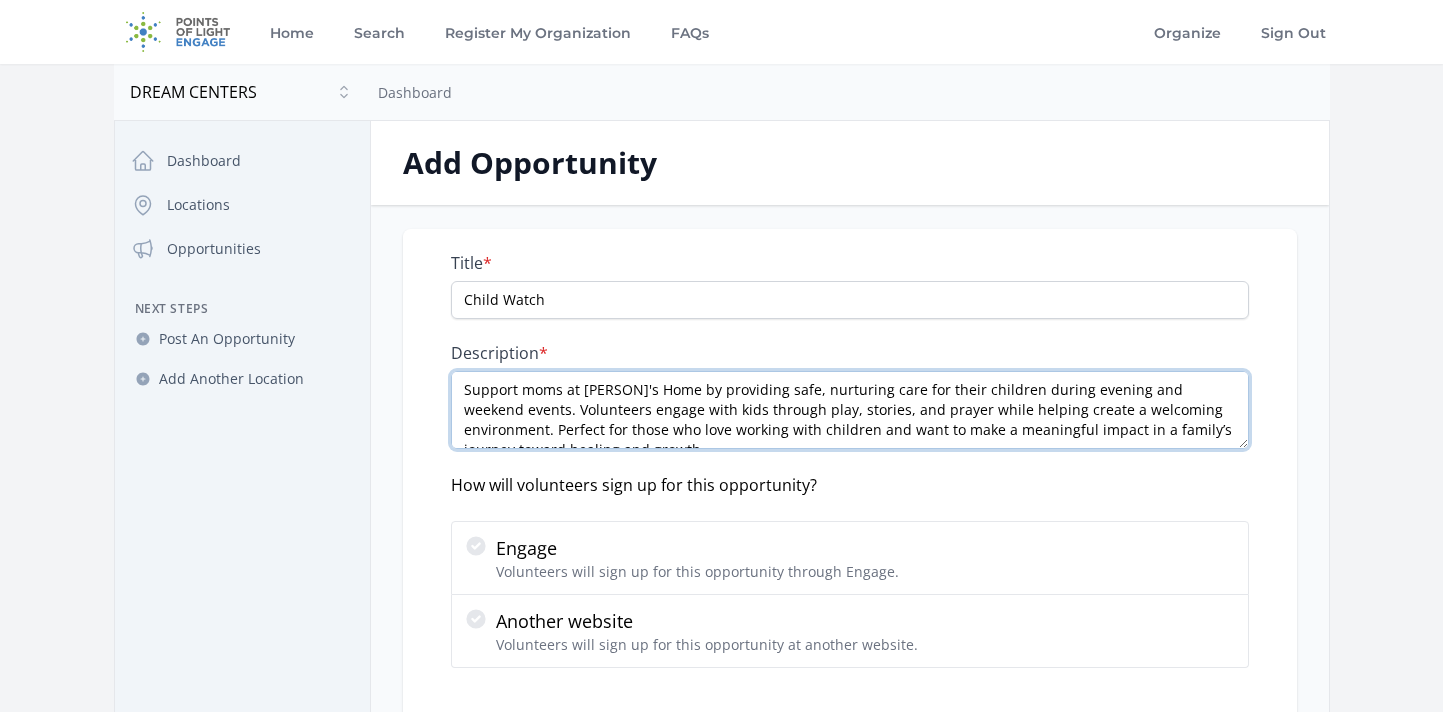 scroll, scrollTop: 11, scrollLeft: 0, axis: vertical 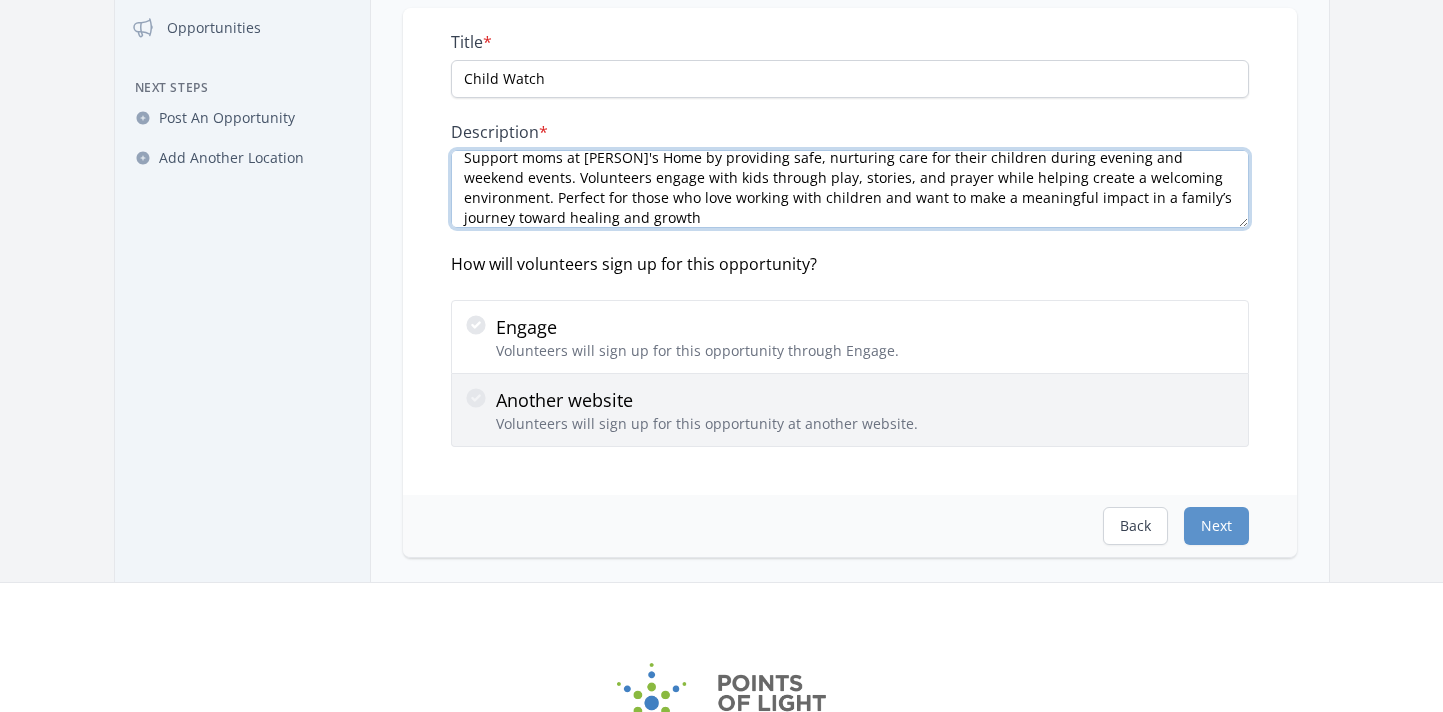 type on "Support moms at Mary’s Home by providing safe, nurturing care for their children during evening and weekend events. Volunteers engage with kids through play, stories, and prayer while helping create a welcoming environment. Perfect for those who love working with children and want to make a meaningful impact in a family’s journey toward healing and growth" 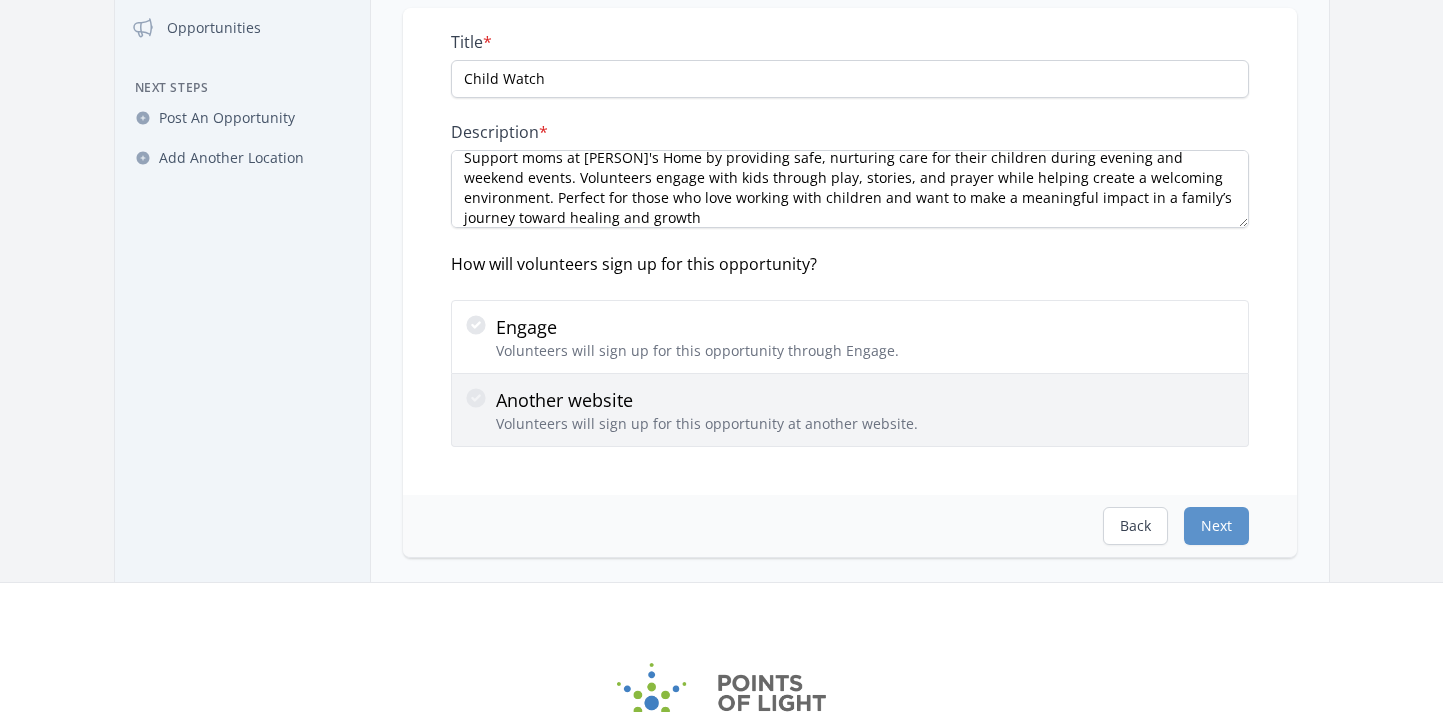 click on "Another website" at bounding box center (707, 400) 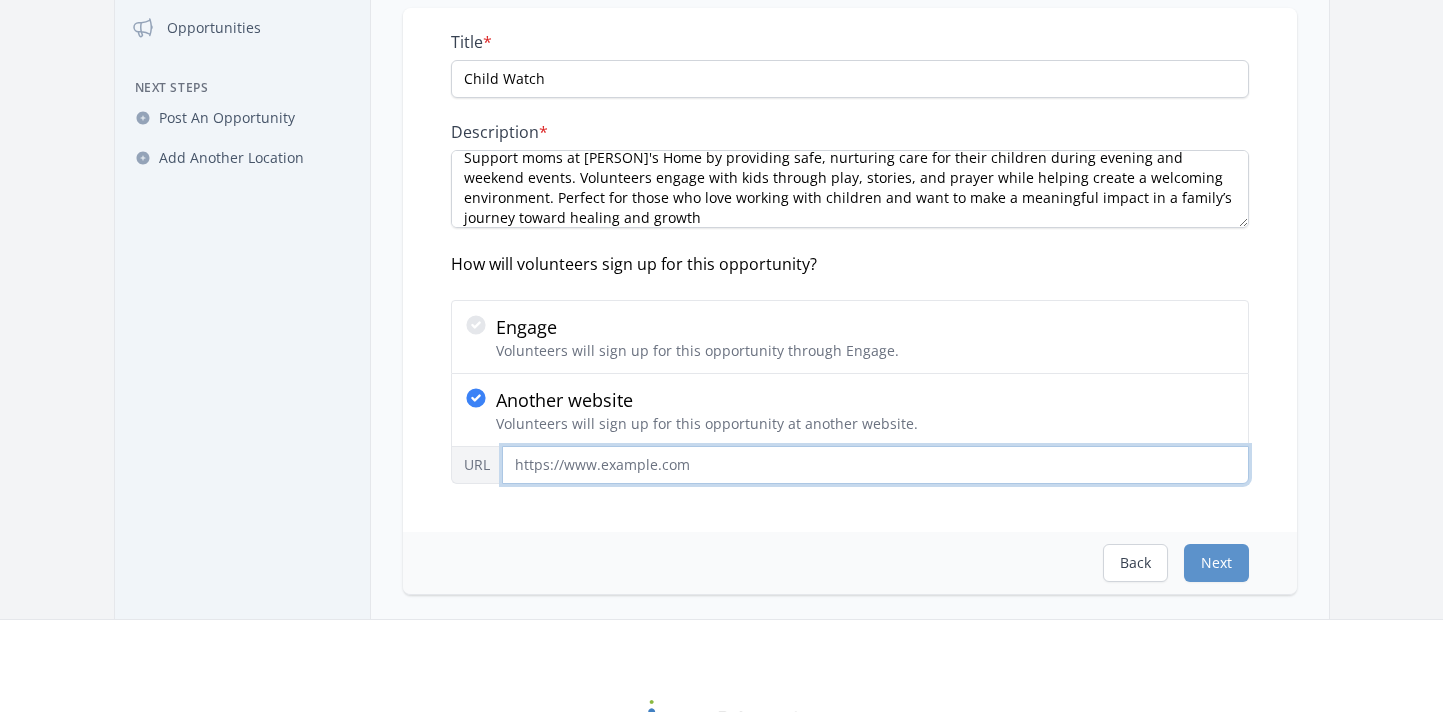 click on "URL" at bounding box center [875, 465] 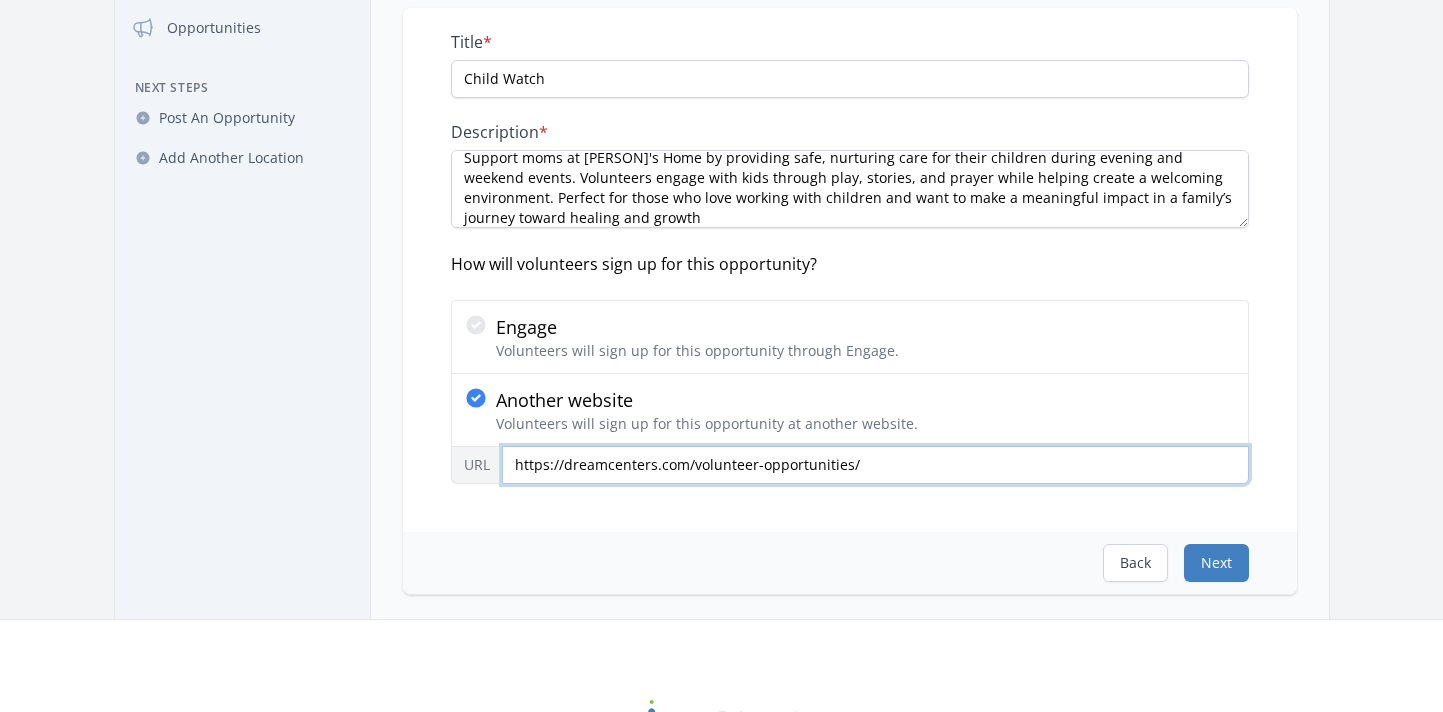 type on "https://dreamcenters.com/volunteer-opportunities/" 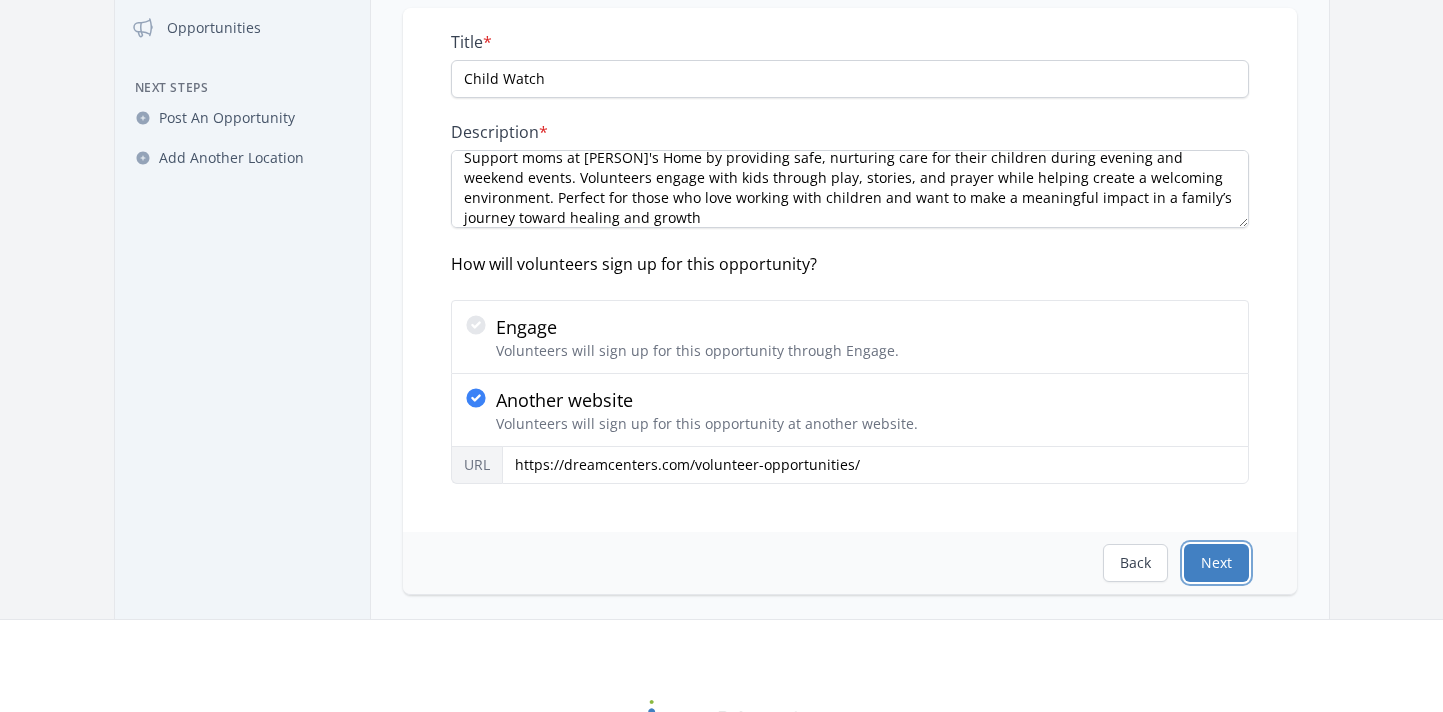 click on "Next" at bounding box center [1216, 563] 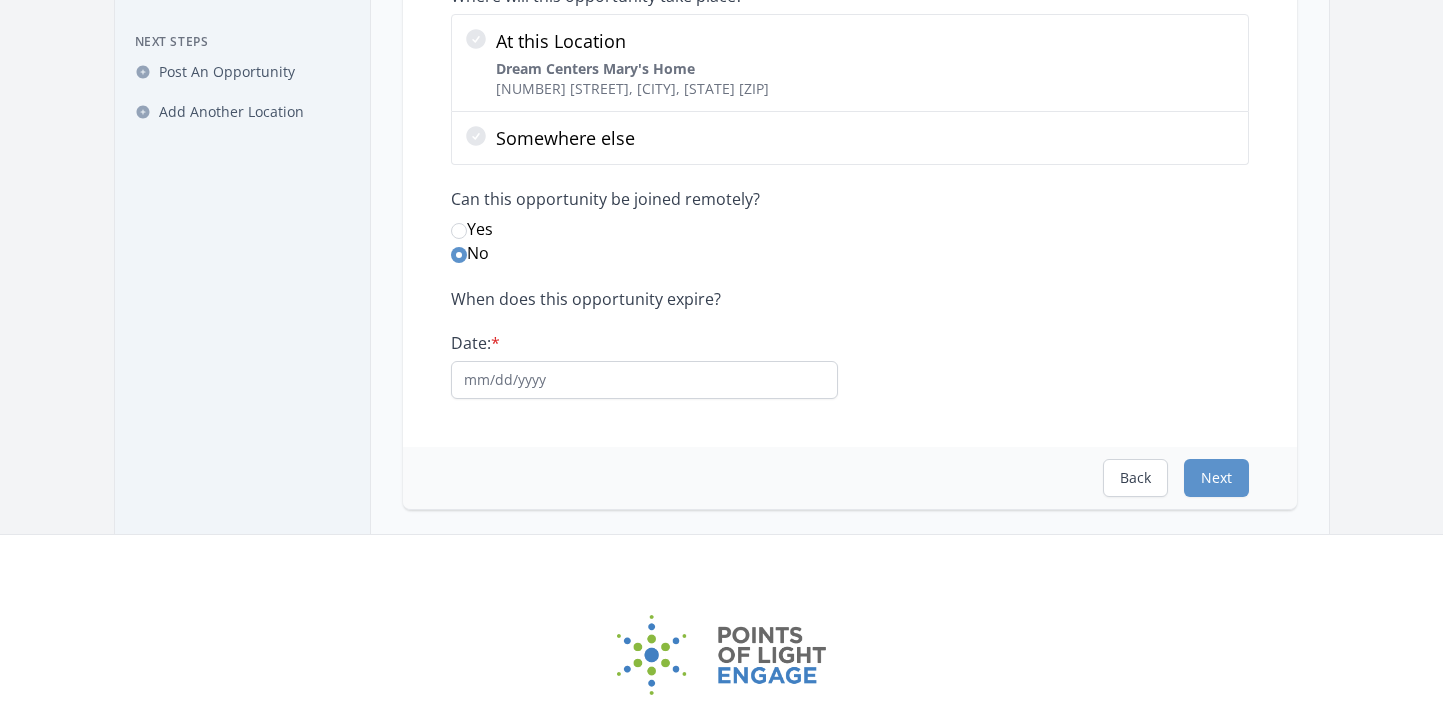 scroll, scrollTop: 243, scrollLeft: 0, axis: vertical 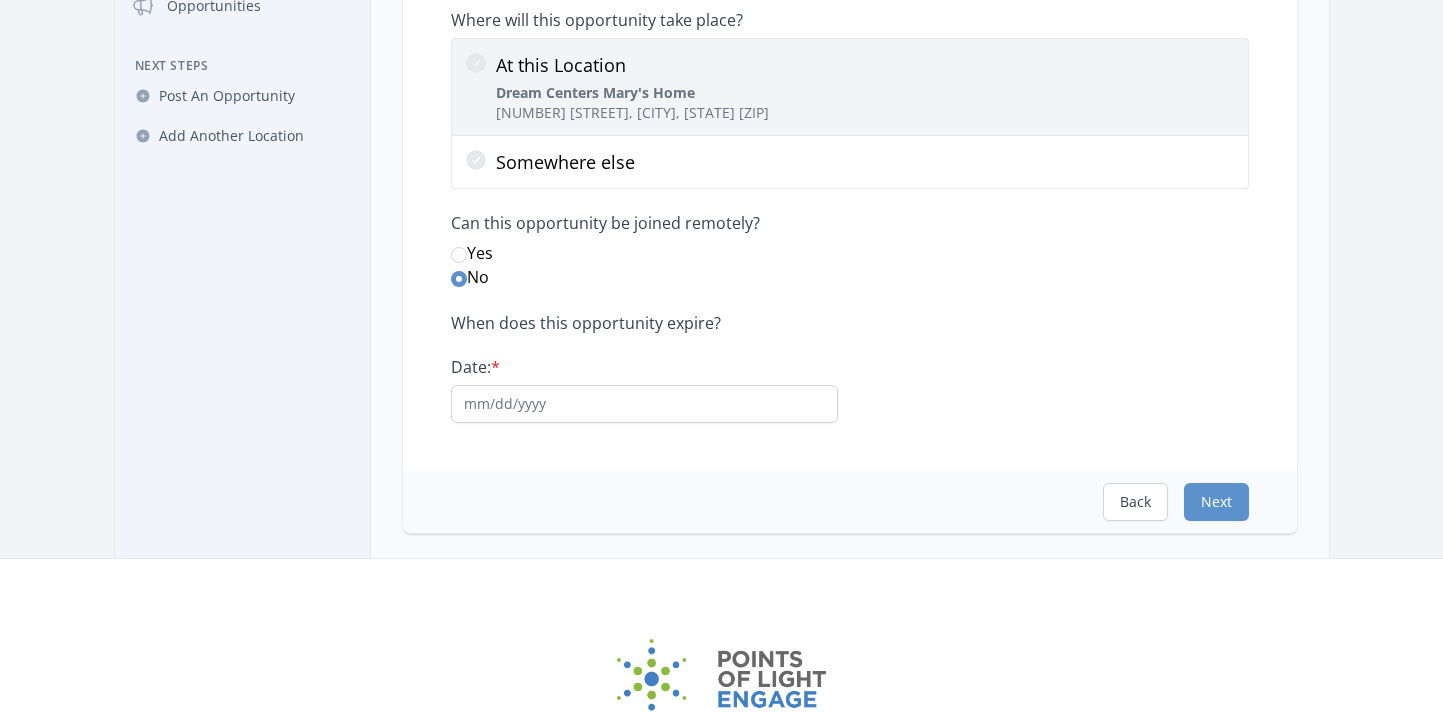 click on "At this Location" at bounding box center [632, 65] 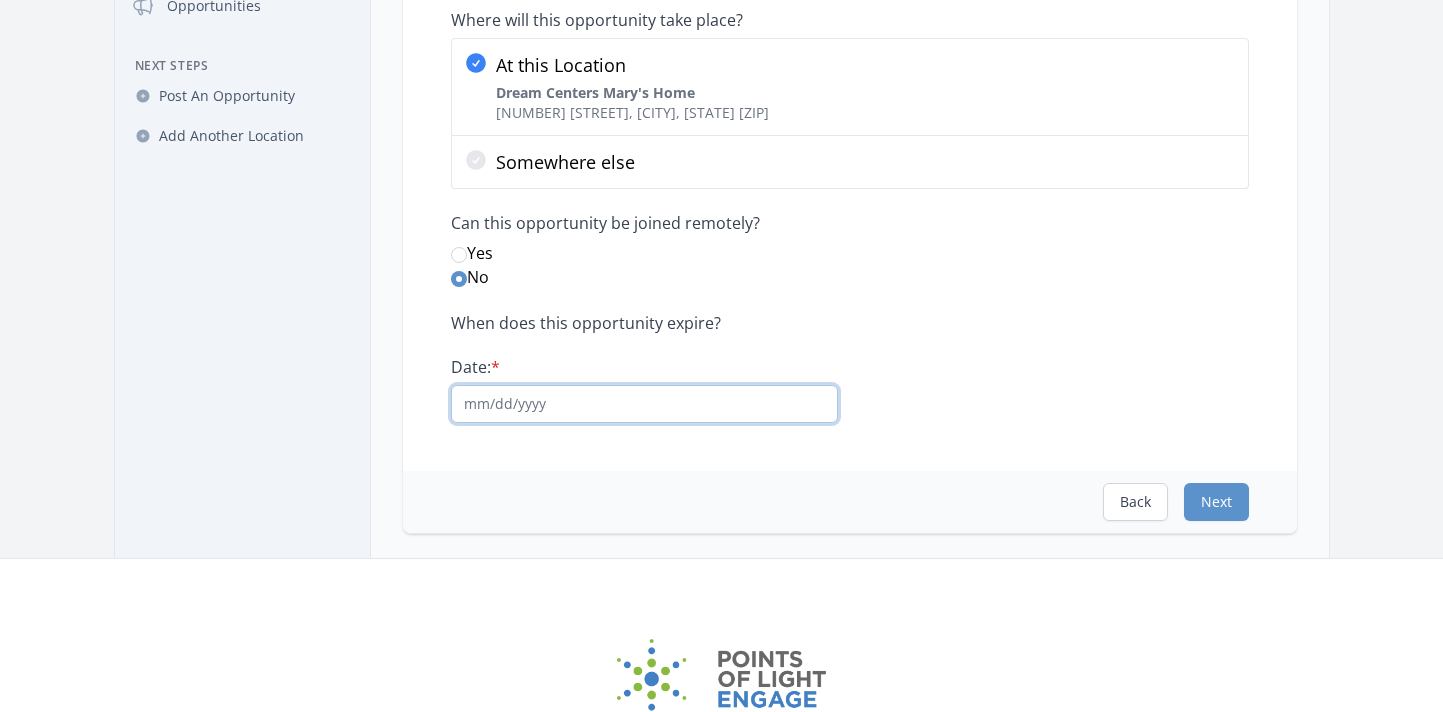 click on "Date:  *" at bounding box center (644, 404) 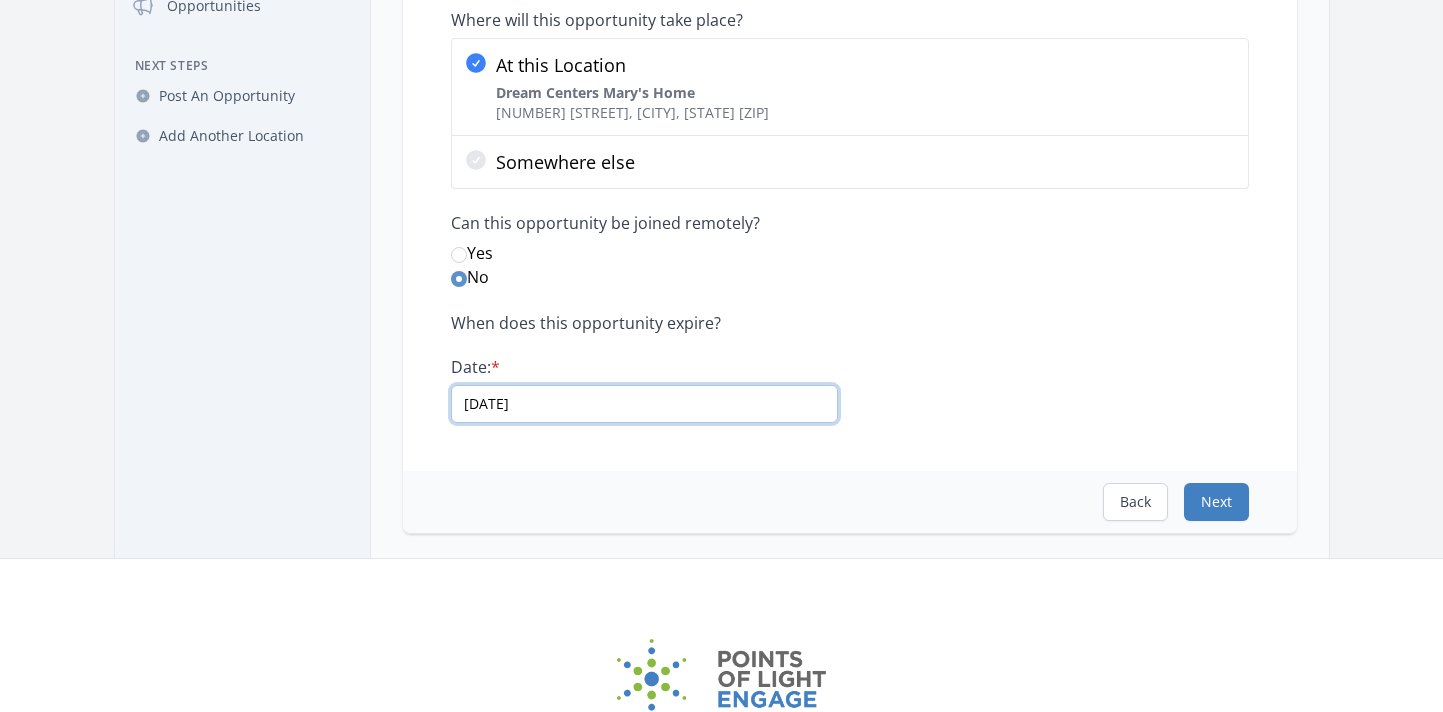 type on "01/01/2030" 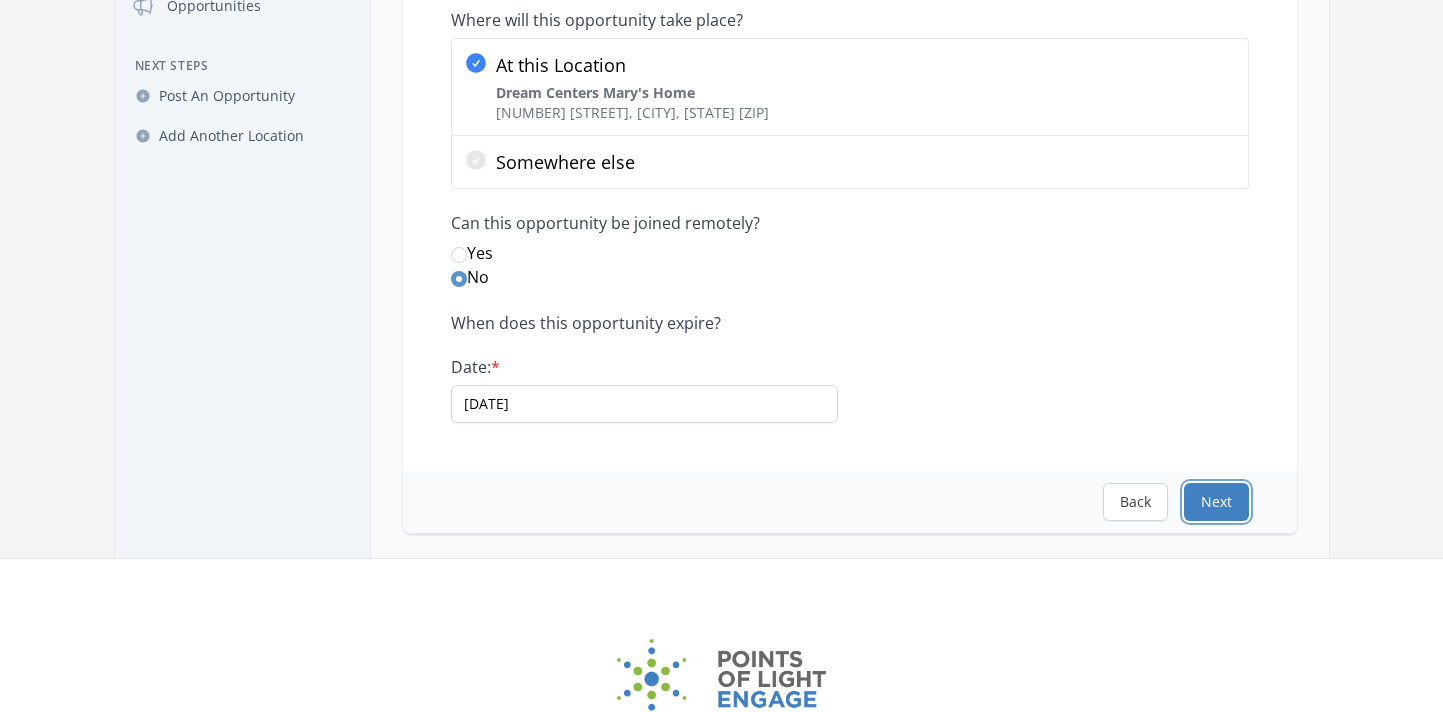 click on "Next" at bounding box center [1216, 502] 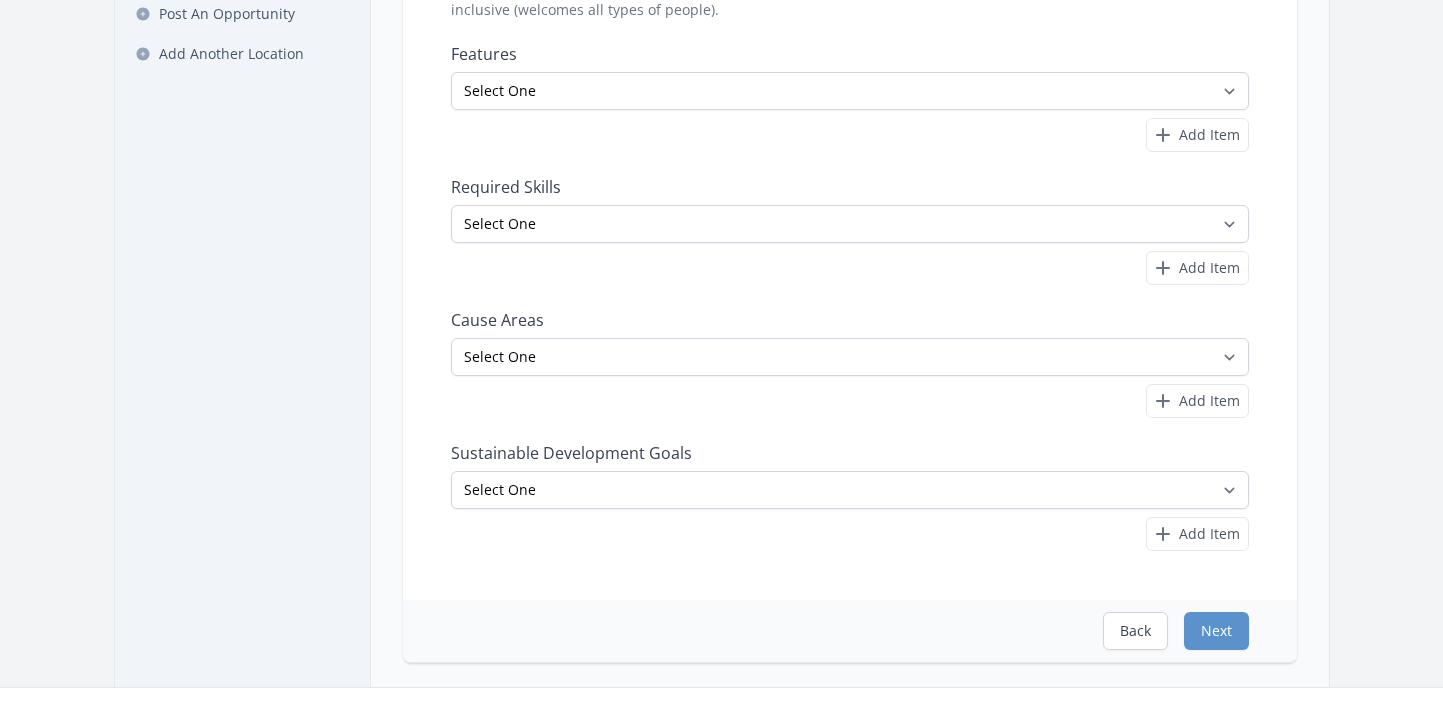 scroll, scrollTop: 333, scrollLeft: 0, axis: vertical 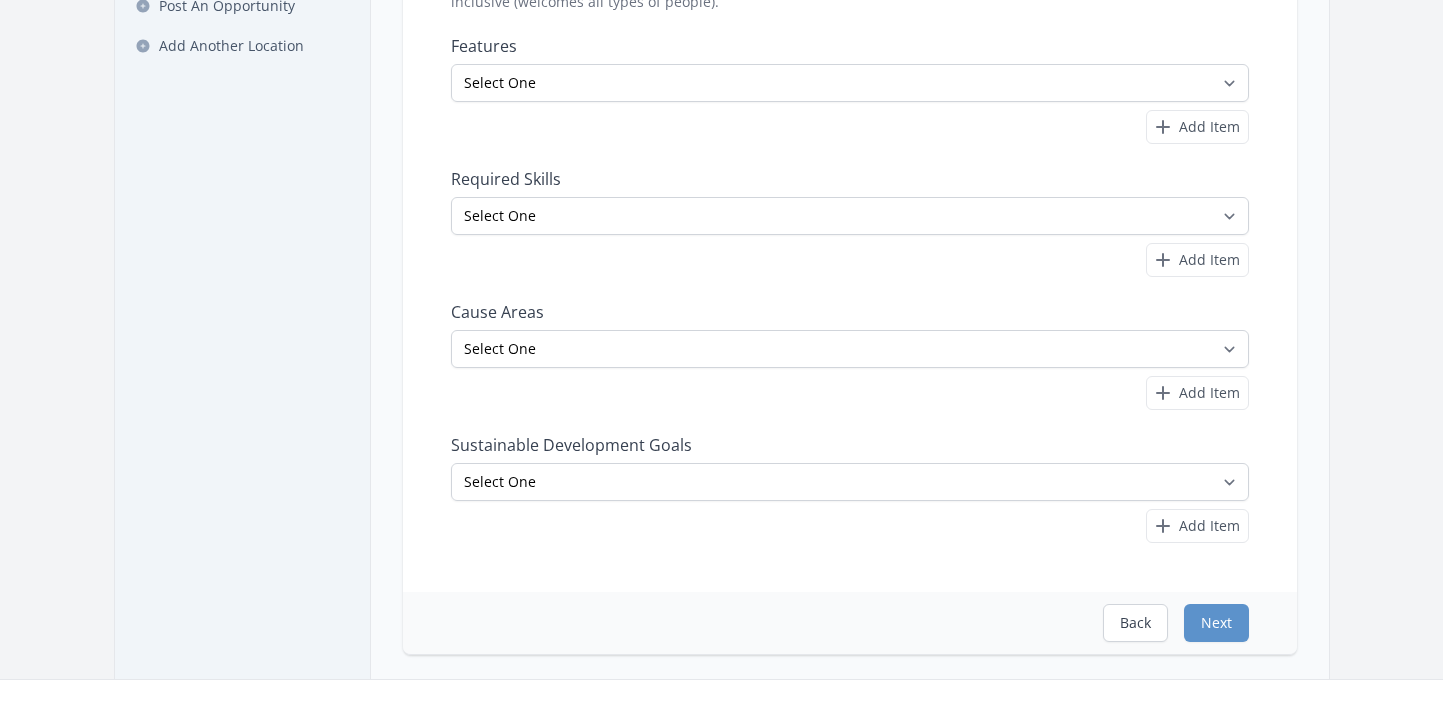 click on "Add Item" at bounding box center [850, 393] 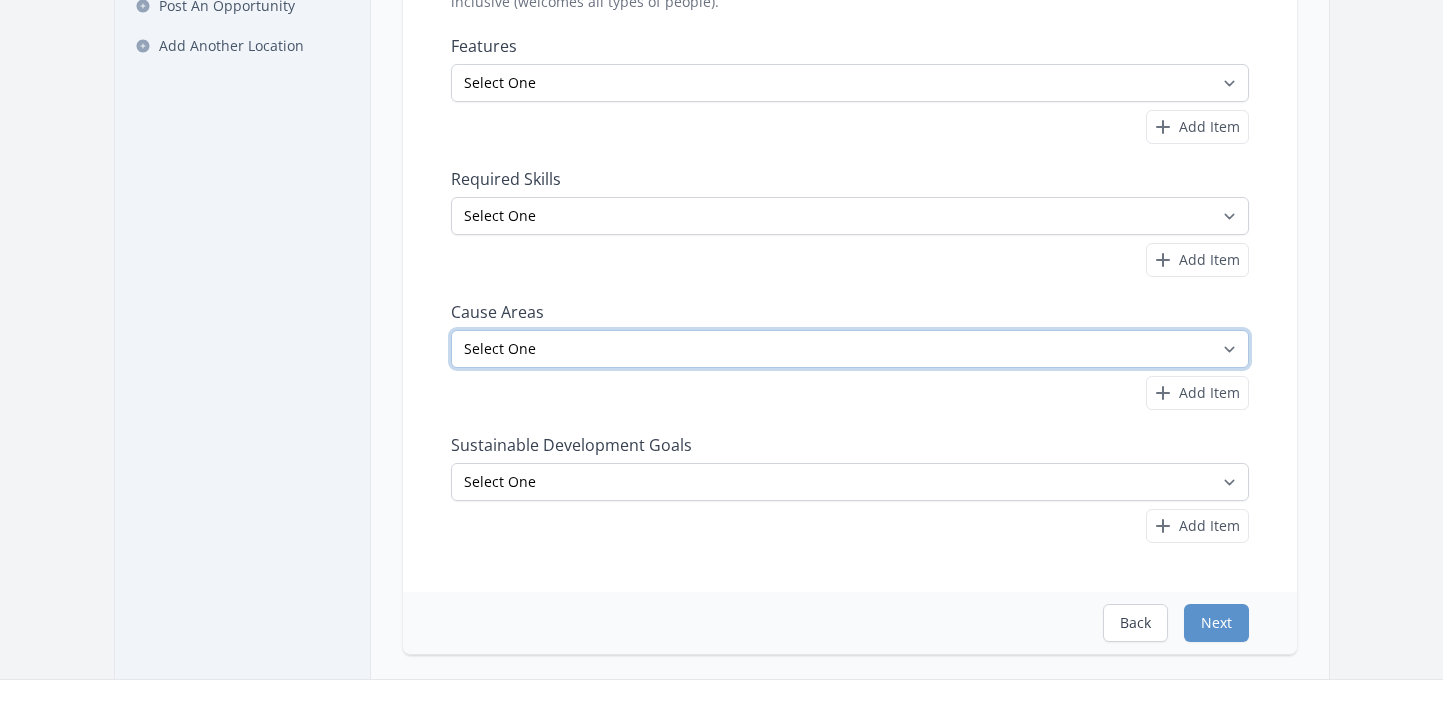 click on "Select One
Adult Education
Animals
Arts & Culture
Children & Youth
Civil Rights
Community Strengthening
COVID-19
Digital Divide
Disabilities
Disaster Response & Recovery
Education
Environment
Family Services
Food Insecurity
Health & Wellness
Homelessness Hunger STEM" at bounding box center (850, 349) 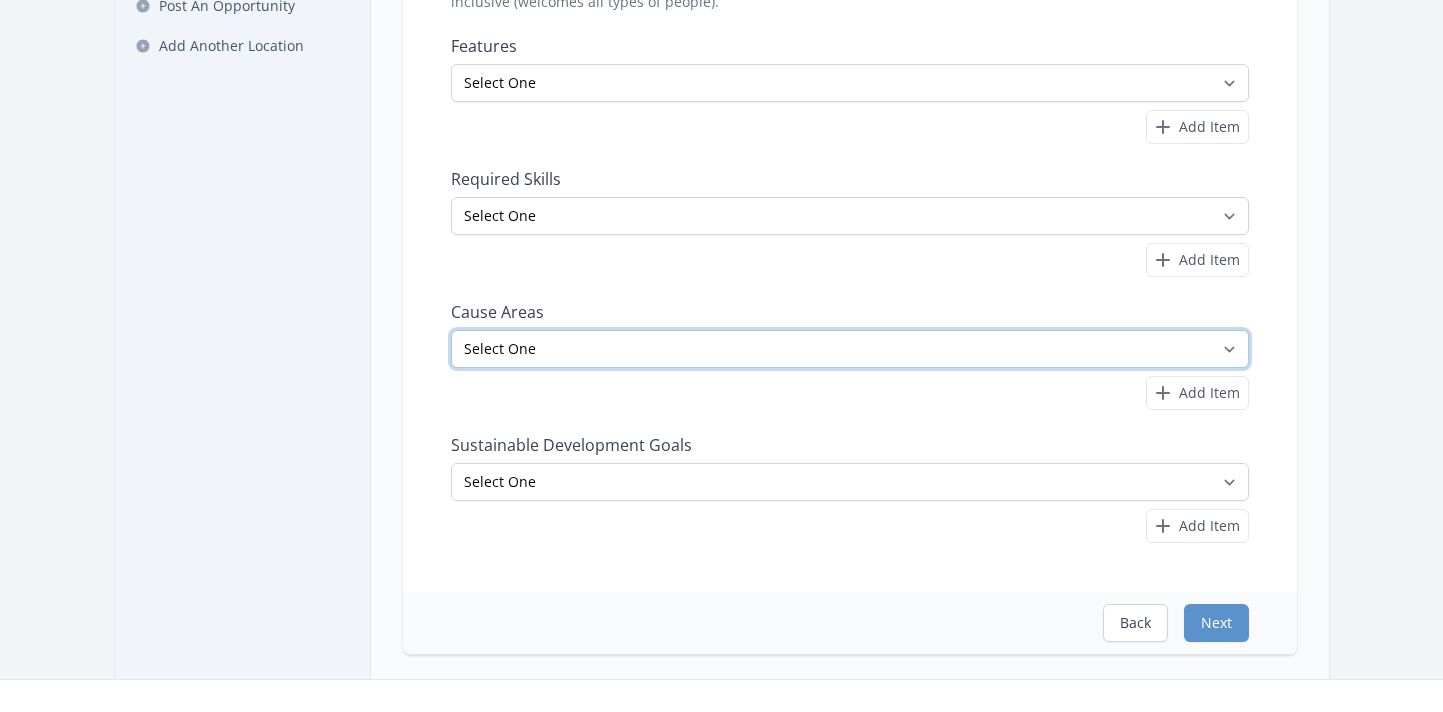 select on "Homelessness" 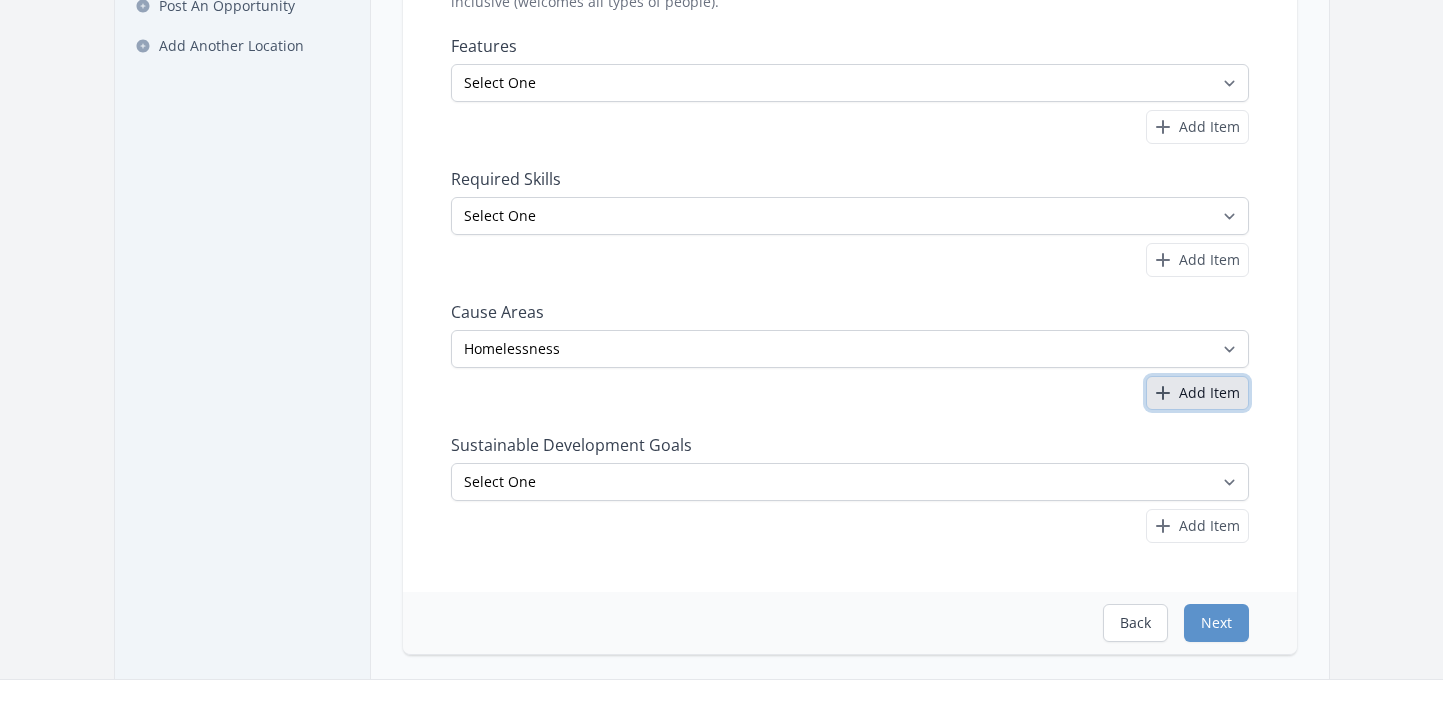 click on "Add Item" at bounding box center [1197, 393] 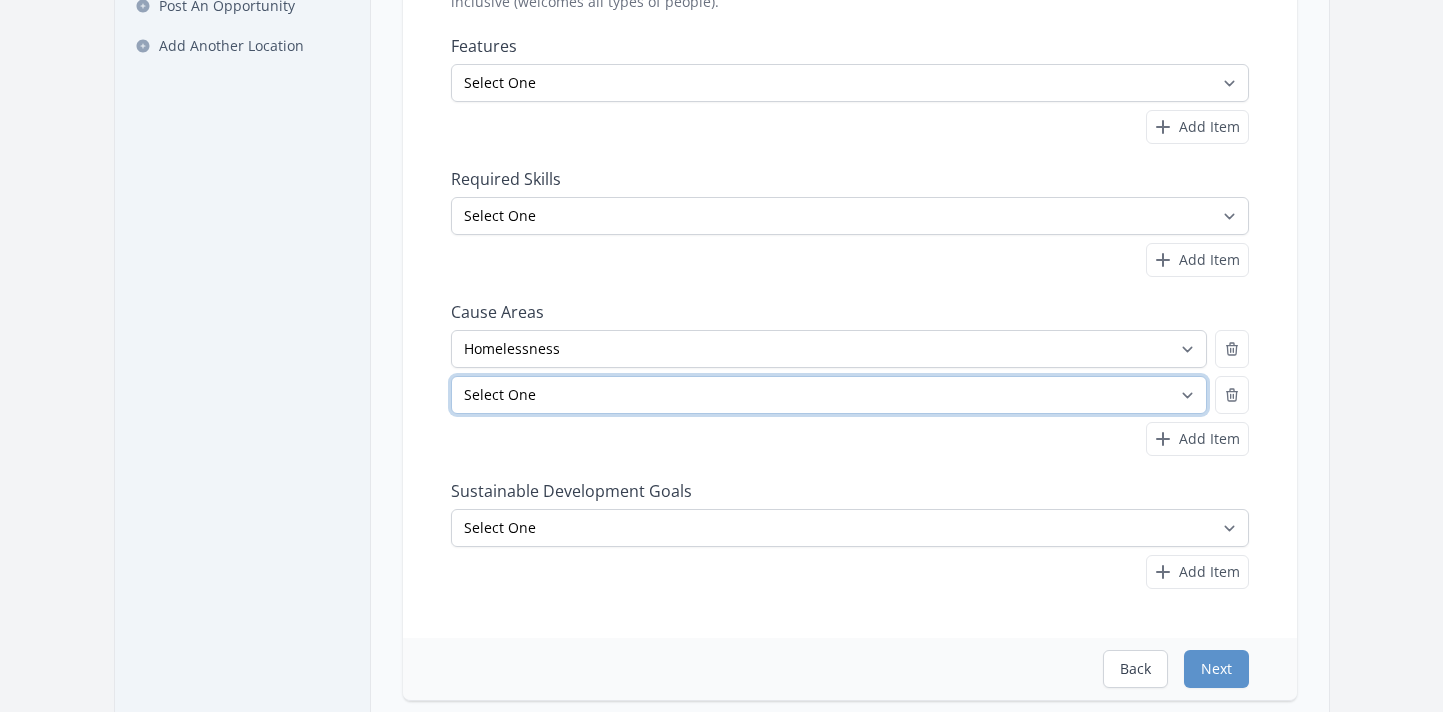 click on "Select One
Adult Education
Animals
Arts & Culture
Children & Youth
Civil Rights
Community Strengthening
COVID-19
Digital Divide
Disabilities
Disaster Response & Recovery
Education
Environment
Family Services
Food Insecurity
Health & Wellness
Homelessness Hunger STEM" at bounding box center [829, 395] 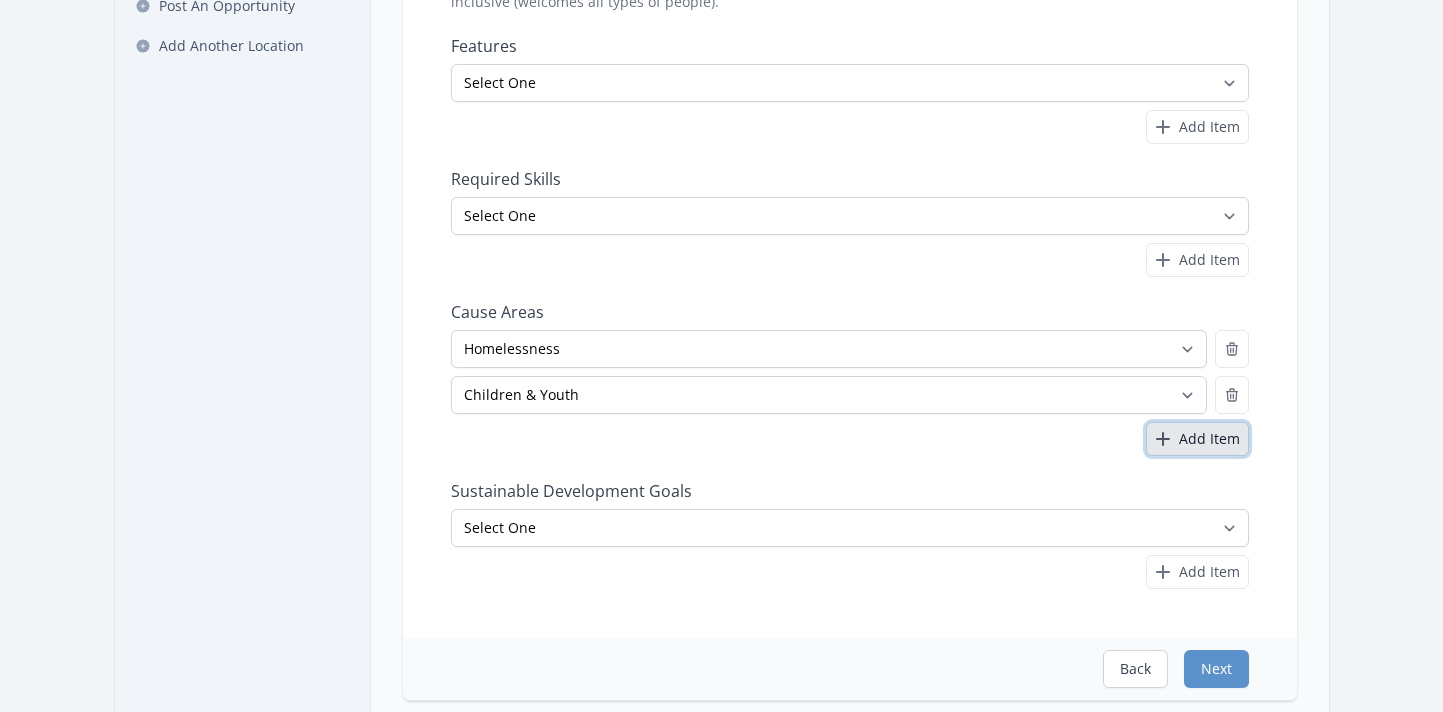 click on "Add Item" at bounding box center (1209, 439) 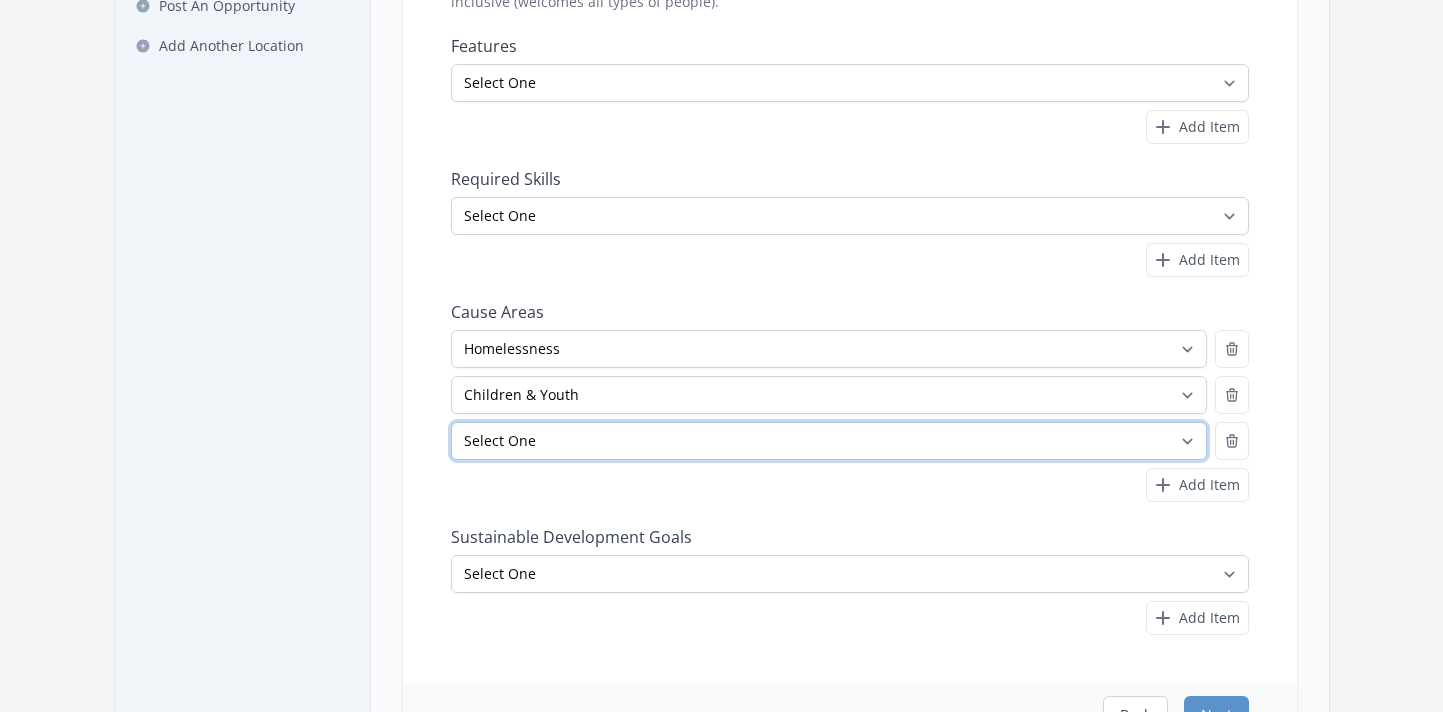 click on "Select One
Adult Education
Animals
Arts & Culture
Children & Youth
Civil Rights
Community Strengthening
COVID-19
Digital Divide
Disabilities
Disaster Response & Recovery
Education
Environment
Family Services
Food Insecurity
Health & Wellness
Homelessness Hunger STEM" at bounding box center [829, 441] 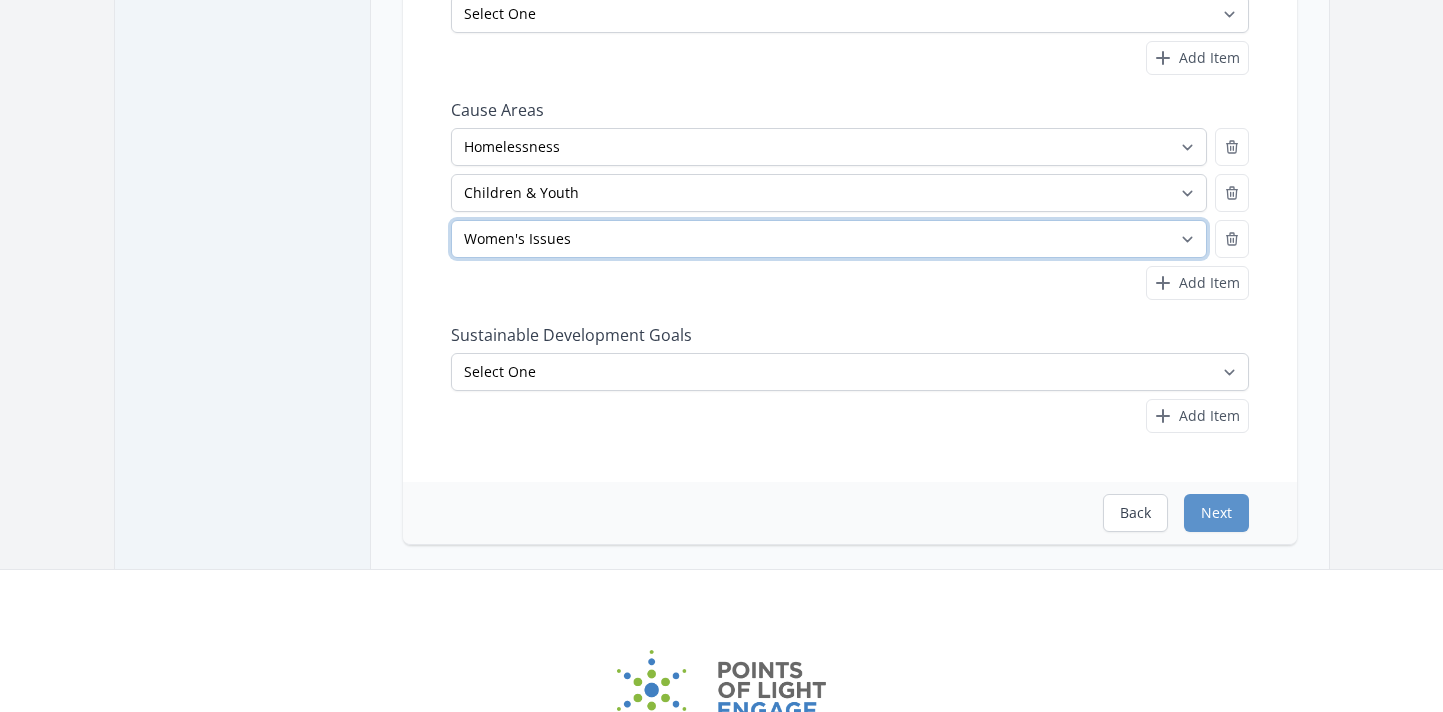 scroll, scrollTop: 546, scrollLeft: 0, axis: vertical 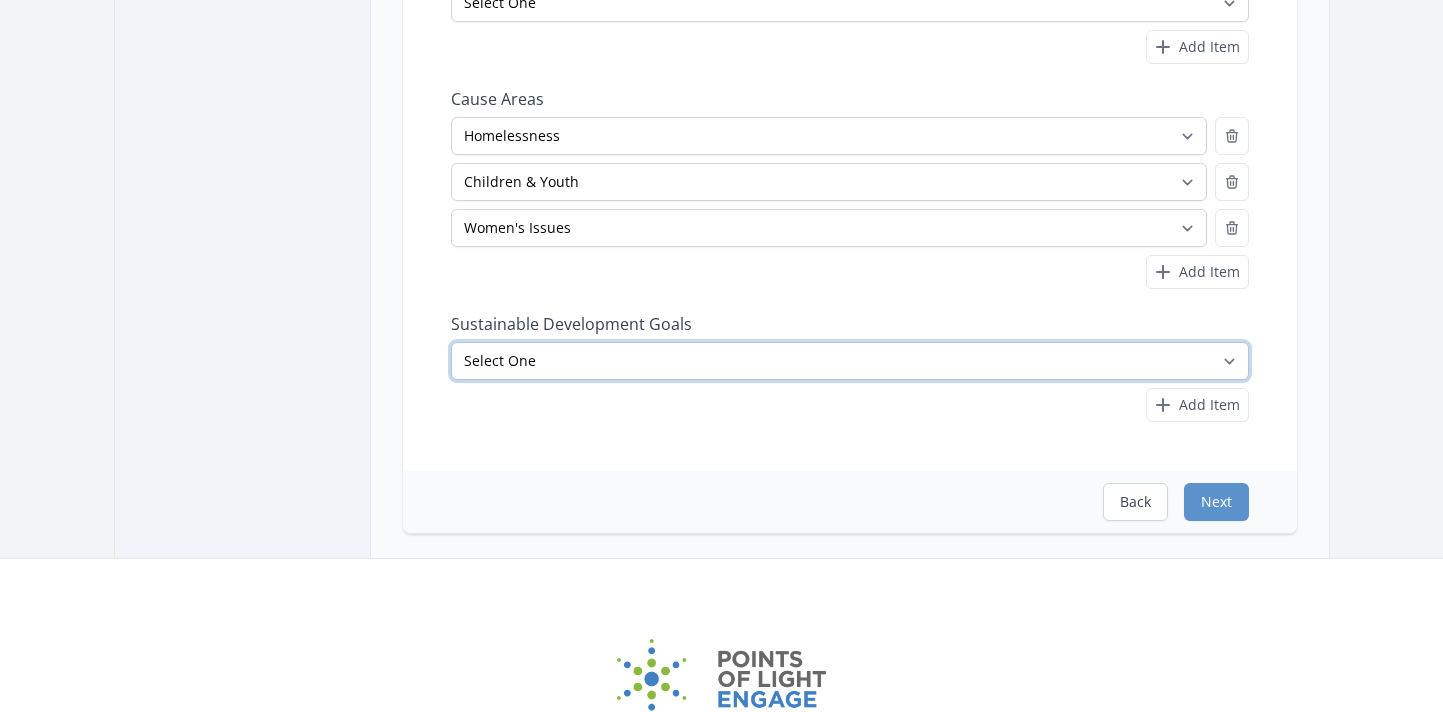 click on "Select One
No Poverty
Zero Hunger
Good Health and Well-Being
Quality Education
Gender Equality
Clean Water and Sanitation
Affordable and Clean Energy
Decent Work and Economic Growth
Industry, Innovation and Infrastructure
Reduced Inequalities
Sustainable Cities and Communities
Responsible Consumption and Production
Climate Action
Life Below Water" at bounding box center (850, 361) 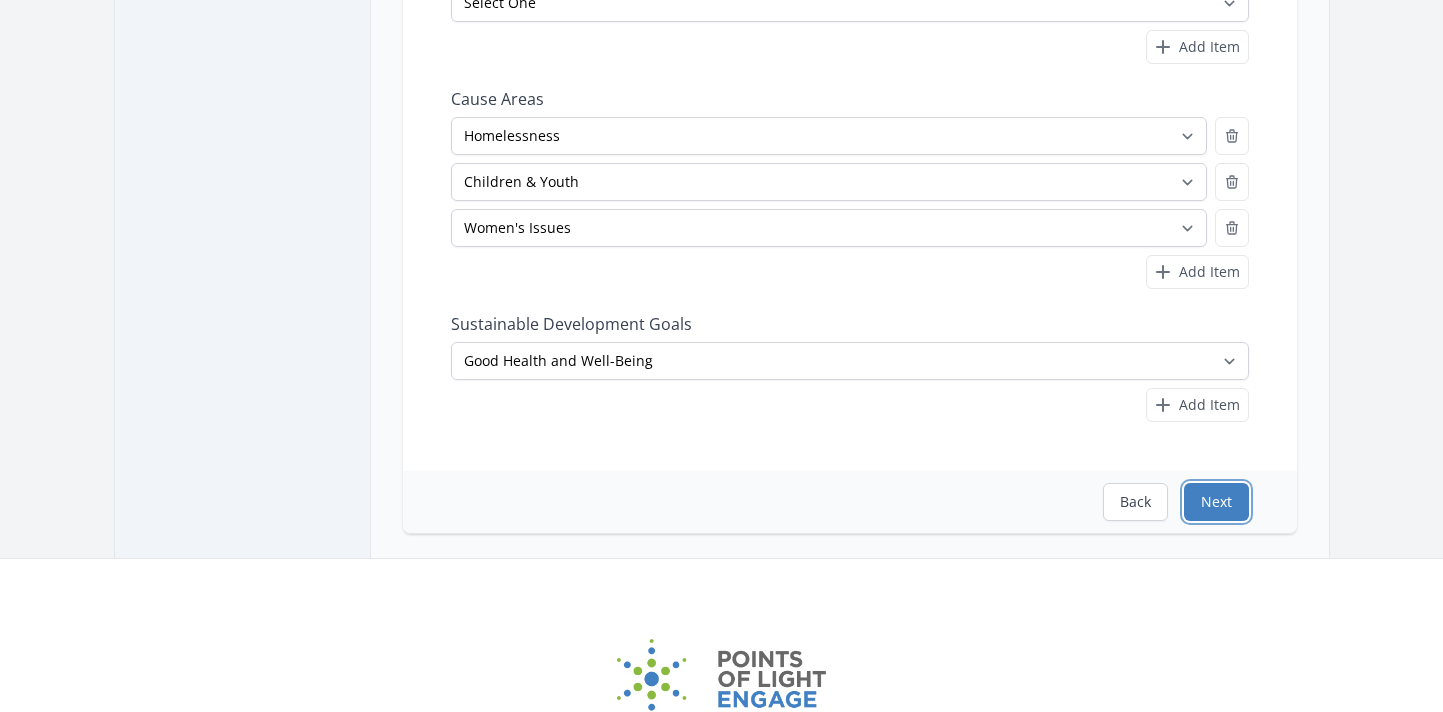 click on "Next" at bounding box center (1216, 502) 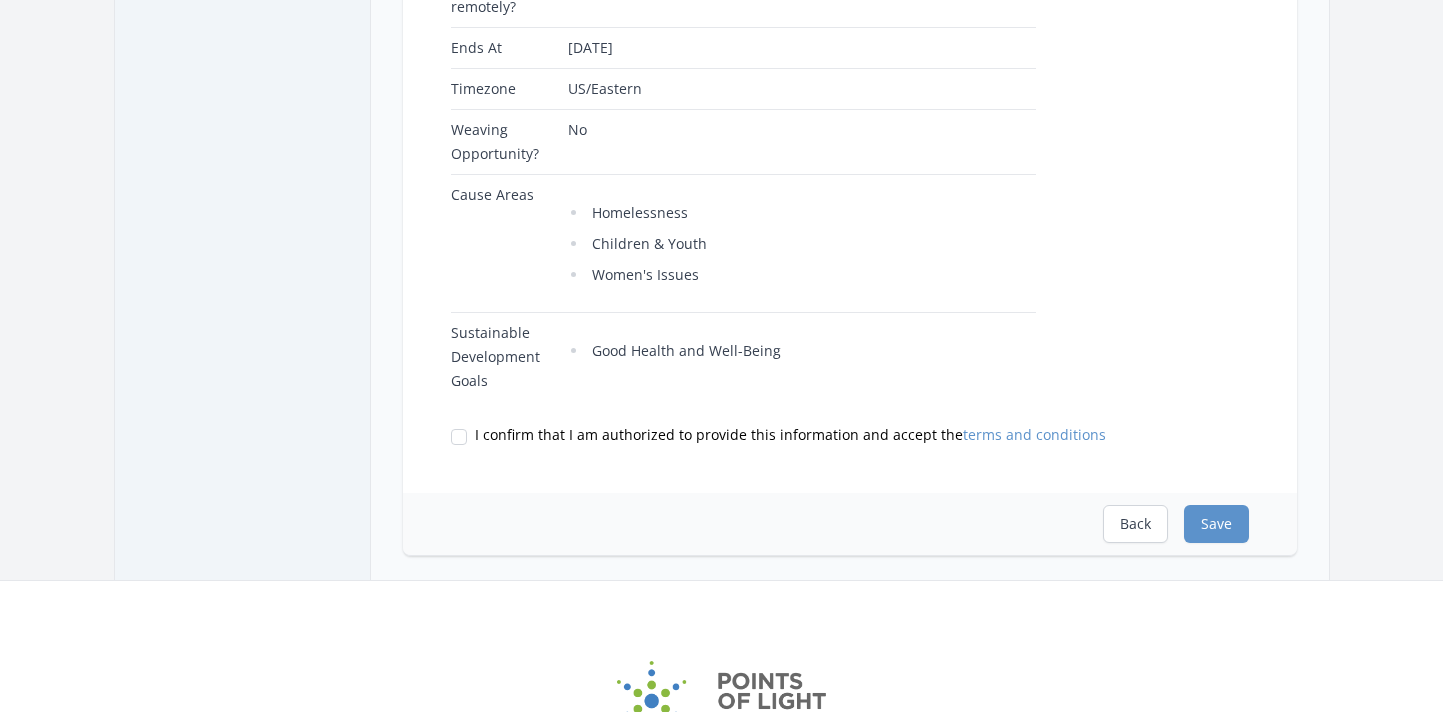 scroll, scrollTop: 908, scrollLeft: 0, axis: vertical 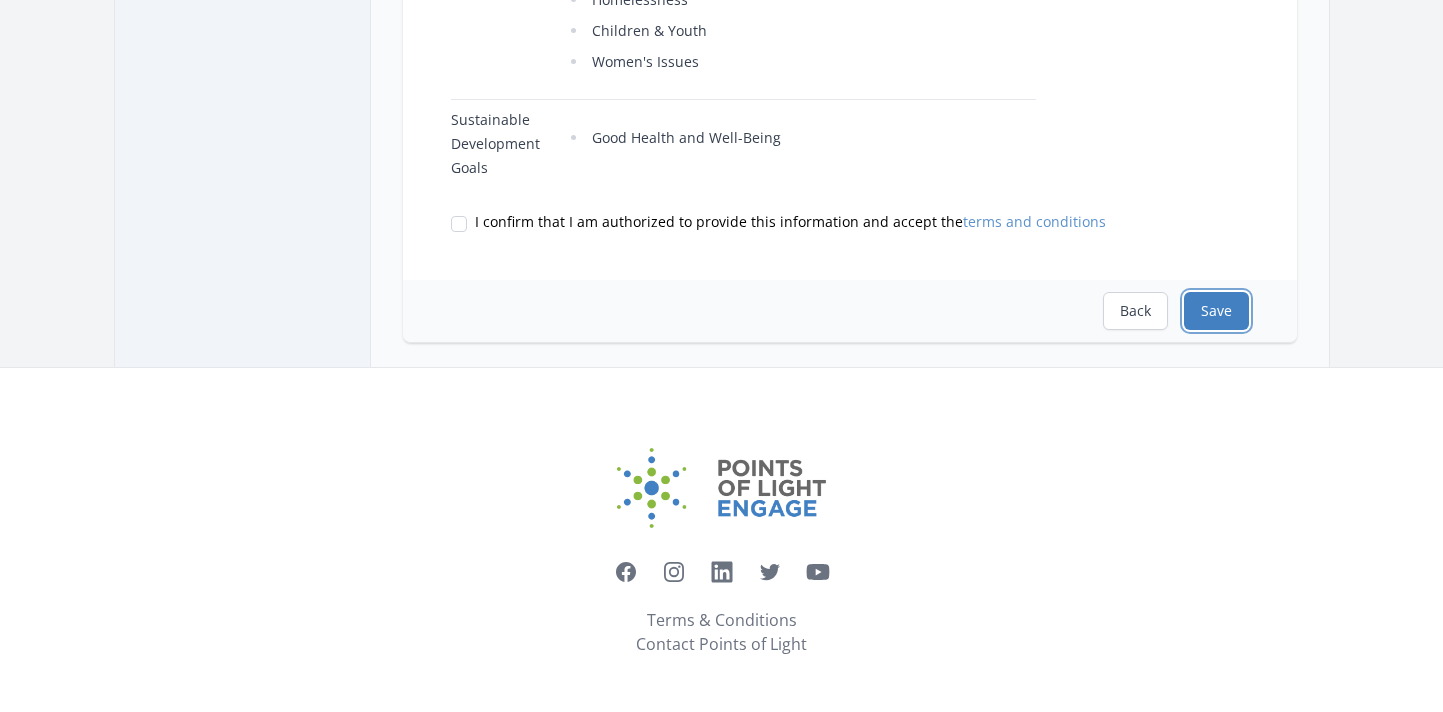 click on "Save" at bounding box center [1216, 311] 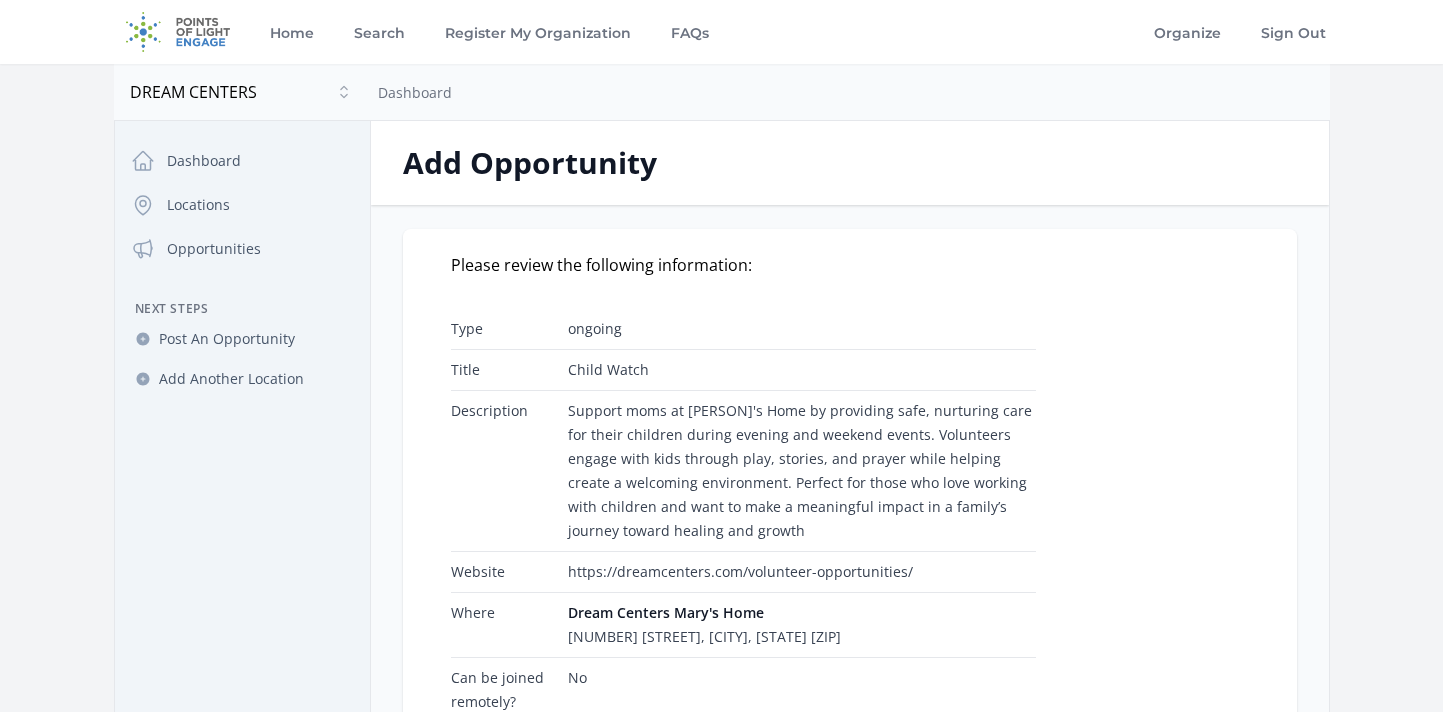 scroll, scrollTop: 940, scrollLeft: 0, axis: vertical 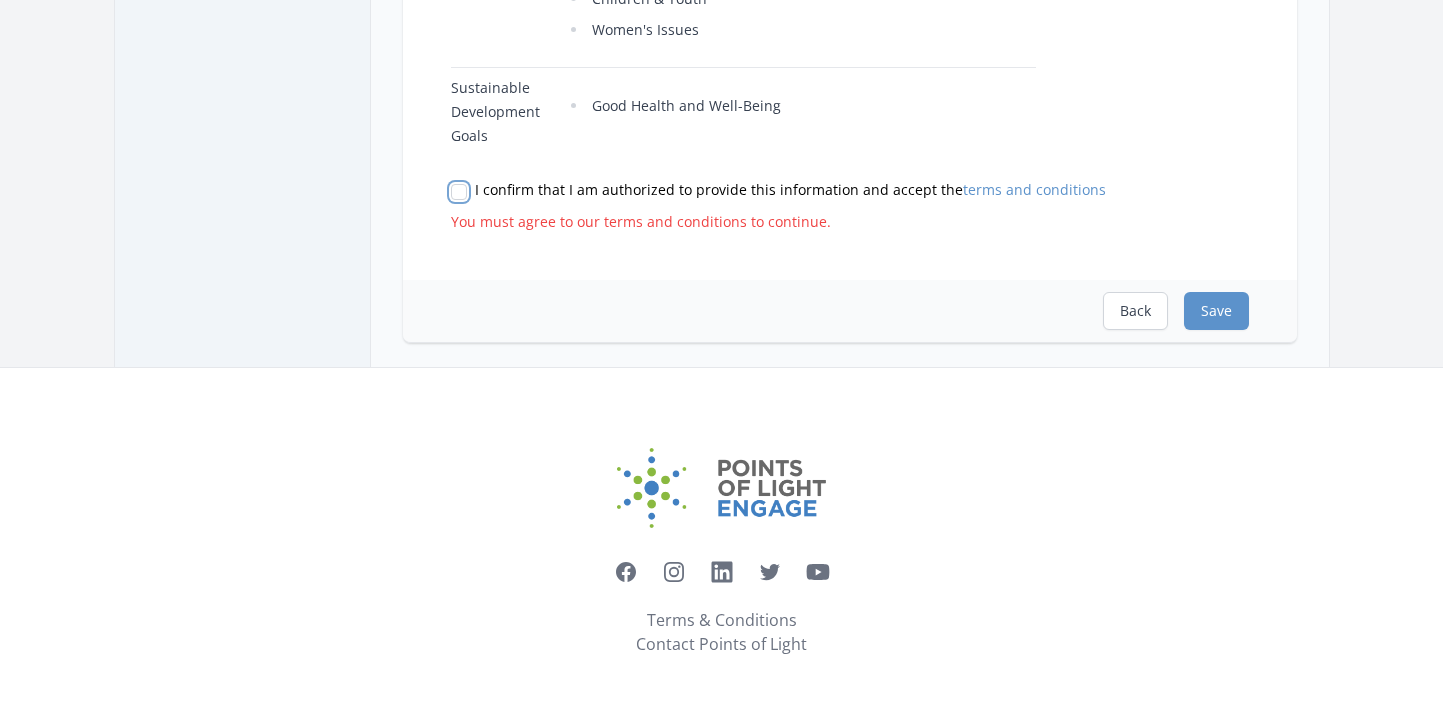 click on "I confirm that I am authorized to provide this information and accept the  terms and conditions" at bounding box center [459, 192] 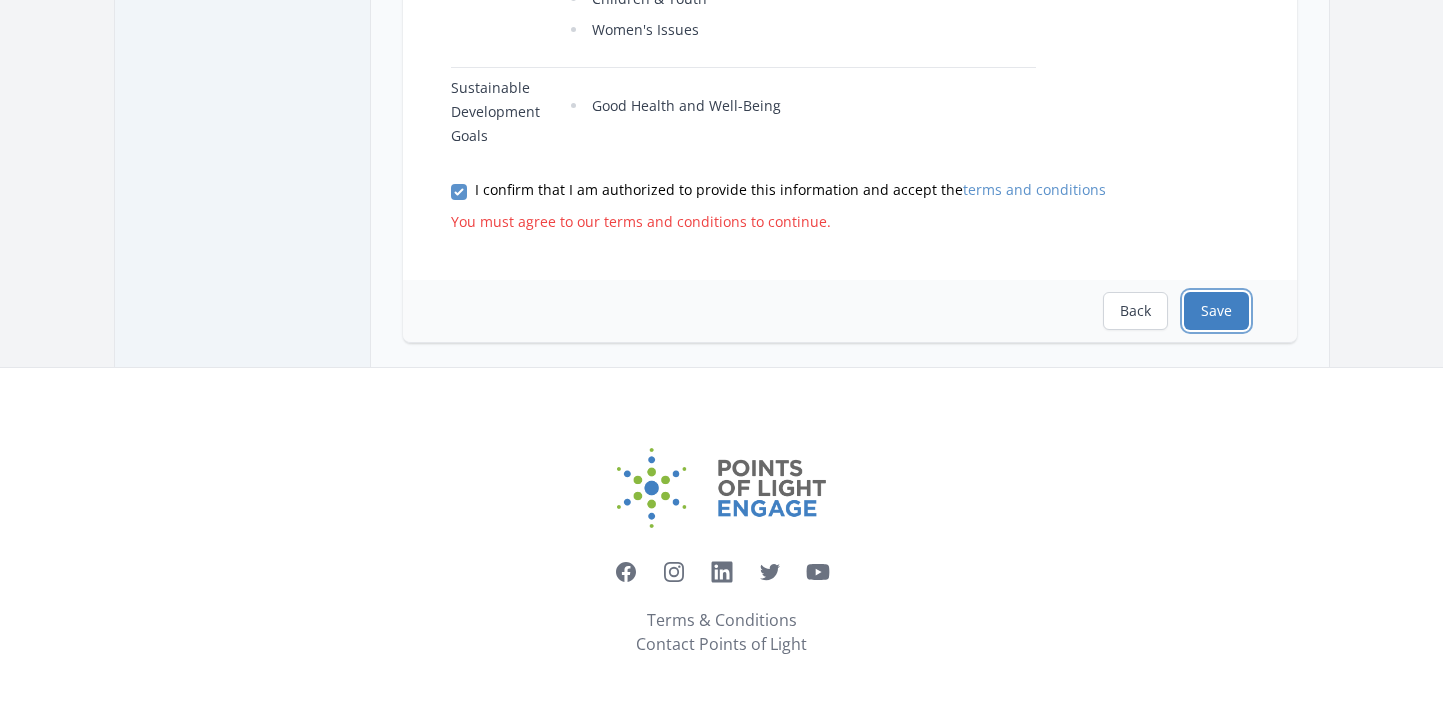 click on "Save" at bounding box center [1216, 311] 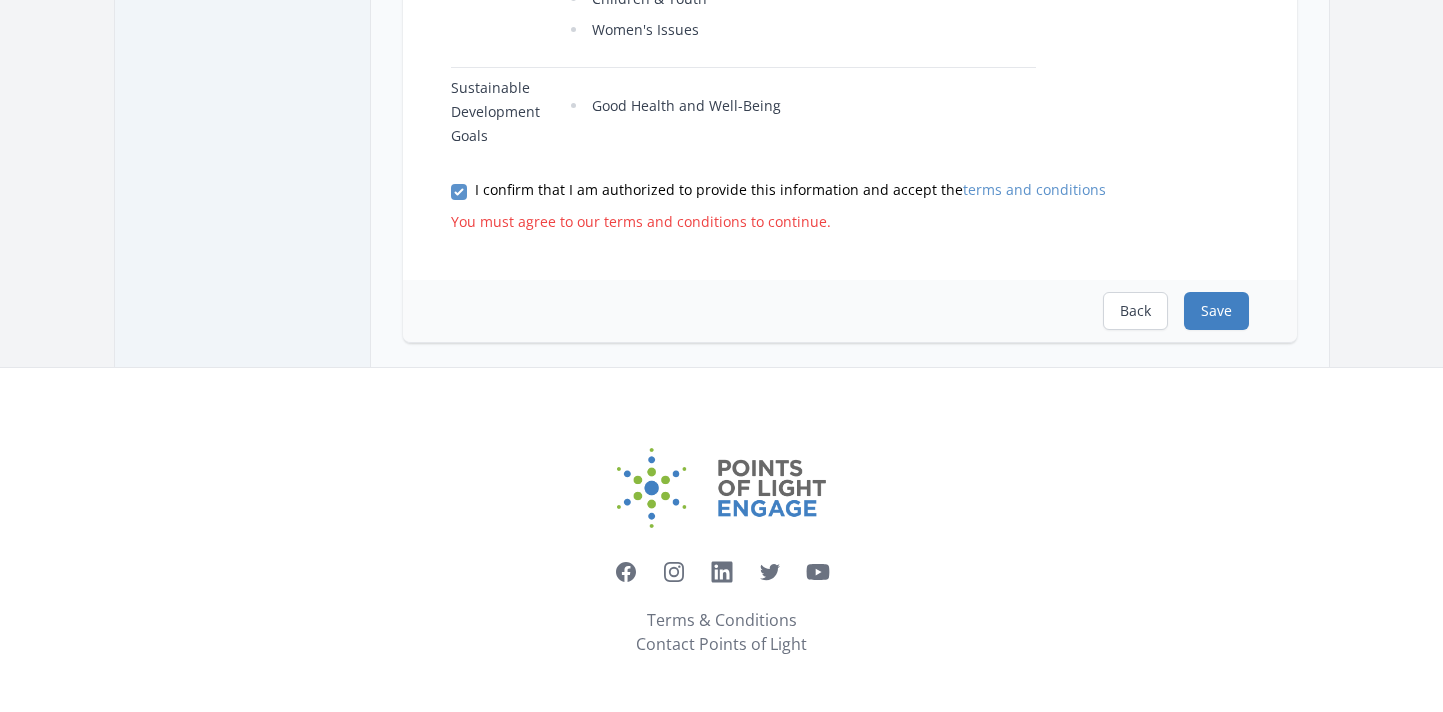 scroll, scrollTop: 0, scrollLeft: 0, axis: both 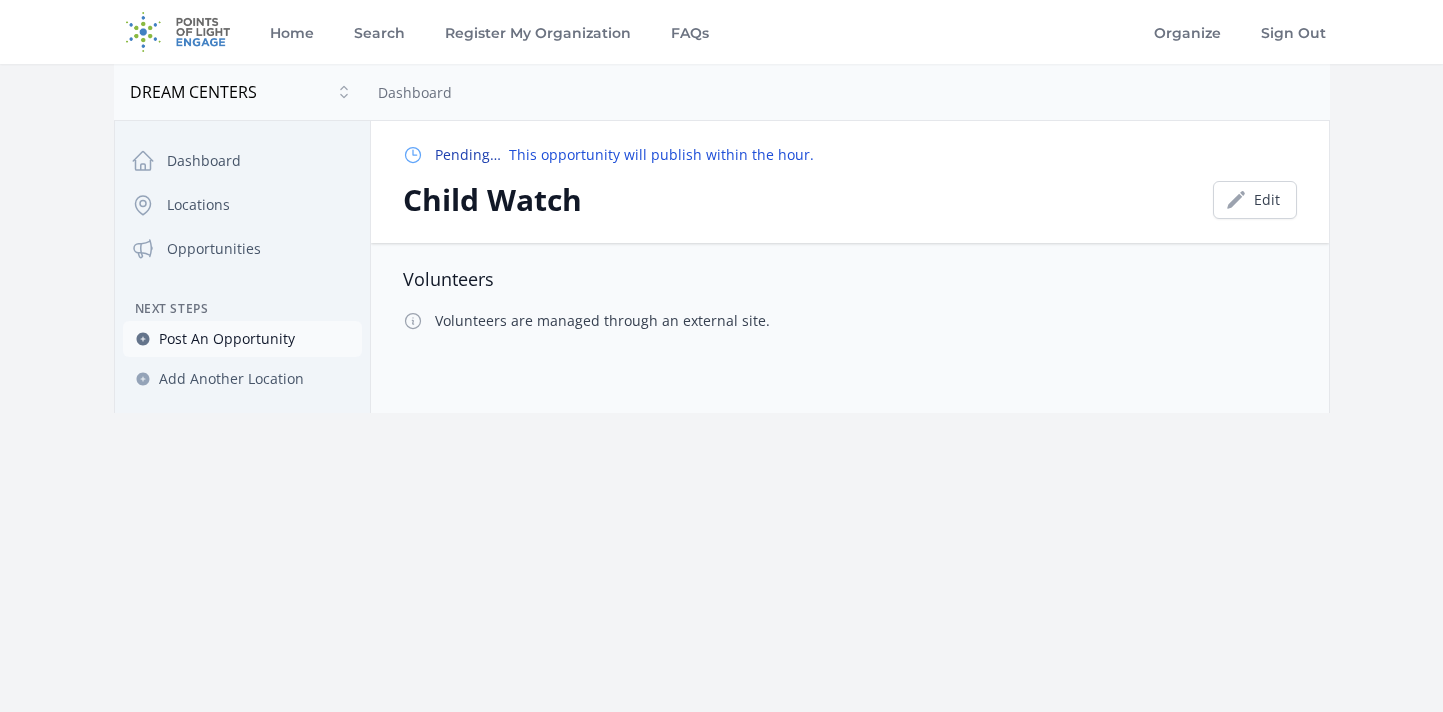 click on "Post An Opportunity" at bounding box center (227, 339) 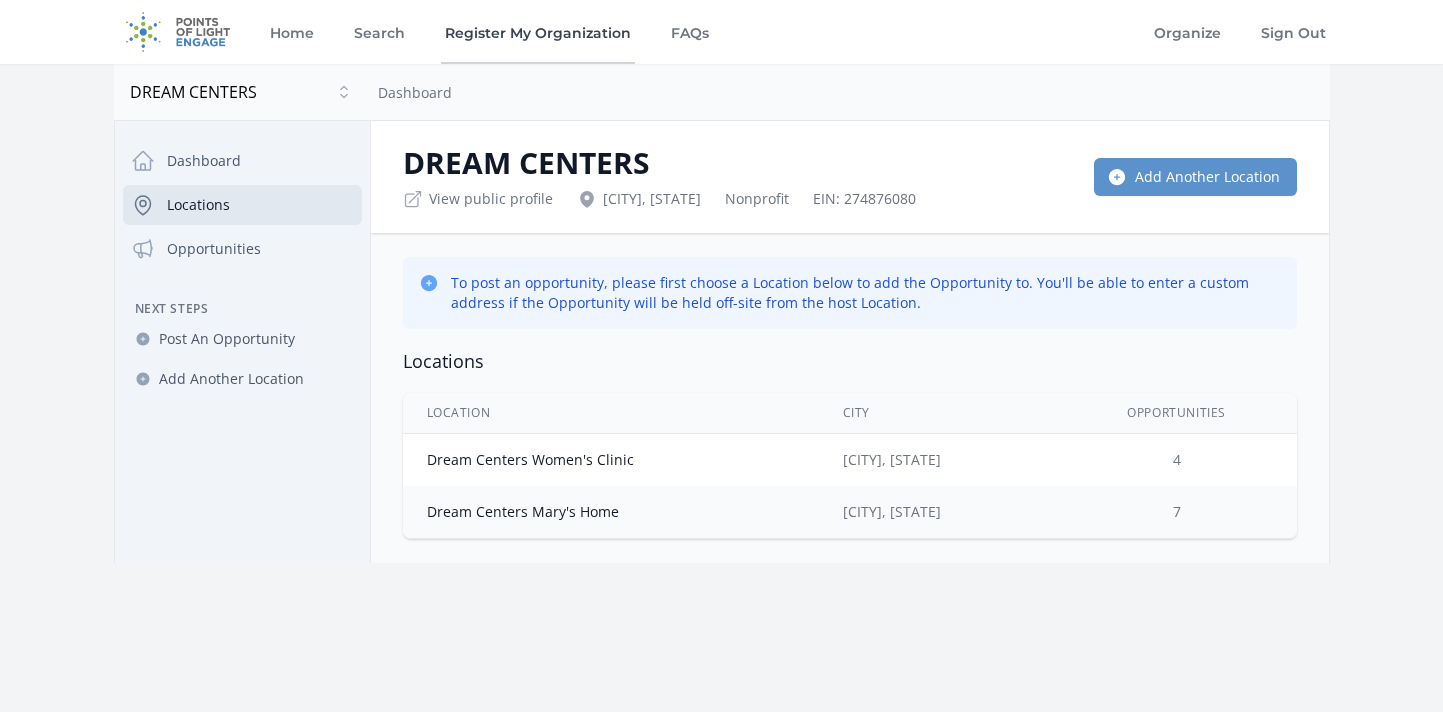 scroll, scrollTop: 0, scrollLeft: 0, axis: both 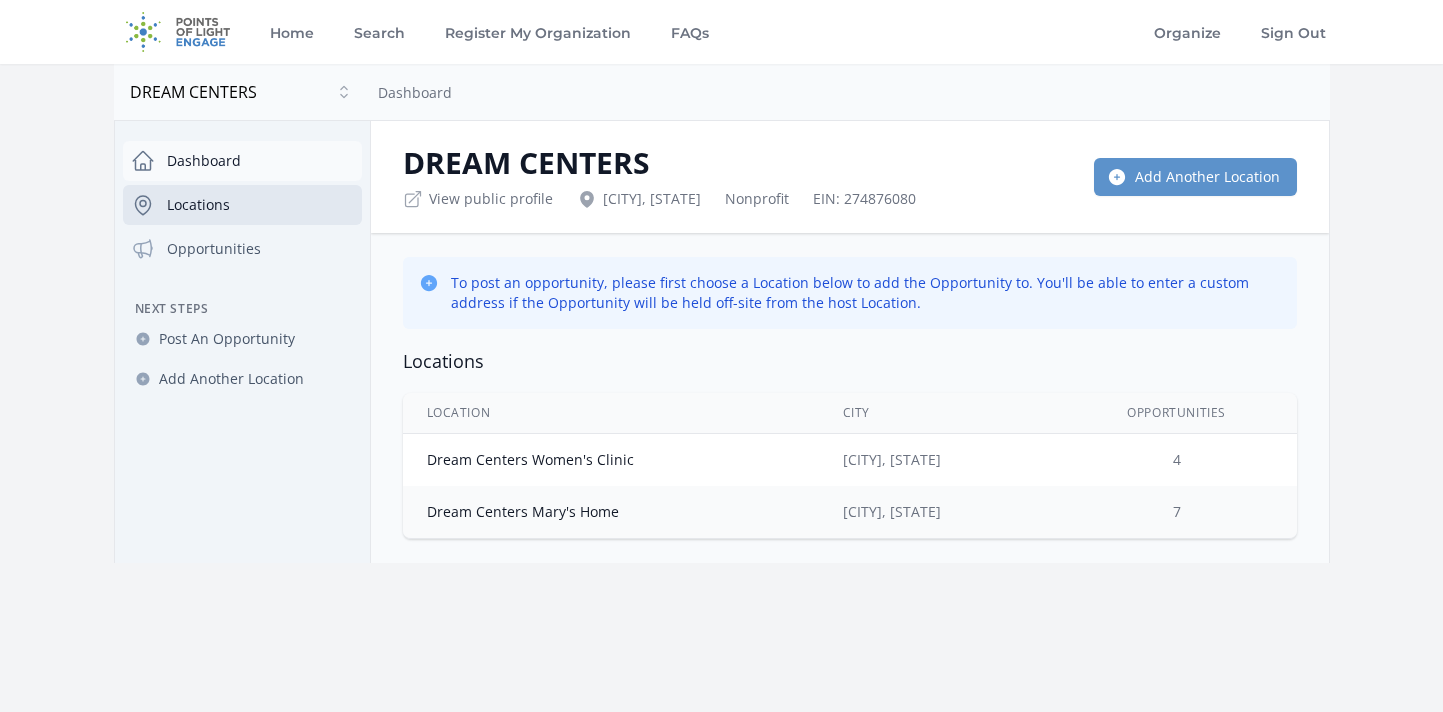 click on "Dashboard" at bounding box center (242, 161) 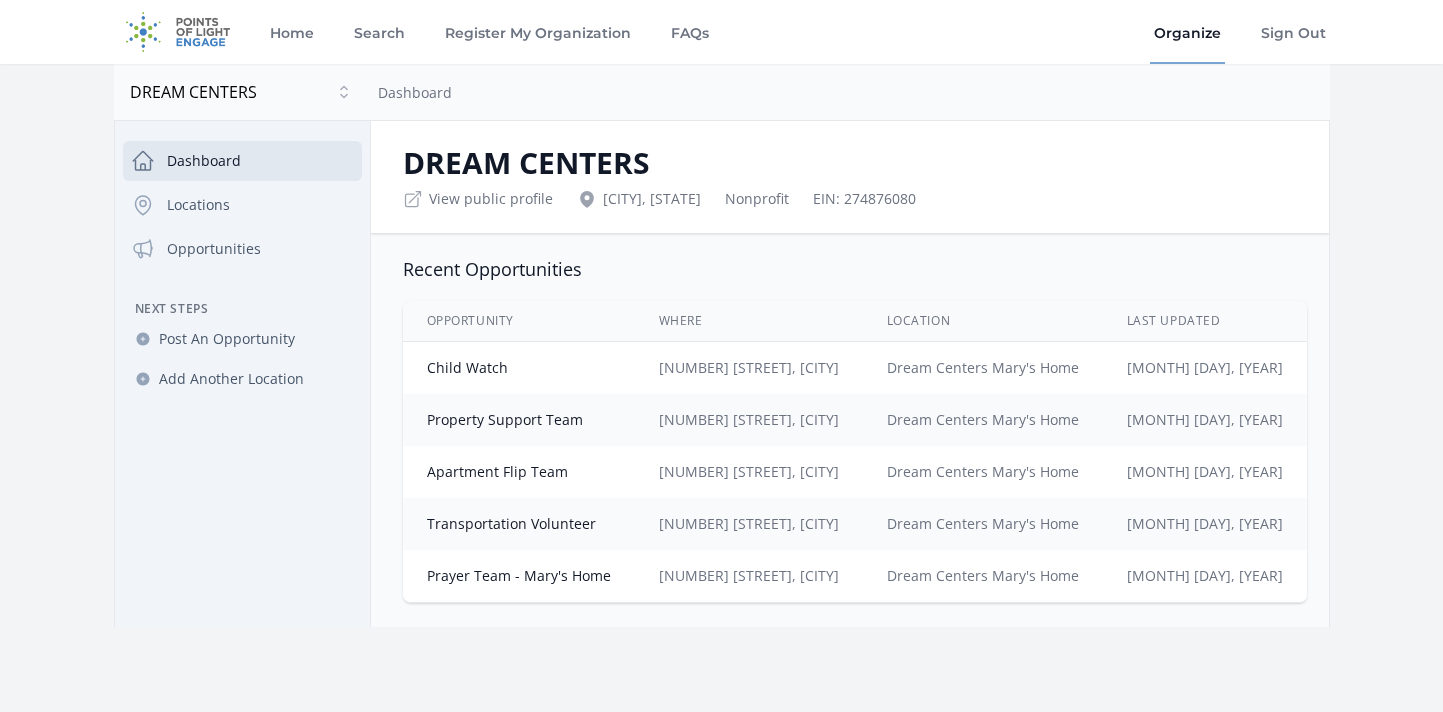 scroll, scrollTop: 0, scrollLeft: 0, axis: both 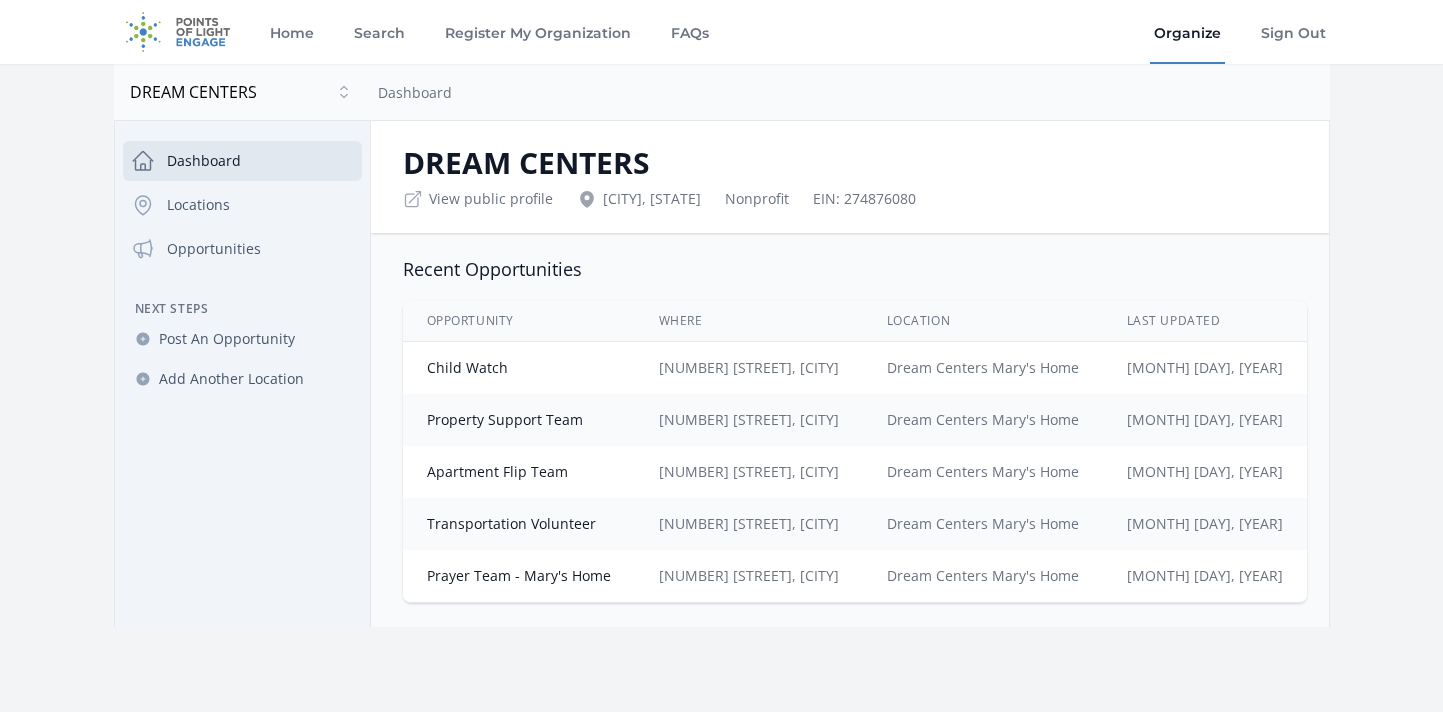 click on "Organize" at bounding box center (1187, 32) 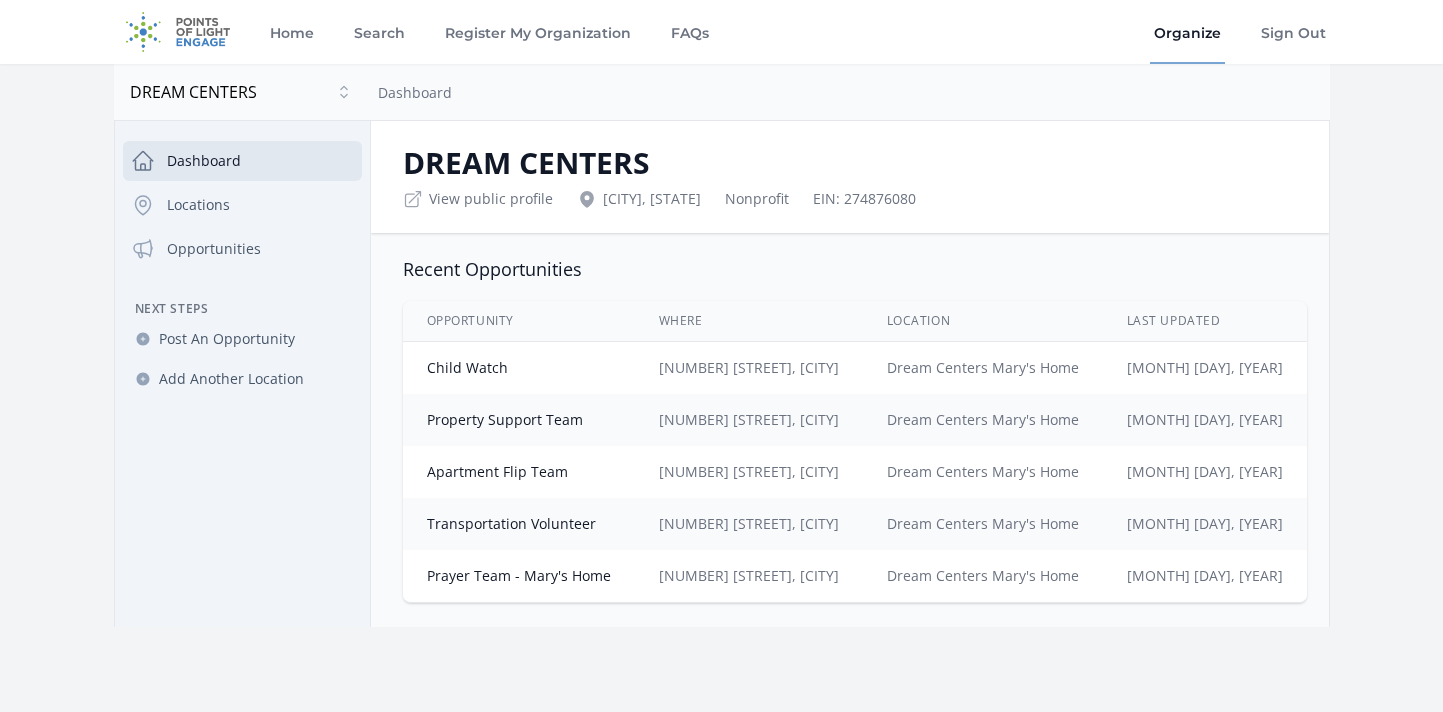 click on "View public profile" at bounding box center (491, 199) 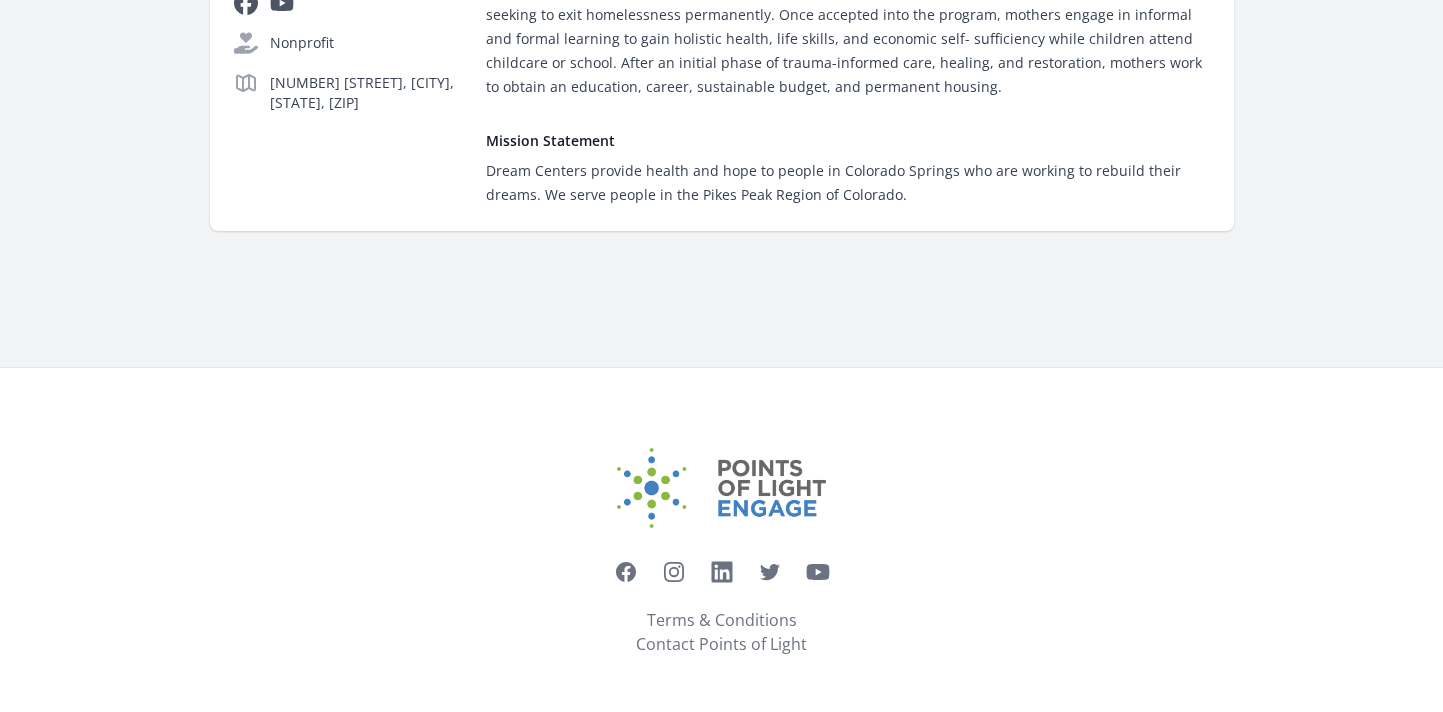 scroll, scrollTop: 0, scrollLeft: 0, axis: both 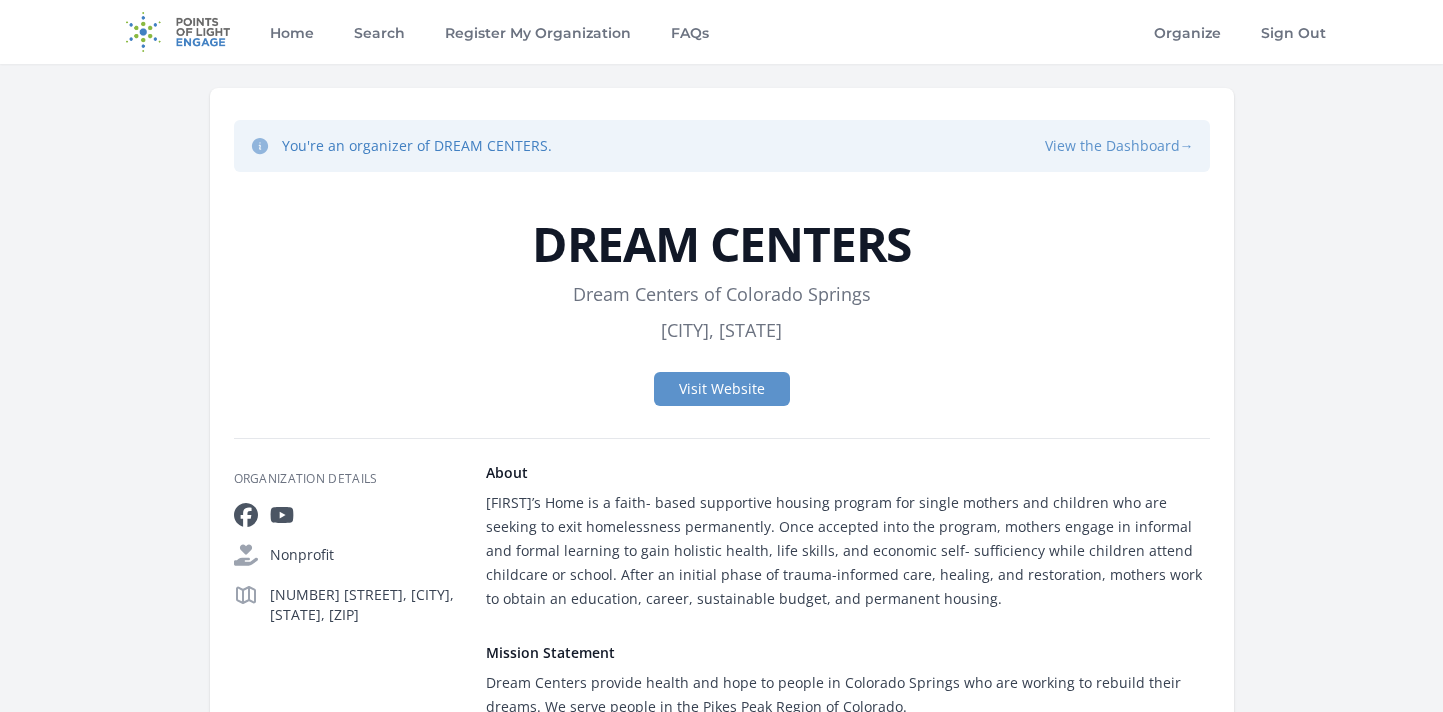 click on "View the Dashboard  →" at bounding box center (1119, 146) 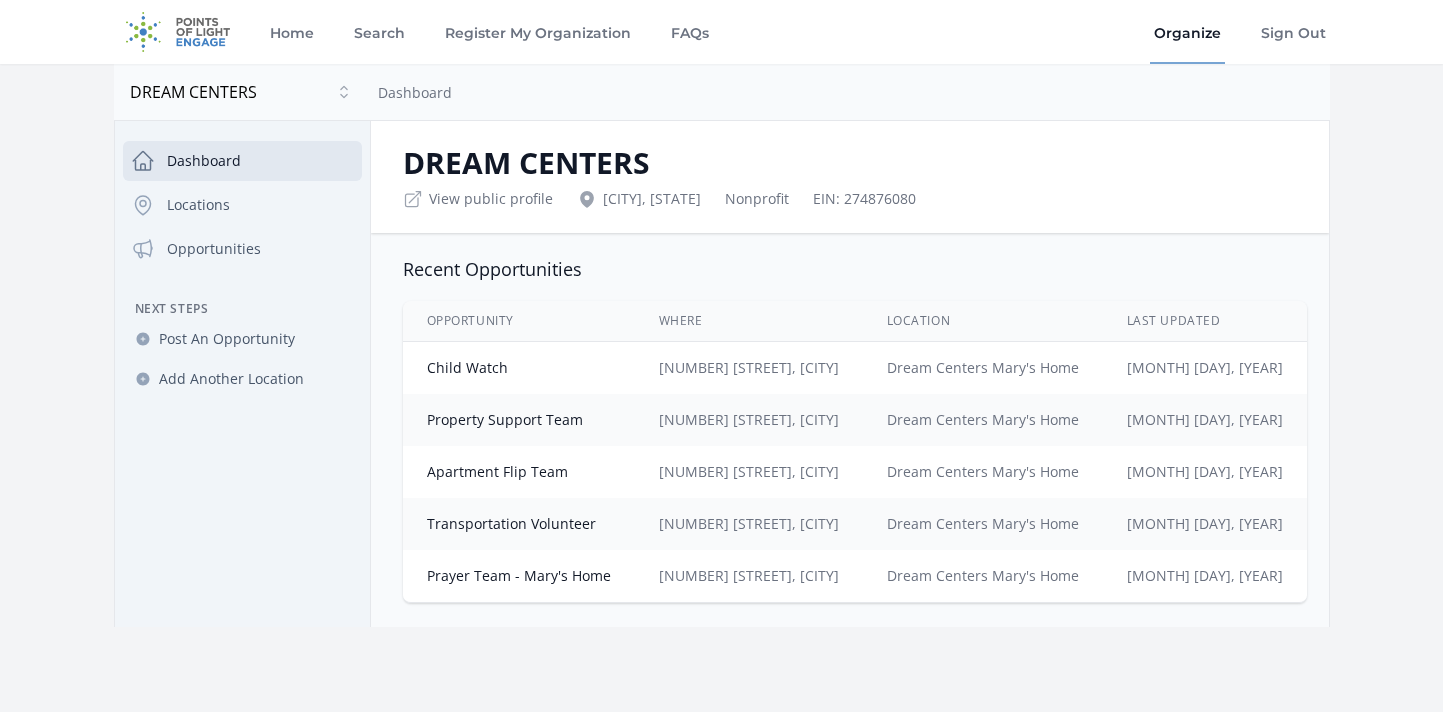 scroll, scrollTop: 0, scrollLeft: 0, axis: both 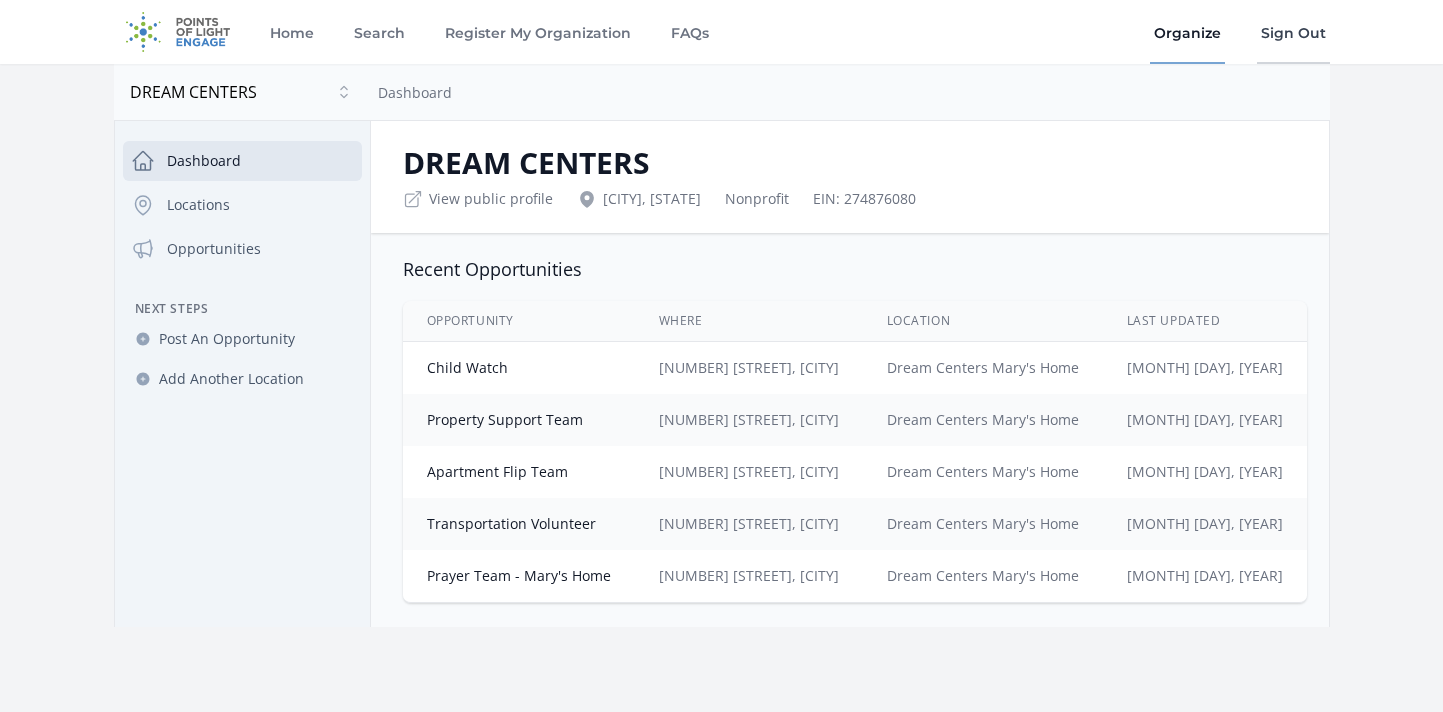 click on "Sign Out" at bounding box center [1293, 32] 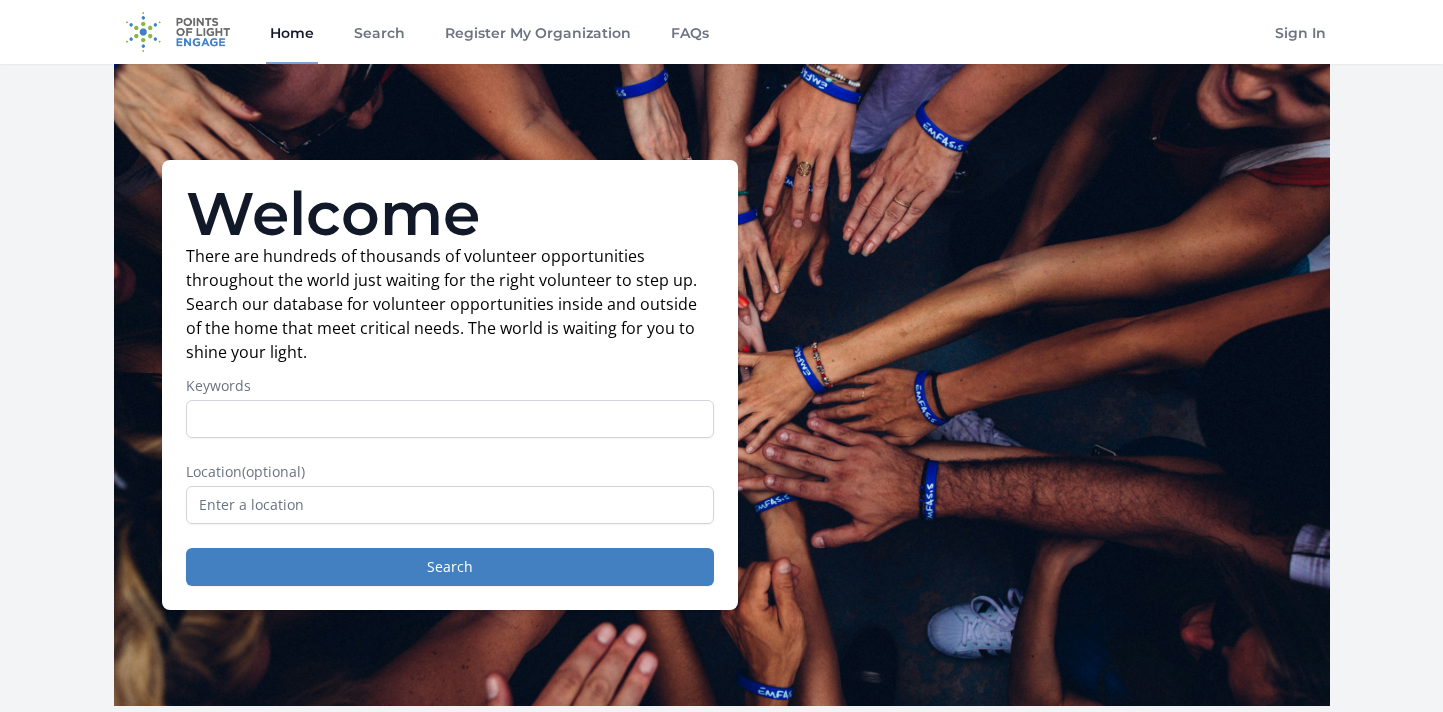 scroll, scrollTop: 0, scrollLeft: 0, axis: both 